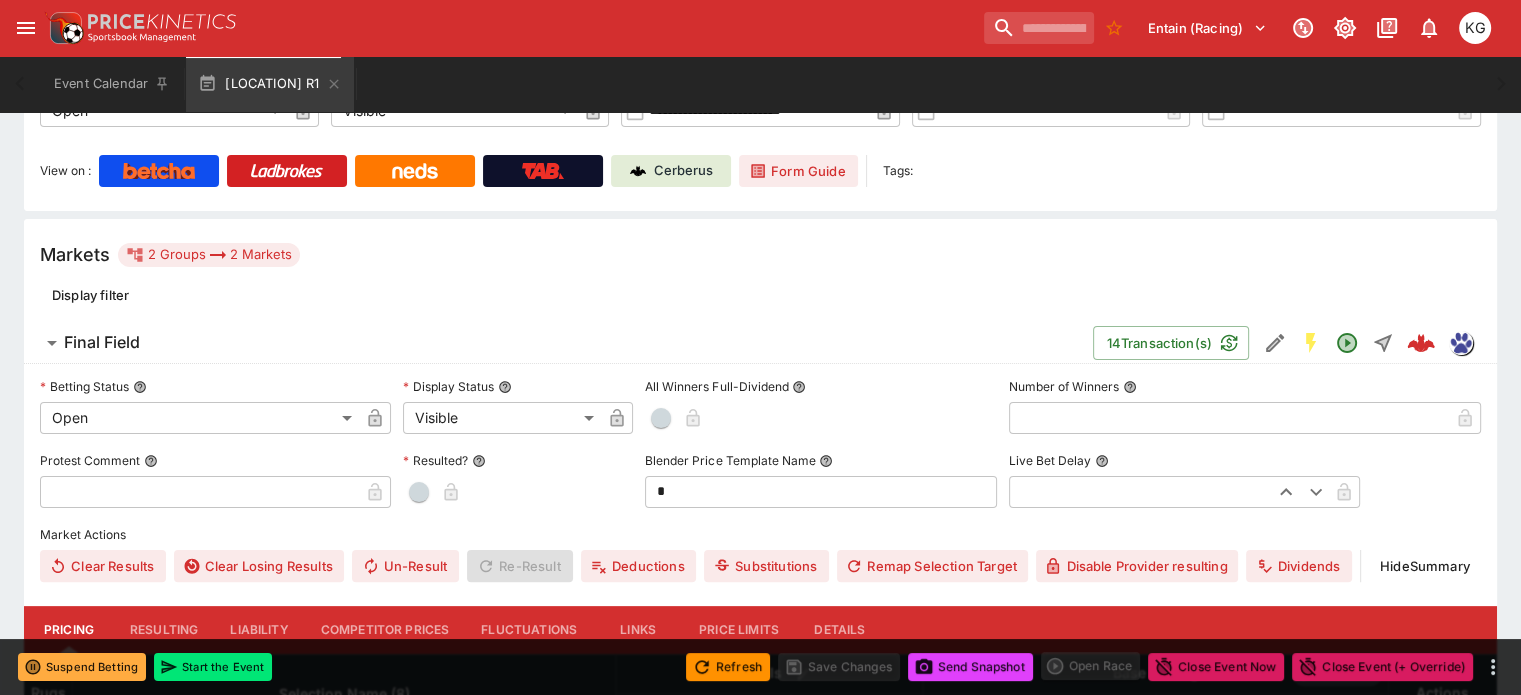 scroll, scrollTop: 500, scrollLeft: 0, axis: vertical 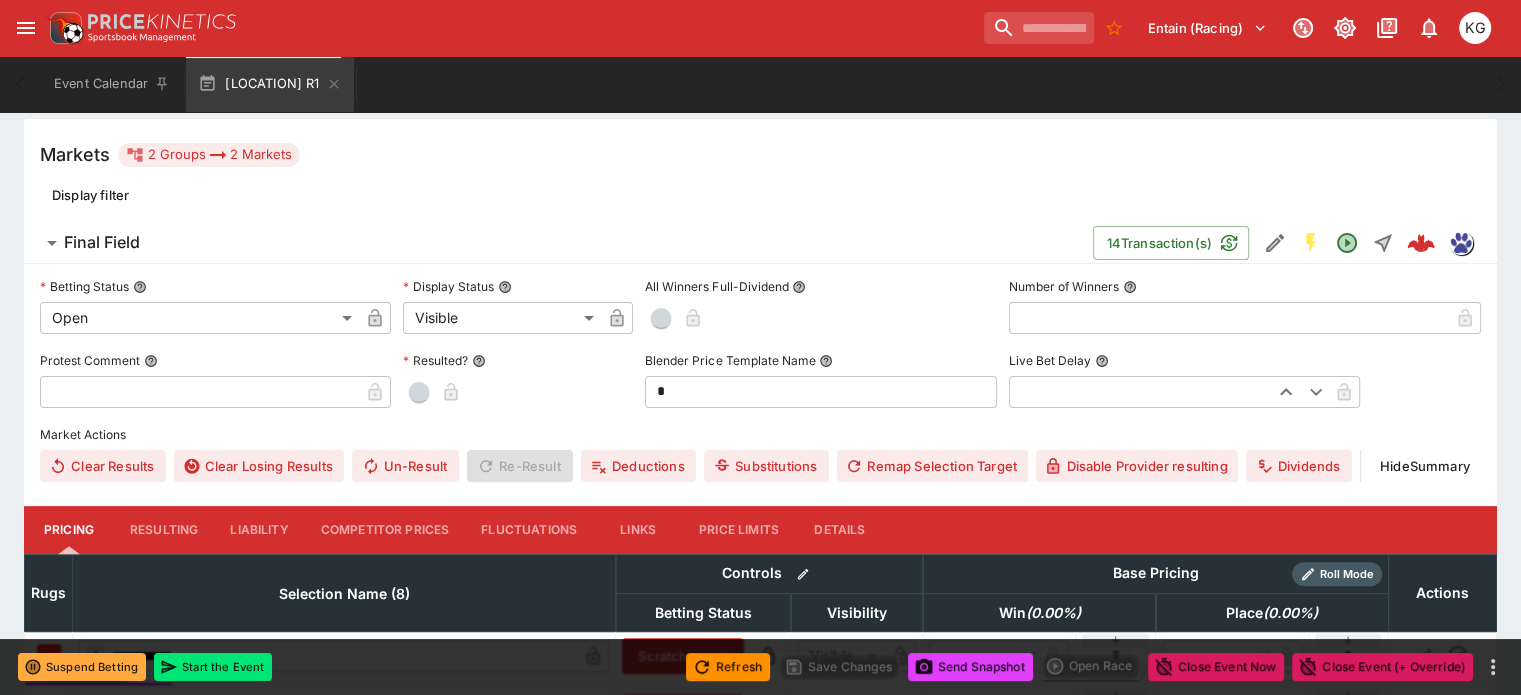 click on "Competitor Prices" at bounding box center (385, 530) 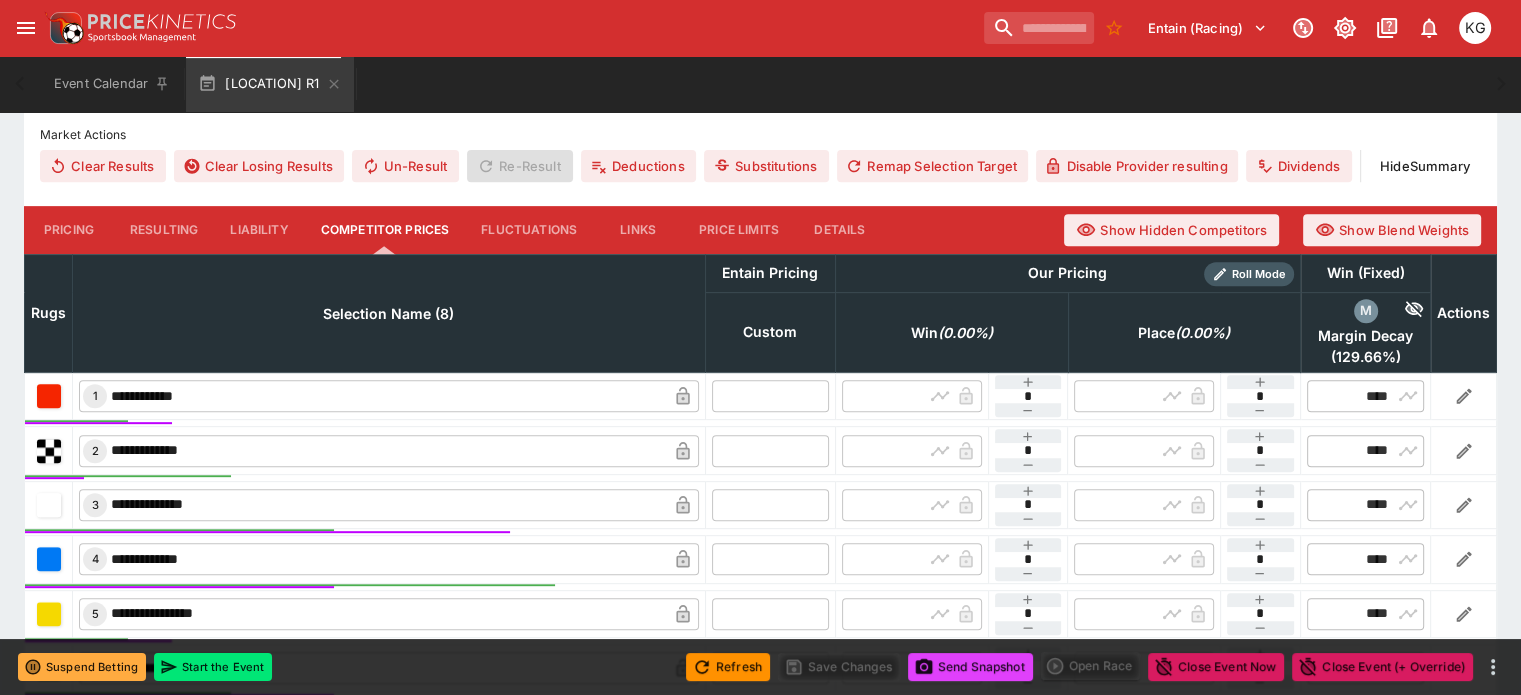 scroll, scrollTop: 900, scrollLeft: 0, axis: vertical 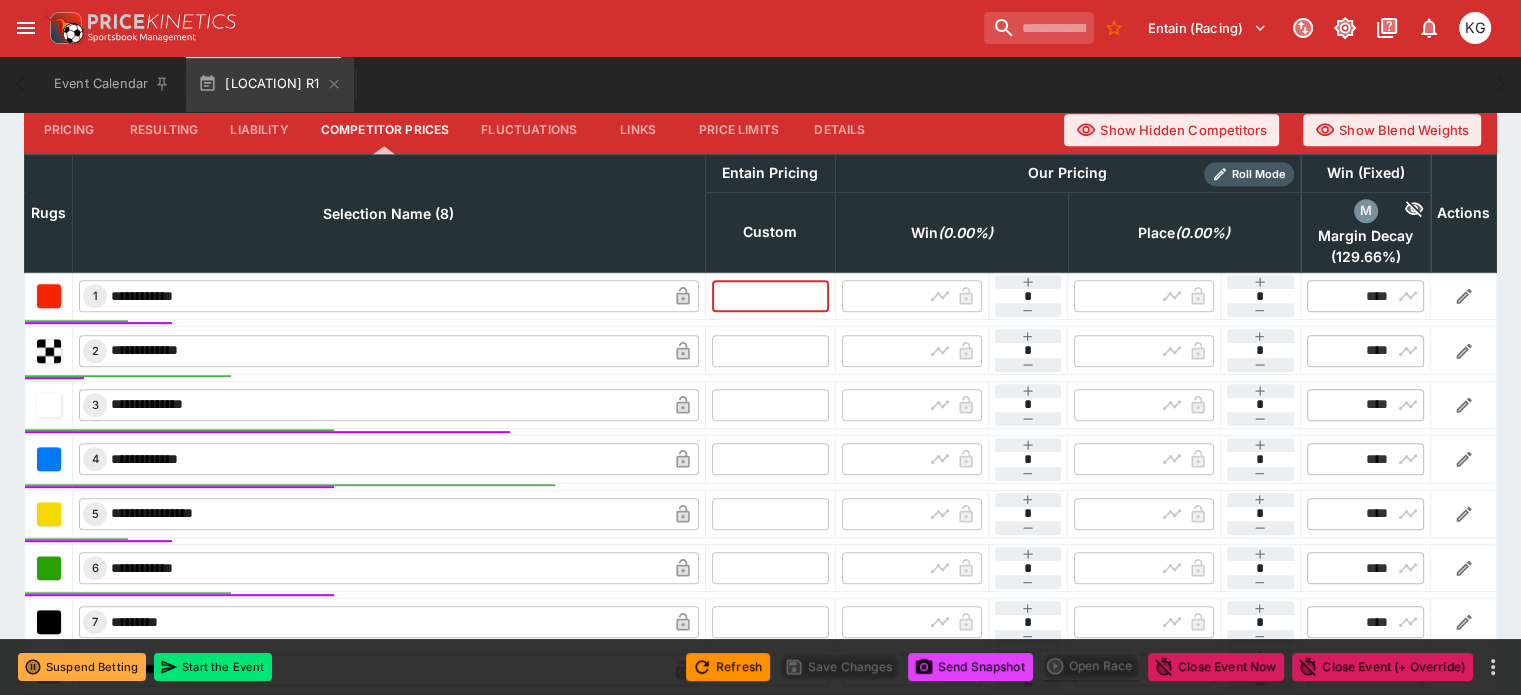 click at bounding box center (770, 296) 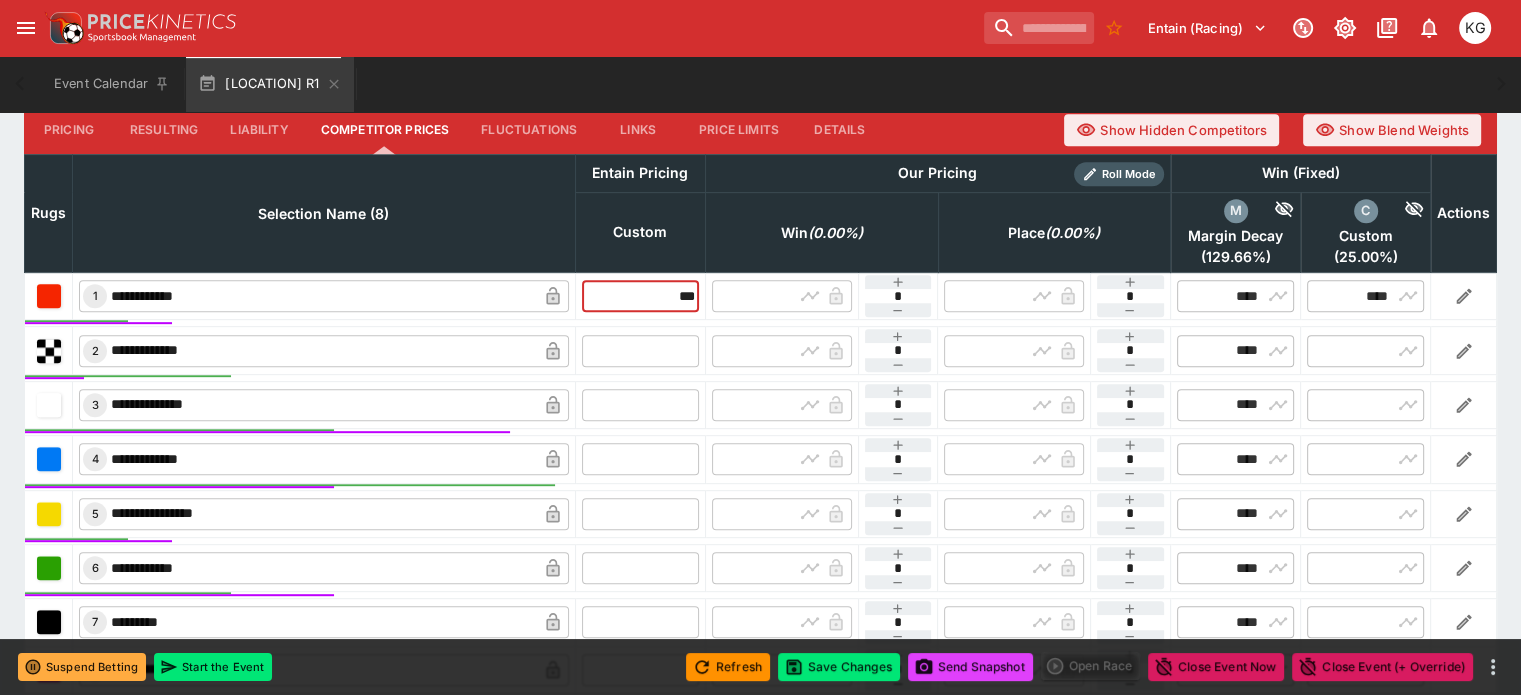 type on "****" 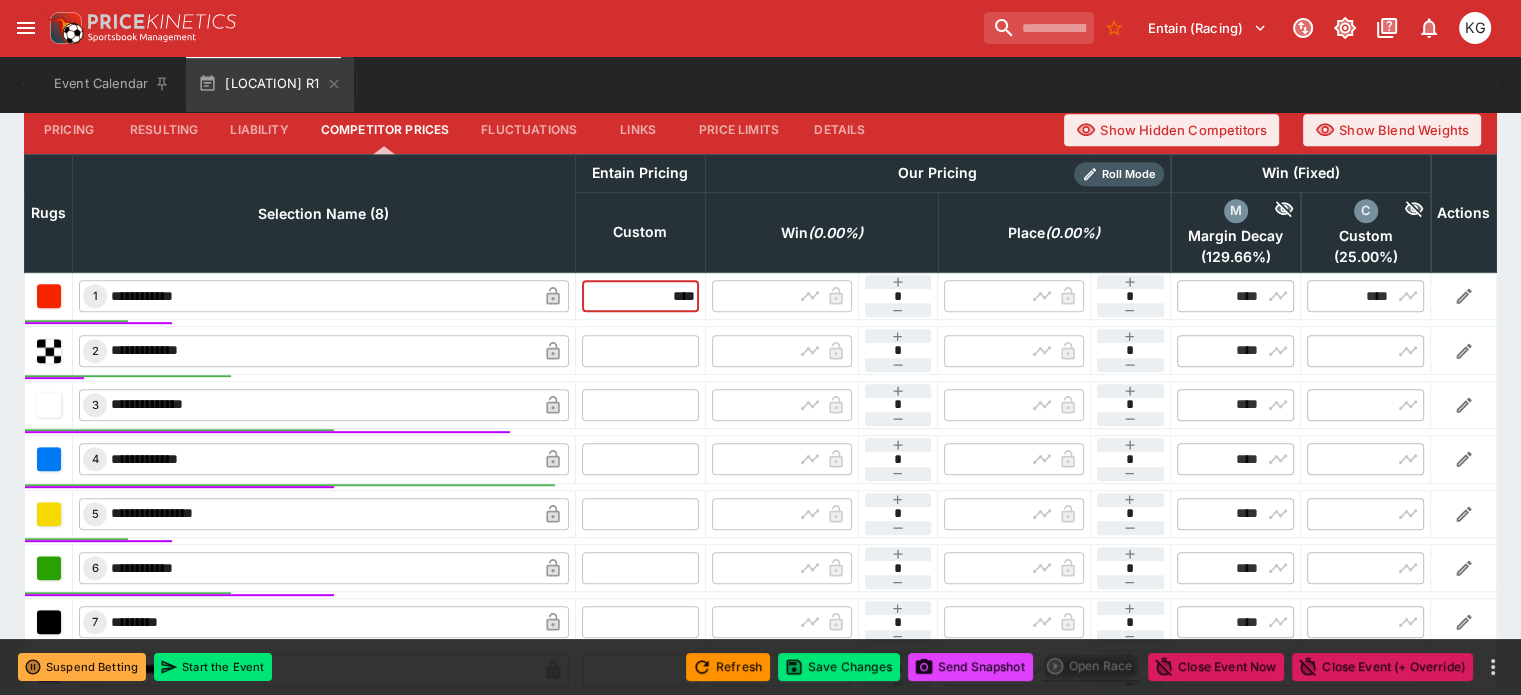 type on "****" 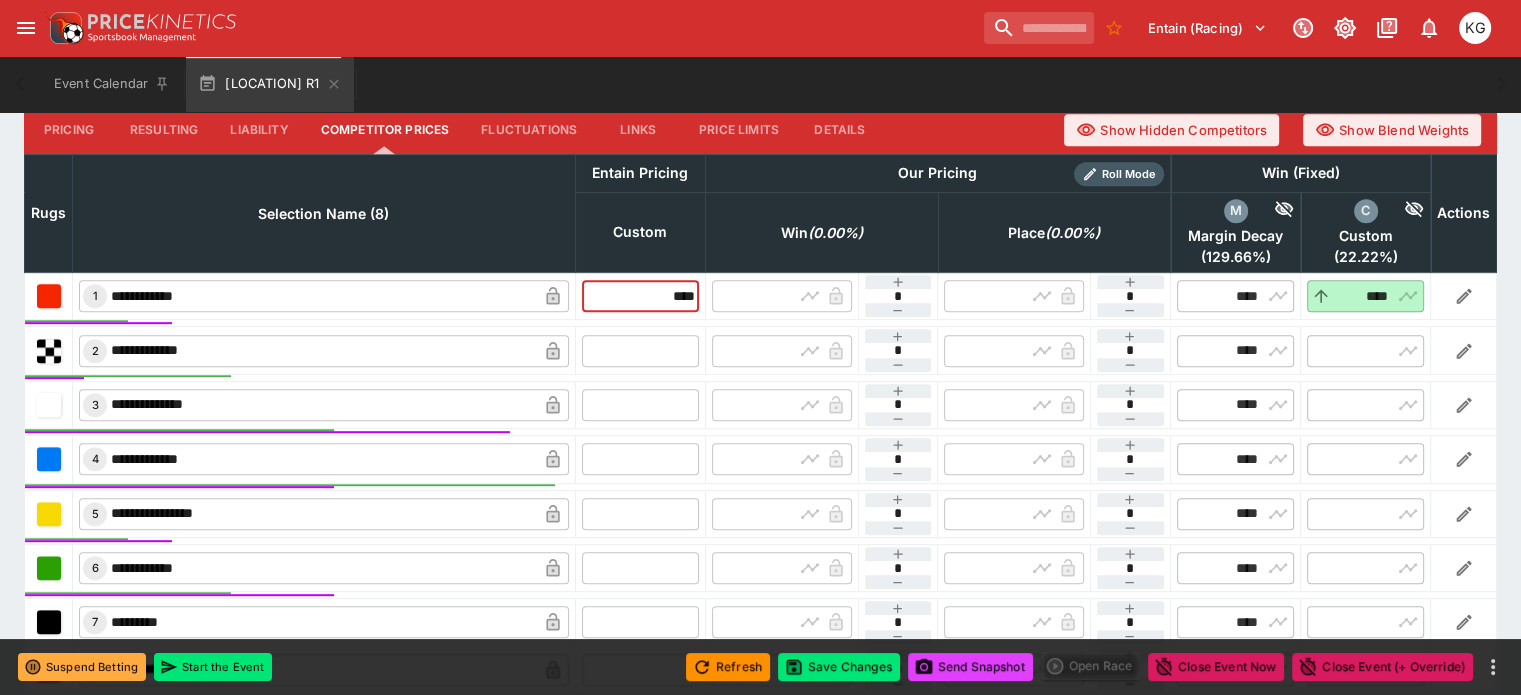 type on "****" 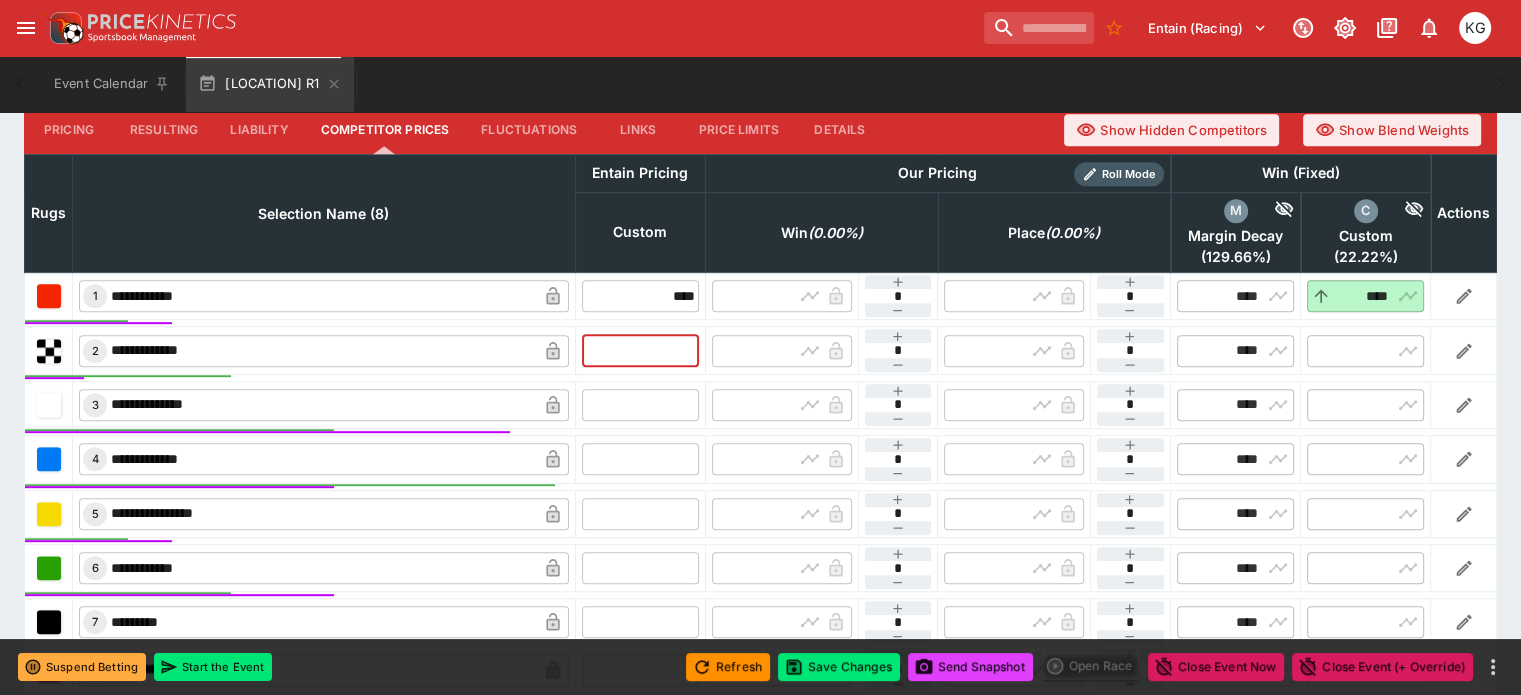 click at bounding box center [640, 350] 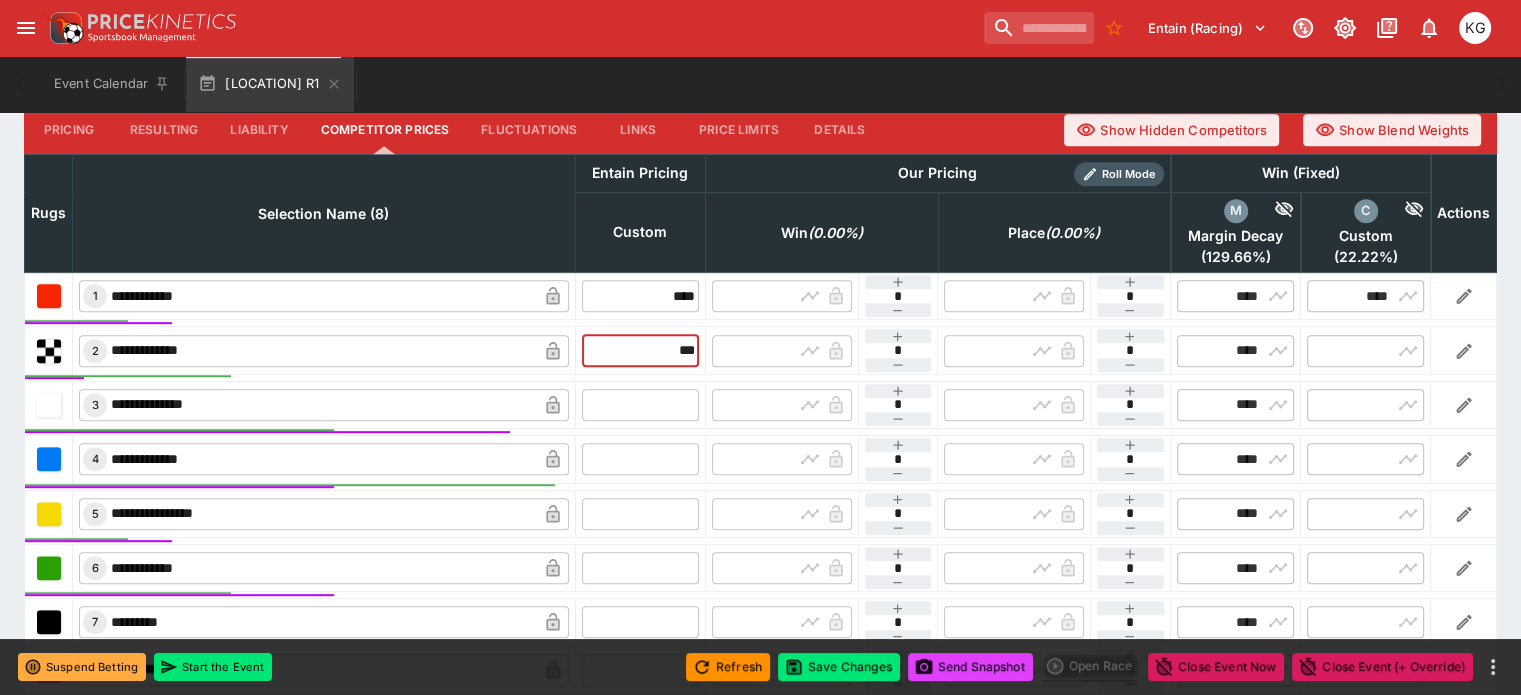 type on "****" 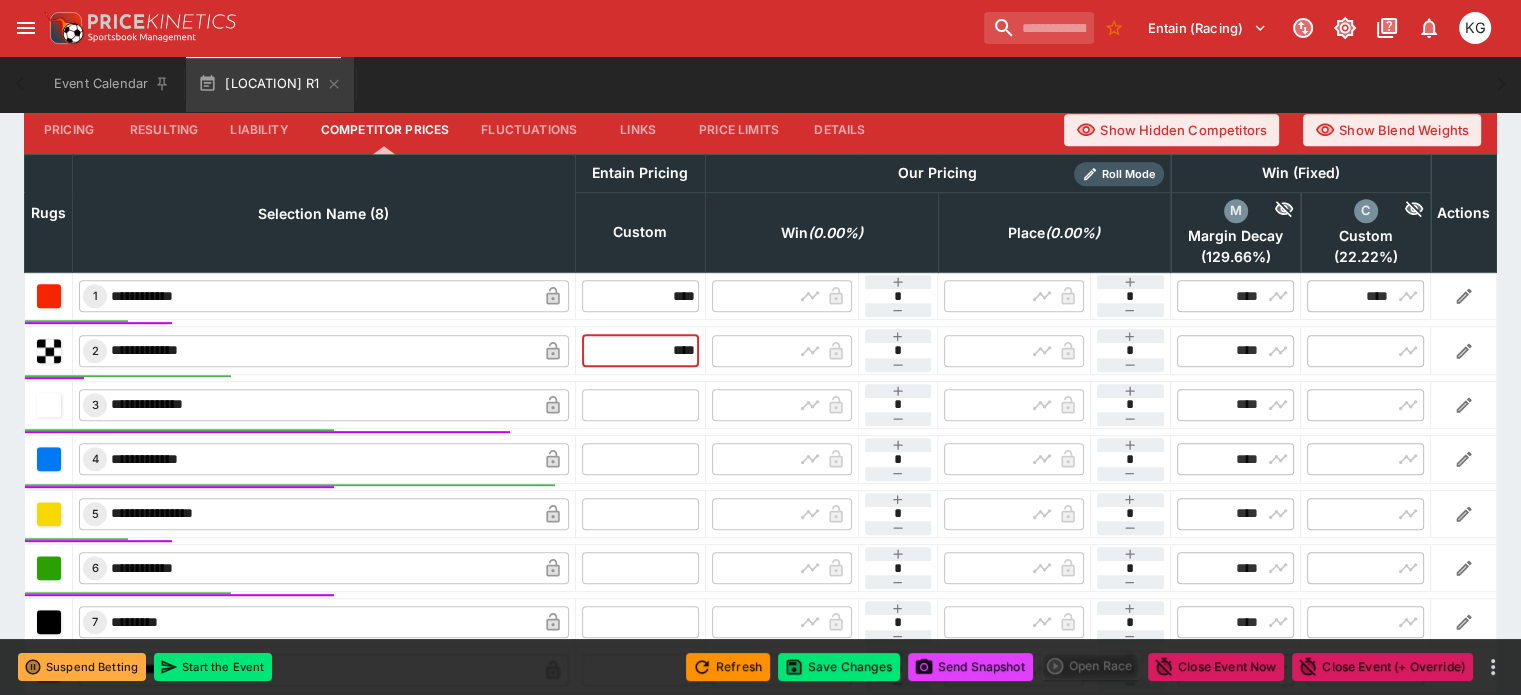 type on "****" 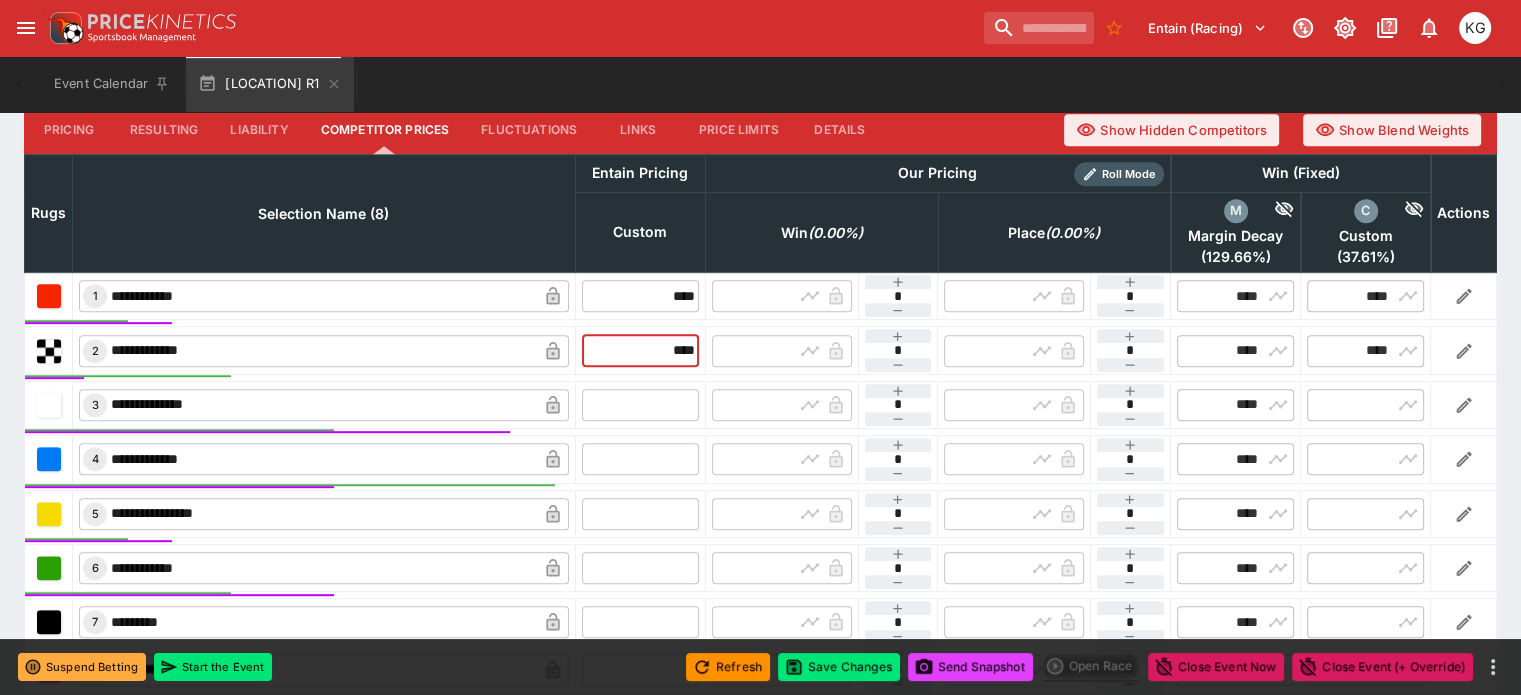 type on "****" 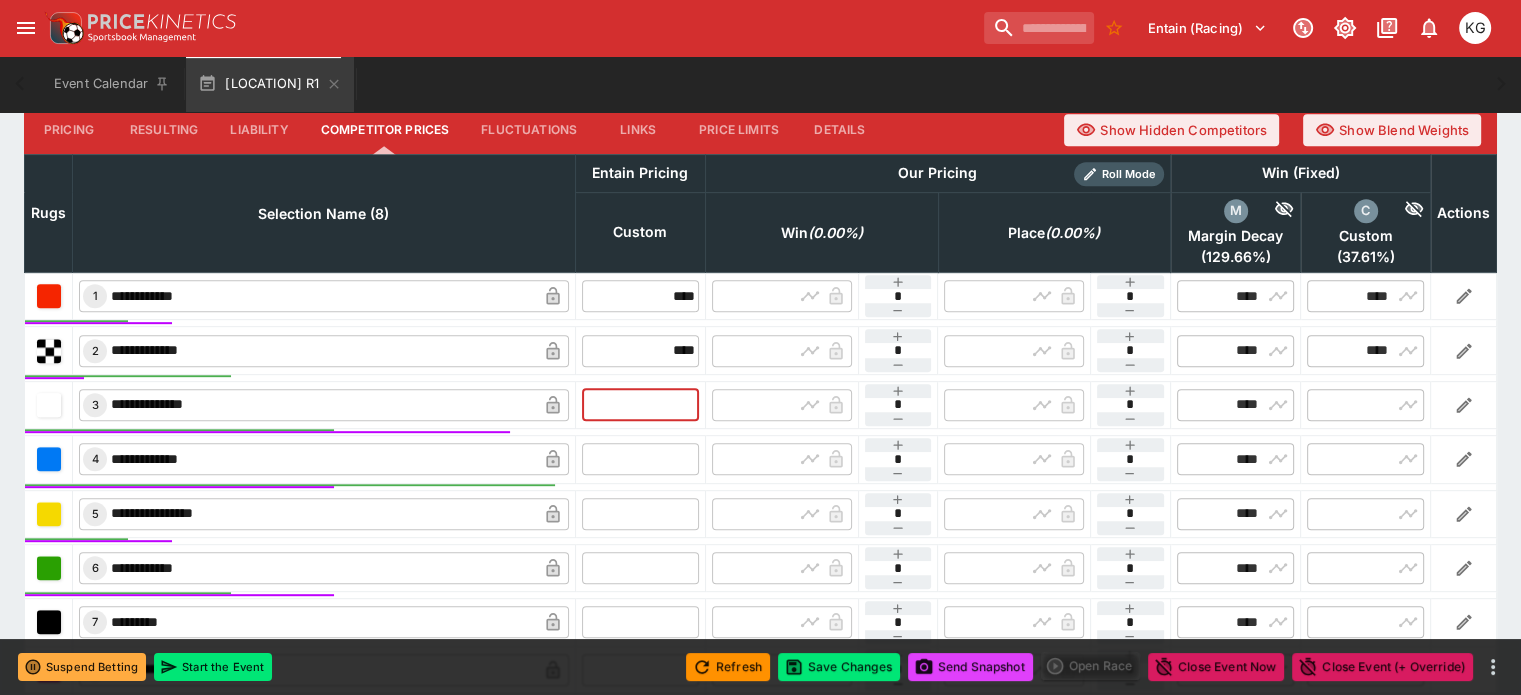 click at bounding box center [640, 405] 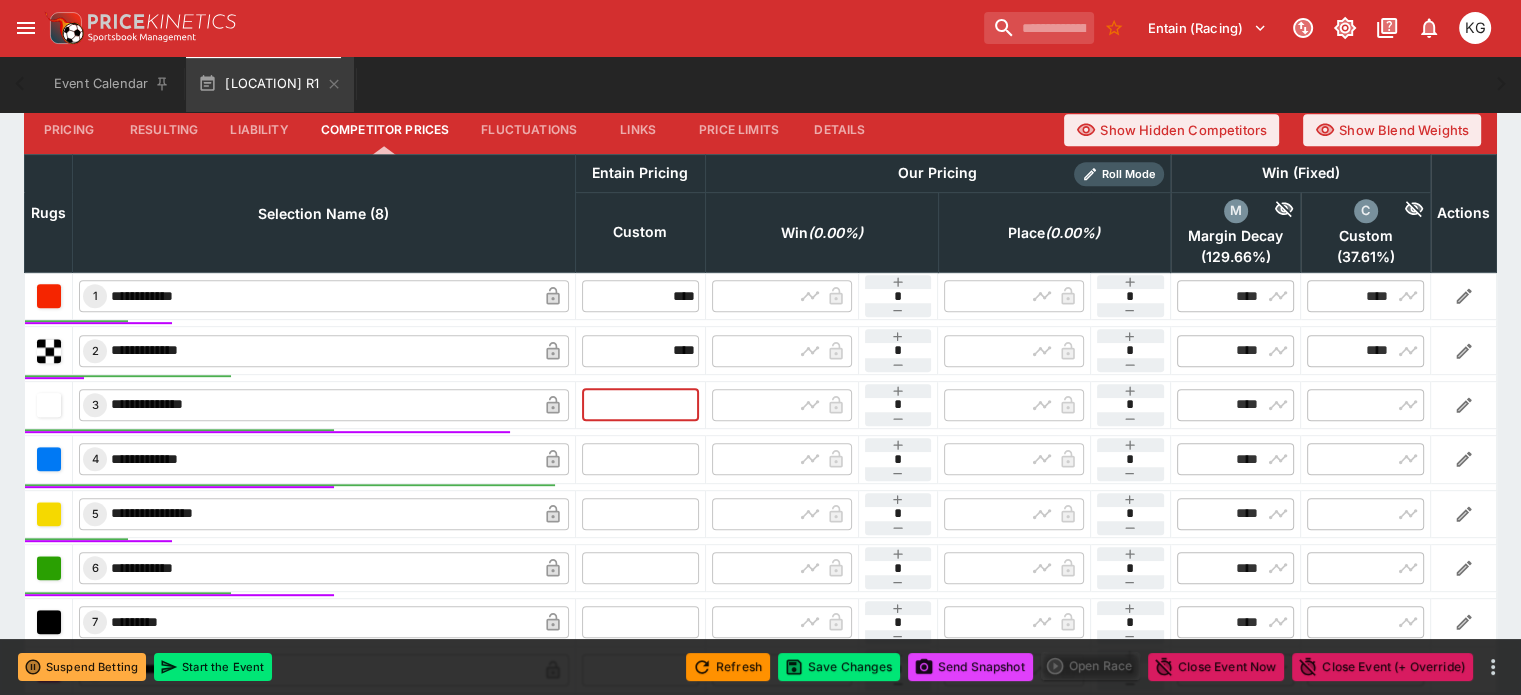 type on "*" 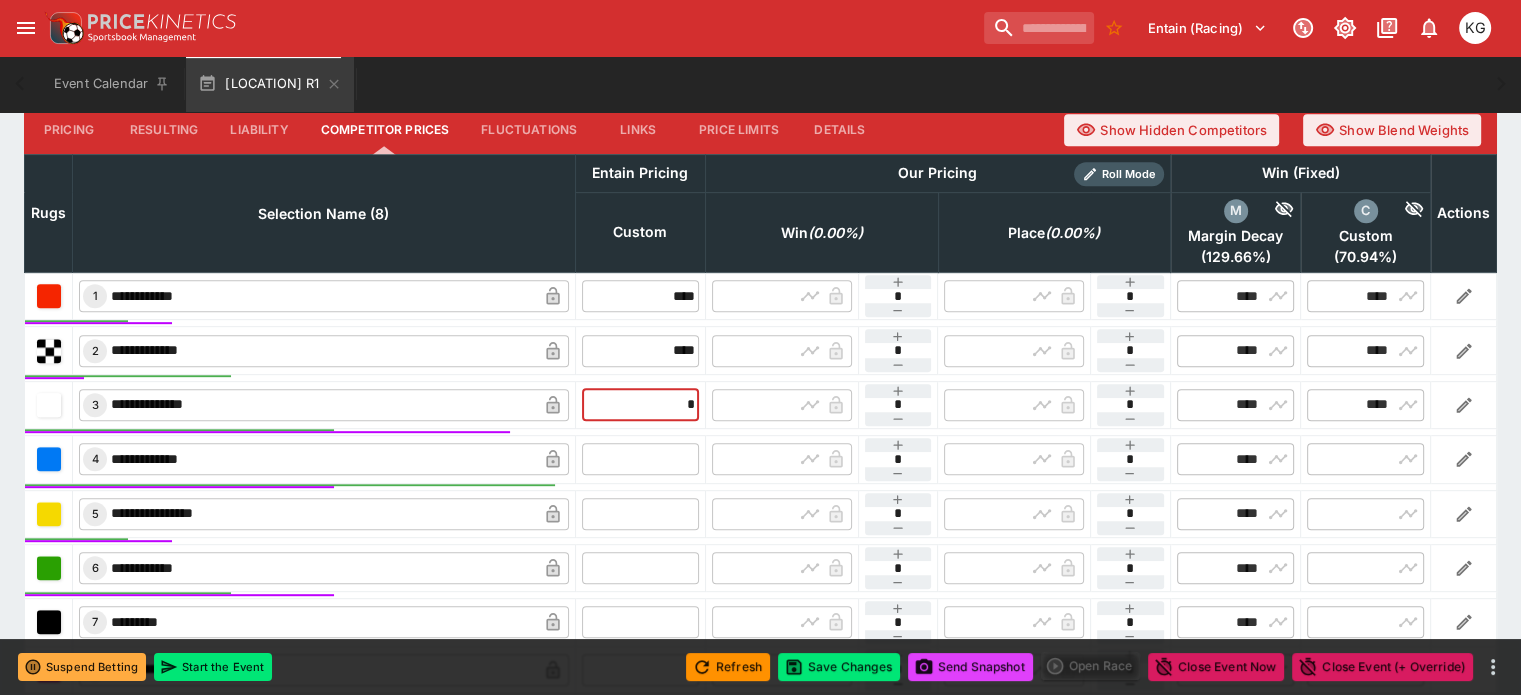 type on "****" 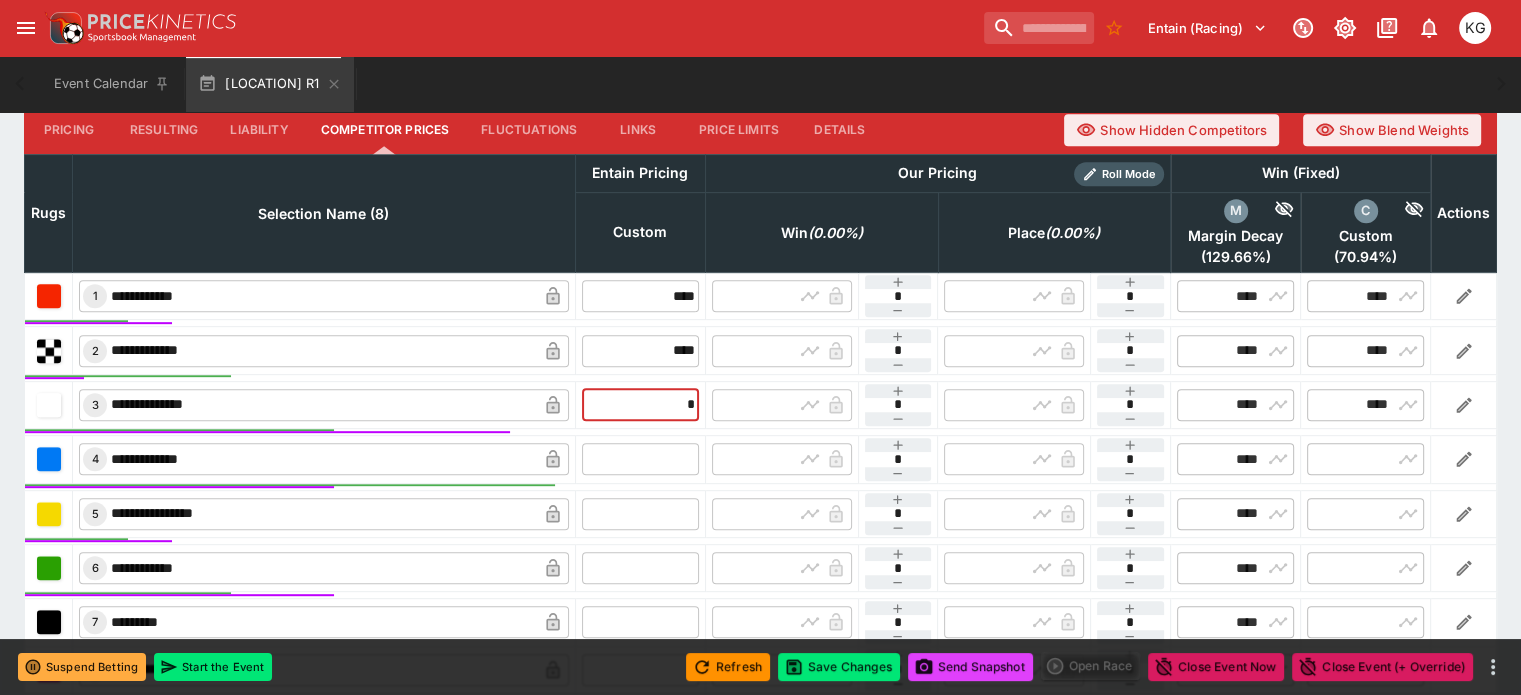 type on "****" 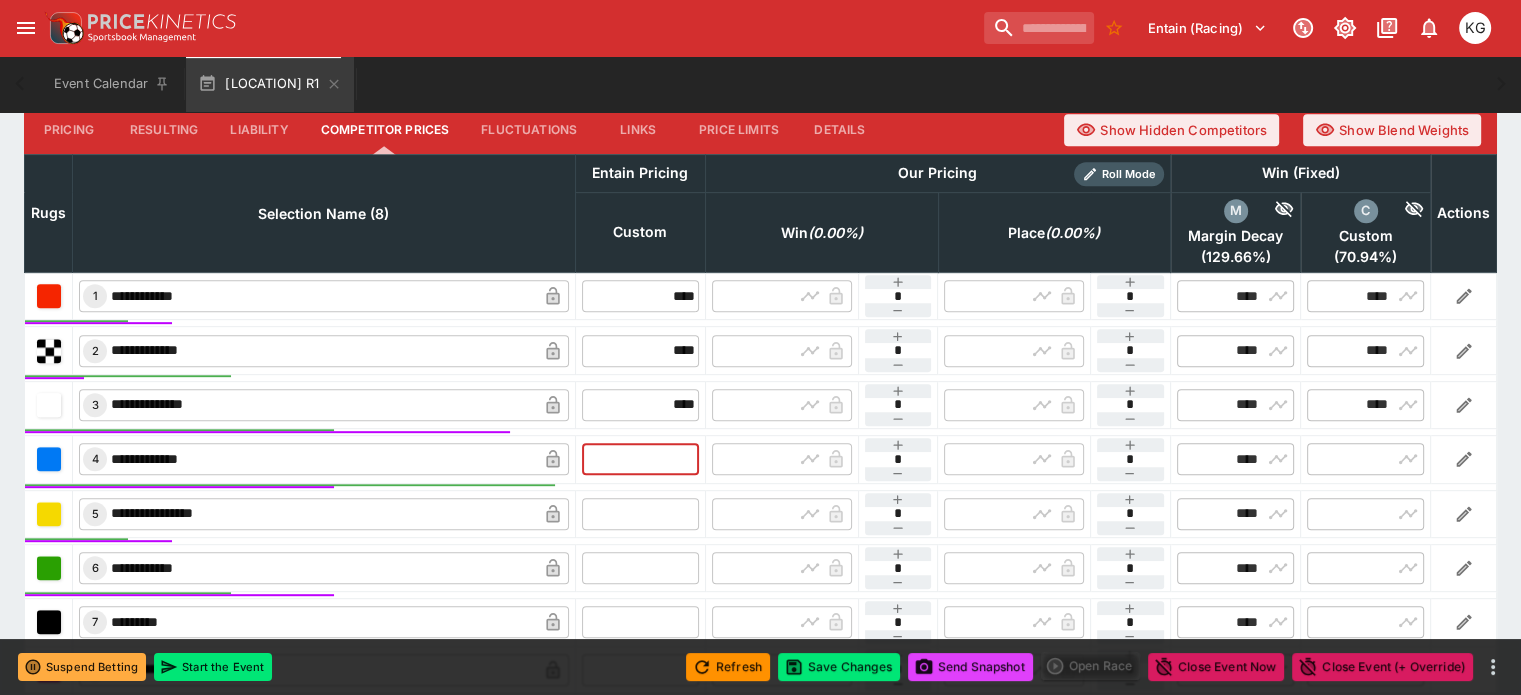 click at bounding box center (640, 459) 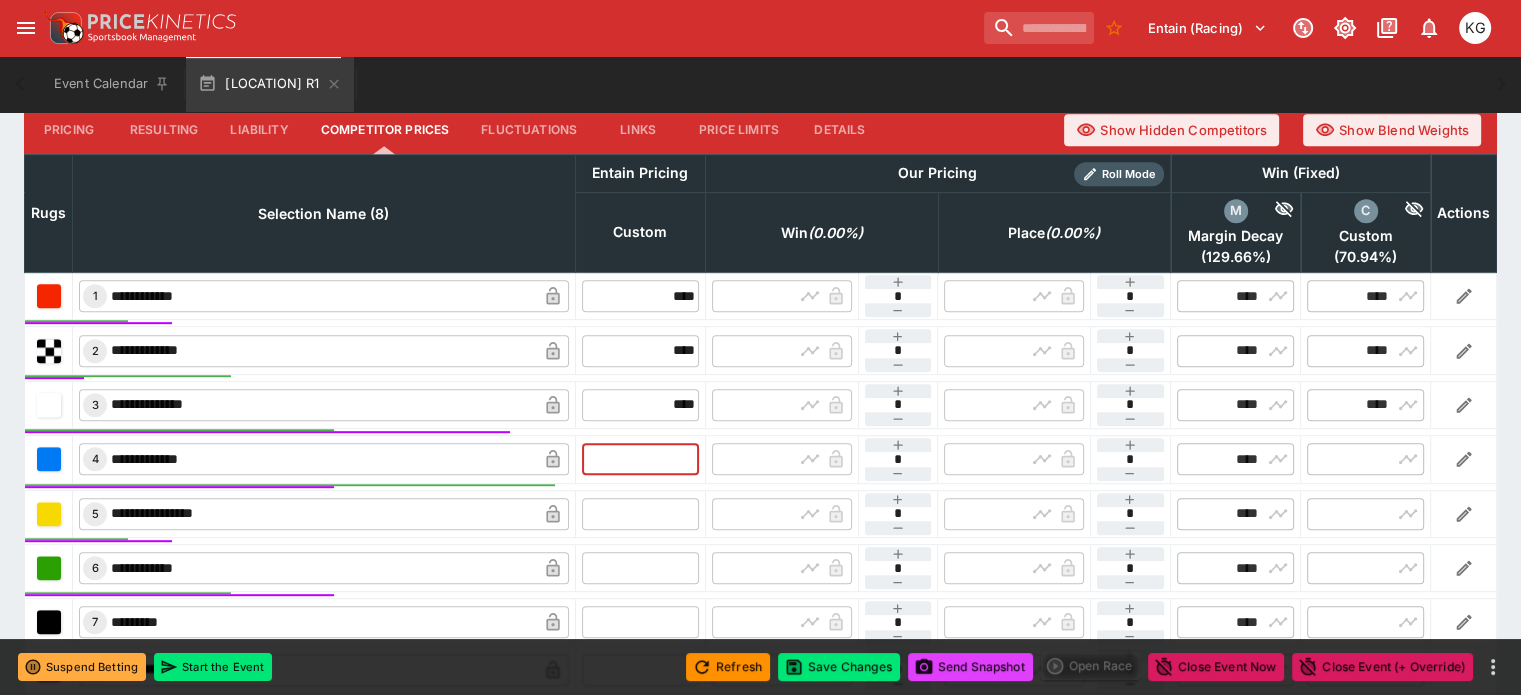 type on "*" 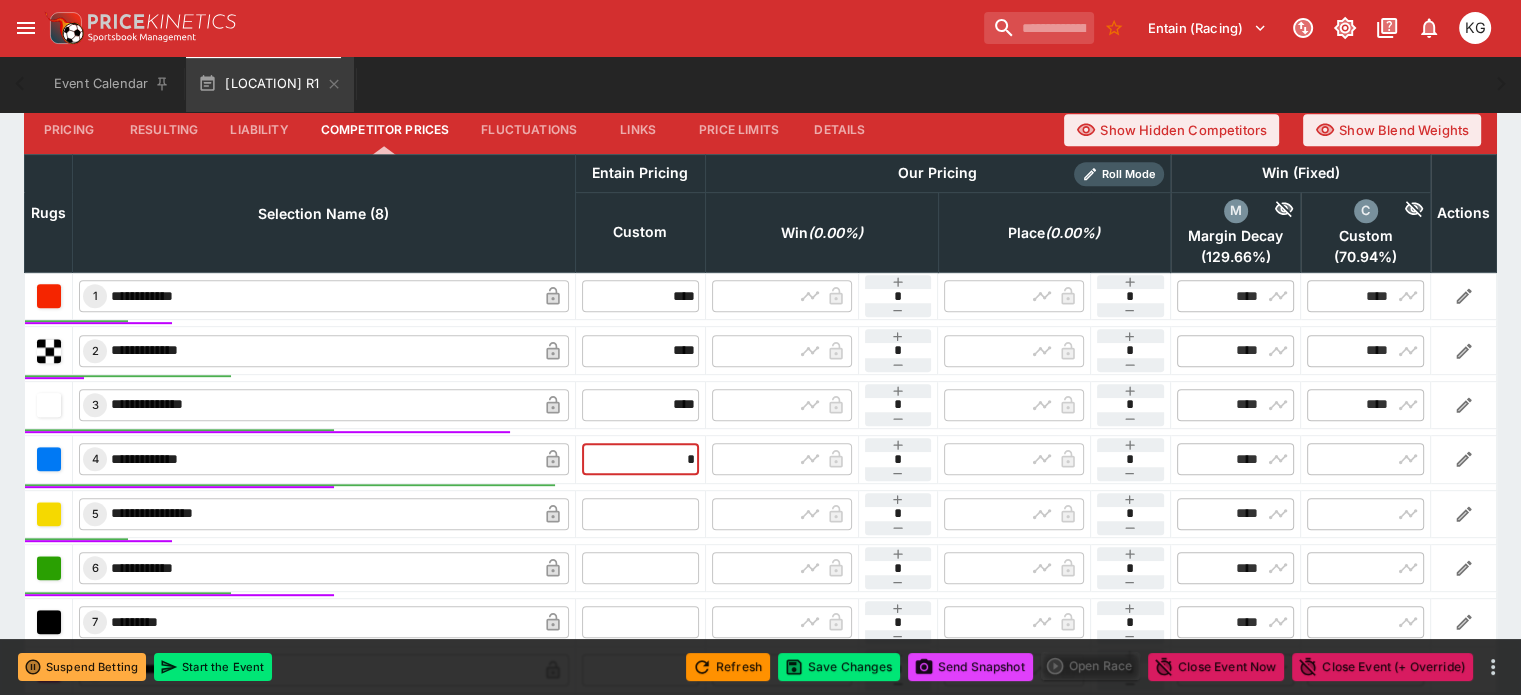 type on "****" 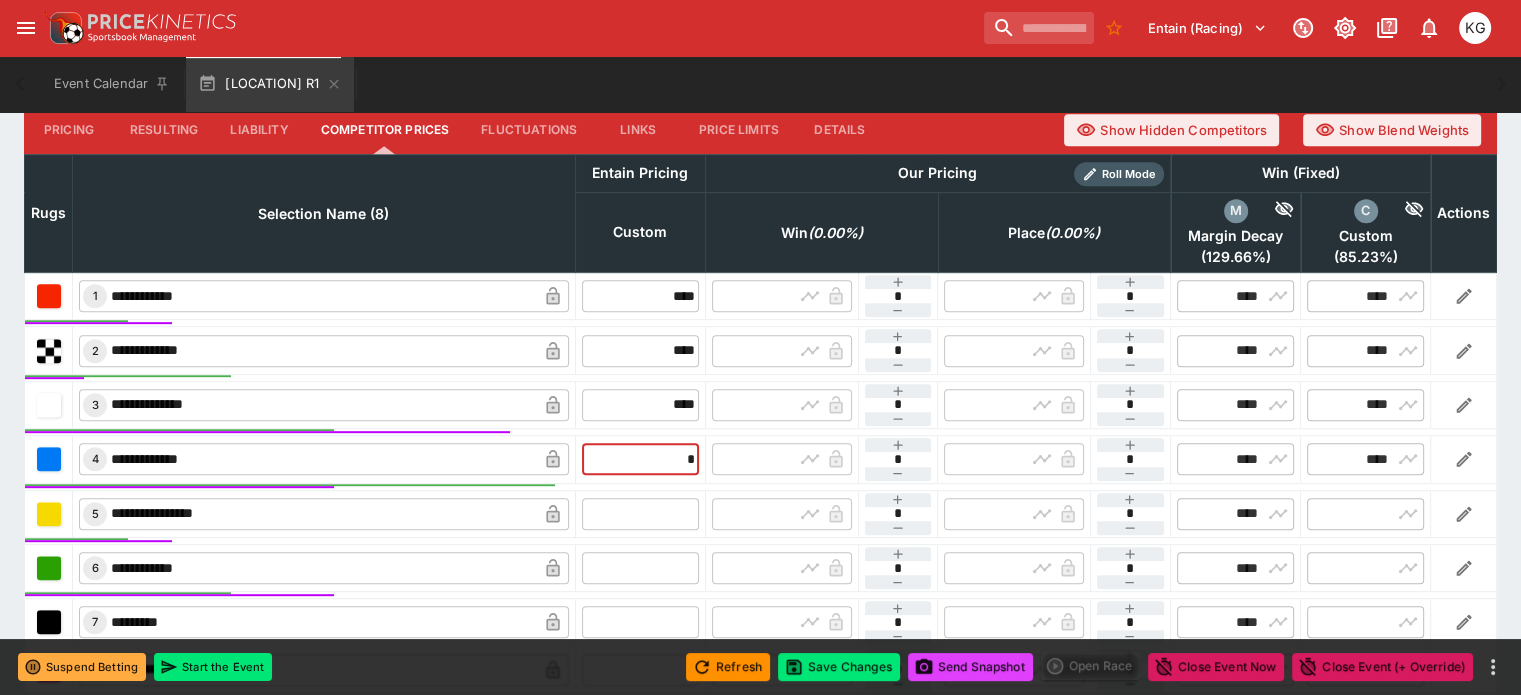 type on "****" 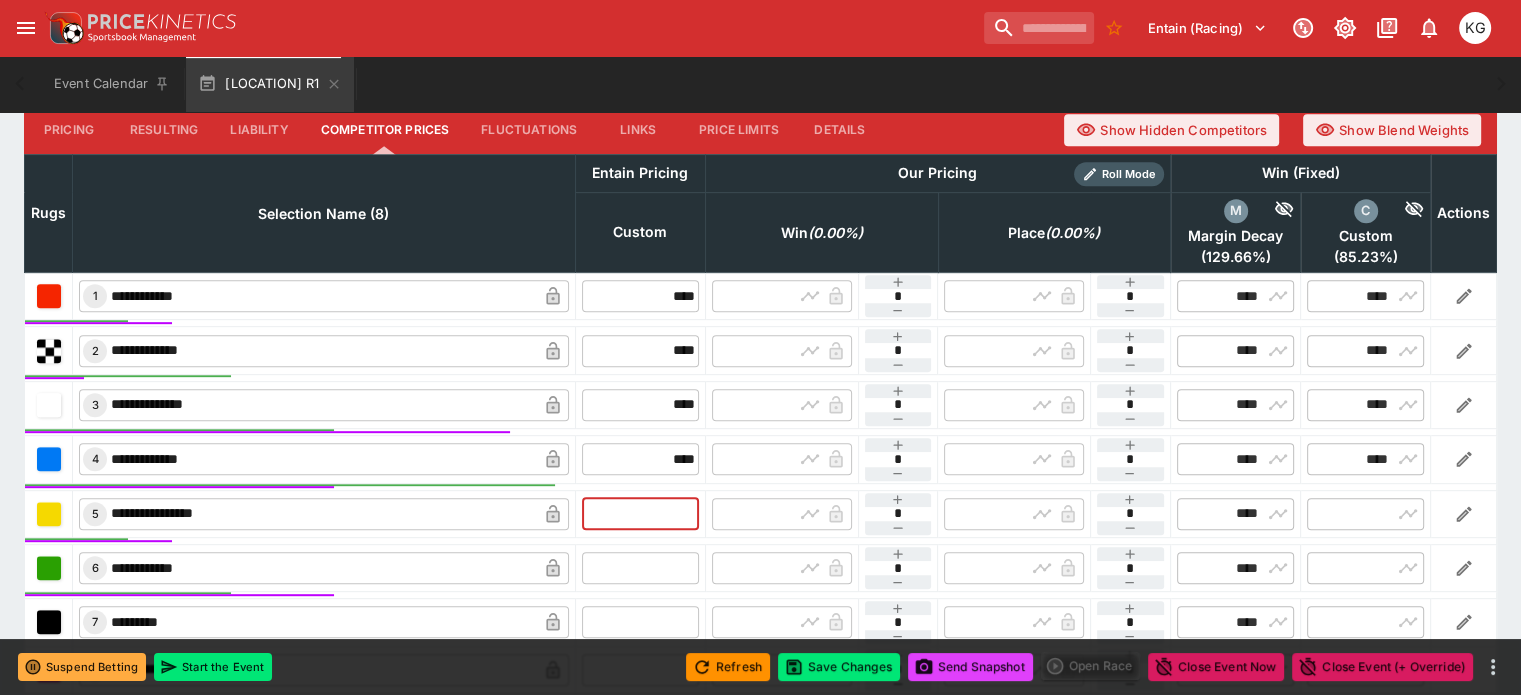 click at bounding box center (640, 514) 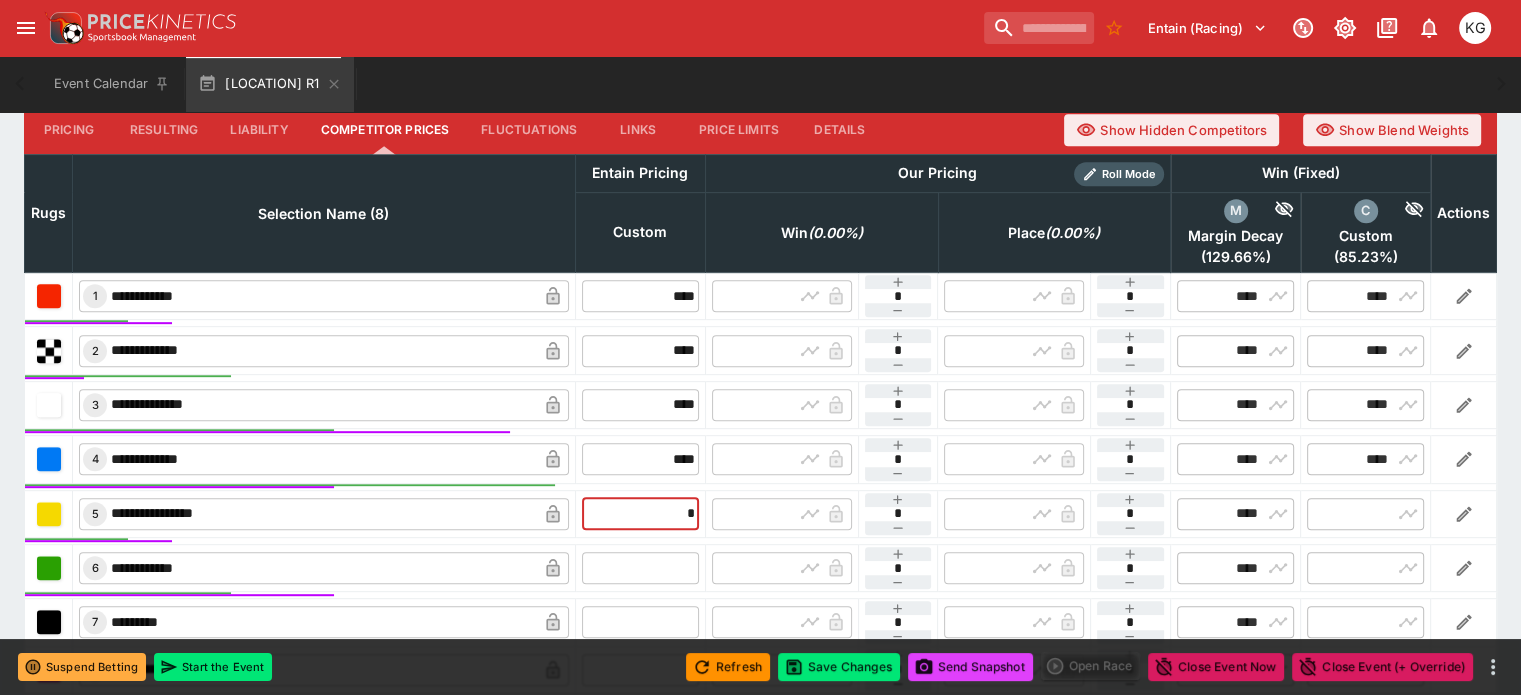 type on "**" 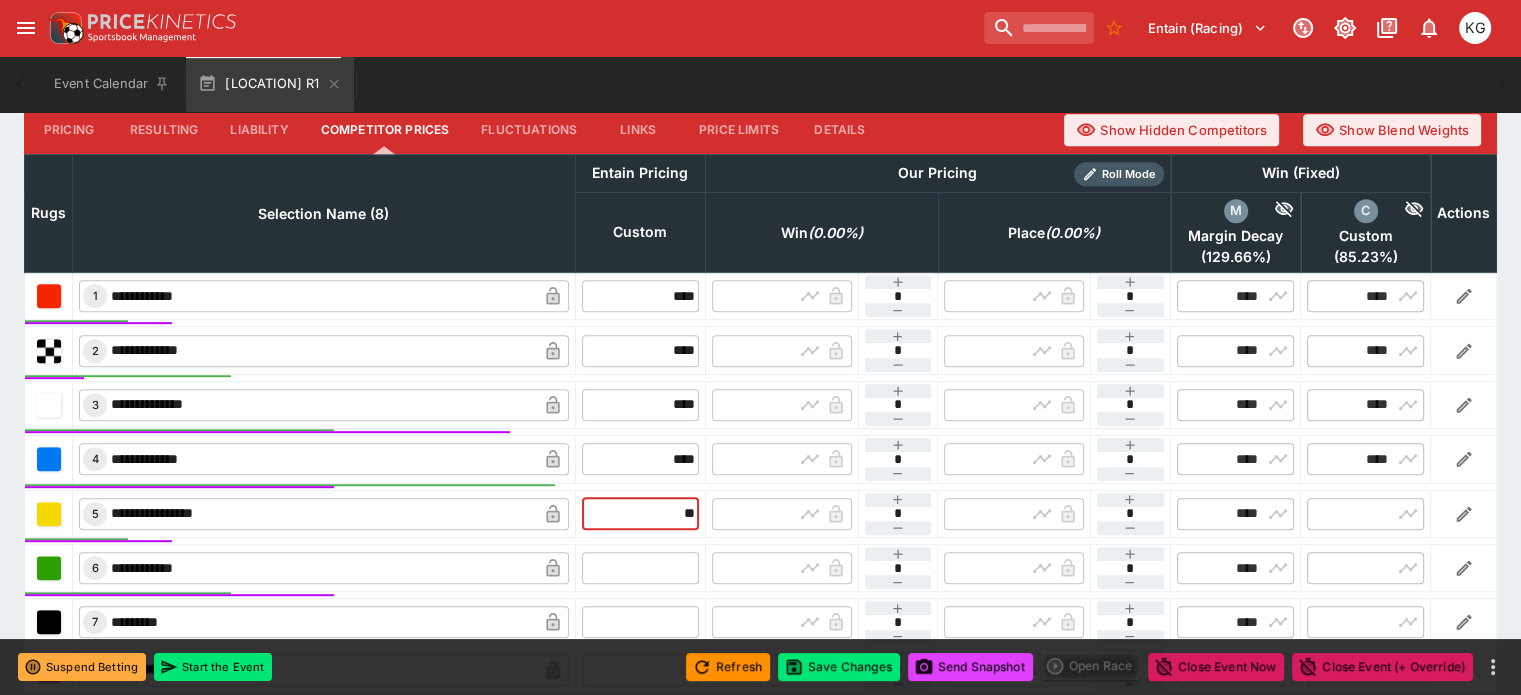 type on "*****" 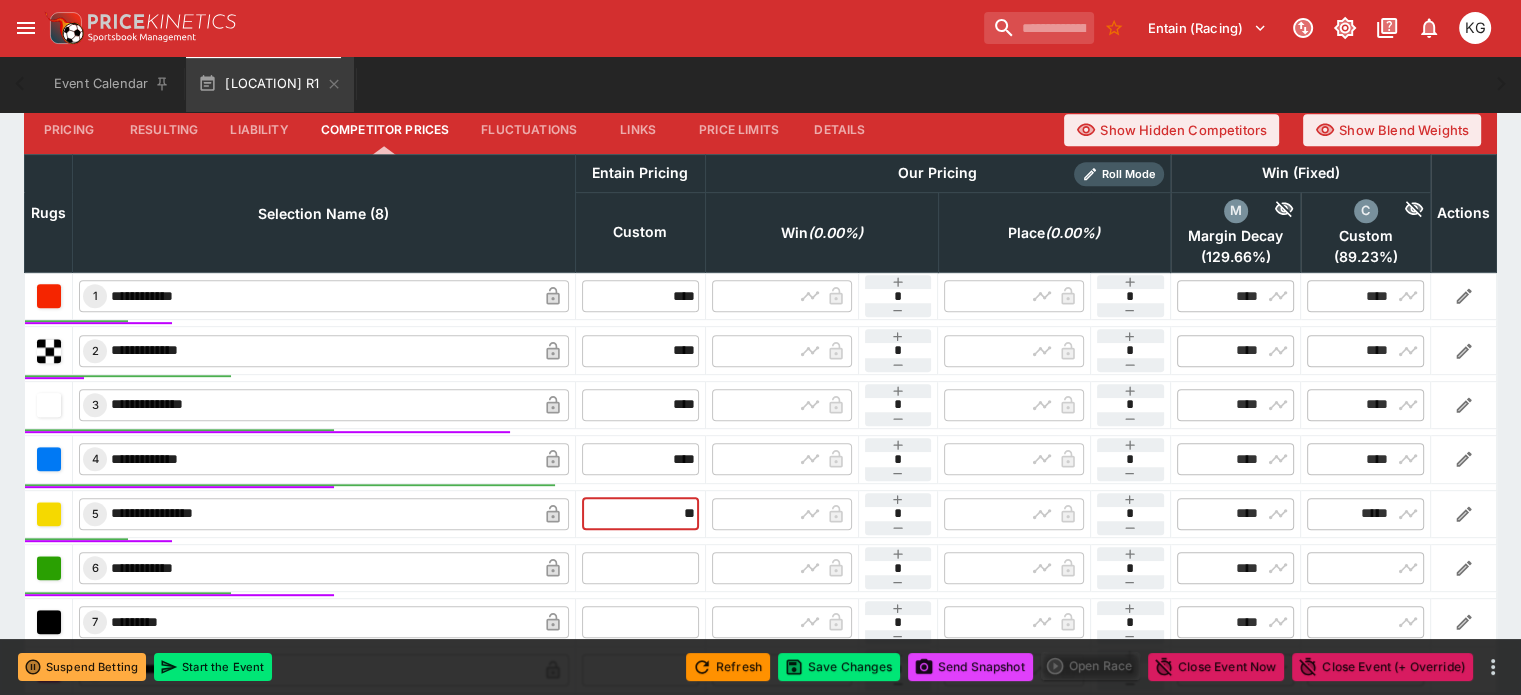 type on "*****" 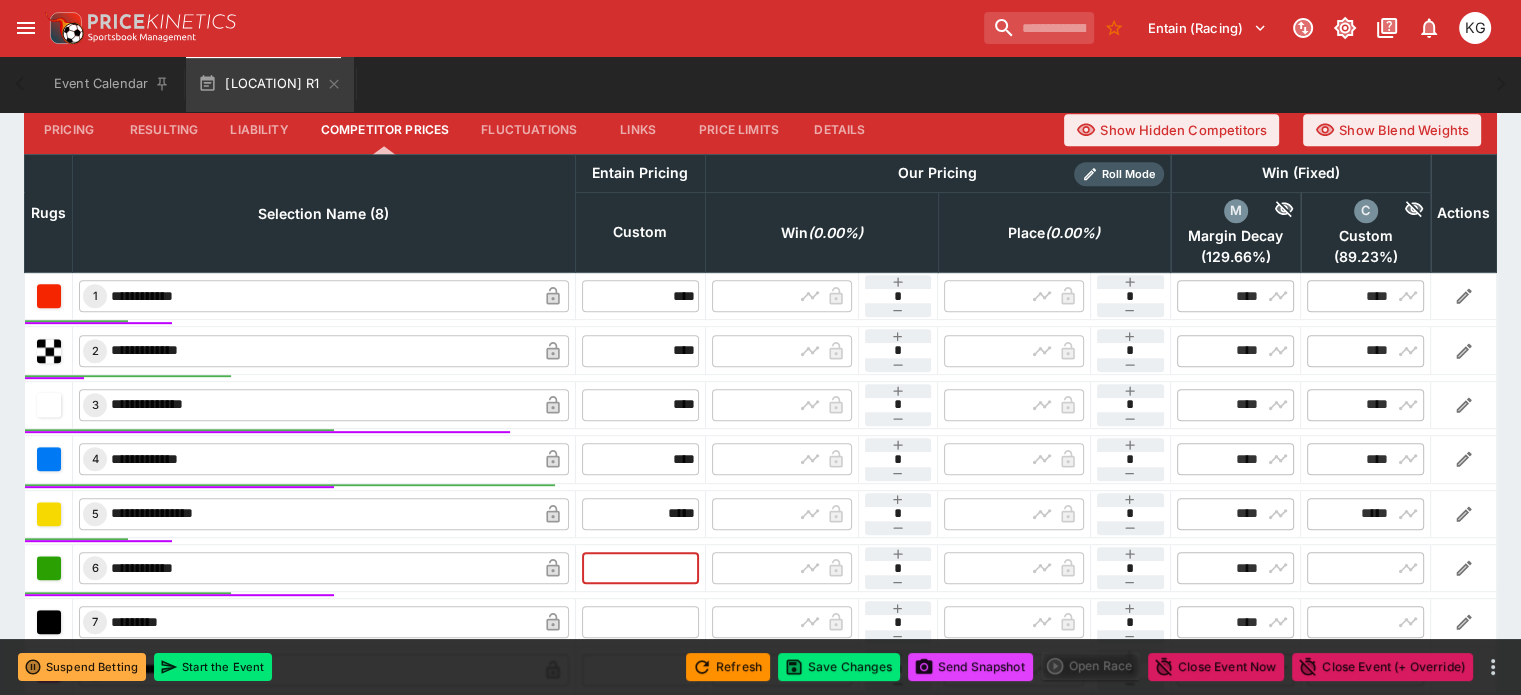 click at bounding box center [640, 568] 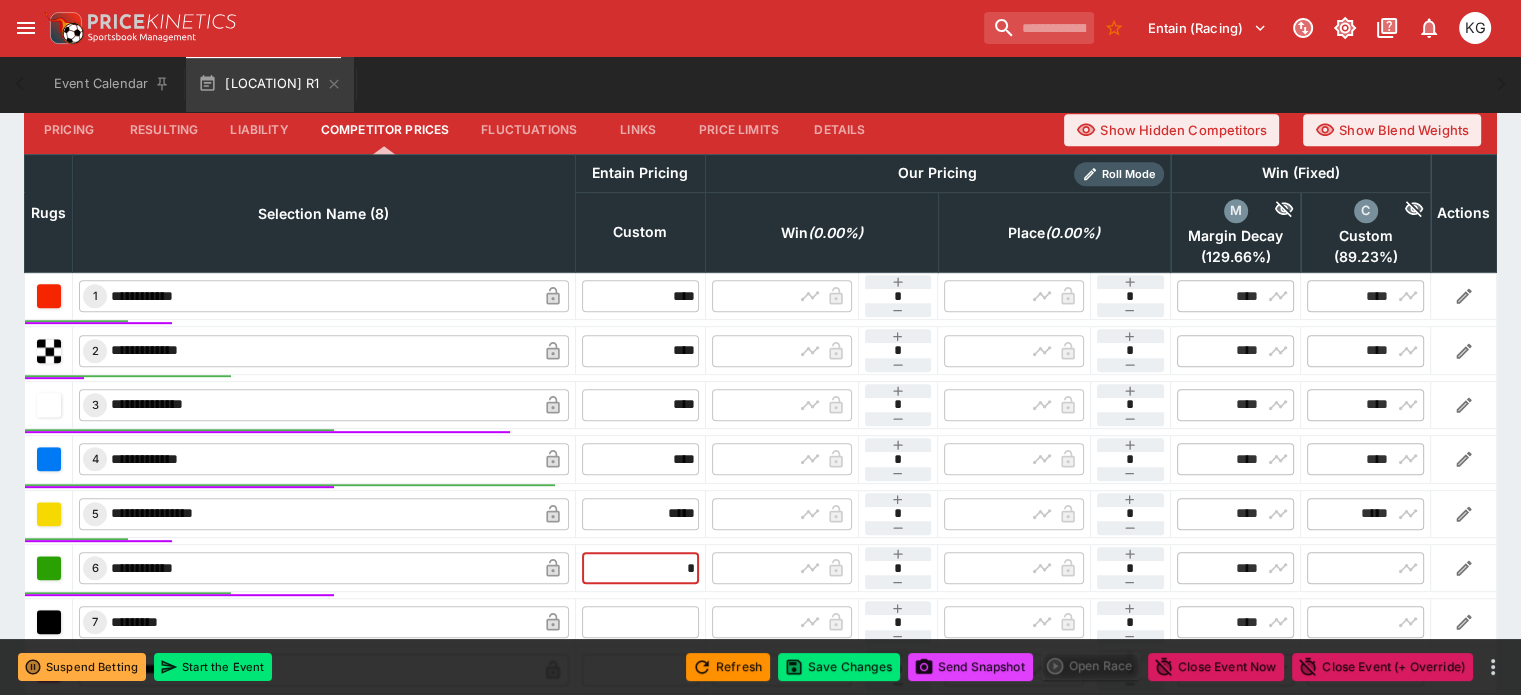 type on "**" 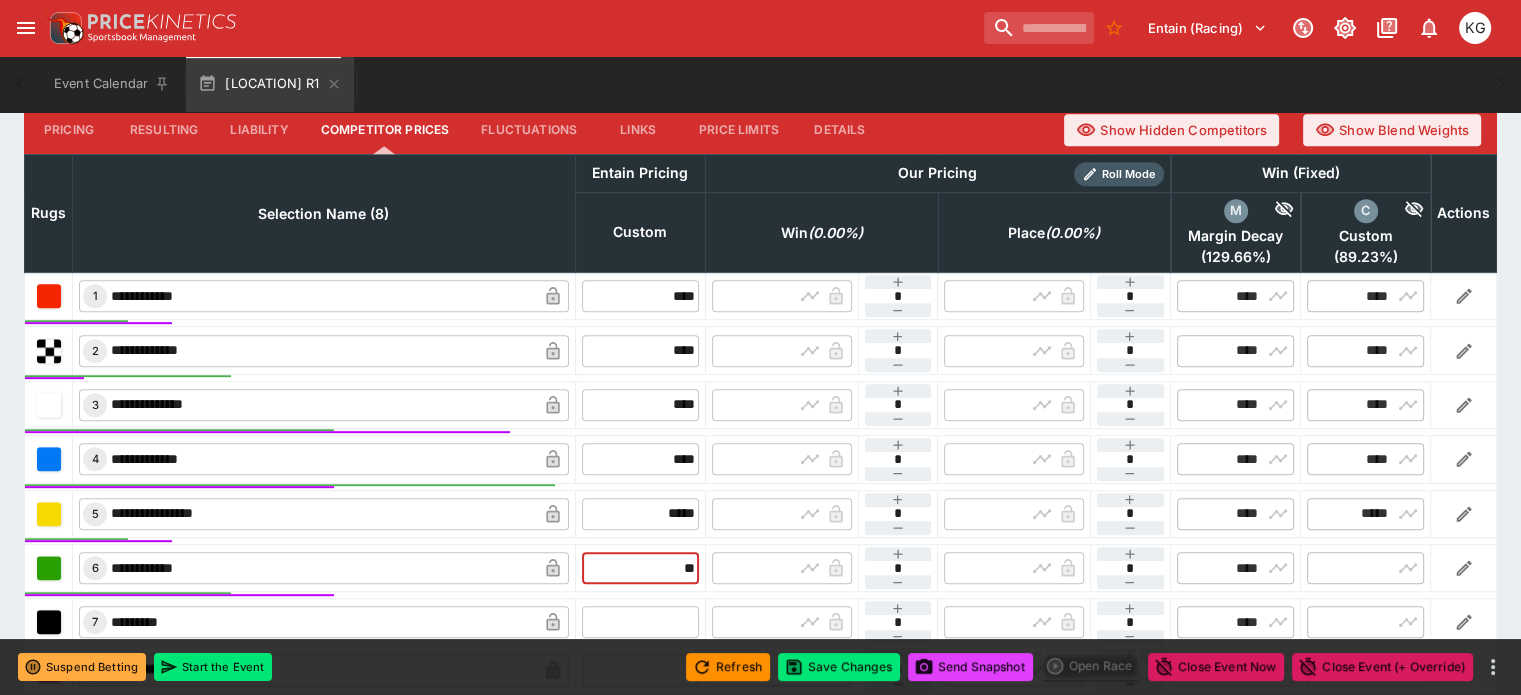 type on "*****" 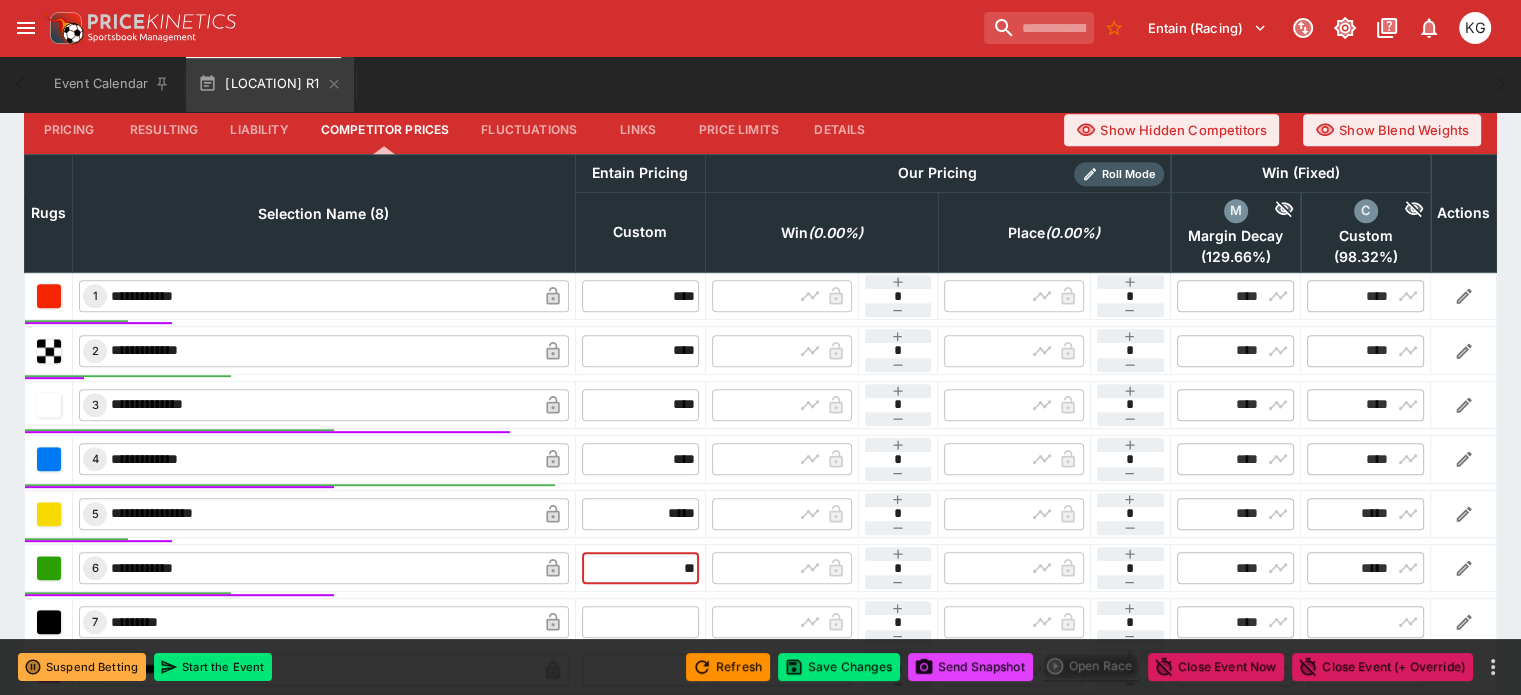 type on "*****" 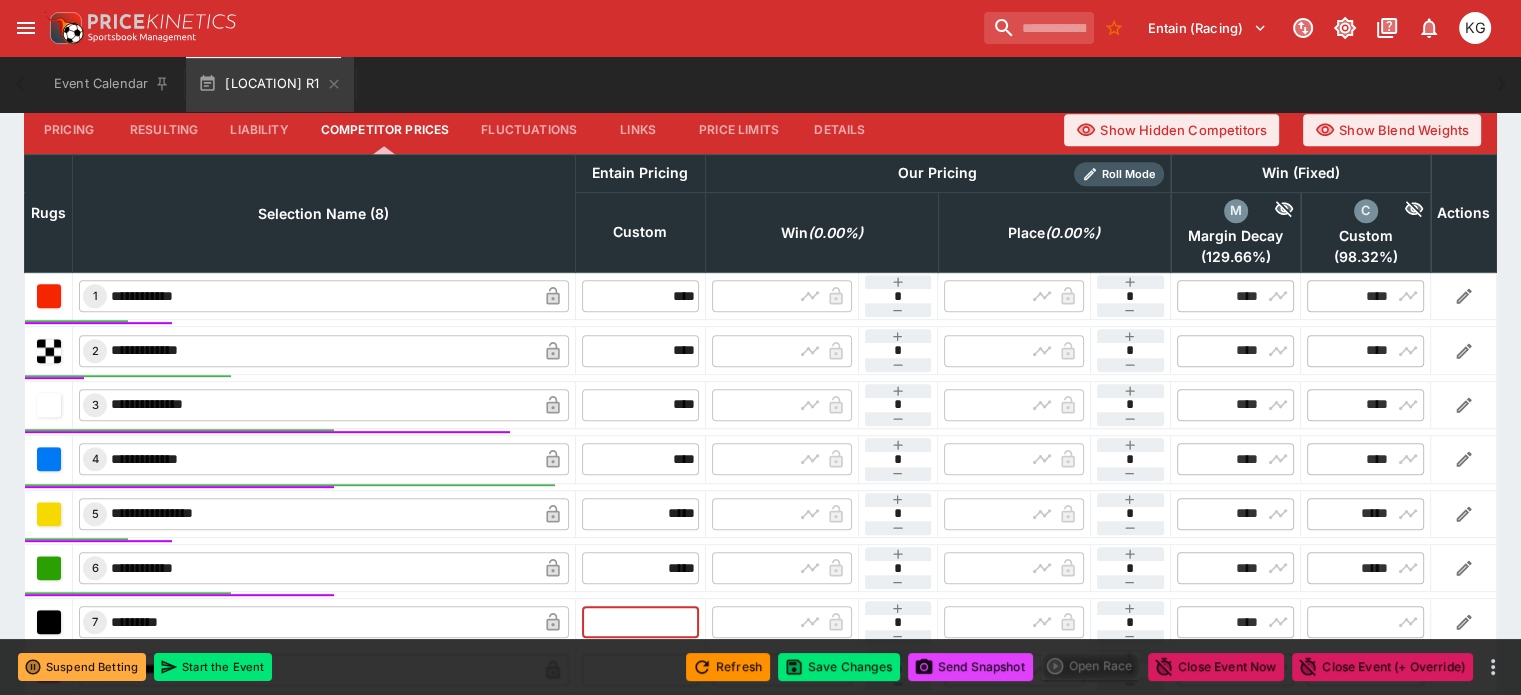 click at bounding box center [640, 622] 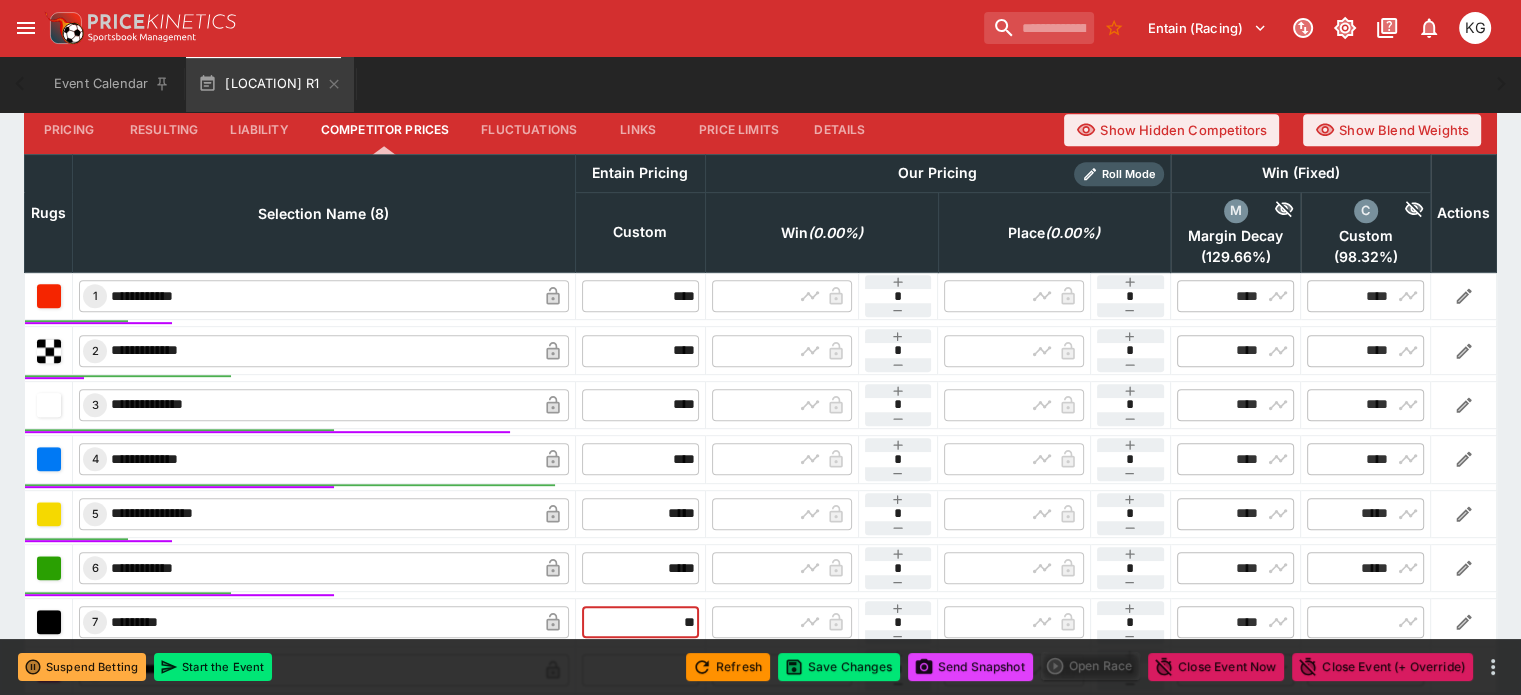 type on "***" 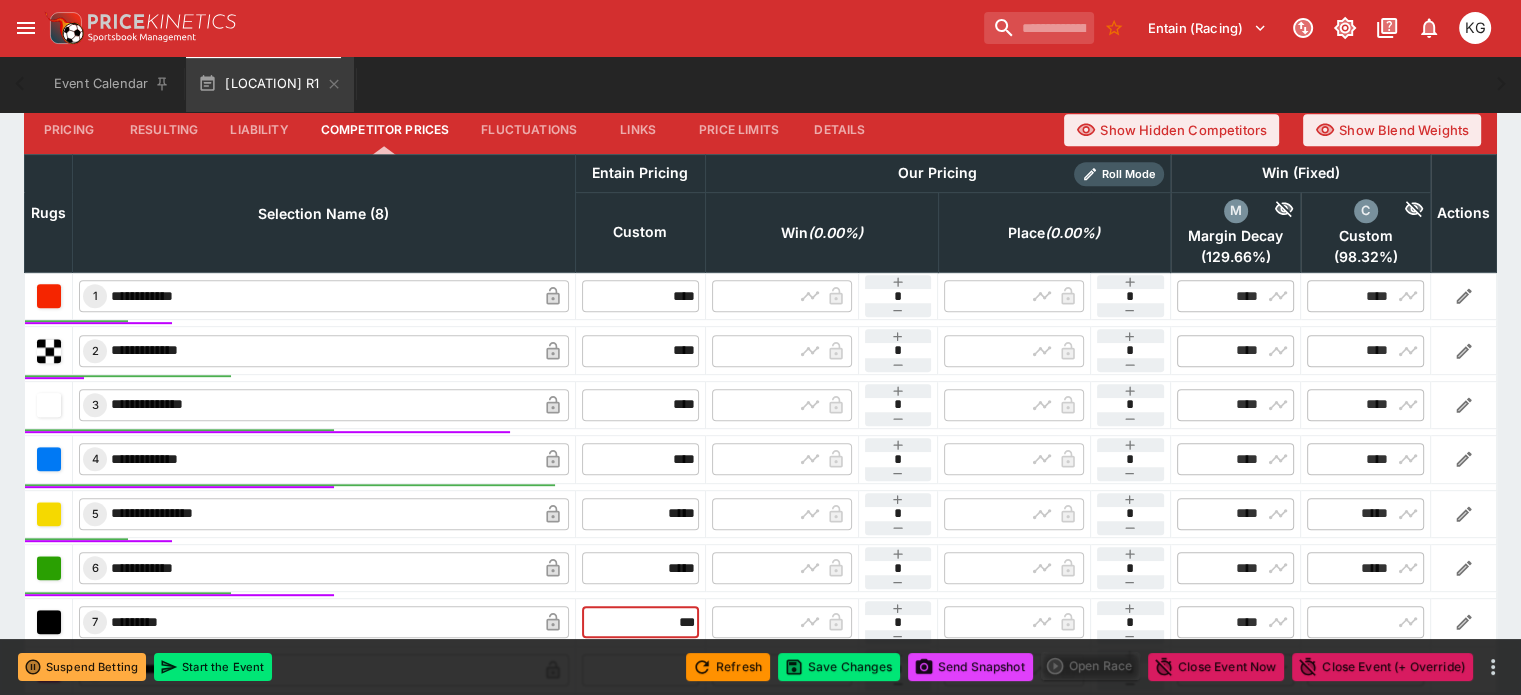 type on "******" 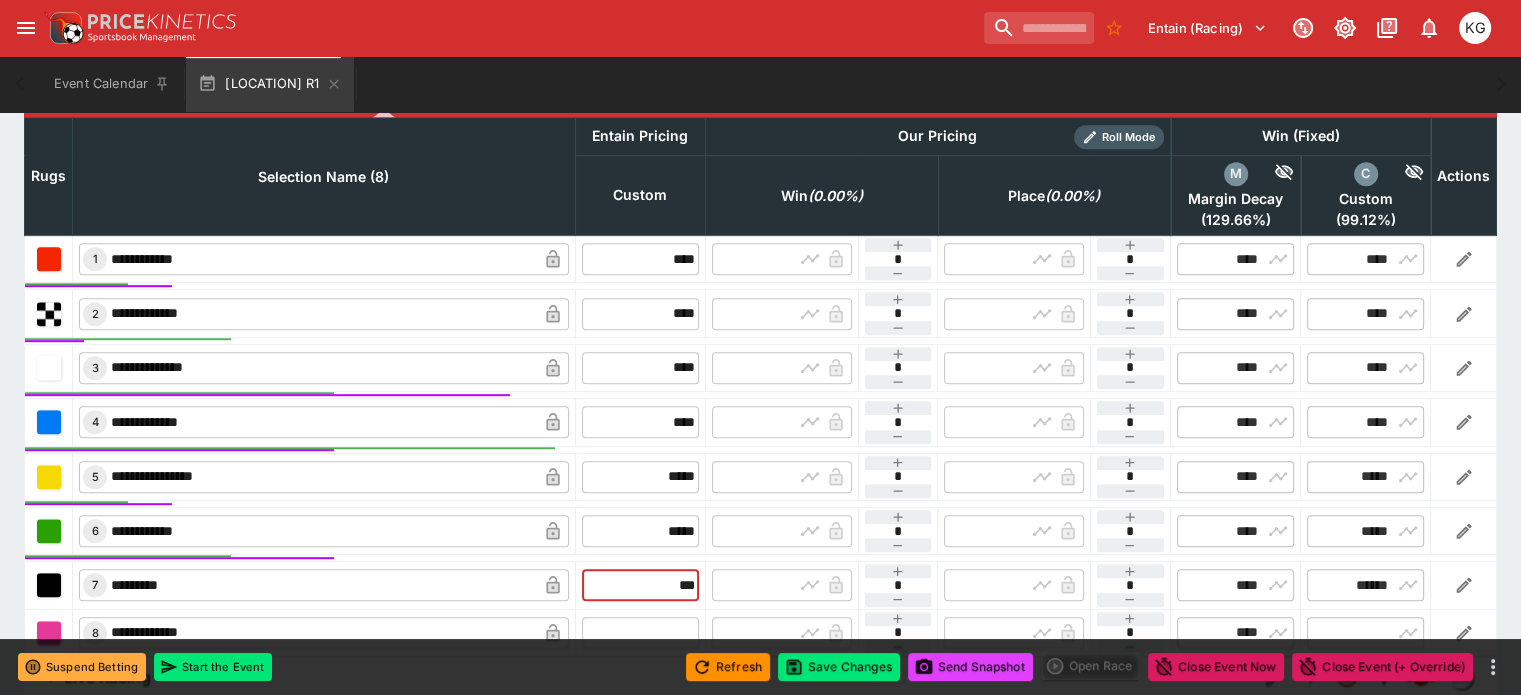 scroll, scrollTop: 956, scrollLeft: 0, axis: vertical 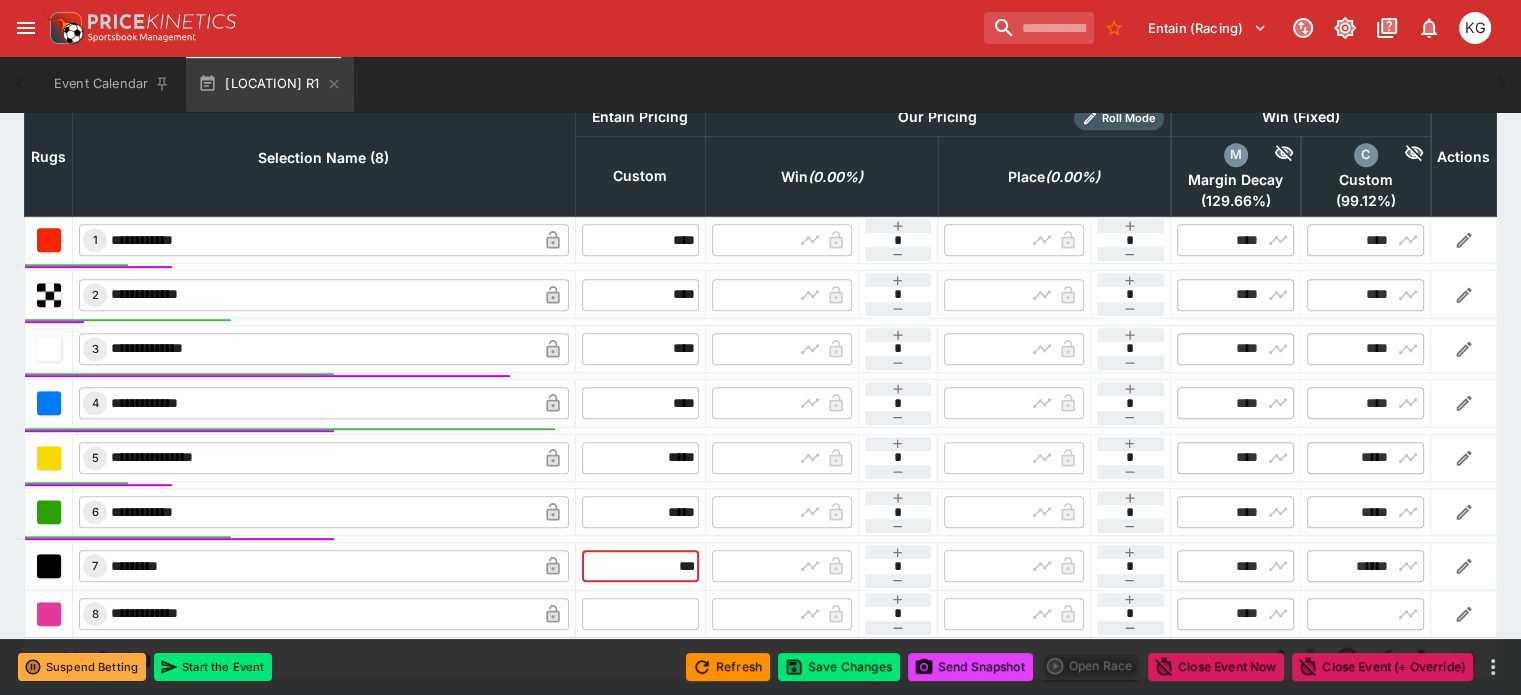 type on "******" 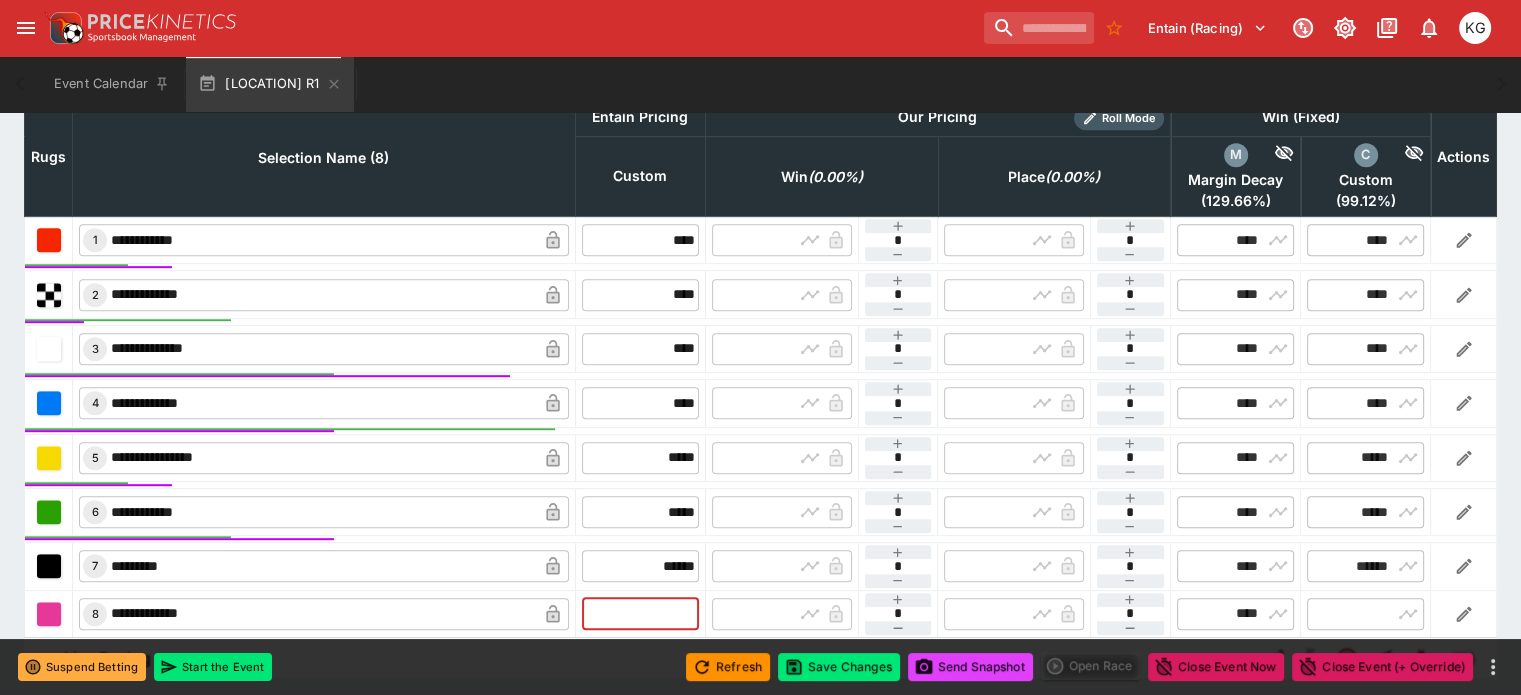 click at bounding box center [640, 614] 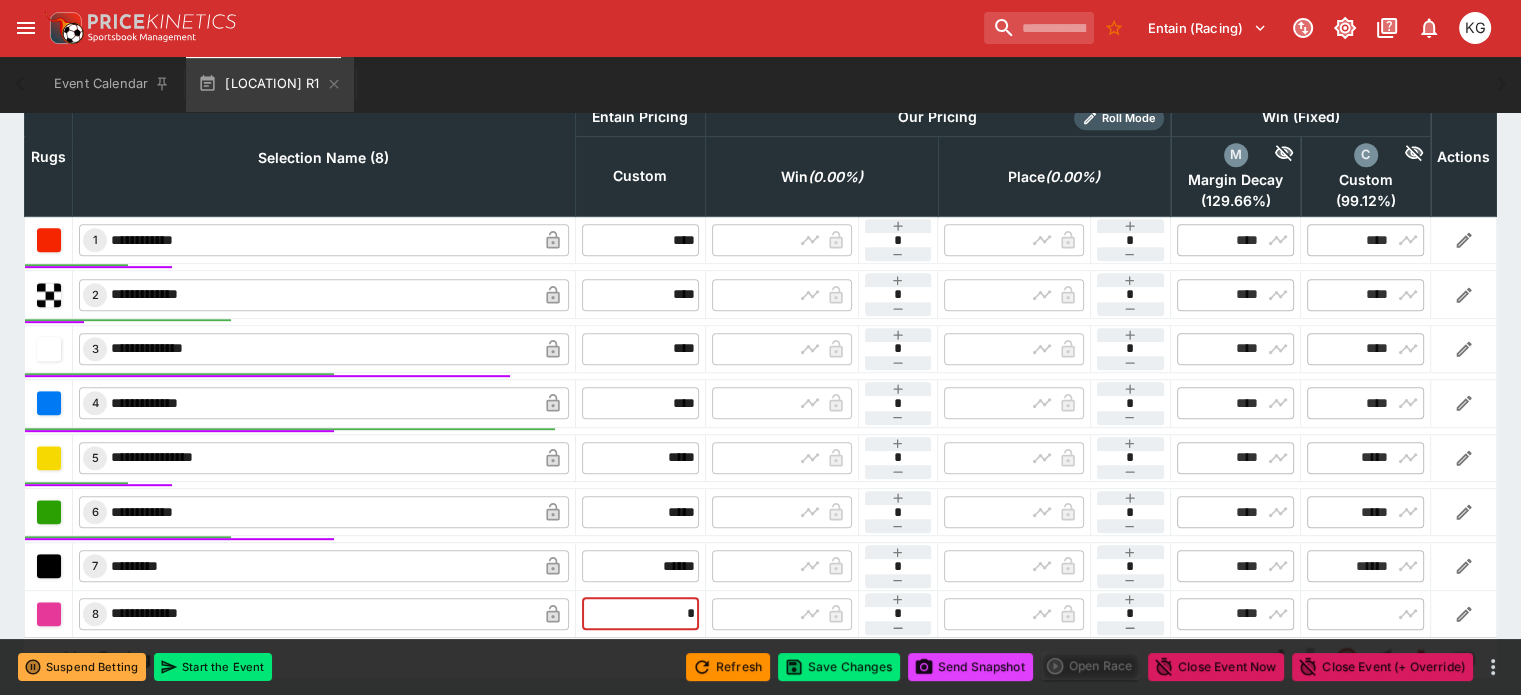 type on "**" 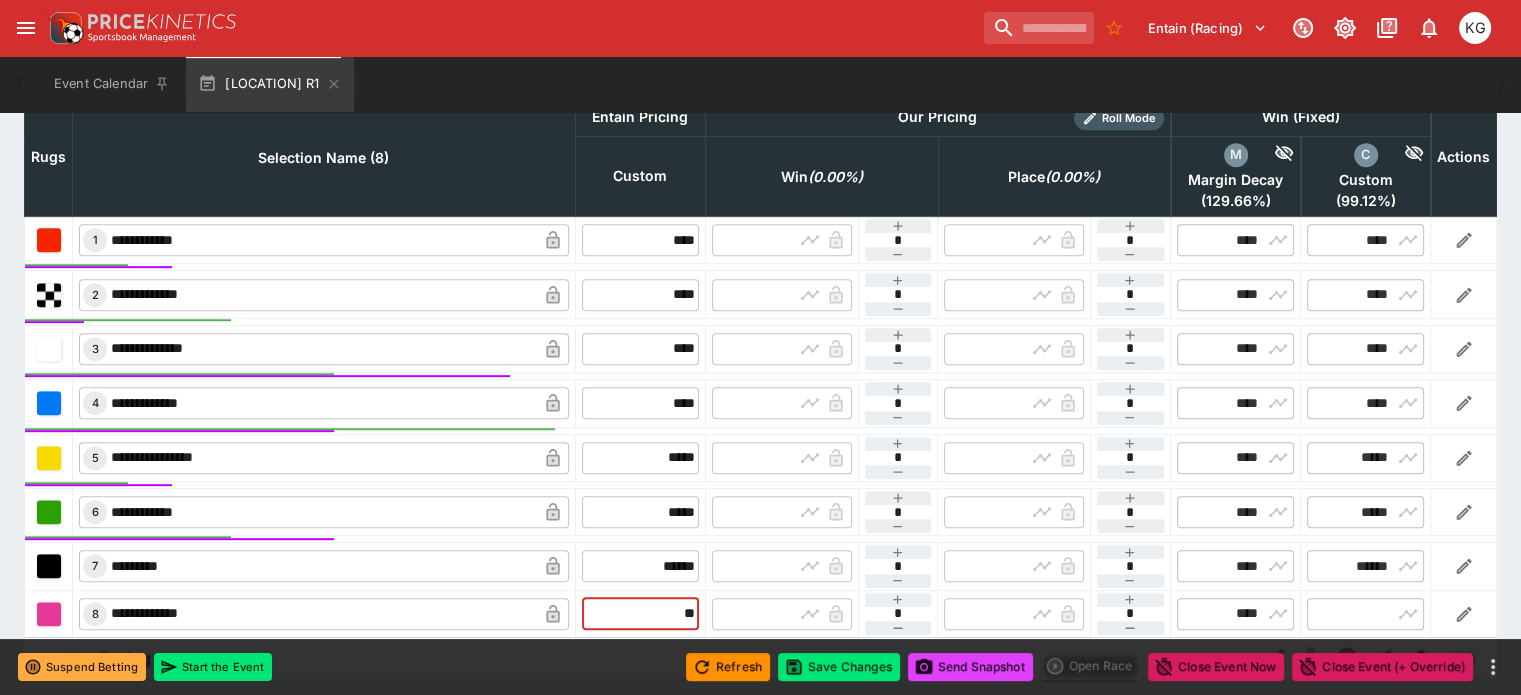 type on "*****" 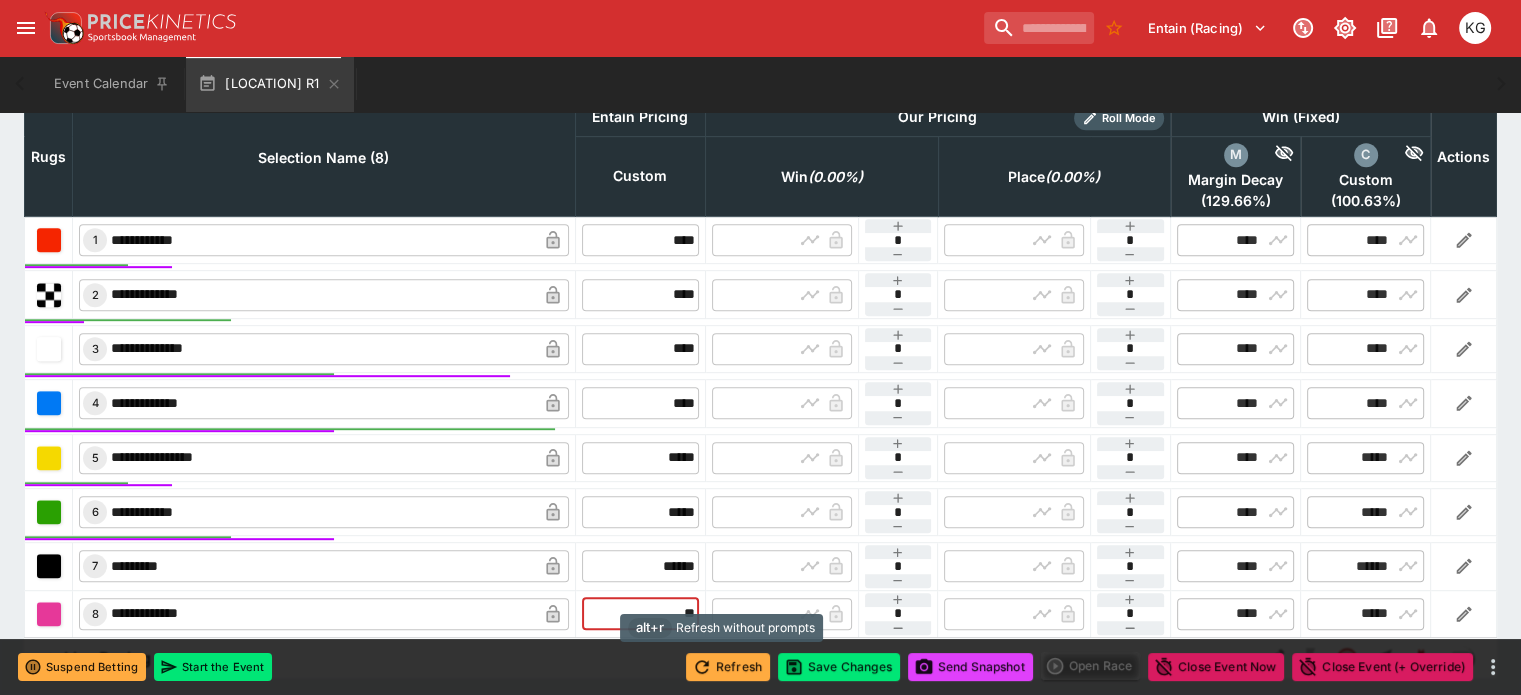 type on "*****" 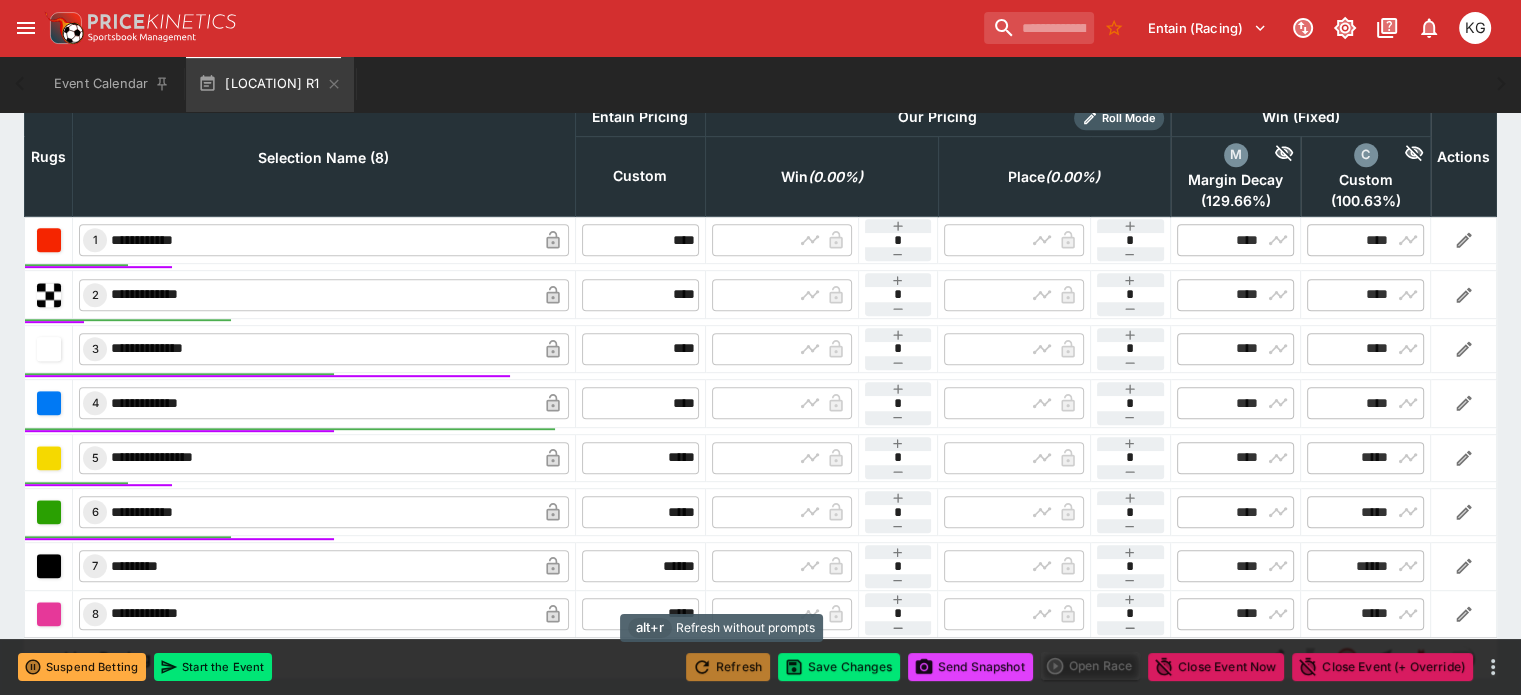 click on "Refresh" at bounding box center (728, 667) 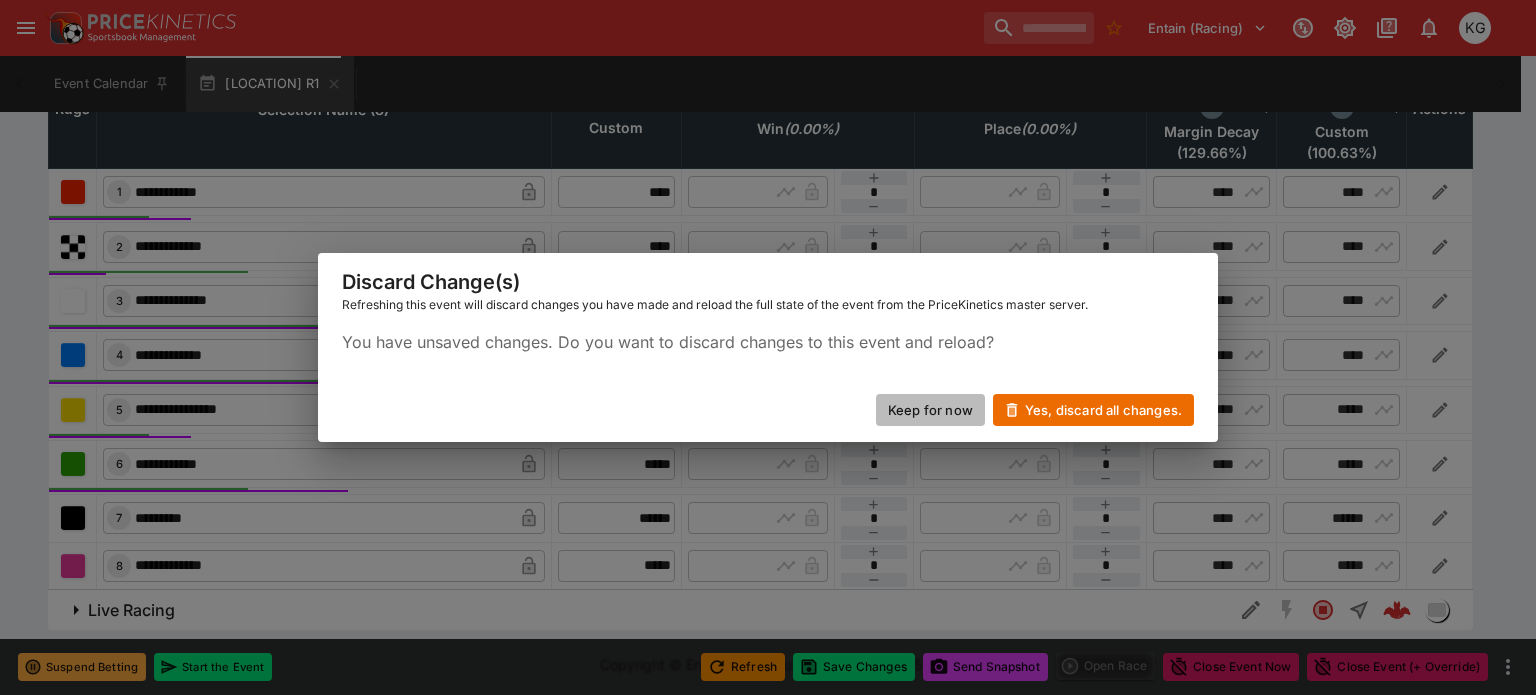 click on "Keep for now" at bounding box center [930, 410] 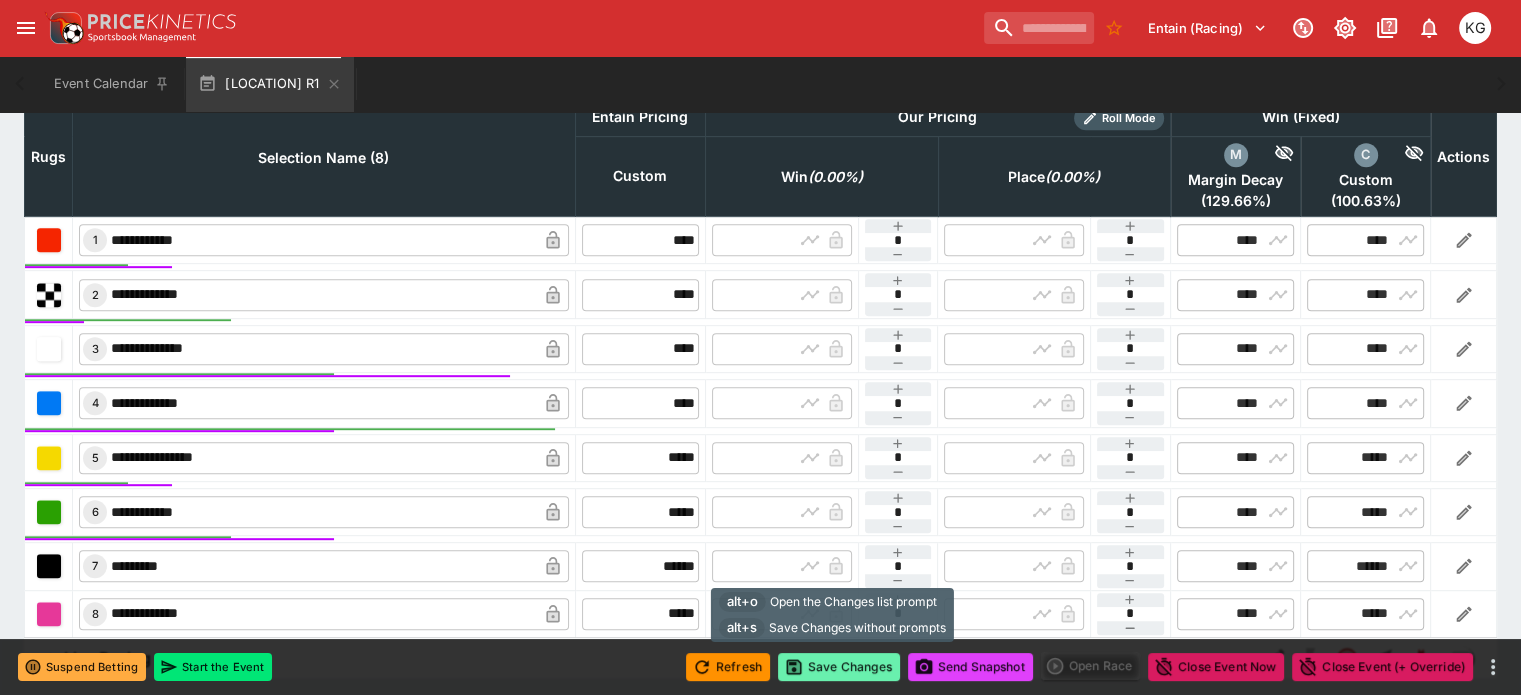 click on "Save Changes" at bounding box center (839, 667) 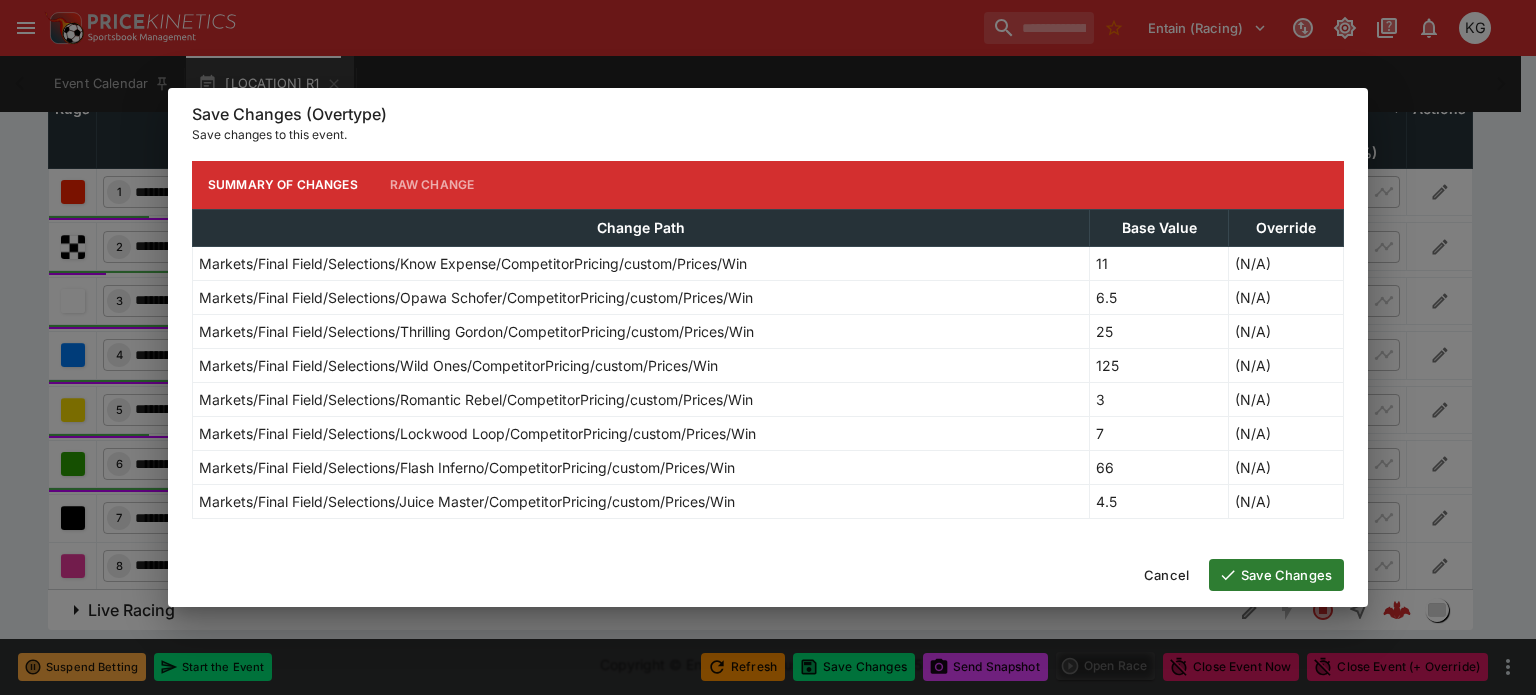 click on "Save Changes" at bounding box center (1276, 575) 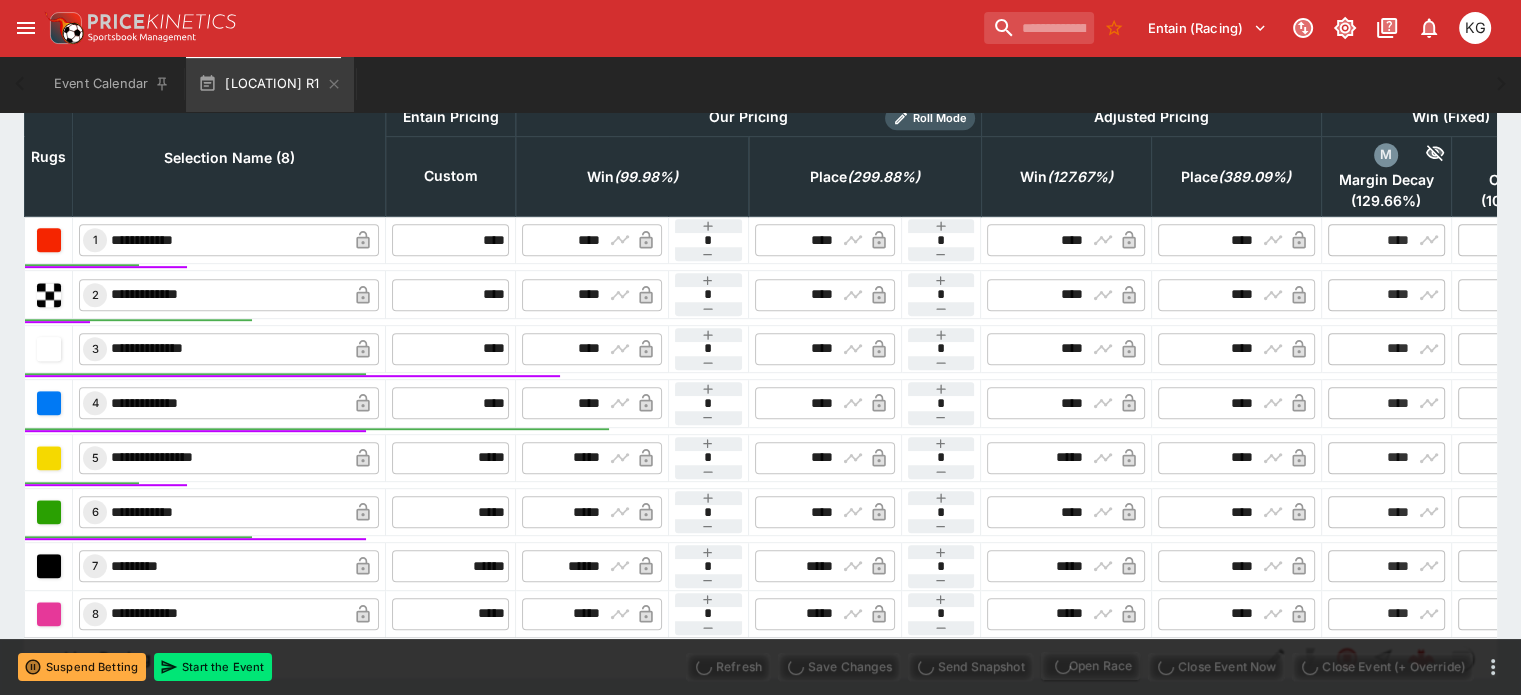 type on "**********" 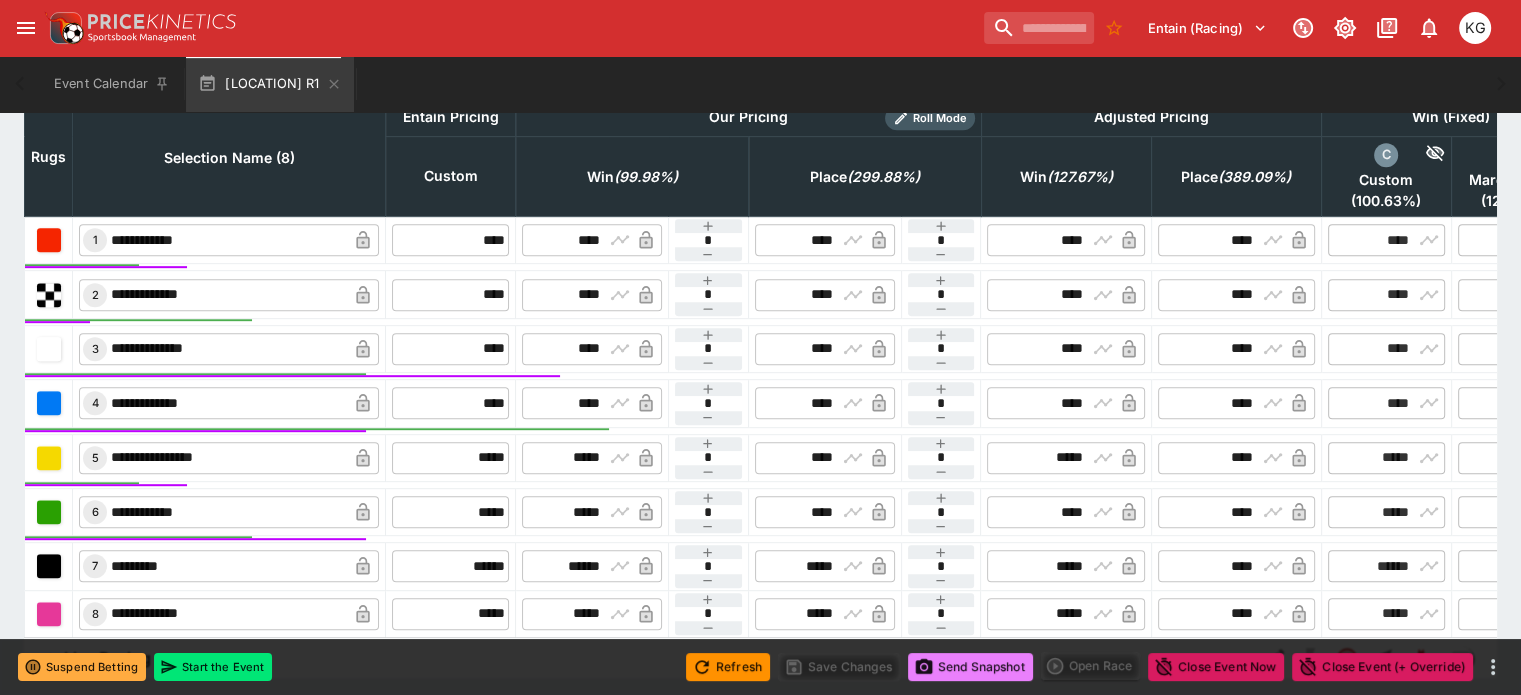 click on "Send Snapshot" at bounding box center [970, 667] 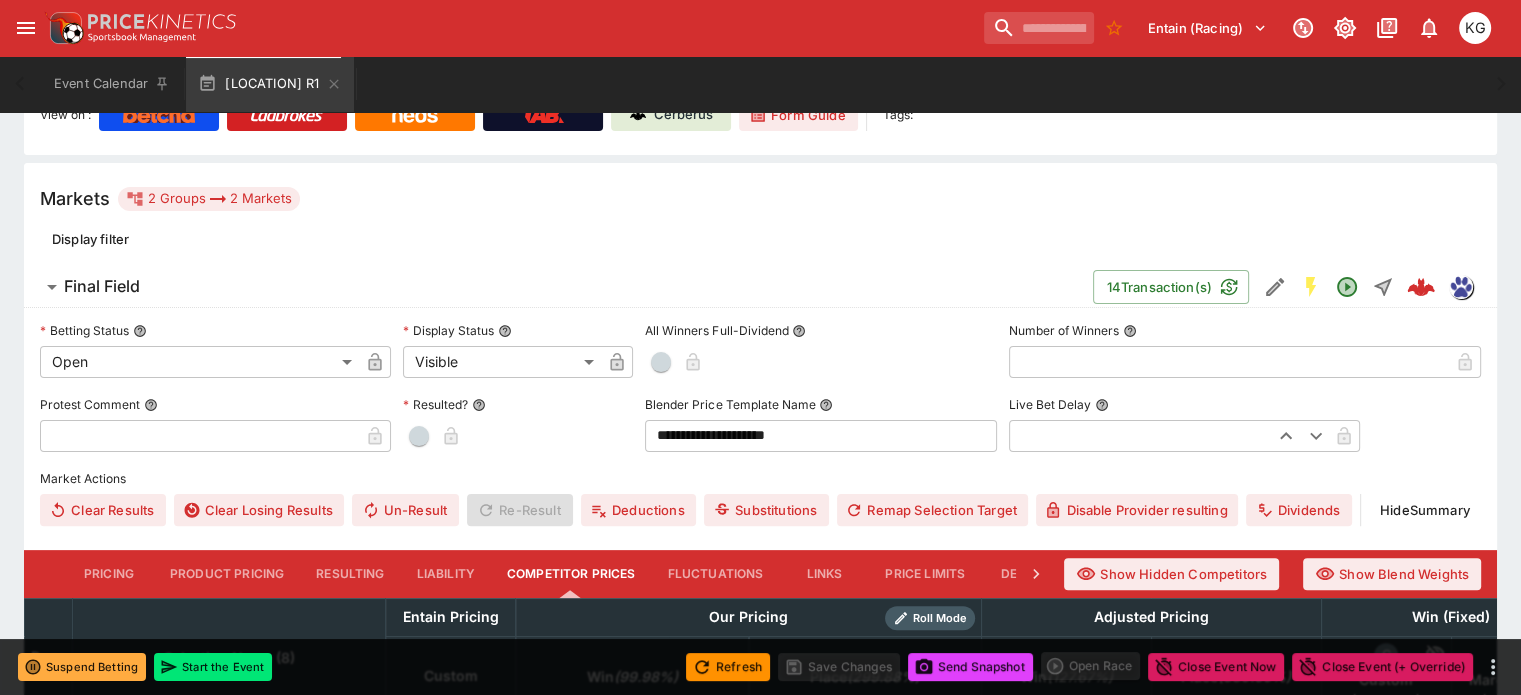 scroll, scrollTop: 0, scrollLeft: 0, axis: both 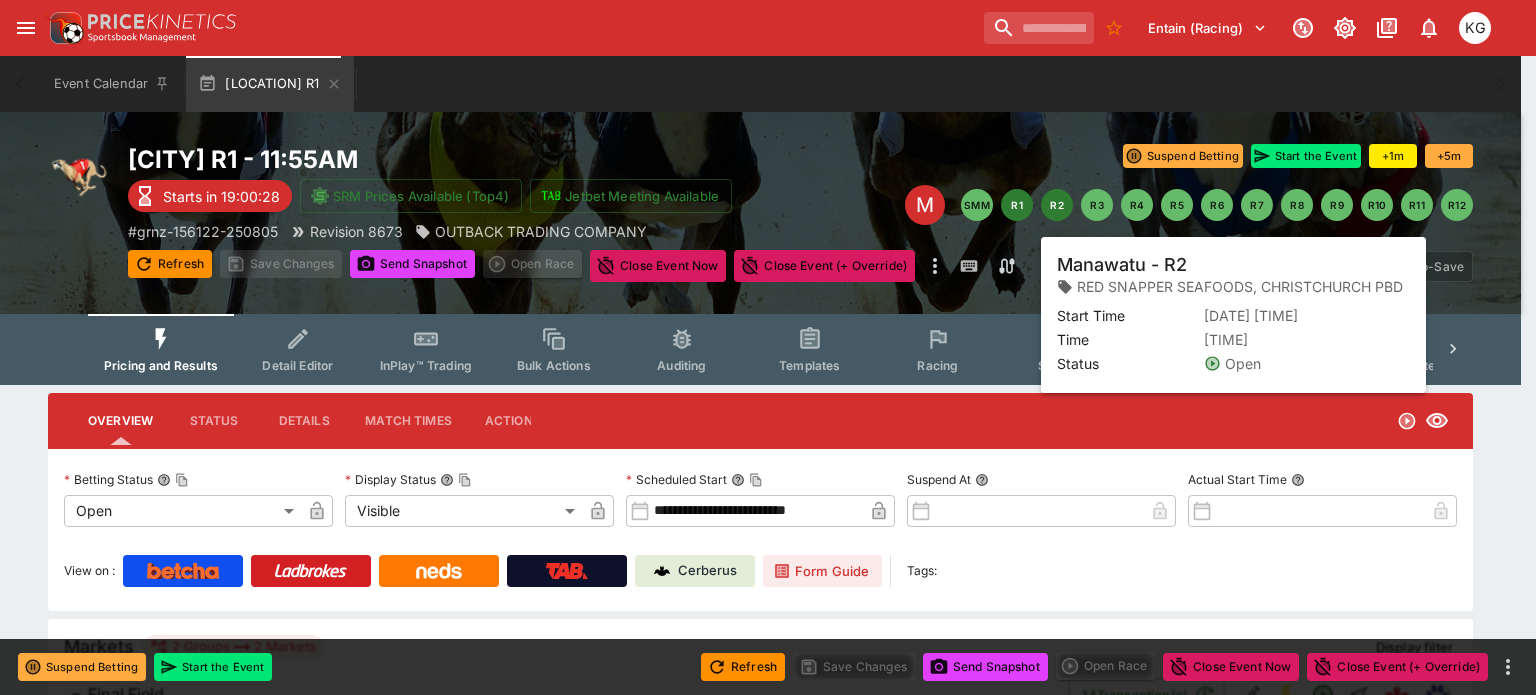 click on "R2" at bounding box center [1057, 205] 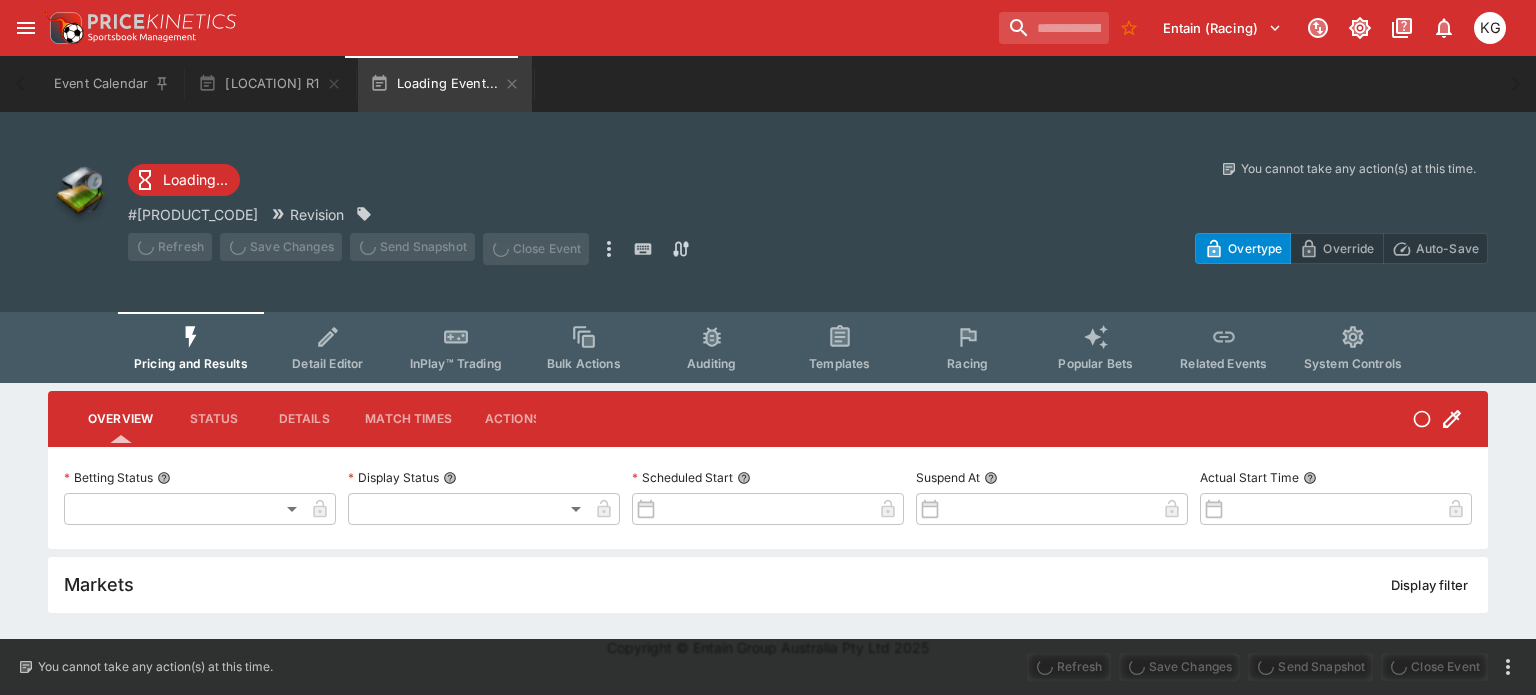 type on "**********" 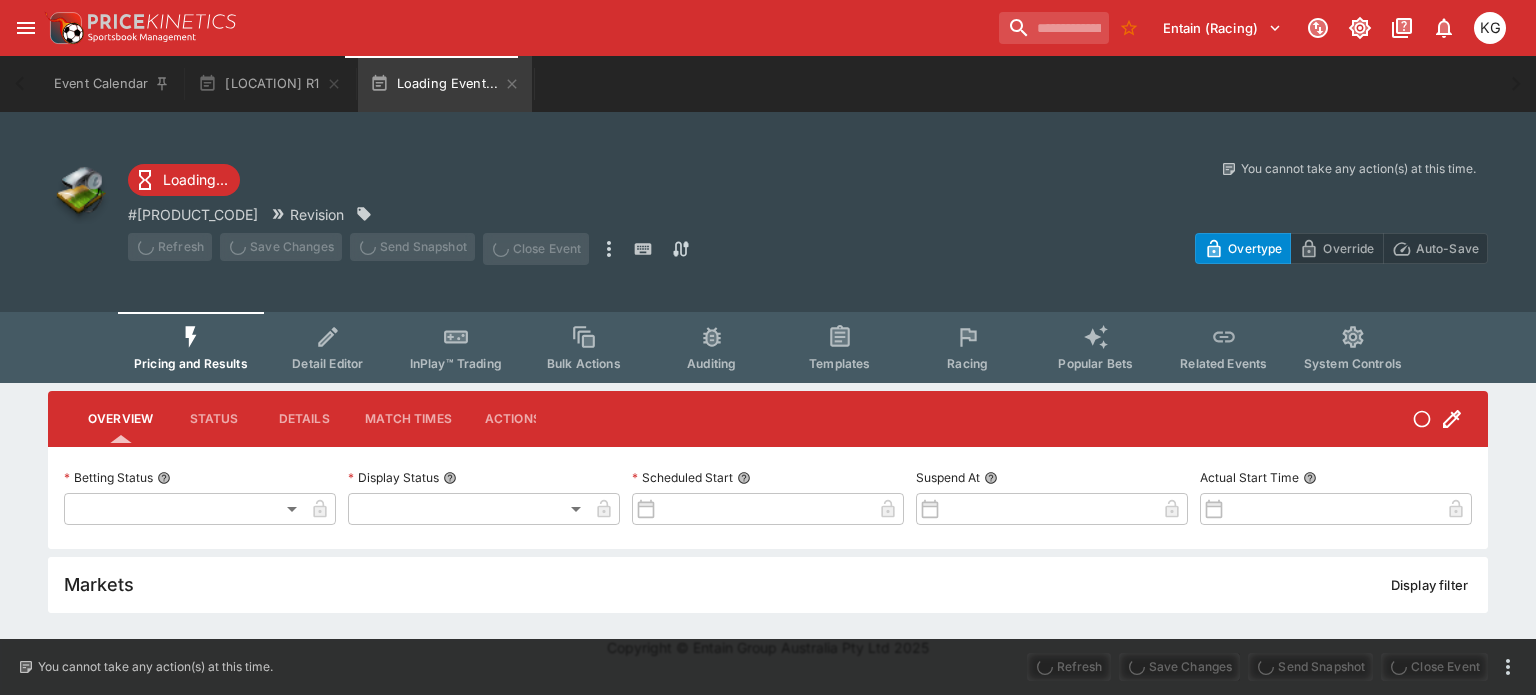 type on "*******" 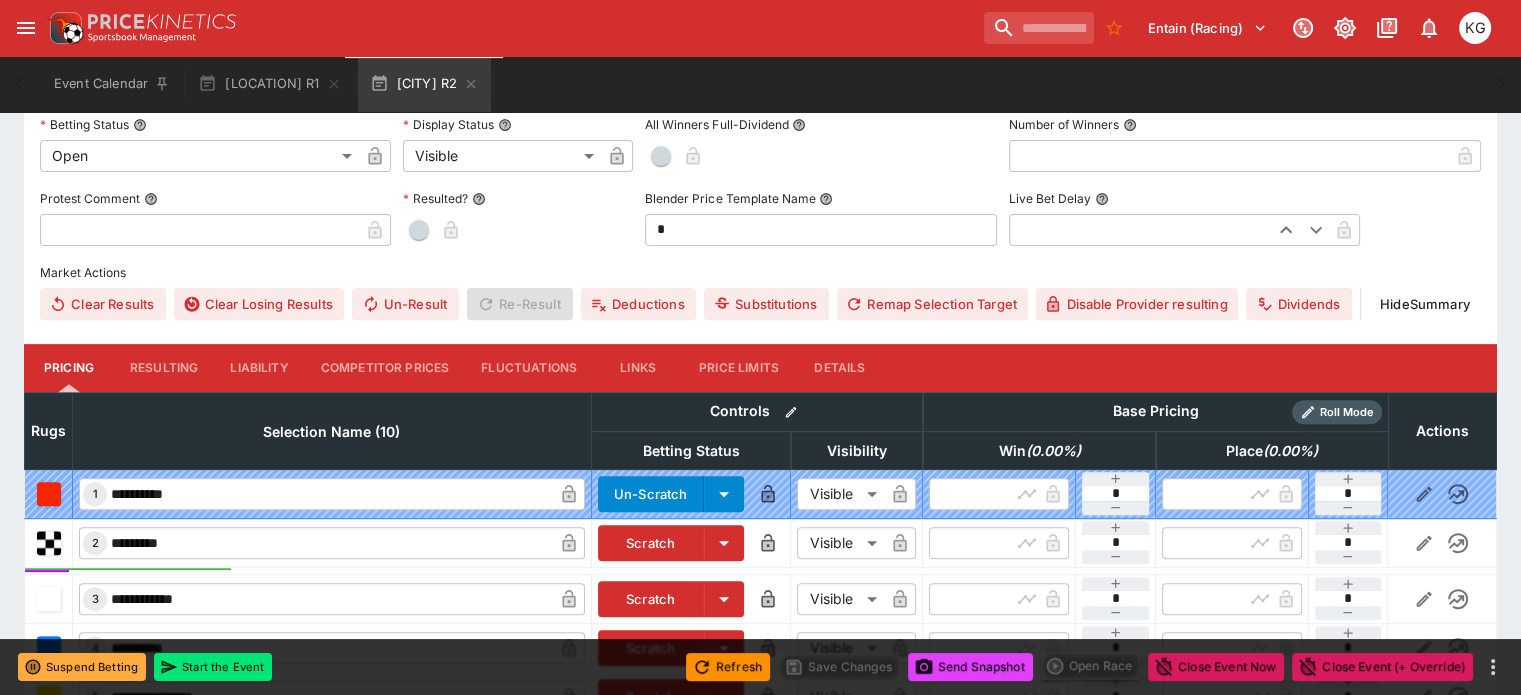 scroll, scrollTop: 700, scrollLeft: 0, axis: vertical 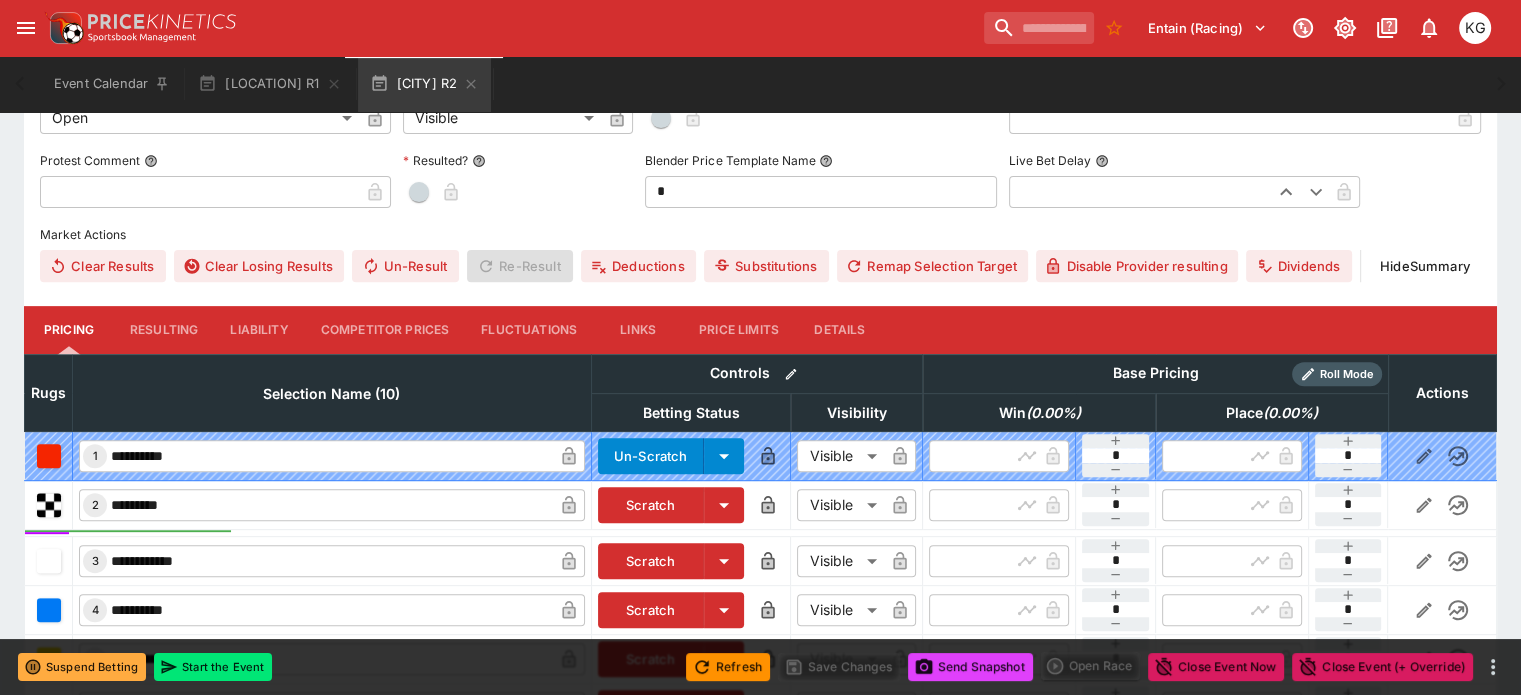 click on "Competitor Prices" at bounding box center [385, 330] 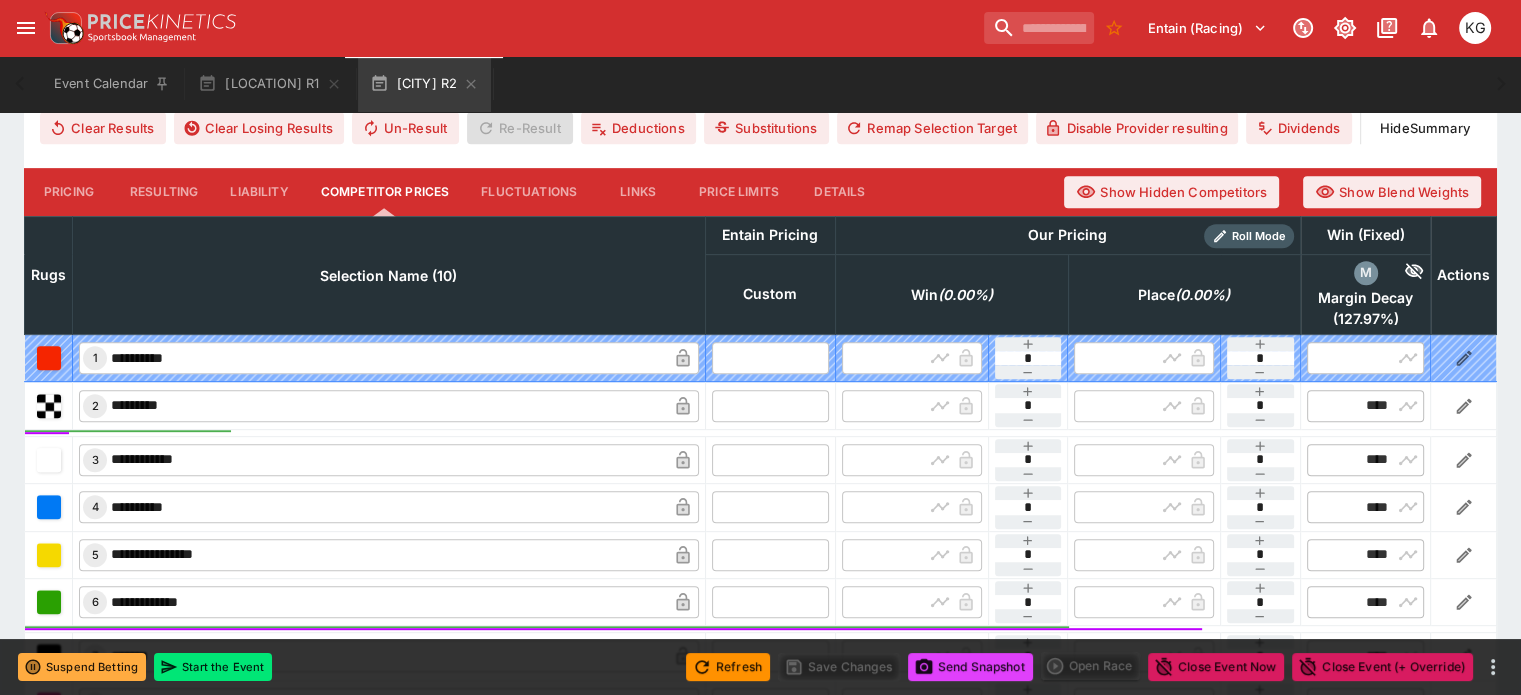 scroll, scrollTop: 900, scrollLeft: 0, axis: vertical 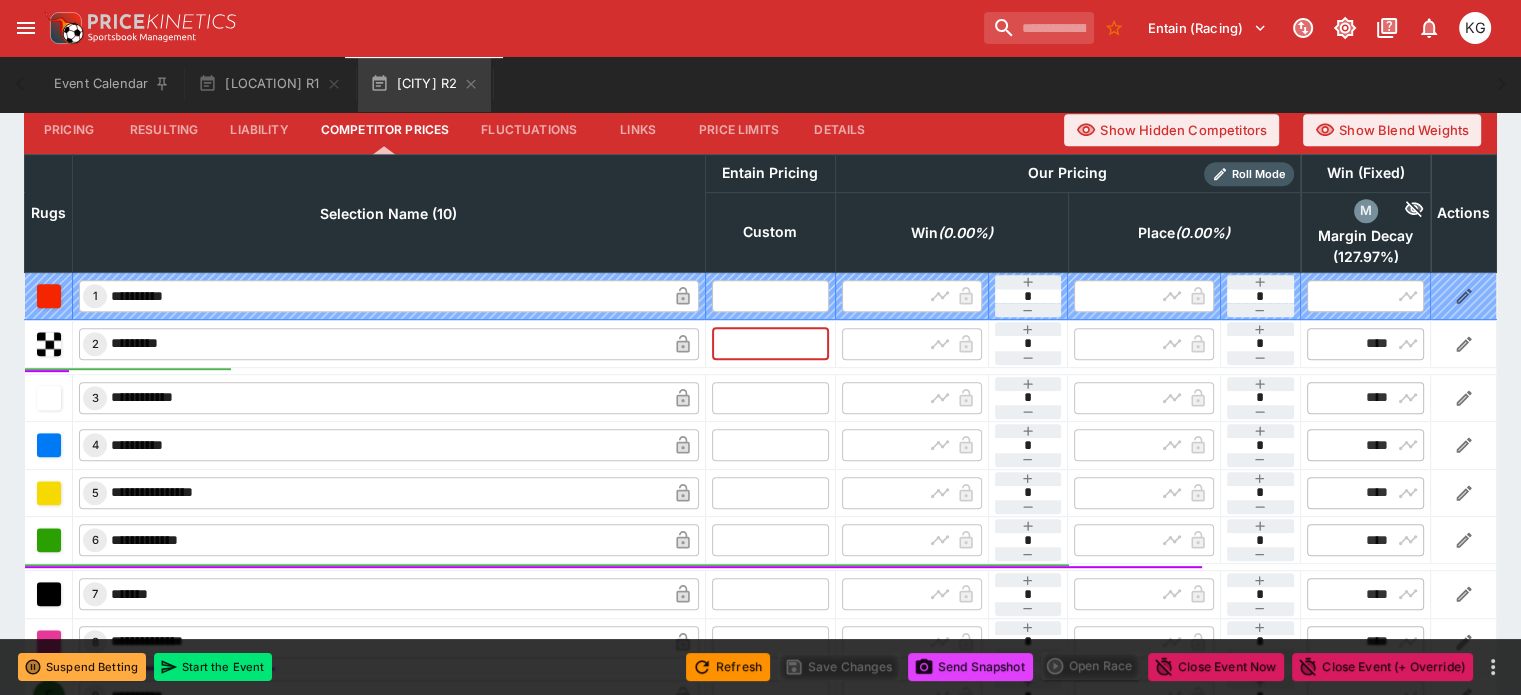 click at bounding box center (770, 343) 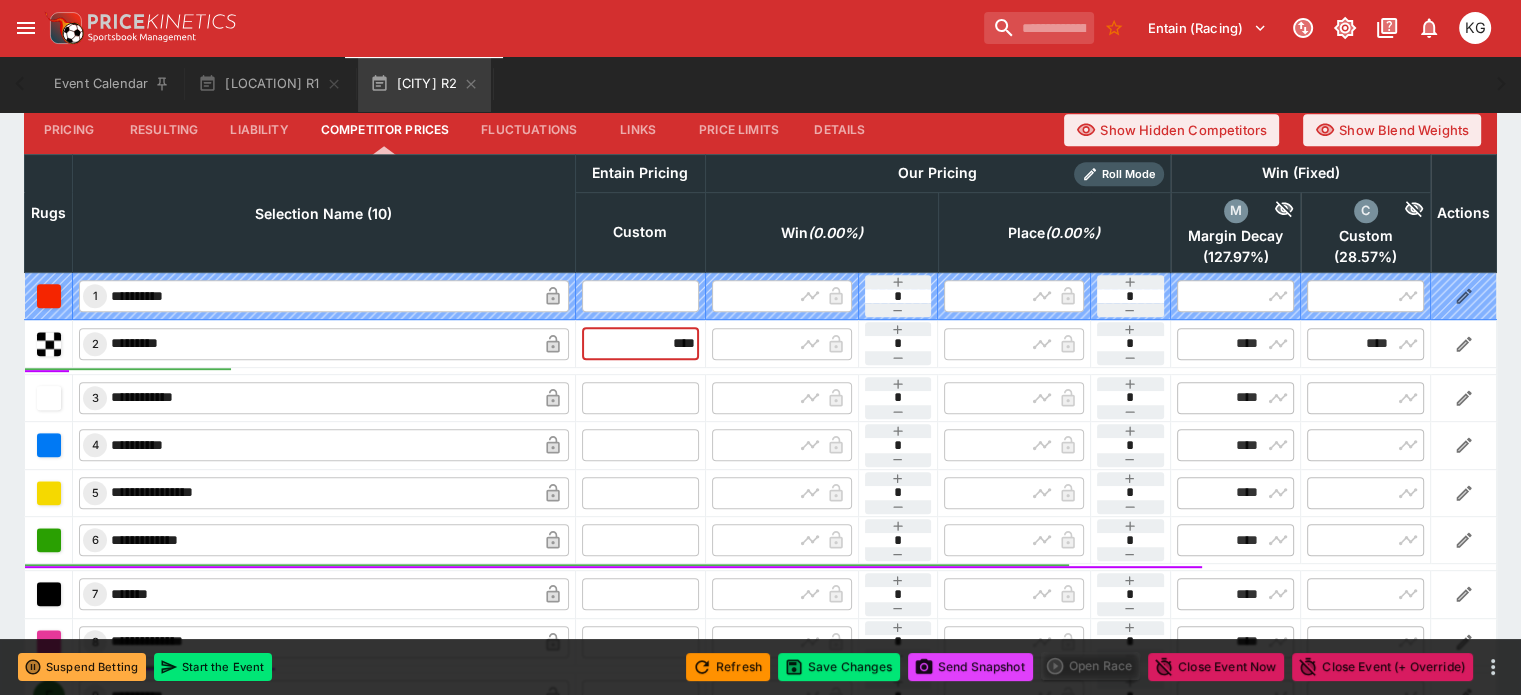 drag, startPoint x: 631, startPoint y: 286, endPoint x: 691, endPoint y: 286, distance: 60 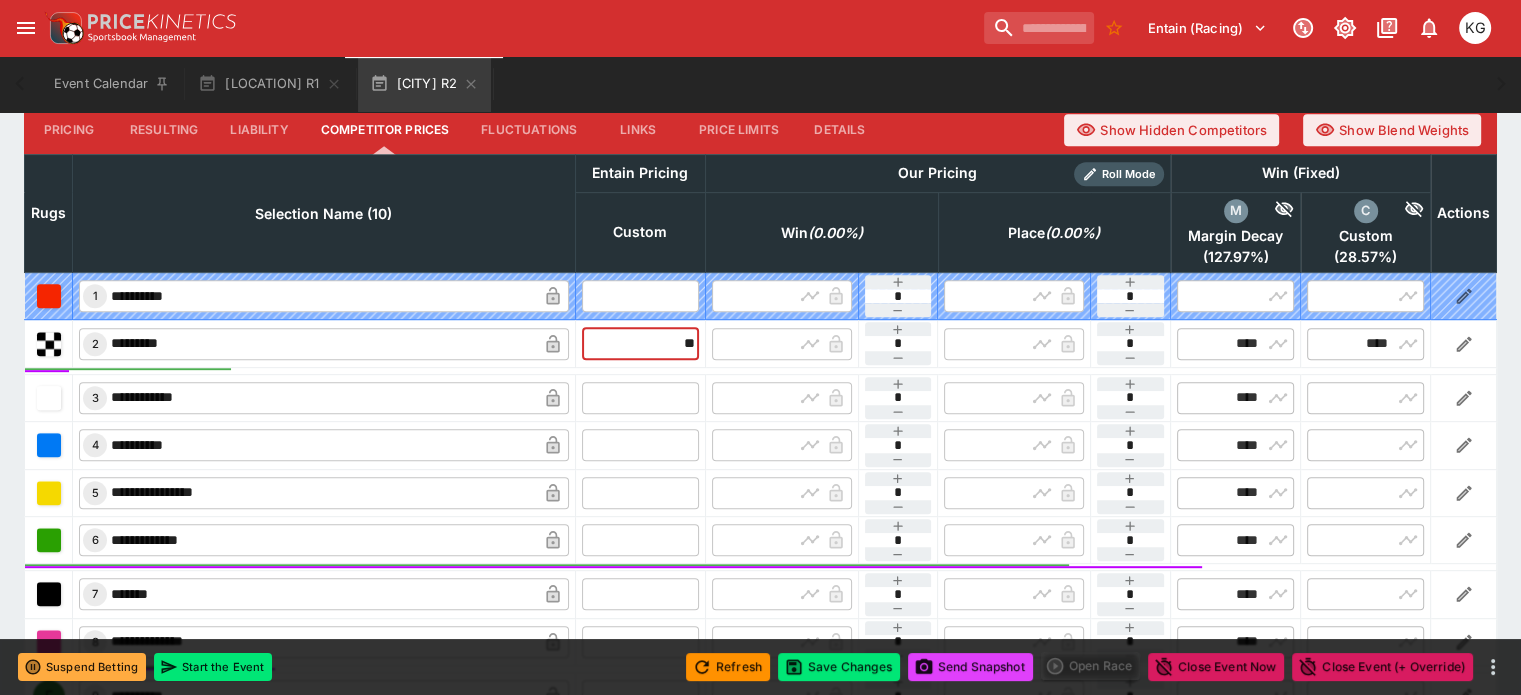 type on "***" 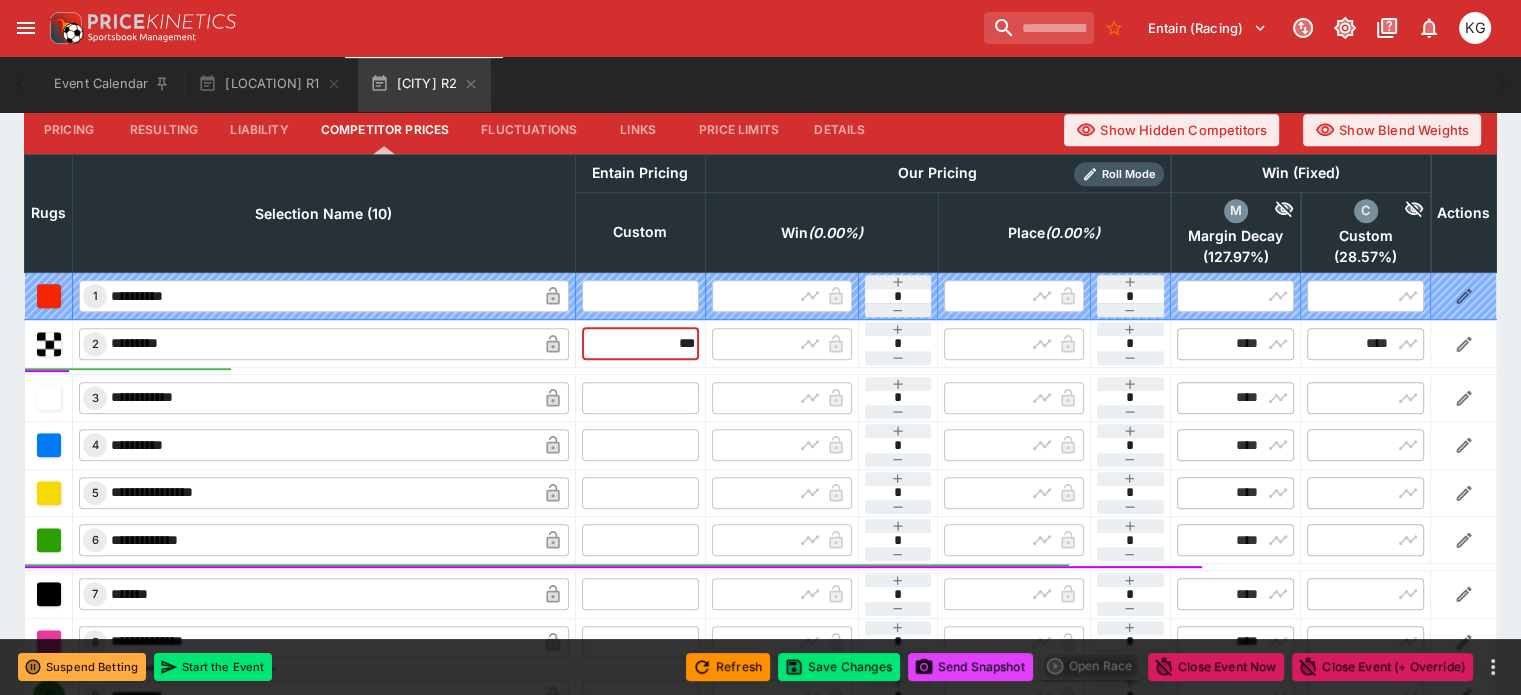 type on "****" 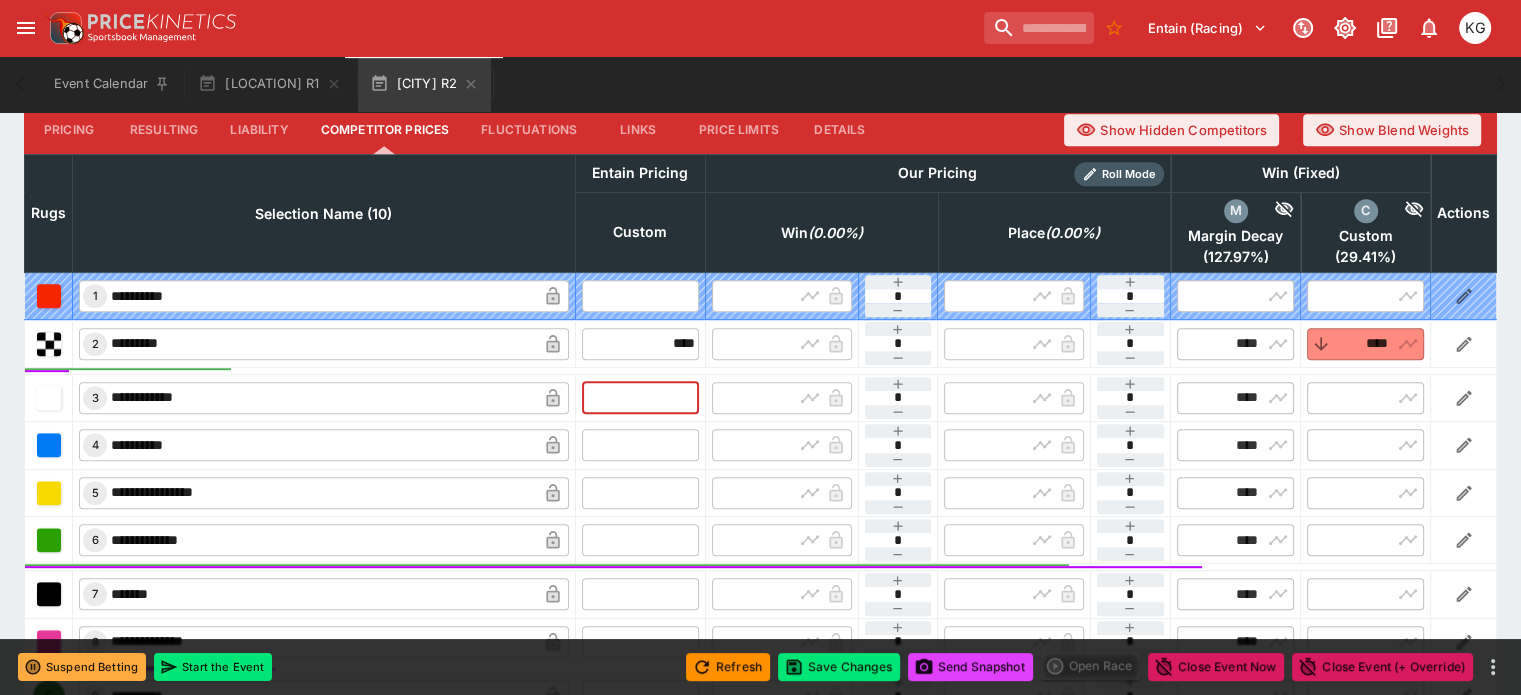 click at bounding box center (640, 398) 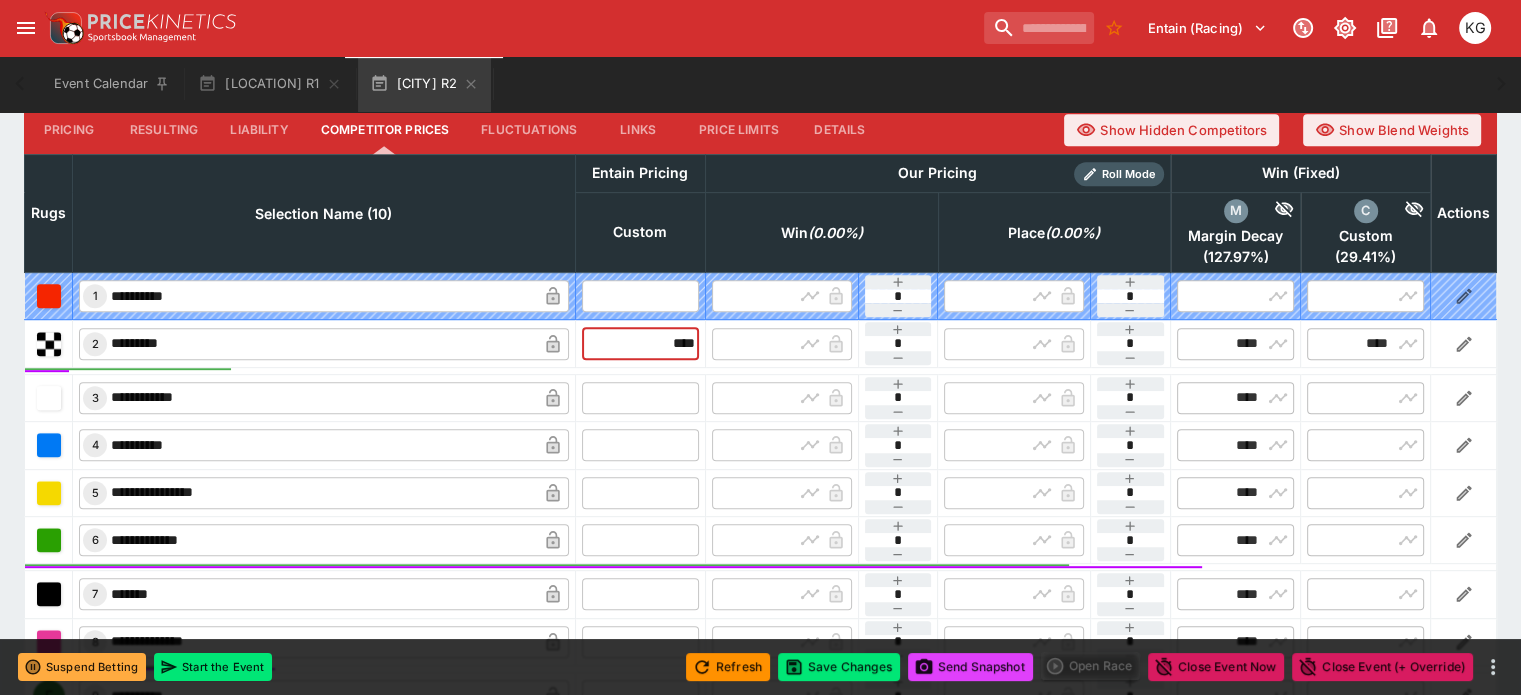 drag, startPoint x: 610, startPoint y: 299, endPoint x: 737, endPoint y: 292, distance: 127.192764 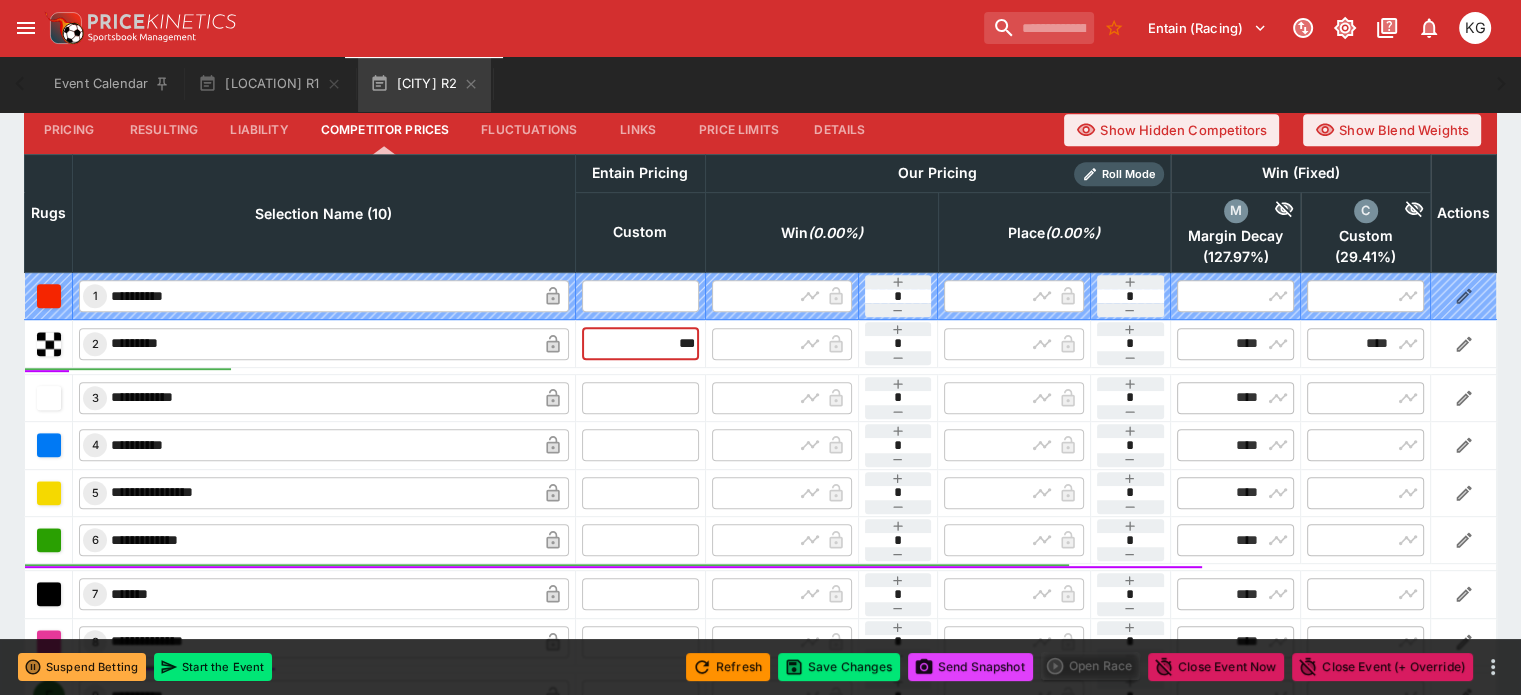 type on "****" 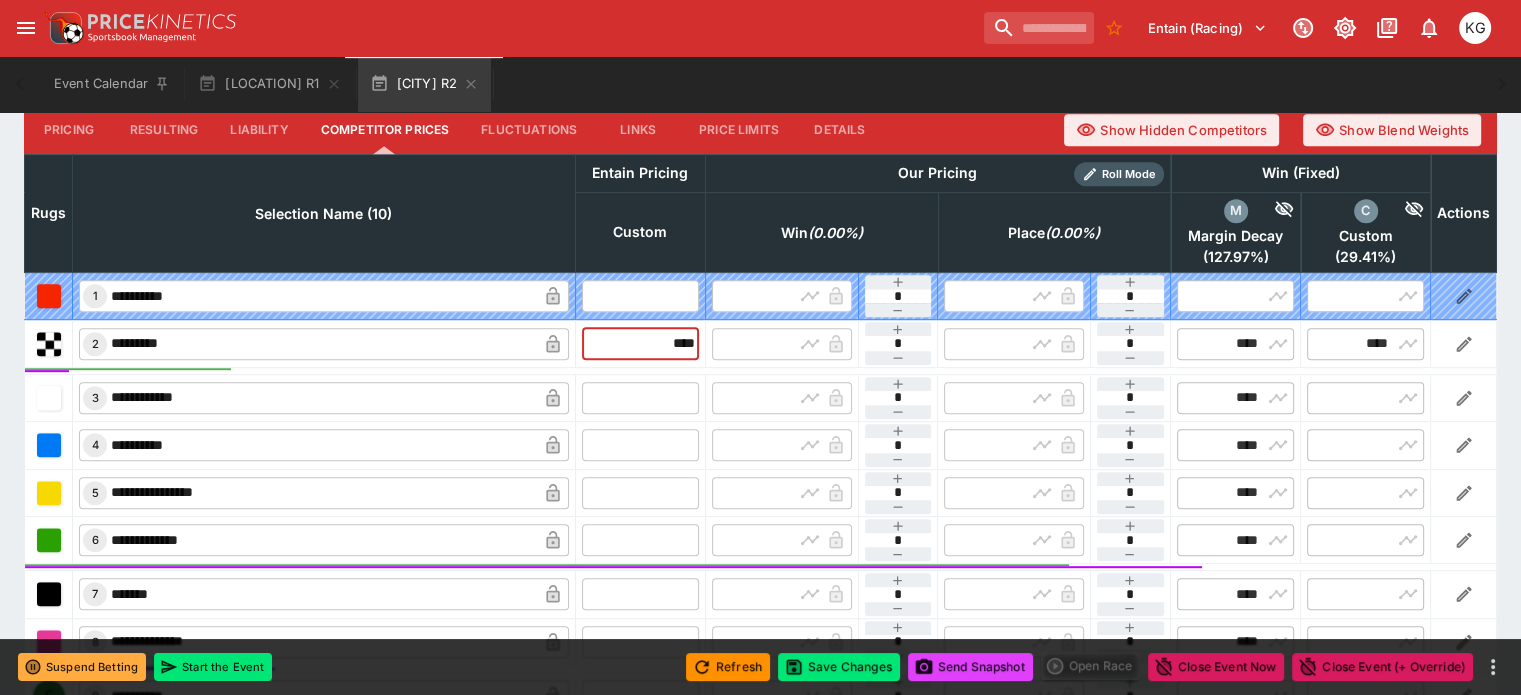 type on "****" 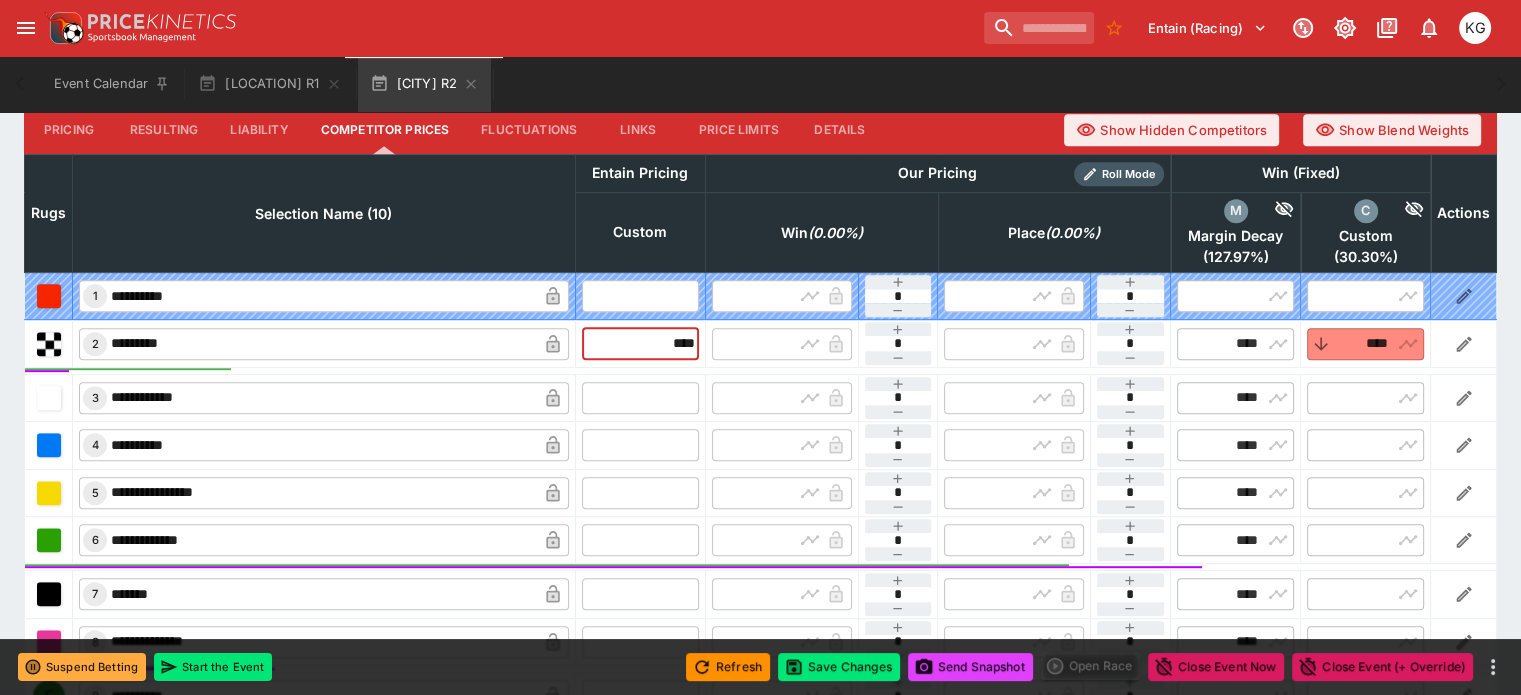 type on "****" 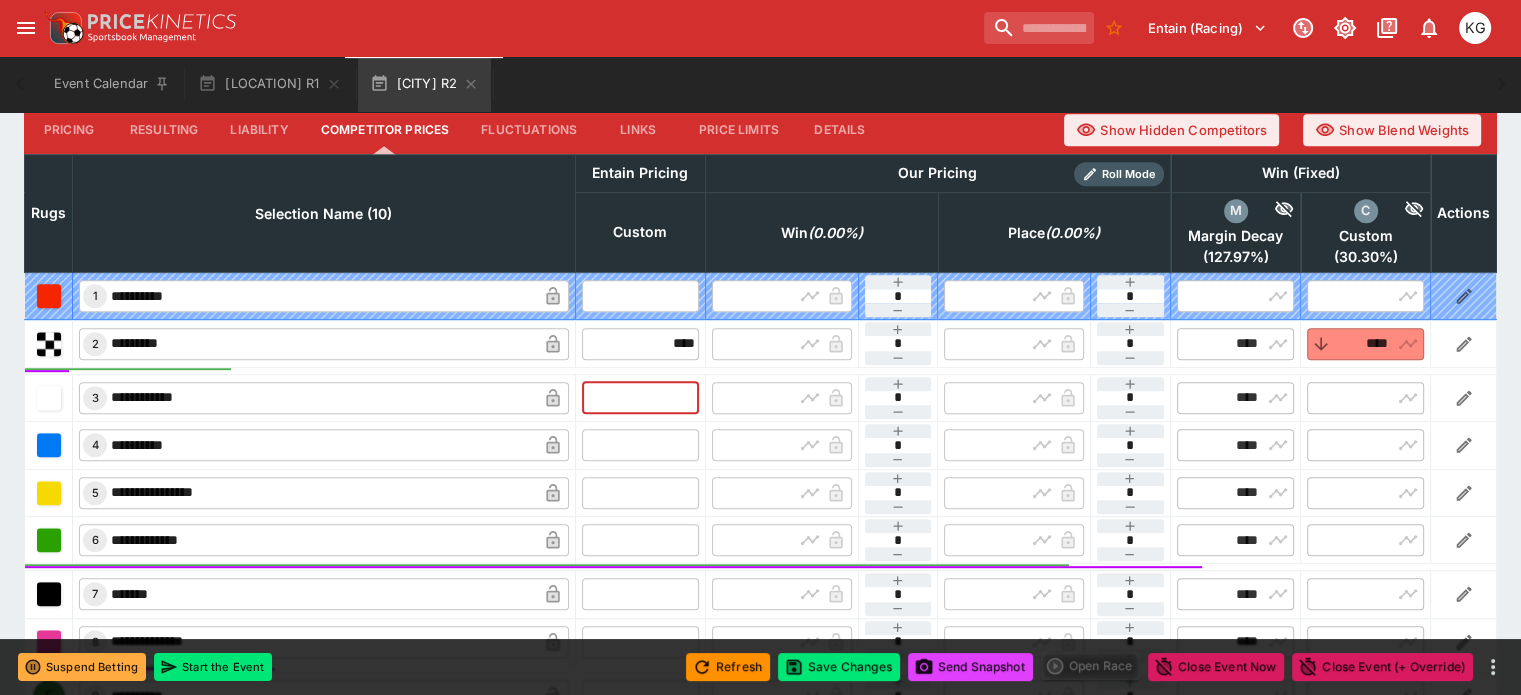 click at bounding box center [640, 398] 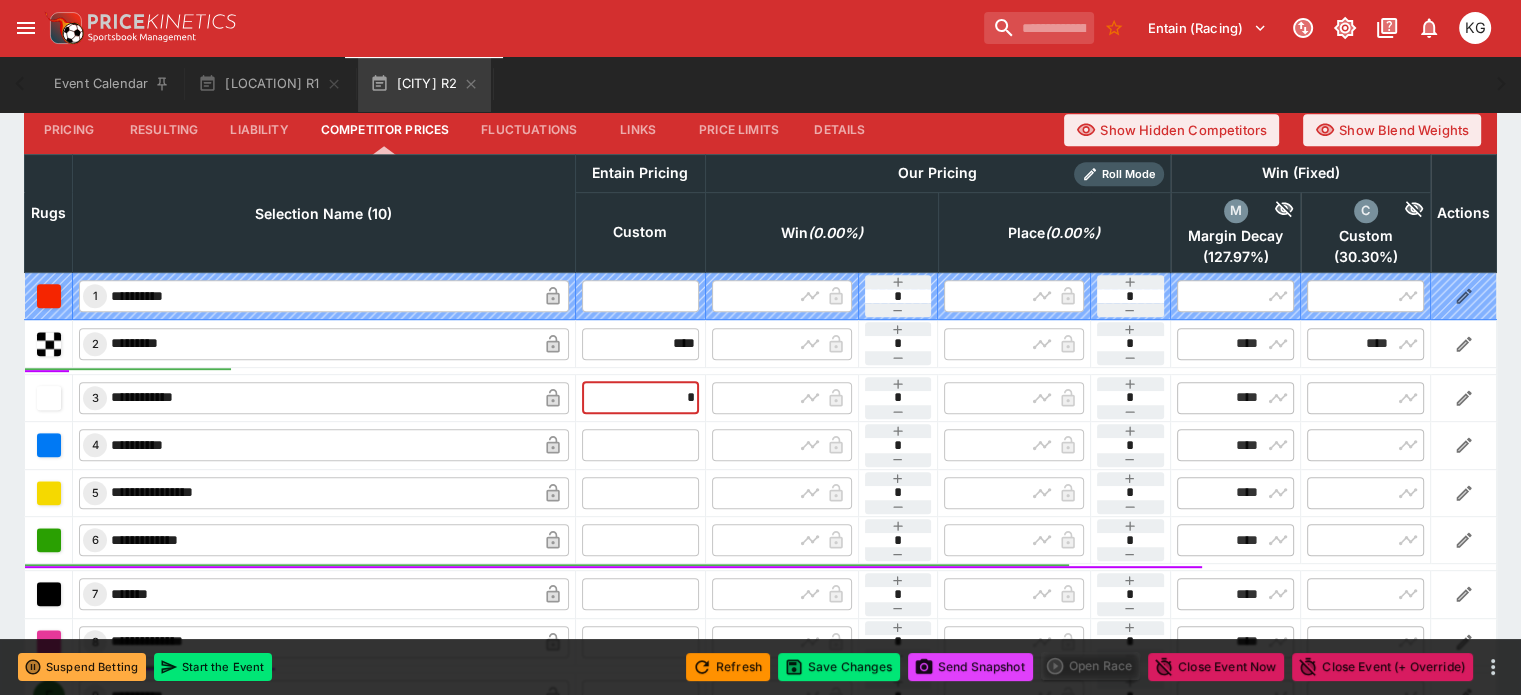 type on "**" 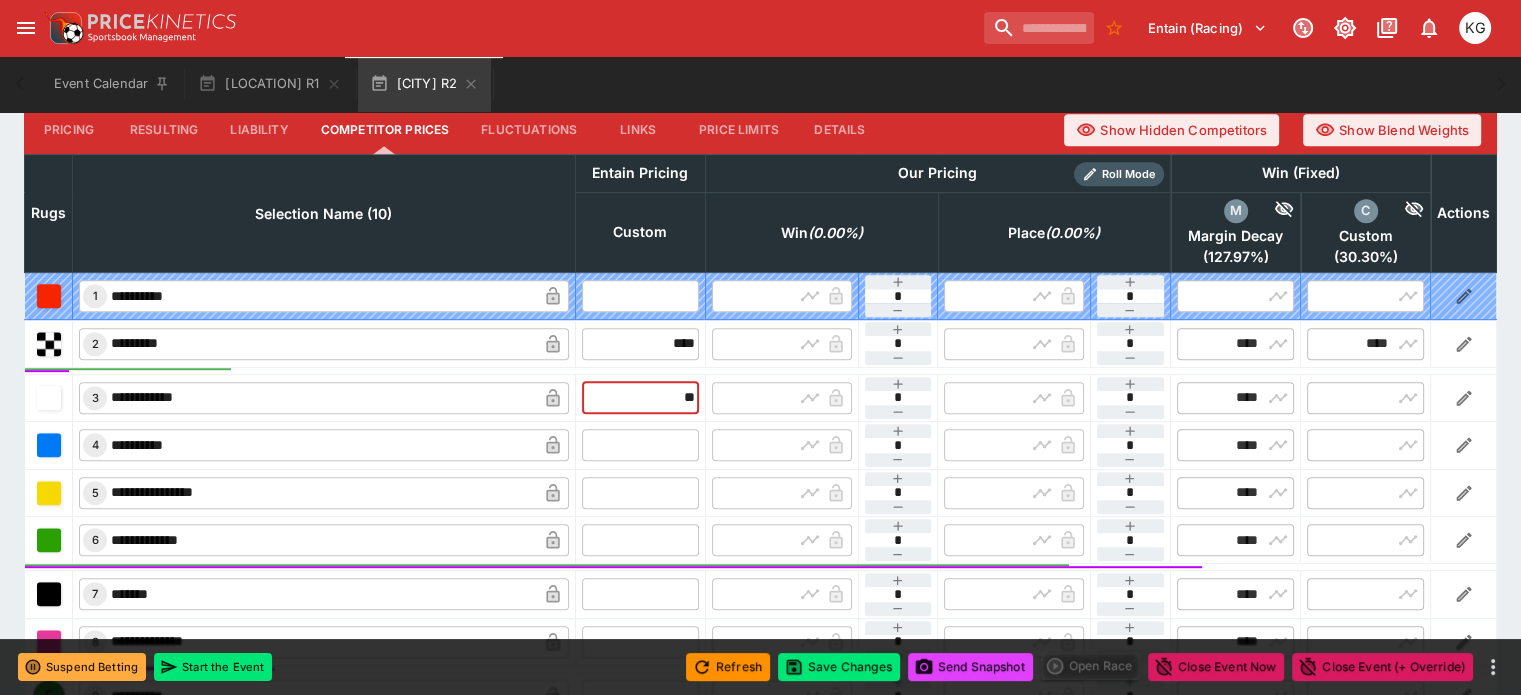 type on "*****" 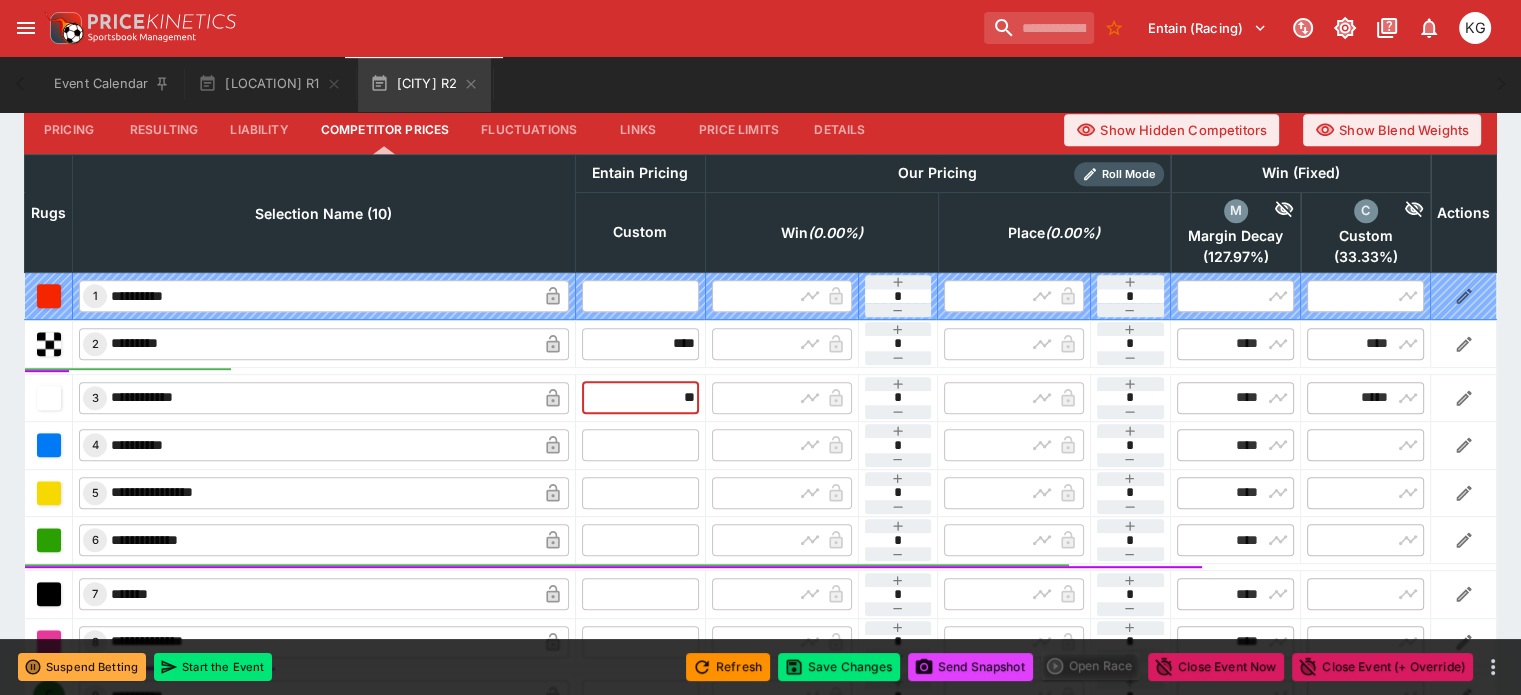 type on "*****" 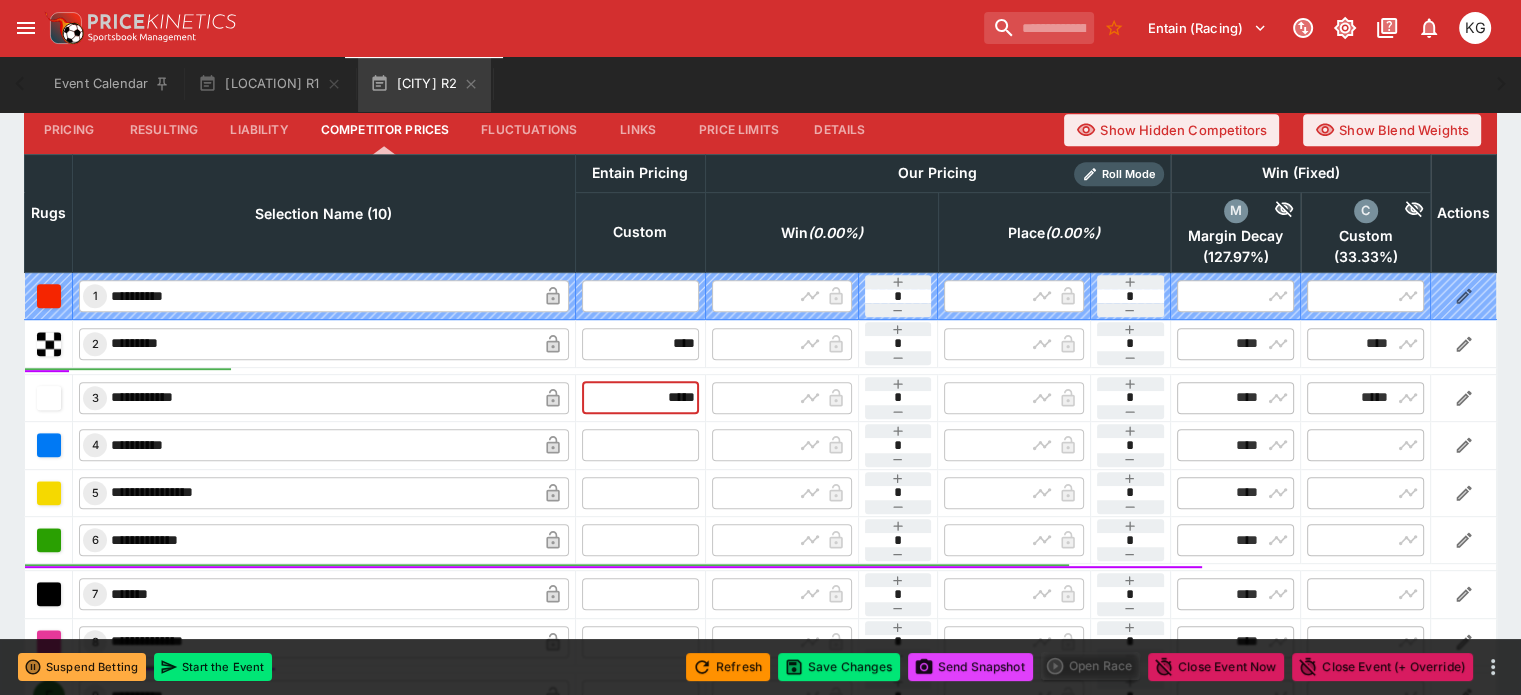 click at bounding box center (640, 445) 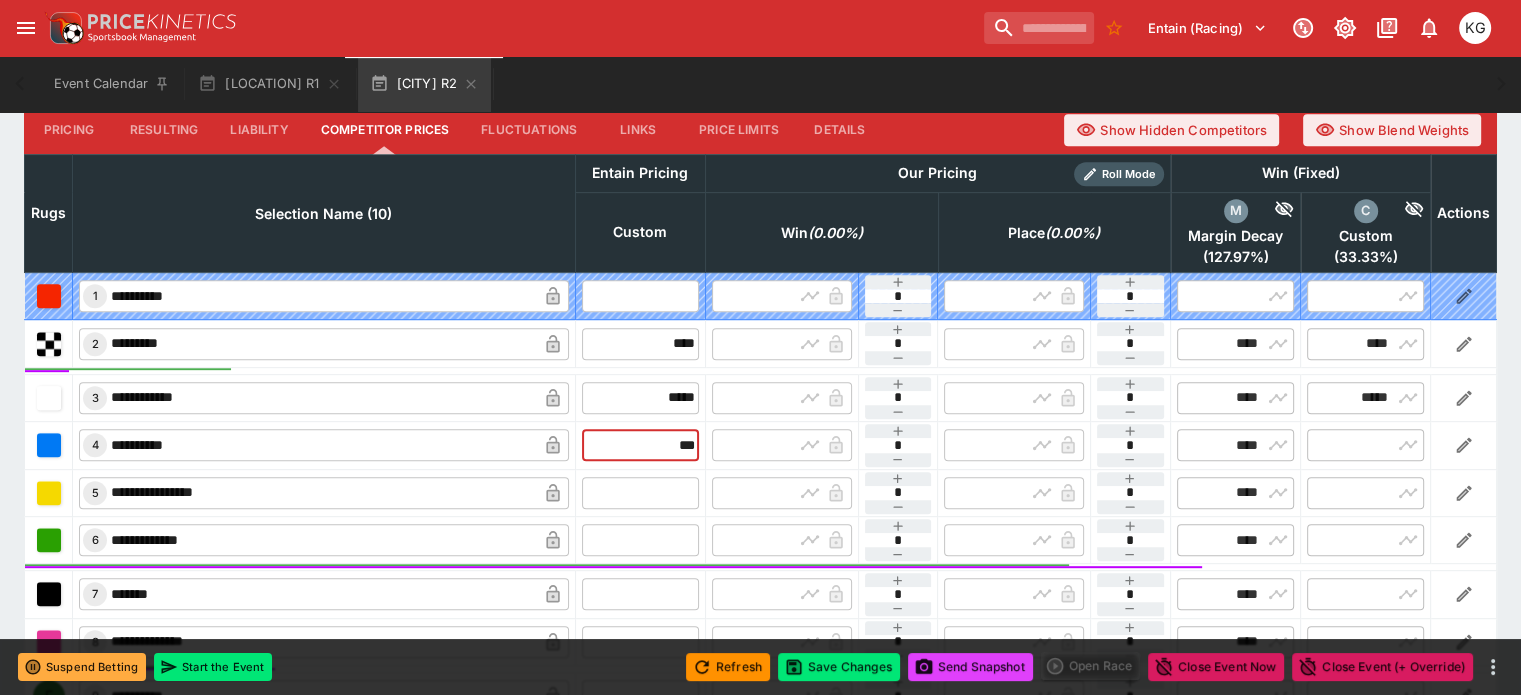 type on "****" 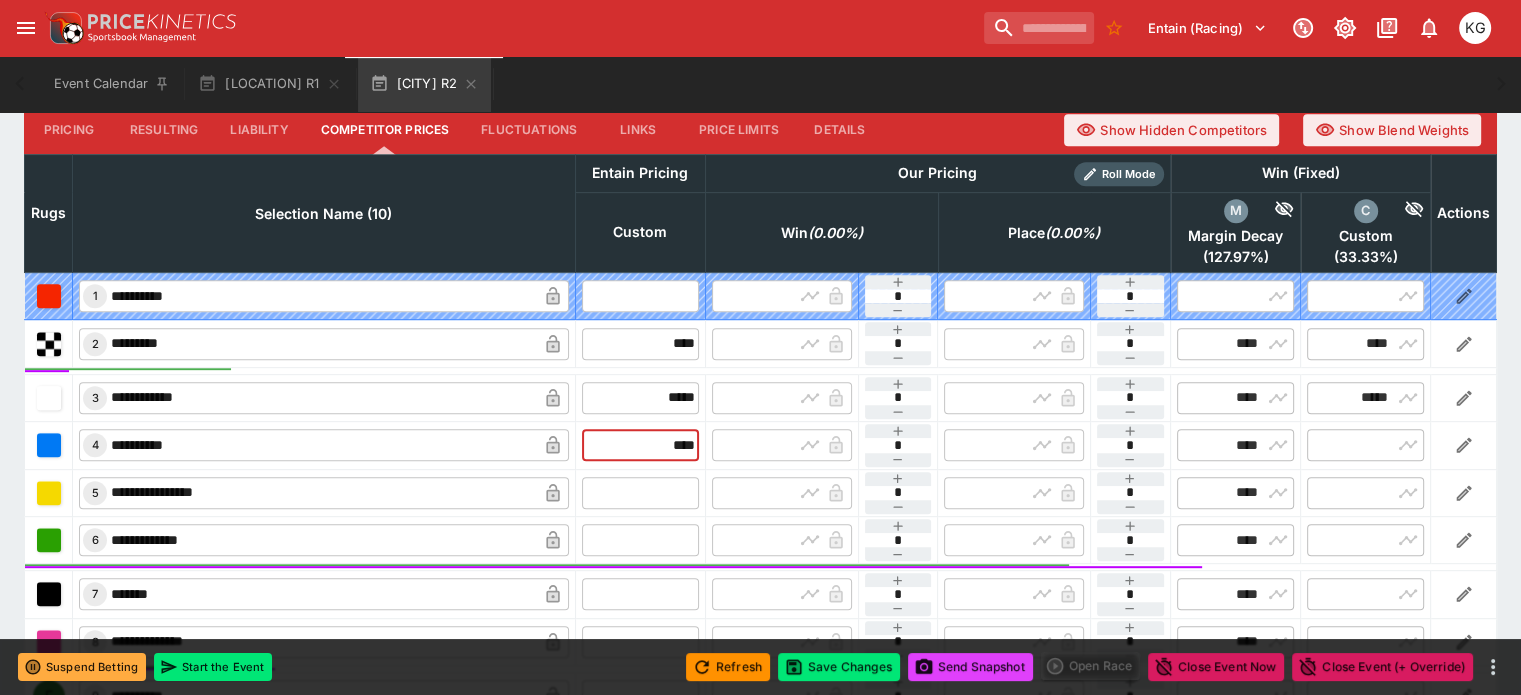 type on "****" 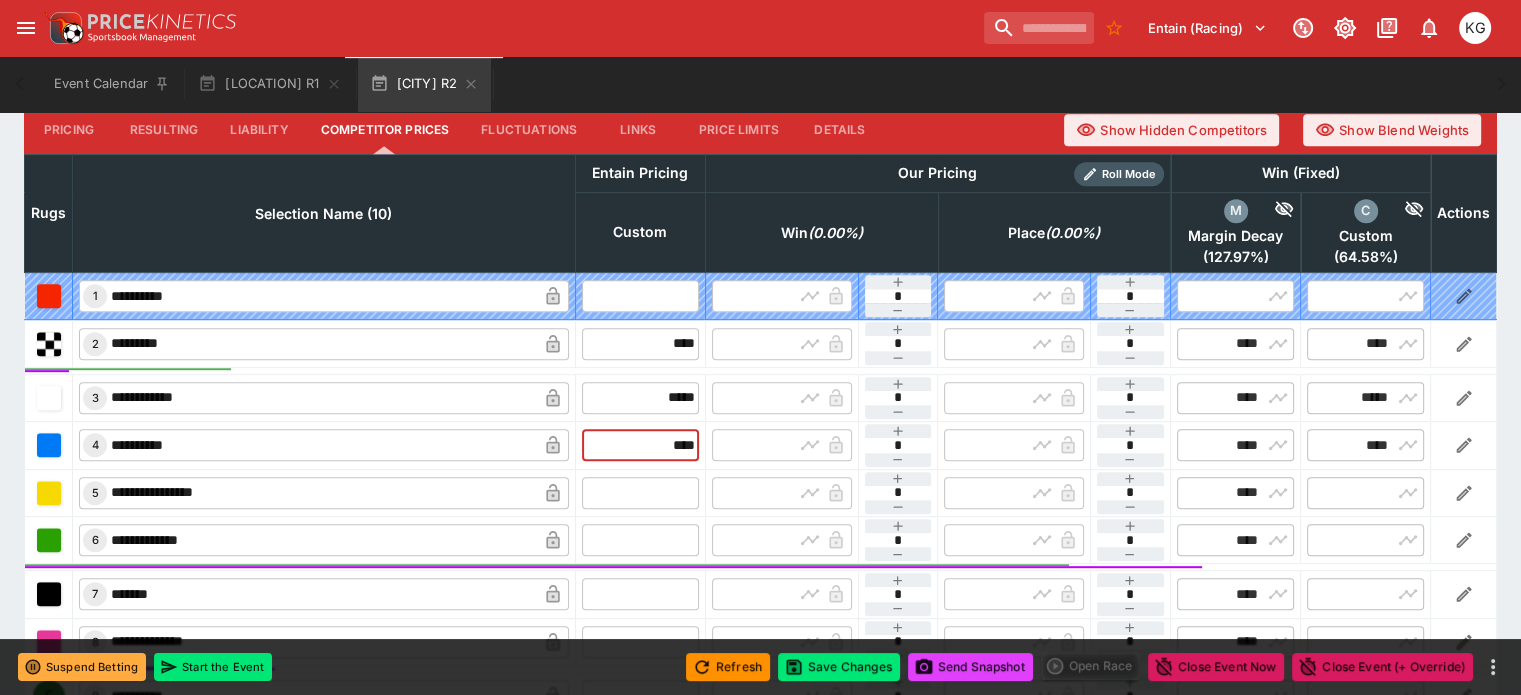 type on "****" 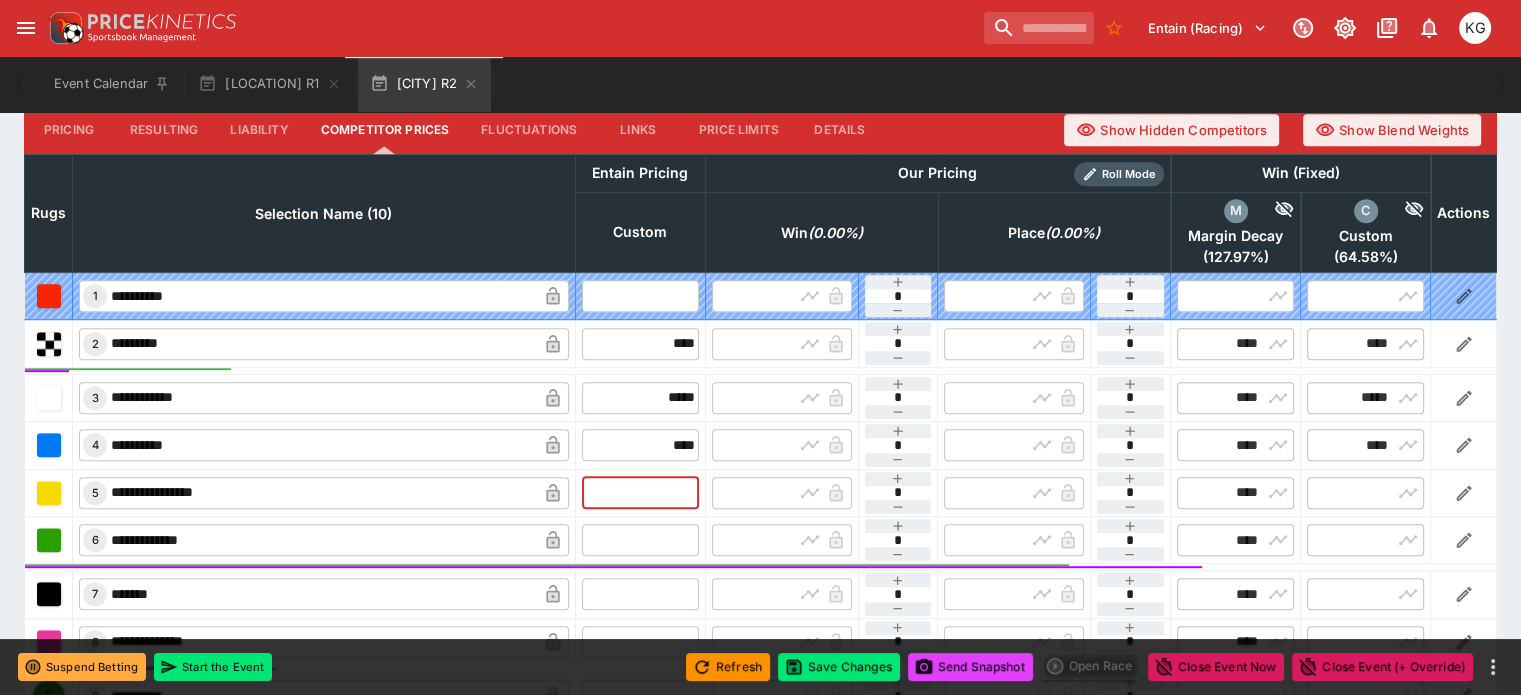 click at bounding box center (640, 493) 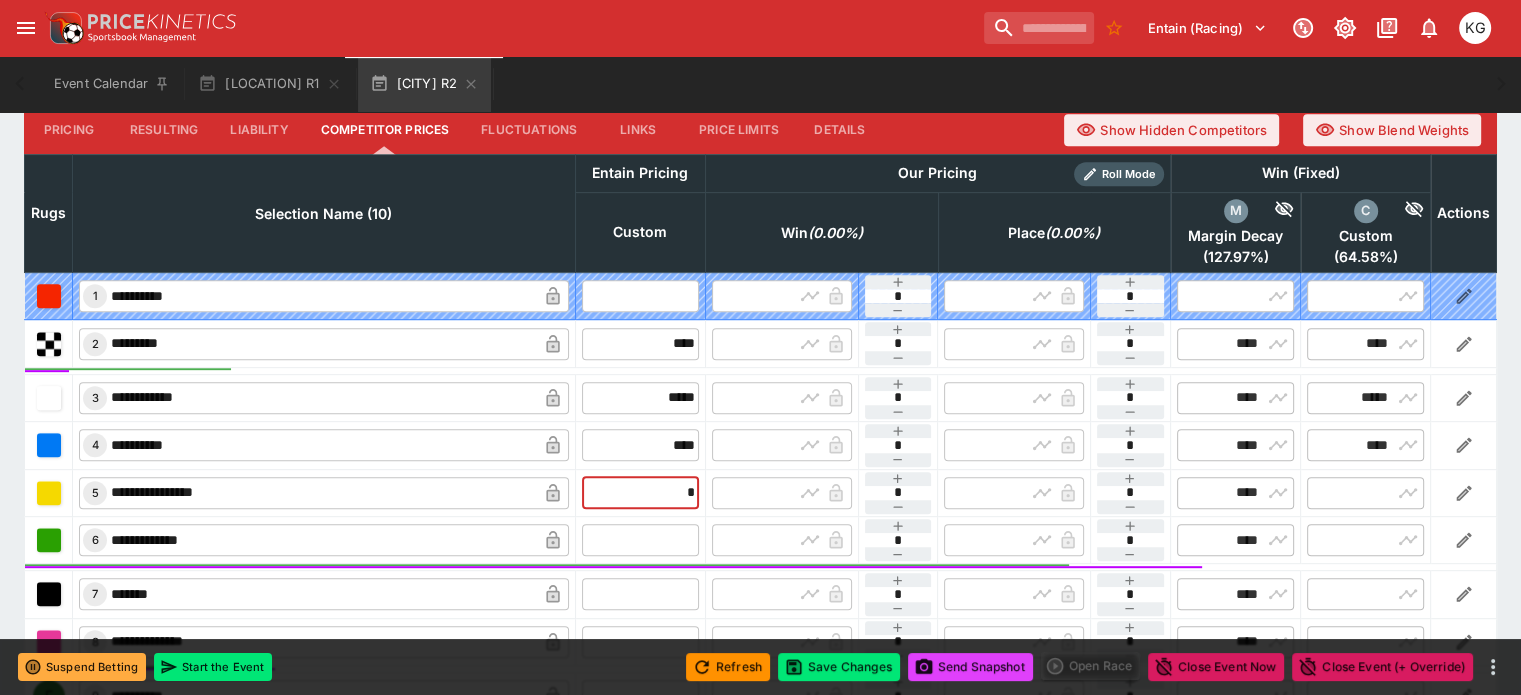 type on "**" 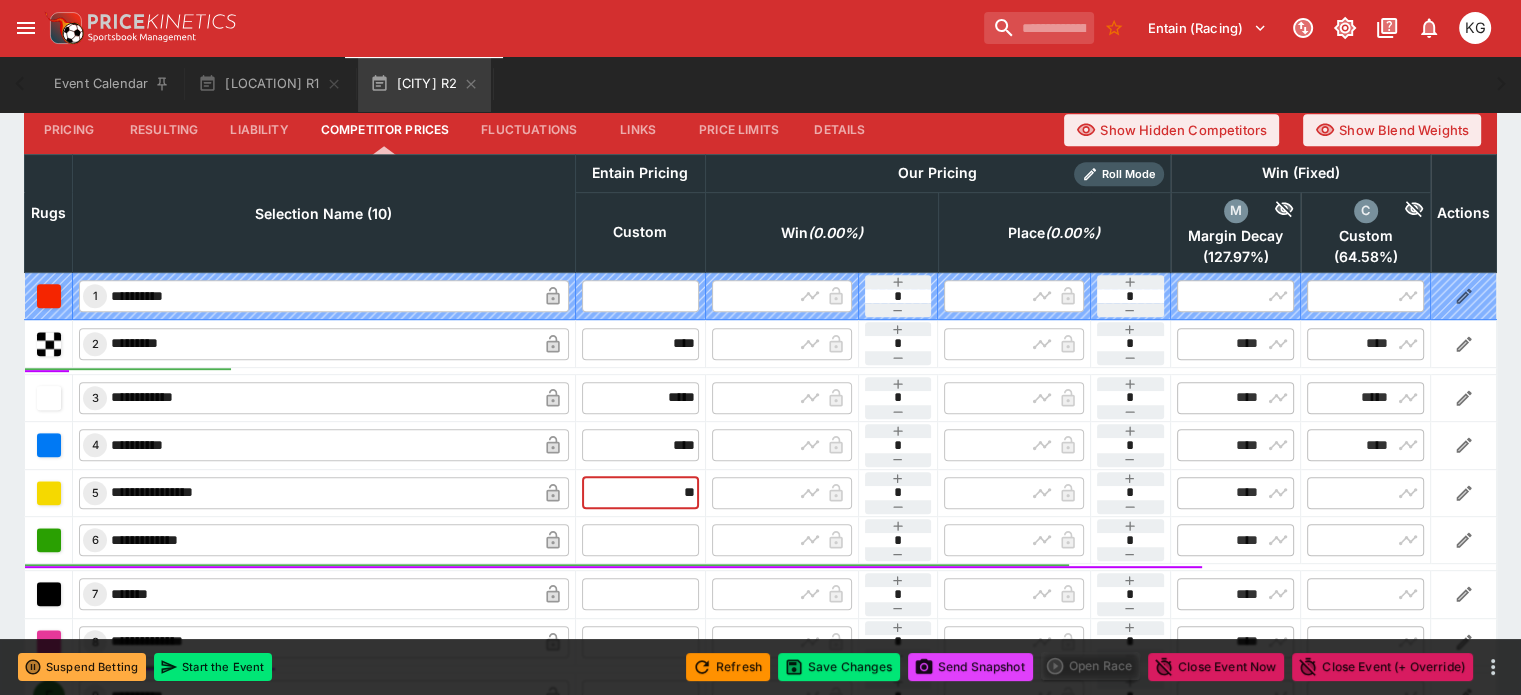 type on "*****" 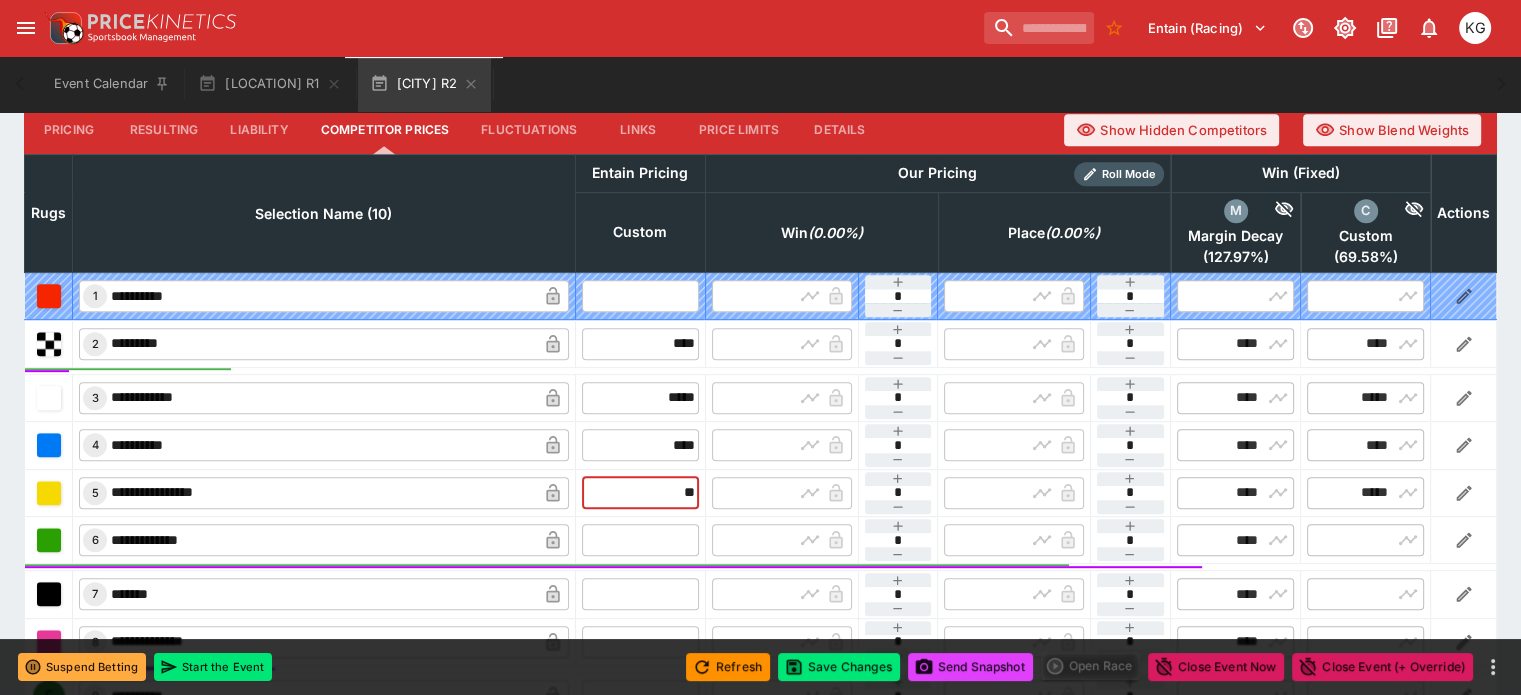 type on "*****" 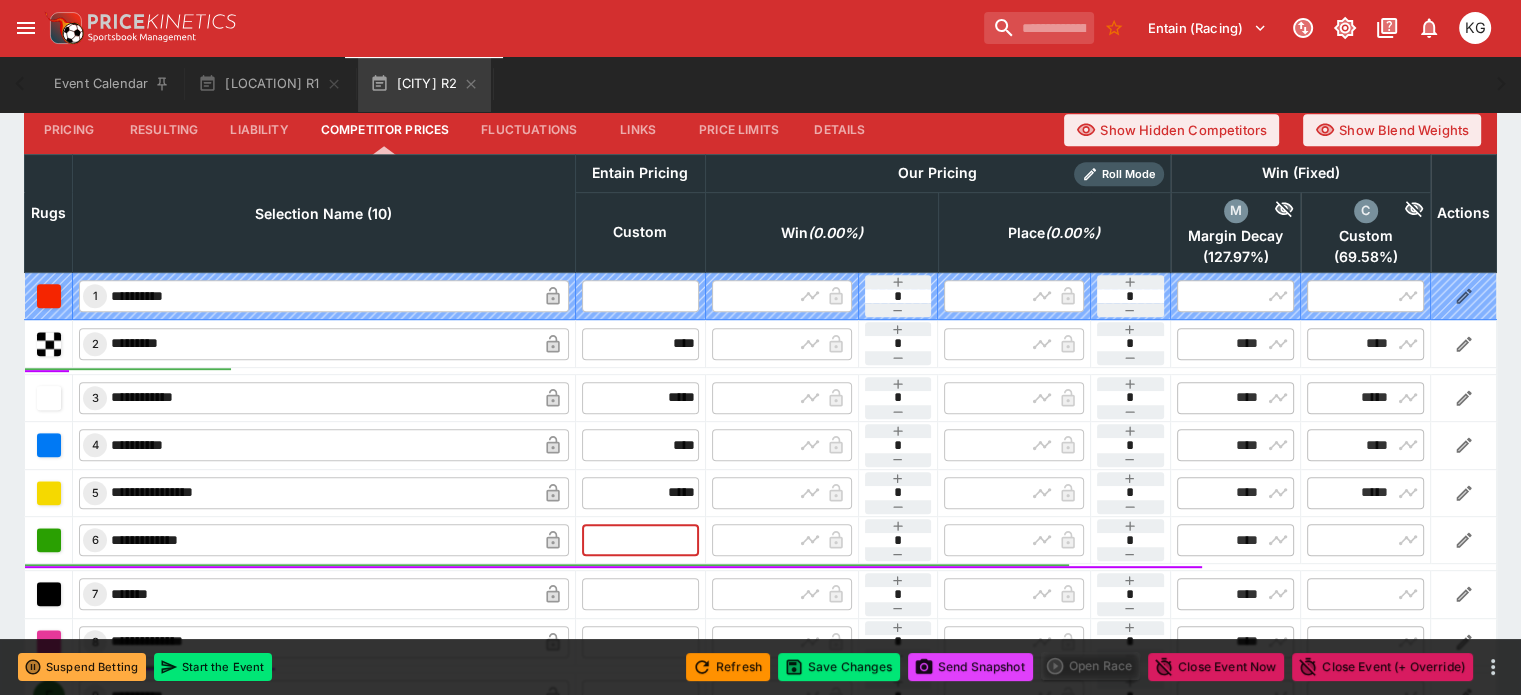 click at bounding box center (640, 540) 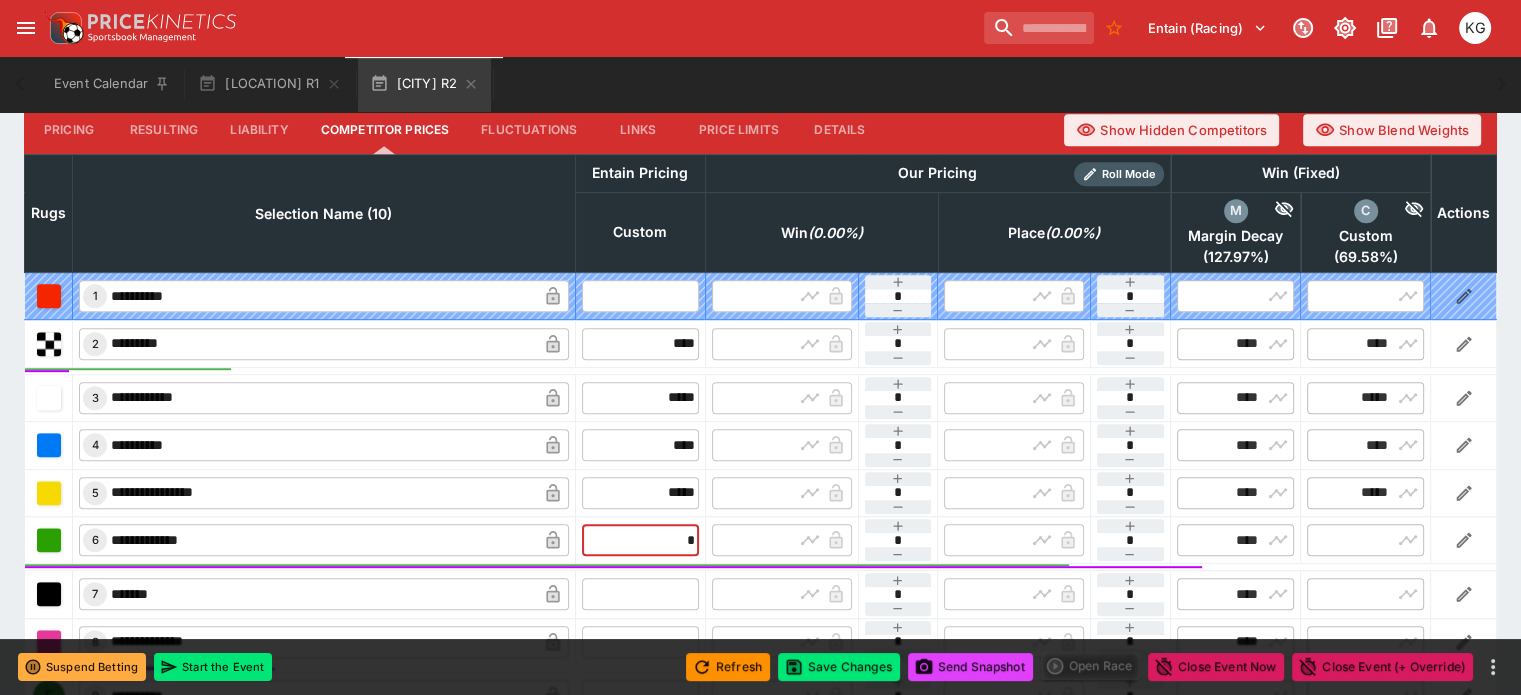 type on "**" 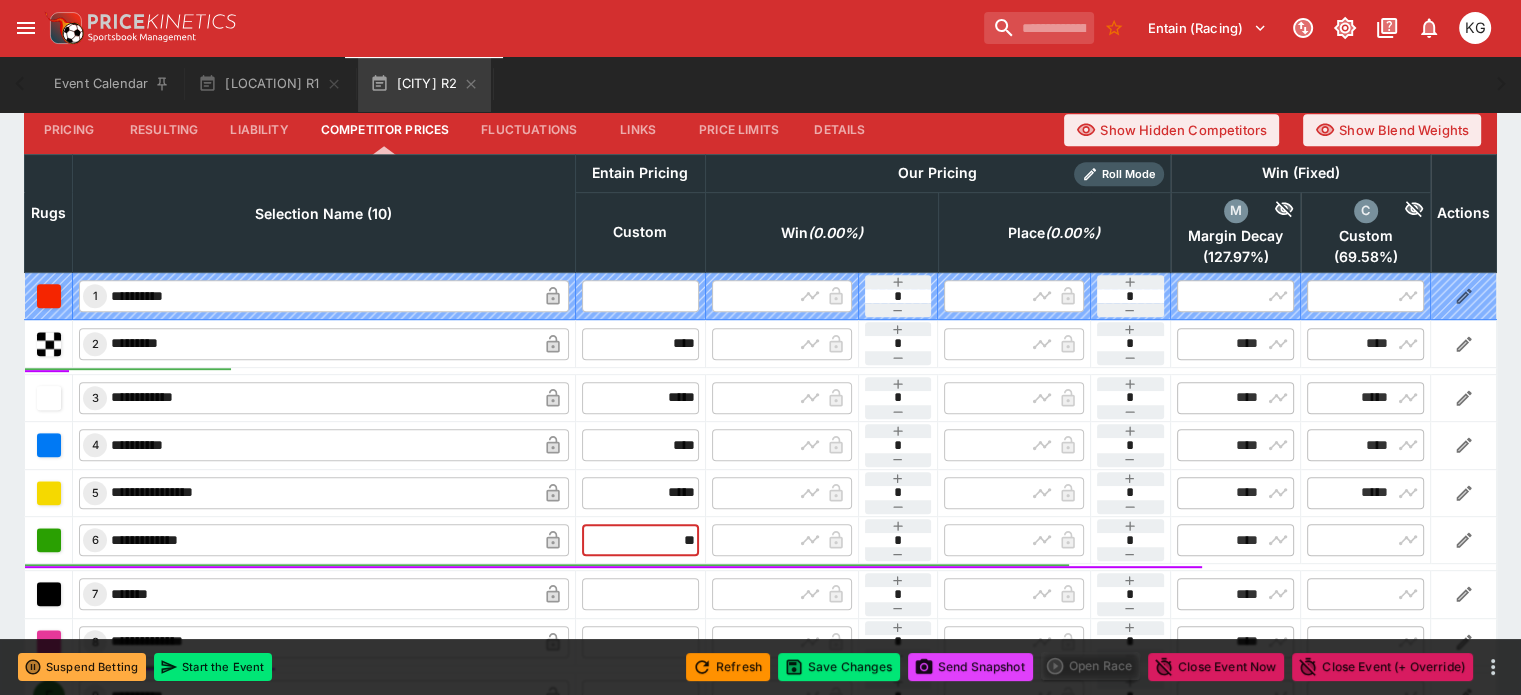 type on "*****" 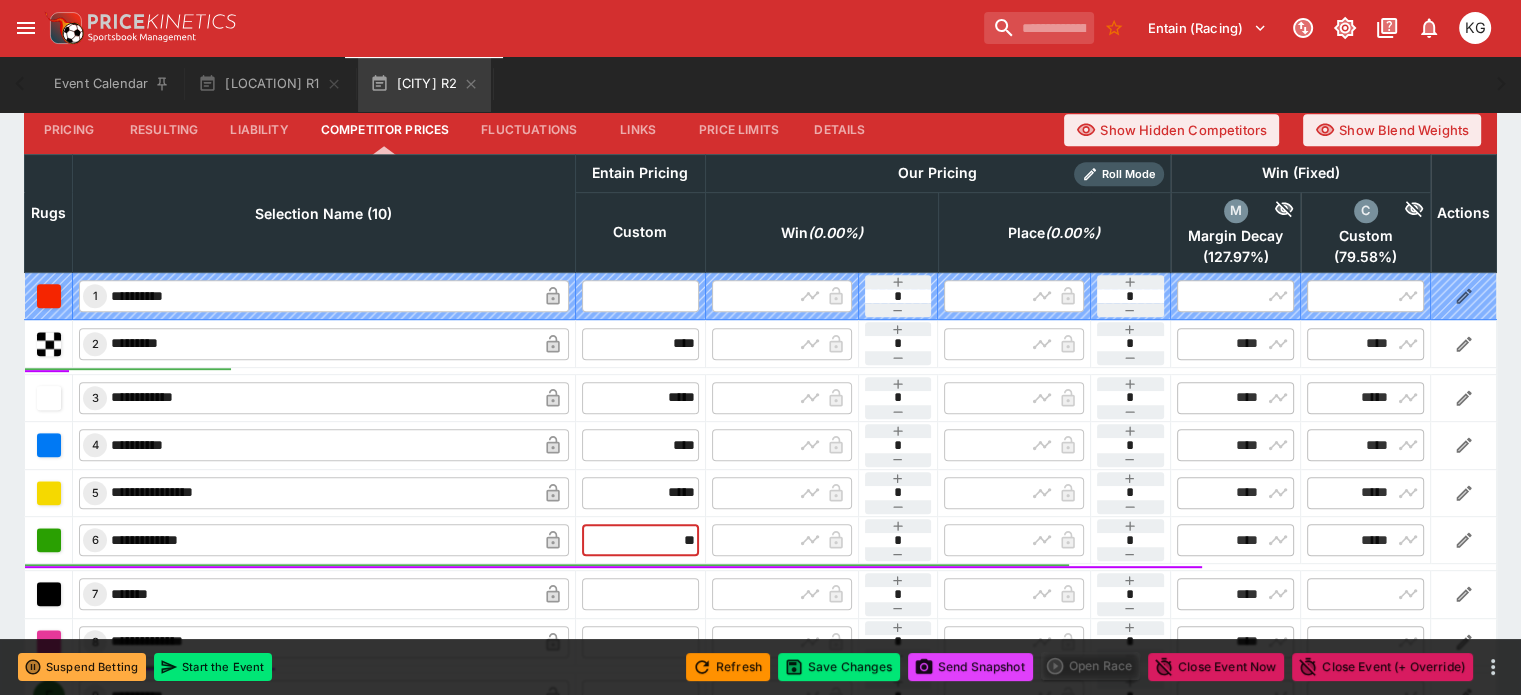 scroll, scrollTop: 1000, scrollLeft: 0, axis: vertical 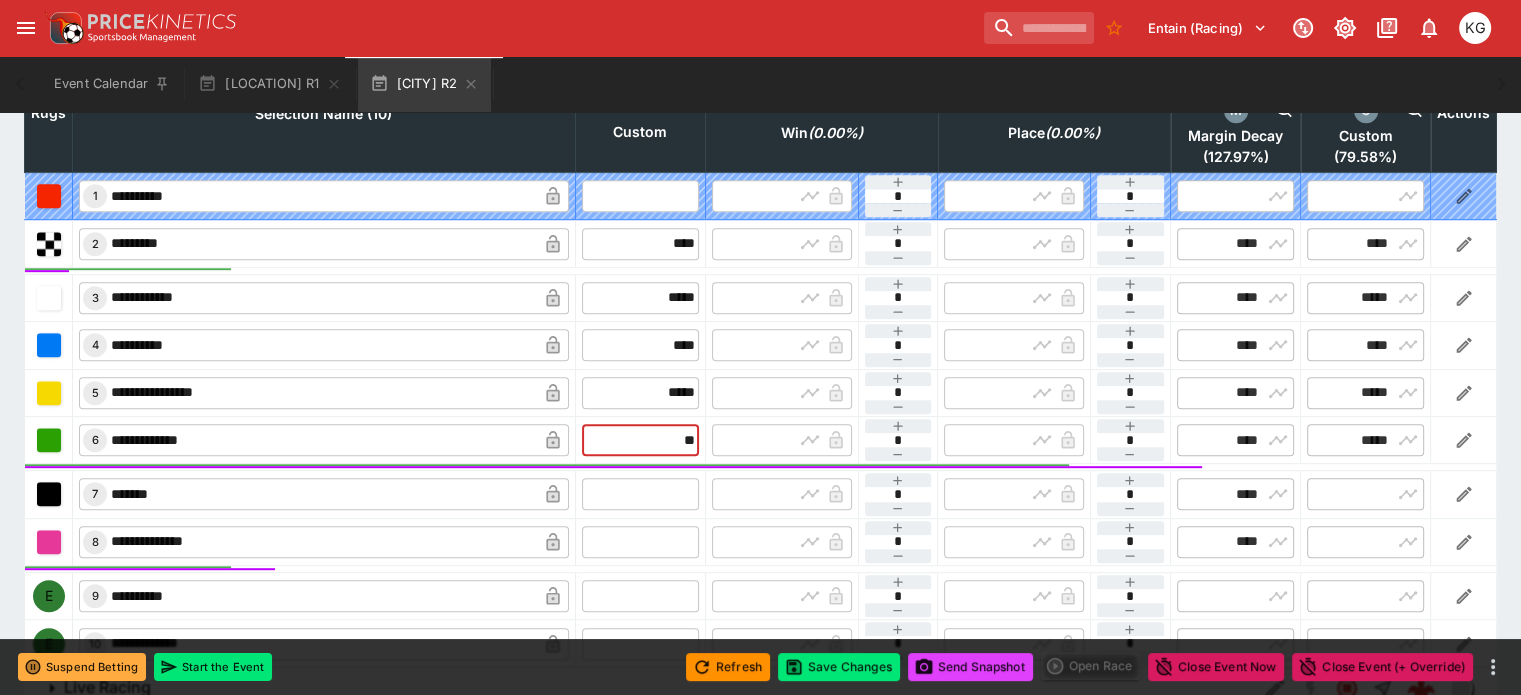 type on "*****" 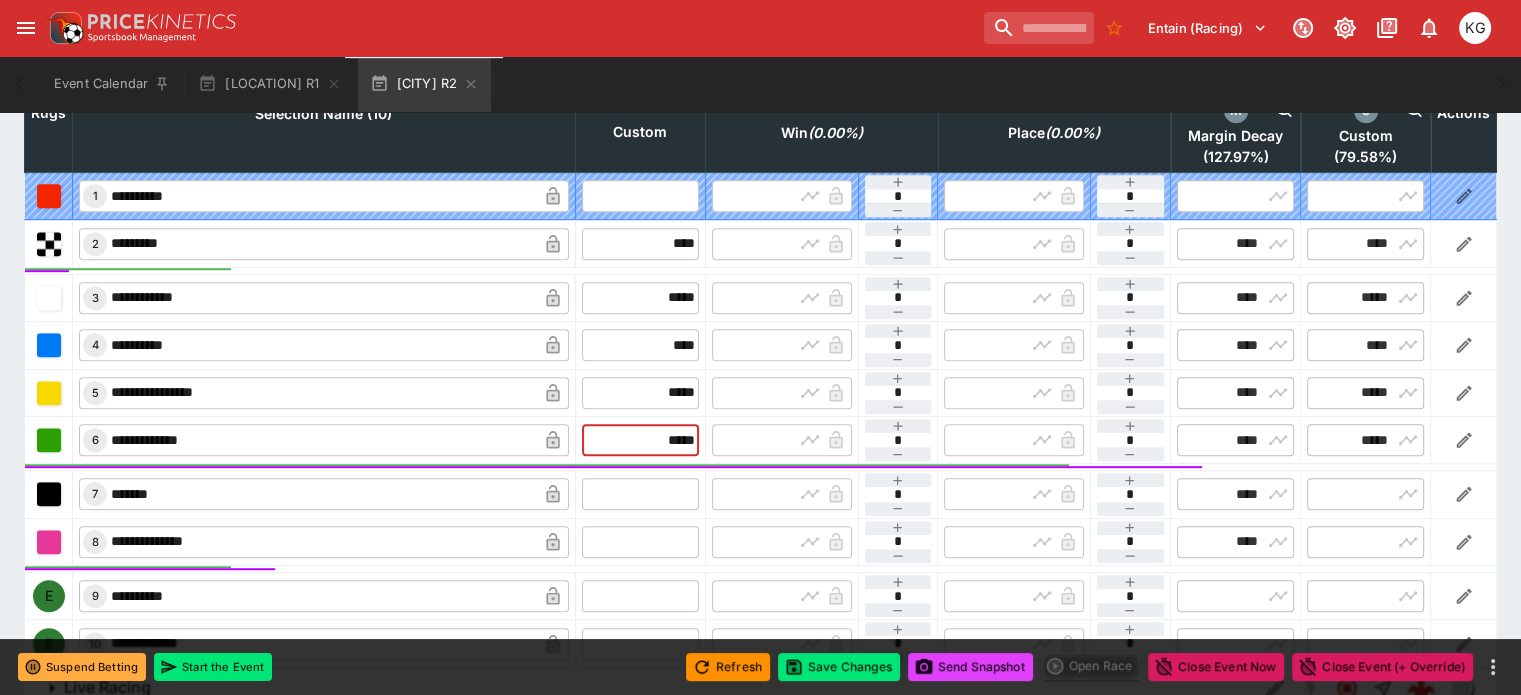click at bounding box center (640, 494) 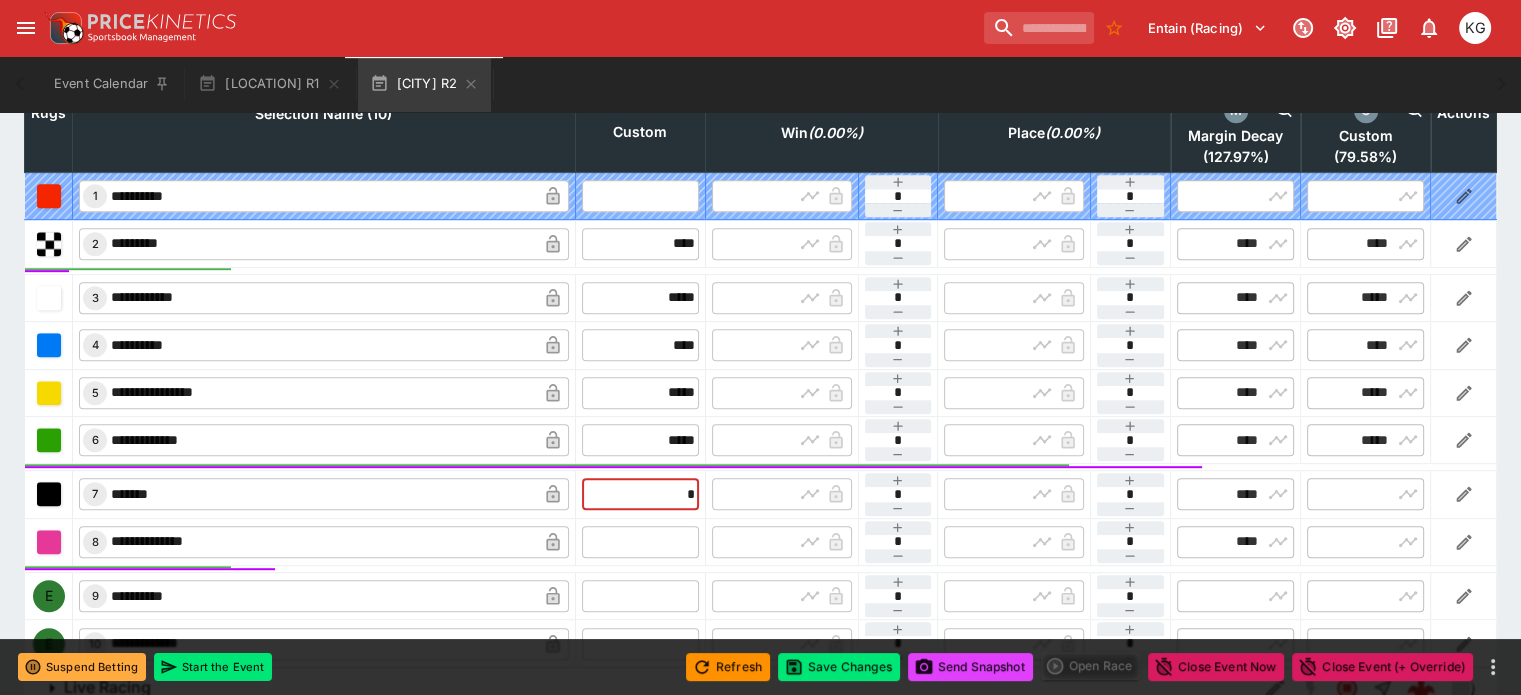 type on "**" 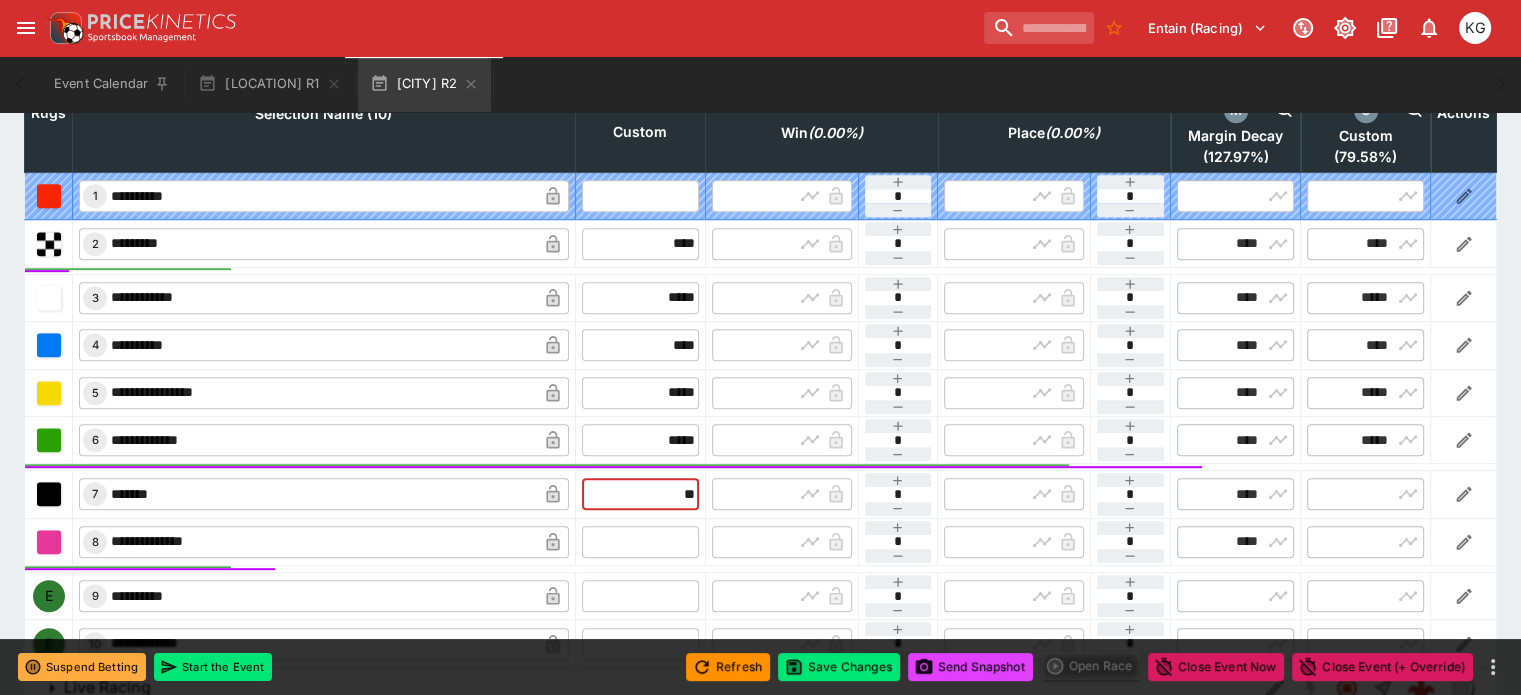 type on "*****" 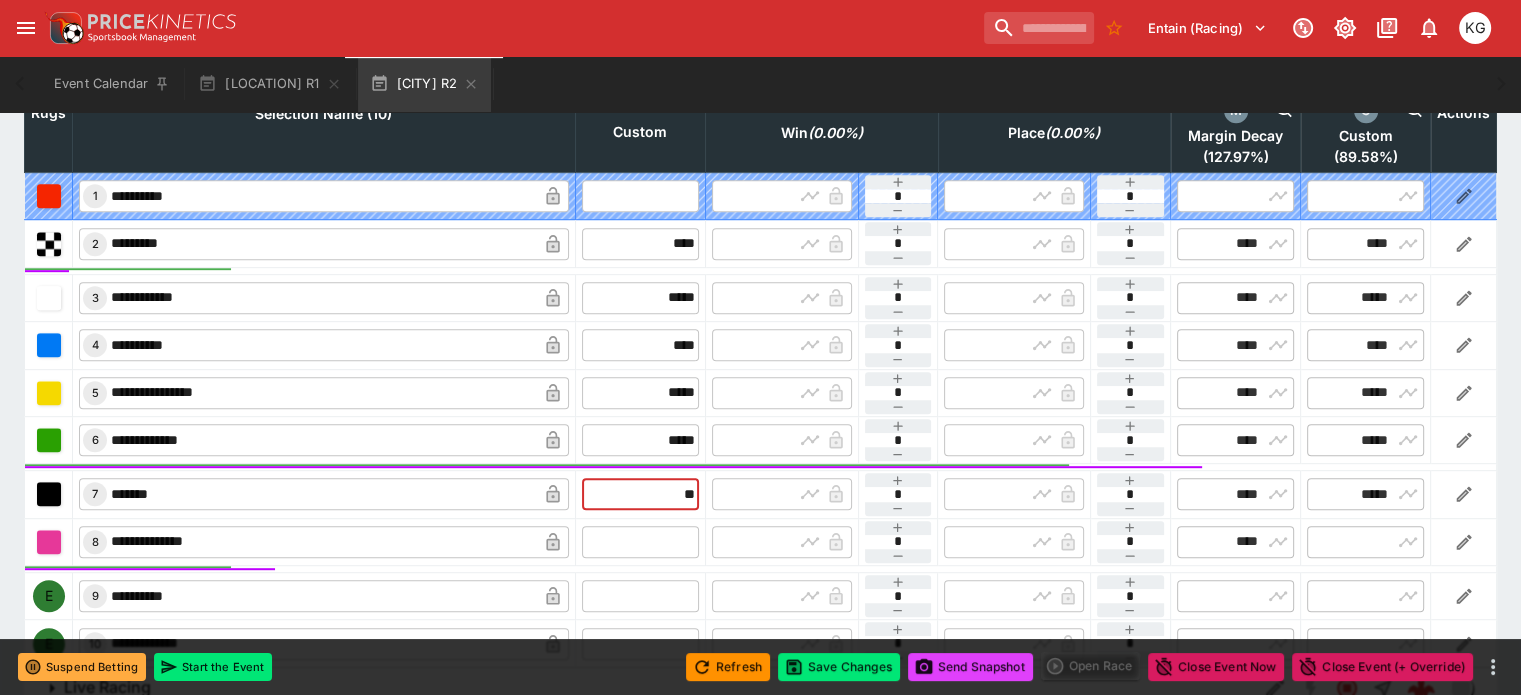 type on "*****" 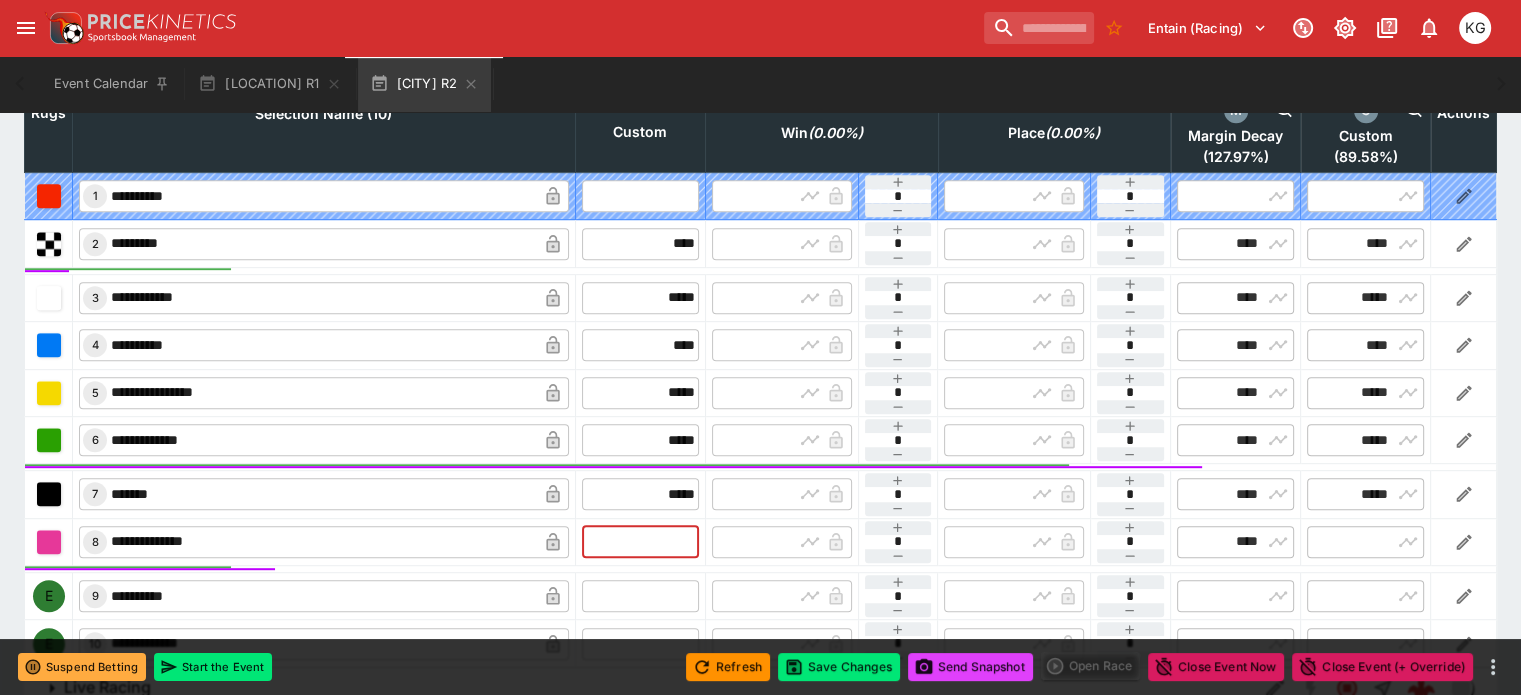 click at bounding box center (640, 542) 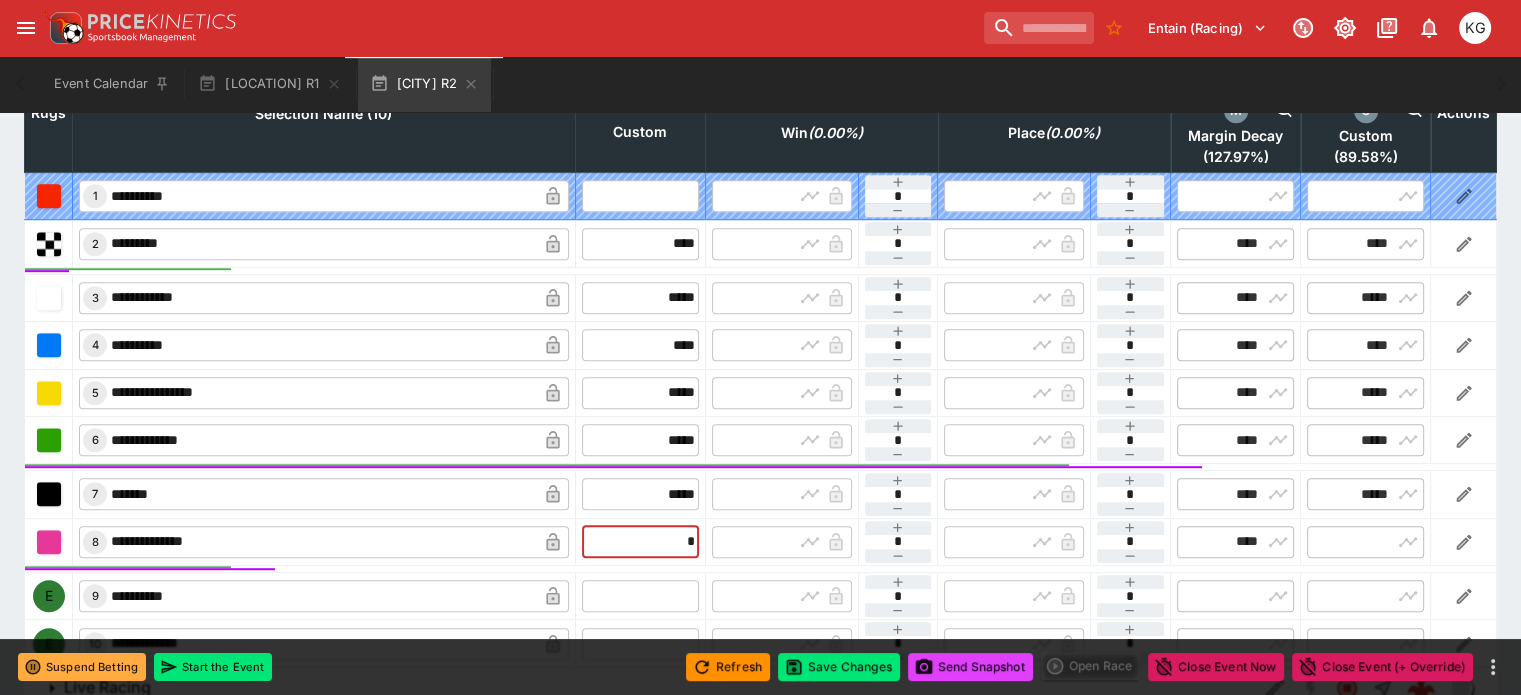 type on "**" 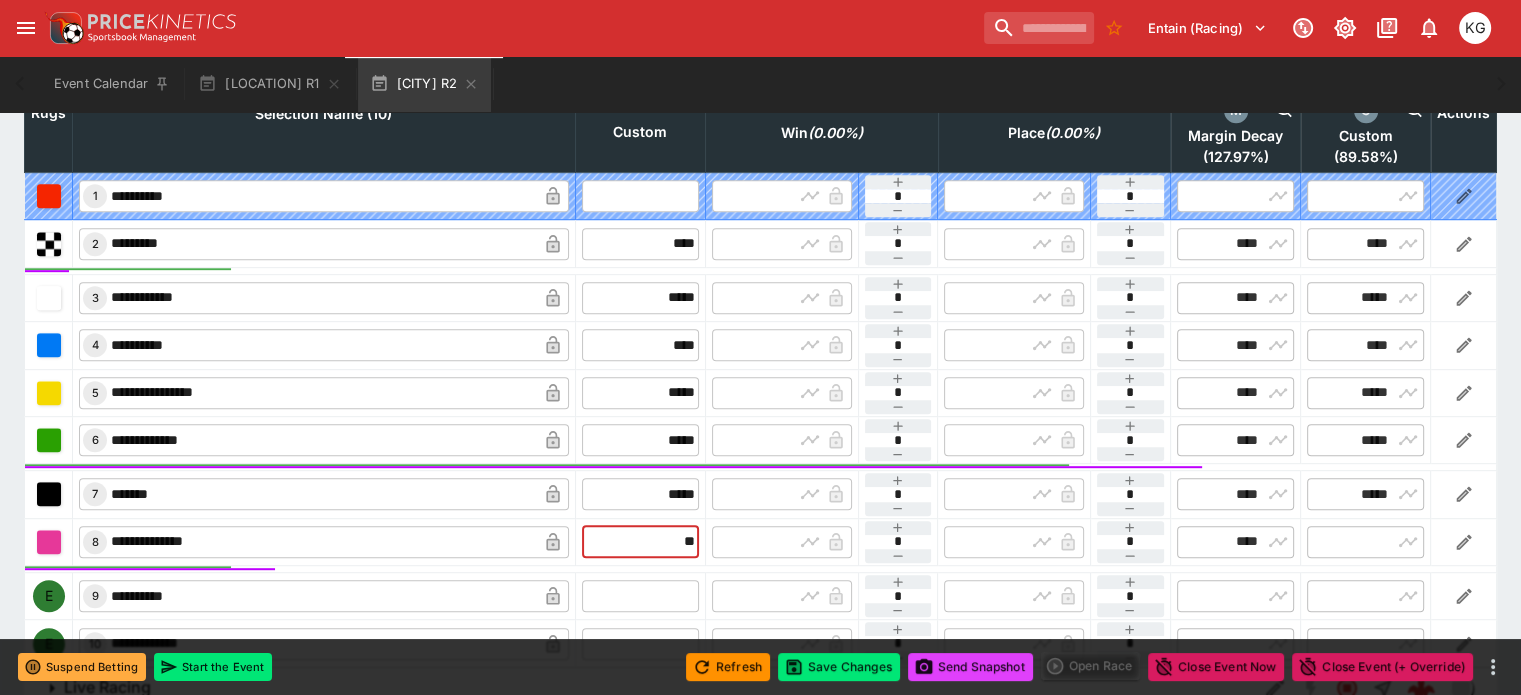 type on "*****" 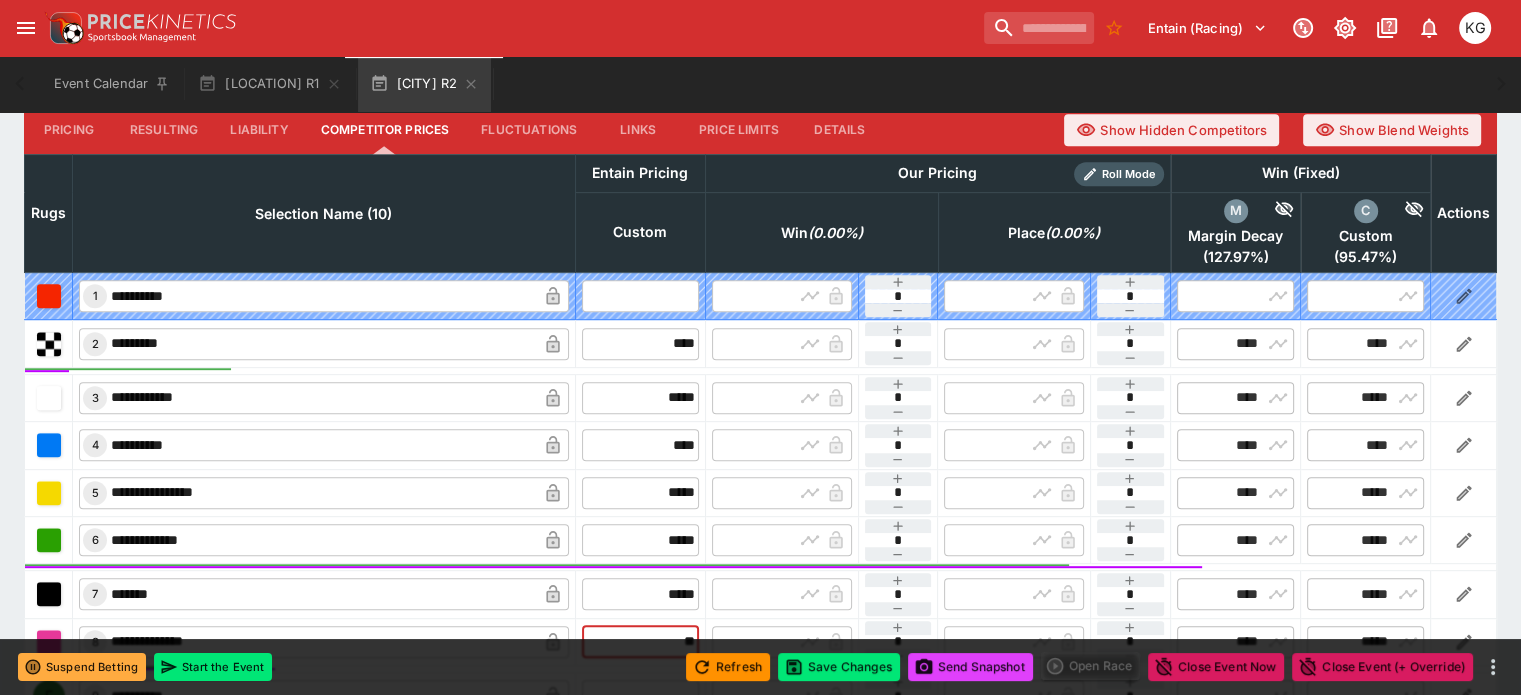 scroll, scrollTop: 1030, scrollLeft: 0, axis: vertical 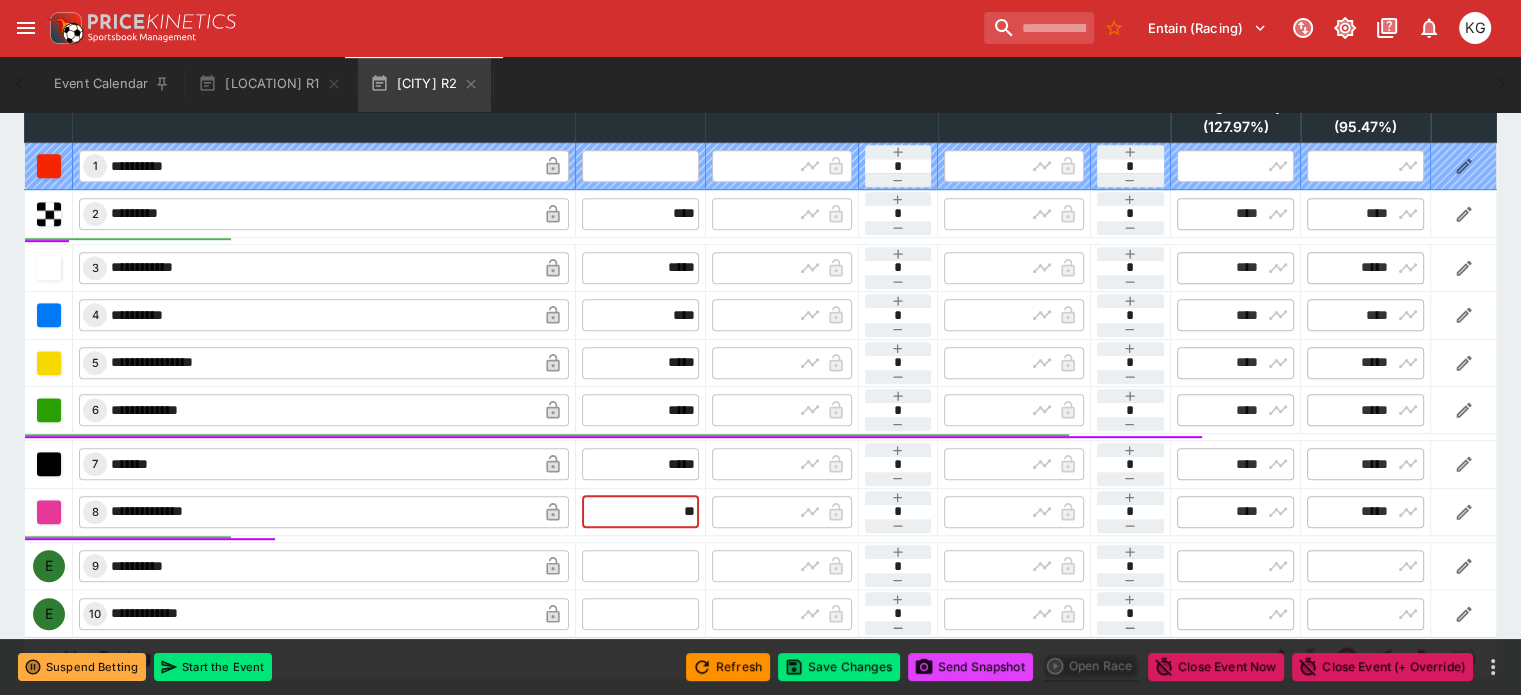 type on "*****" 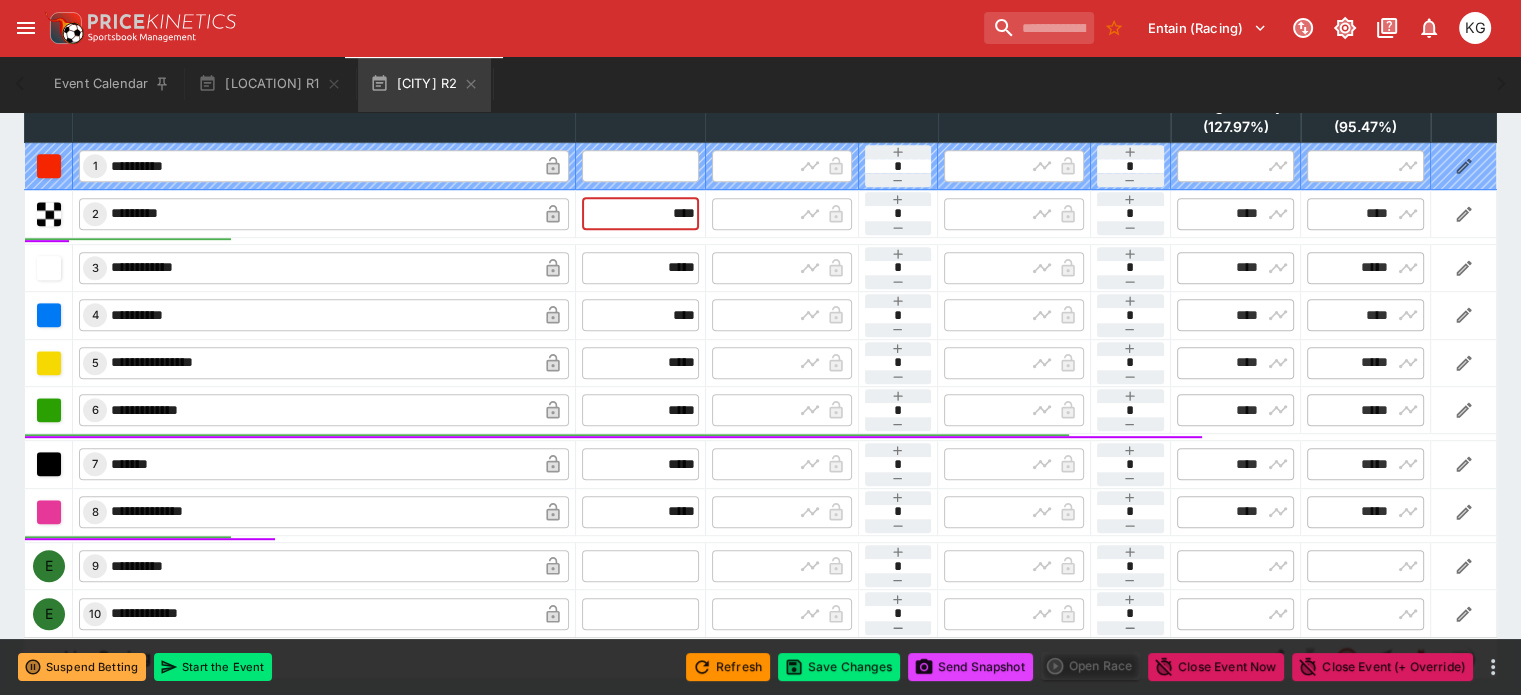 drag, startPoint x: 632, startPoint y: 166, endPoint x: 694, endPoint y: 168, distance: 62.03225 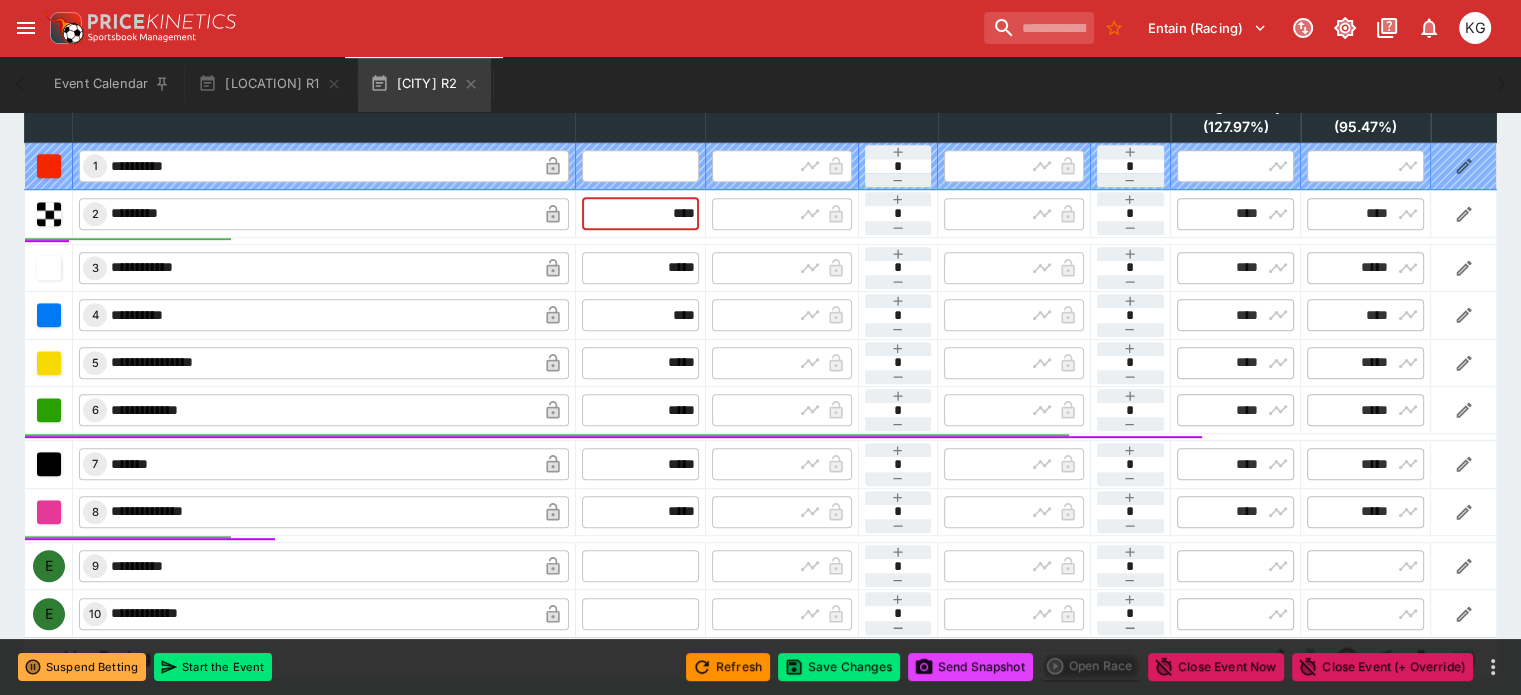 click on "​ 2 ********* ​ **** ​ ​ ​ * ​ ​ ​ * ​ ​ **** ​ ​ **** ​" at bounding box center [761, 213] 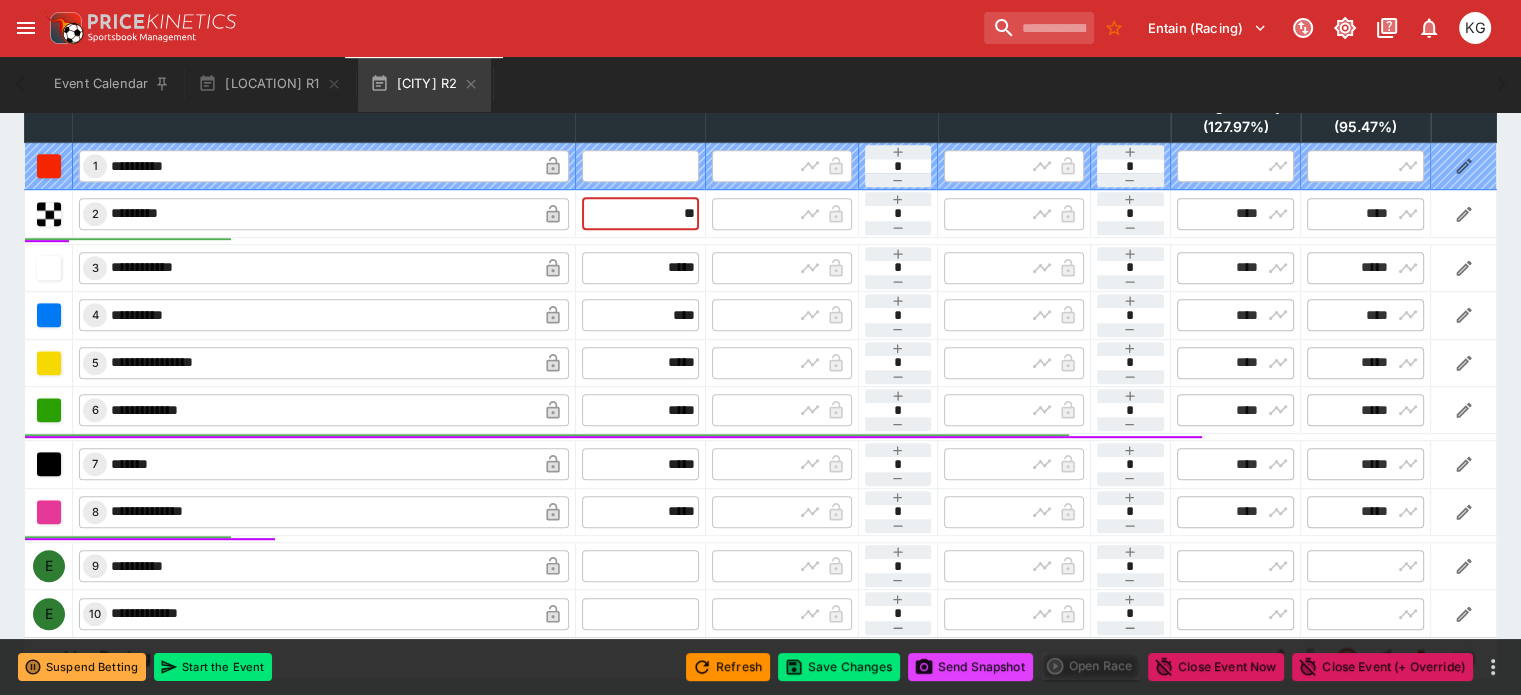 type on "***" 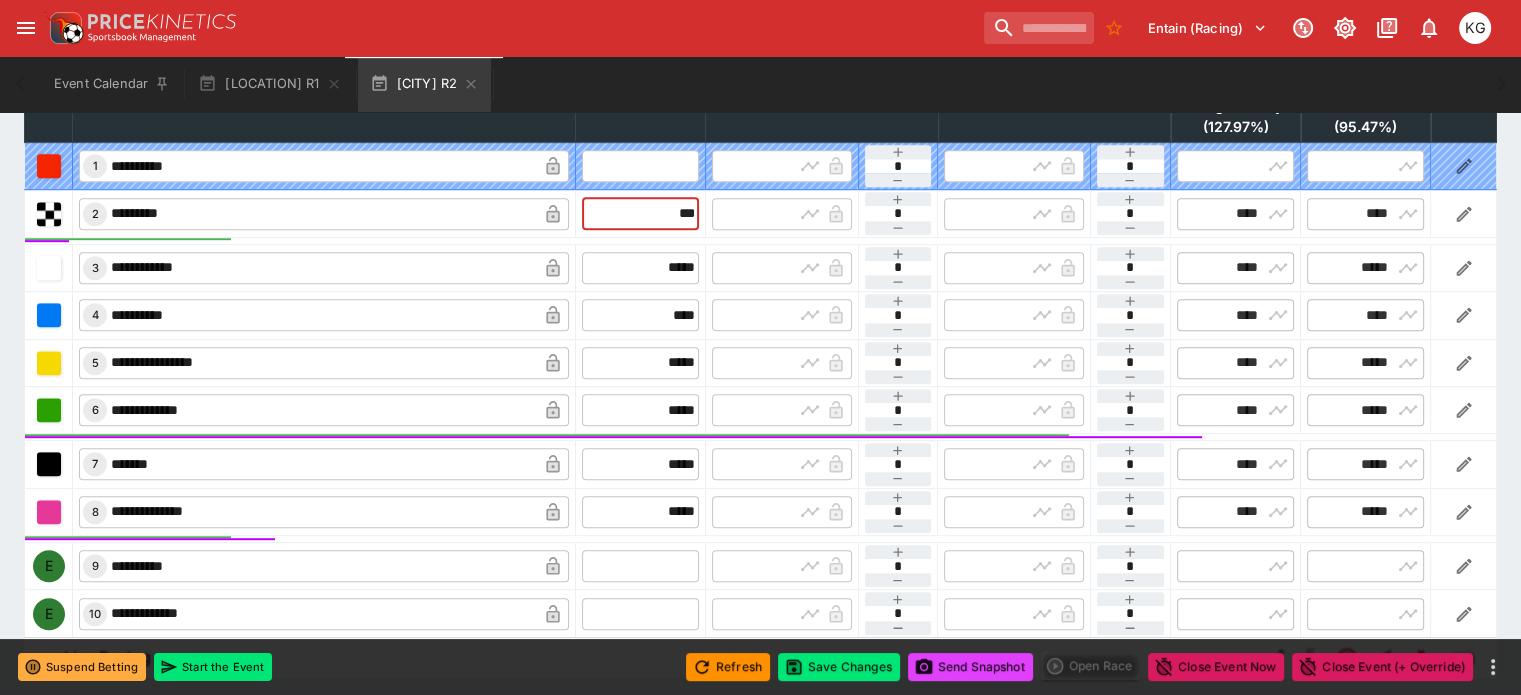 type on "****" 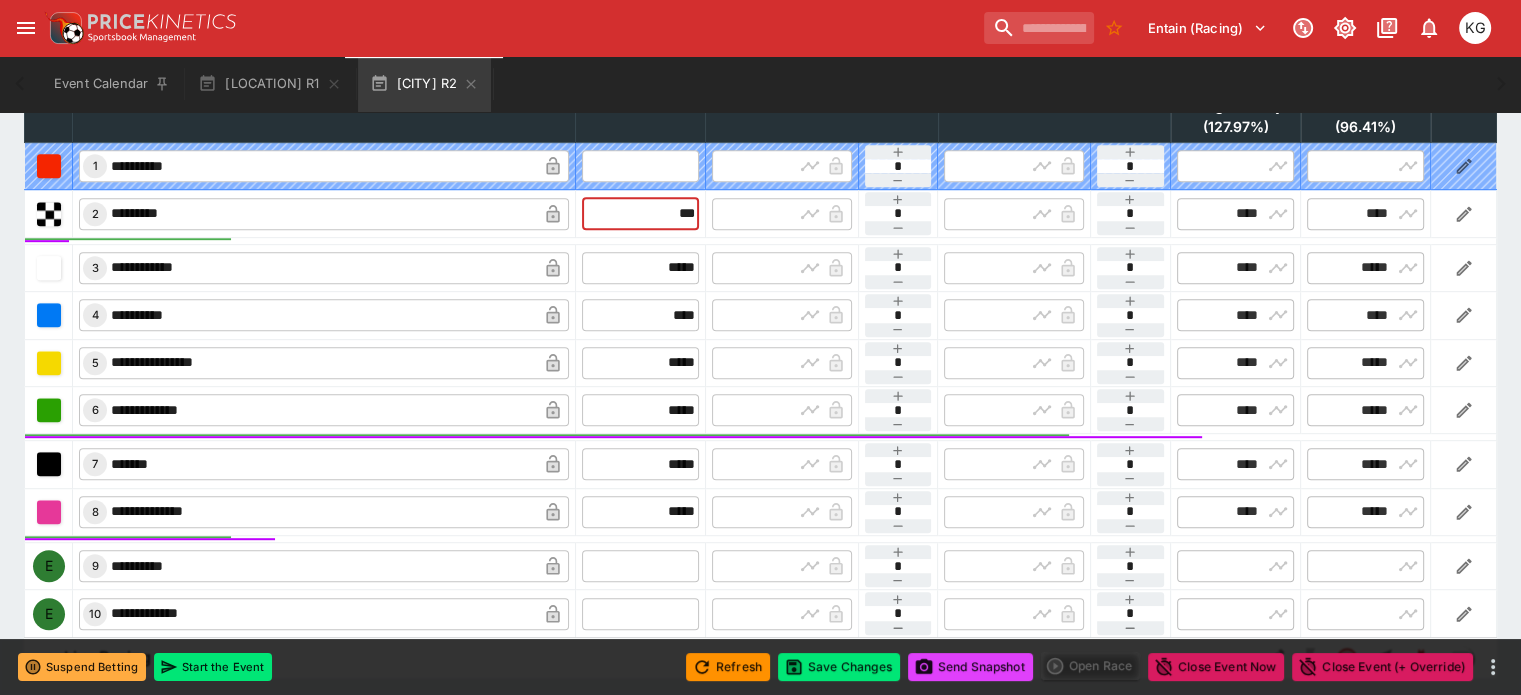 drag, startPoint x: 633, startPoint y: 170, endPoint x: 706, endPoint y: 166, distance: 73.109505 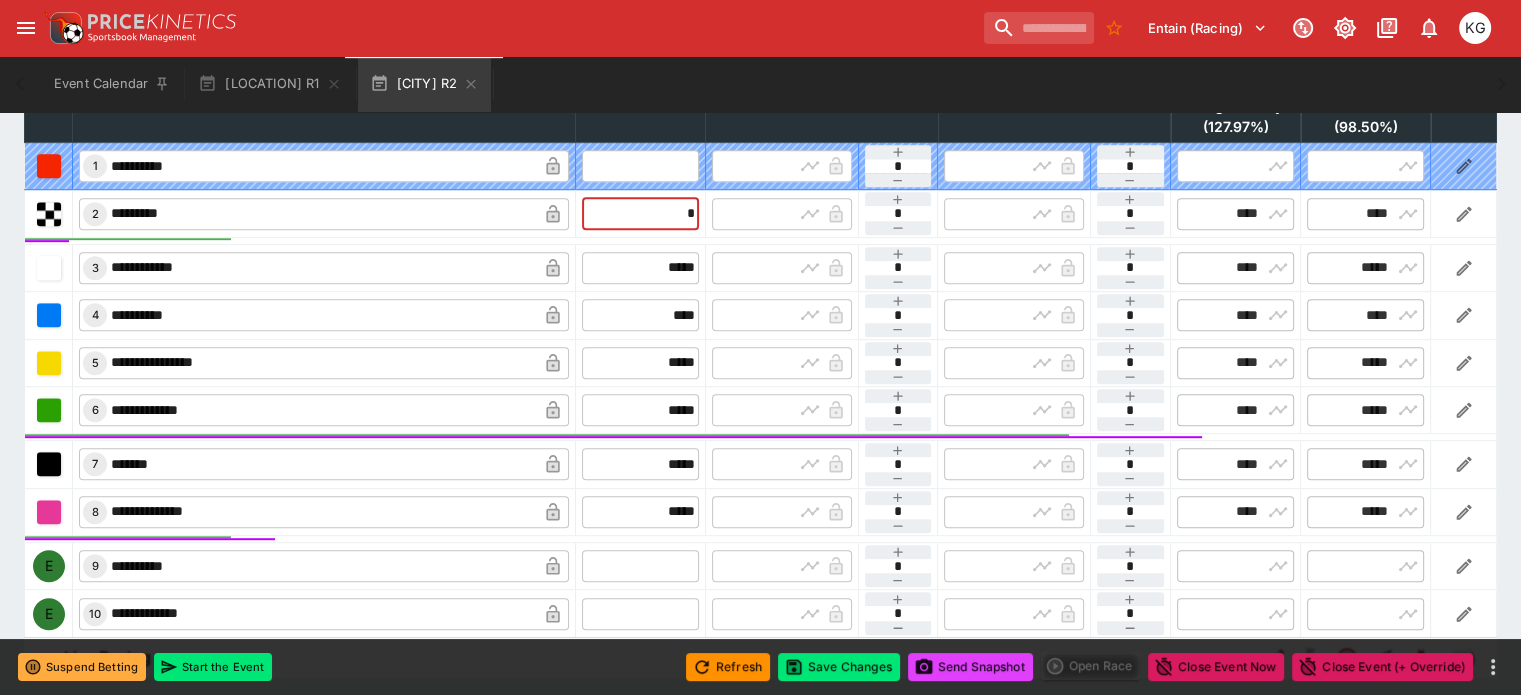 type on "****" 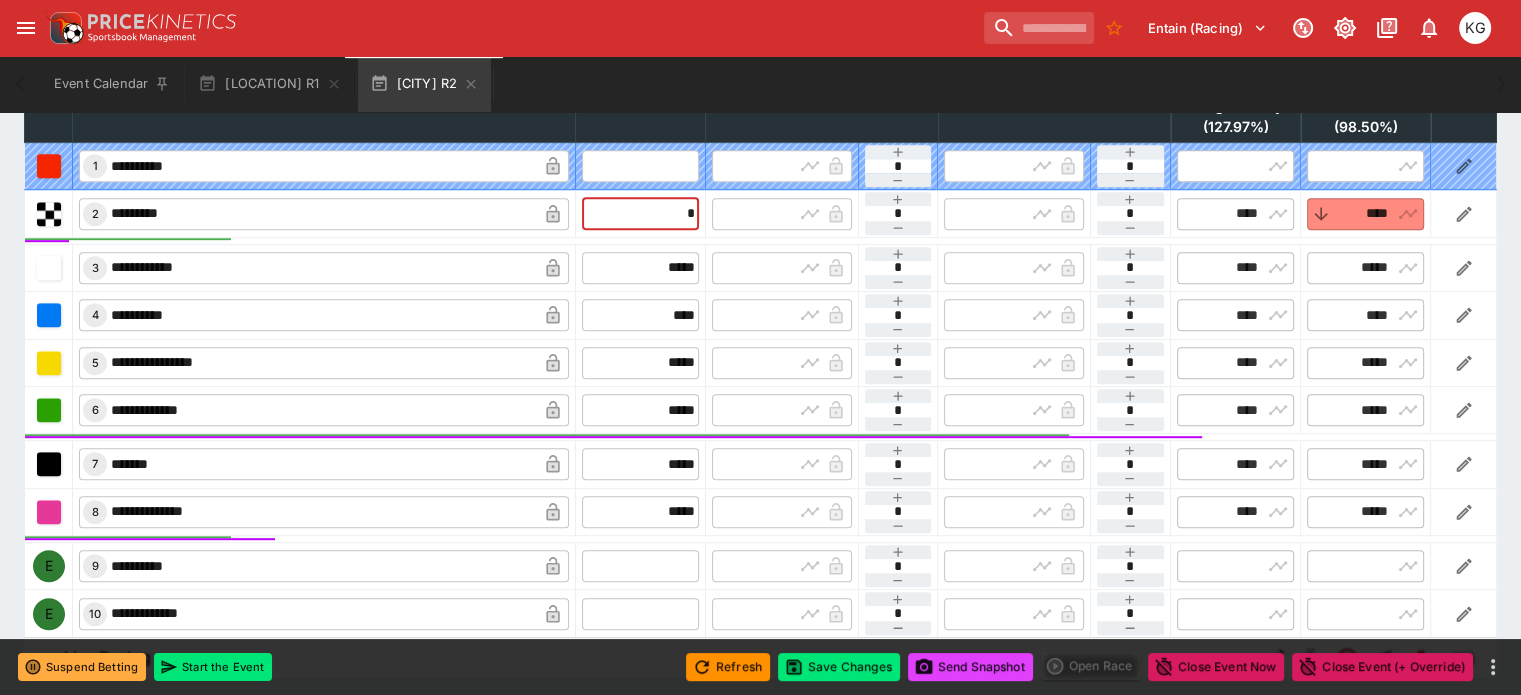 type on "****" 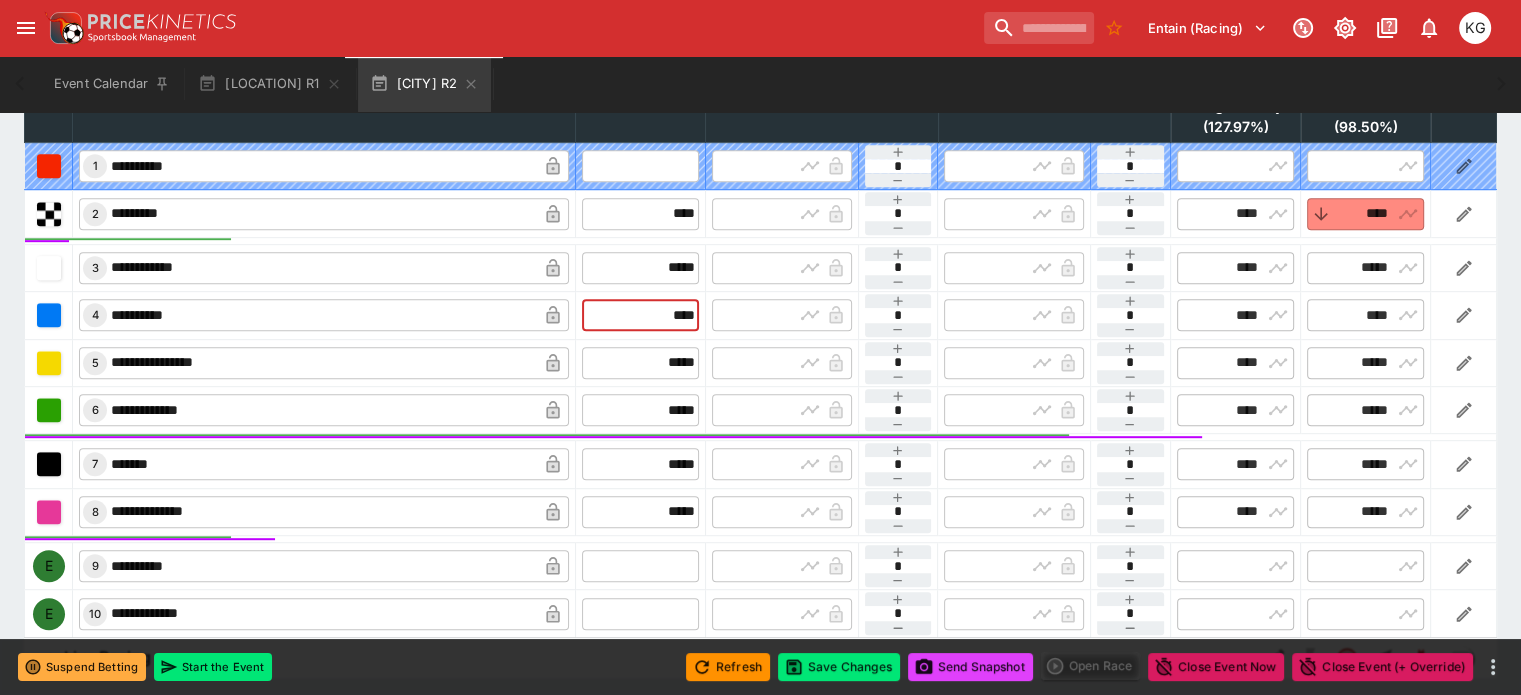 drag, startPoint x: 620, startPoint y: 267, endPoint x: 686, endPoint y: 263, distance: 66.1211 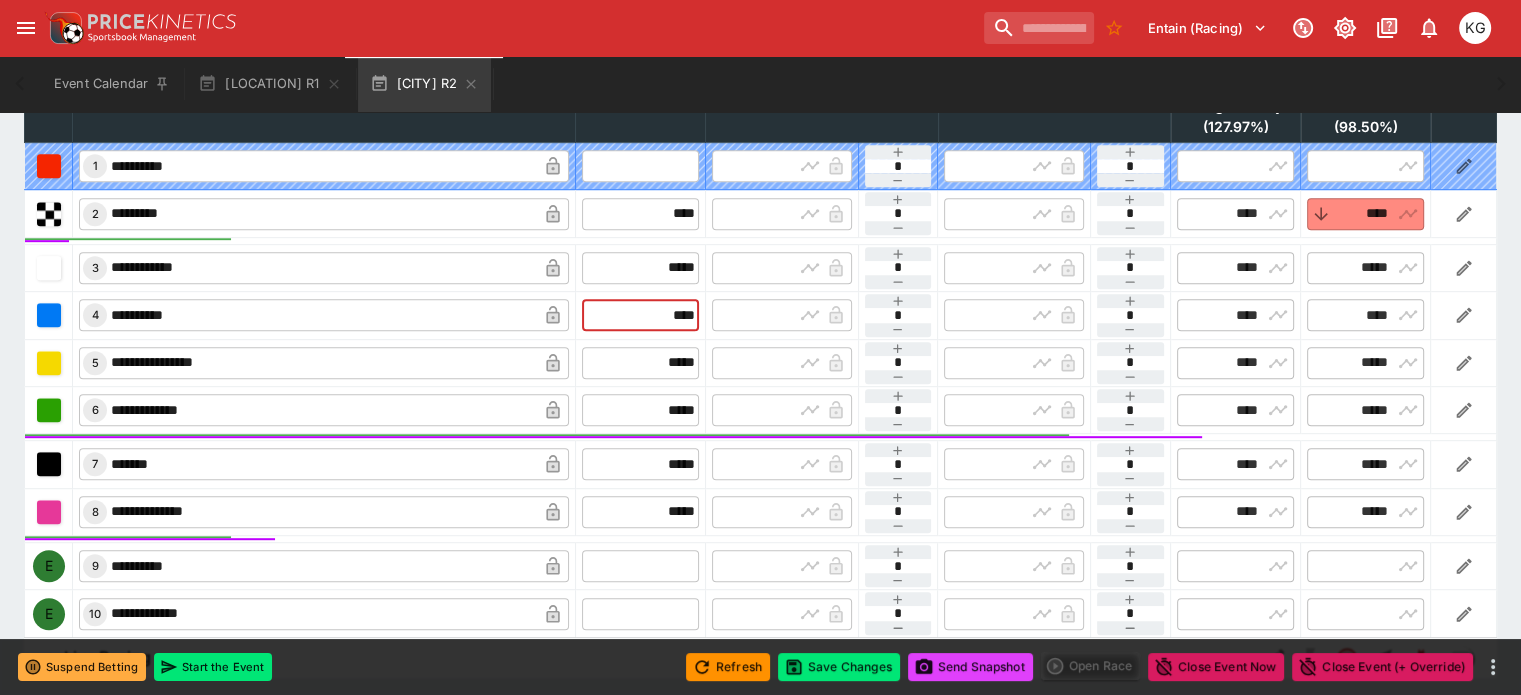 click on "**********" at bounding box center (761, 315) 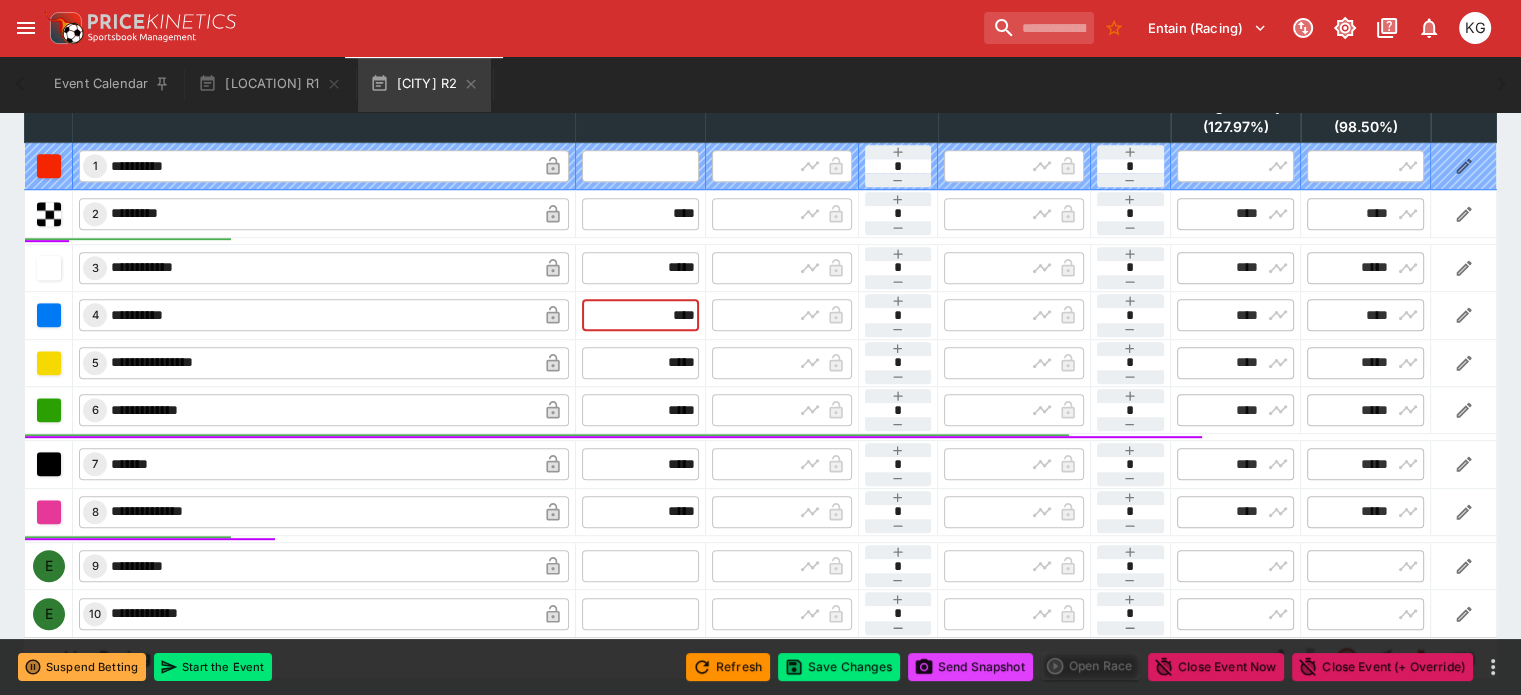 type on "*" 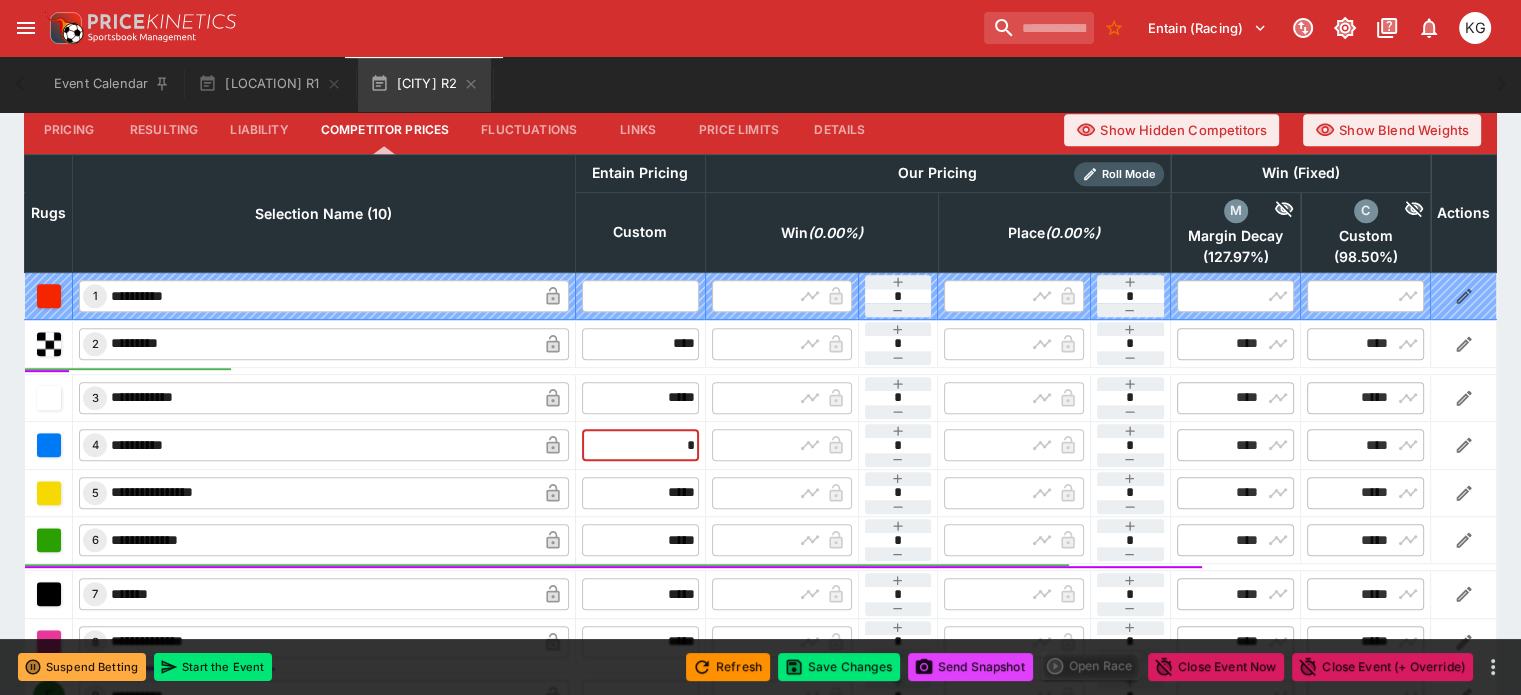 type on "****" 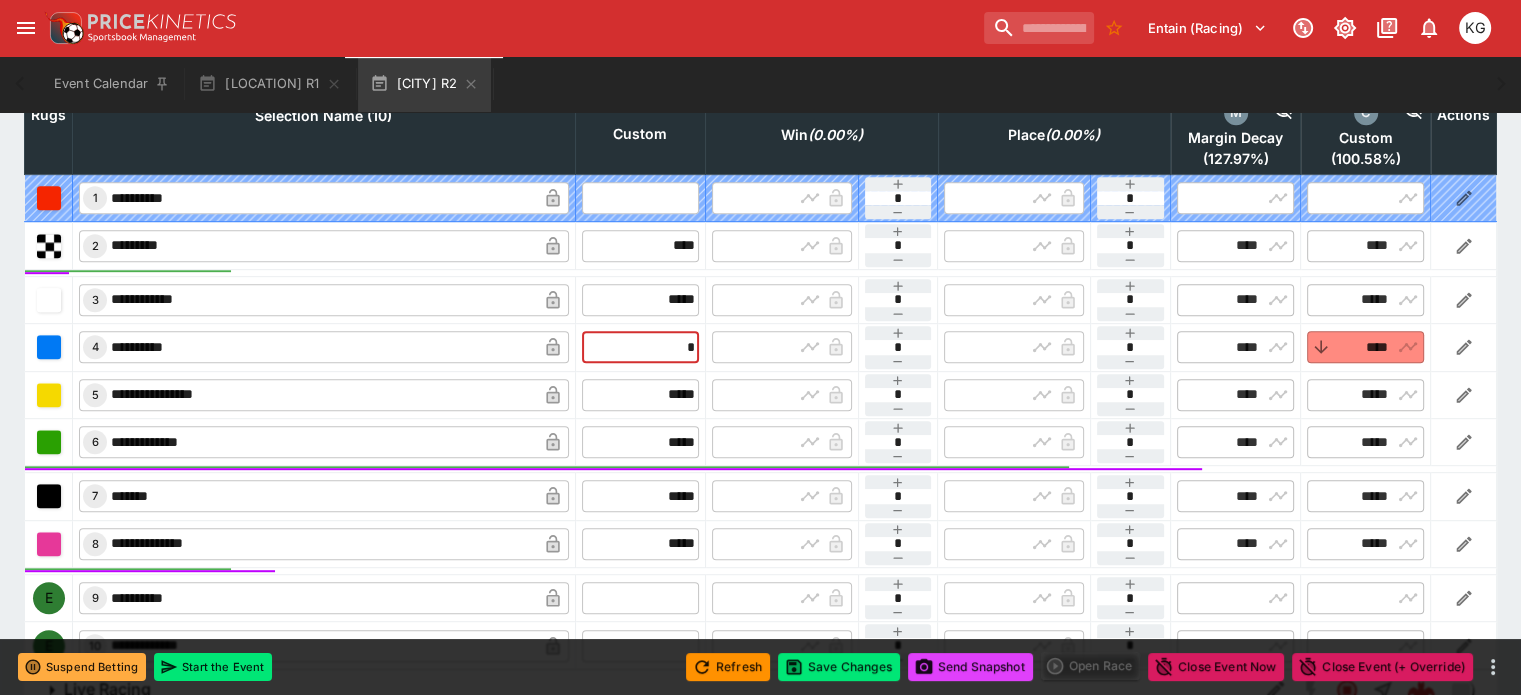 scroll, scrollTop: 1030, scrollLeft: 0, axis: vertical 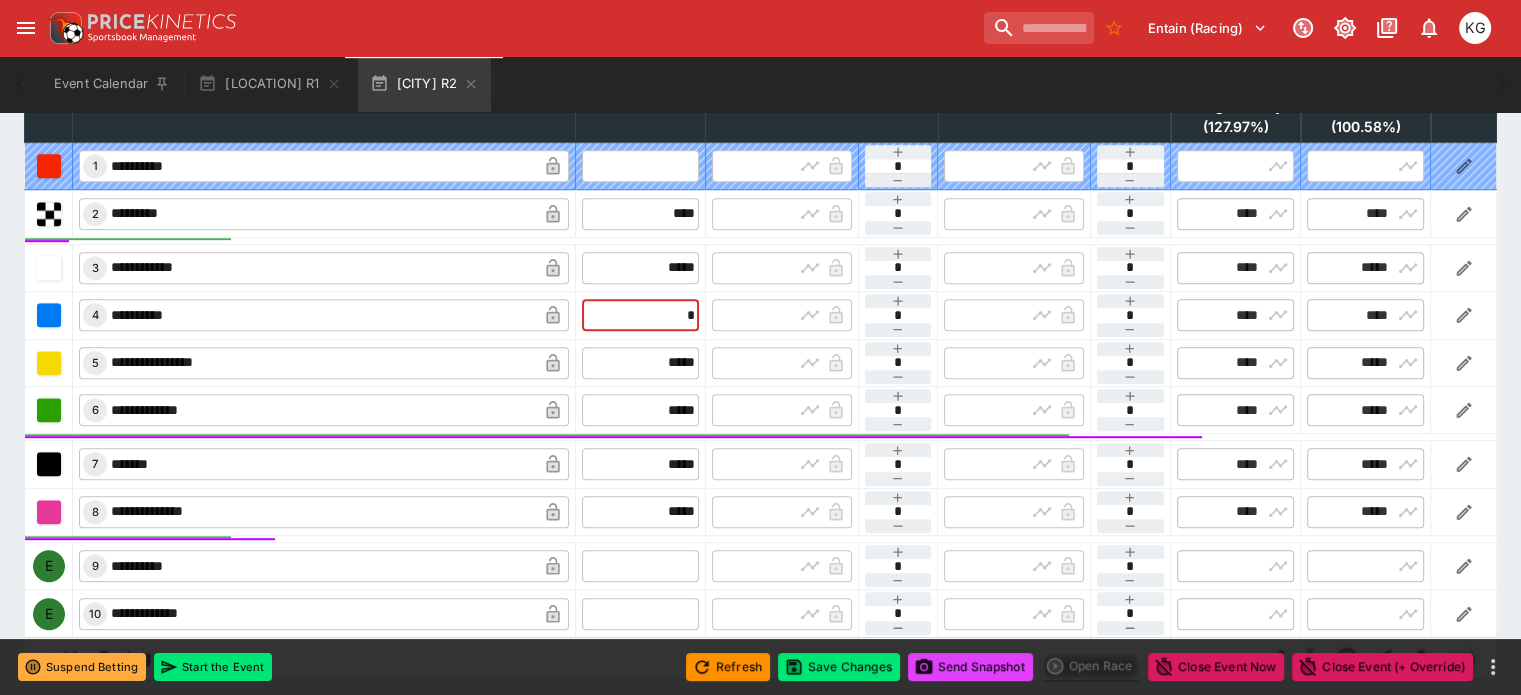 type on "****" 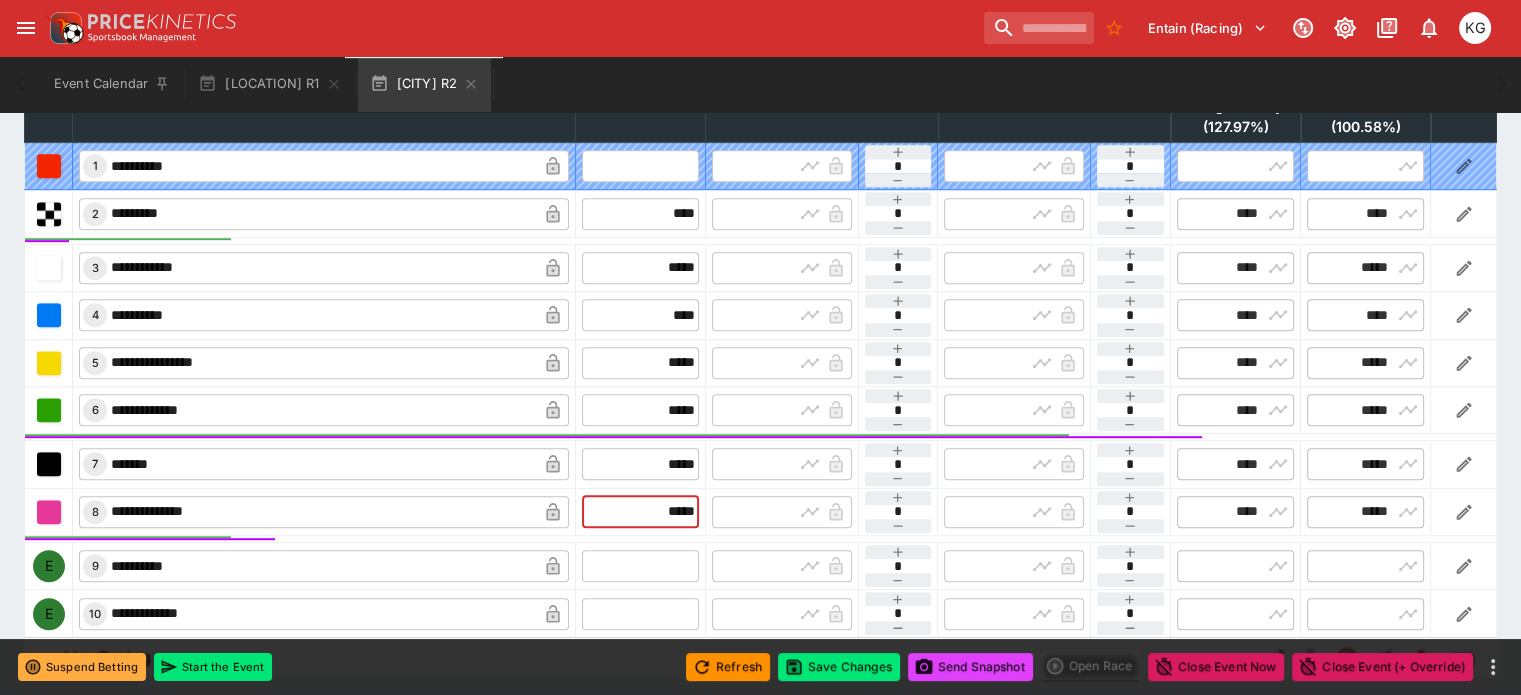 drag, startPoint x: 614, startPoint y: 454, endPoint x: 706, endPoint y: 469, distance: 93.214806 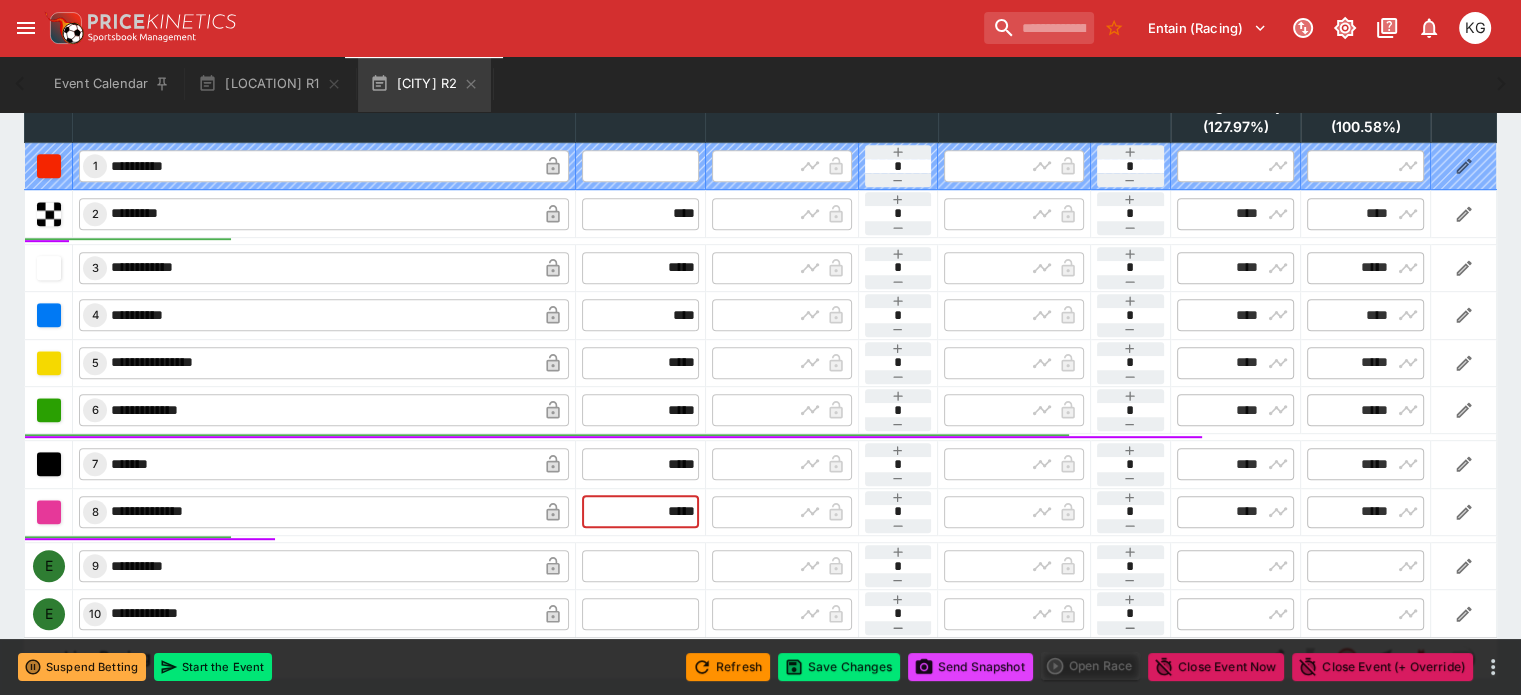 click on "**********" at bounding box center (761, 511) 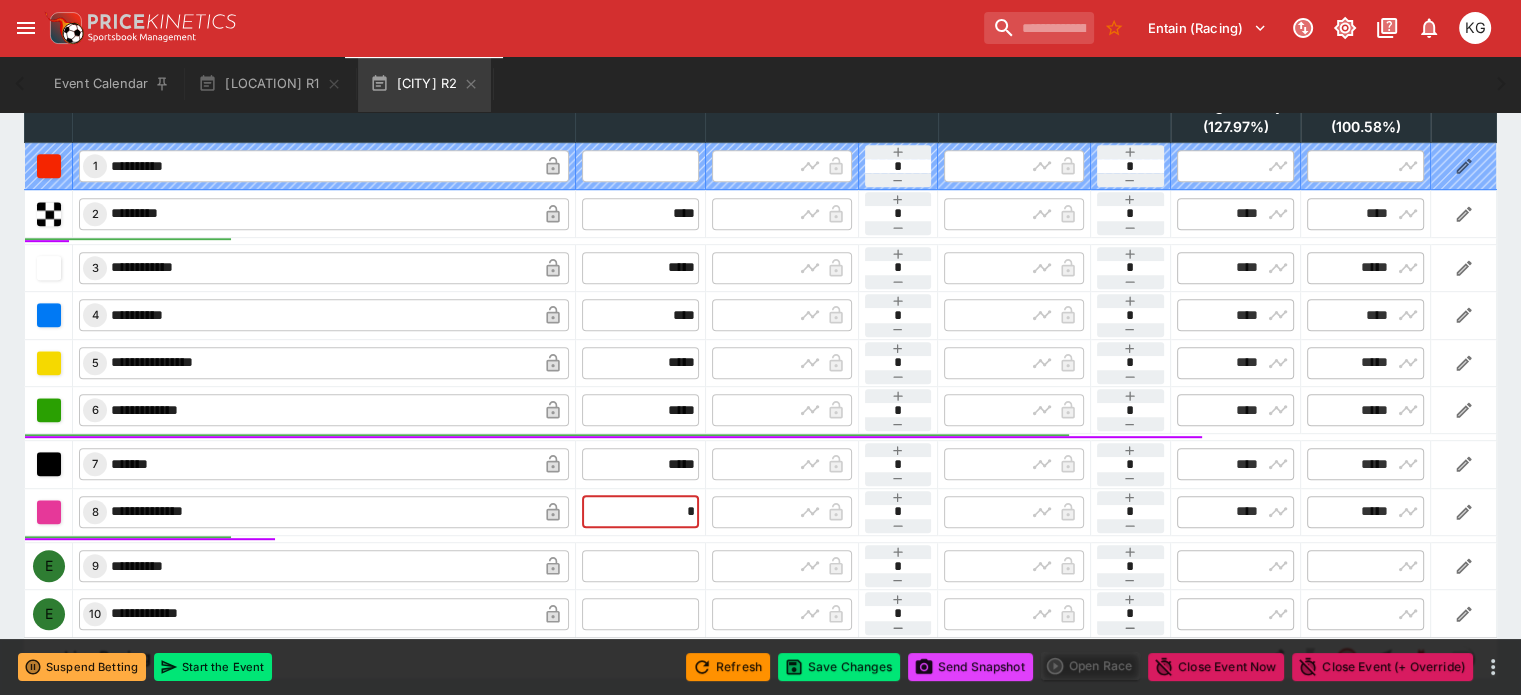 type on "**" 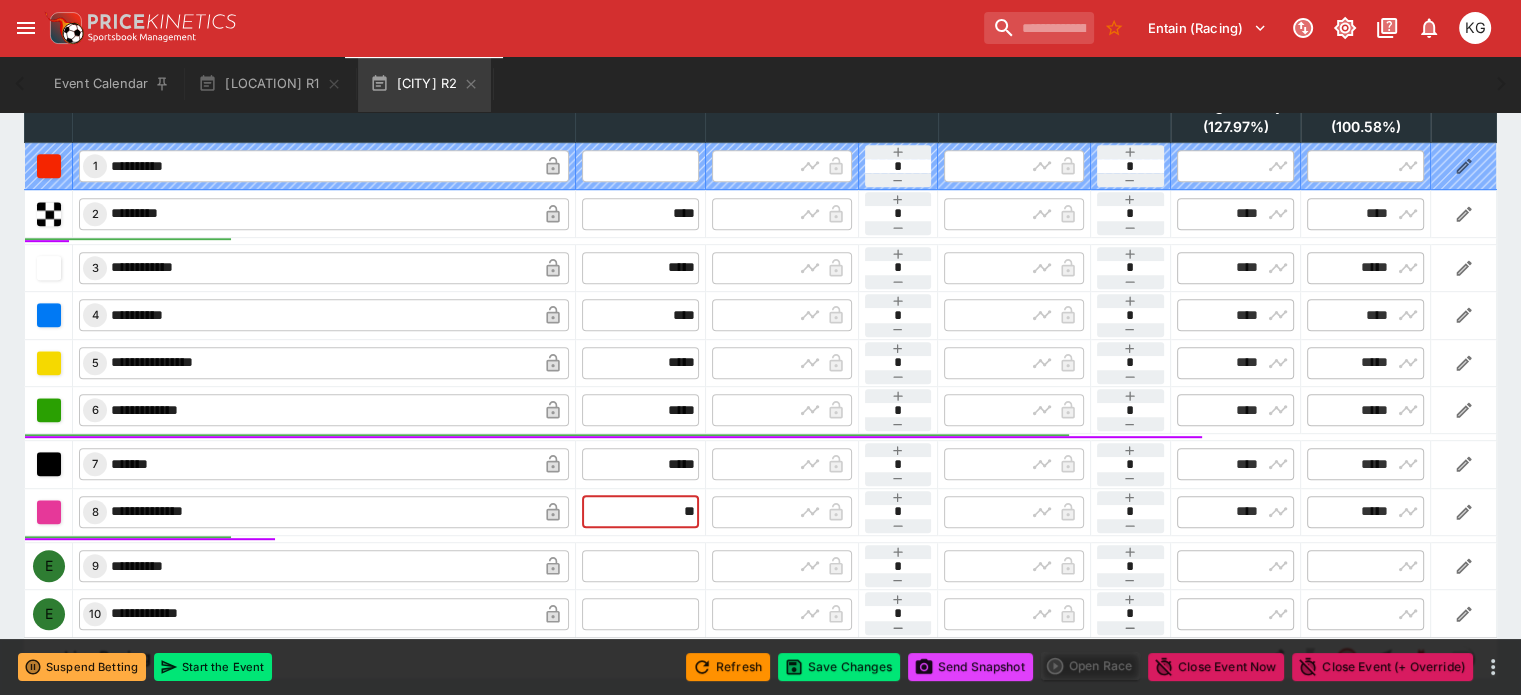 type on "*****" 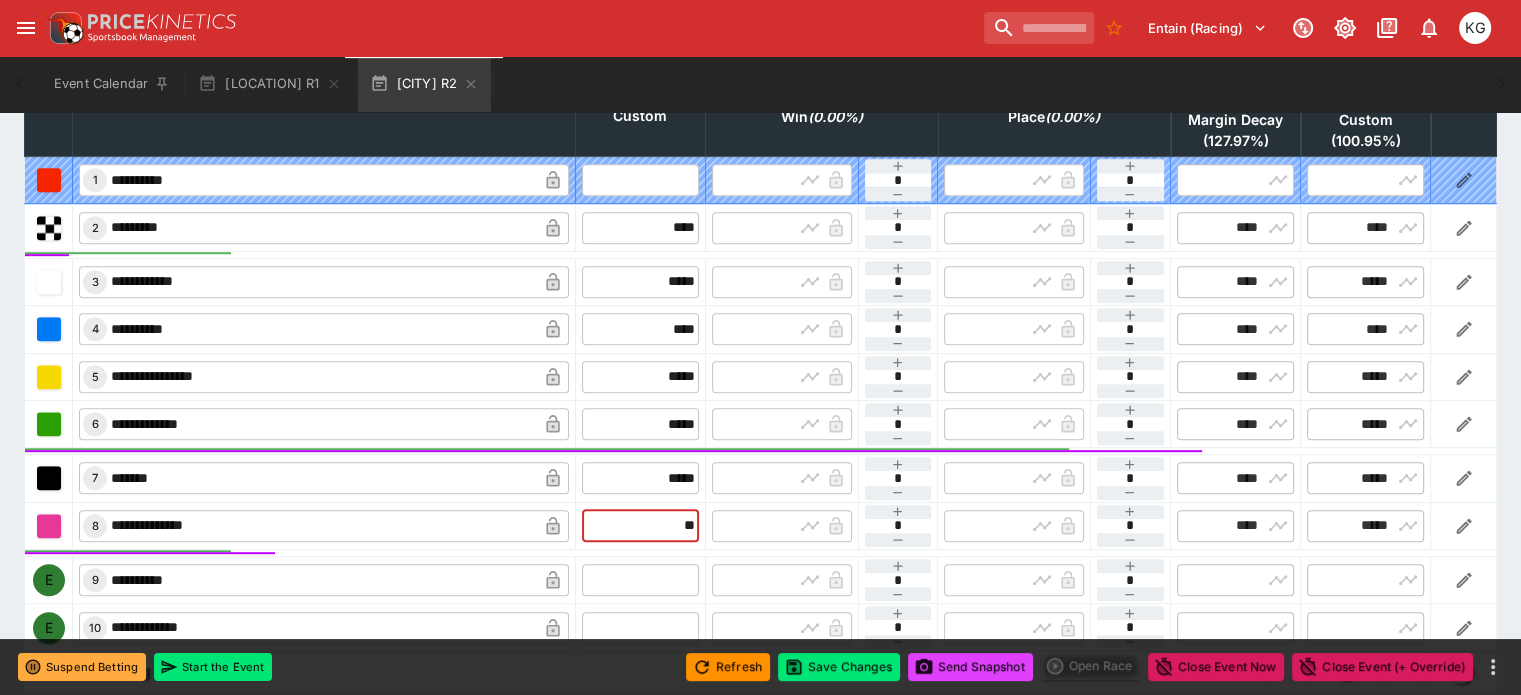 scroll, scrollTop: 1030, scrollLeft: 0, axis: vertical 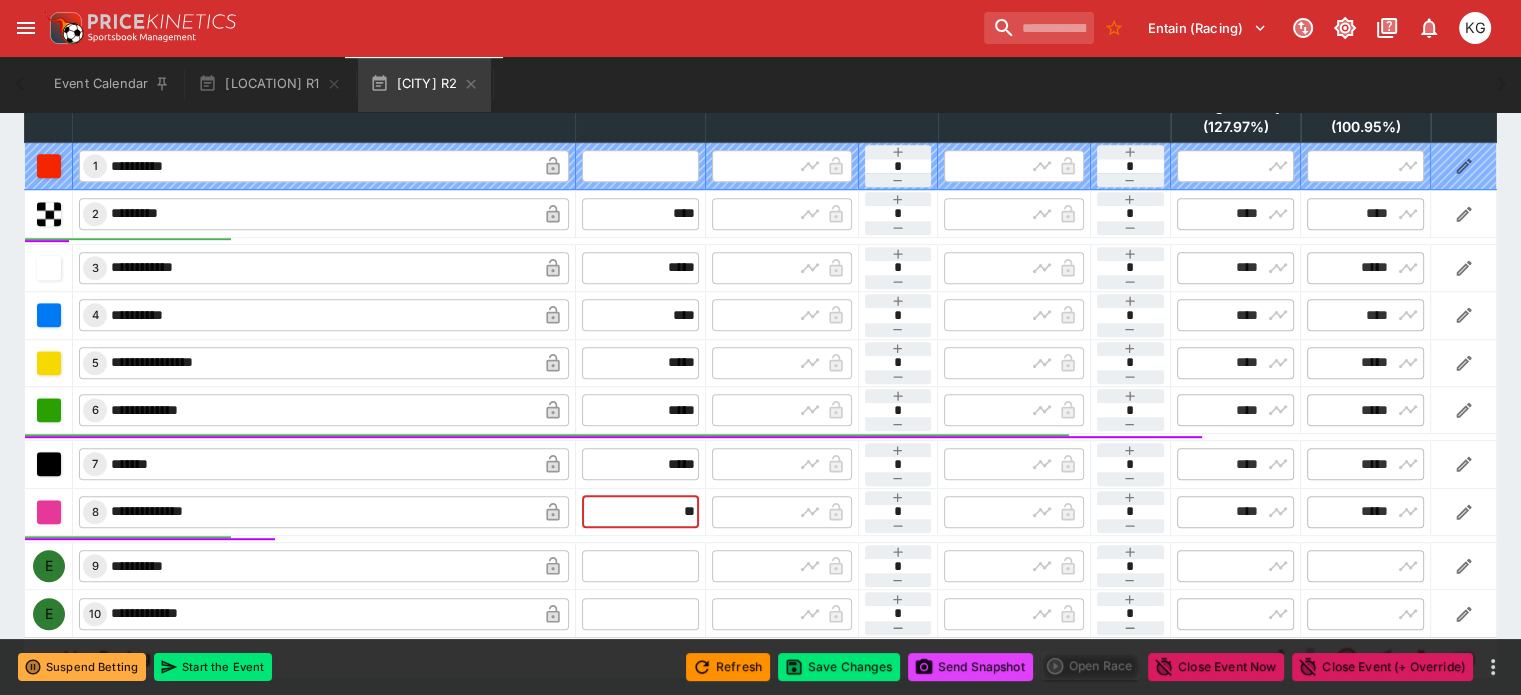 type on "*****" 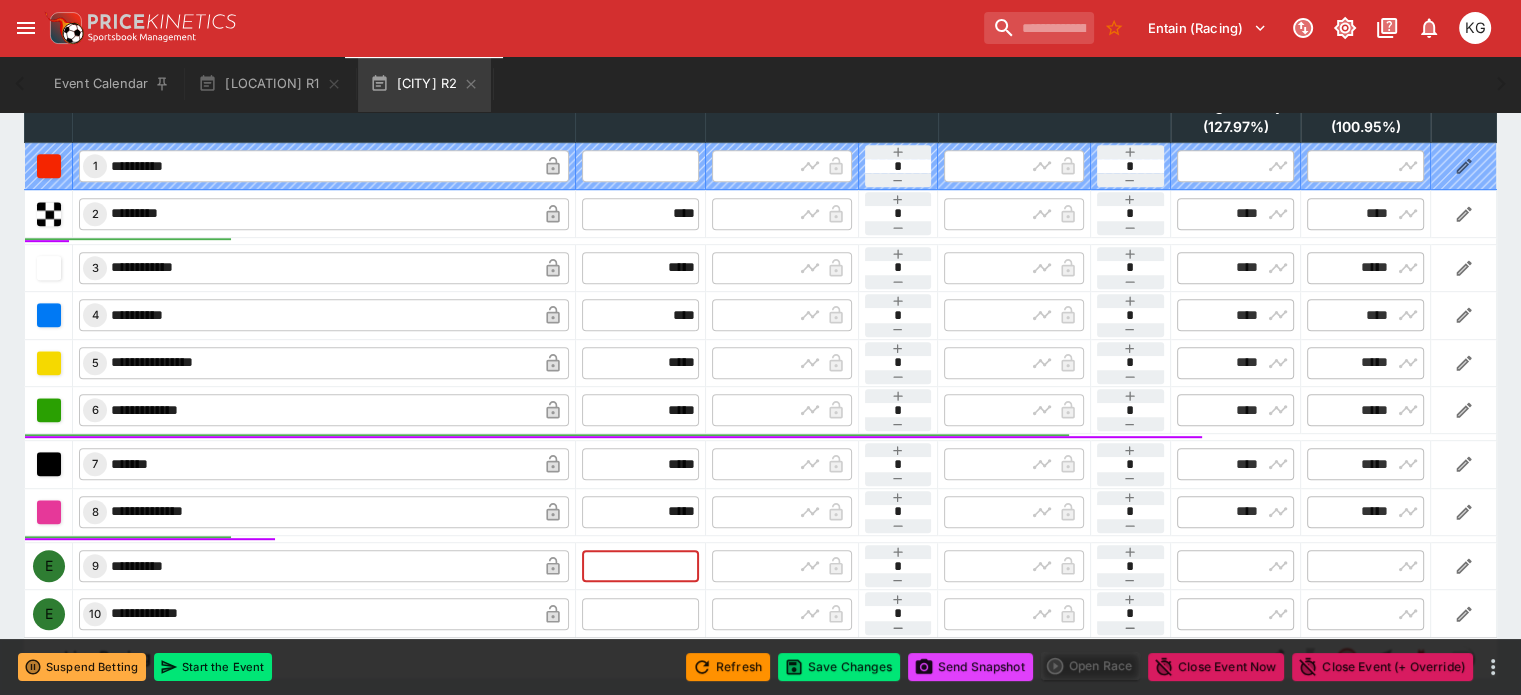 click at bounding box center [640, 566] 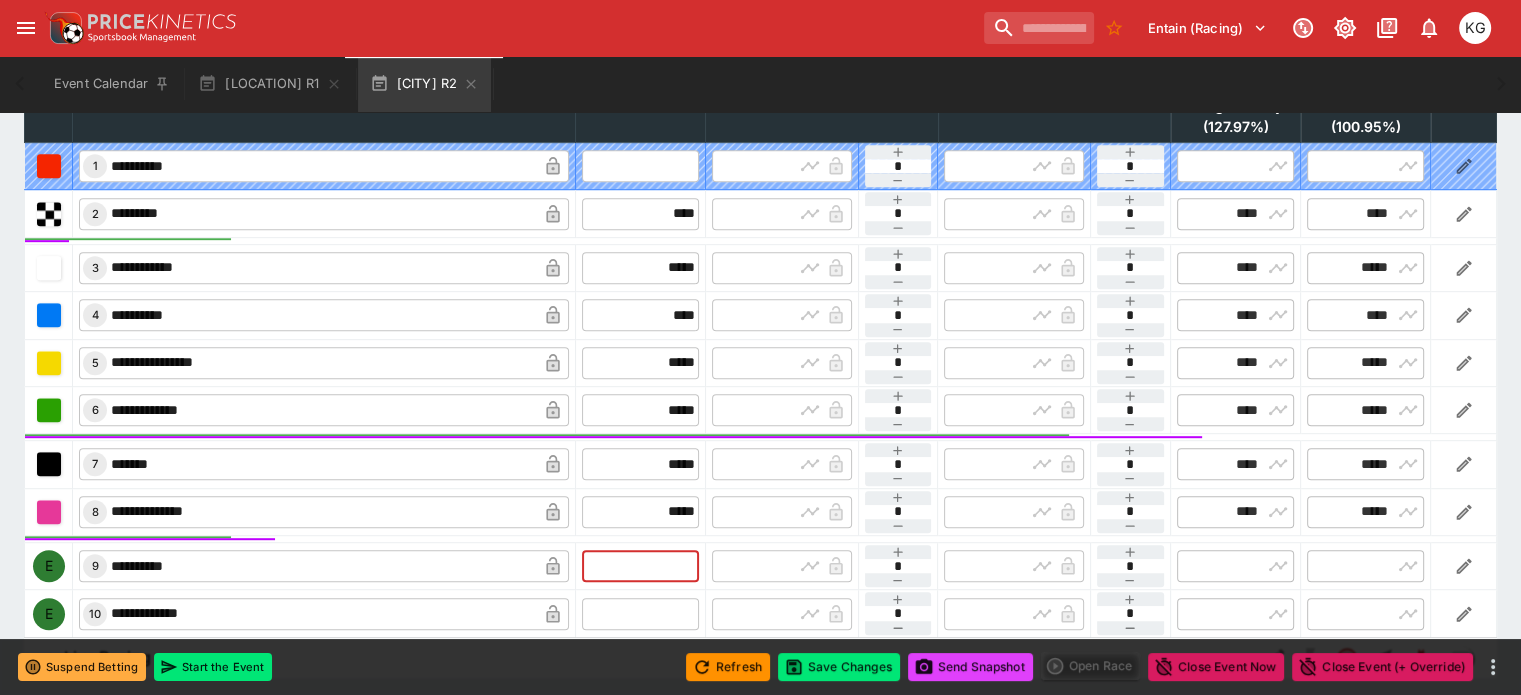 click at bounding box center (640, 566) 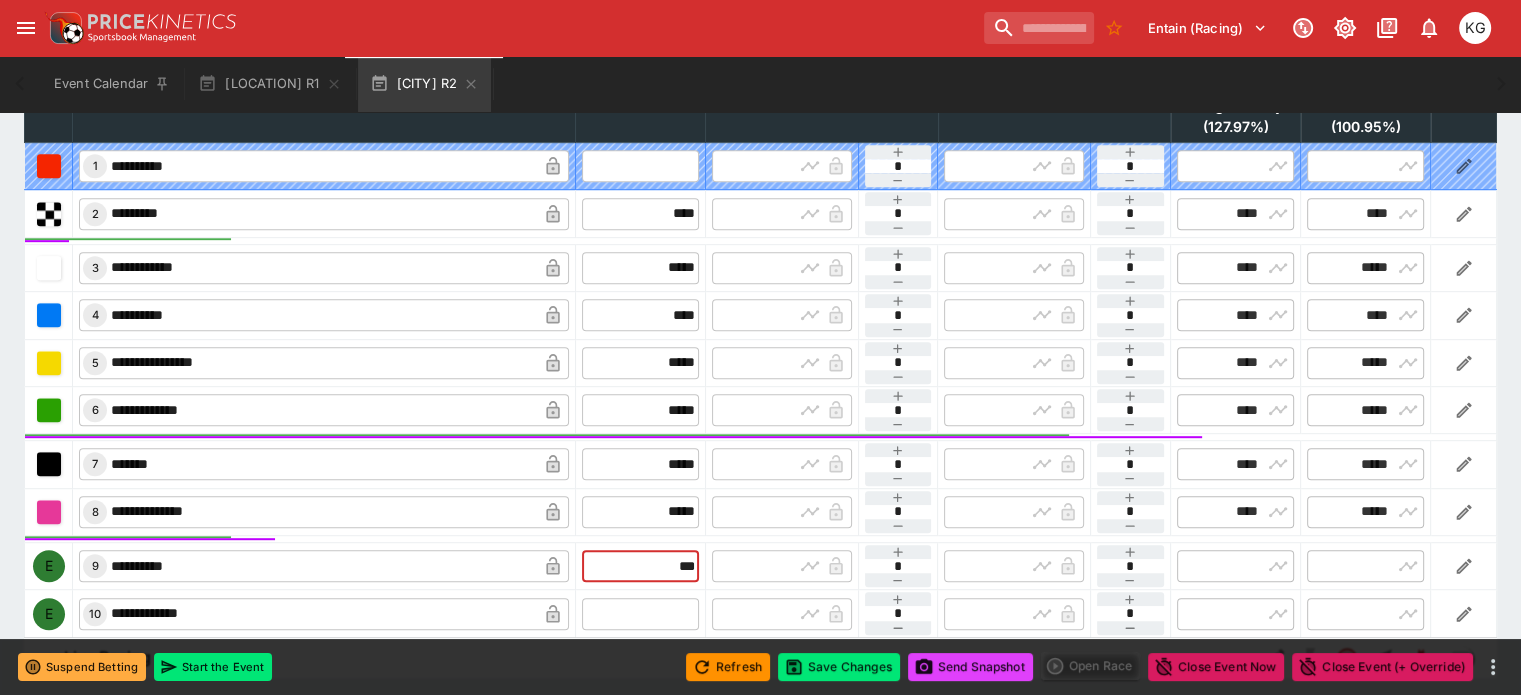 type on "****" 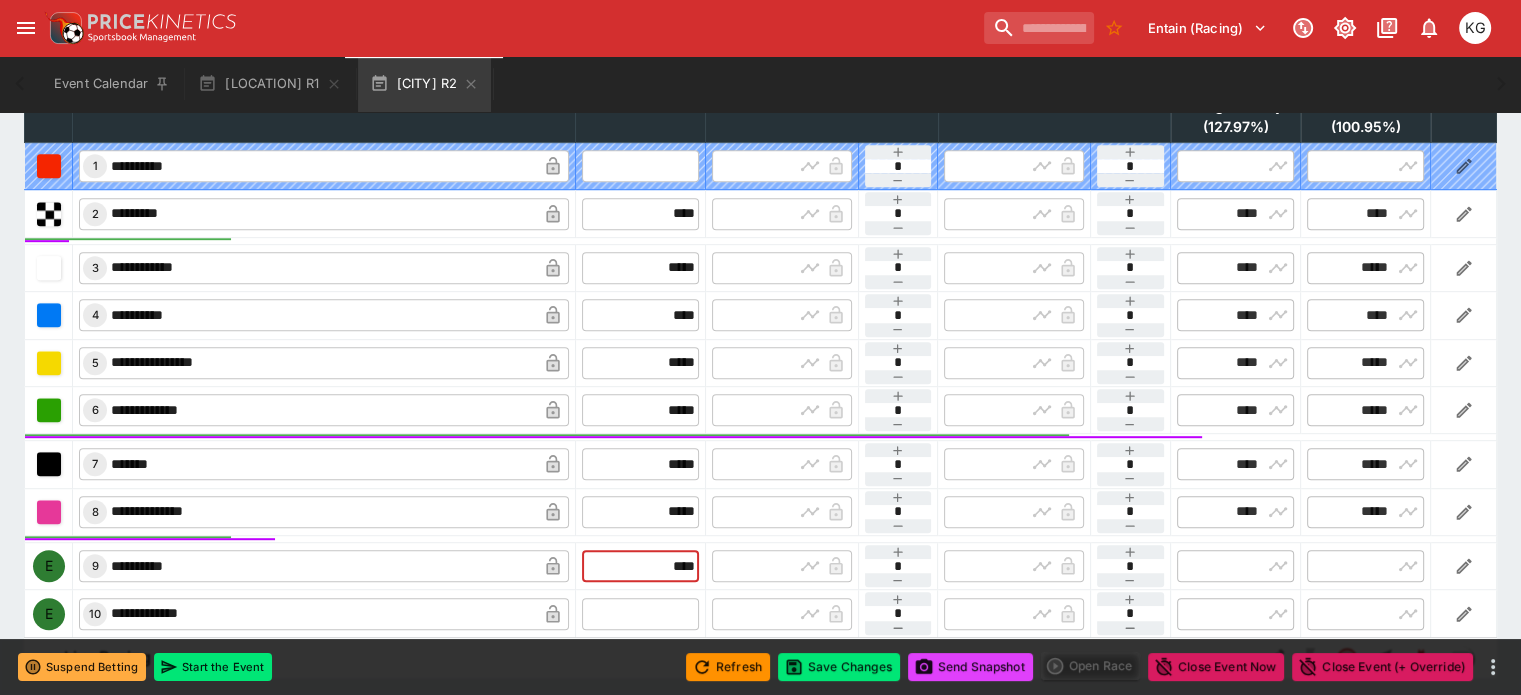 type on "****" 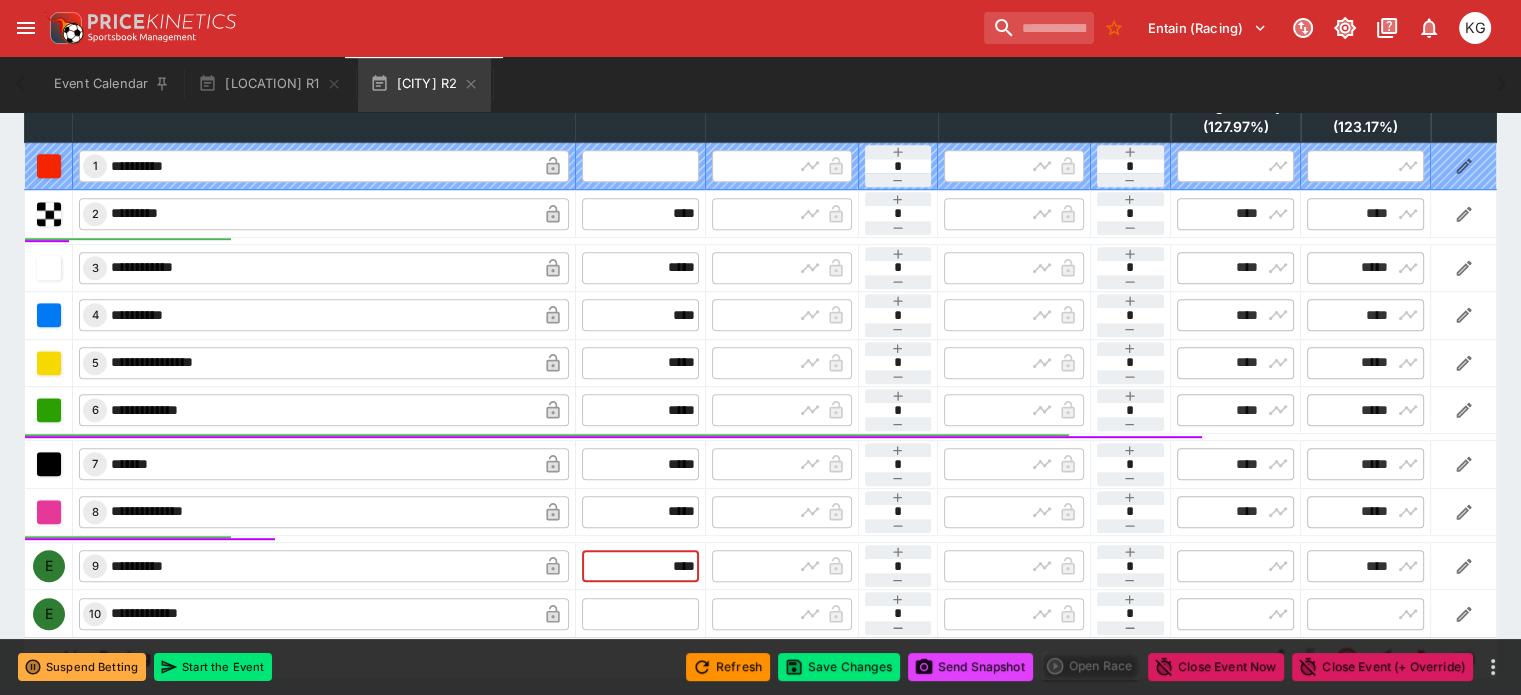 type on "****" 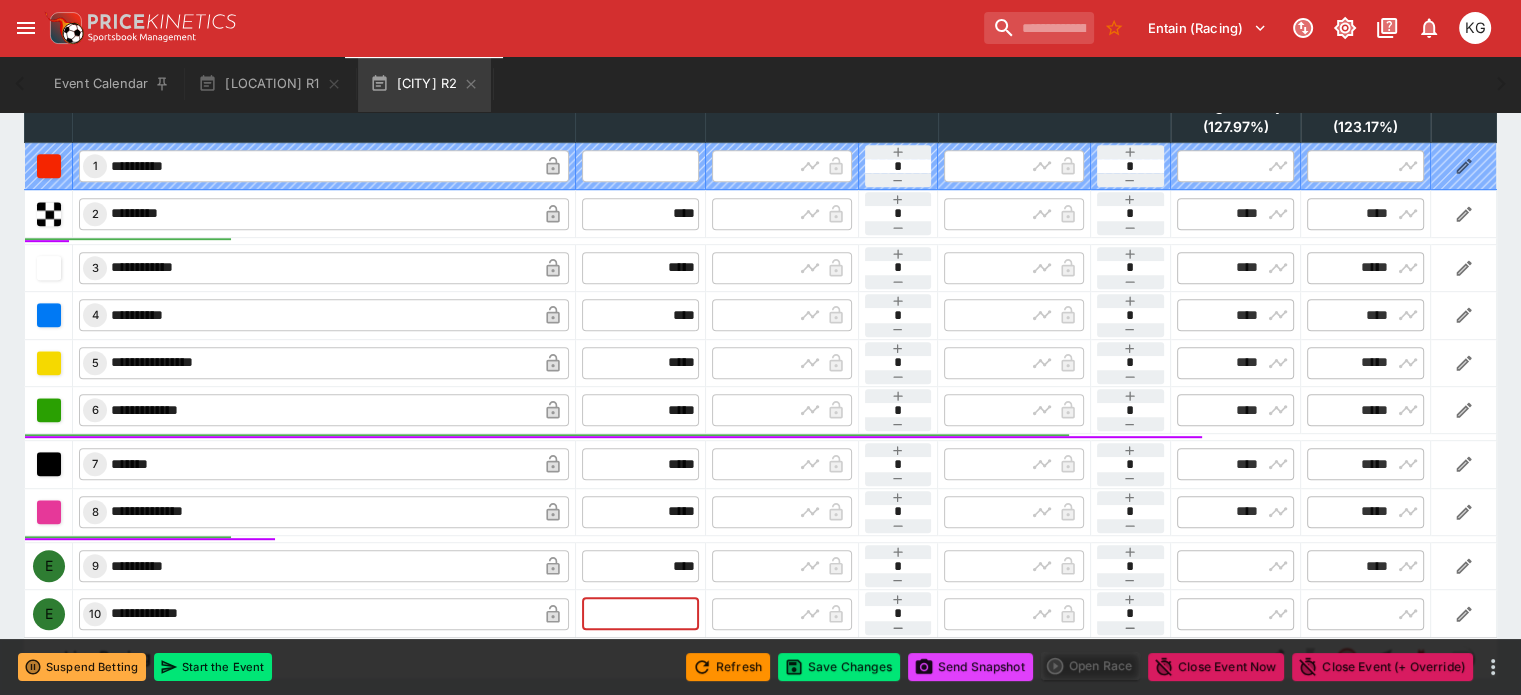 click at bounding box center (640, 614) 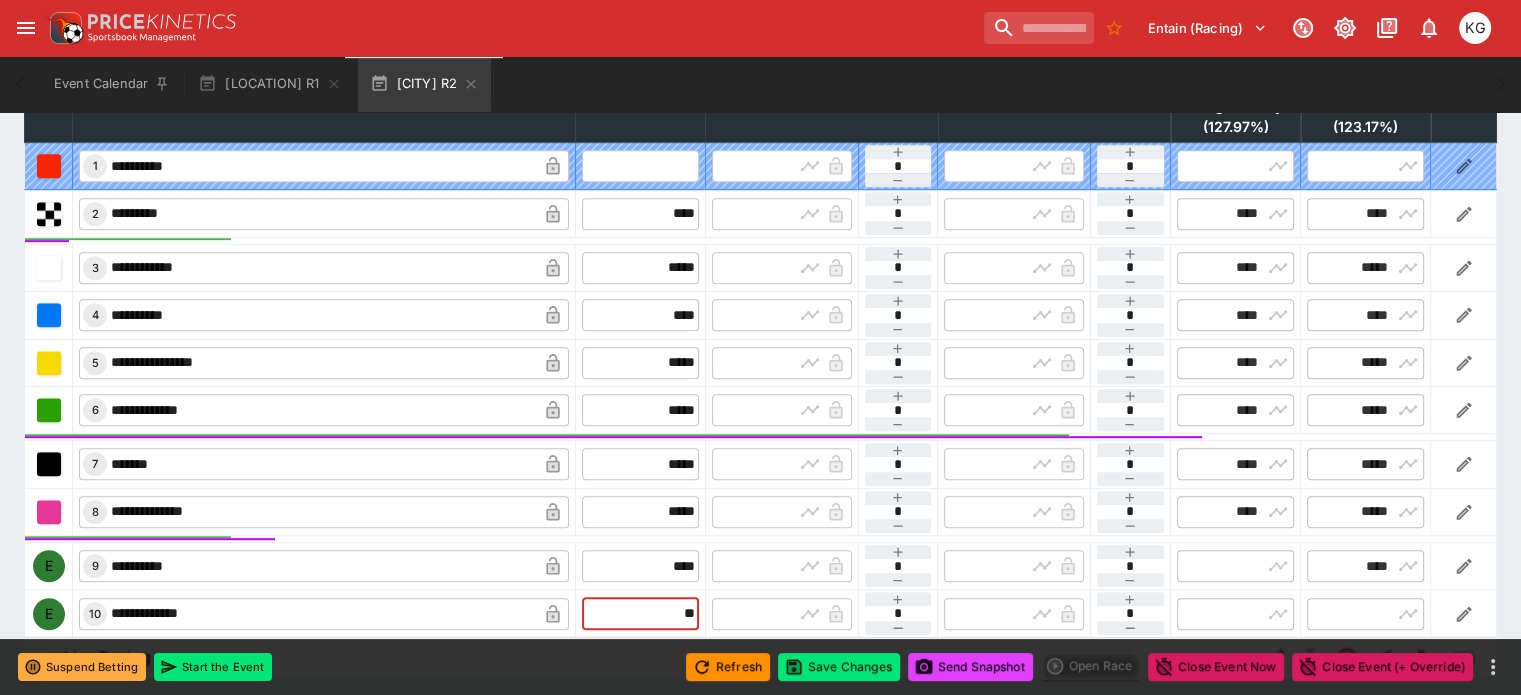 type on "***" 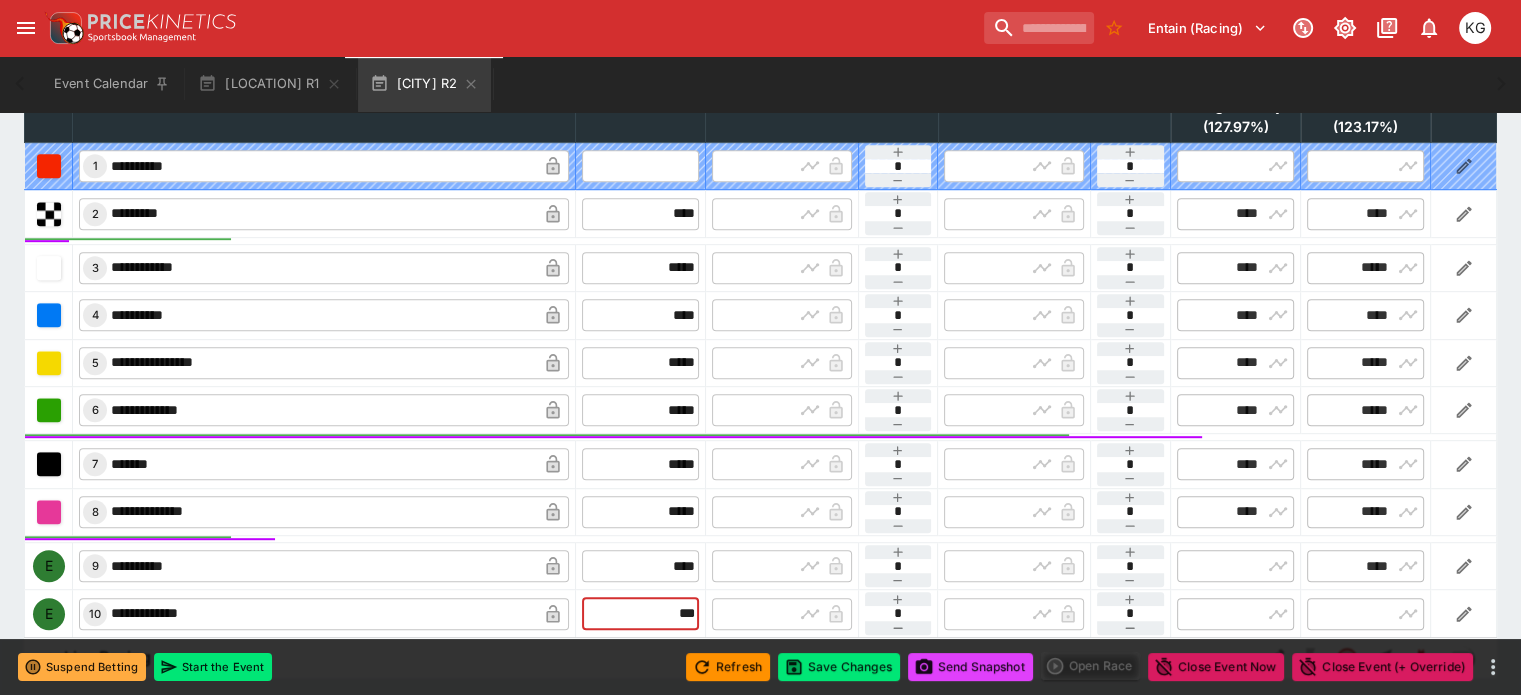 type on "******" 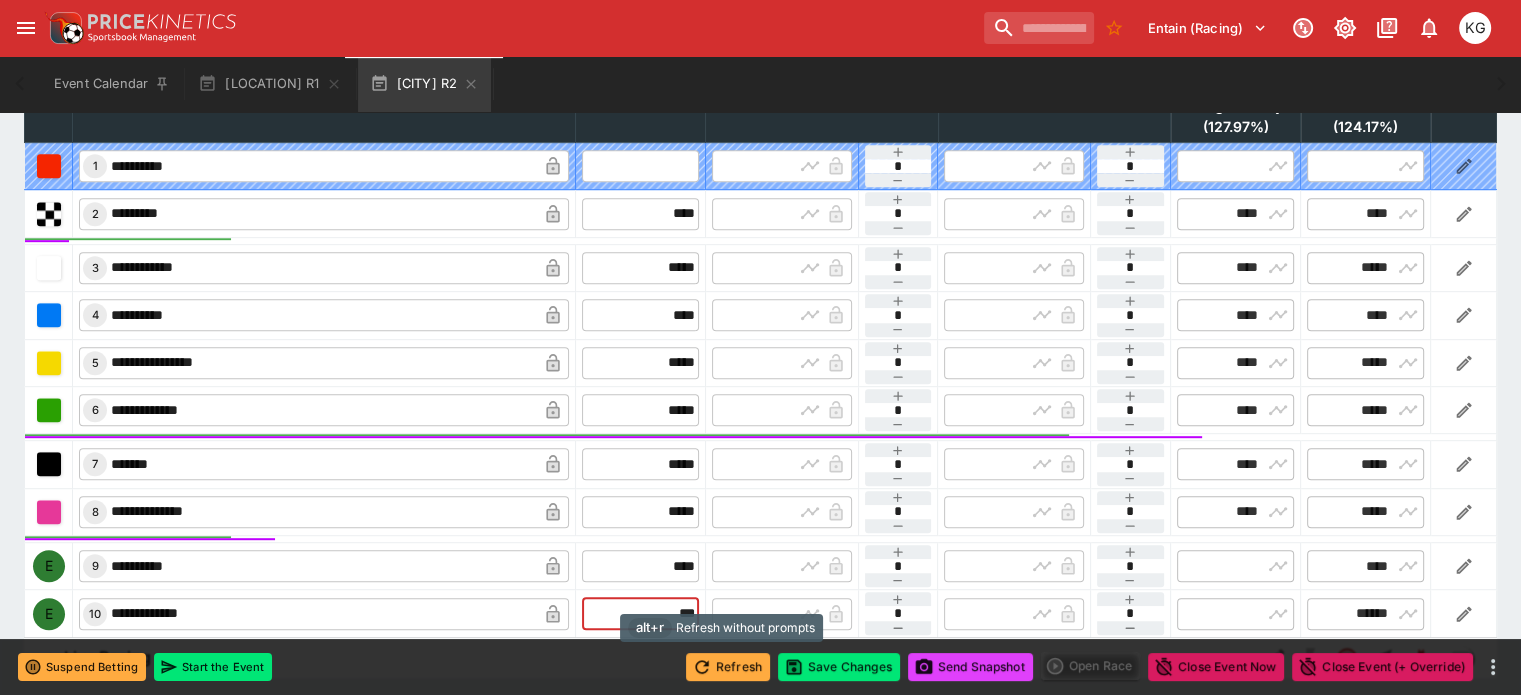 type on "******" 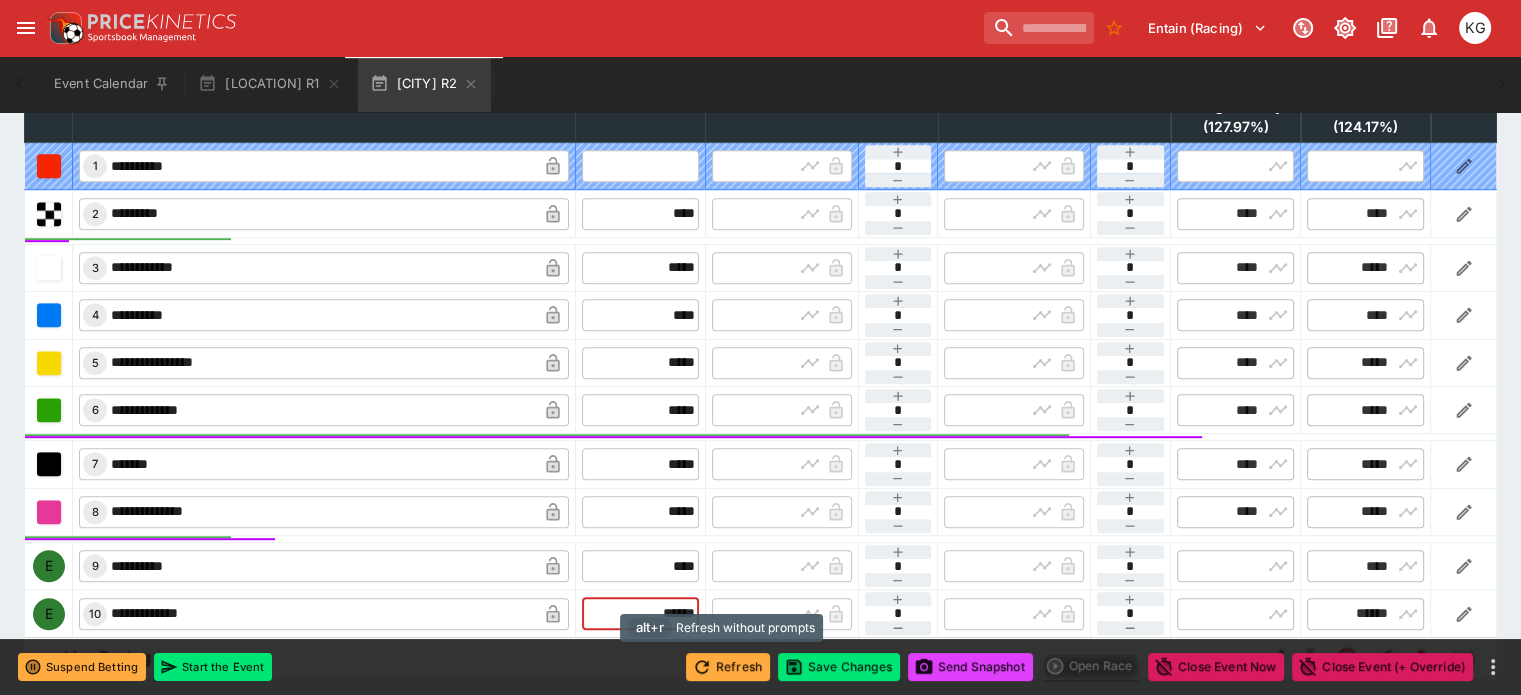 click on "Refresh" at bounding box center (728, 667) 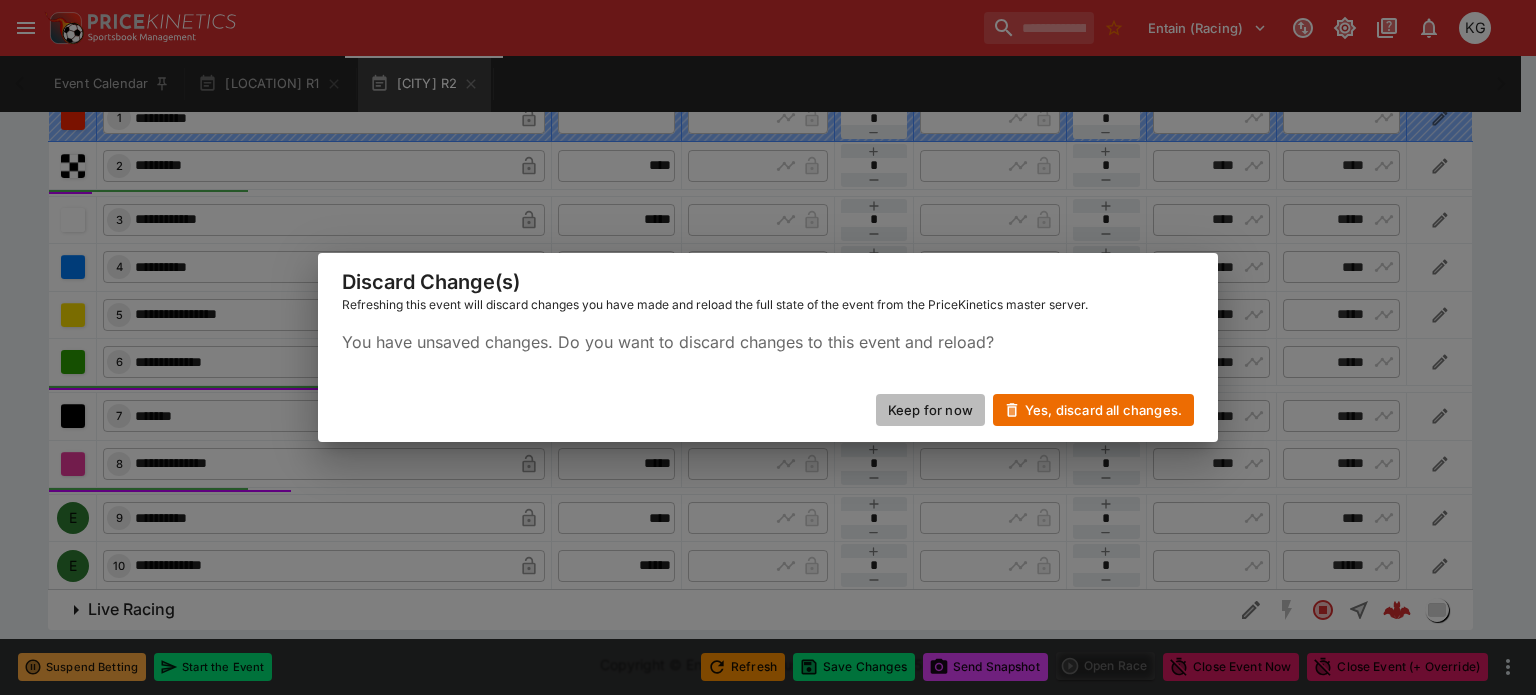 click on "Keep for now" at bounding box center (930, 410) 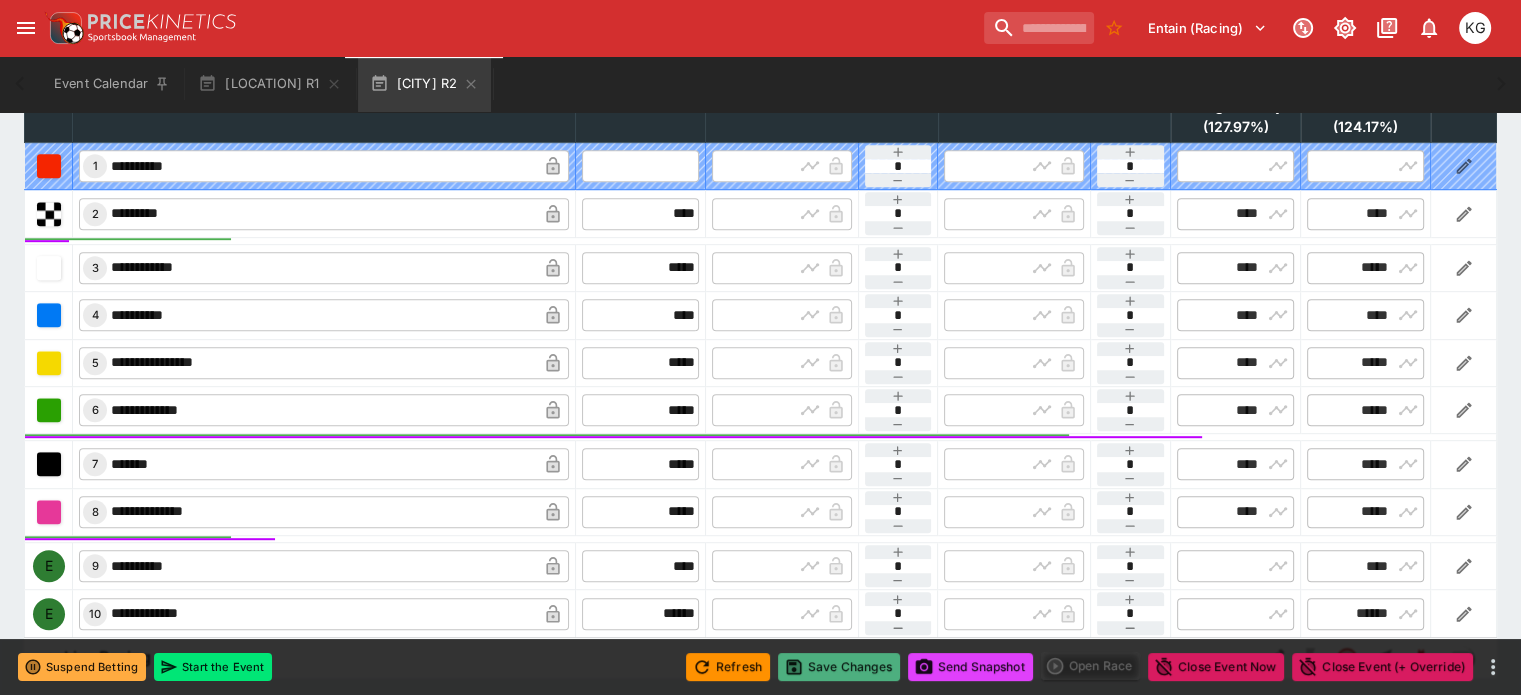 click on "Save Changes" at bounding box center (839, 667) 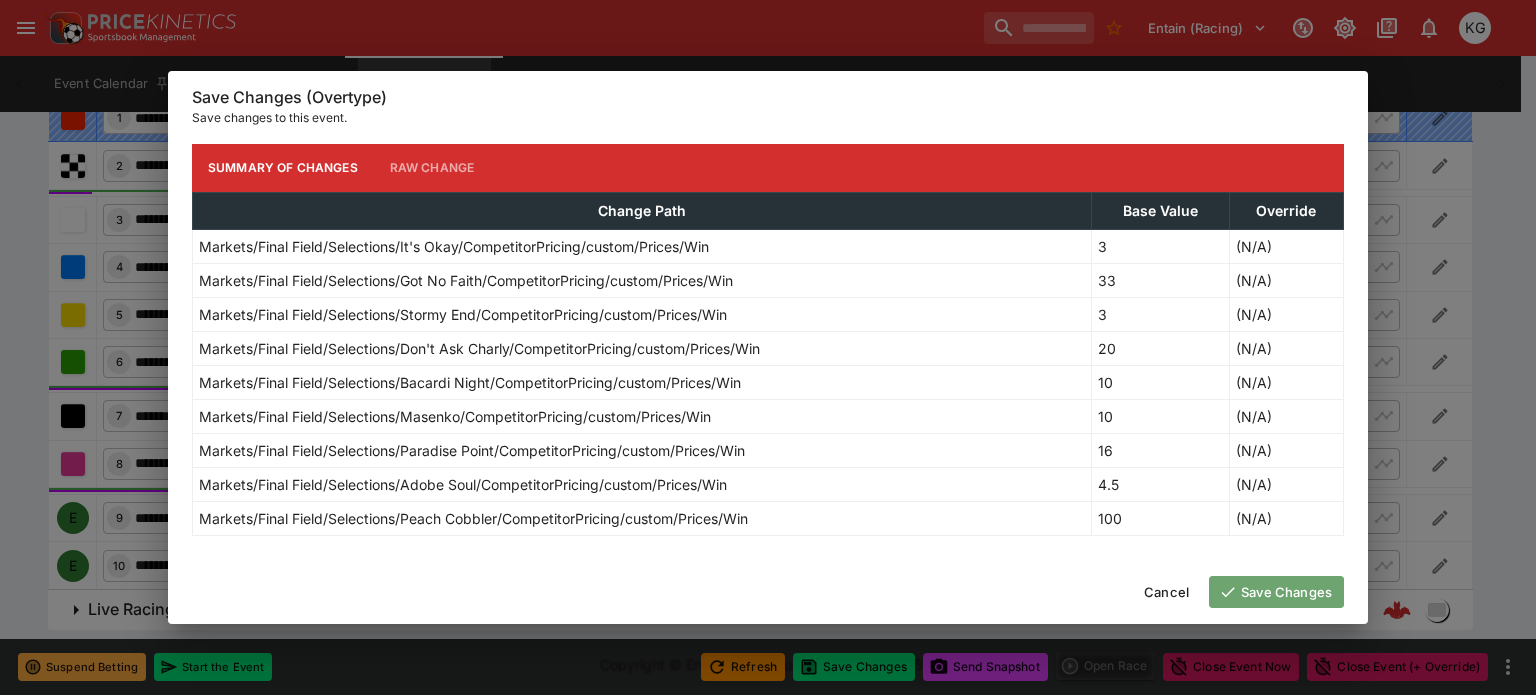 click on "Save Changes" at bounding box center (1276, 592) 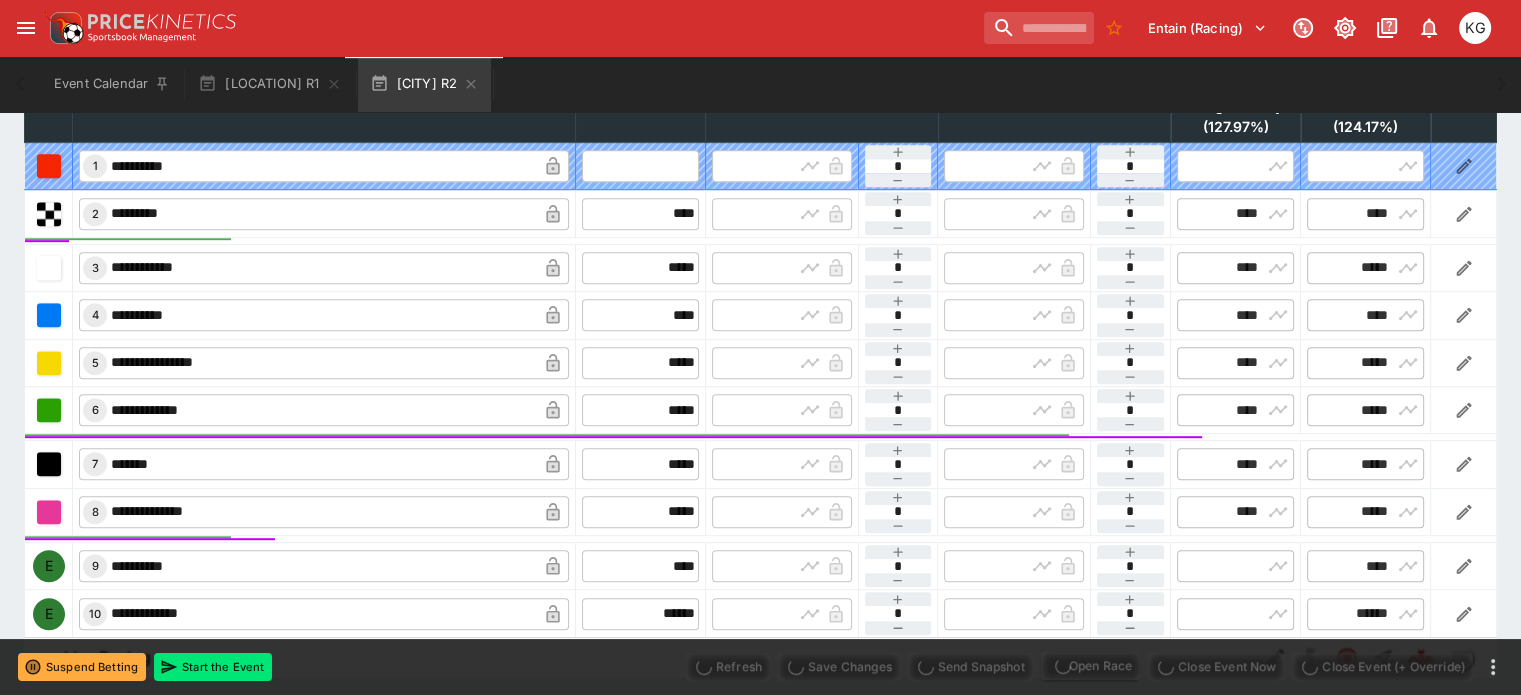type on "**********" 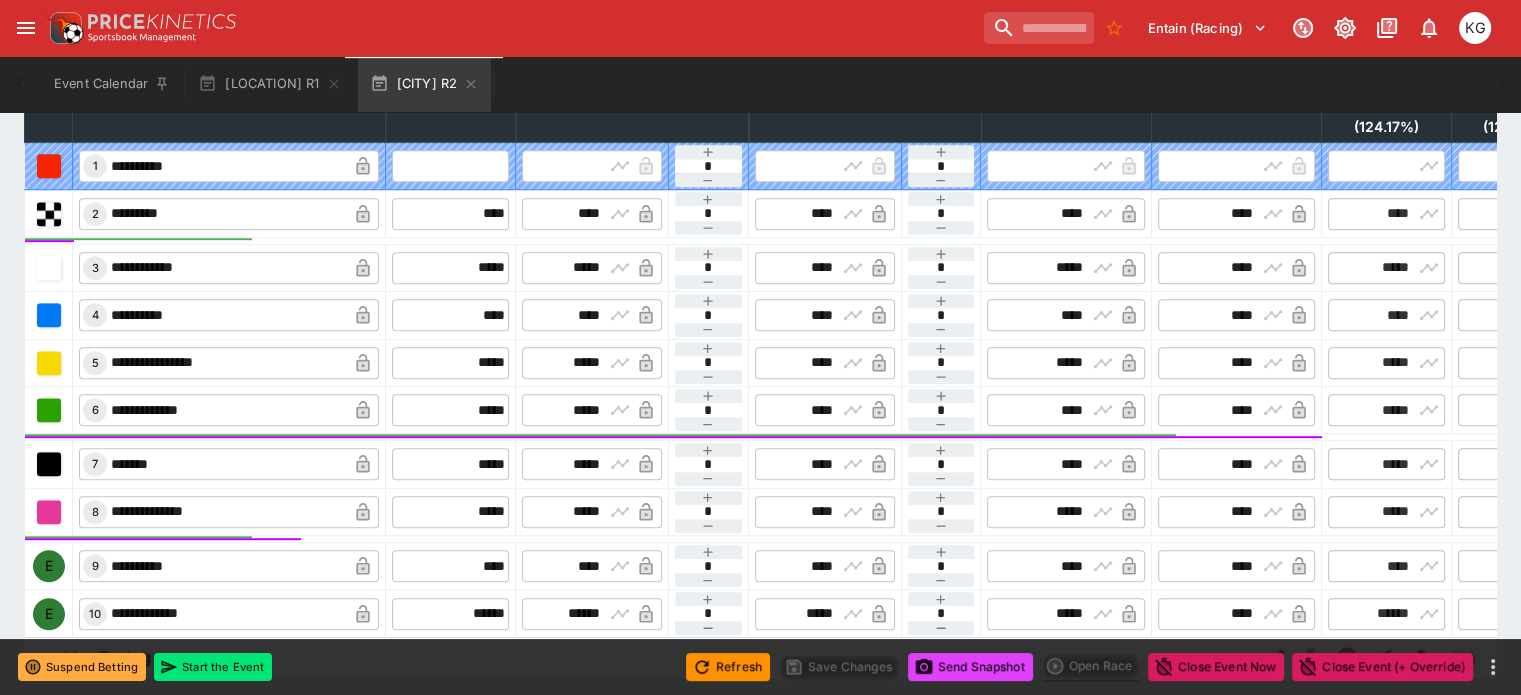 click on "Send Snapshot" at bounding box center (970, 667) 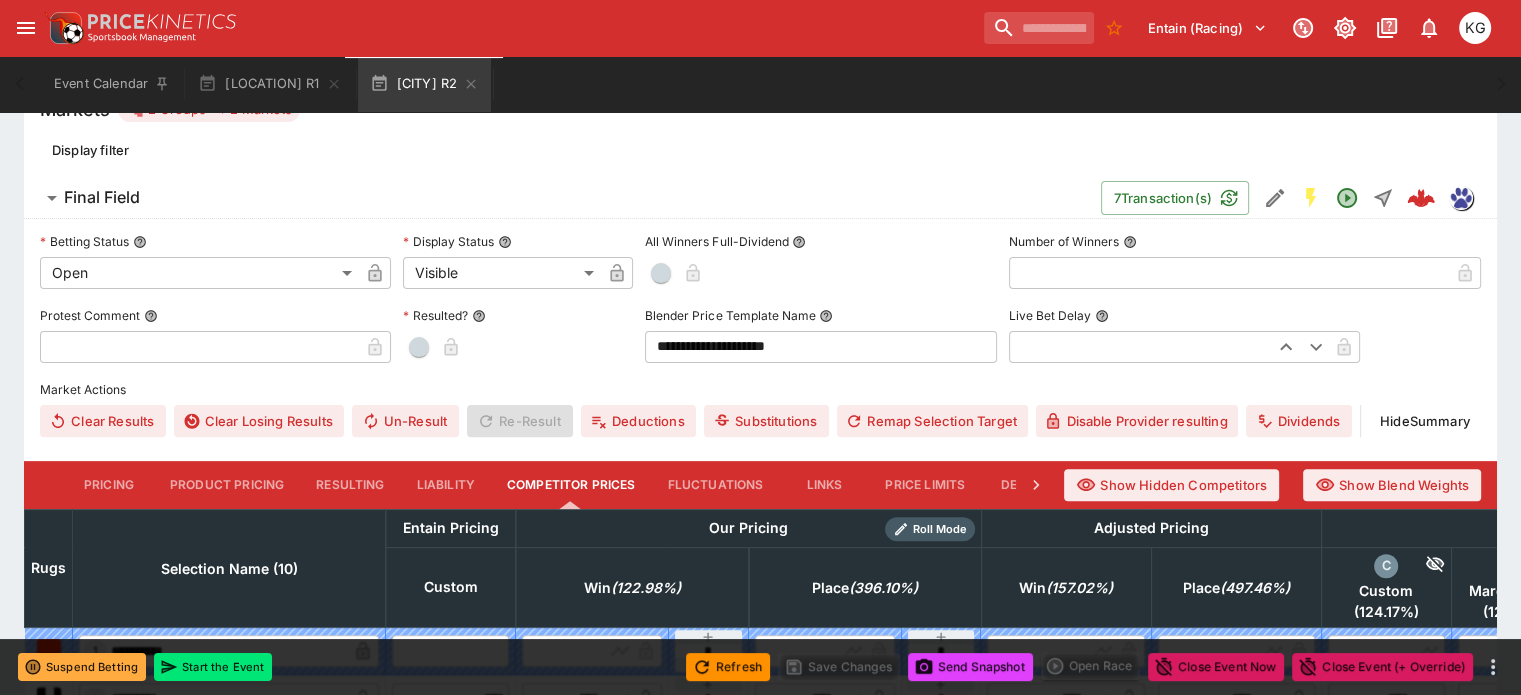 scroll, scrollTop: 0, scrollLeft: 0, axis: both 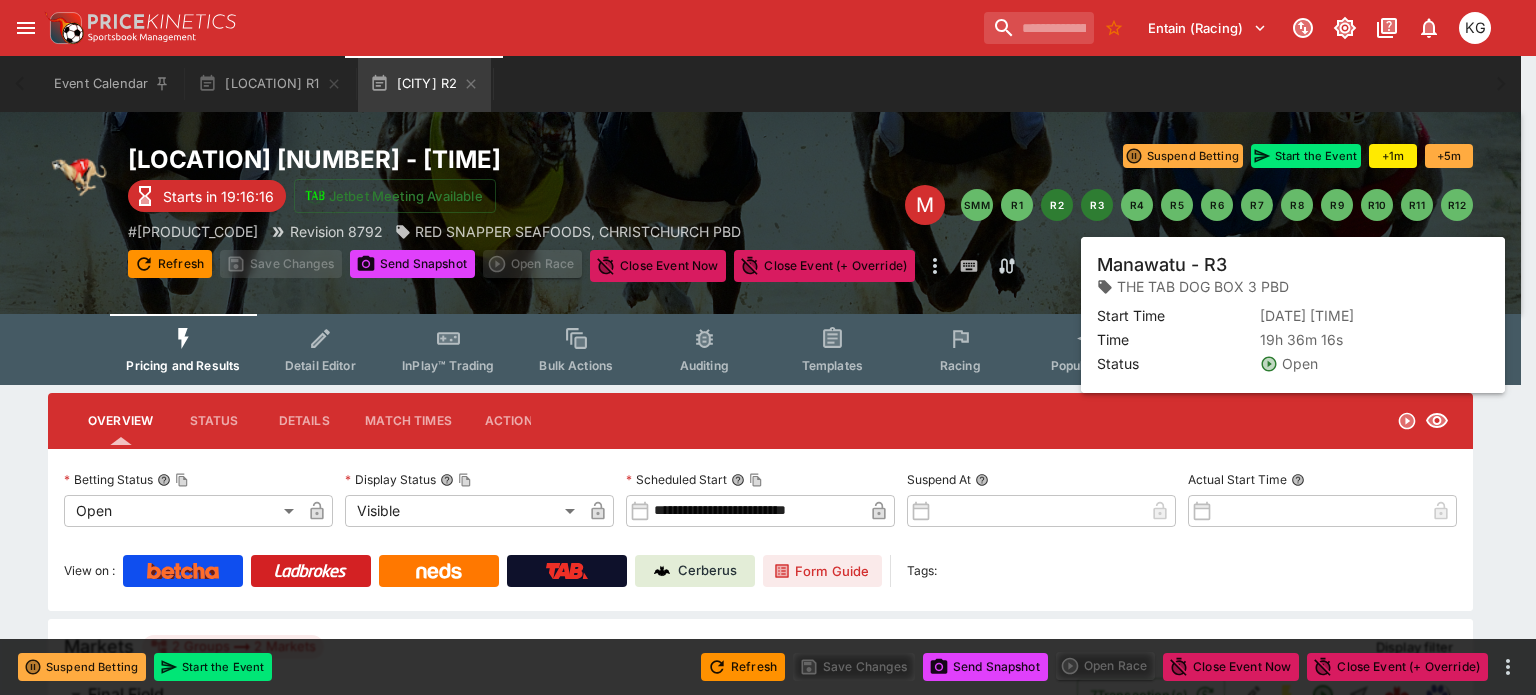 click on "R3" at bounding box center (1097, 205) 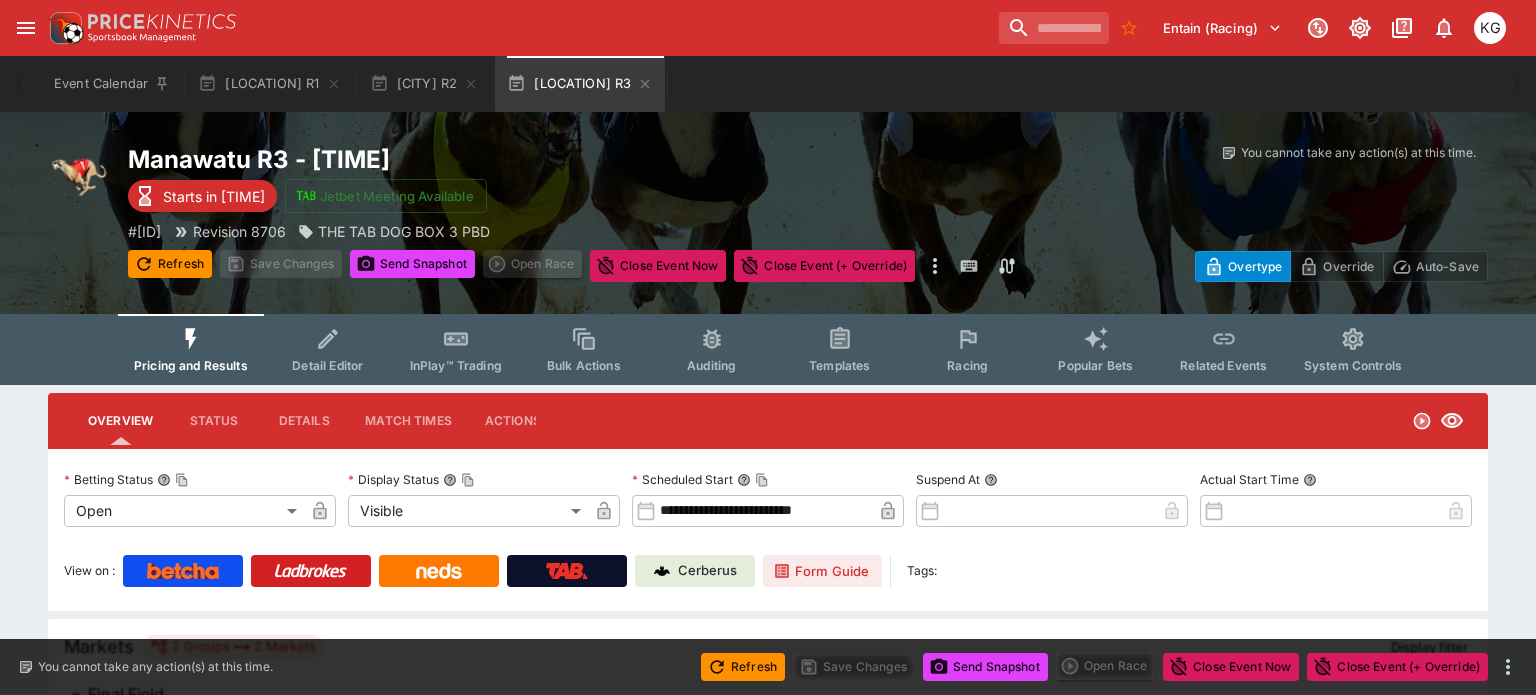 type on "**********" 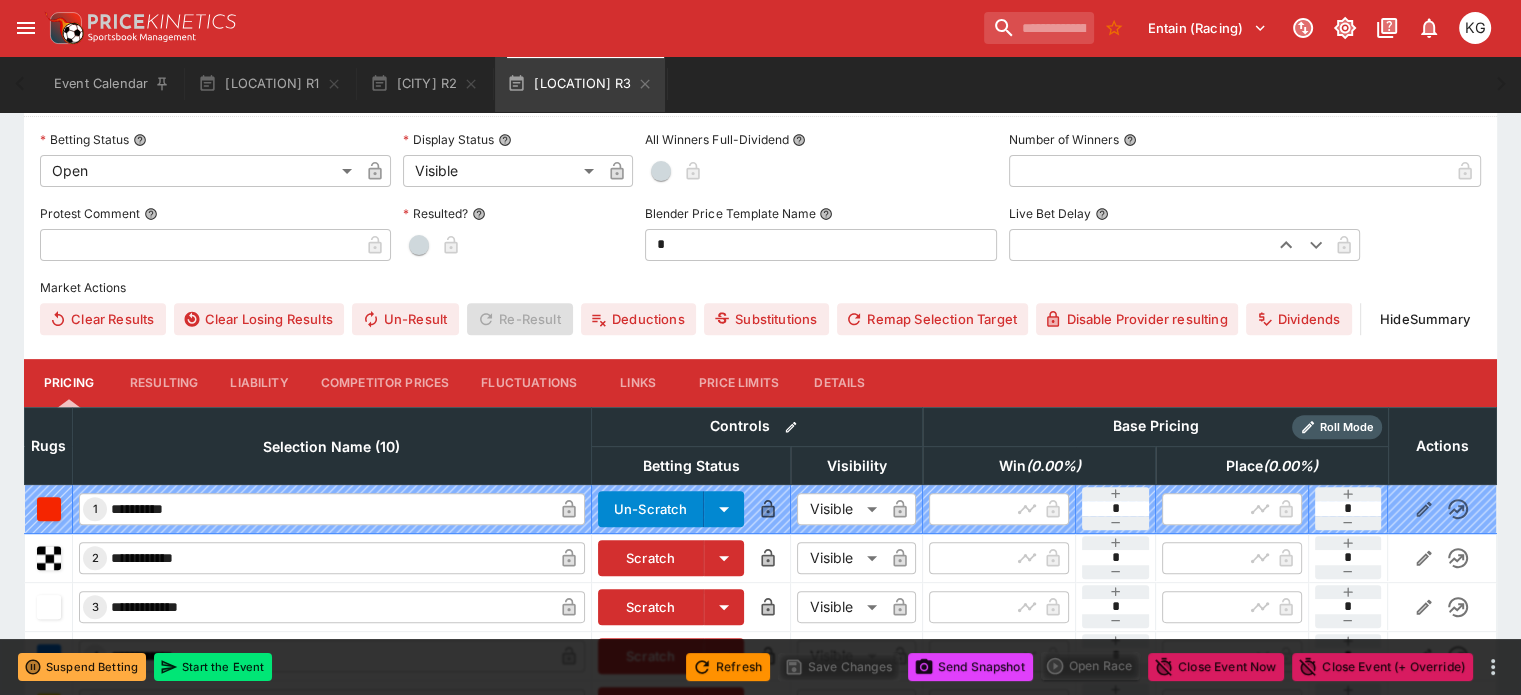 scroll, scrollTop: 700, scrollLeft: 0, axis: vertical 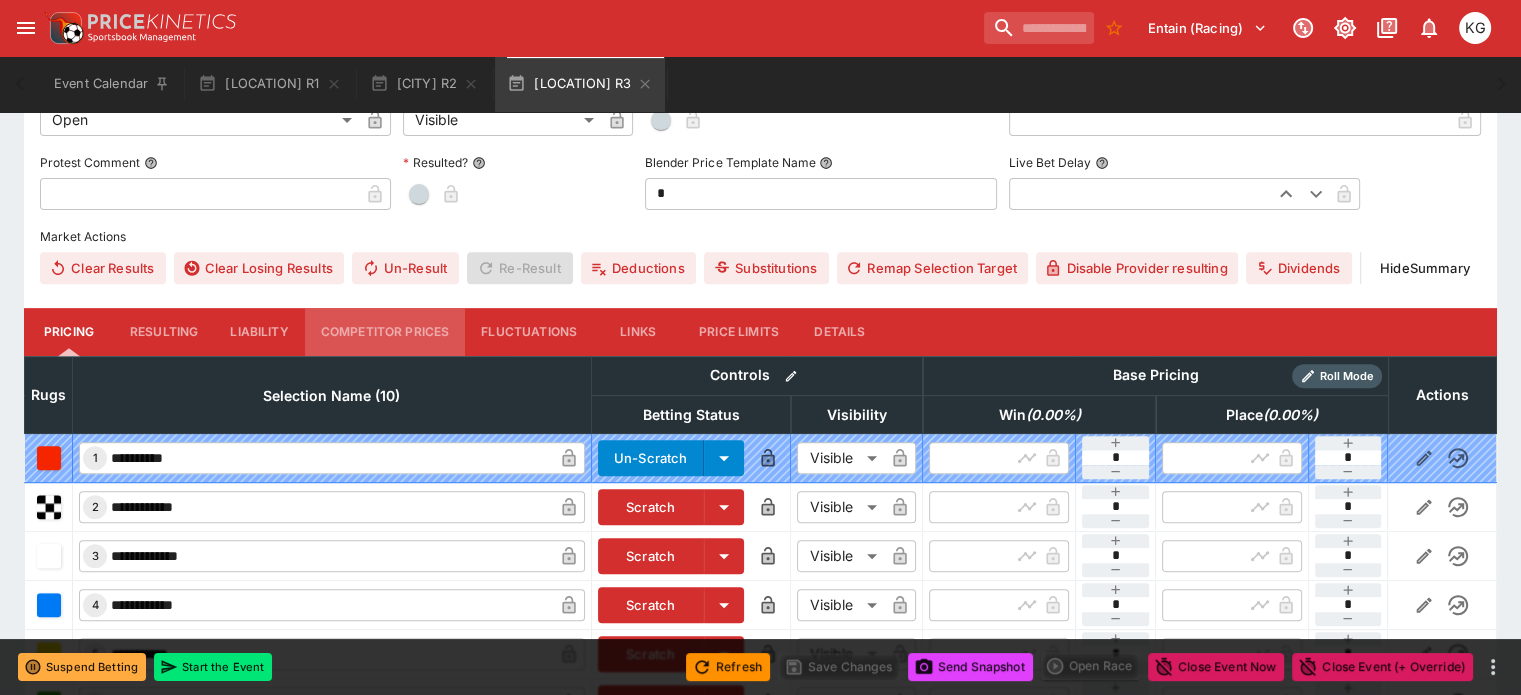 click on "Competitor Prices" at bounding box center (385, 332) 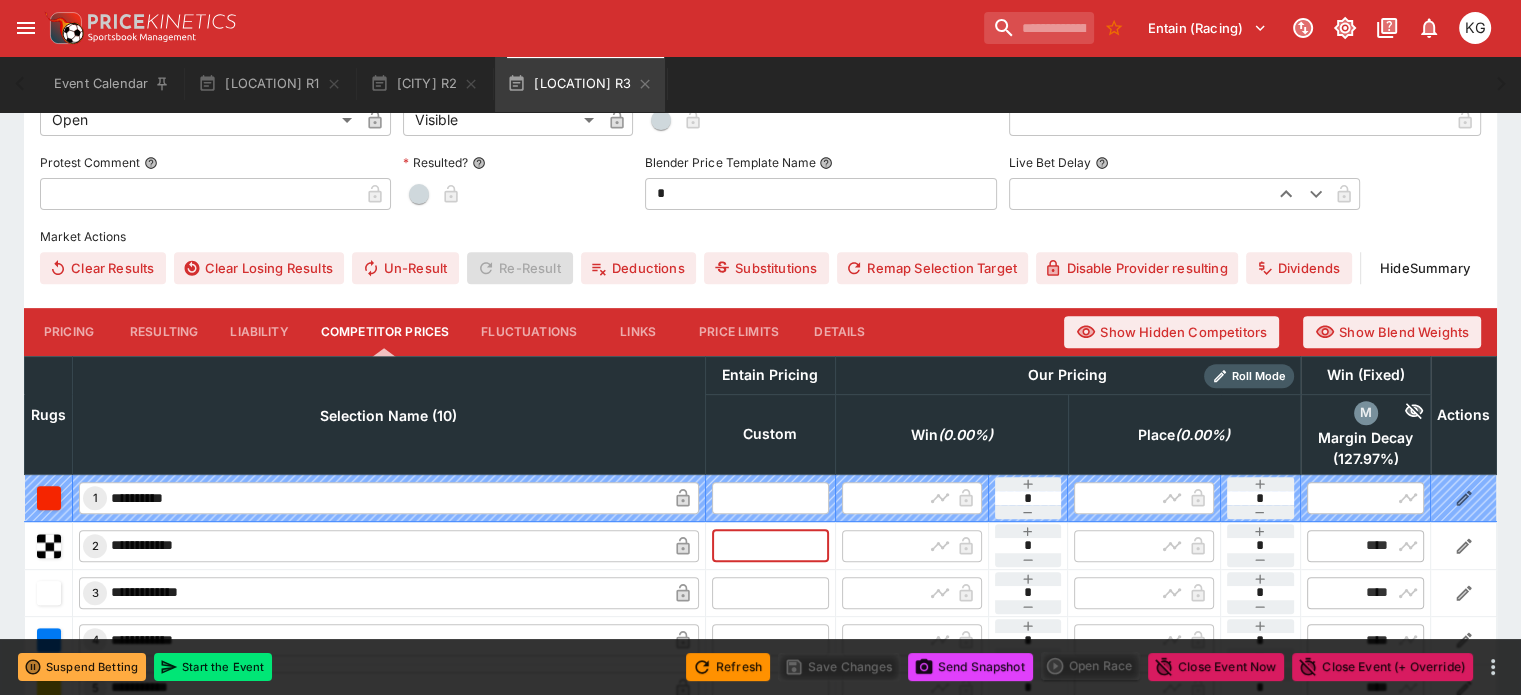 click at bounding box center (770, 545) 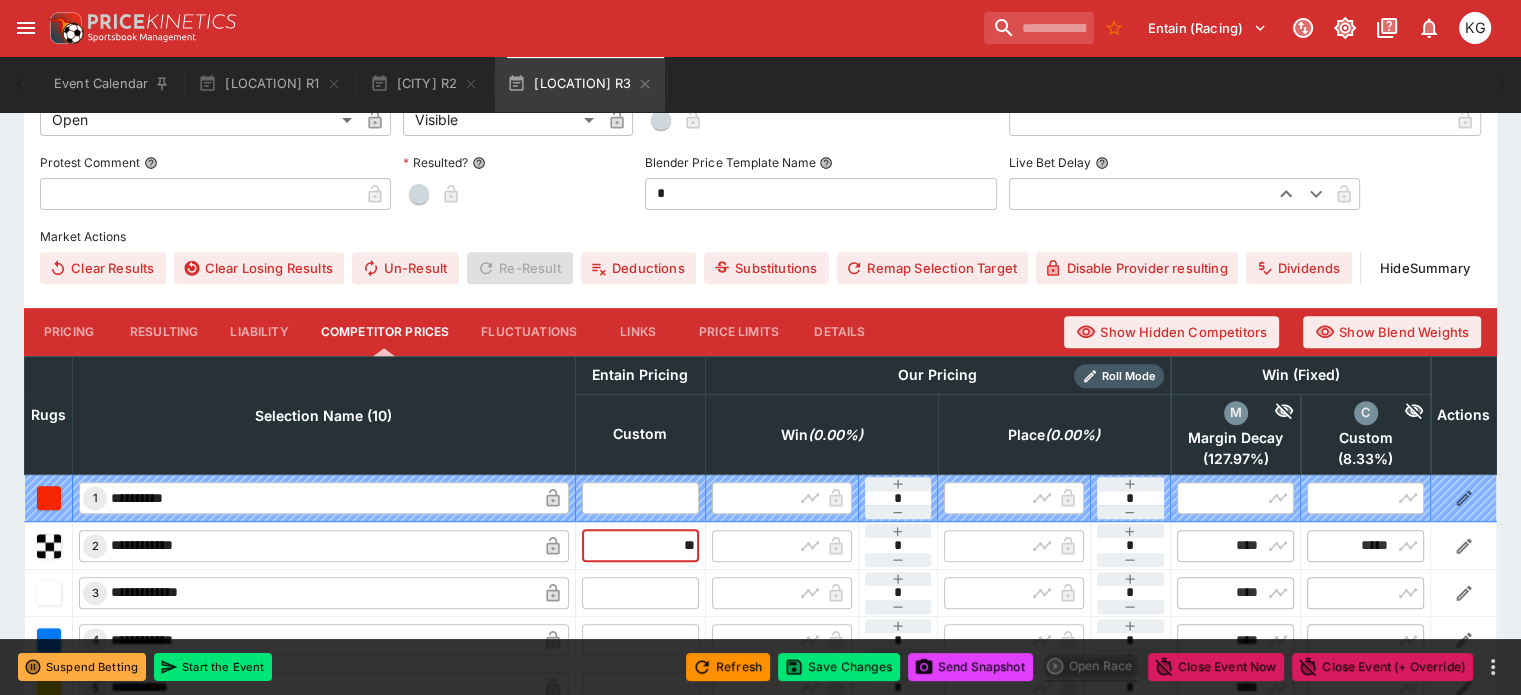 type on "*****" 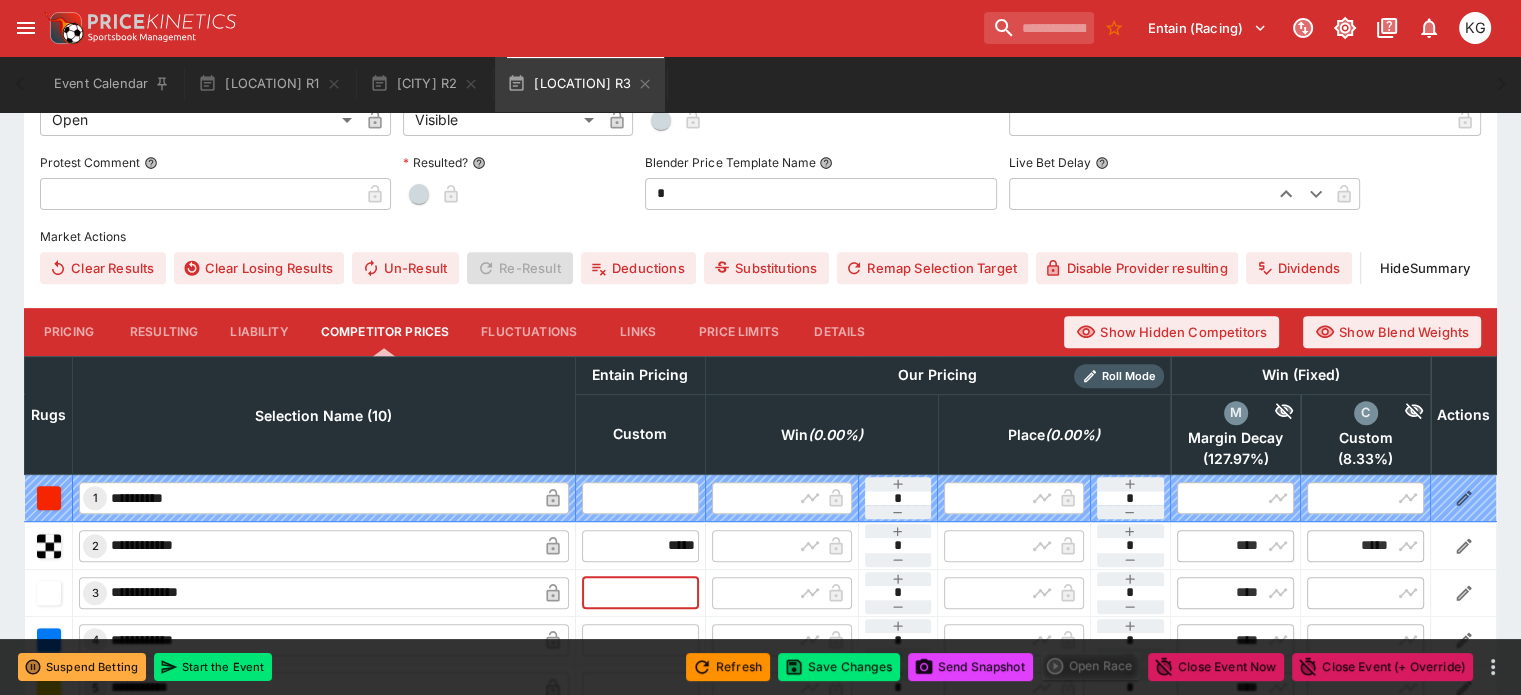 click at bounding box center [640, 593] 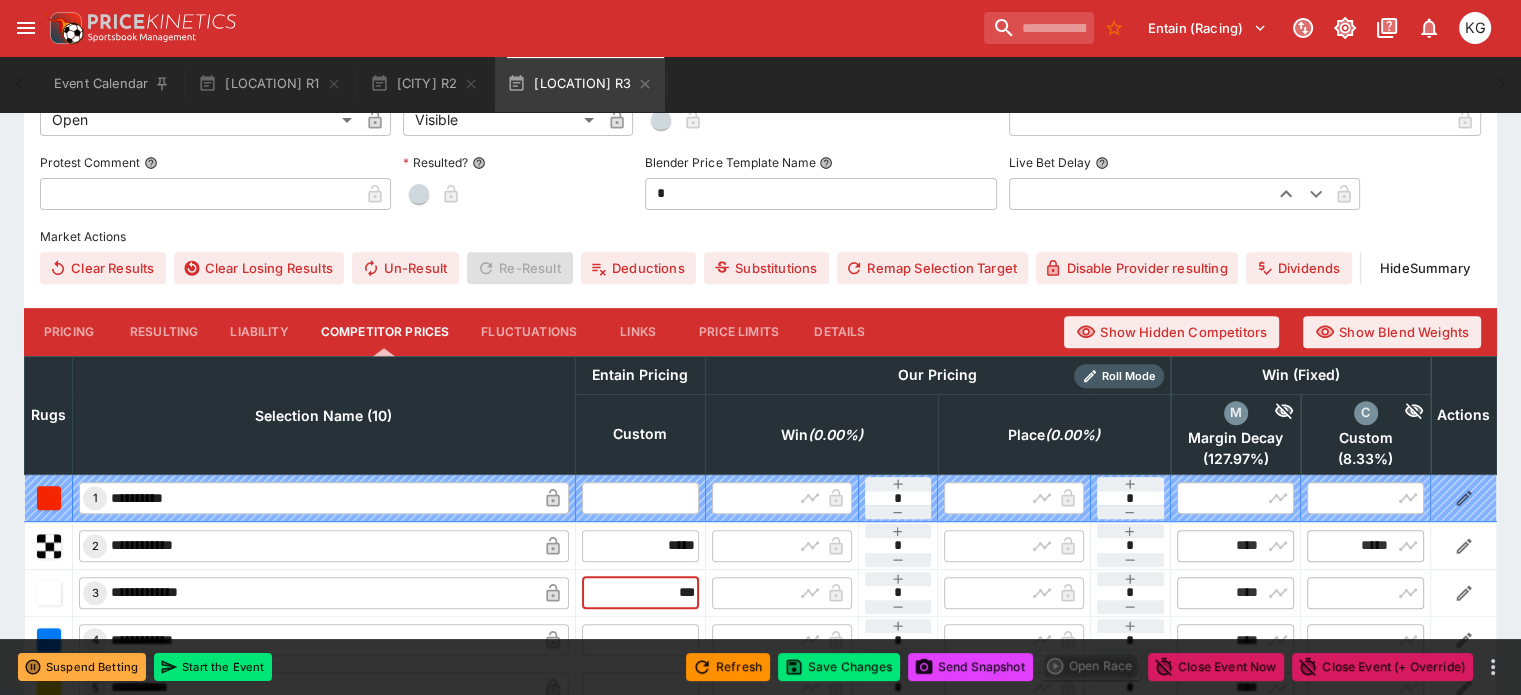 type on "****" 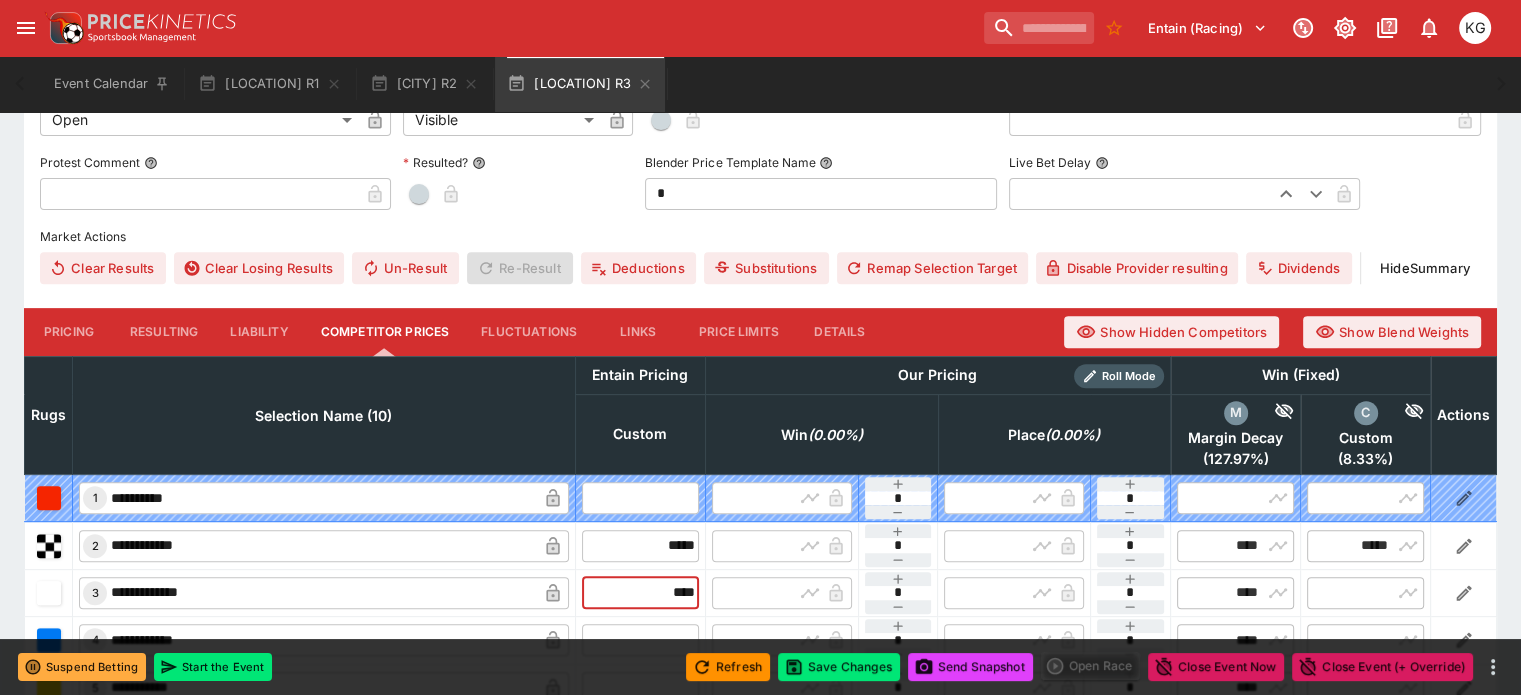 type on "****" 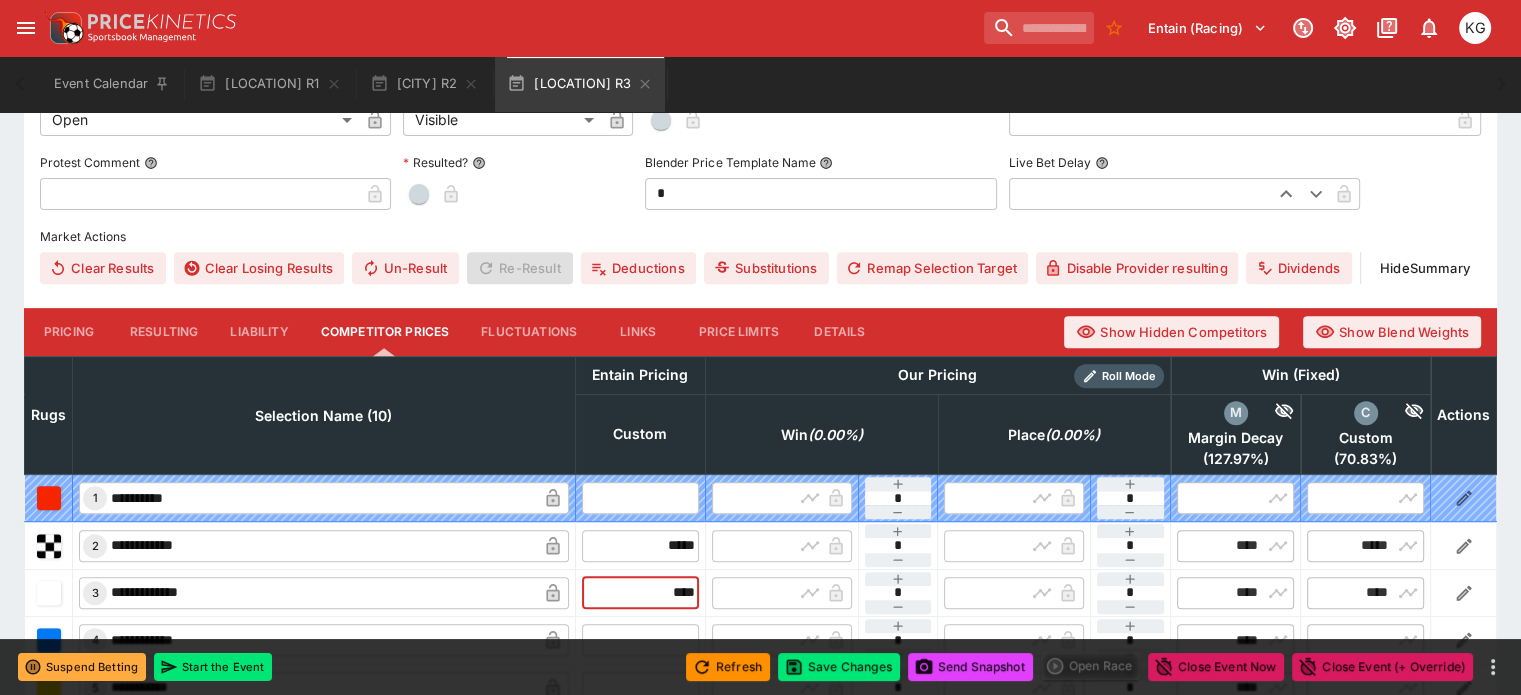 scroll, scrollTop: 800, scrollLeft: 0, axis: vertical 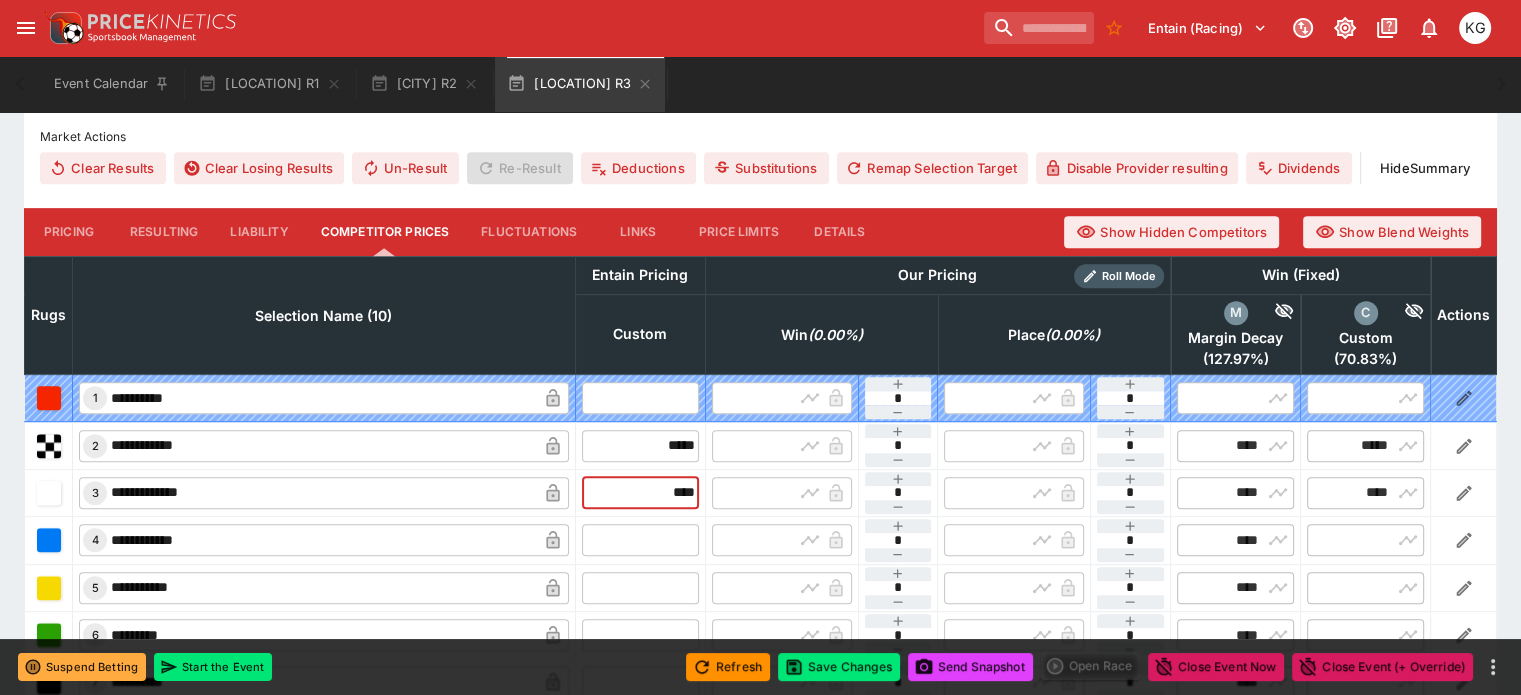 type on "****" 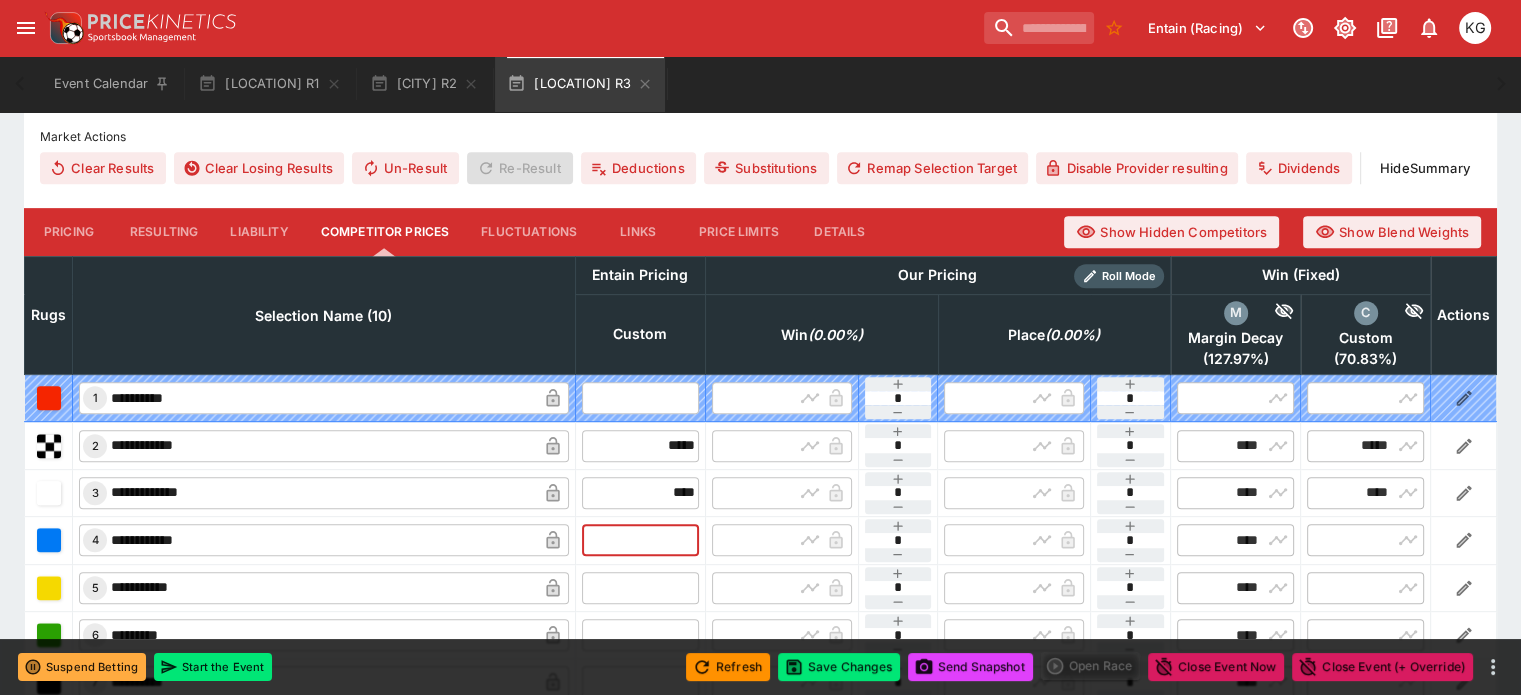 click at bounding box center (640, 540) 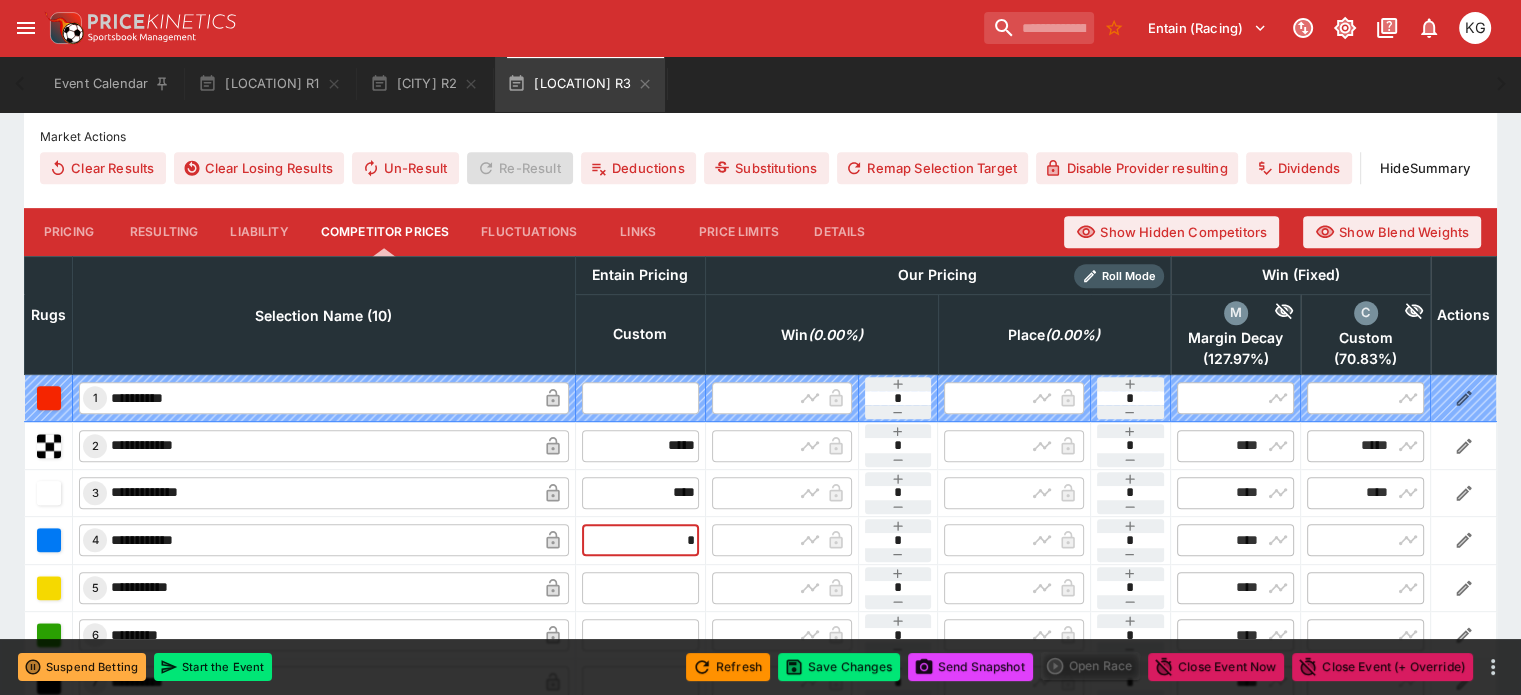type on "**" 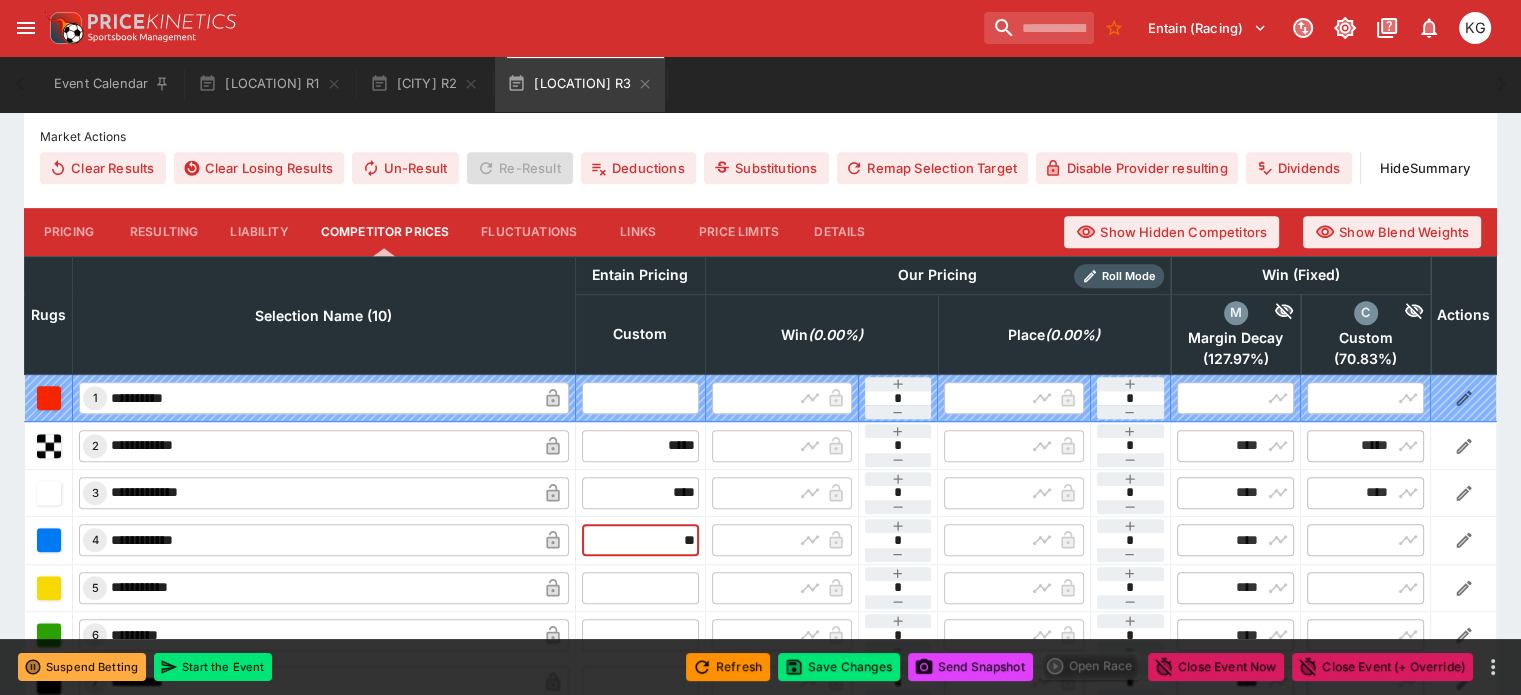 type on "*****" 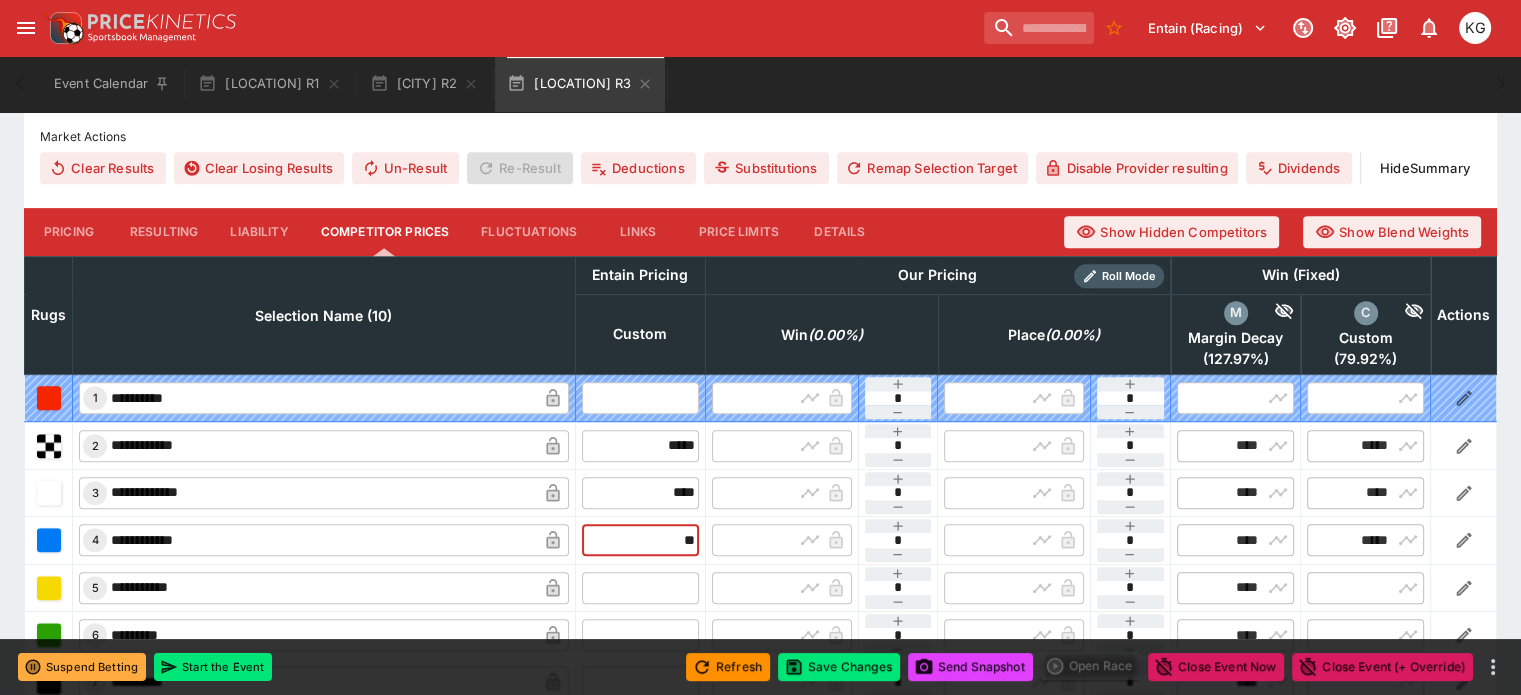 type on "*****" 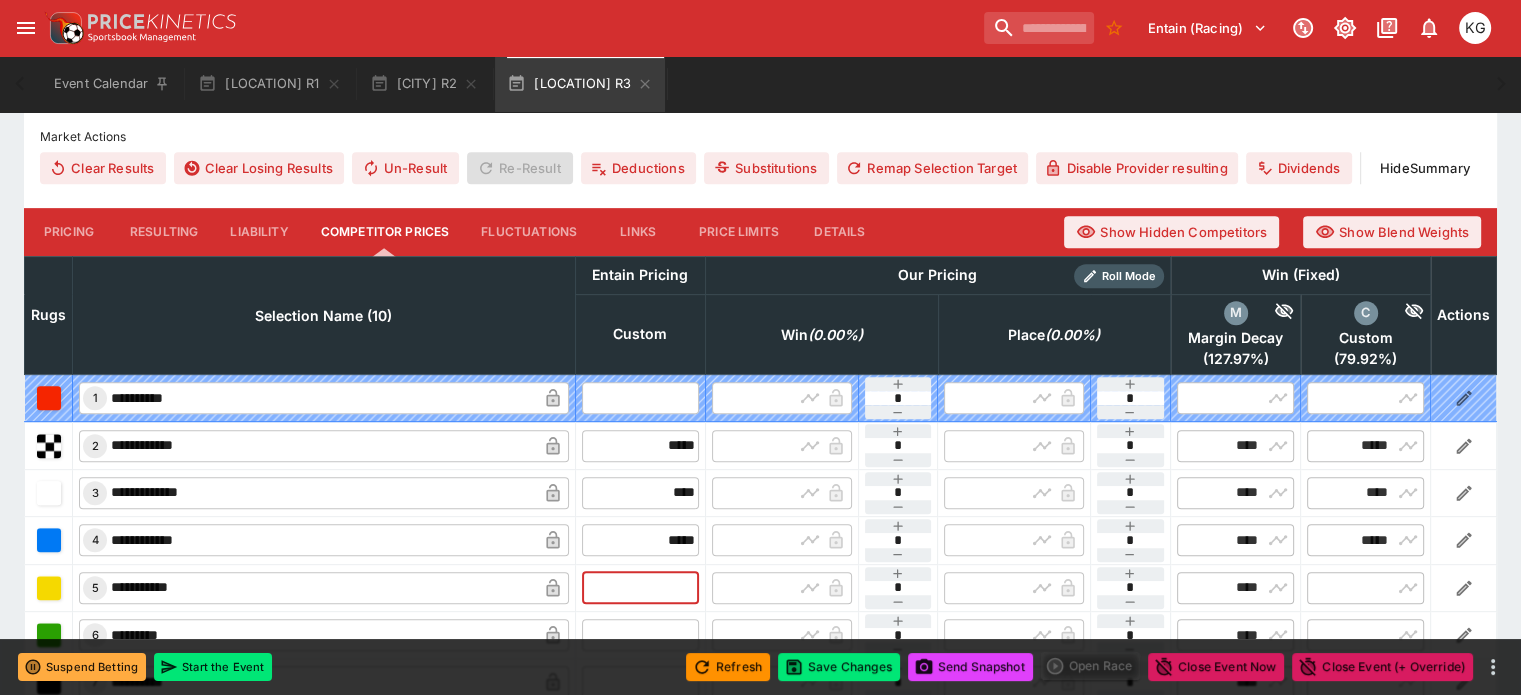 click at bounding box center [640, 588] 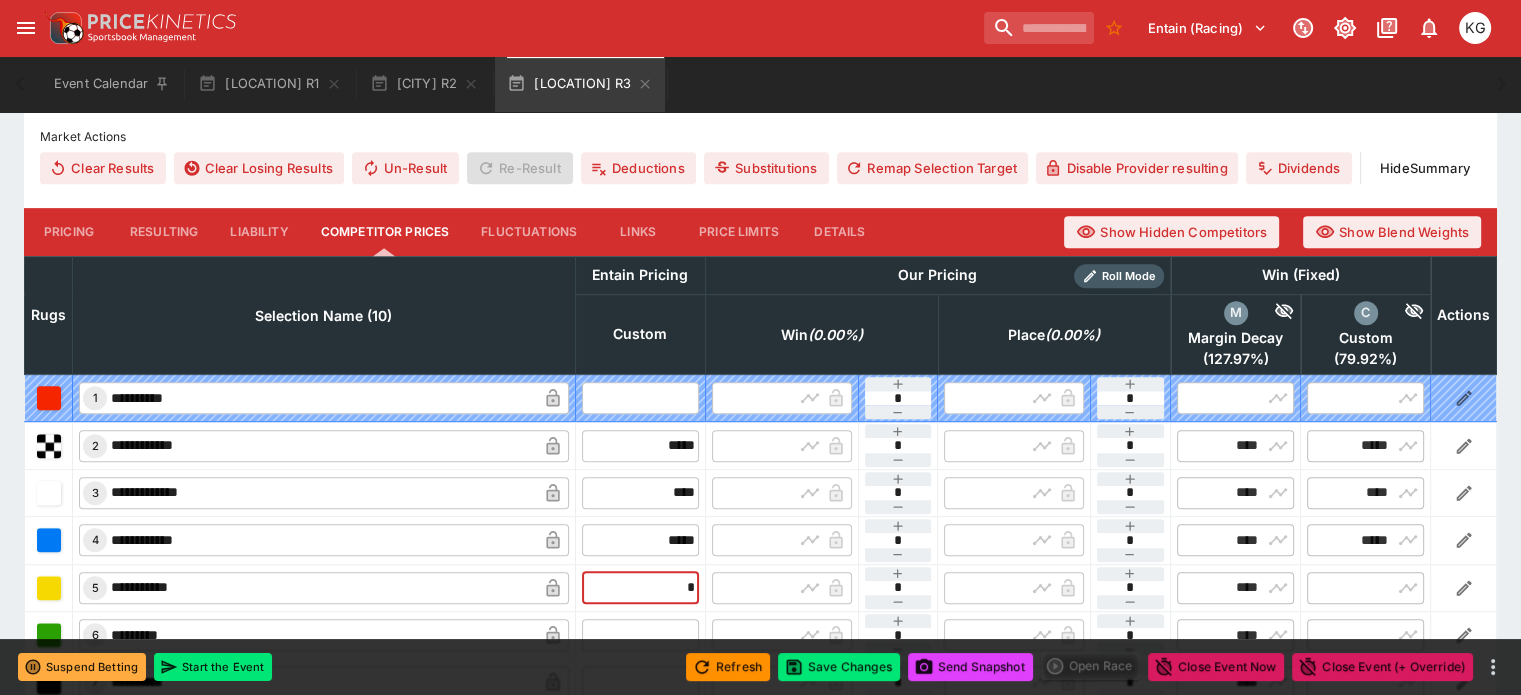type on "**" 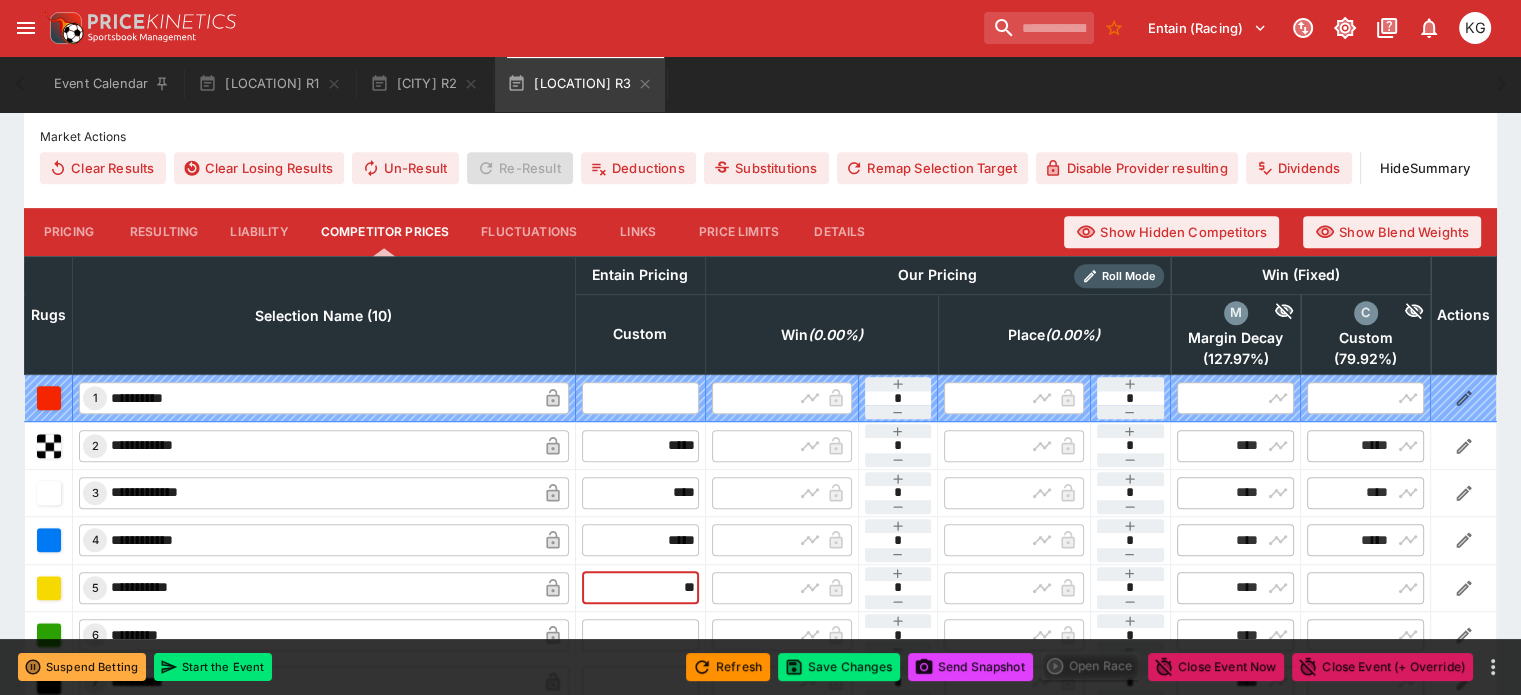 type on "*****" 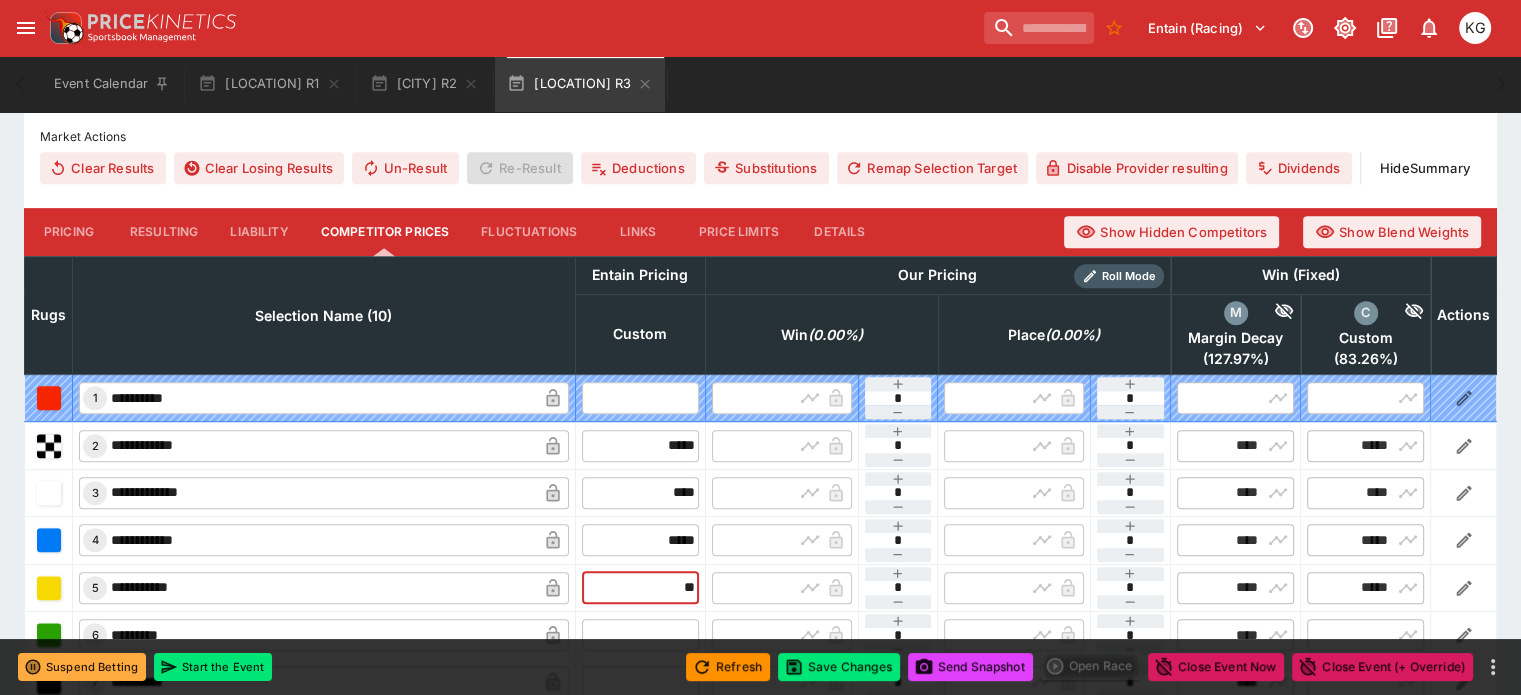 type on "*****" 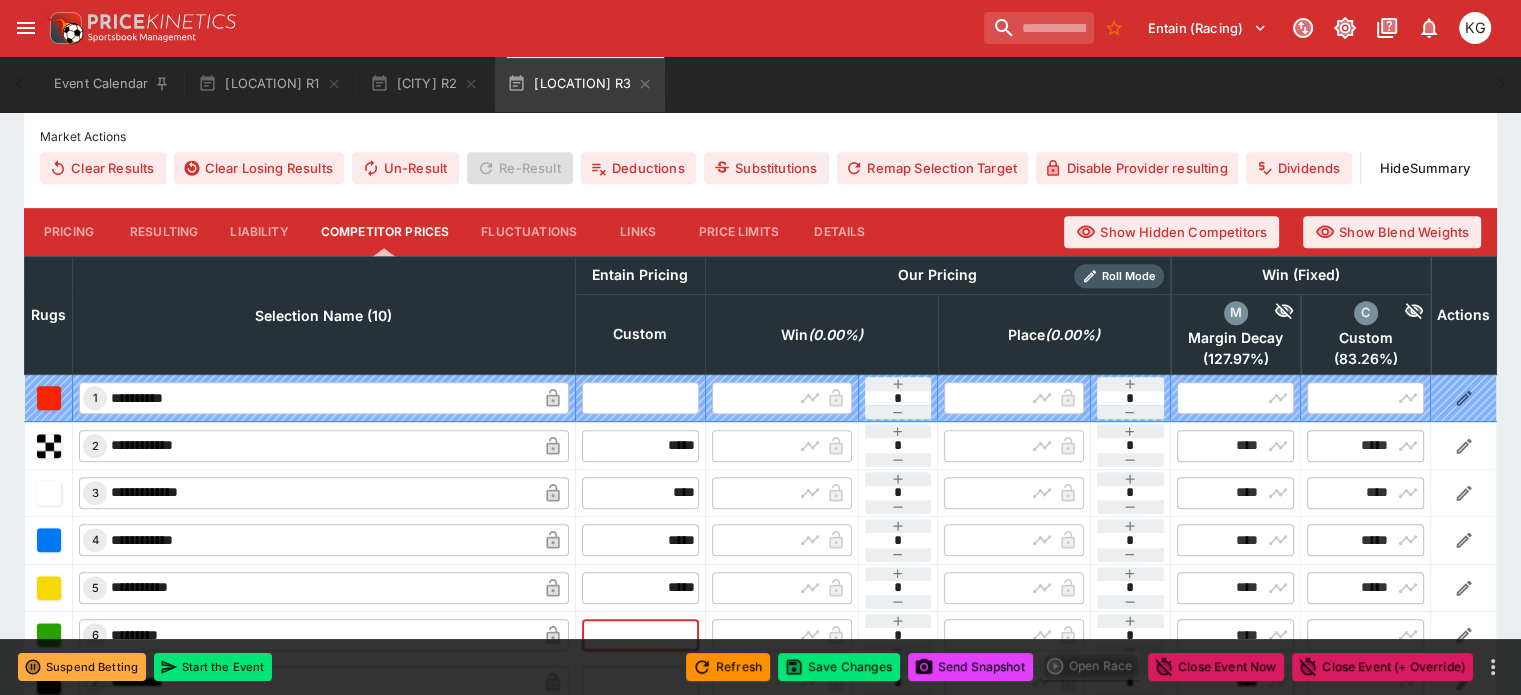 click at bounding box center (640, 635) 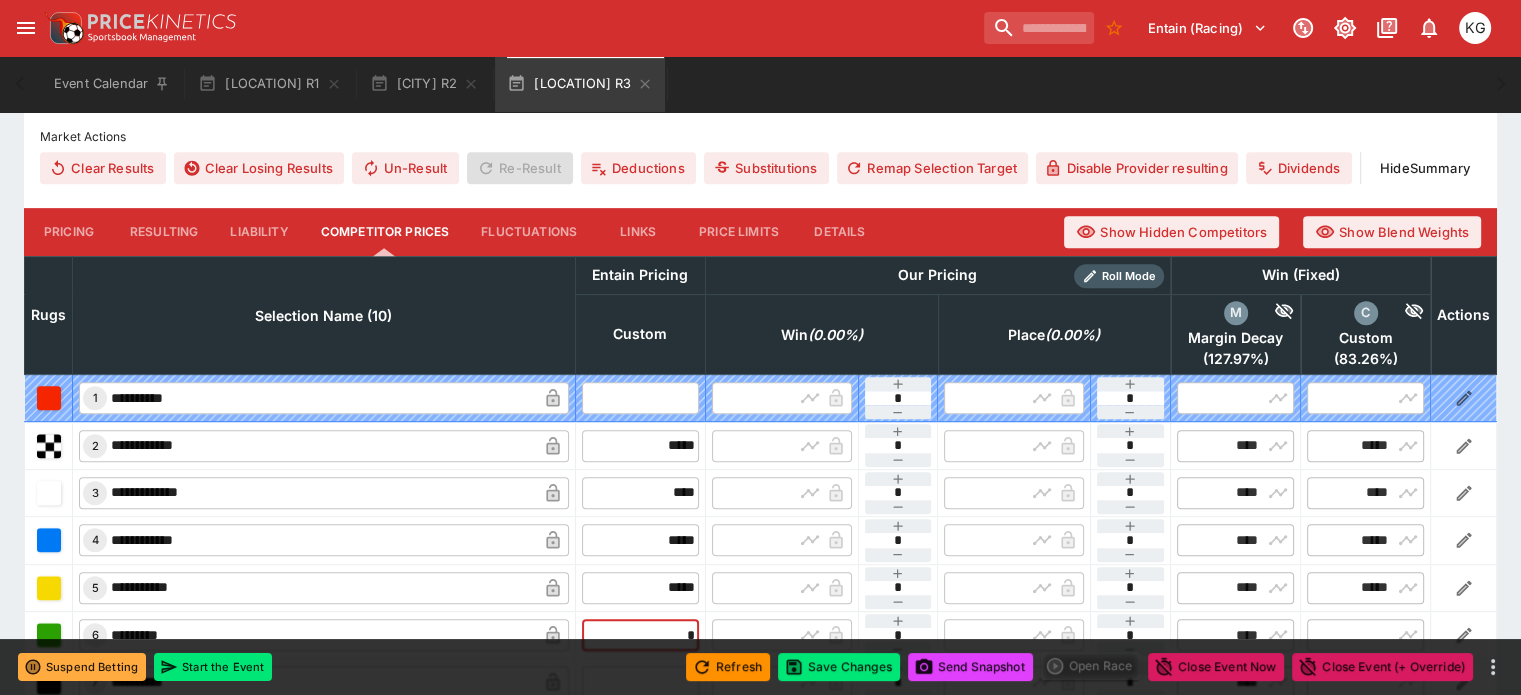 type on "**" 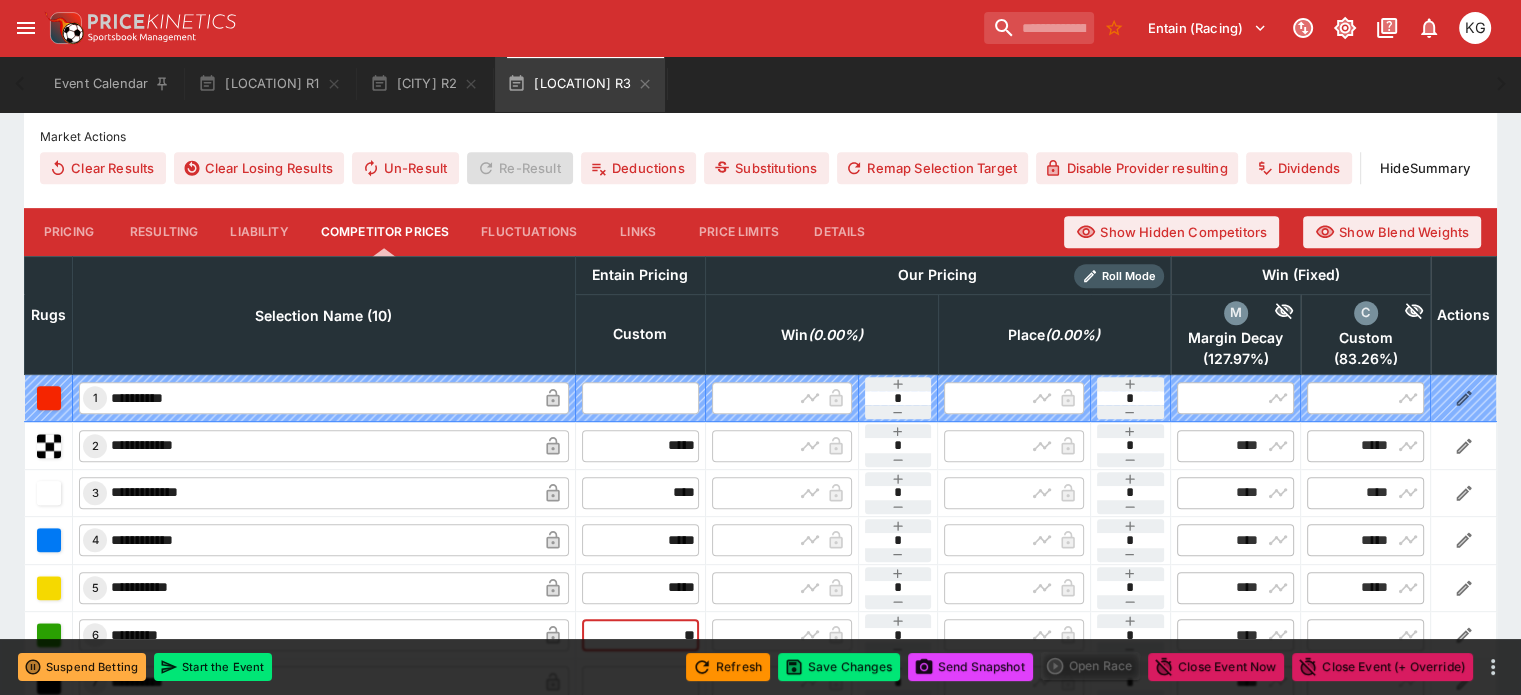 type on "*****" 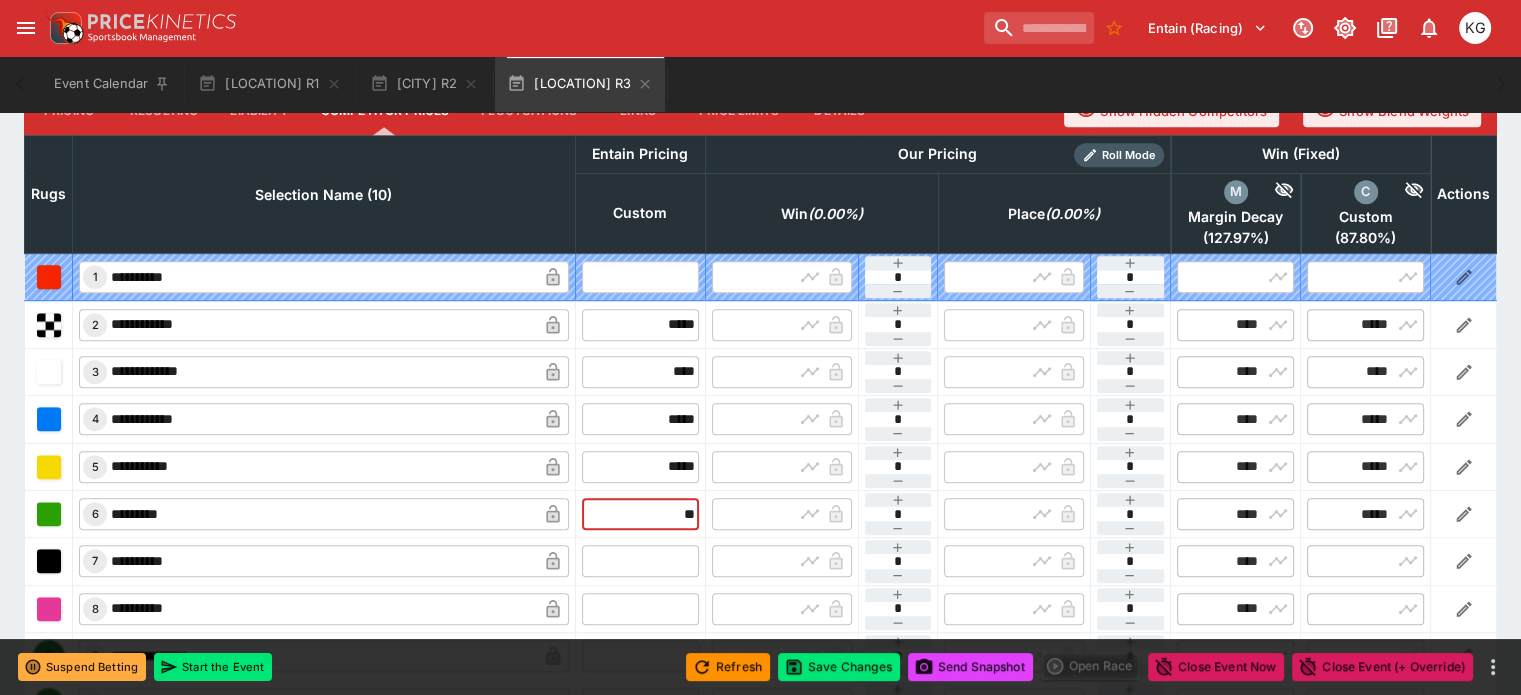 scroll, scrollTop: 1000, scrollLeft: 0, axis: vertical 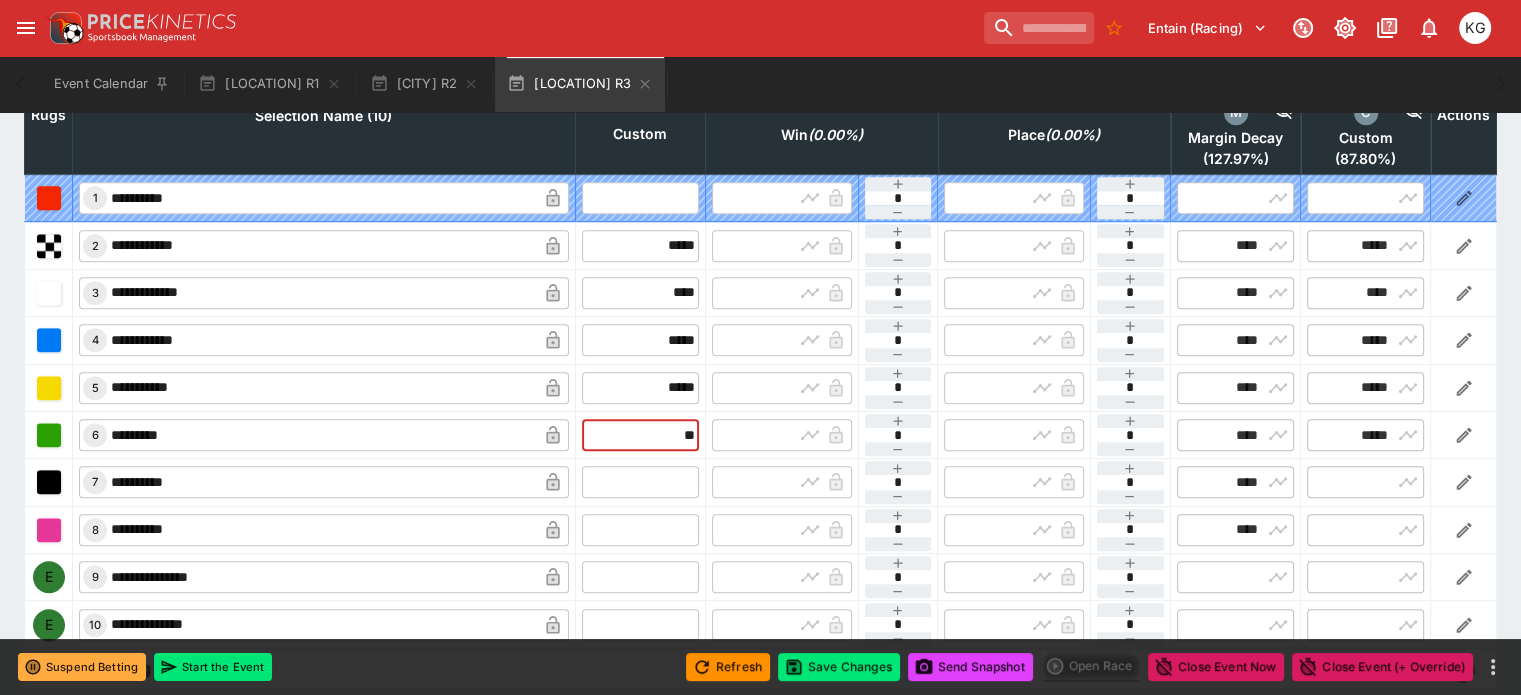 type on "*****" 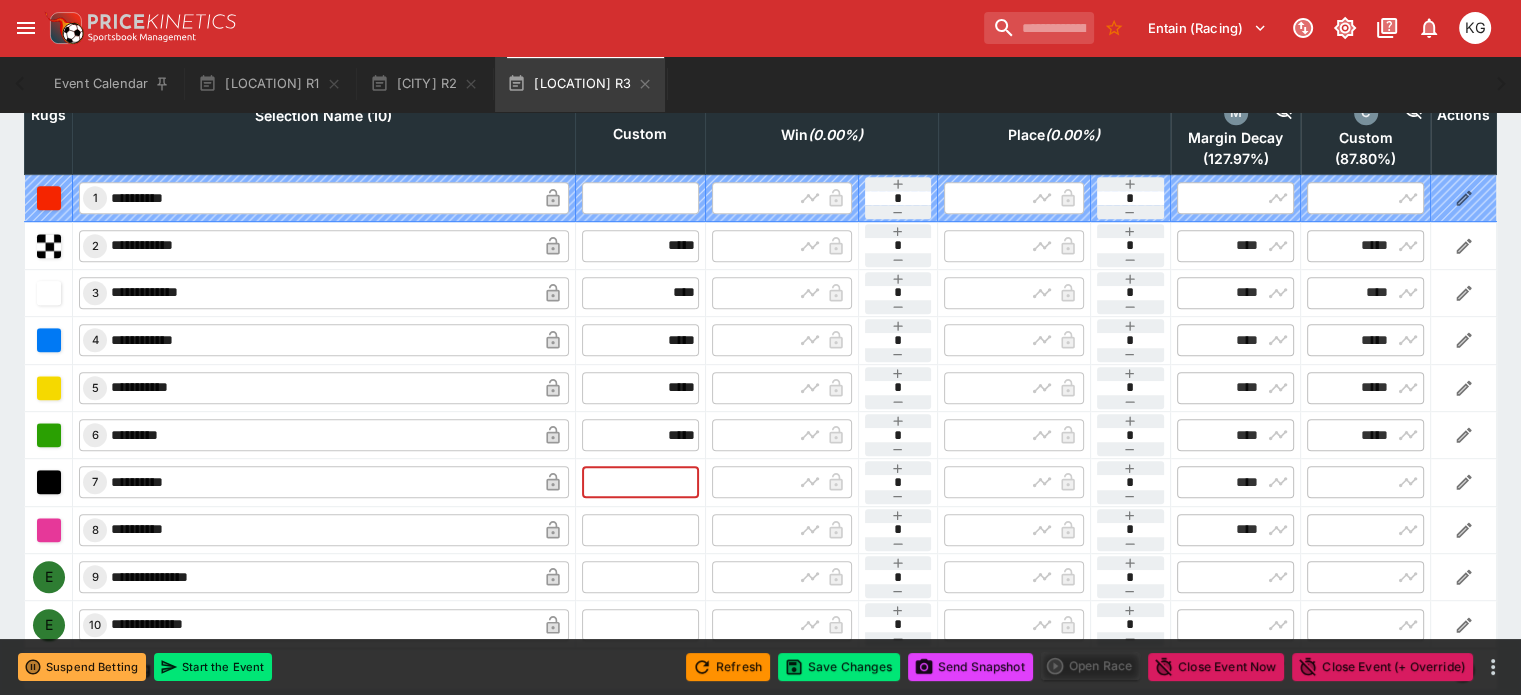click at bounding box center [640, 482] 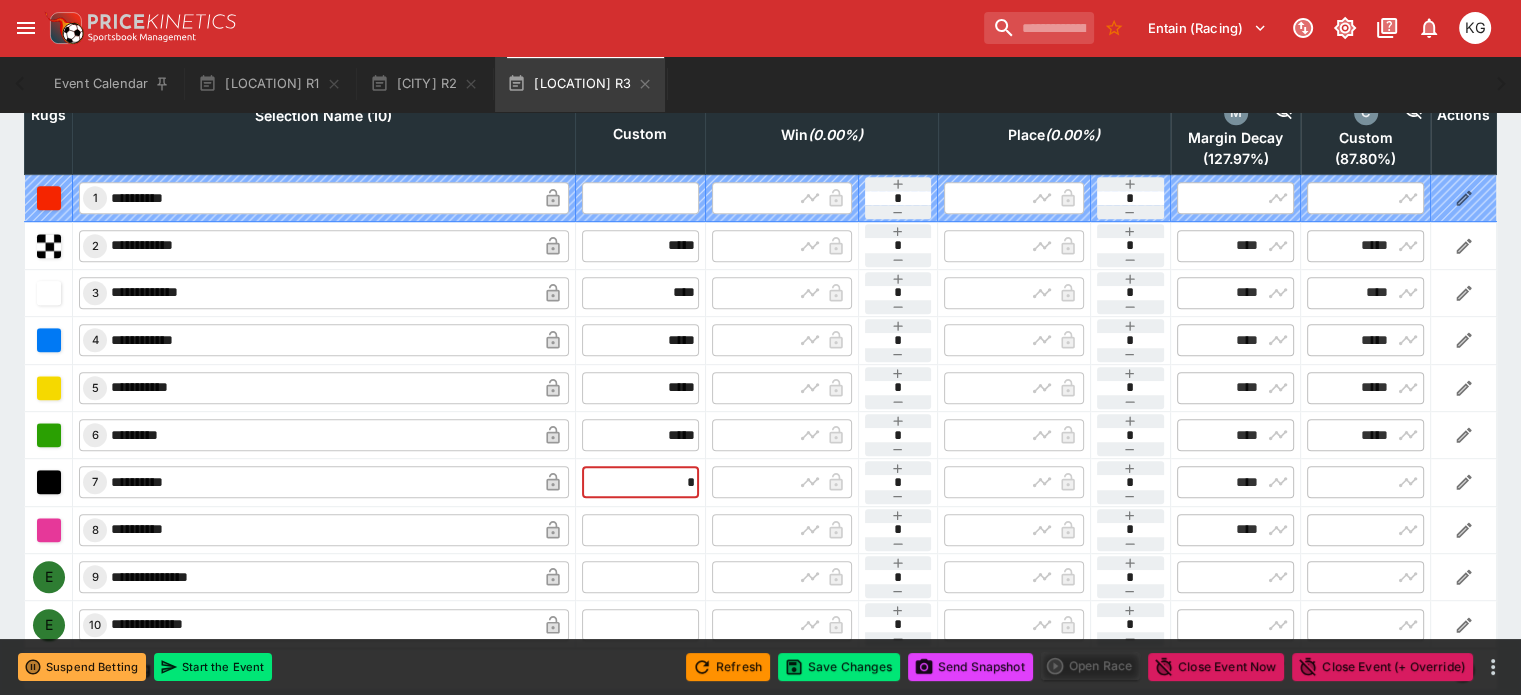 type on "**" 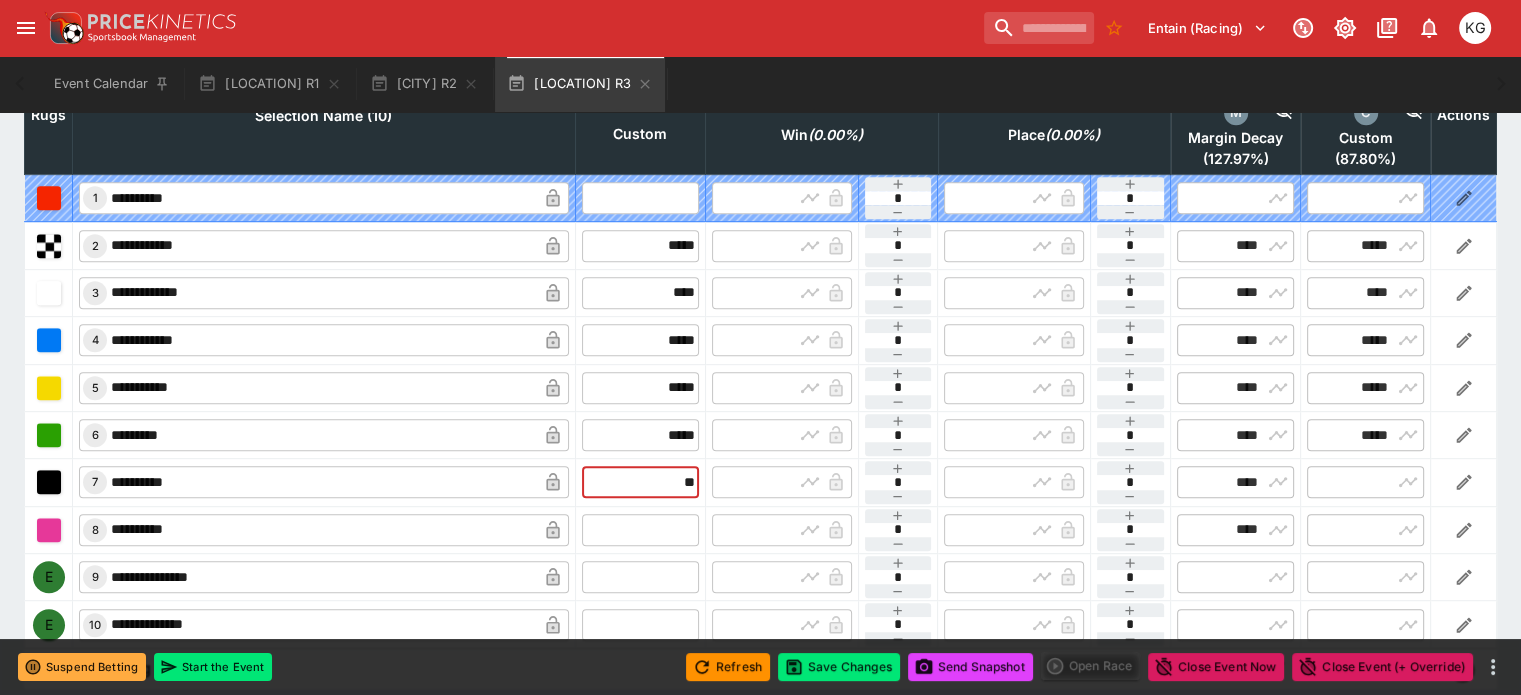 type on "*****" 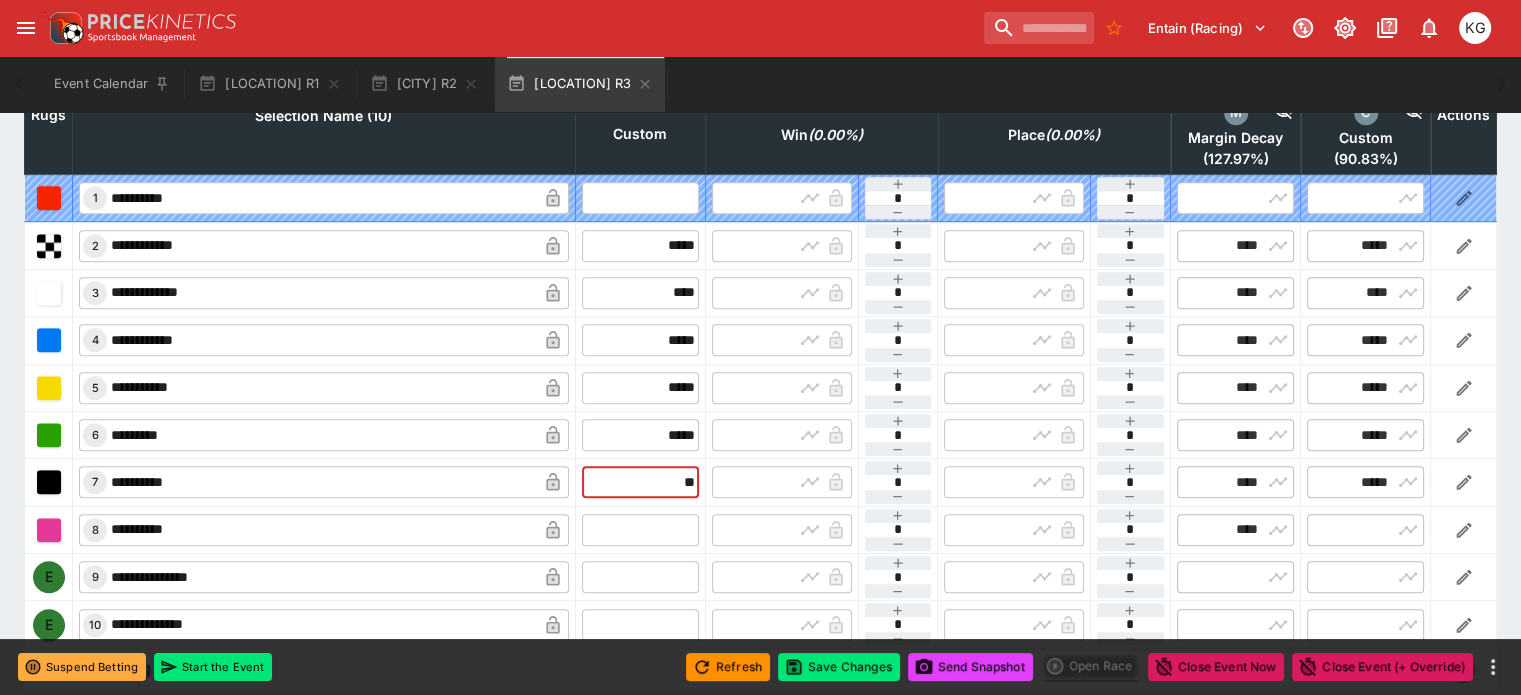 type on "*****" 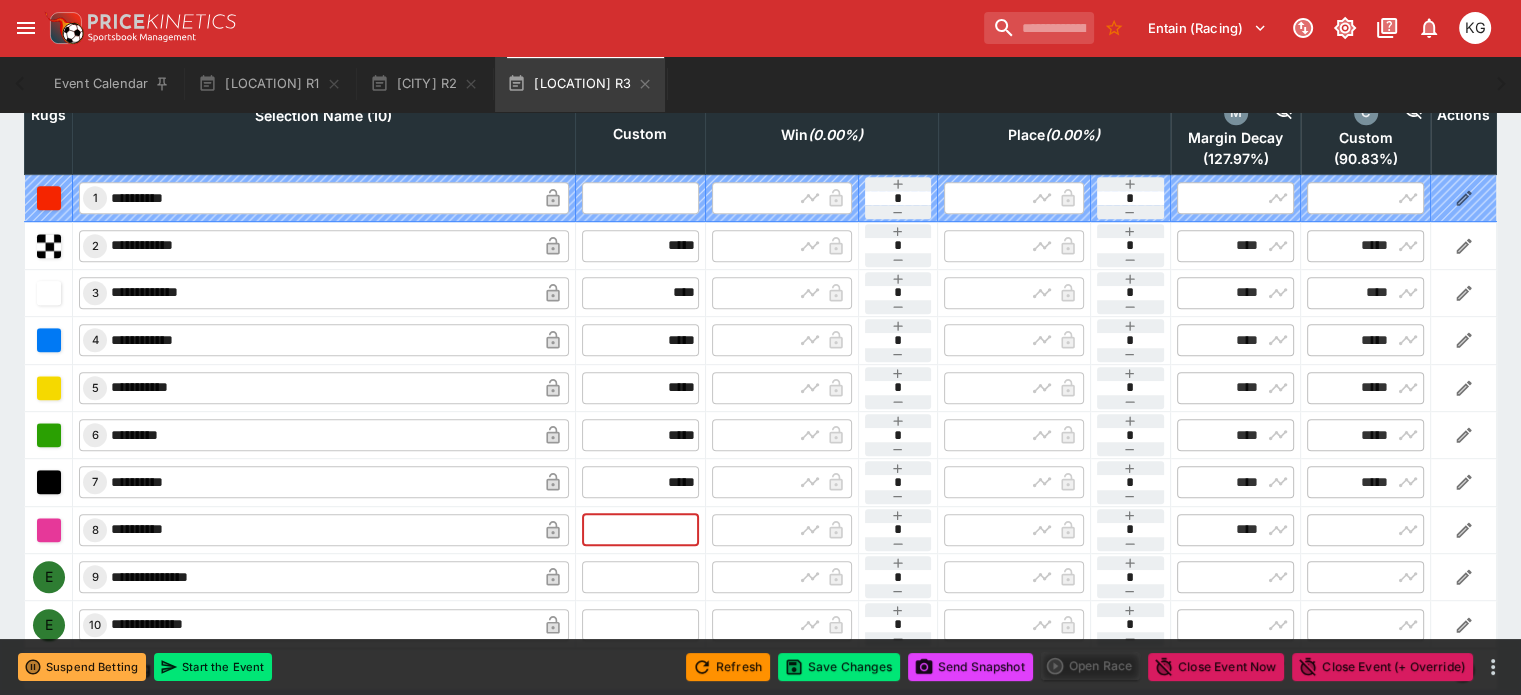 click at bounding box center [640, 530] 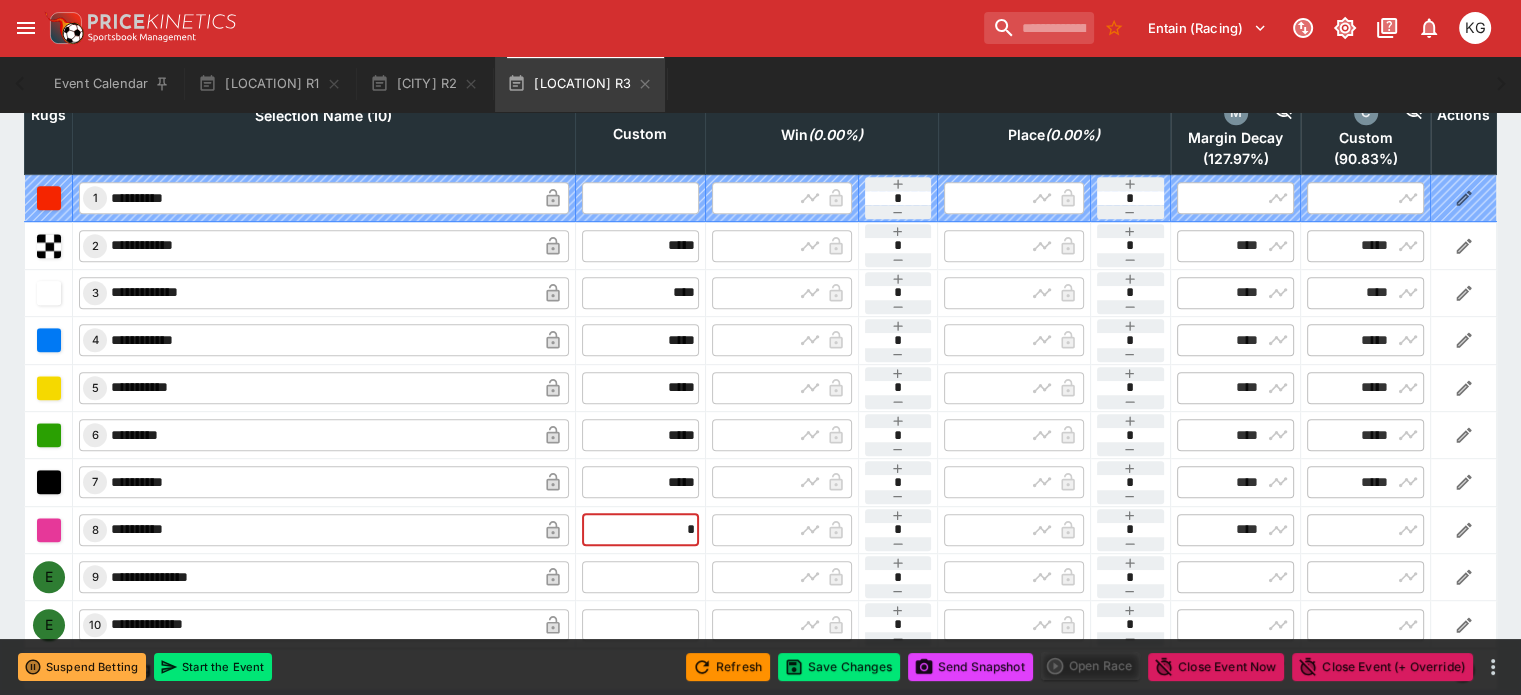 type on "**" 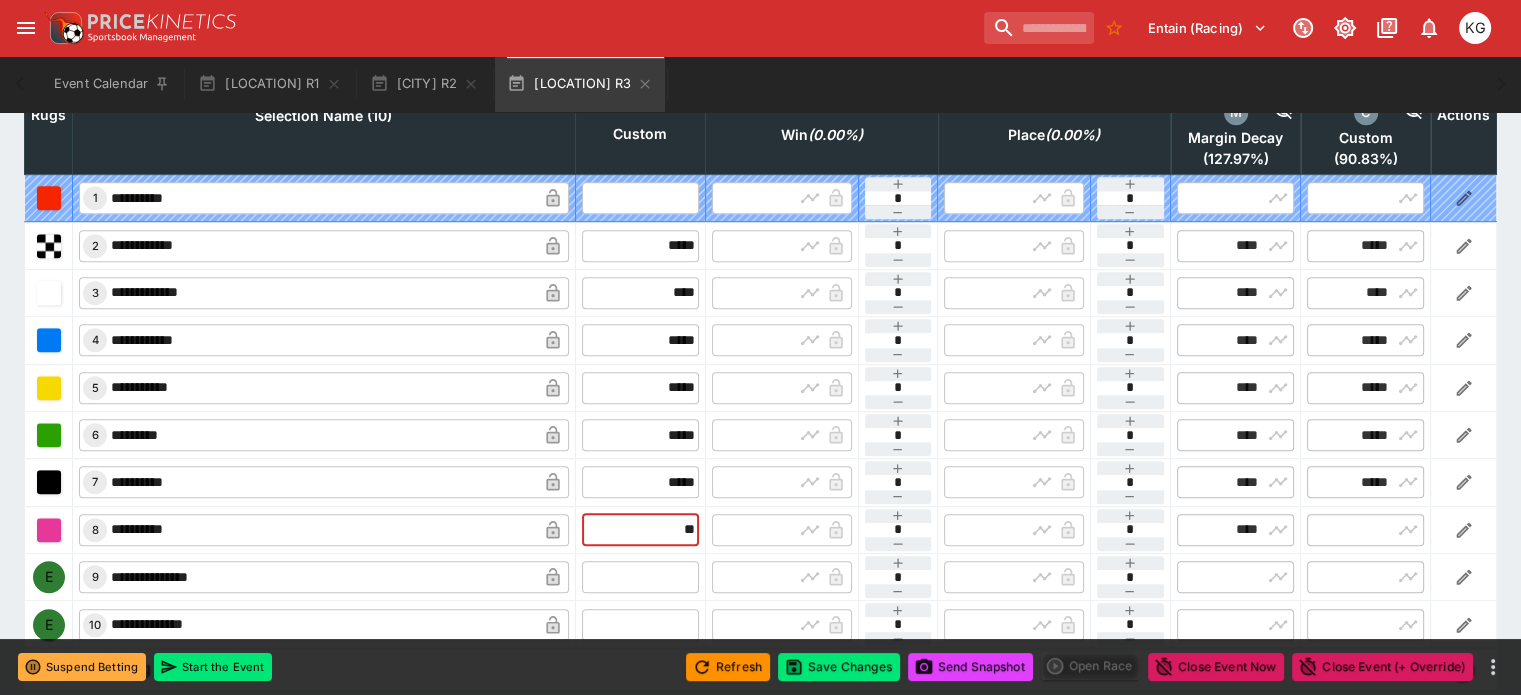 type on "*****" 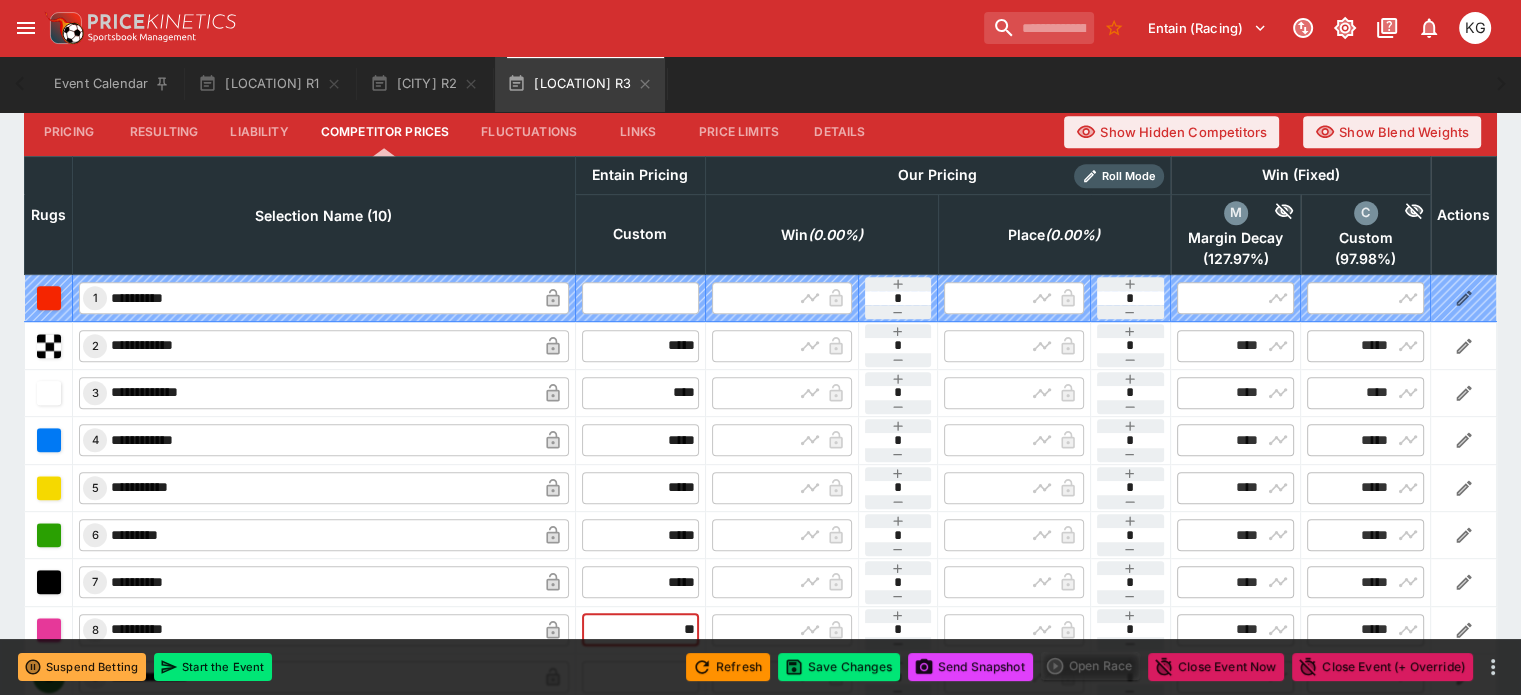 scroll, scrollTop: 1000, scrollLeft: 0, axis: vertical 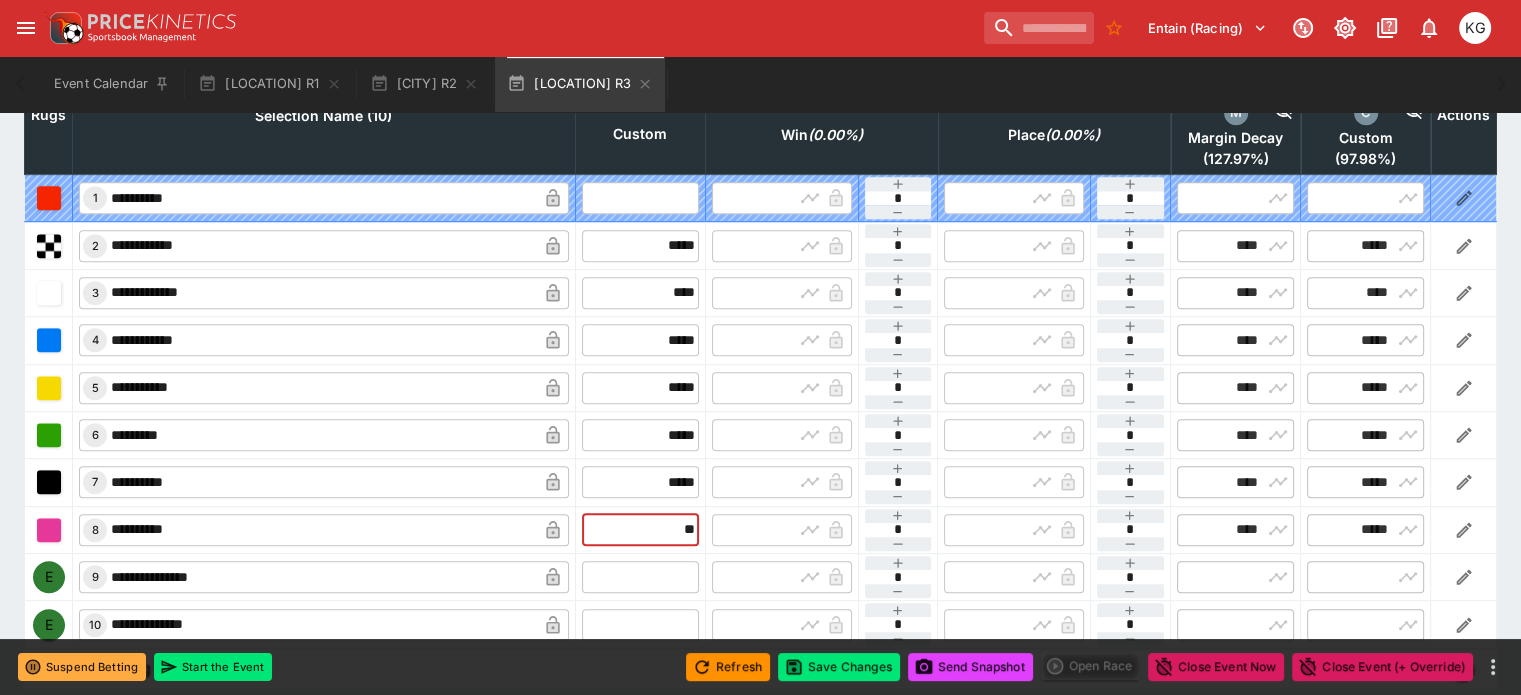 type on "*****" 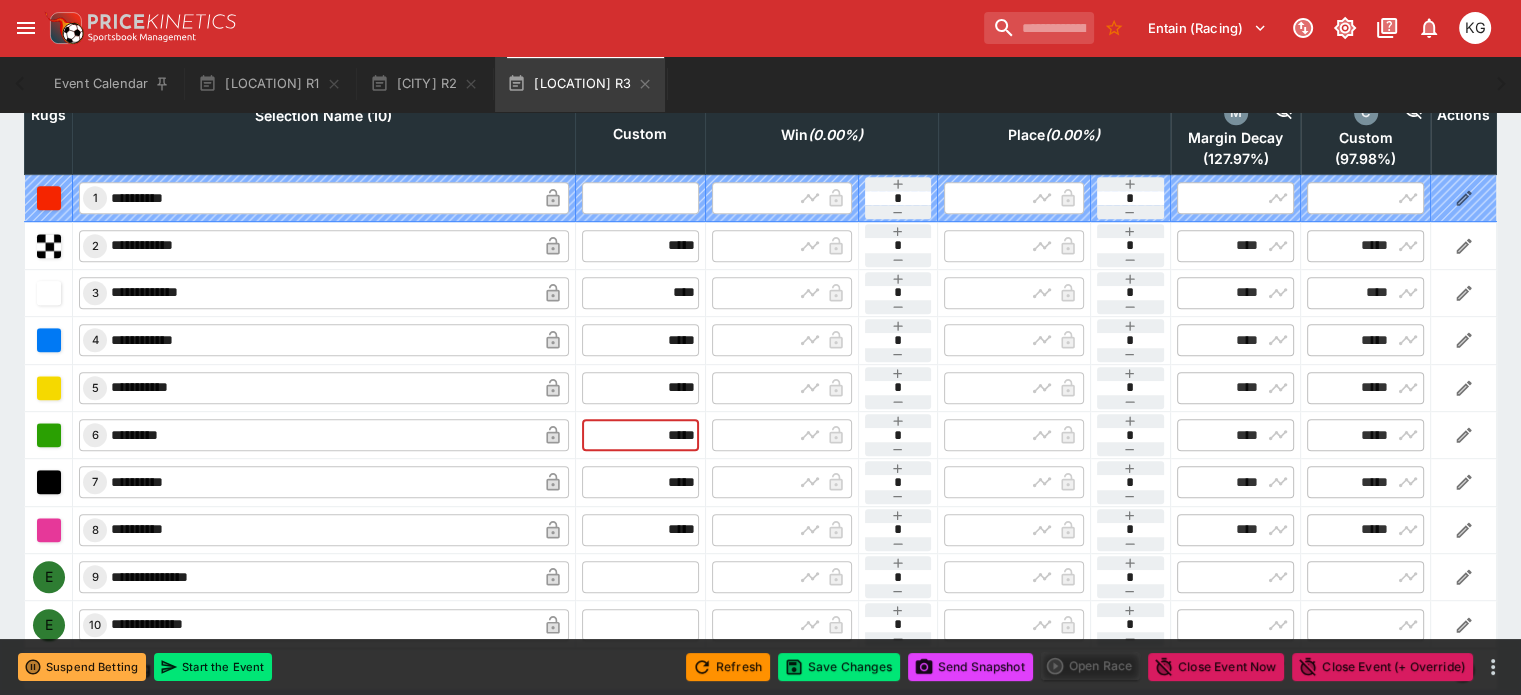 drag, startPoint x: 610, startPoint y: 385, endPoint x: 691, endPoint y: 385, distance: 81 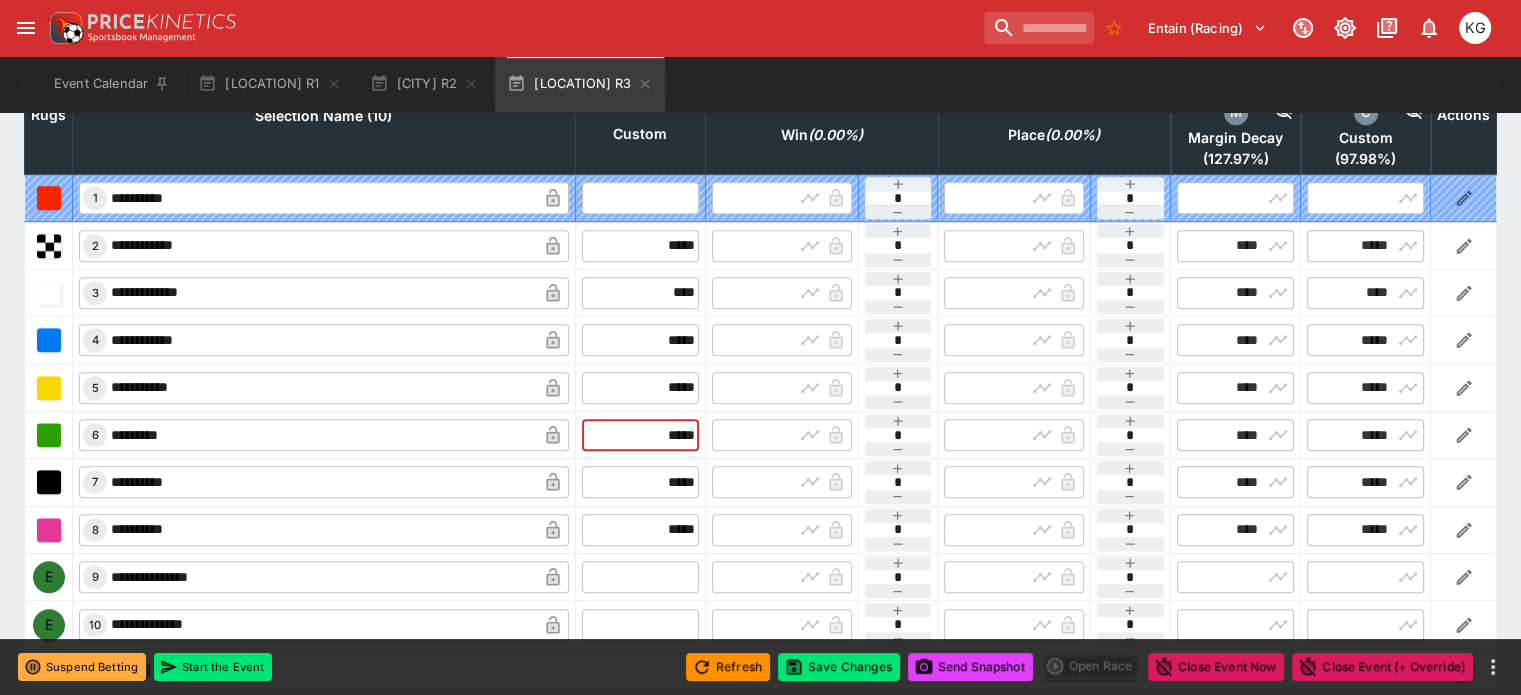 click on "​ [NUMBER] [REDACTED] ​ [REDACTED] ​ ​ ​ [REDACTED] ​ ​ ​ [REDACTED] ​ ​ [REDACTED] ​ ​ [REDACTED] ​" at bounding box center (761, 434) 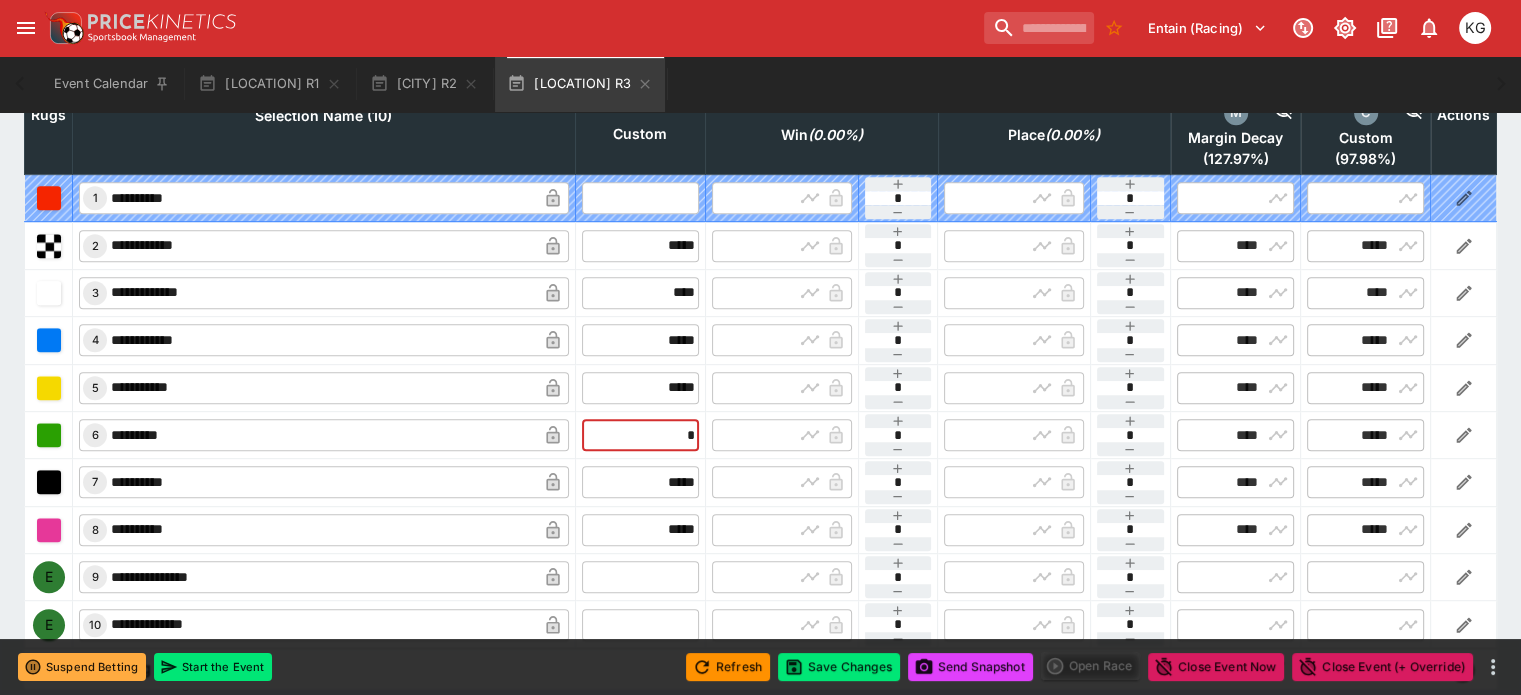 type on "**" 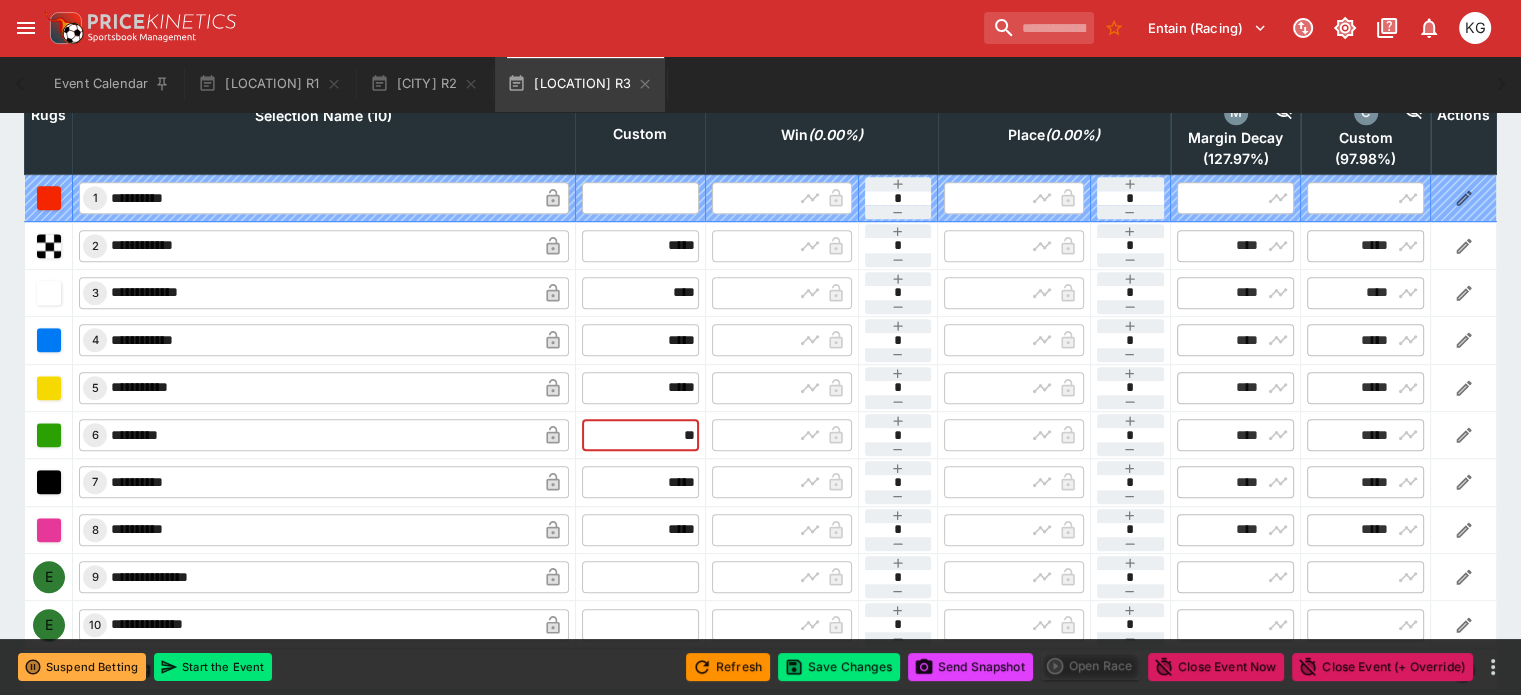 type on "*****" 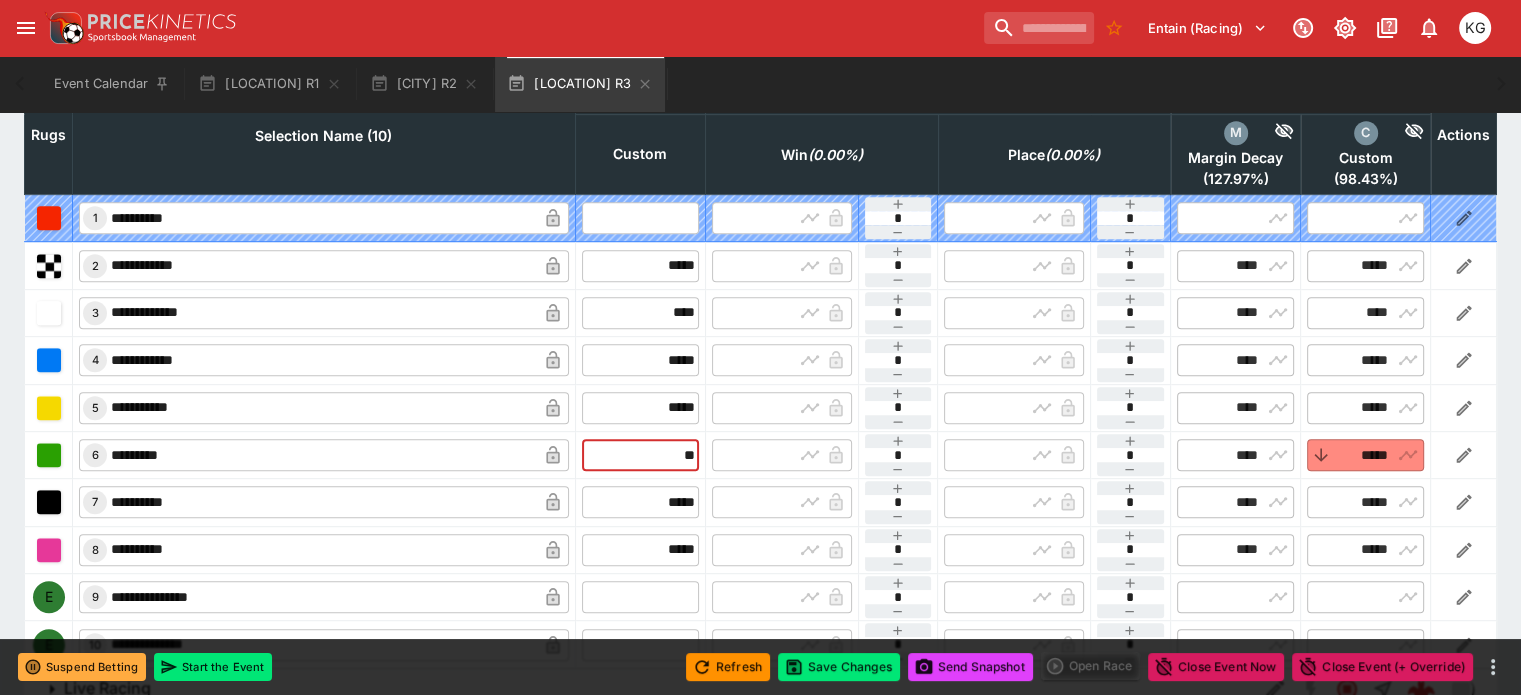 scroll, scrollTop: 900, scrollLeft: 0, axis: vertical 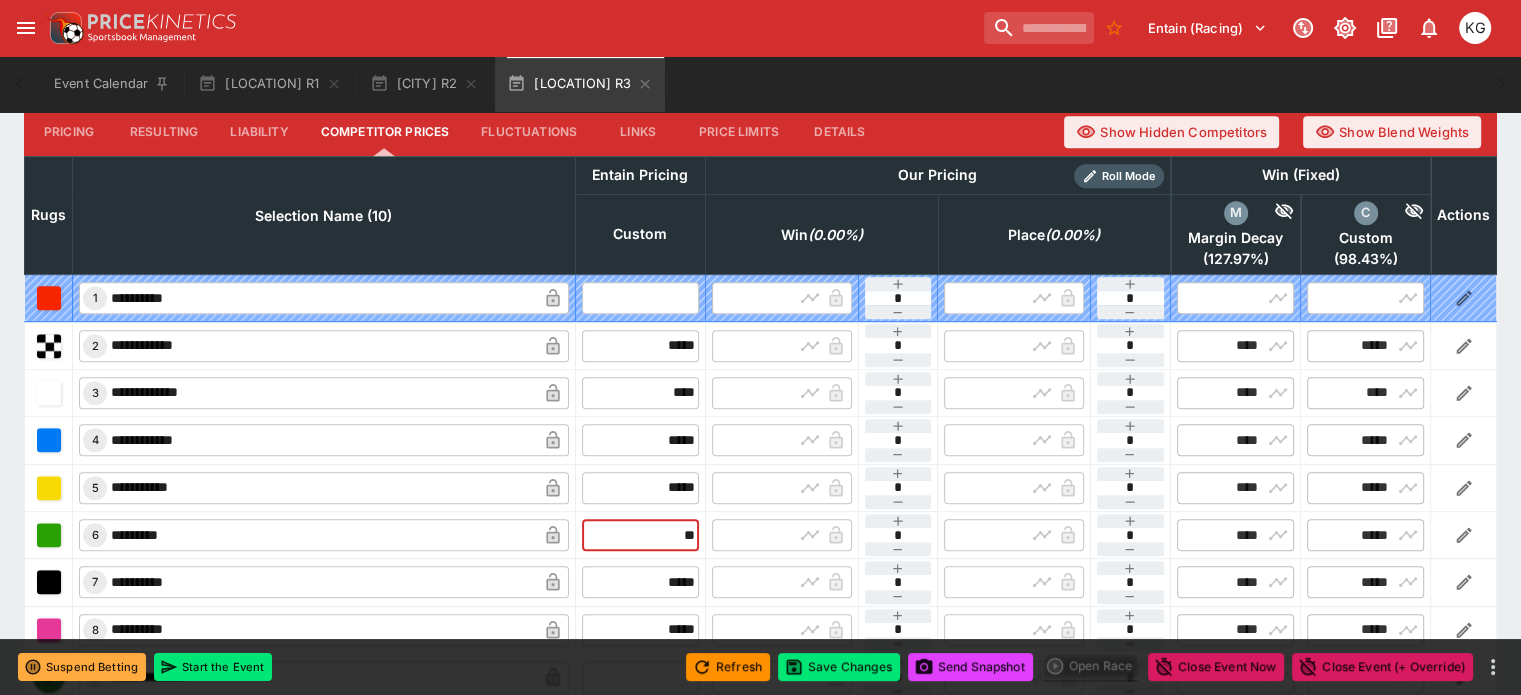type on "*****" 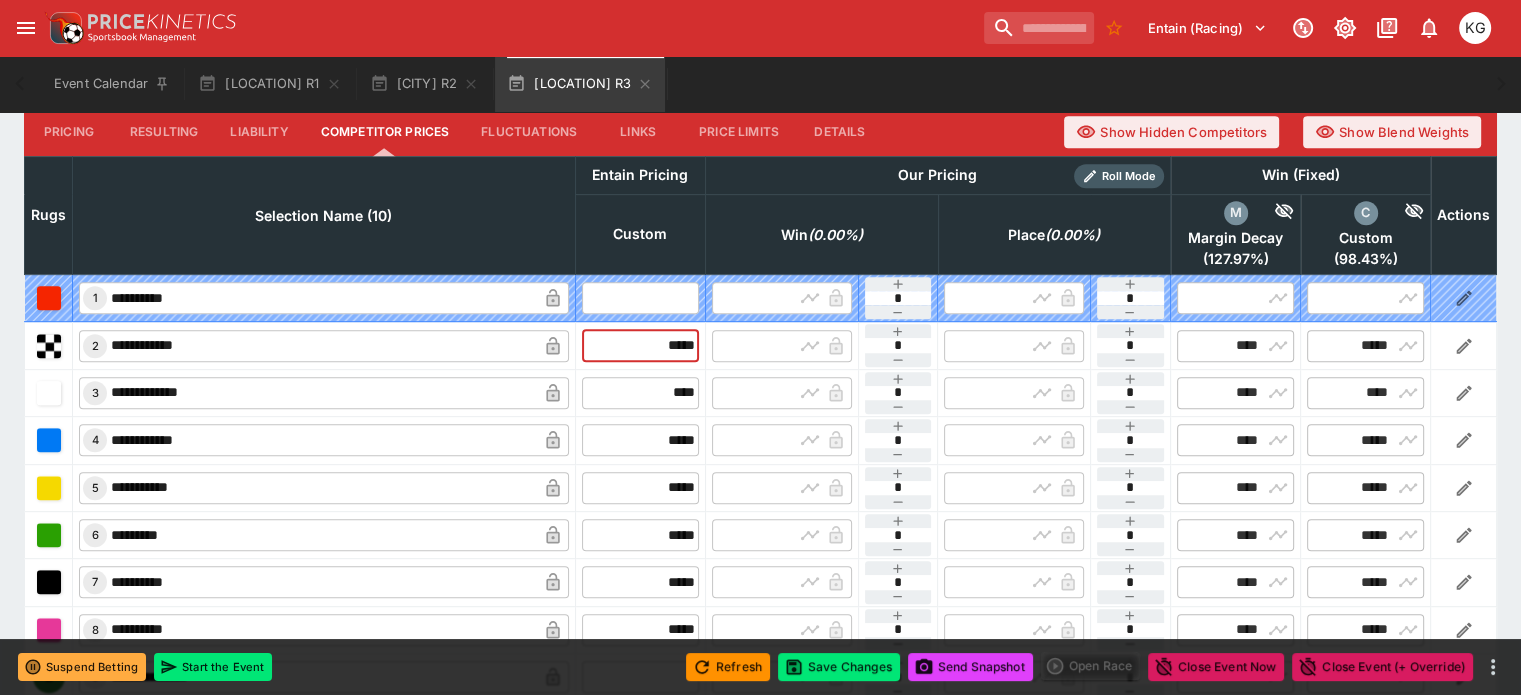 drag, startPoint x: 628, startPoint y: 291, endPoint x: 691, endPoint y: 288, distance: 63.07139 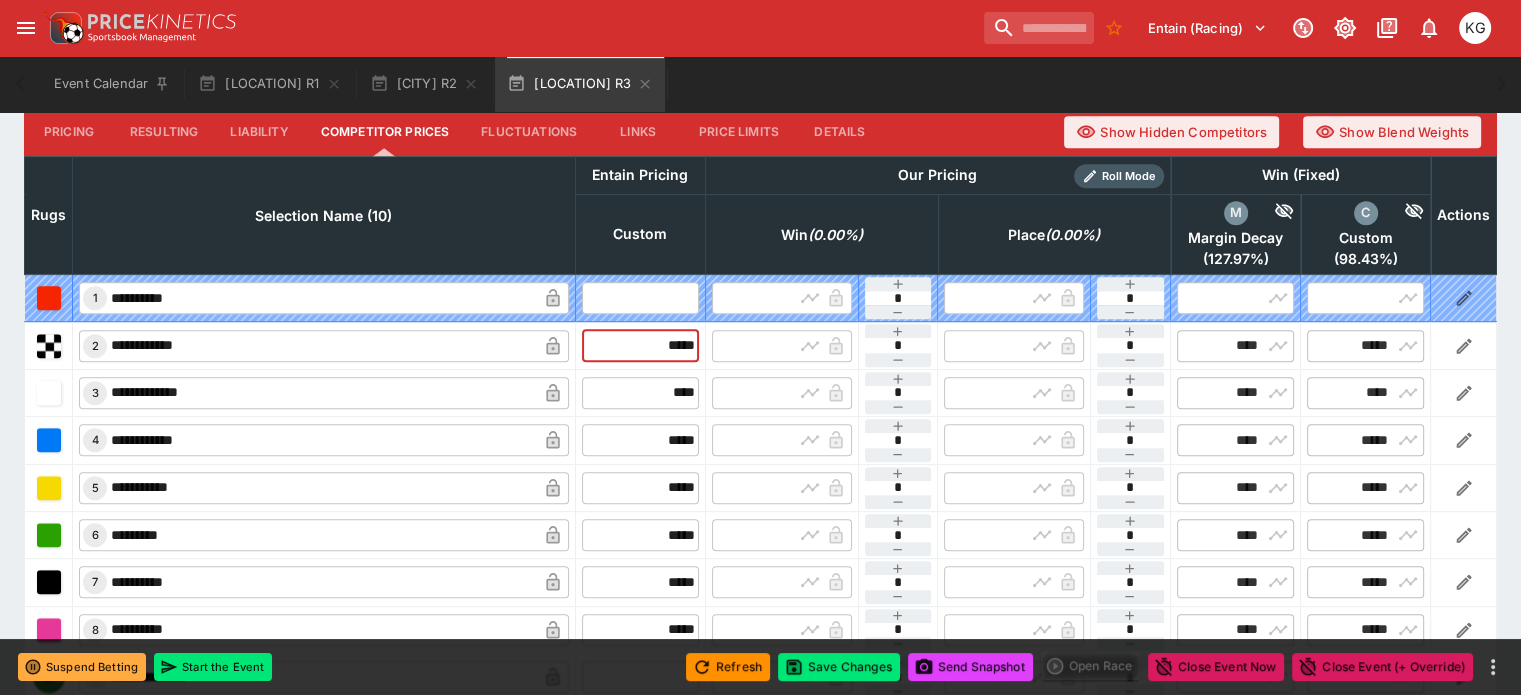 click on "**********" at bounding box center [761, 345] 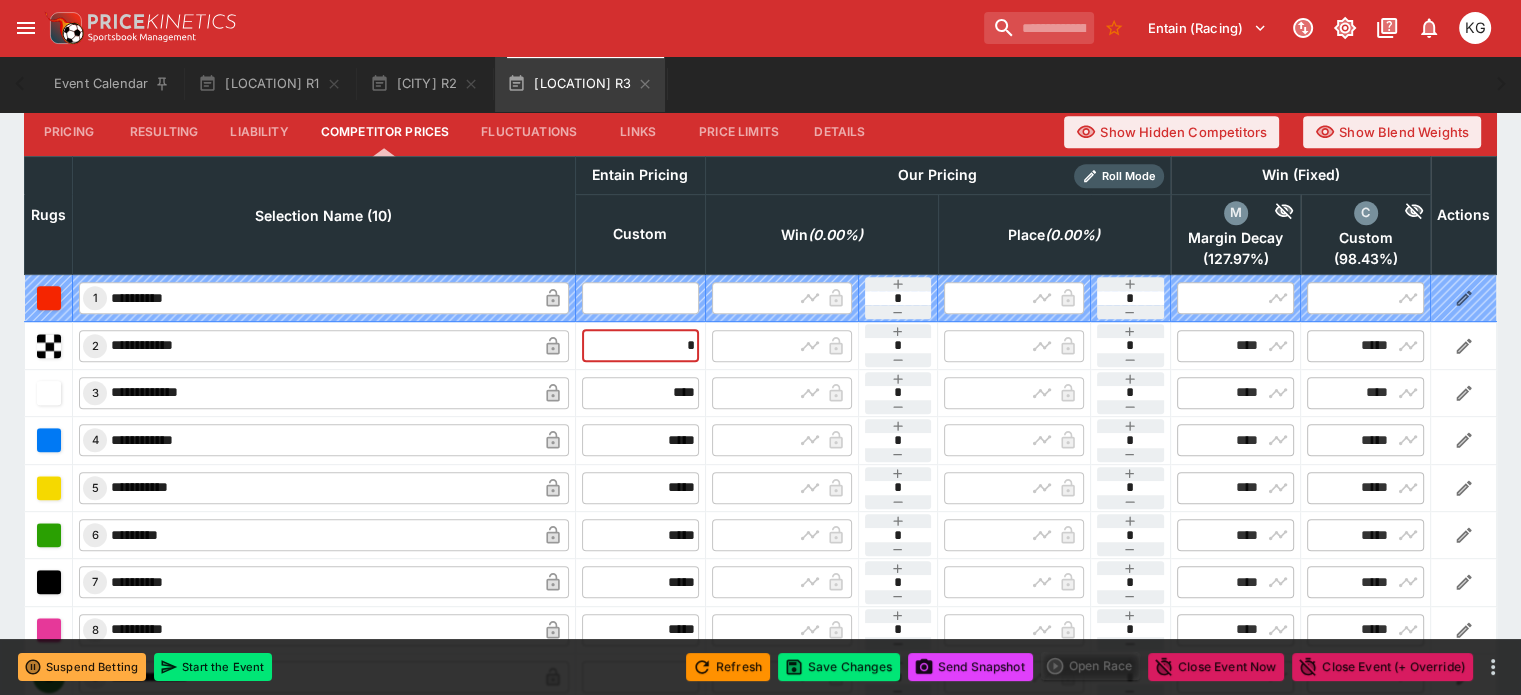 type on "**" 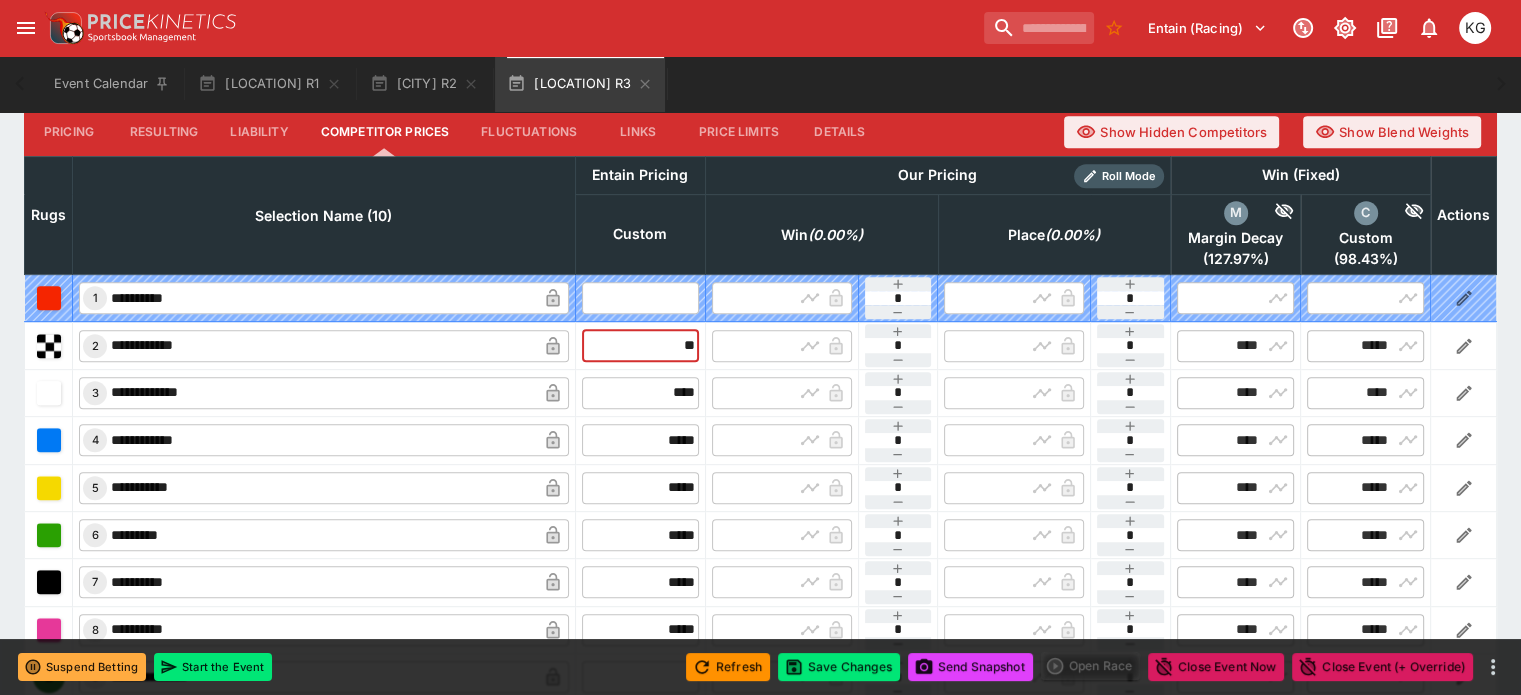 type on "*****" 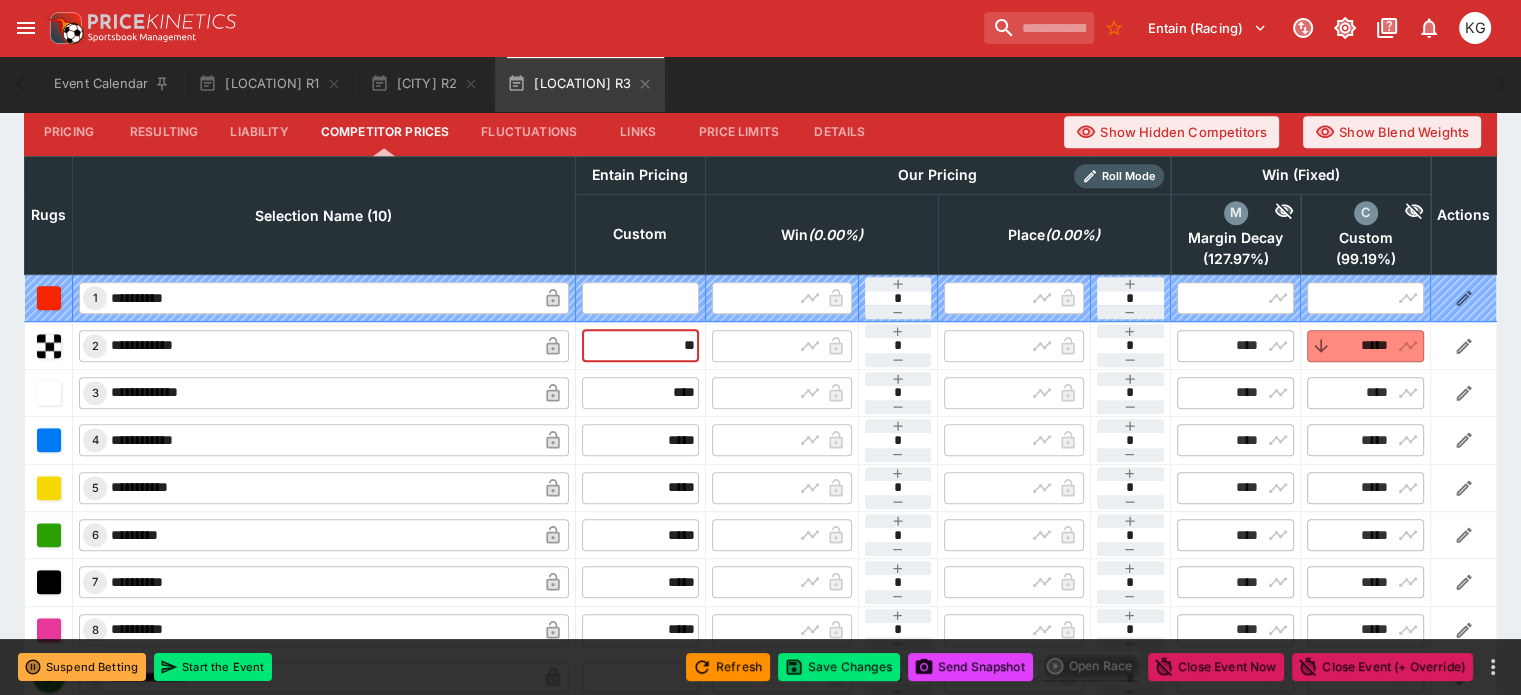 type on "*****" 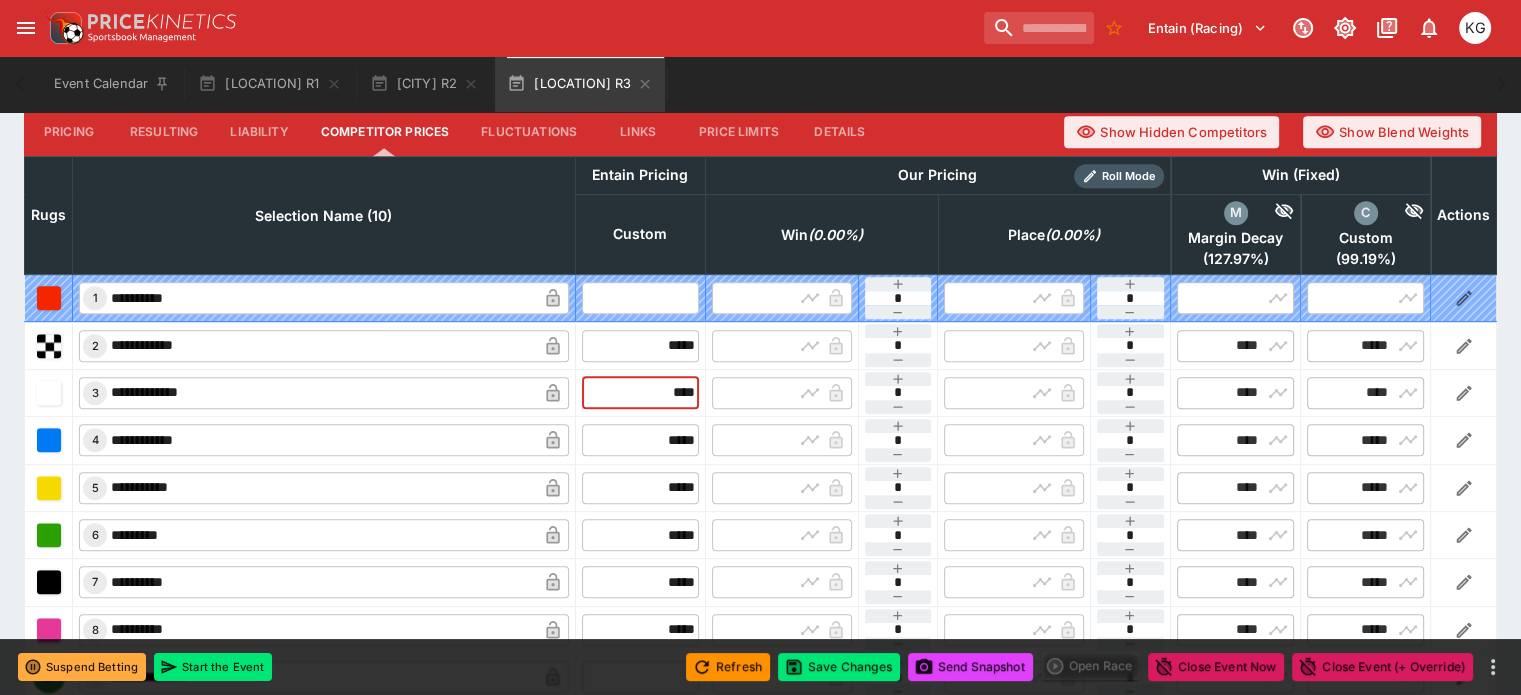 drag, startPoint x: 632, startPoint y: 352, endPoint x: 688, endPoint y: 350, distance: 56.0357 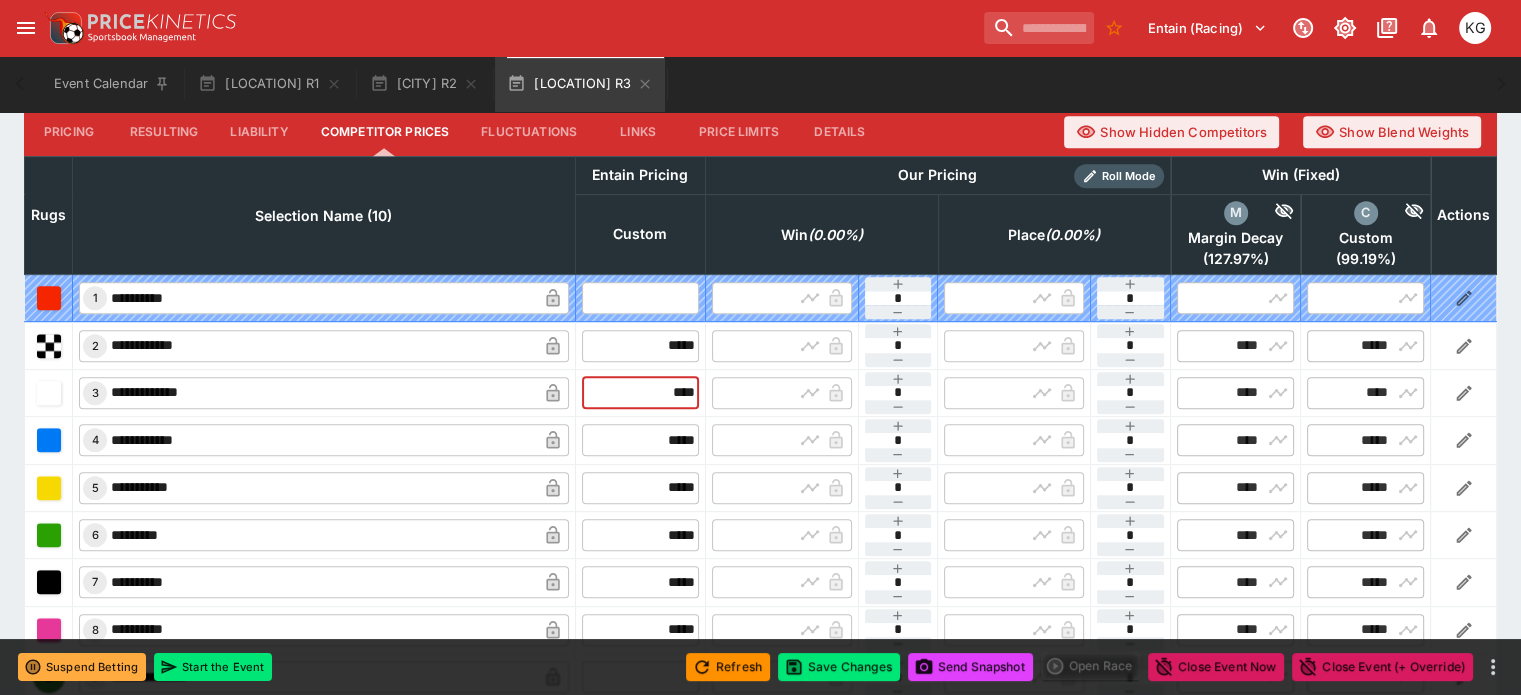 click on "**********" at bounding box center (761, 392) 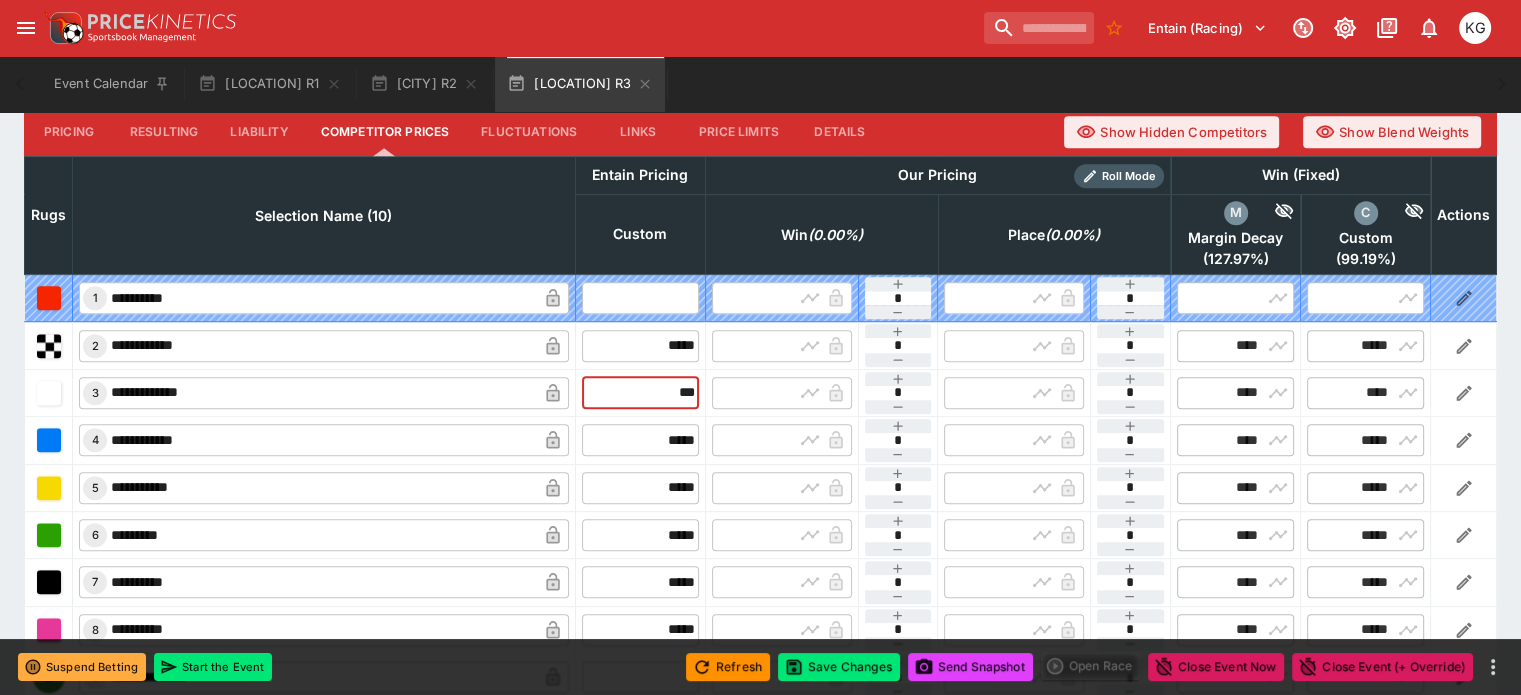 type on "****" 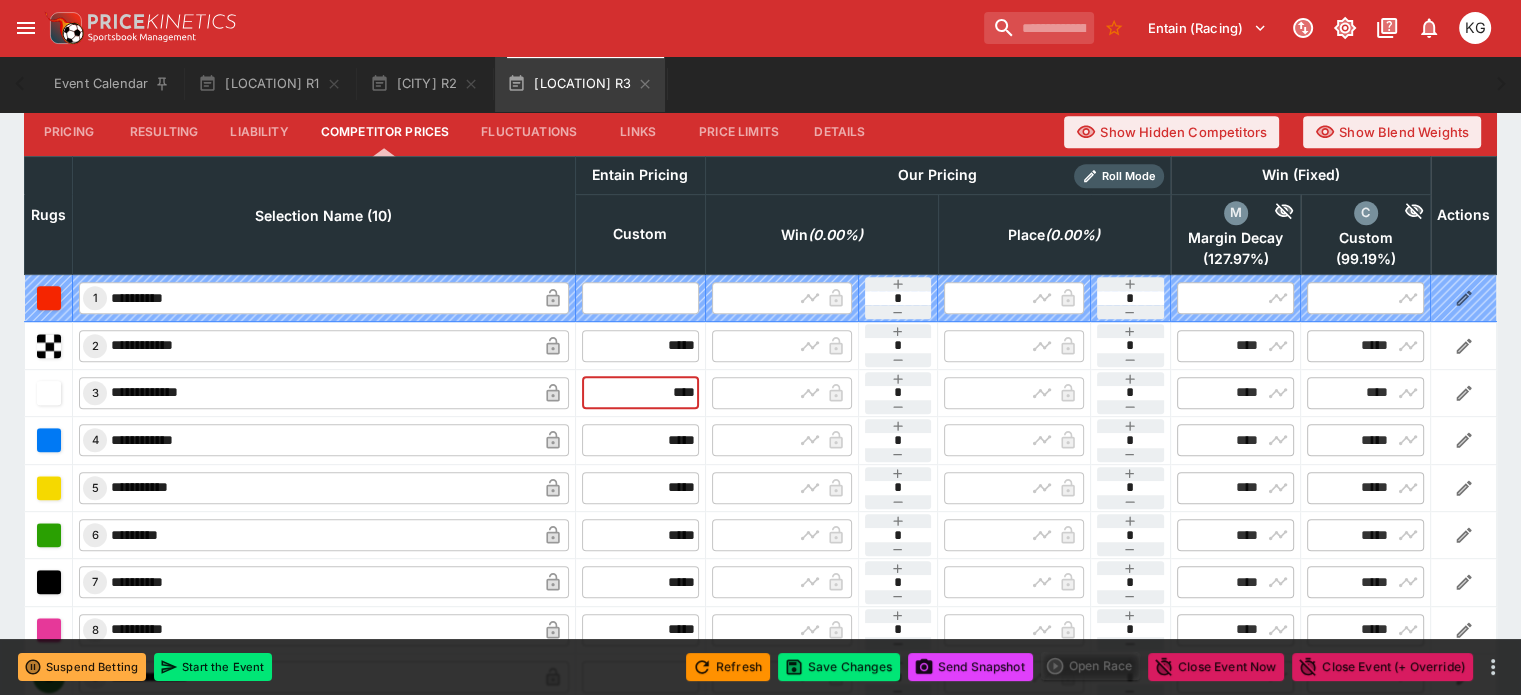 type on "****" 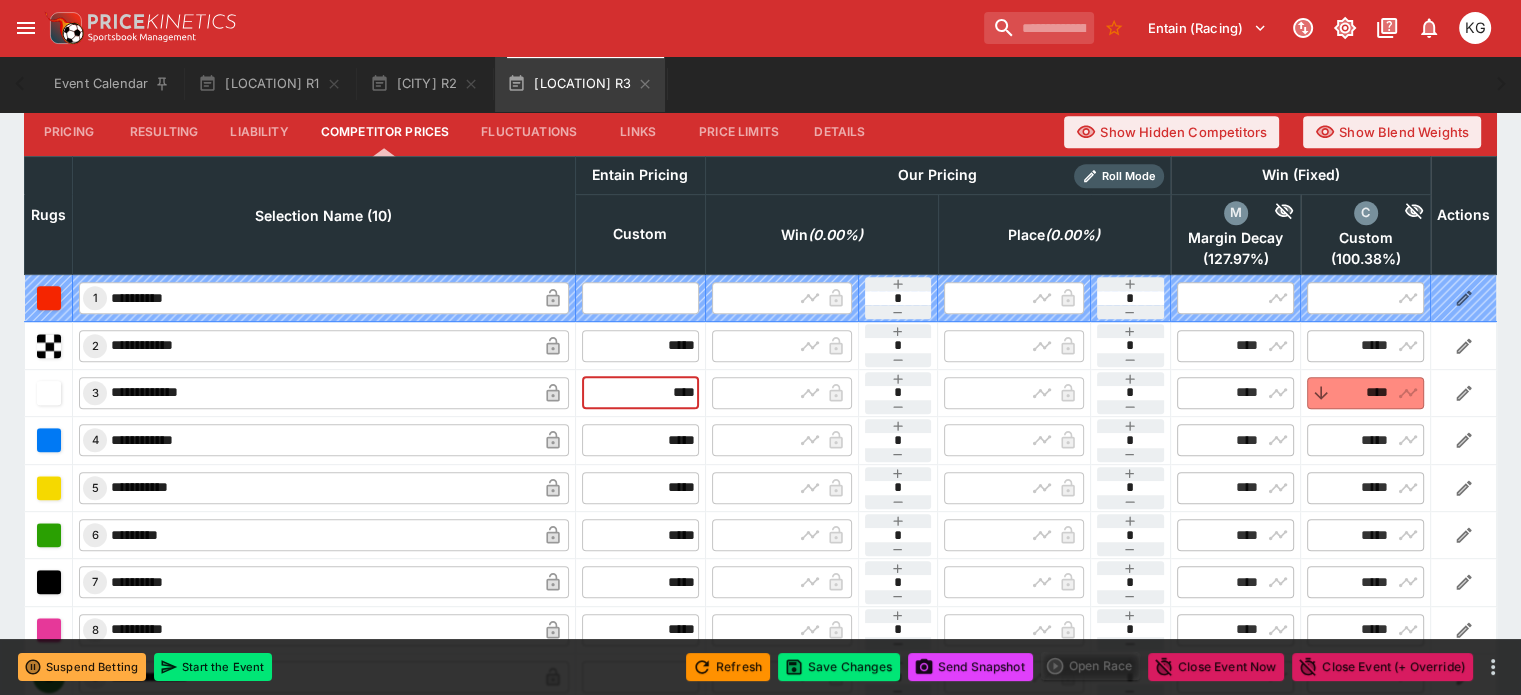 scroll, scrollTop: 1012, scrollLeft: 0, axis: vertical 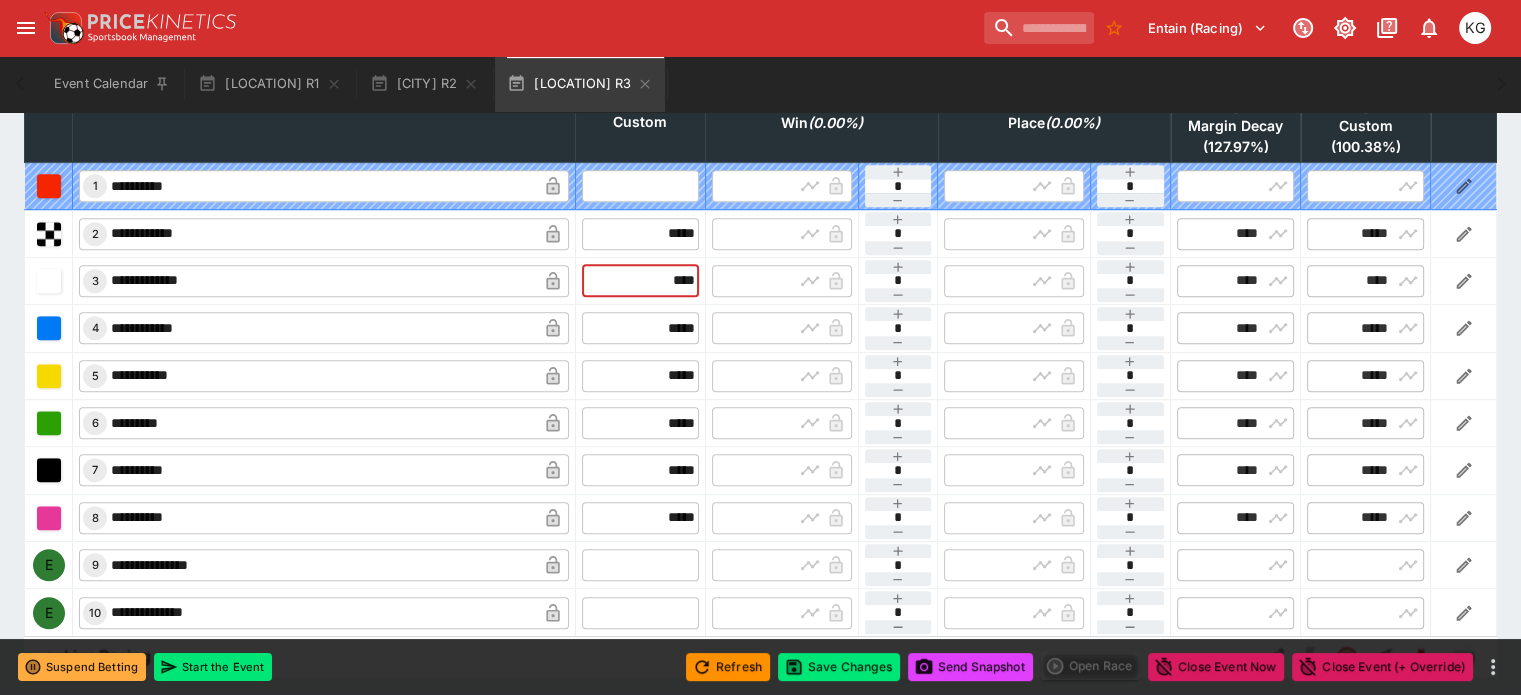 type on "****" 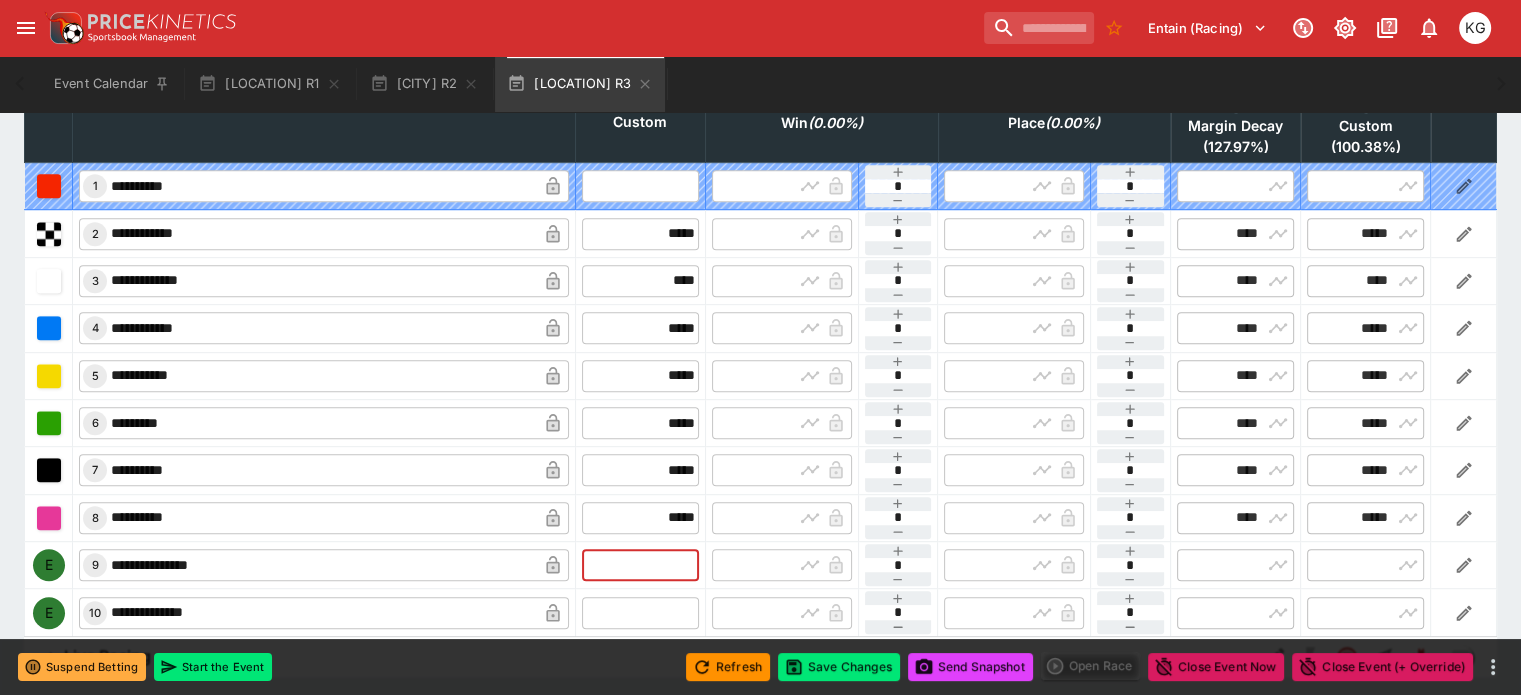click at bounding box center (640, 565) 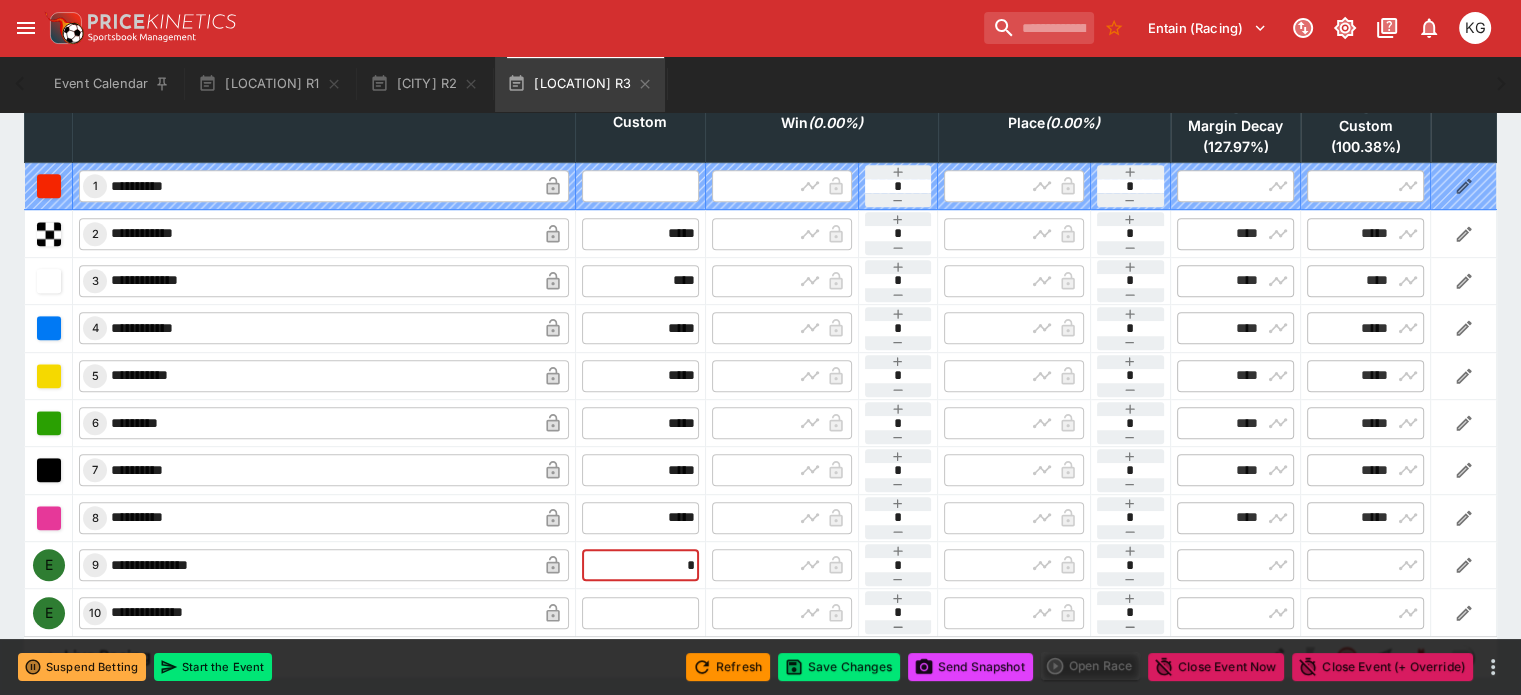 type on "**" 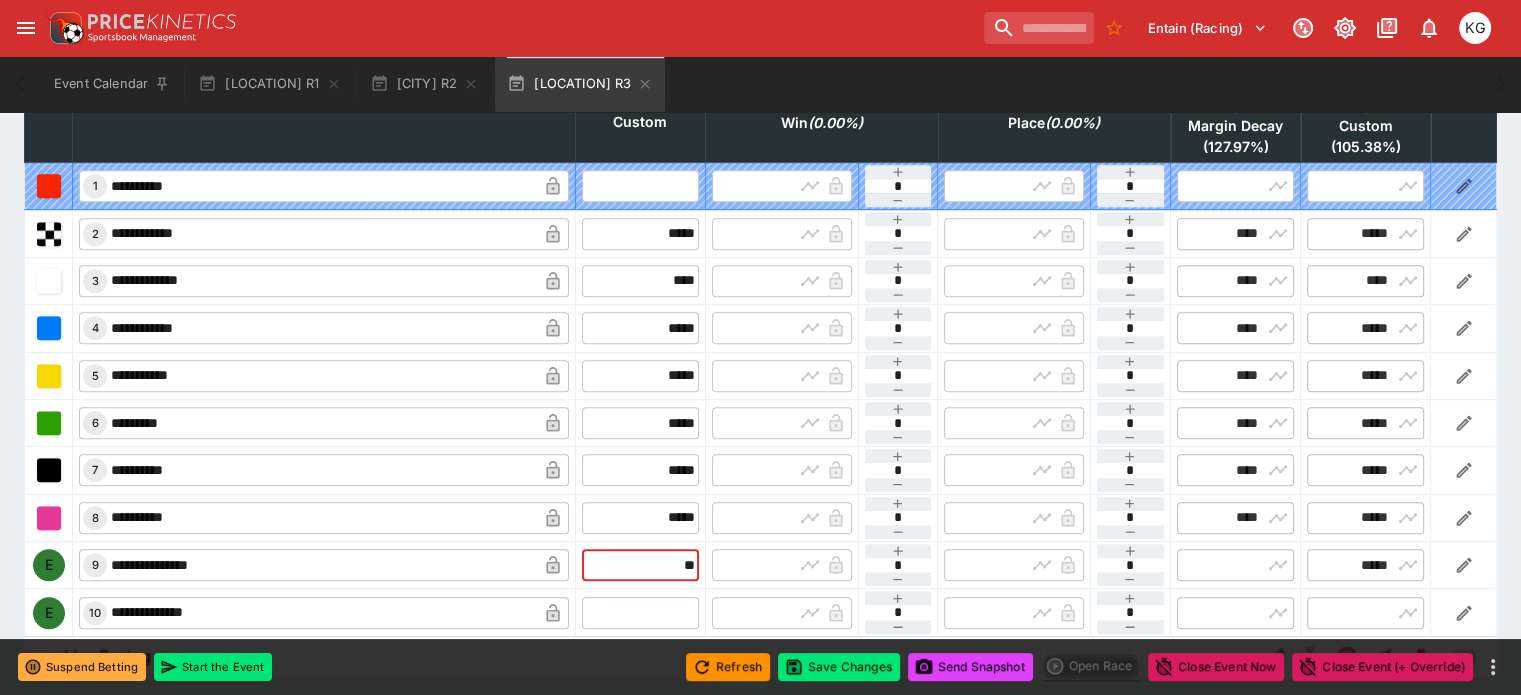 type on "*****" 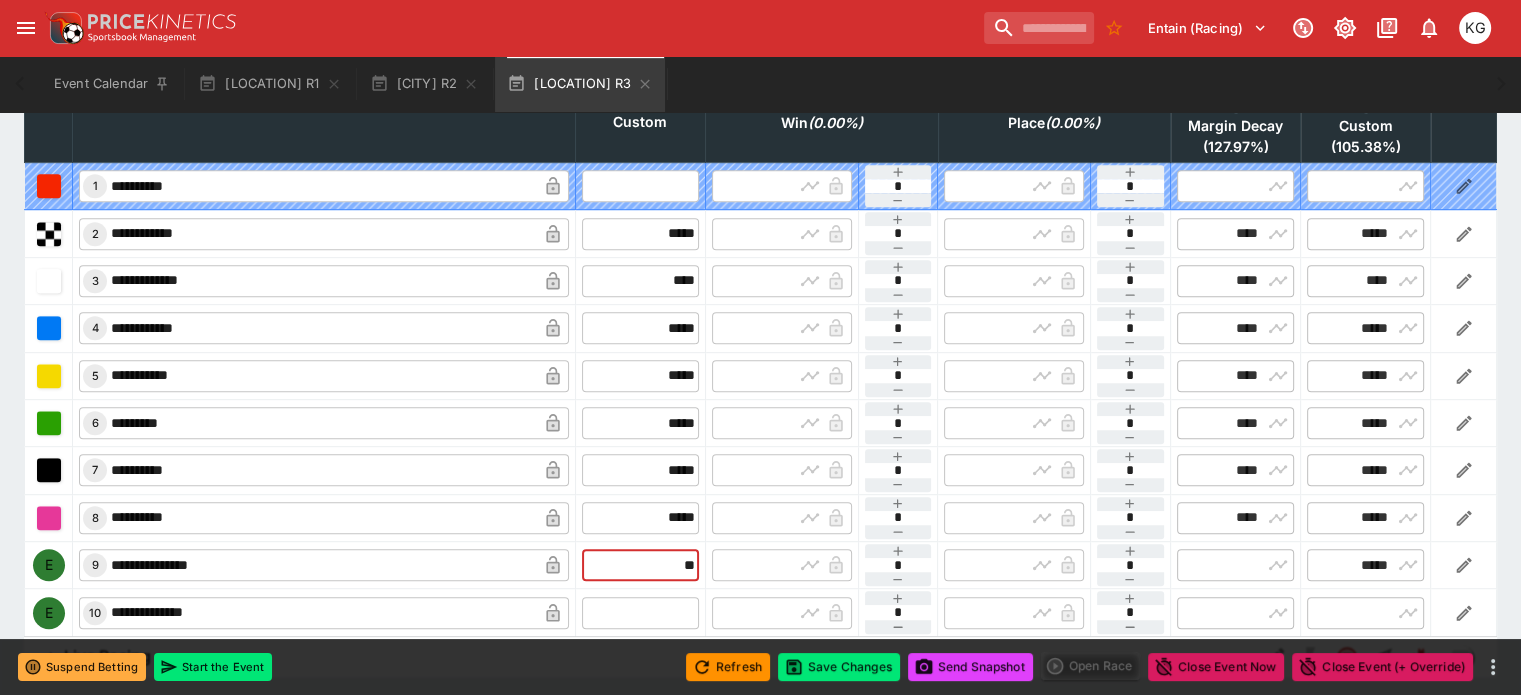 type on "*****" 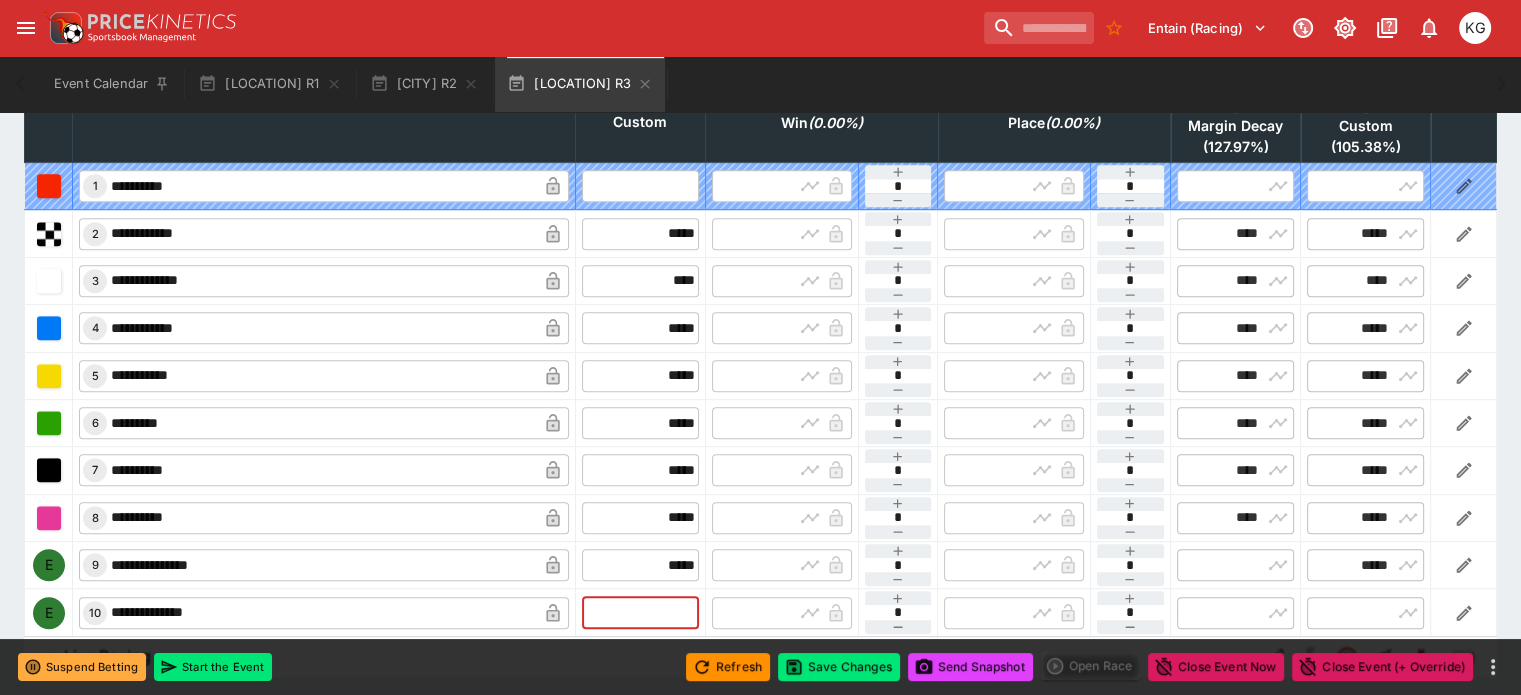 click at bounding box center [640, 613] 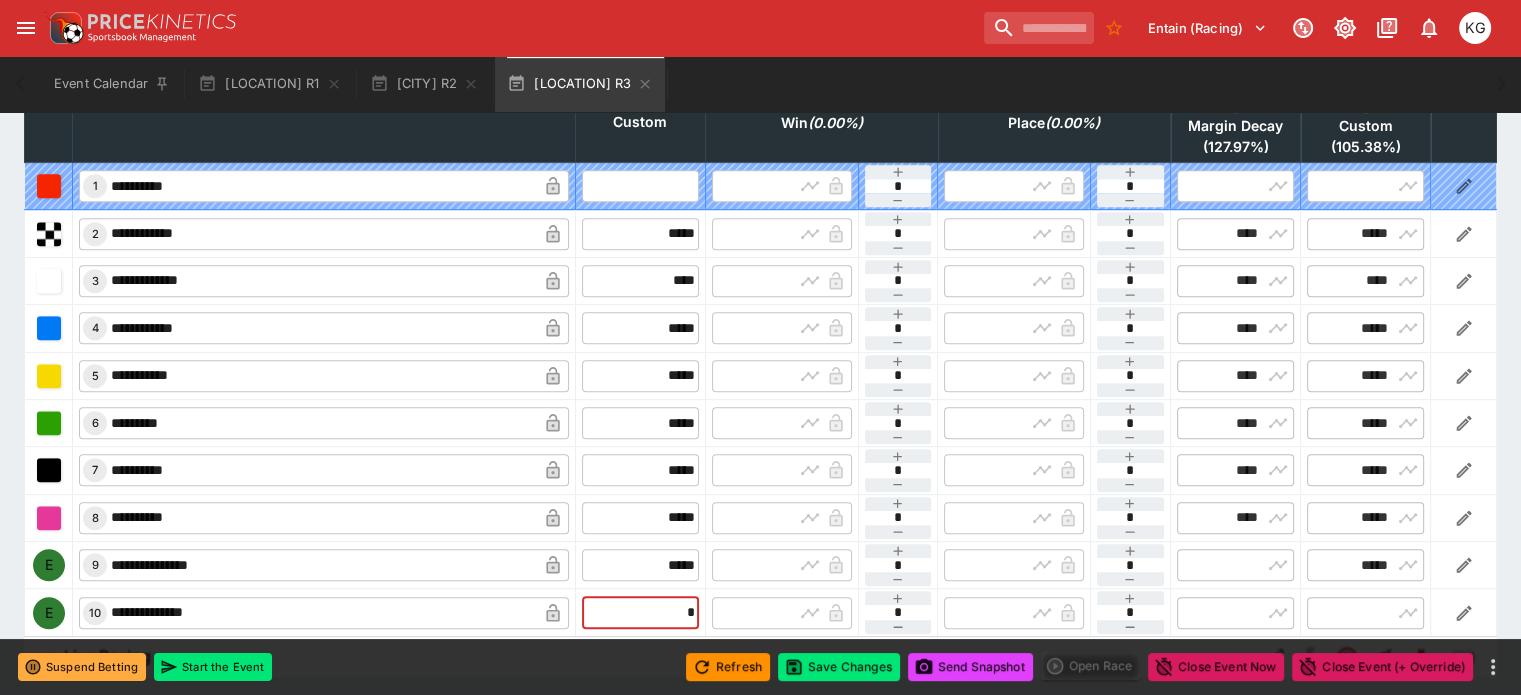 type on "**" 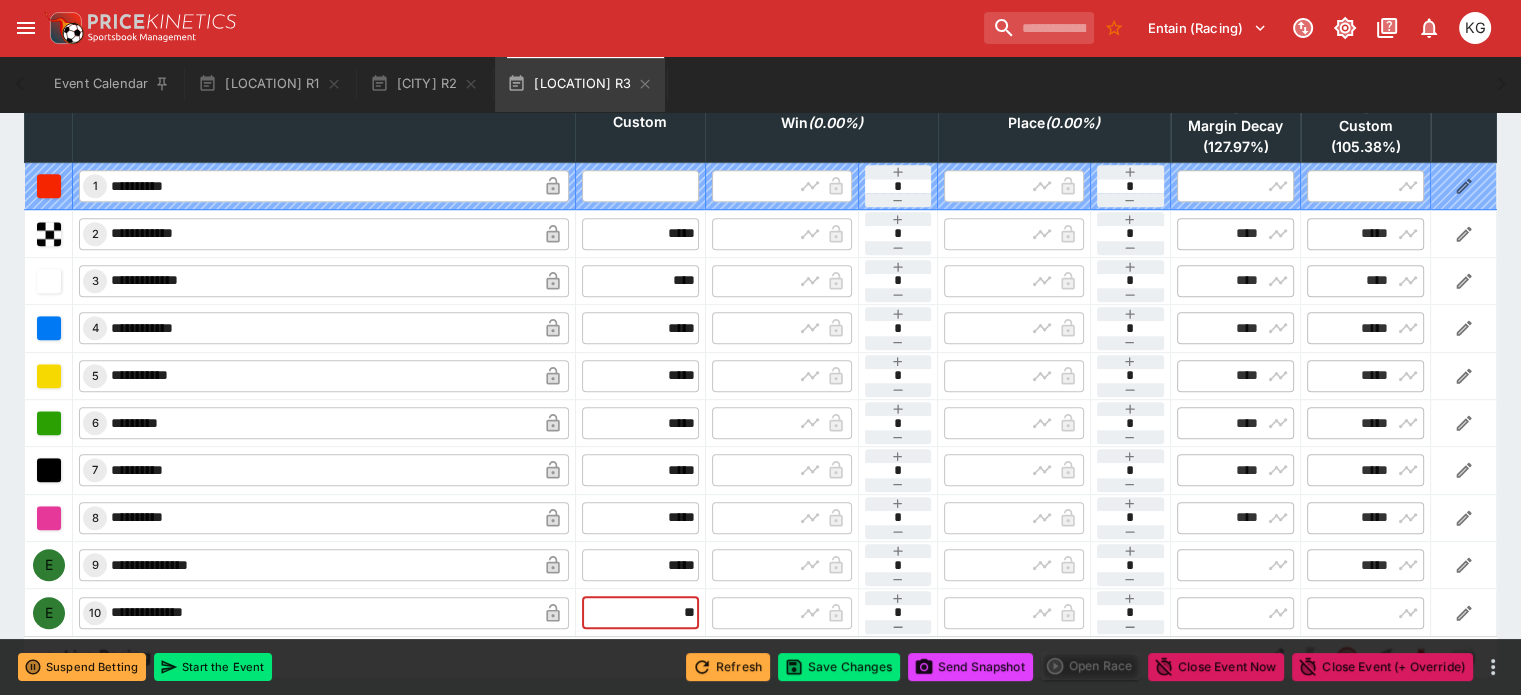 type on "*****" 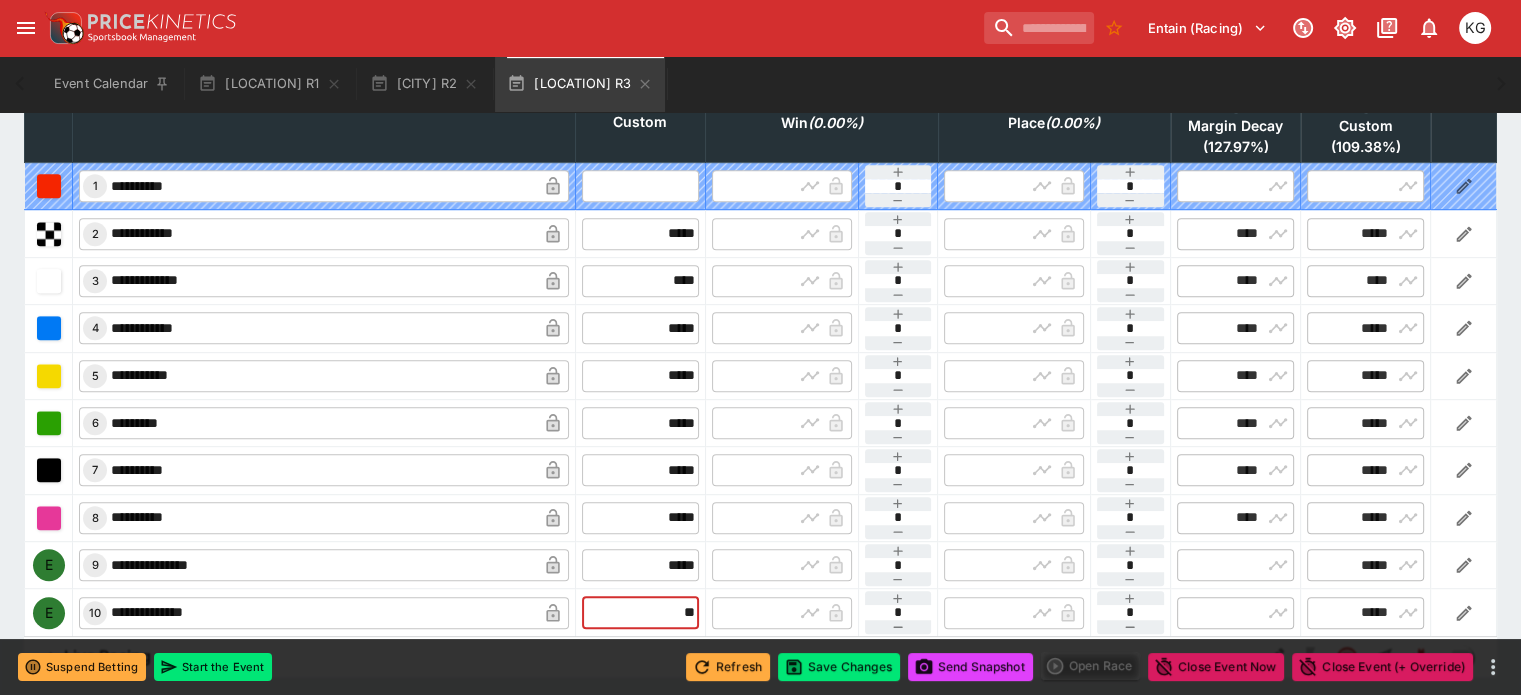 type on "*****" 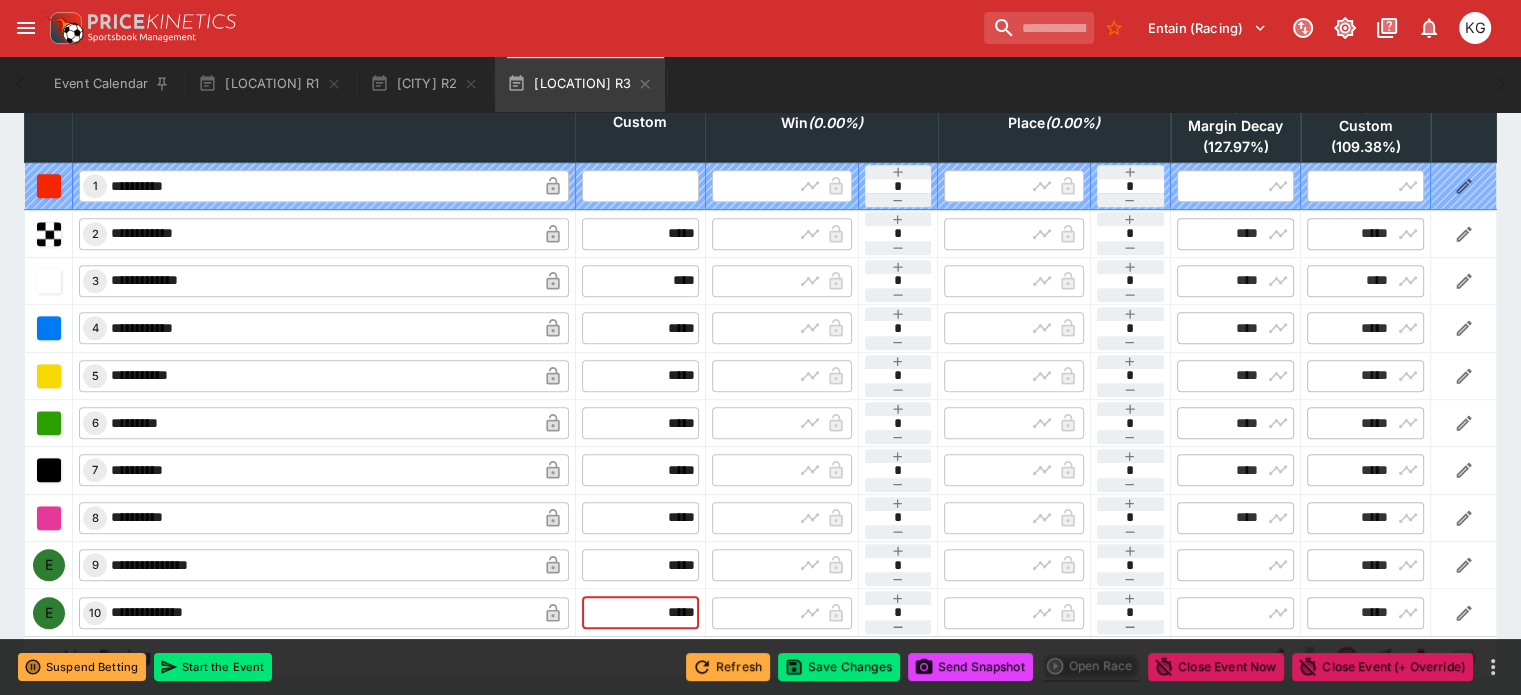 click on "Refresh" at bounding box center (728, 667) 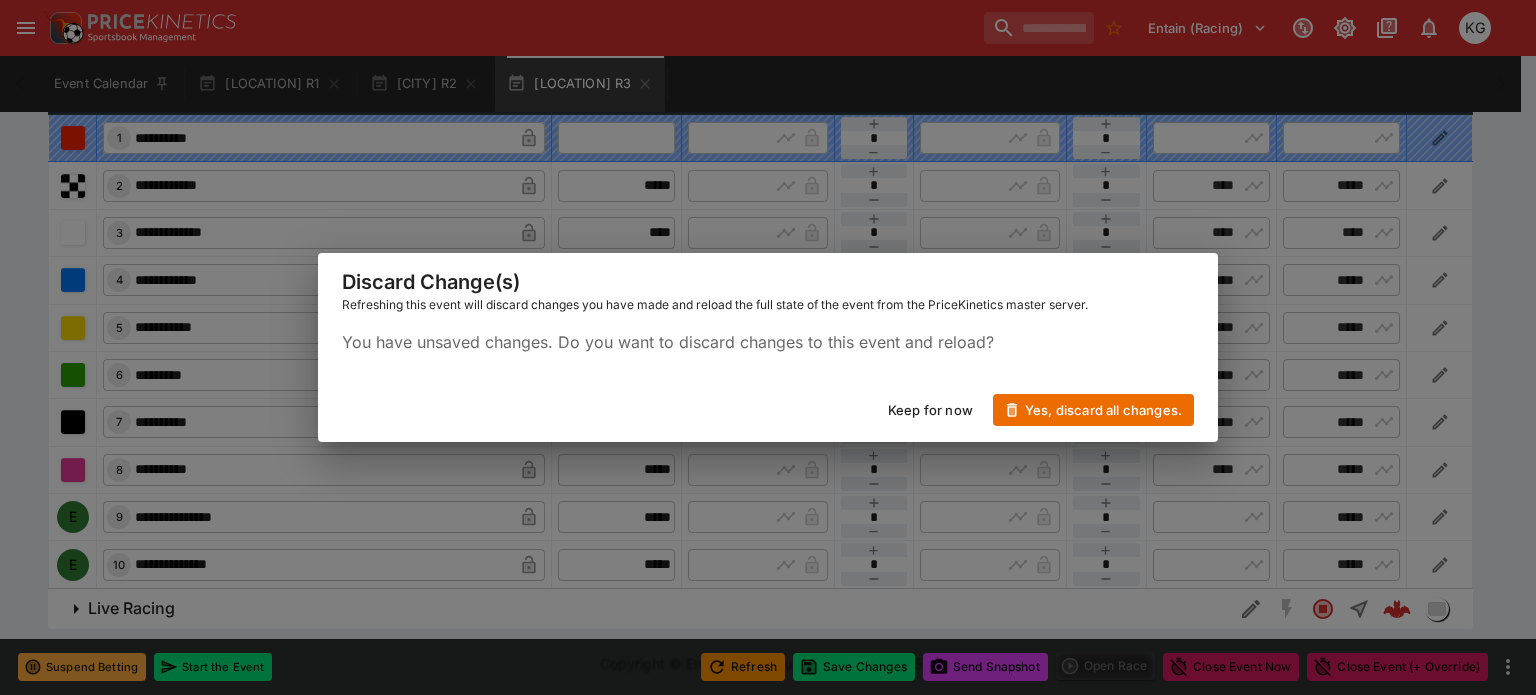 click on "Keep for now" at bounding box center [930, 410] 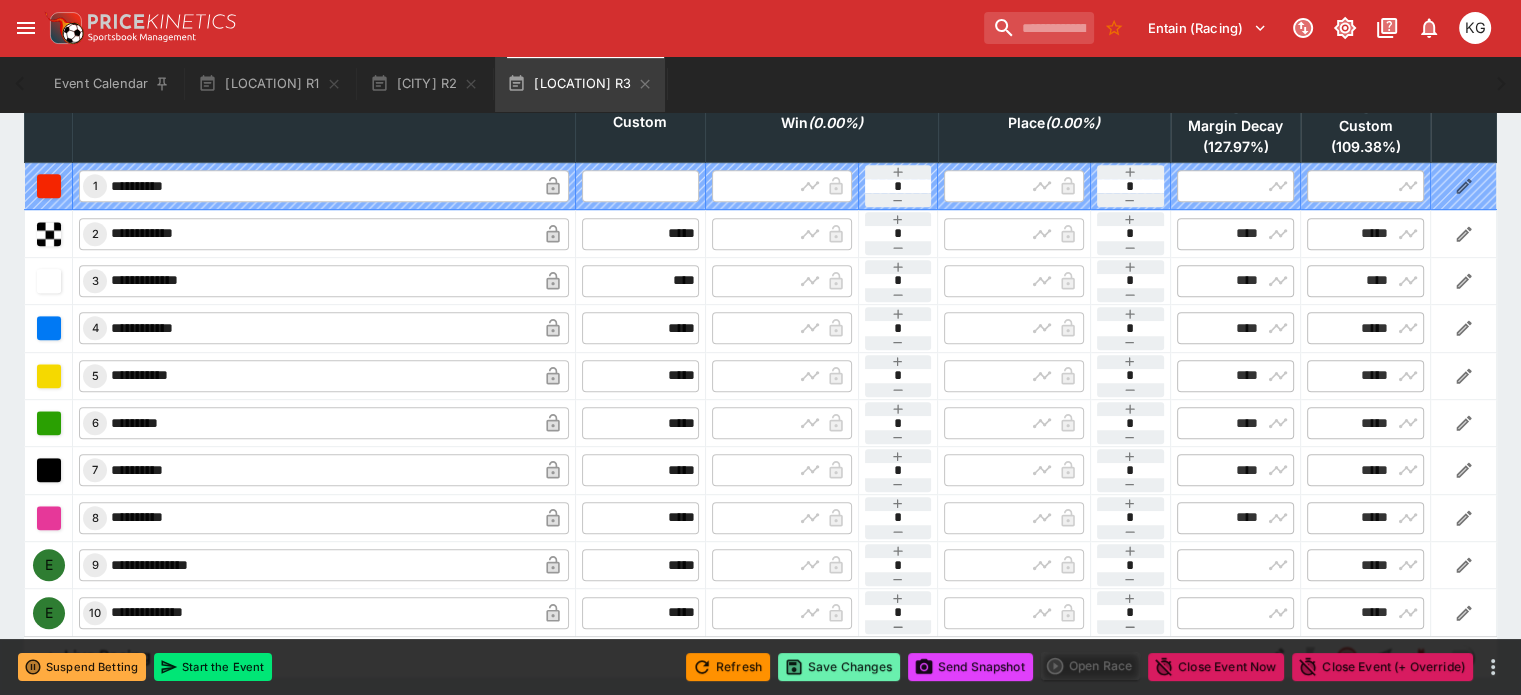 click on "Save Changes" at bounding box center (839, 667) 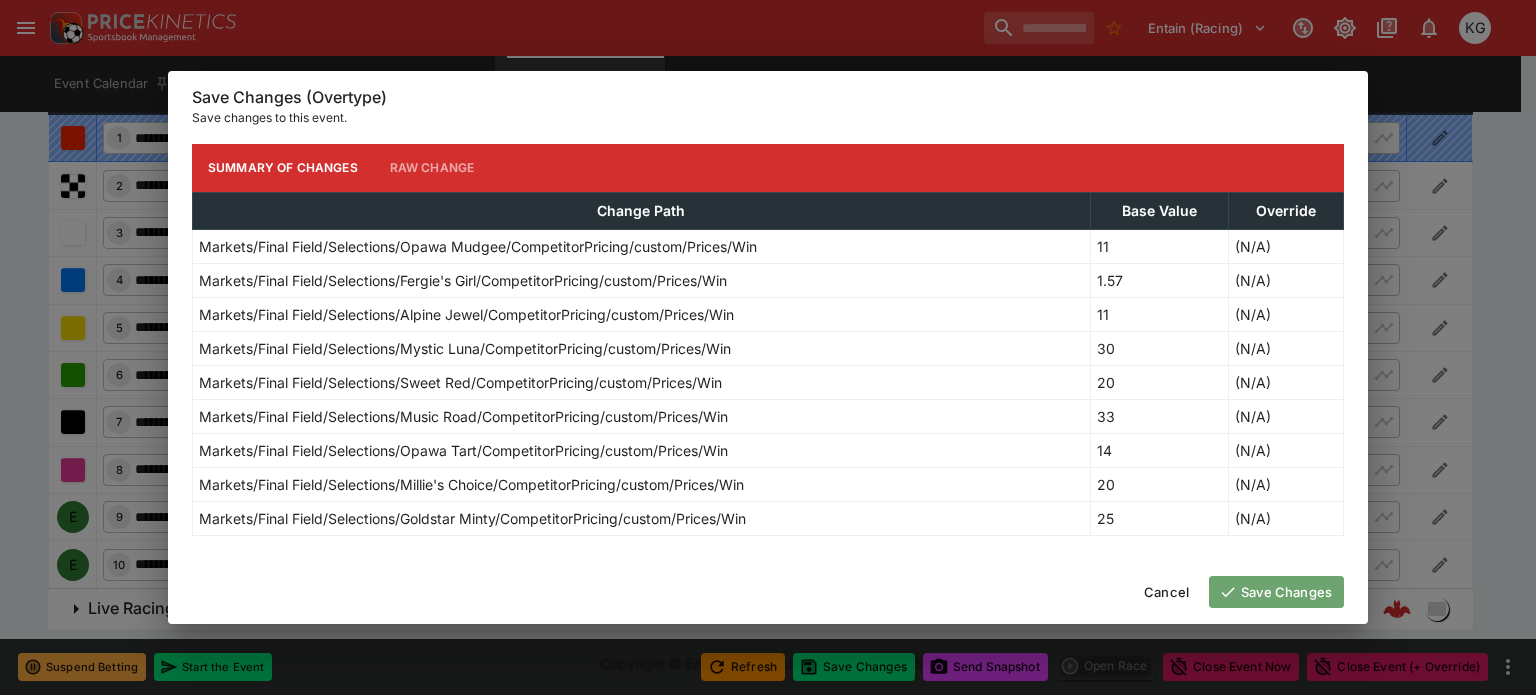 click on "Save Changes" at bounding box center (1276, 592) 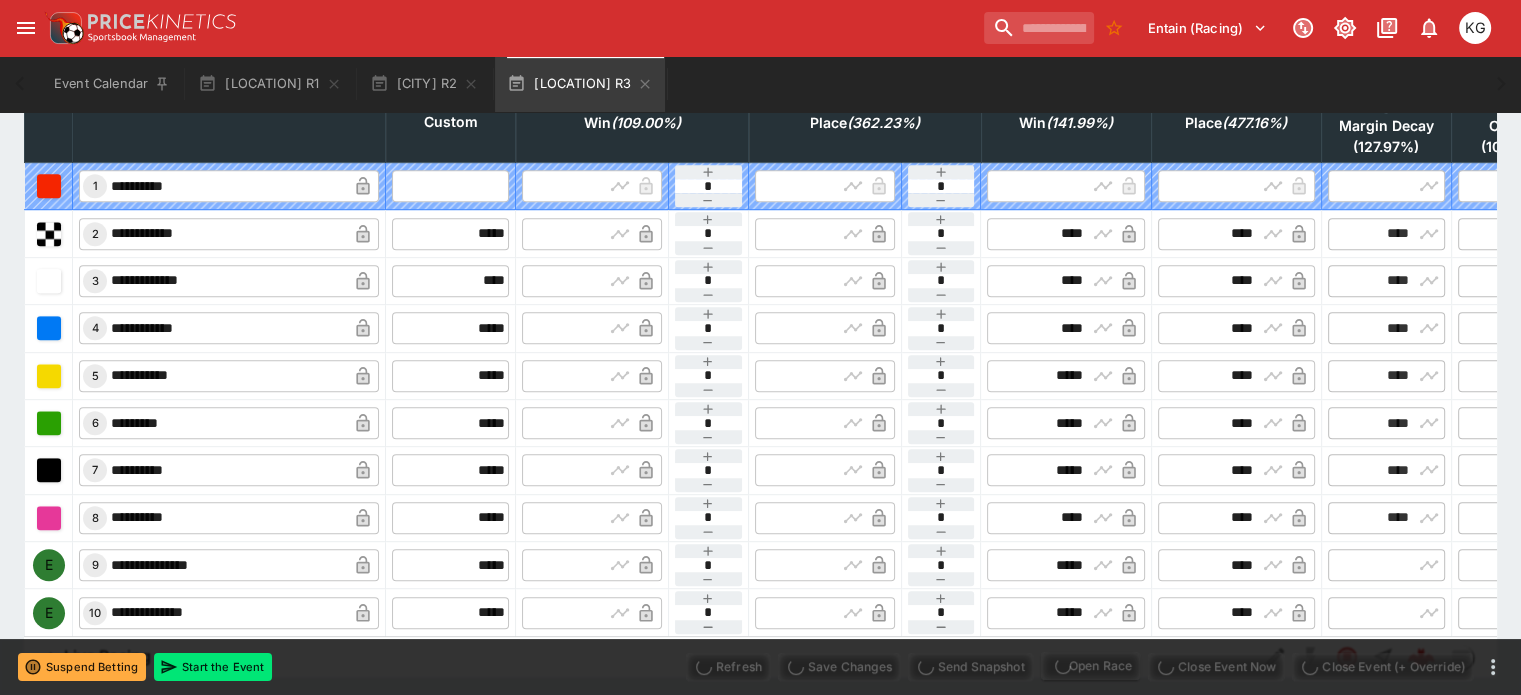 type on "**********" 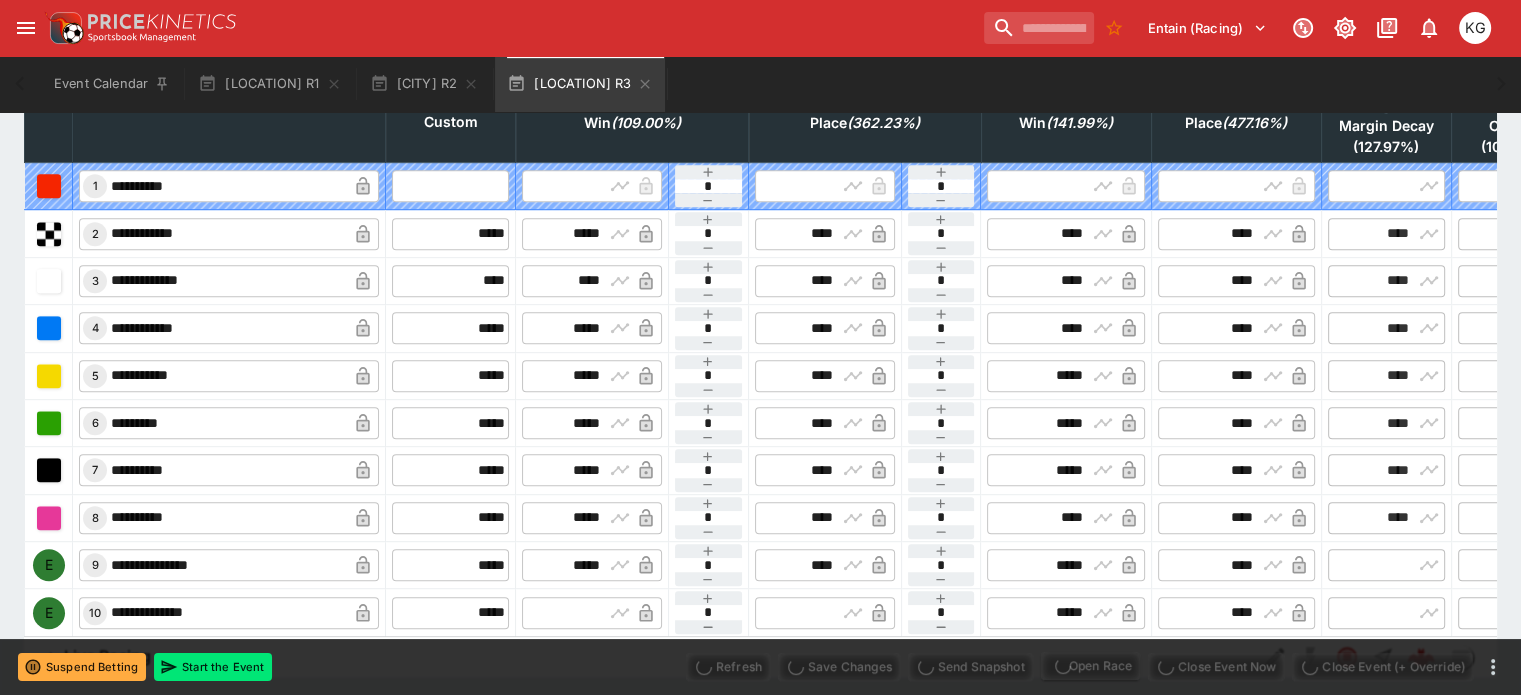 type on "*****" 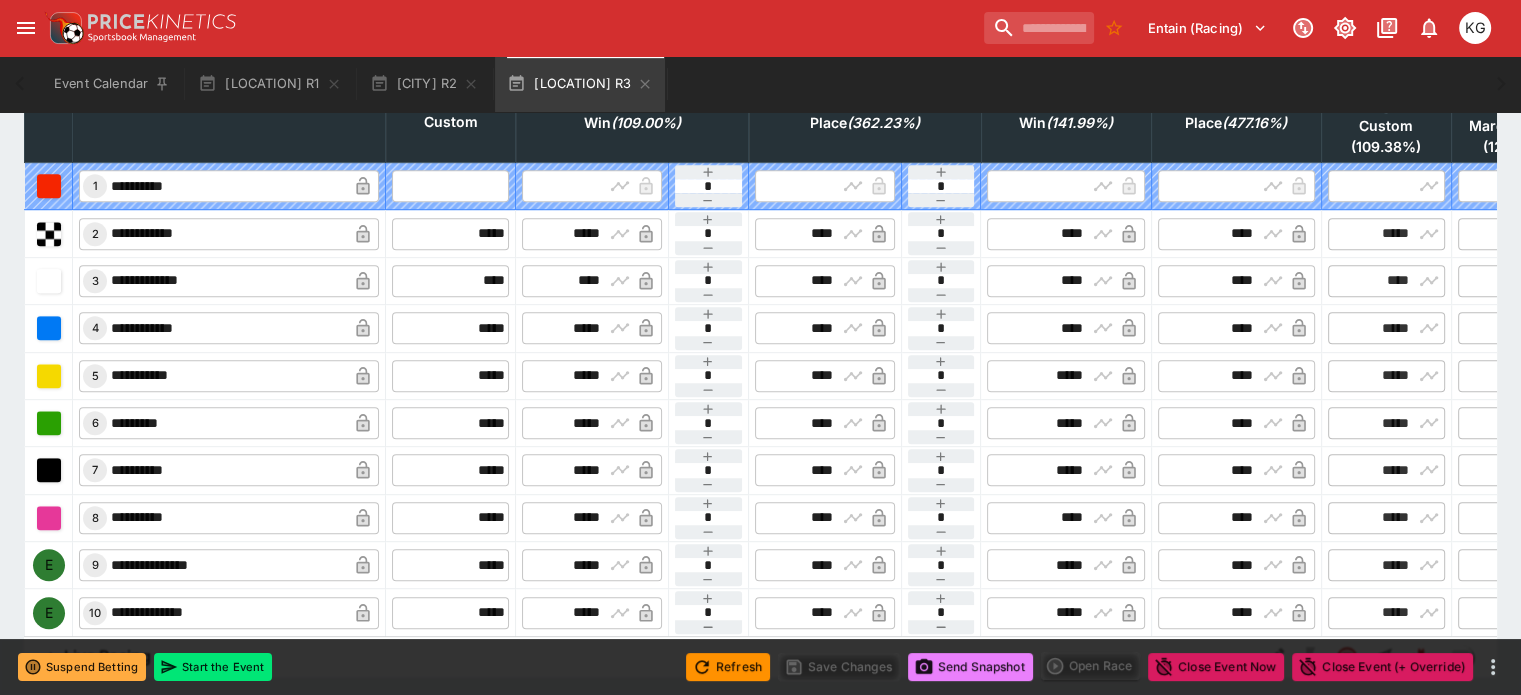 click on "Send Snapshot" at bounding box center [970, 667] 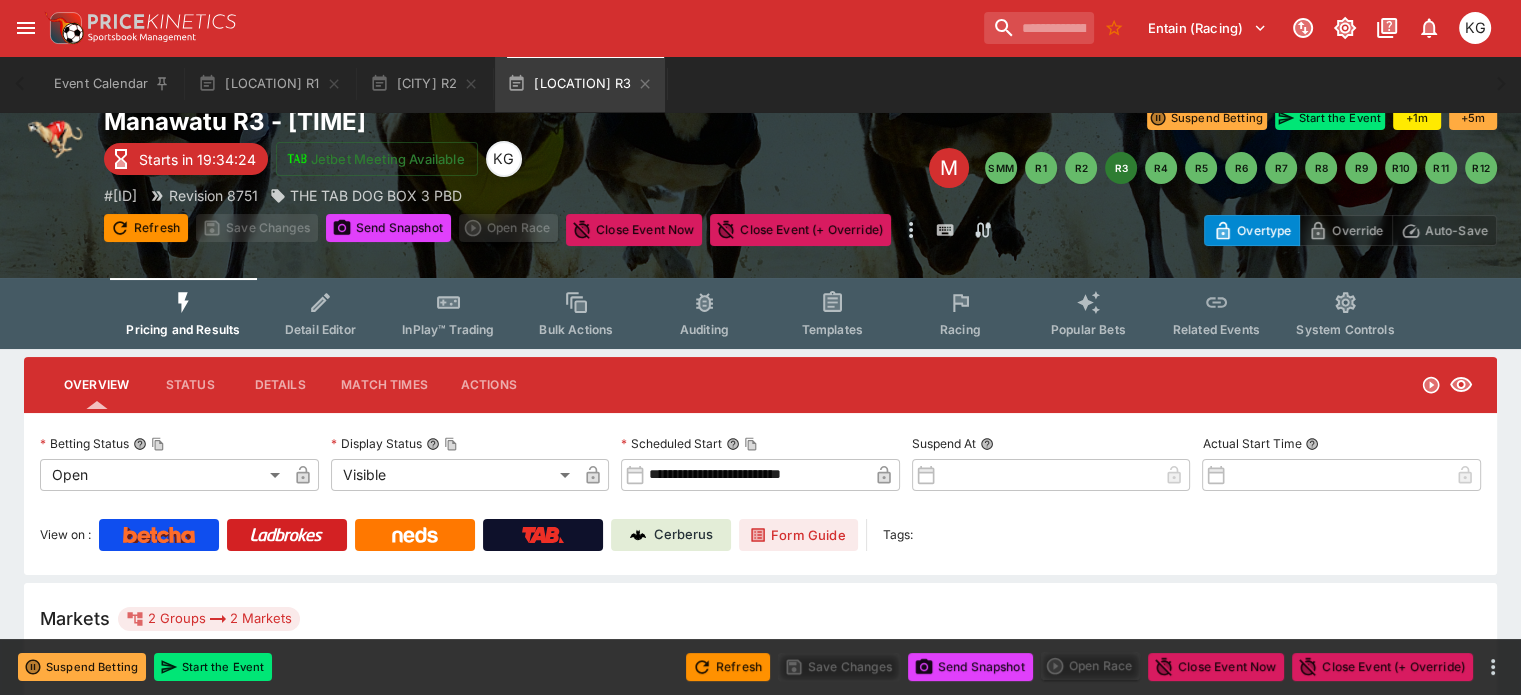 scroll, scrollTop: 0, scrollLeft: 0, axis: both 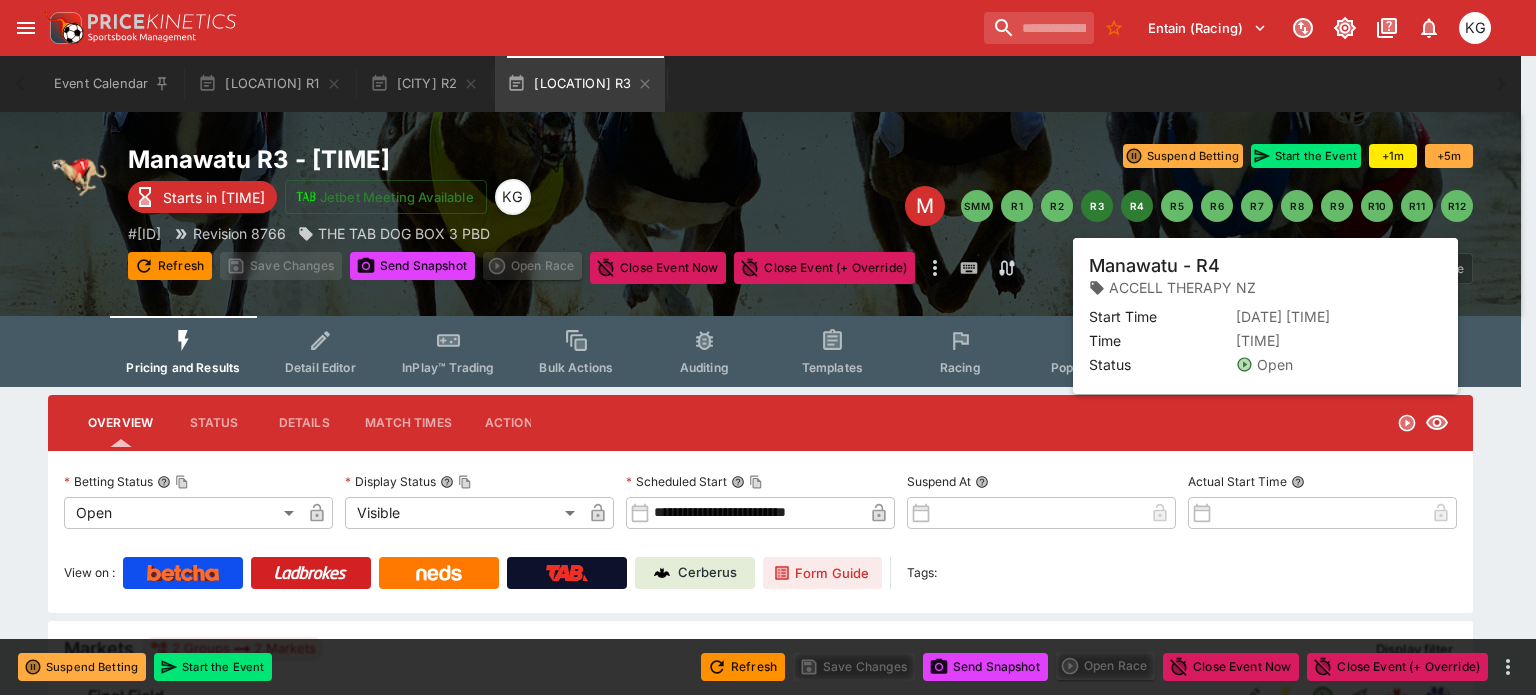 click on "R4" at bounding box center (1137, 206) 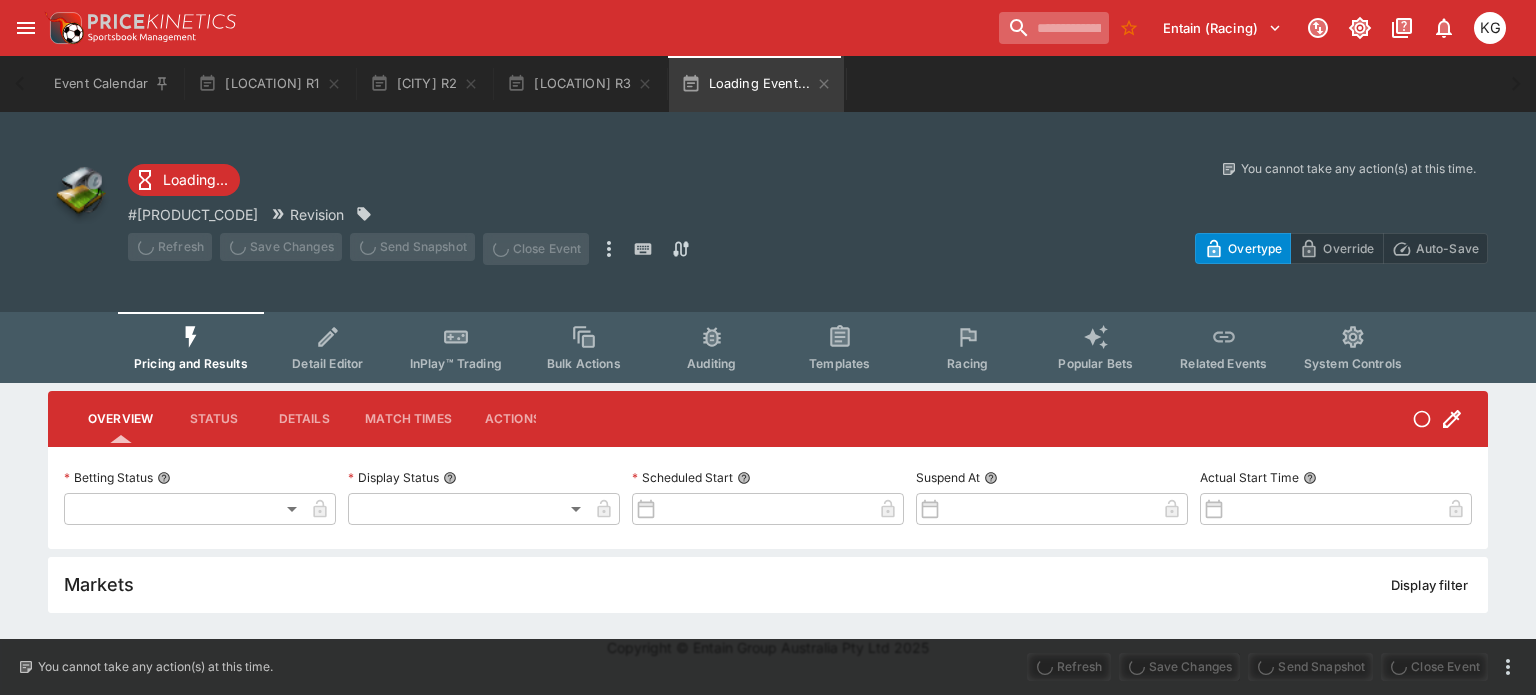 type on "**********" 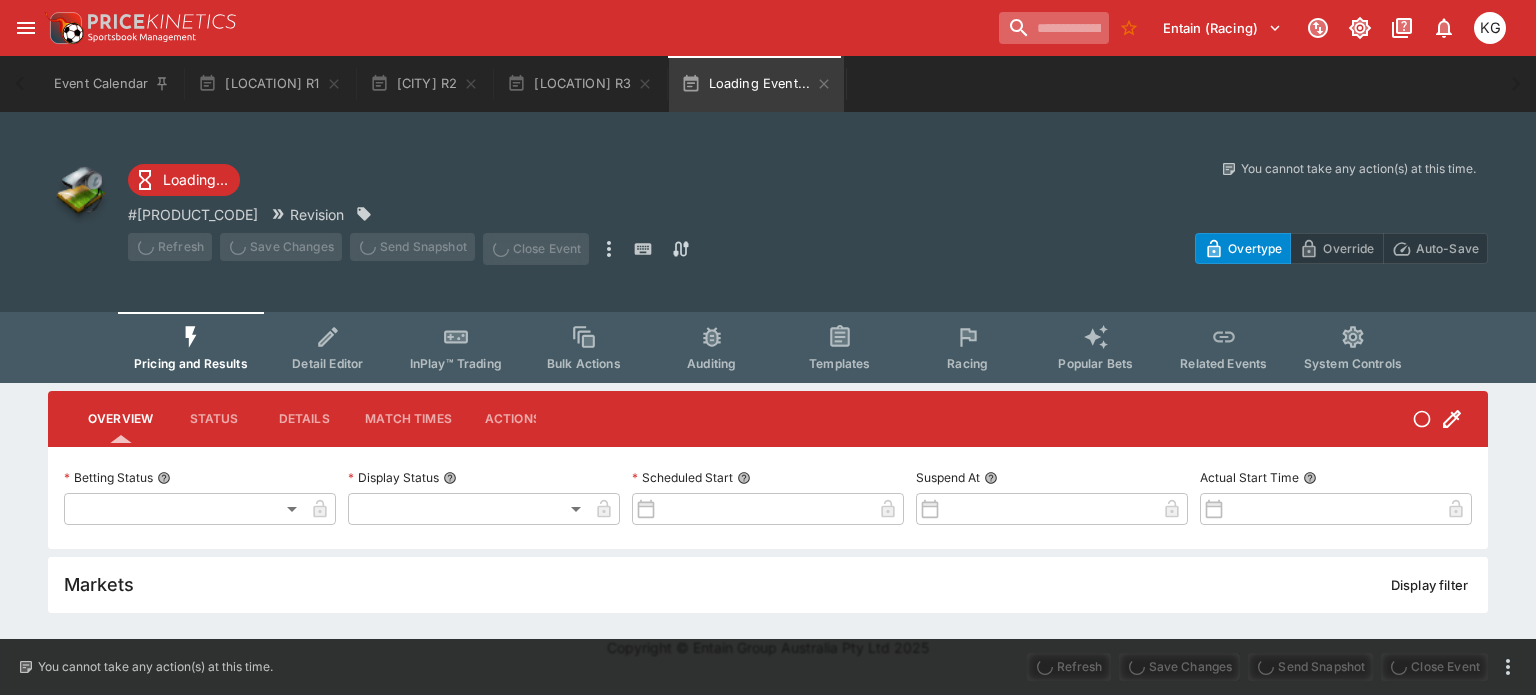 type on "*******" 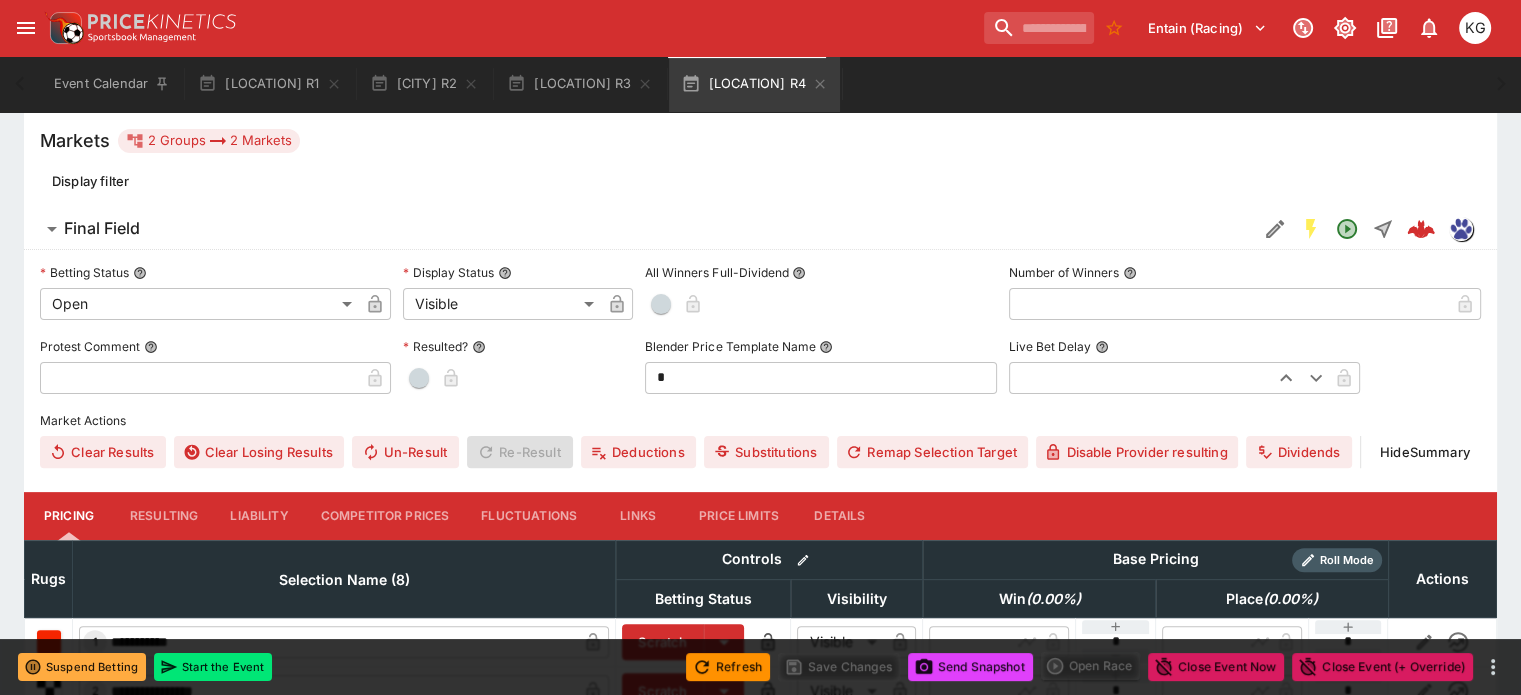 scroll, scrollTop: 500, scrollLeft: 0, axis: vertical 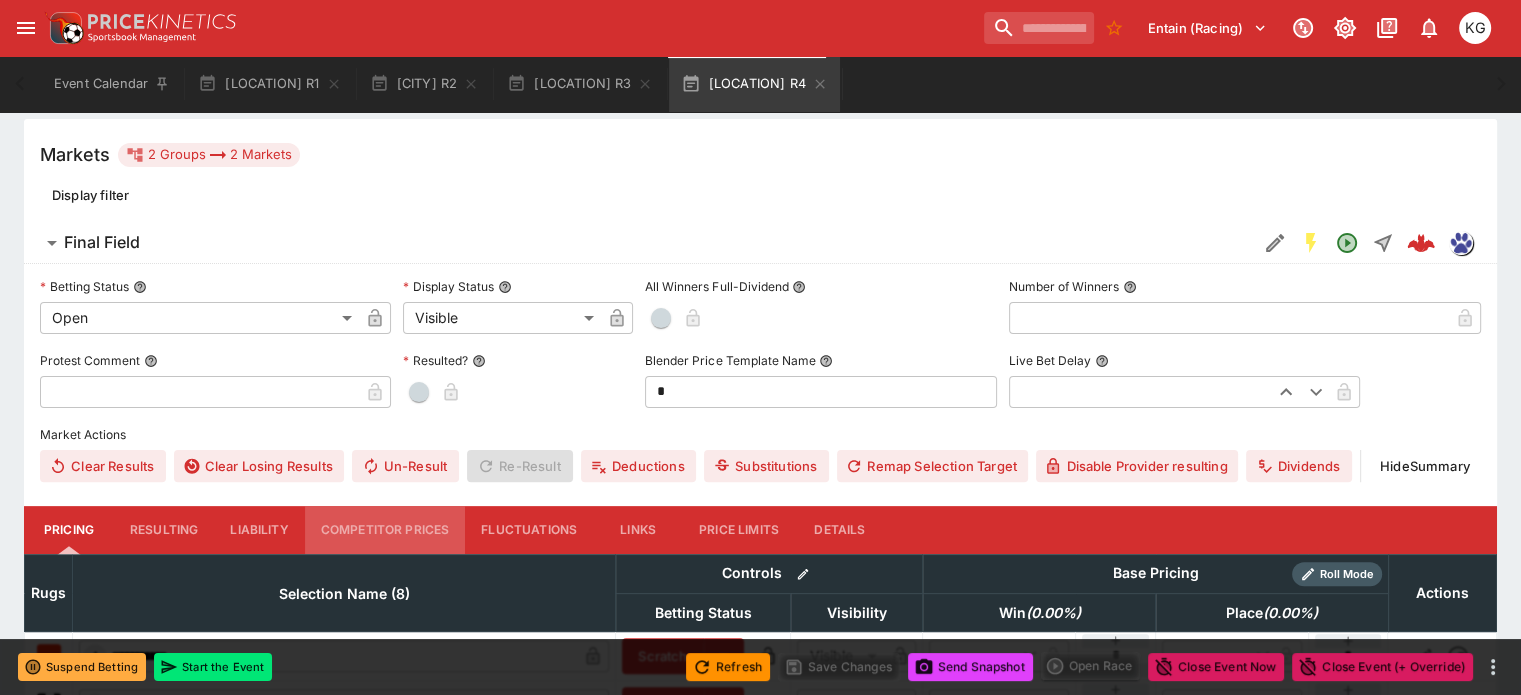click on "Competitor Prices" at bounding box center (385, 530) 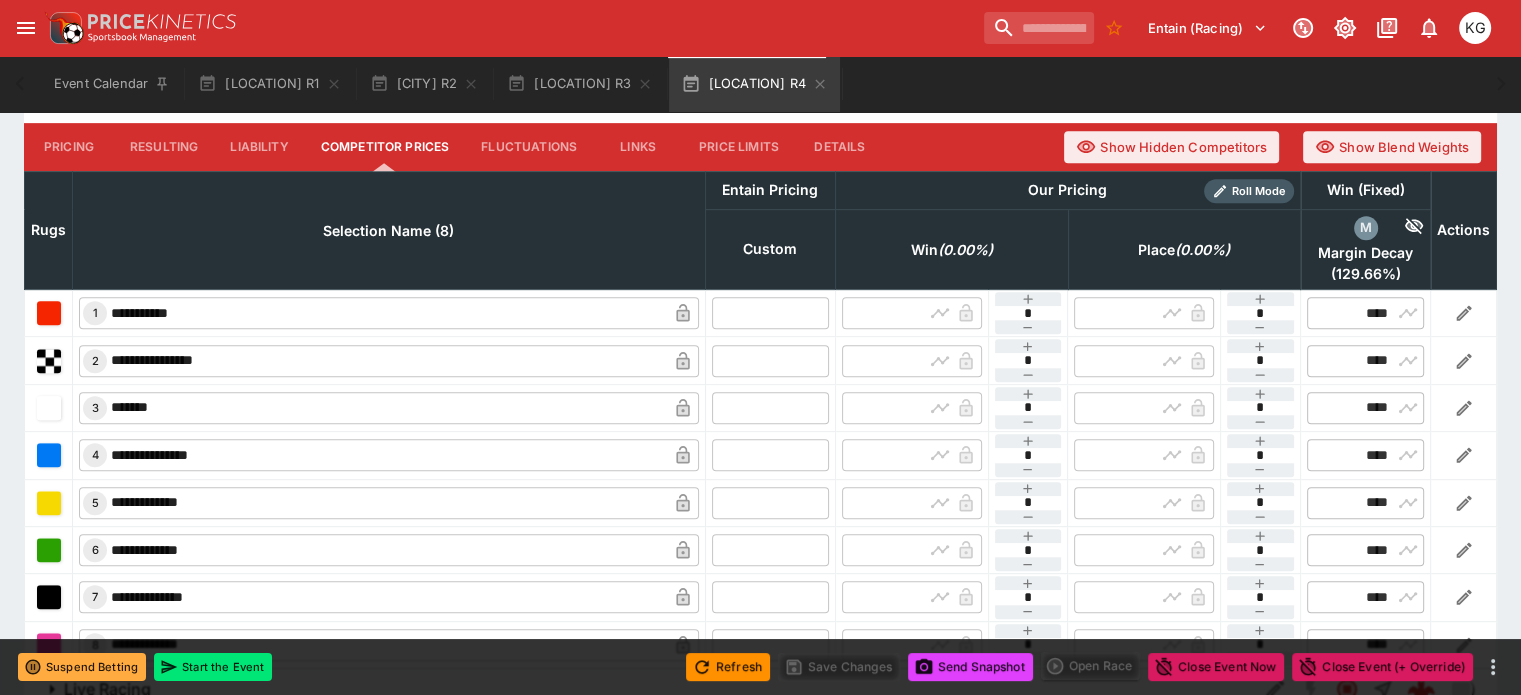 scroll, scrollTop: 900, scrollLeft: 0, axis: vertical 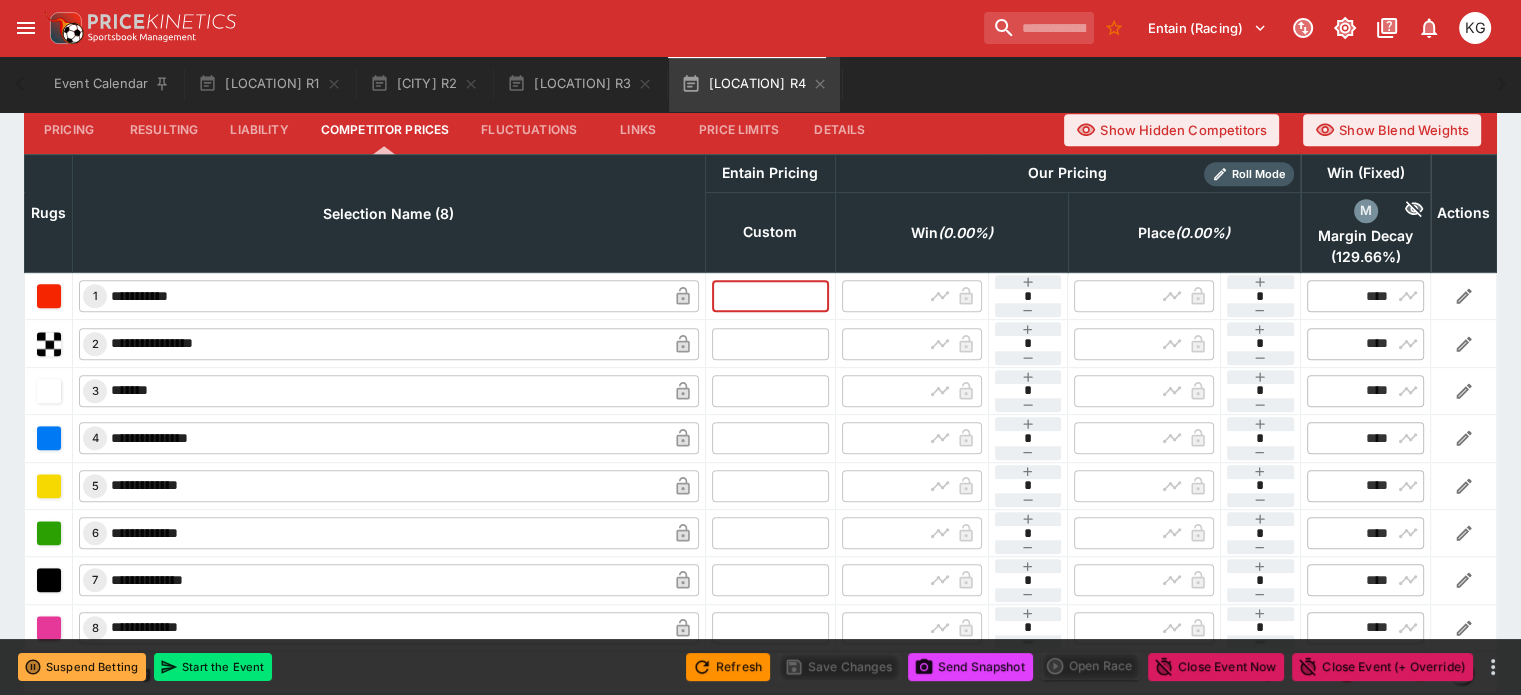 click at bounding box center [770, 296] 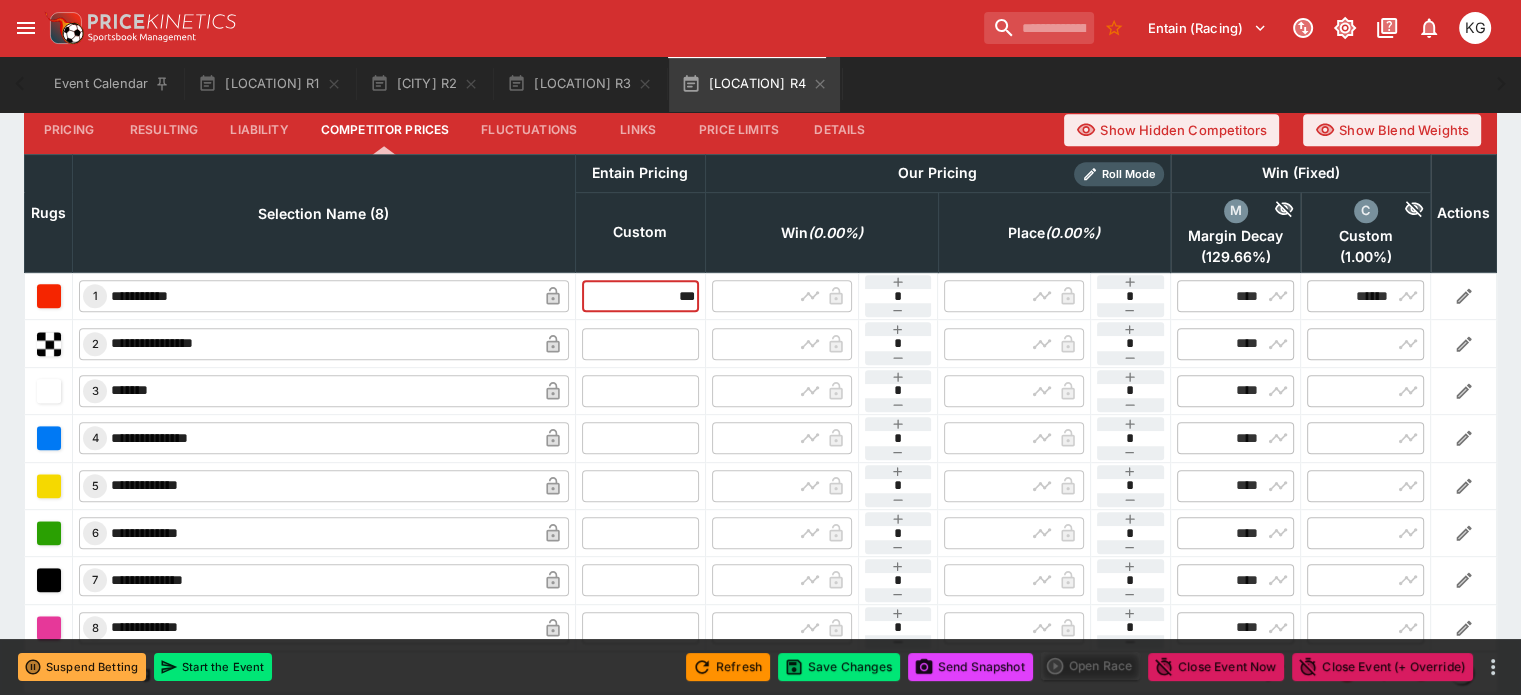 type on "******" 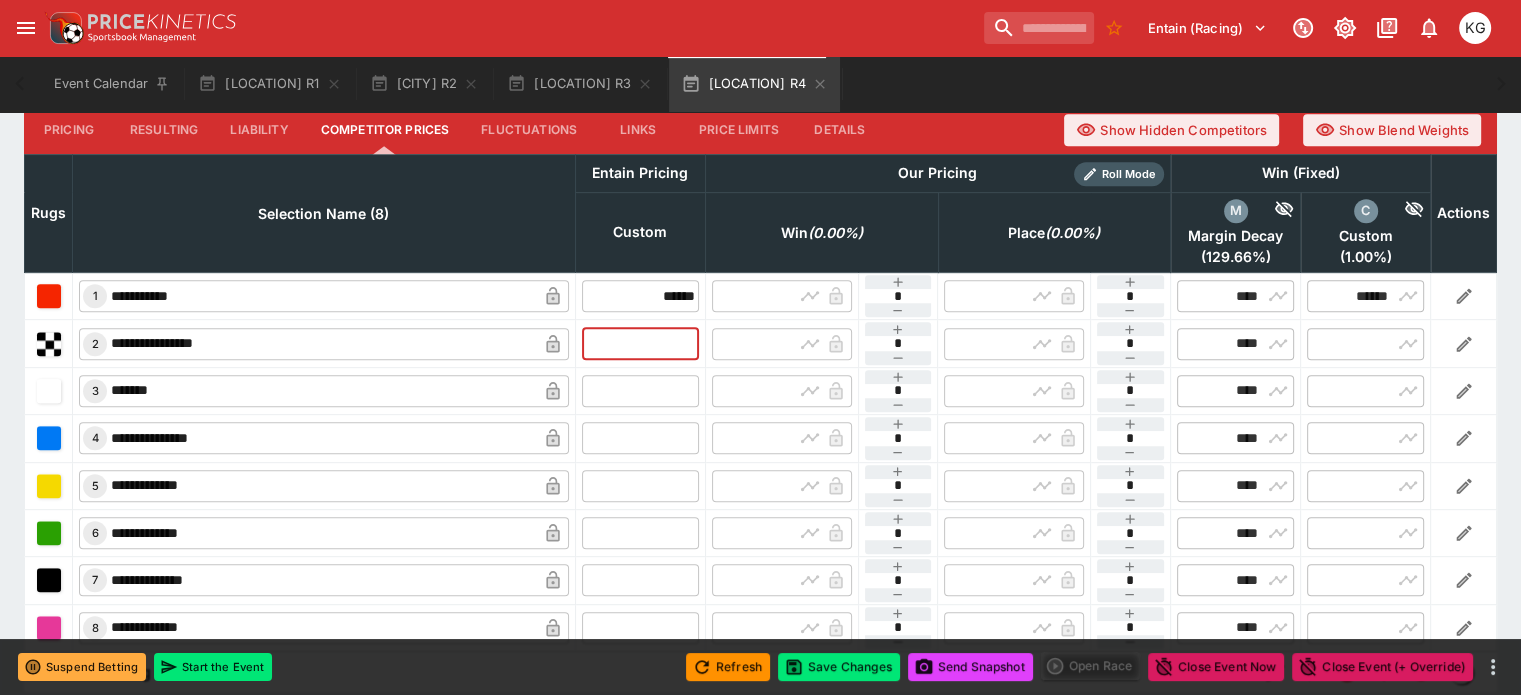 click at bounding box center [640, 343] 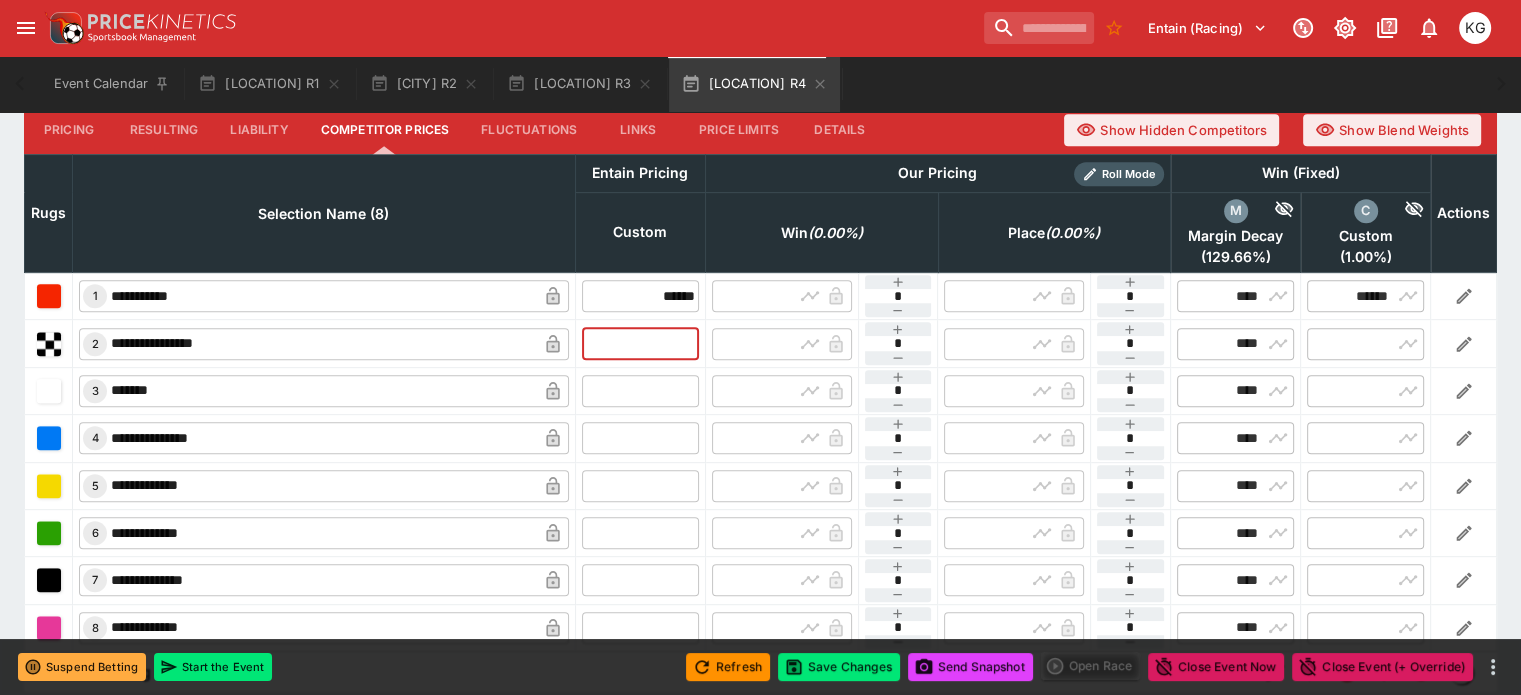 type on "*" 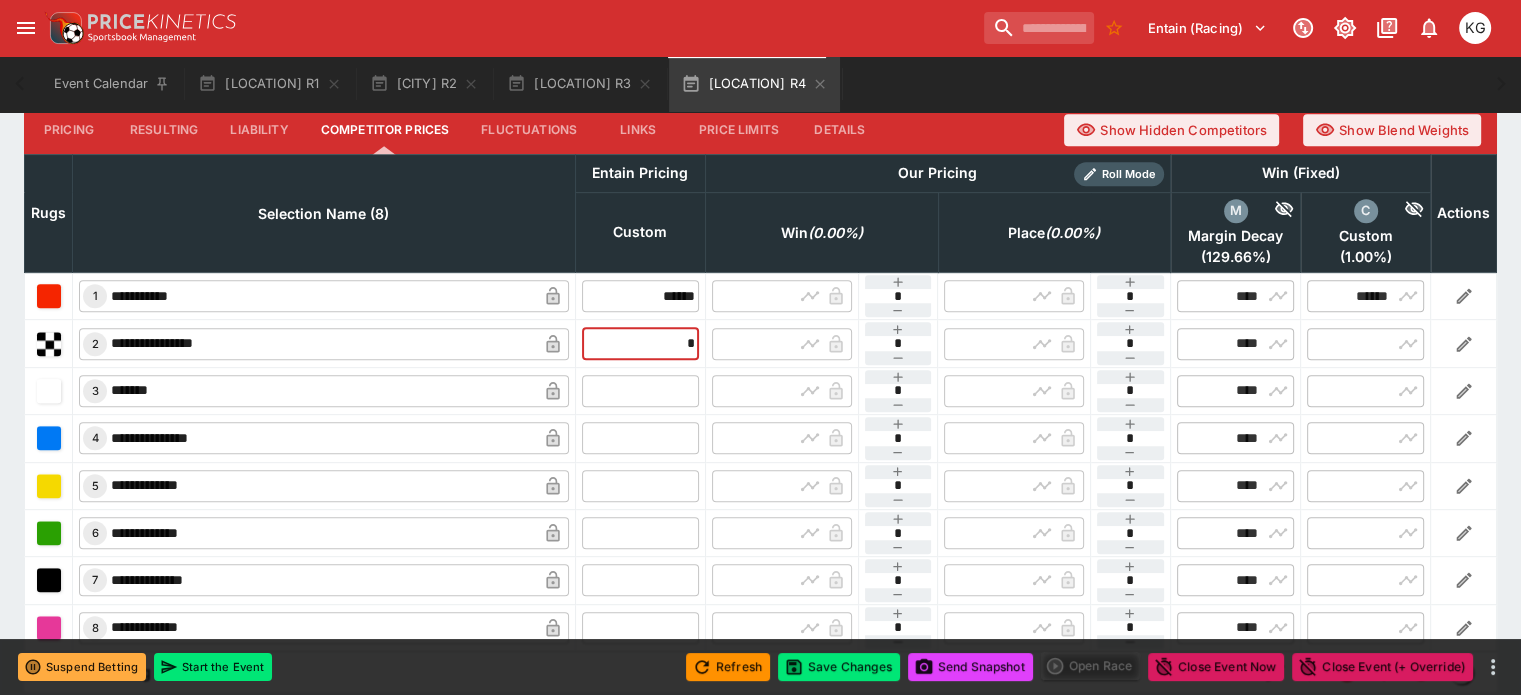 type on "****" 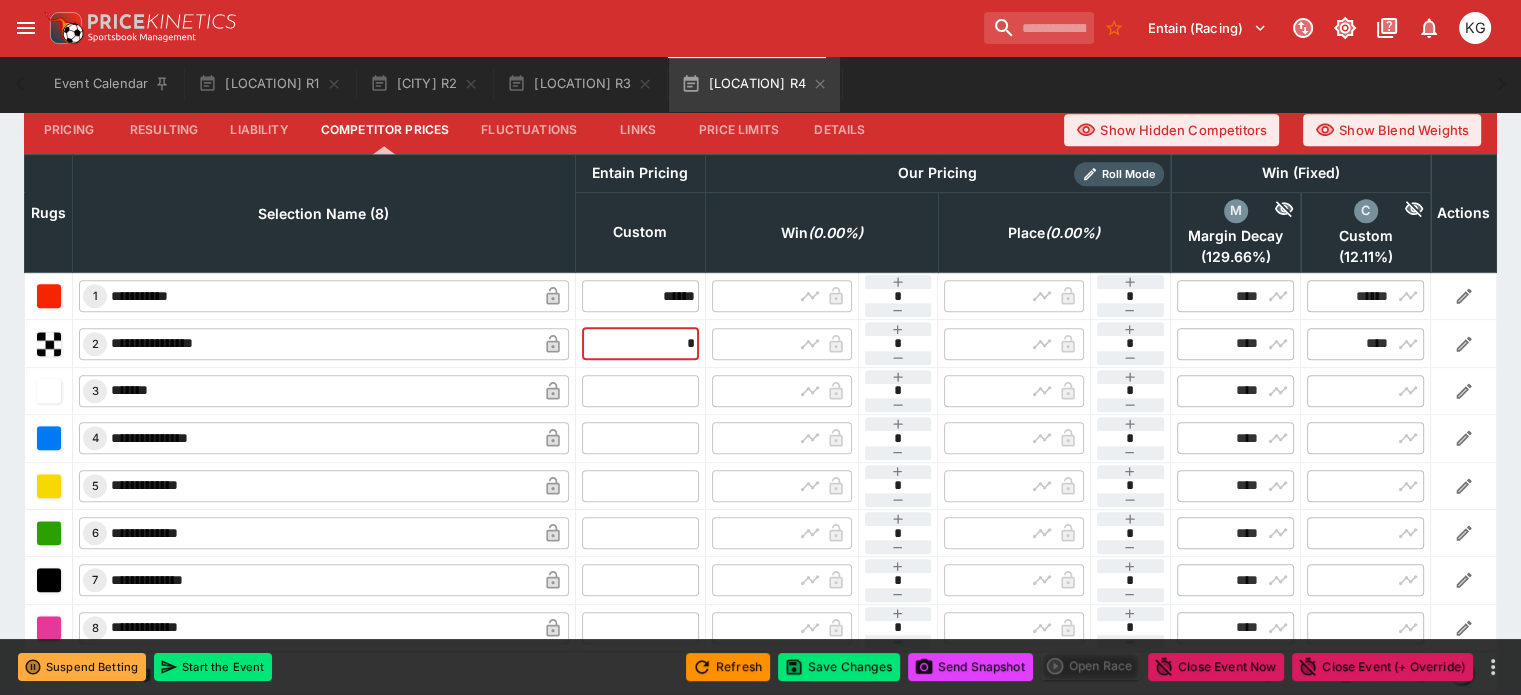 type on "****" 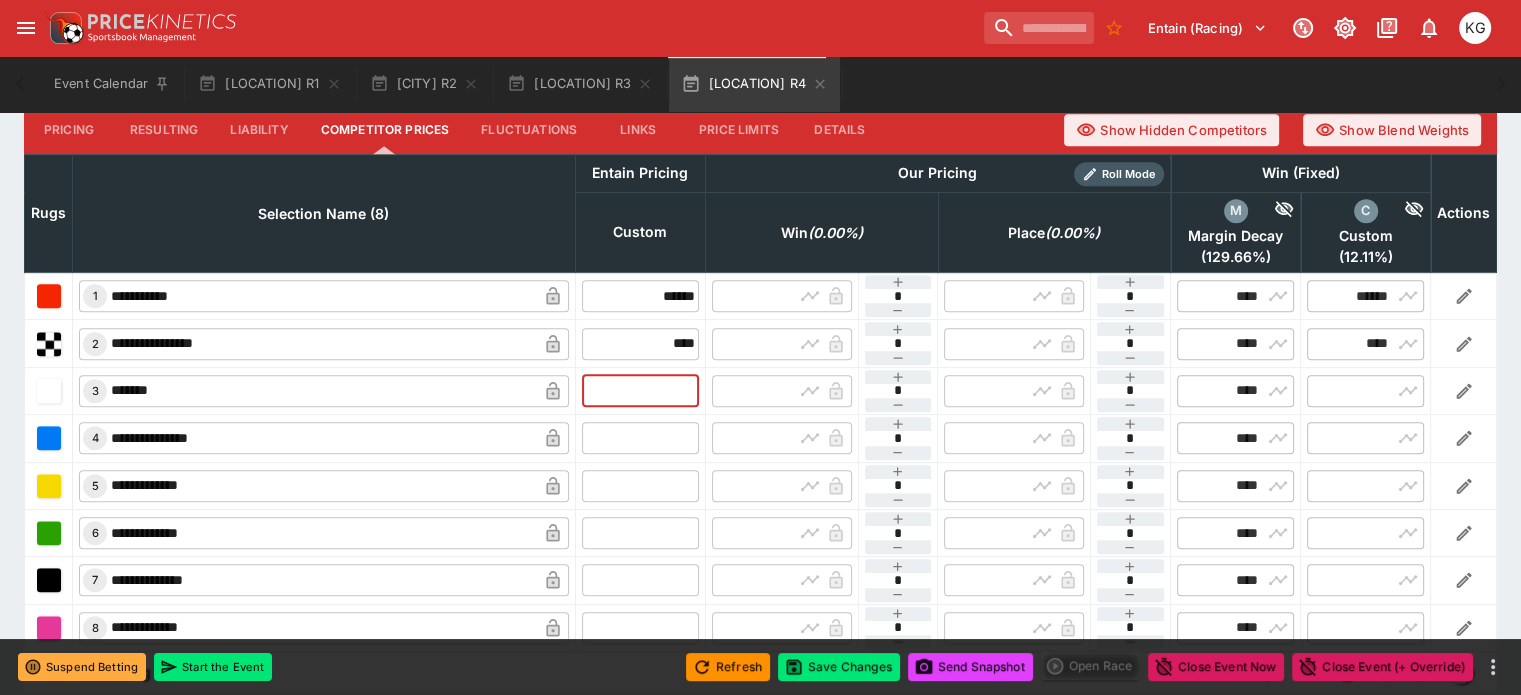 click at bounding box center (640, 391) 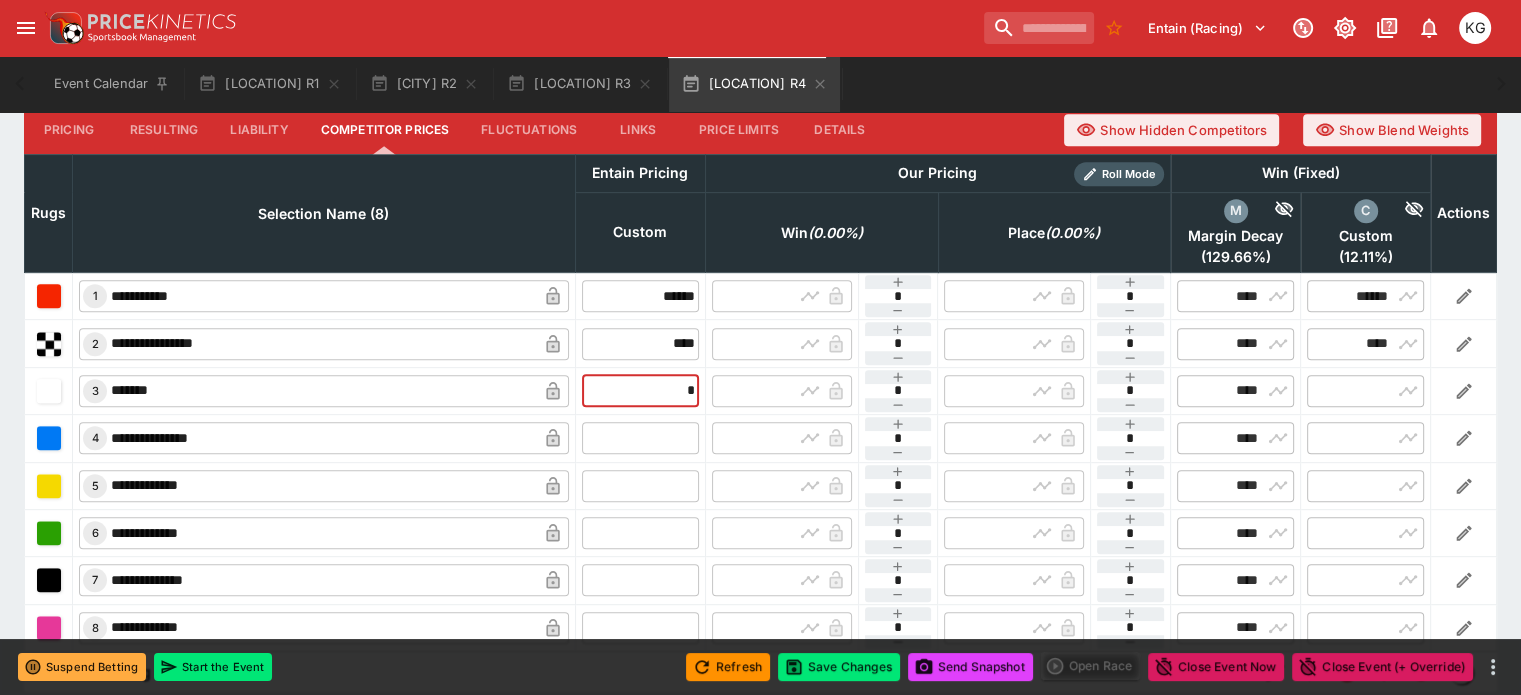 type on "**" 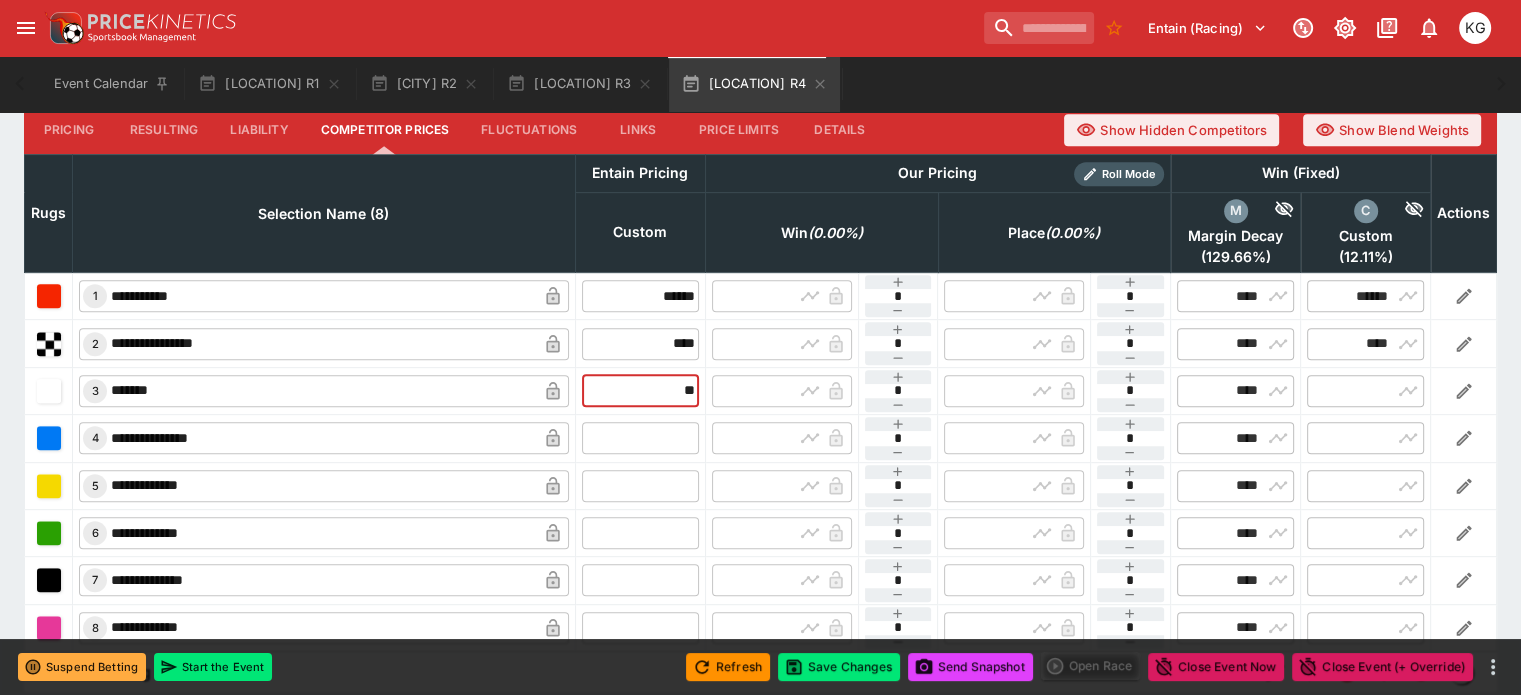 type on "*****" 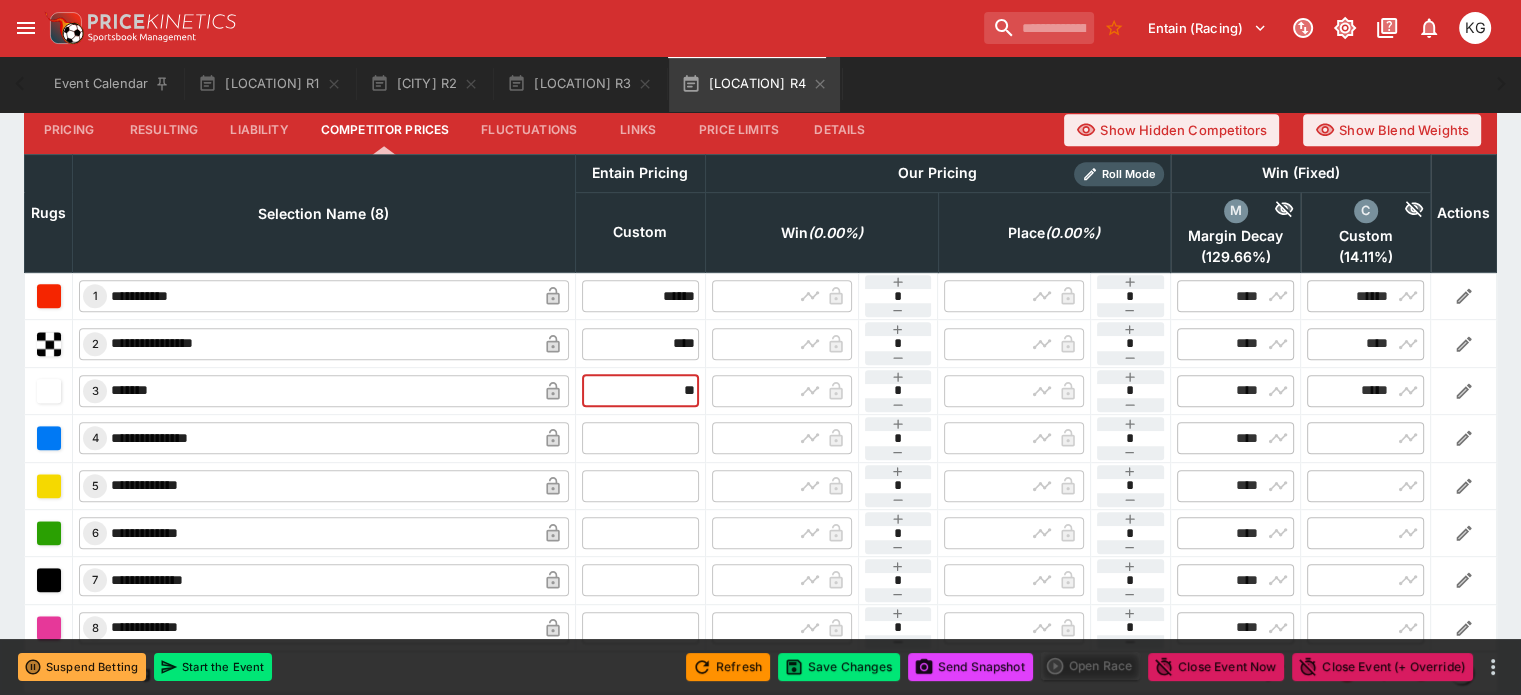type on "*****" 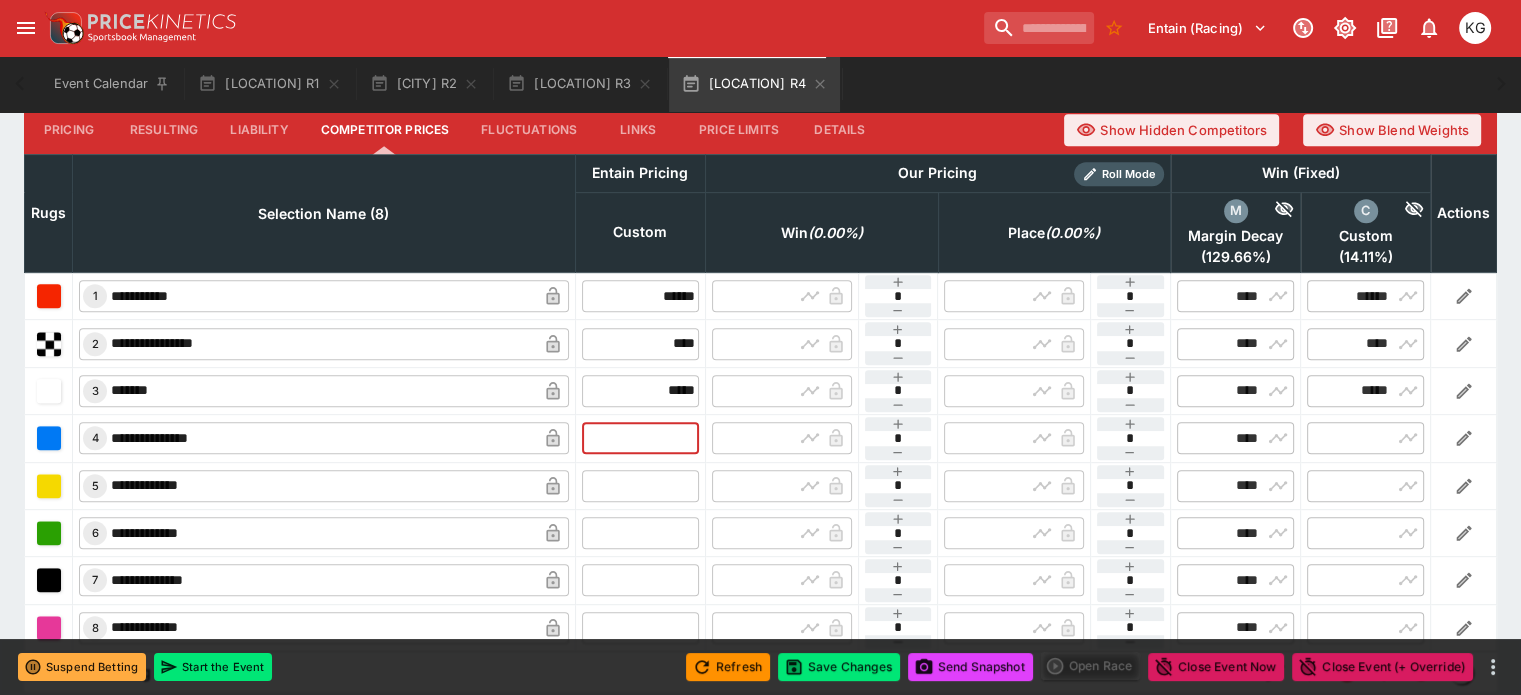 click at bounding box center [640, 438] 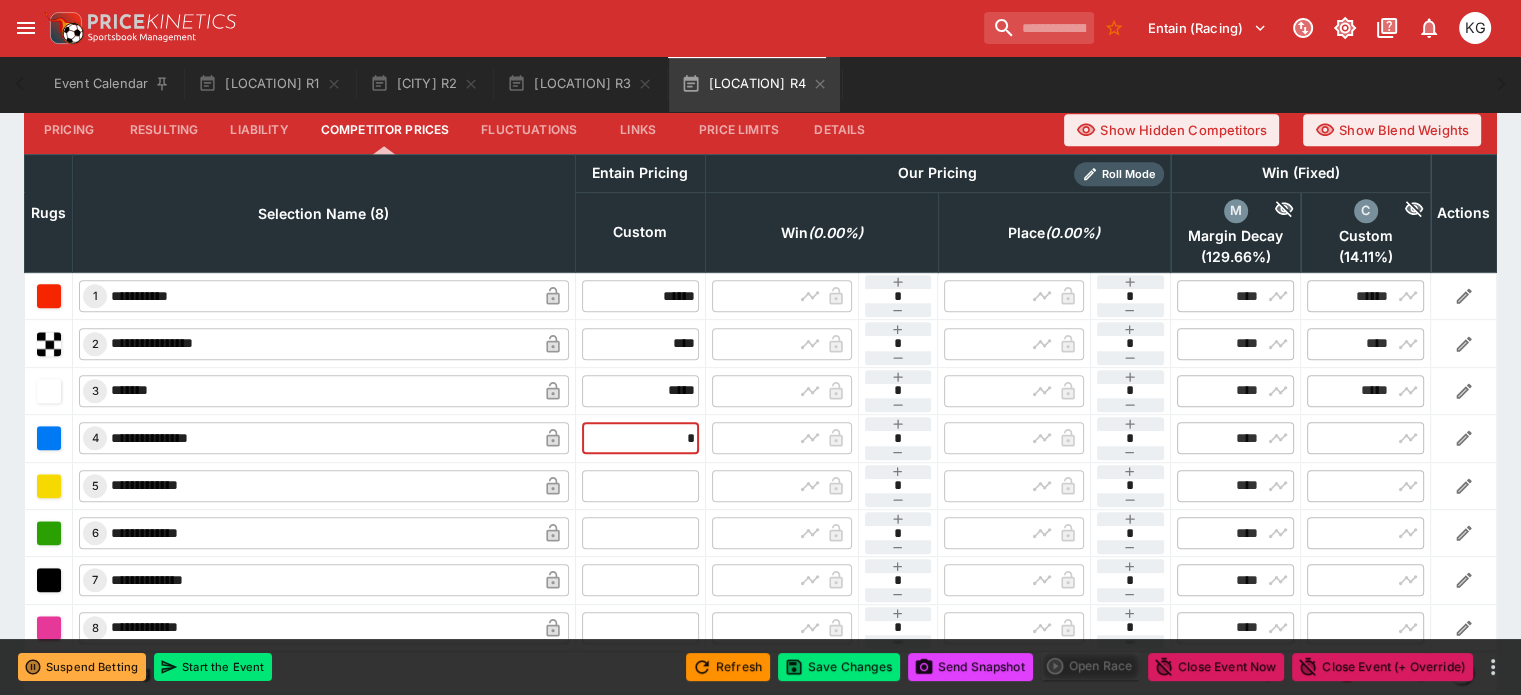 type on "**" 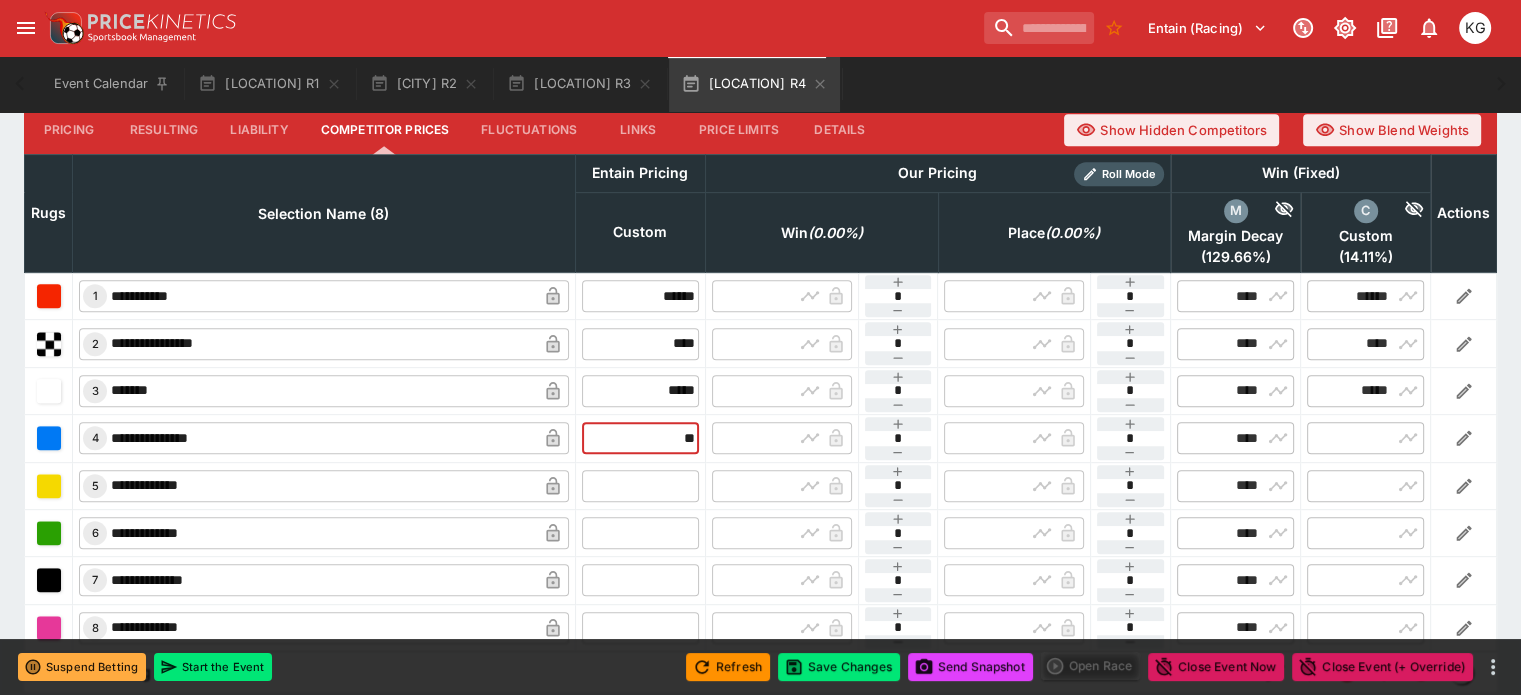 type on "*****" 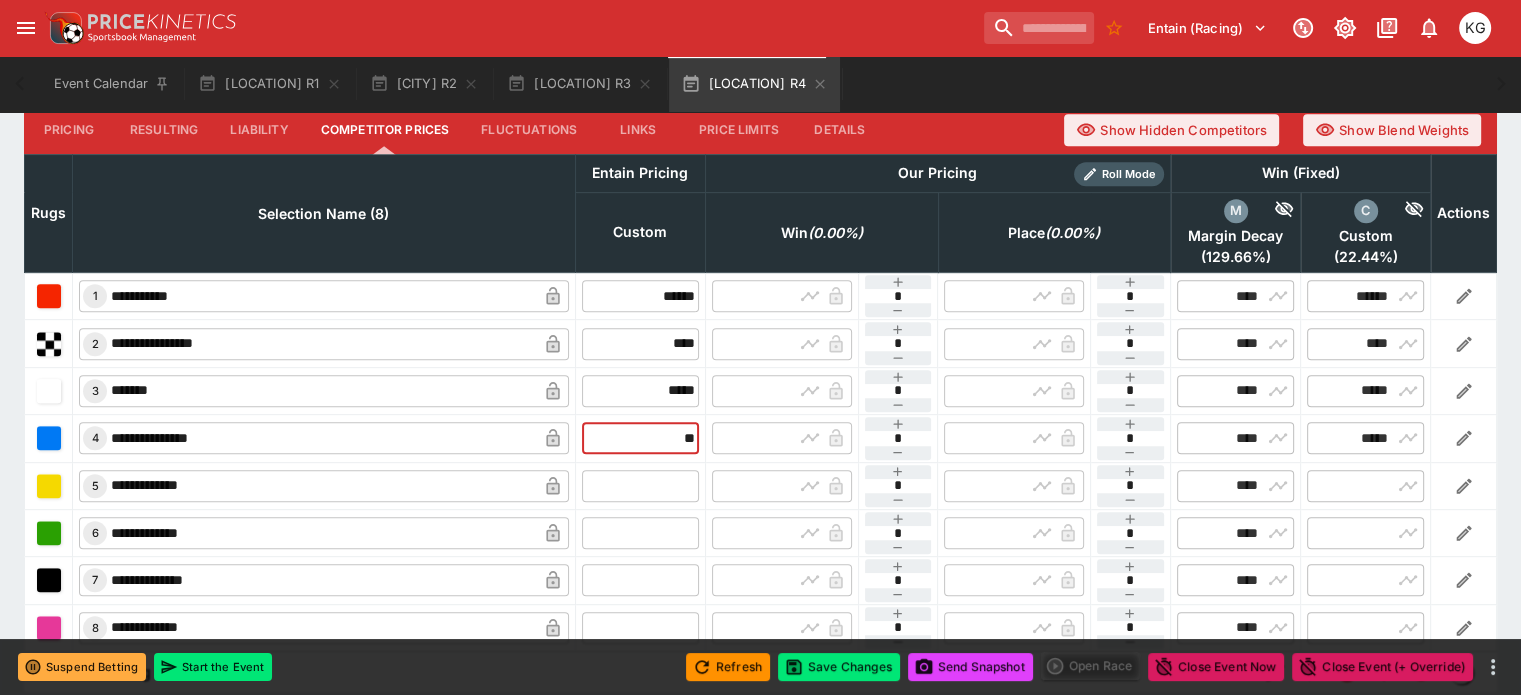 type on "*****" 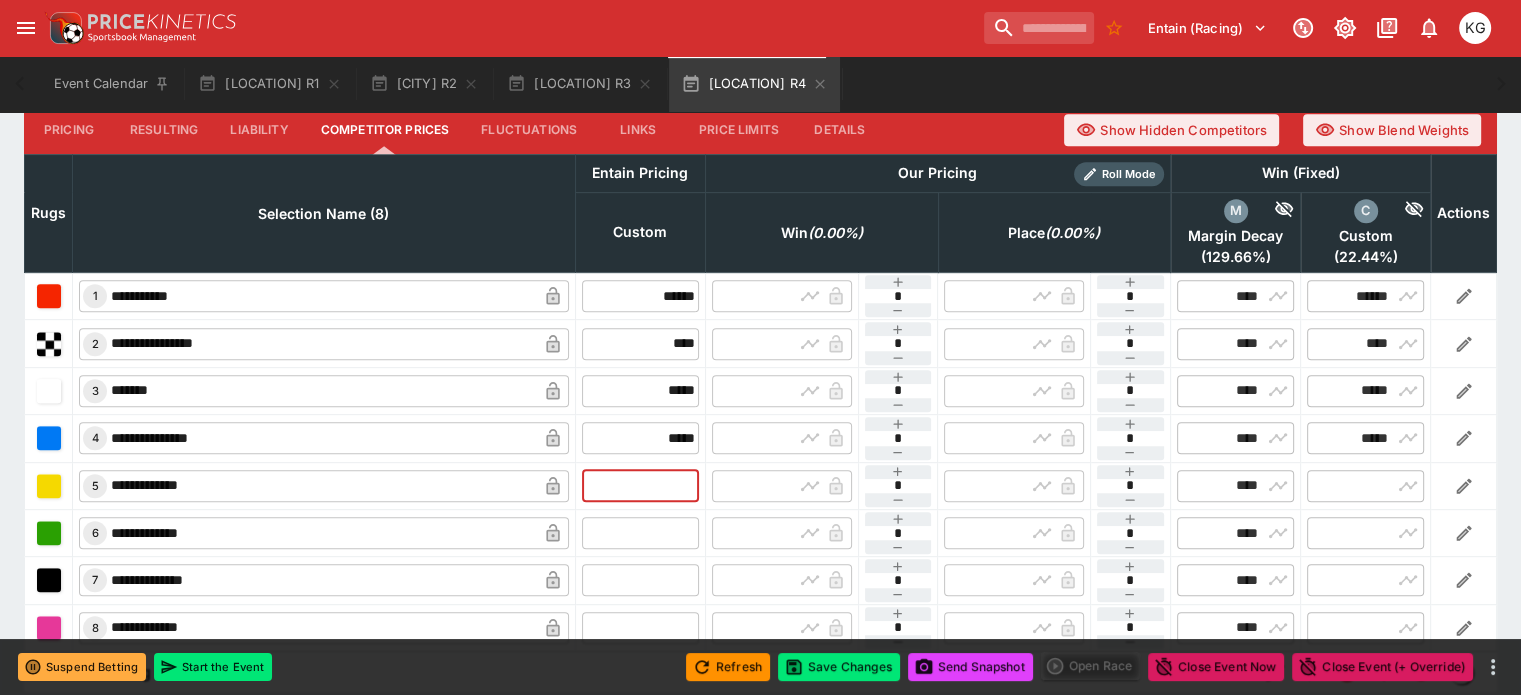 click at bounding box center (640, 486) 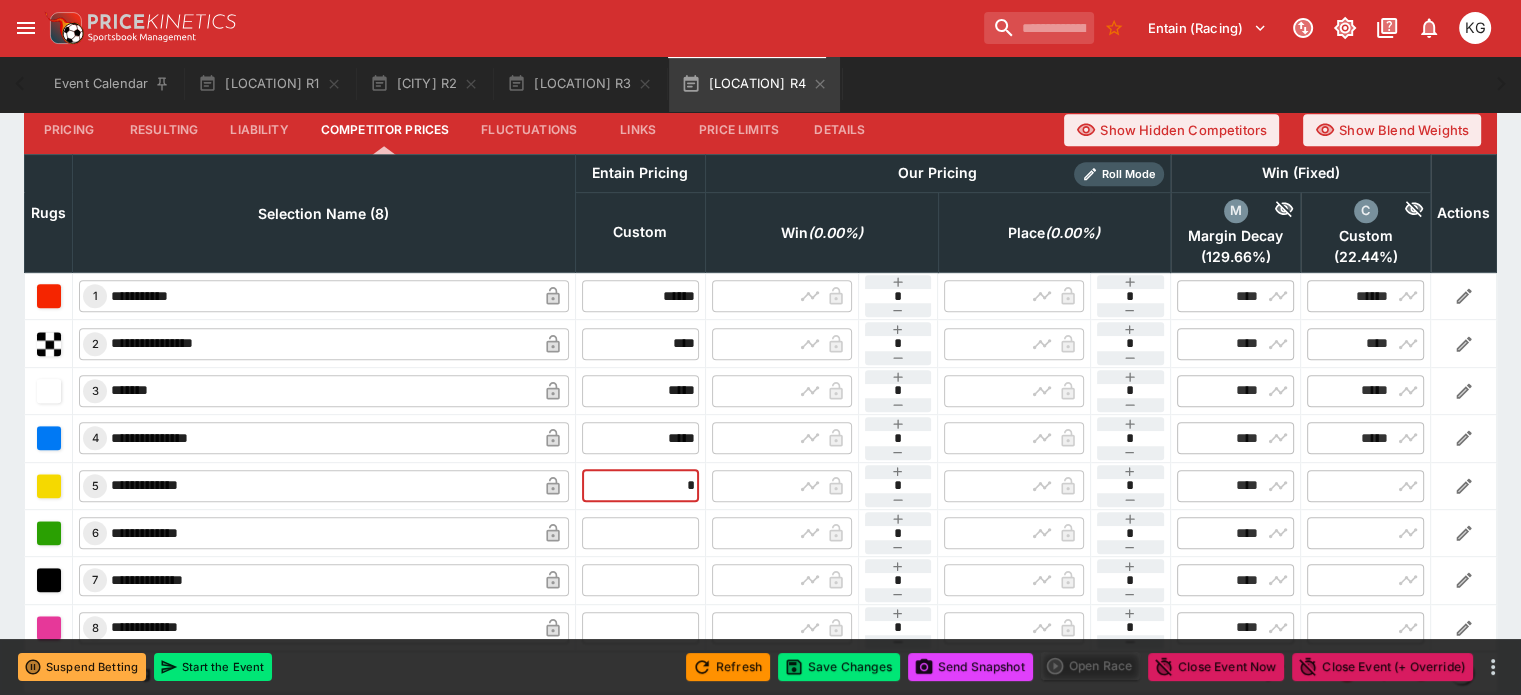 type on "**" 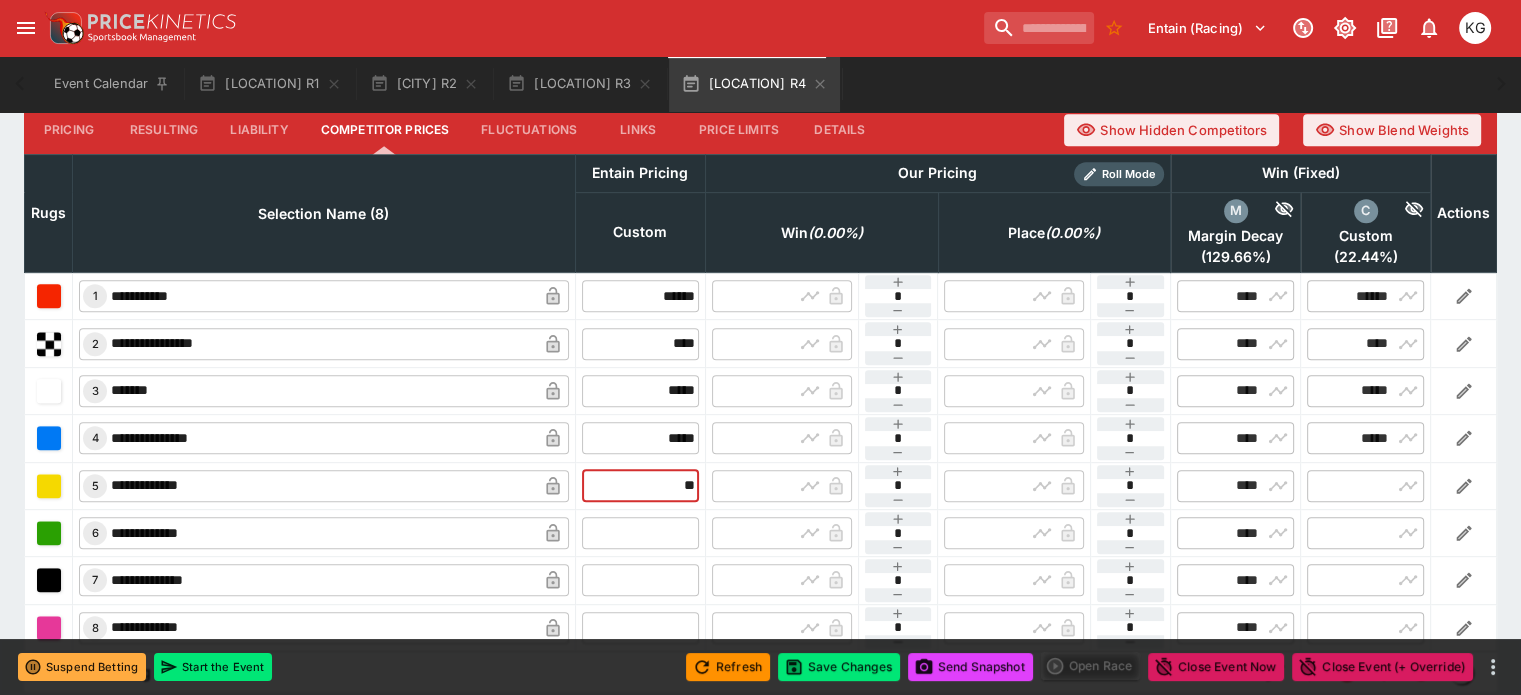 type on "*****" 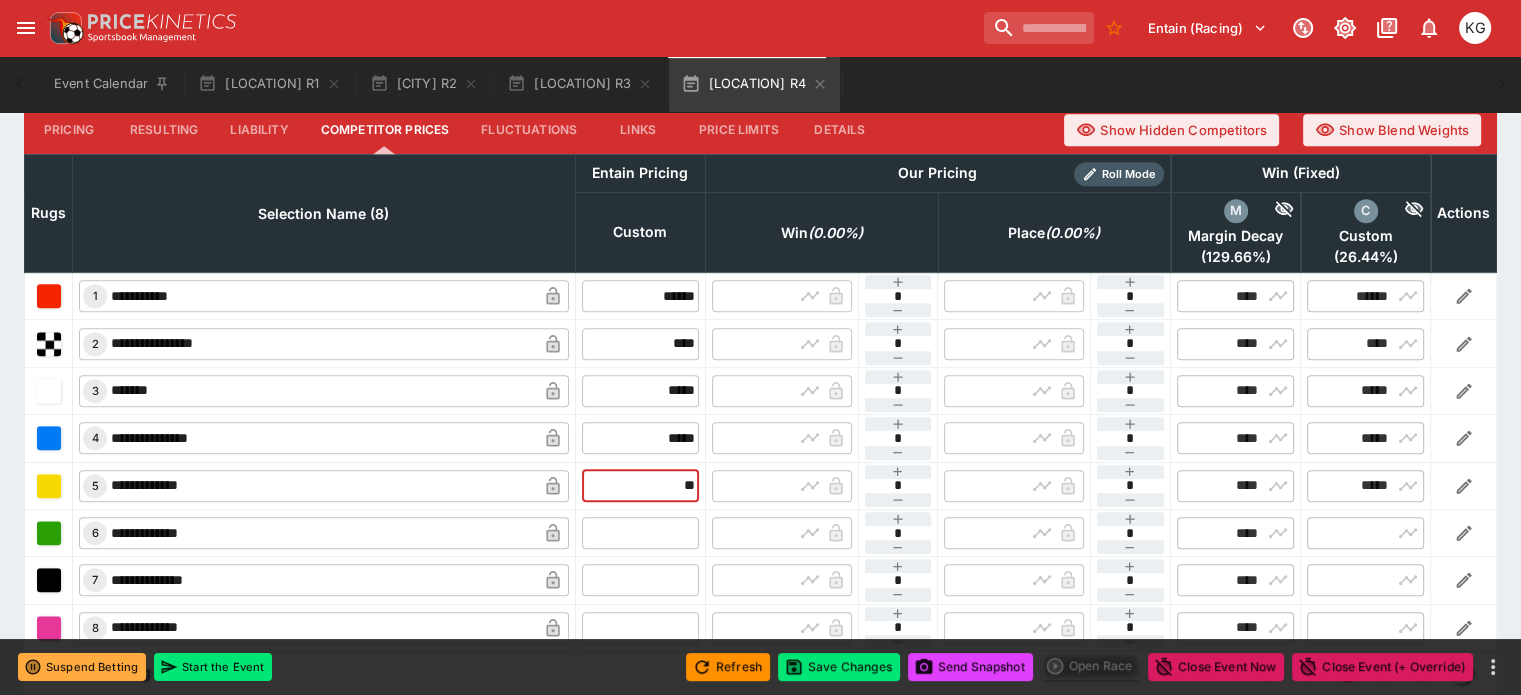 type on "*****" 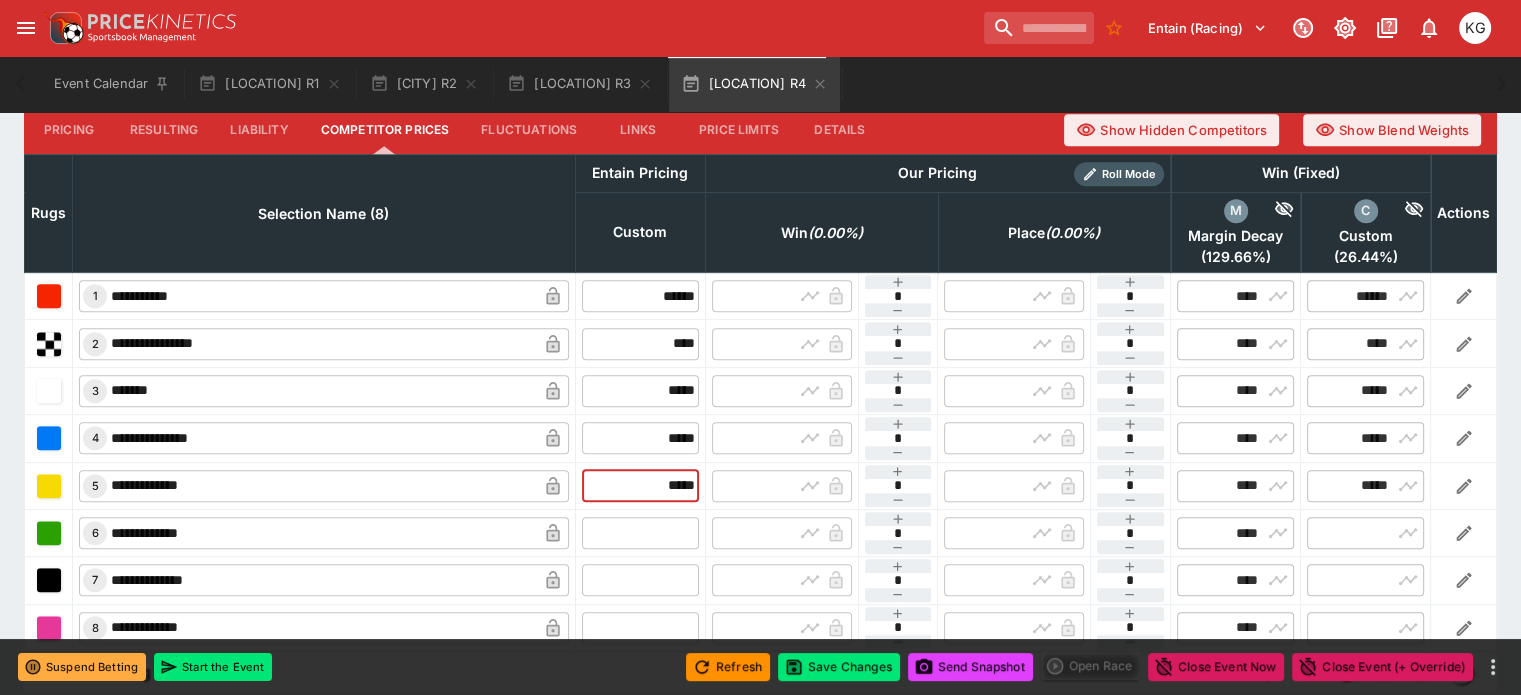 click at bounding box center (640, 533) 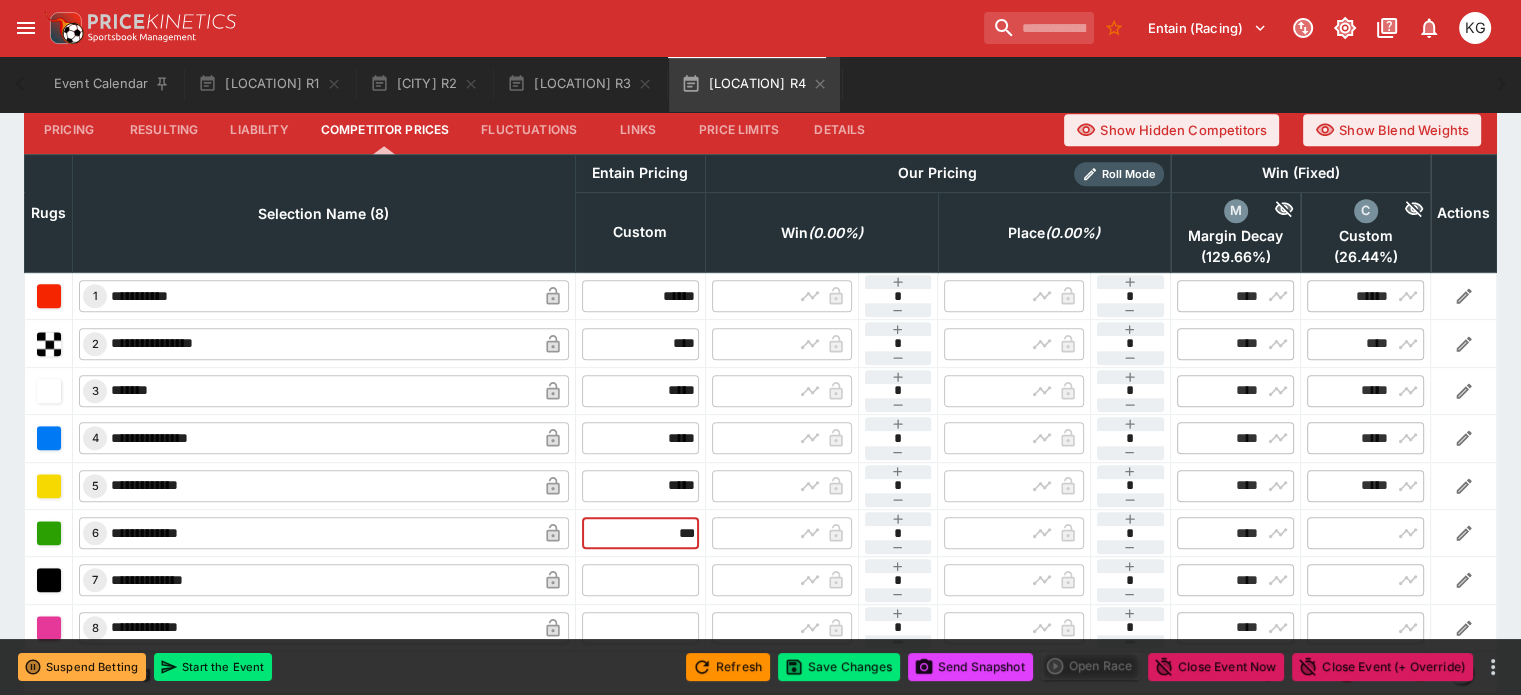 type on "****" 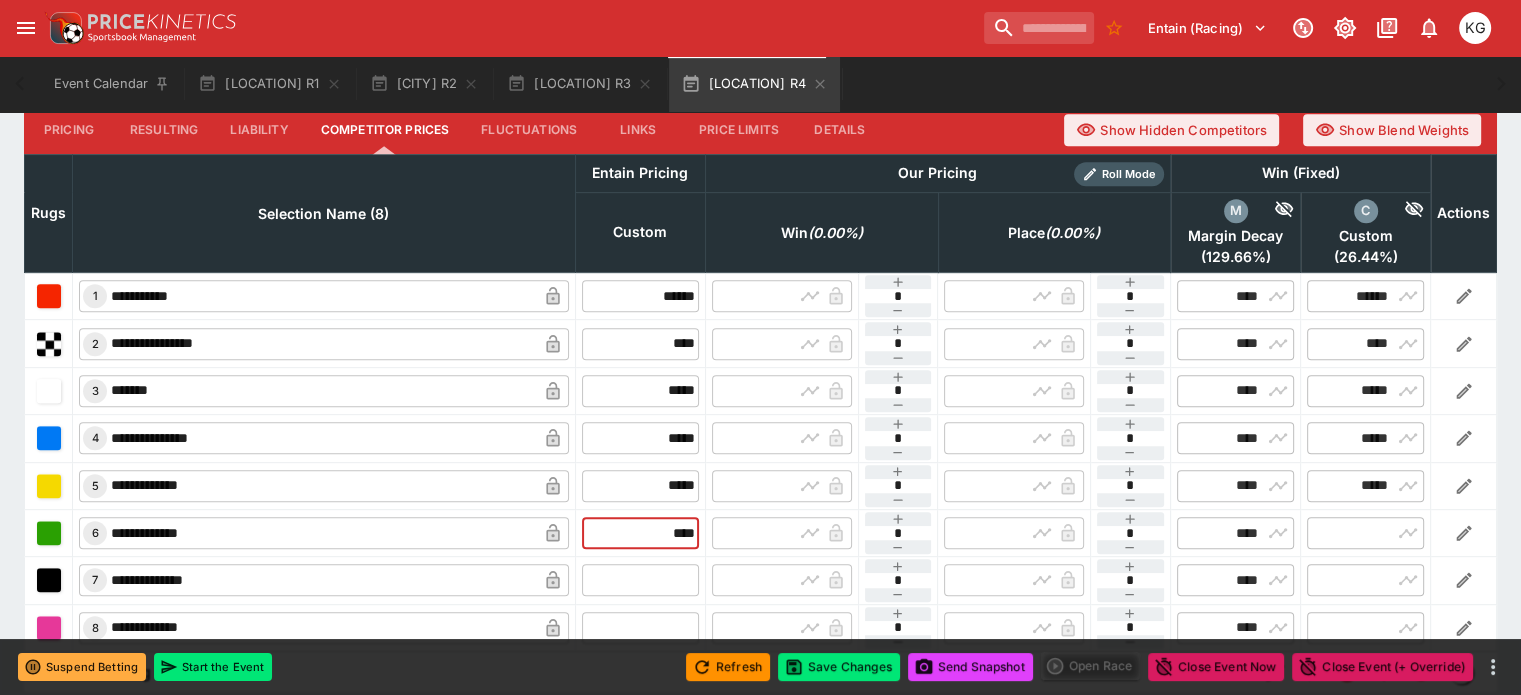 type on "****" 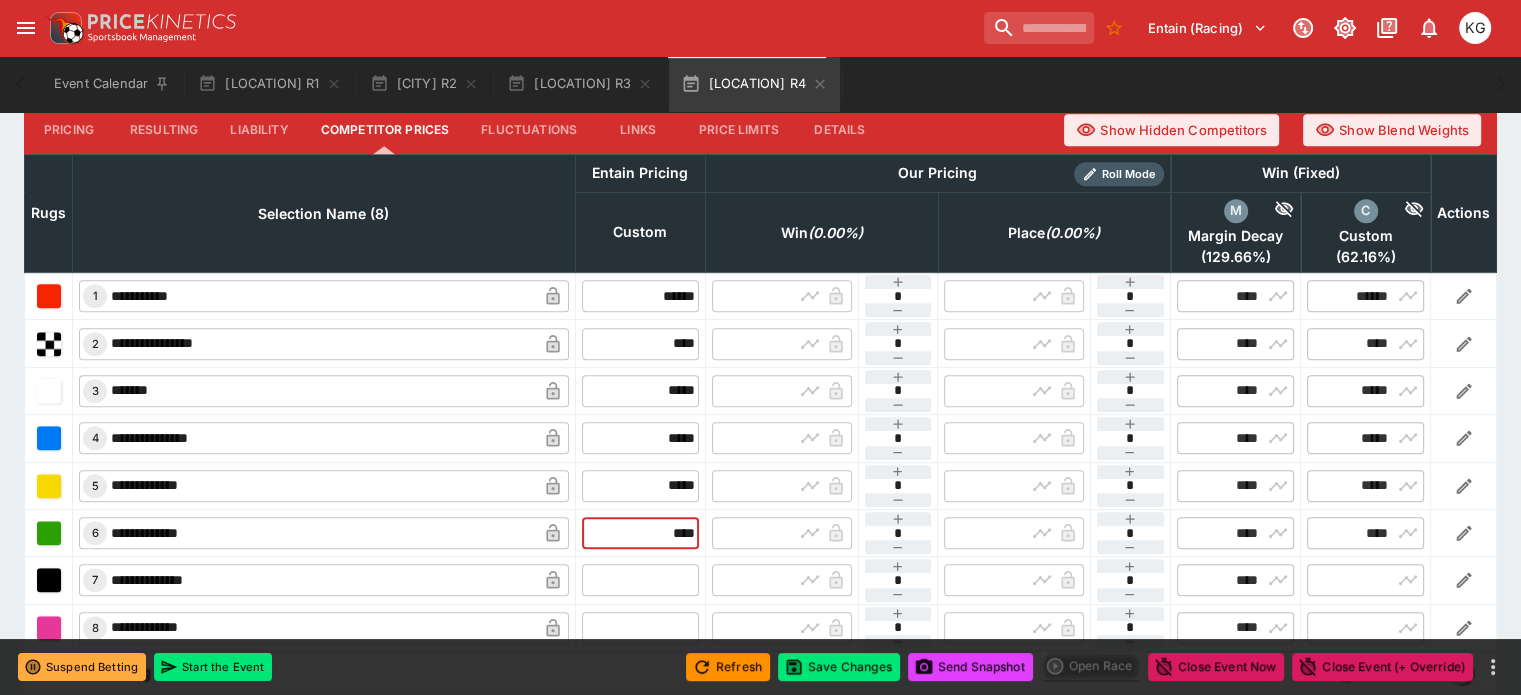 type on "****" 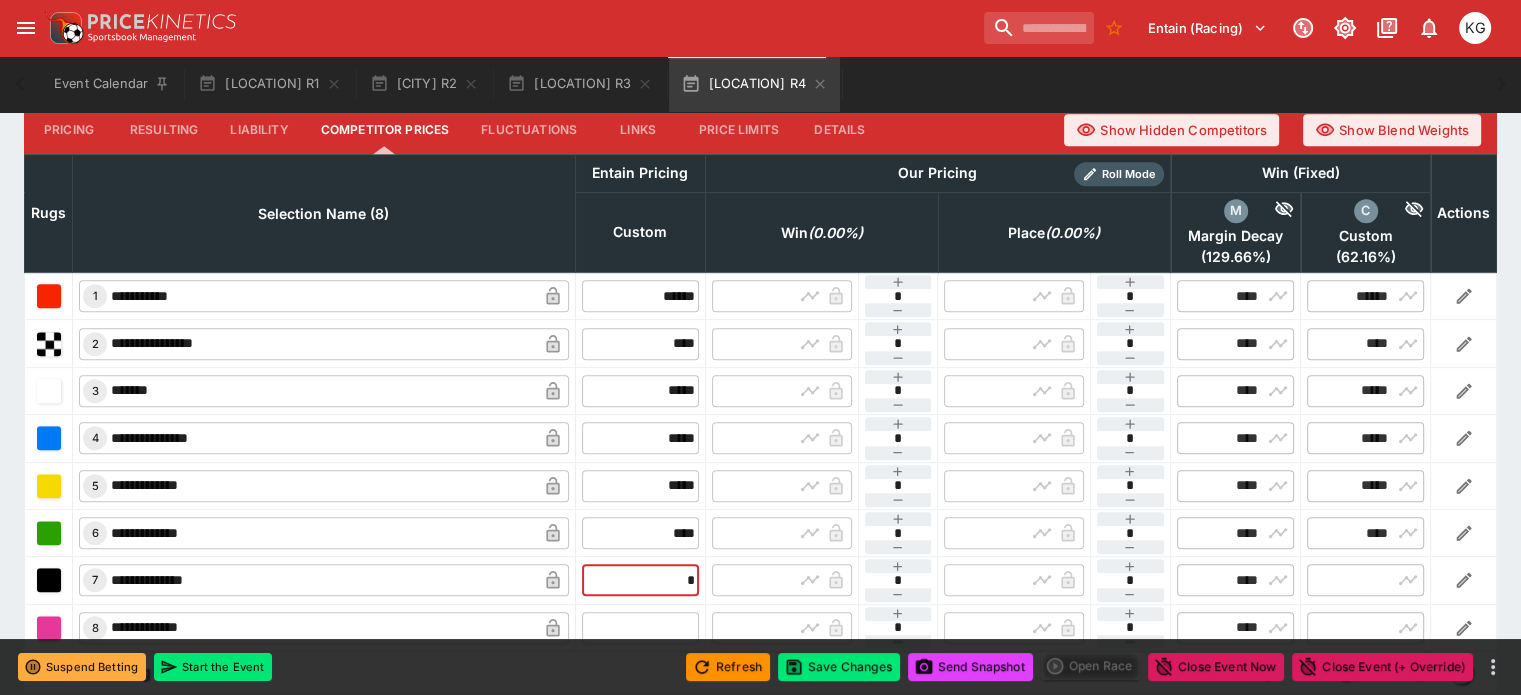 type on "**" 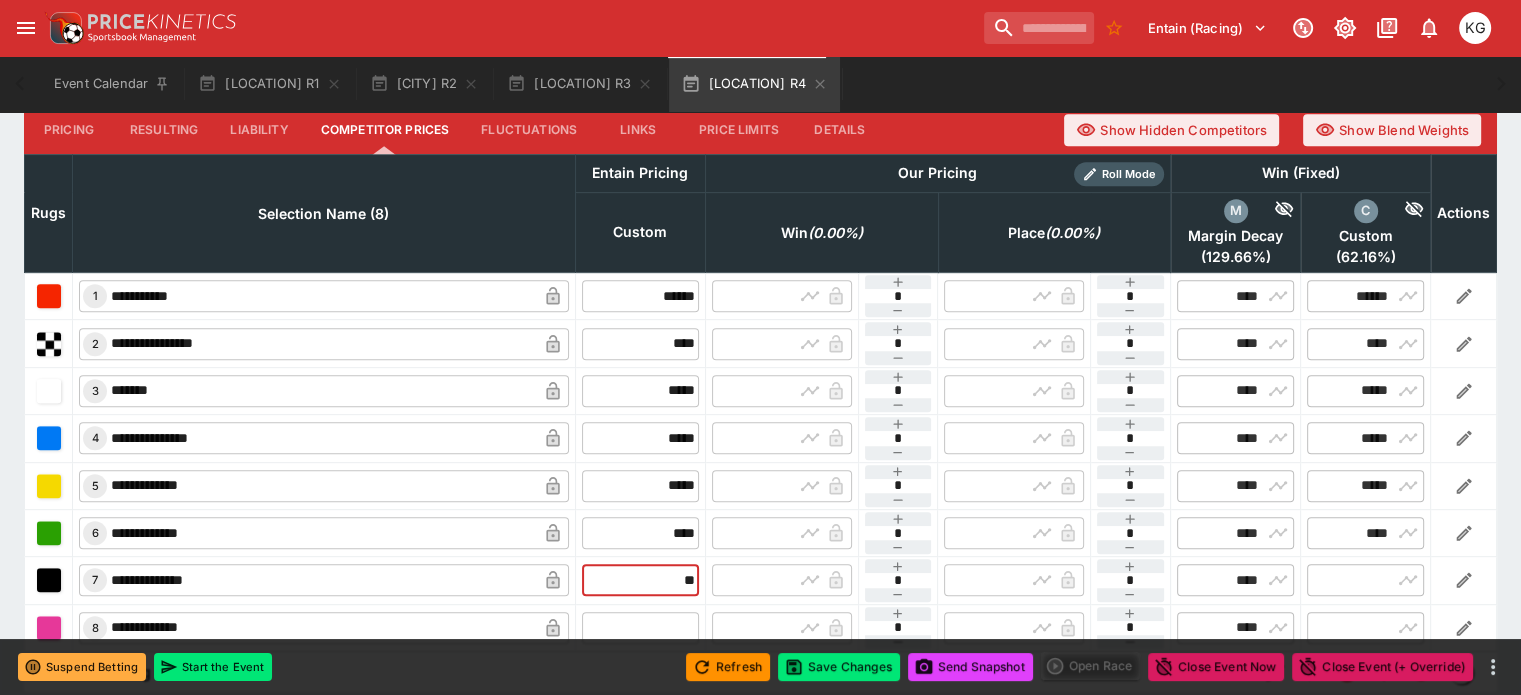 type on "*****" 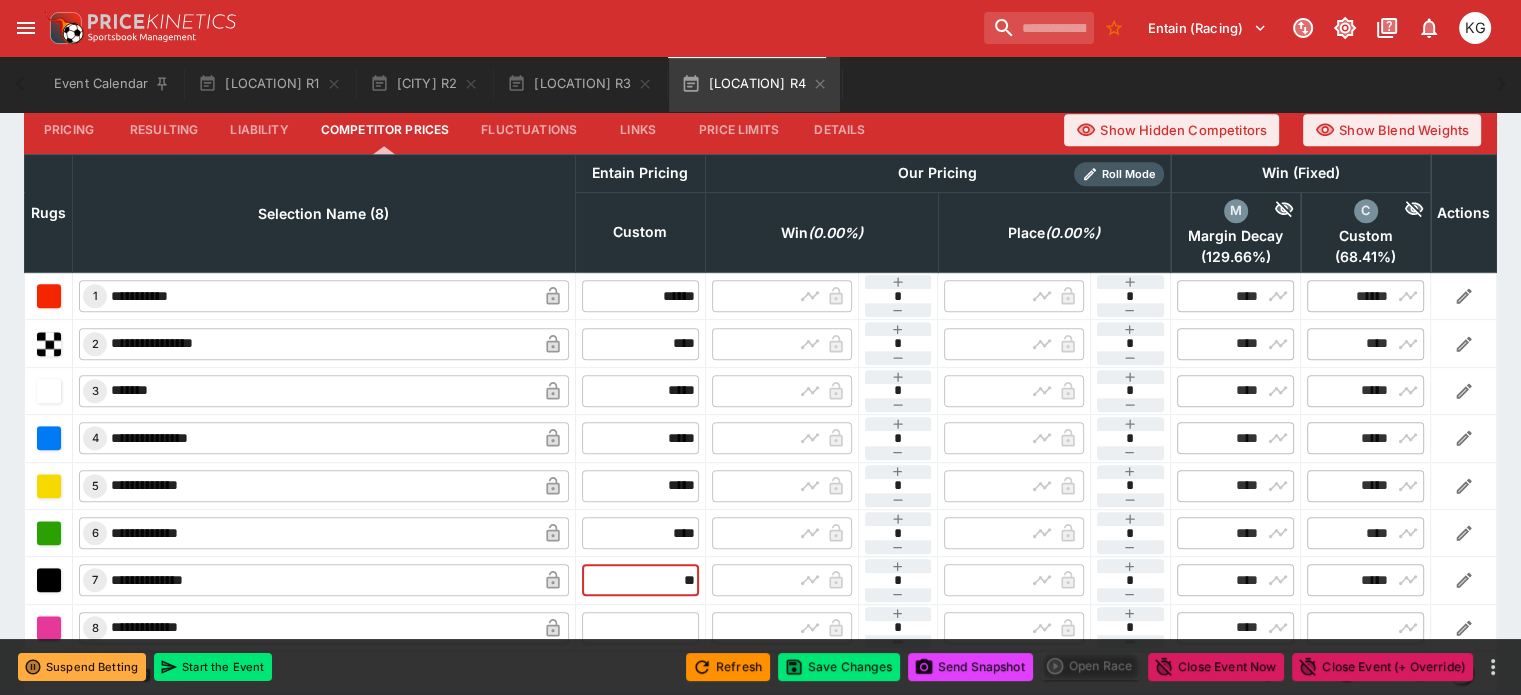 type on "*****" 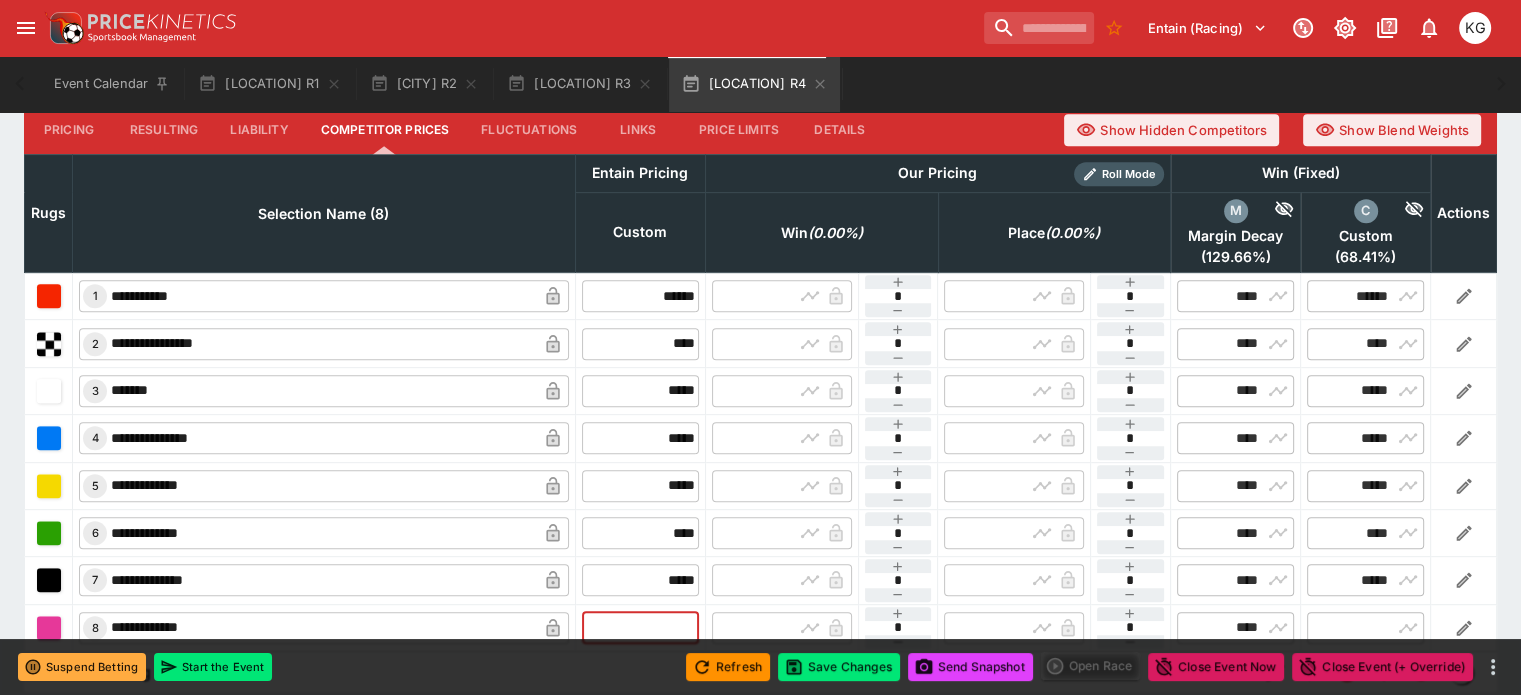 click at bounding box center [640, 628] 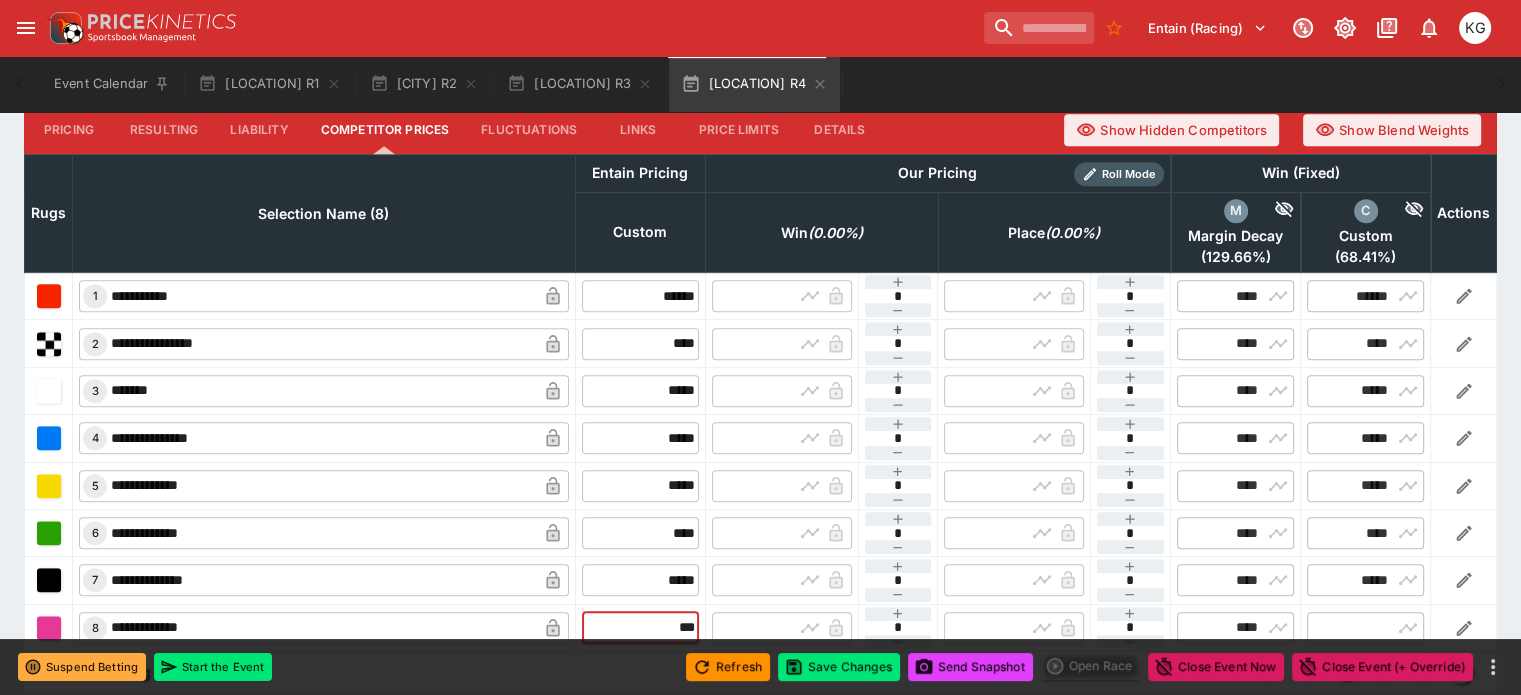 type on "****" 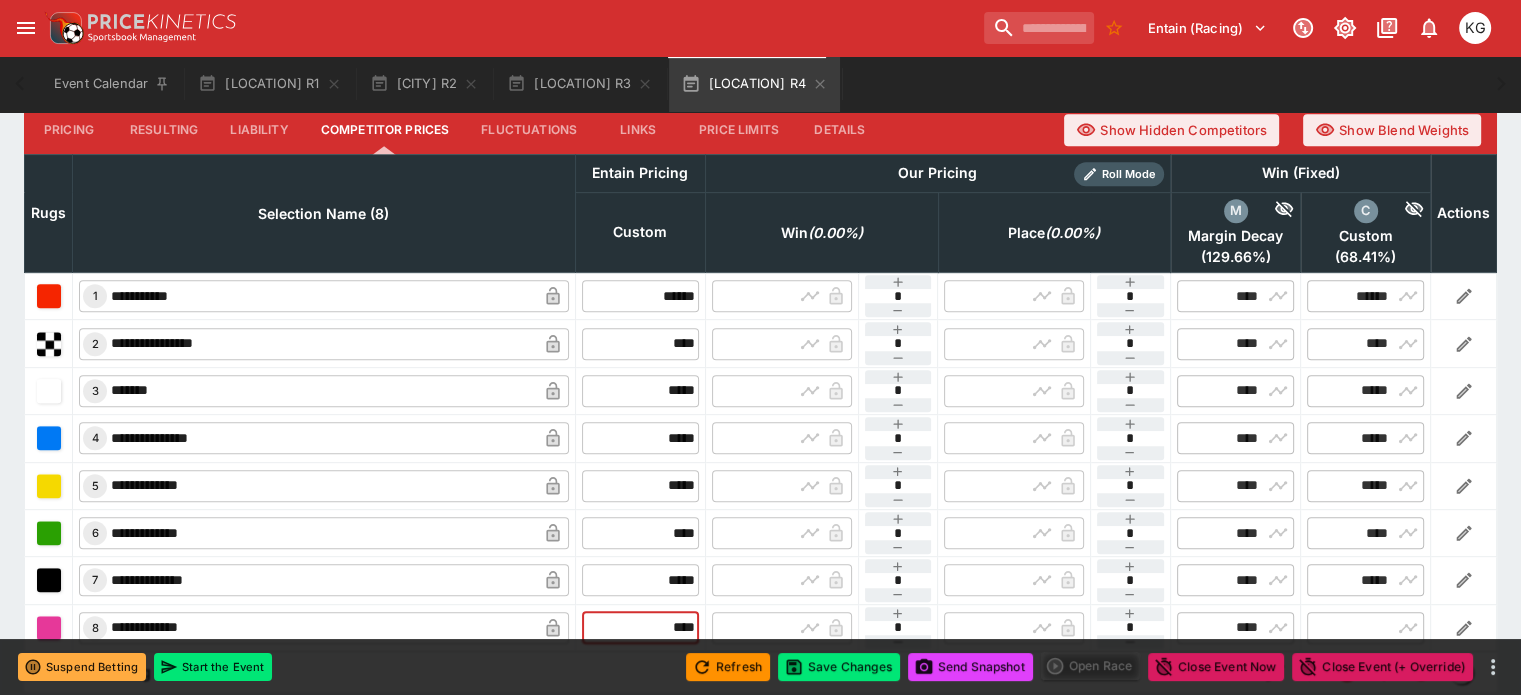 type on "****" 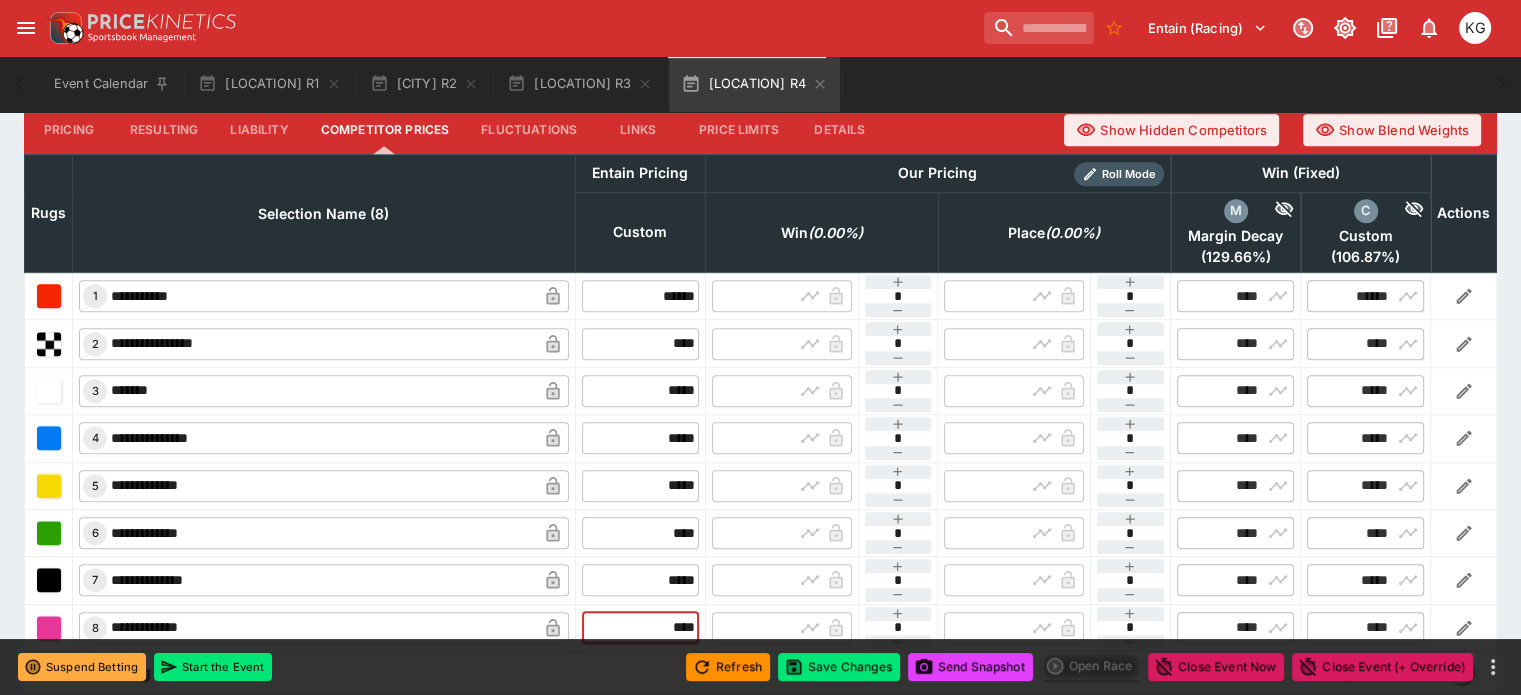 type on "****" 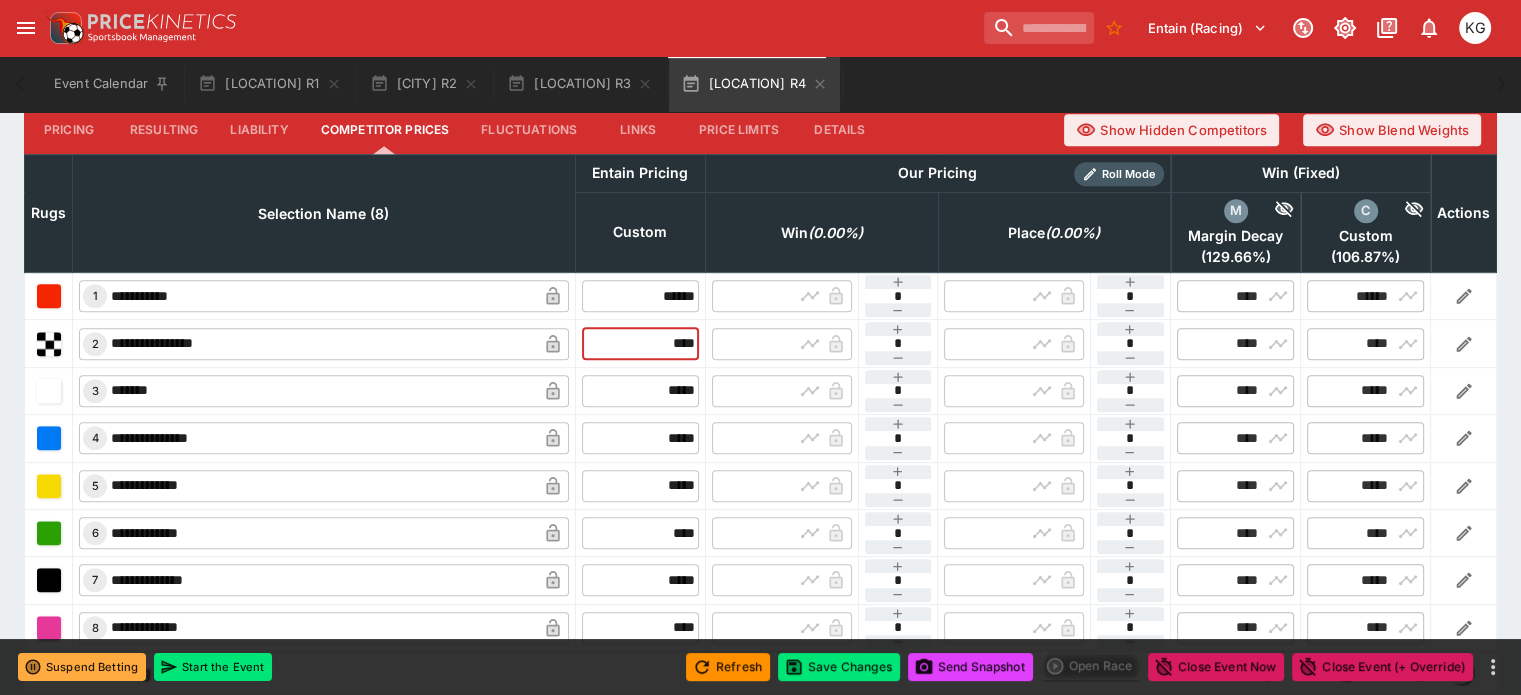 drag, startPoint x: 635, startPoint y: 297, endPoint x: 684, endPoint y: 304, distance: 49.497475 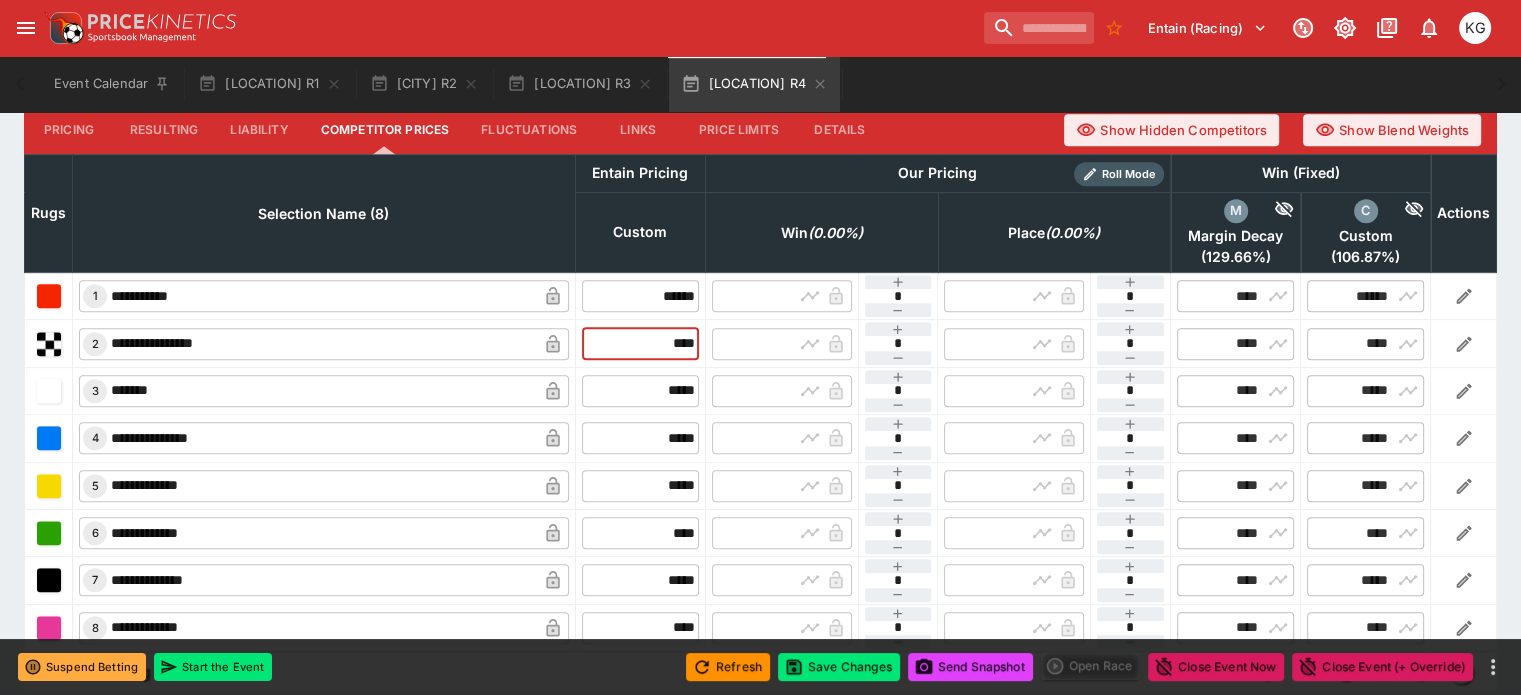 click on "**********" at bounding box center (761, 343) 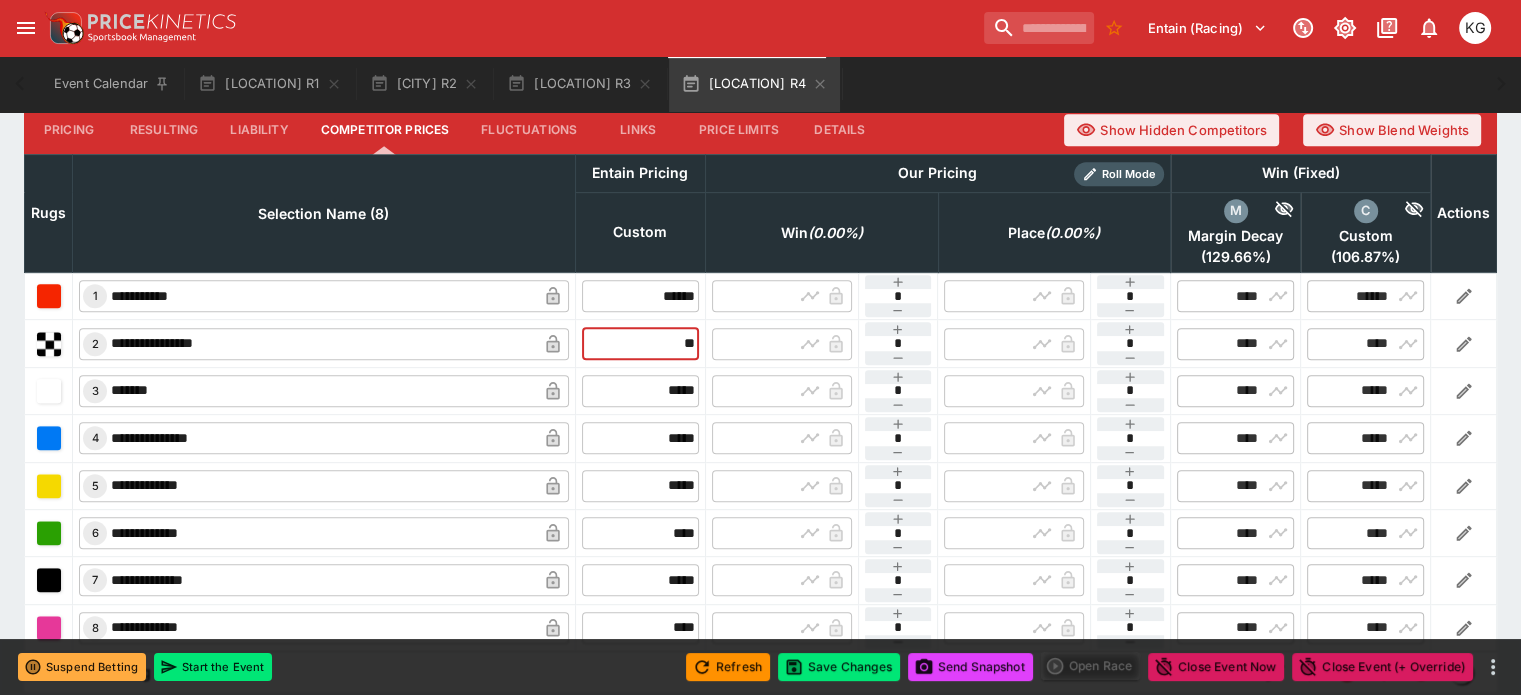 type on "***" 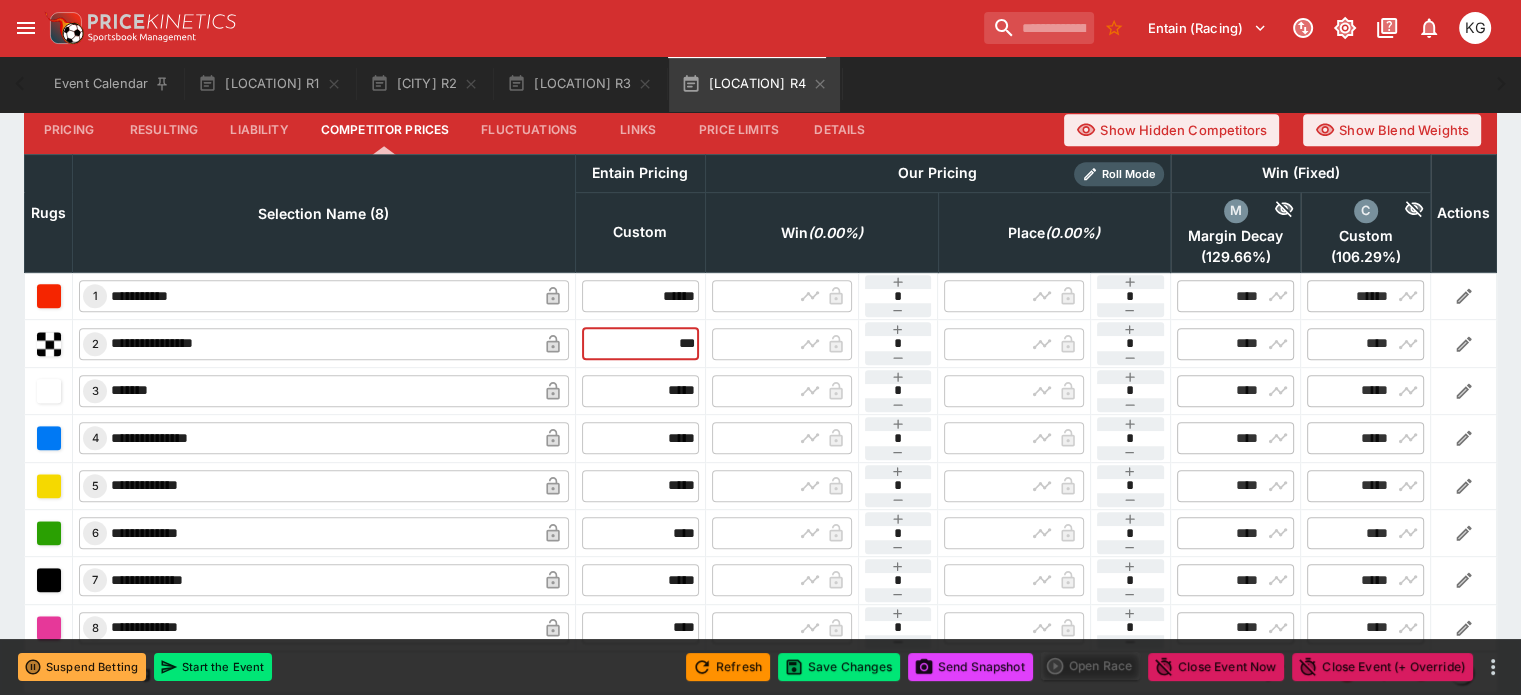 type on "****" 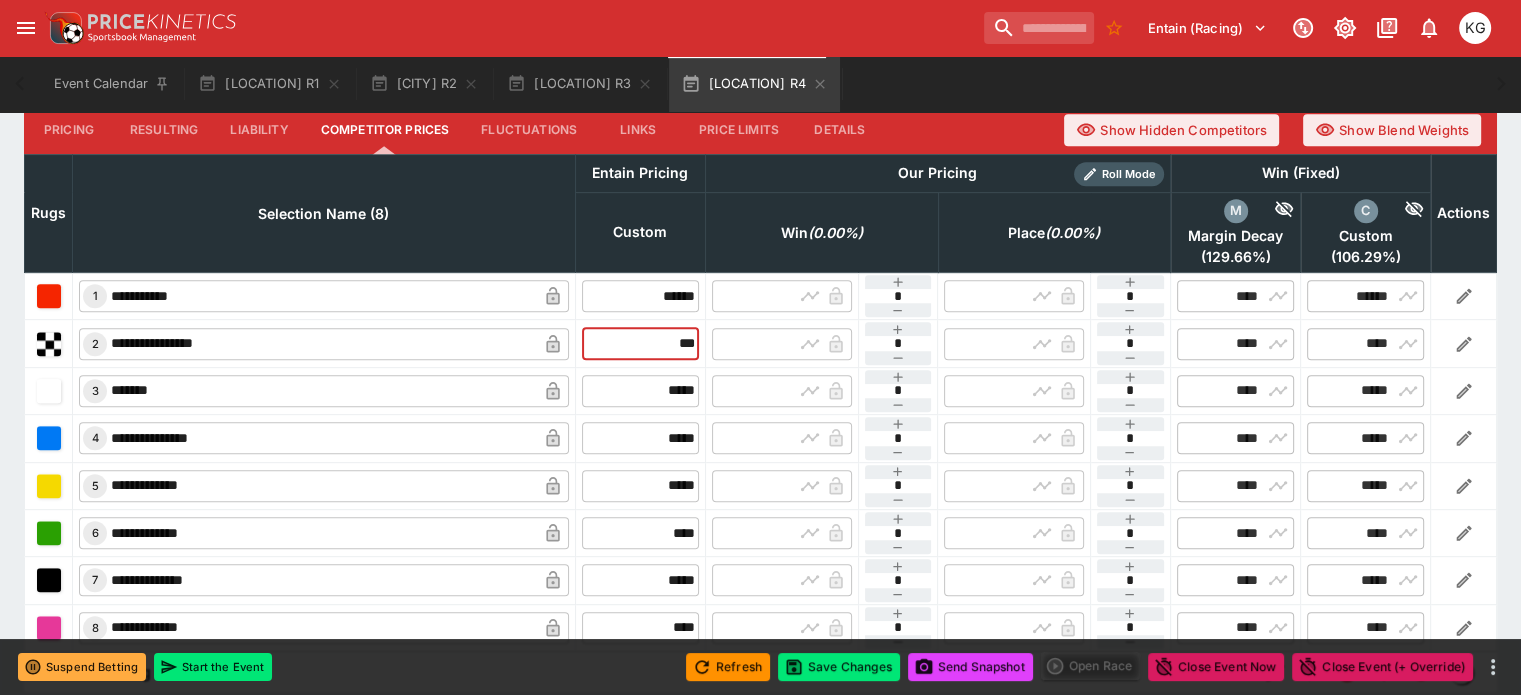 type on "****" 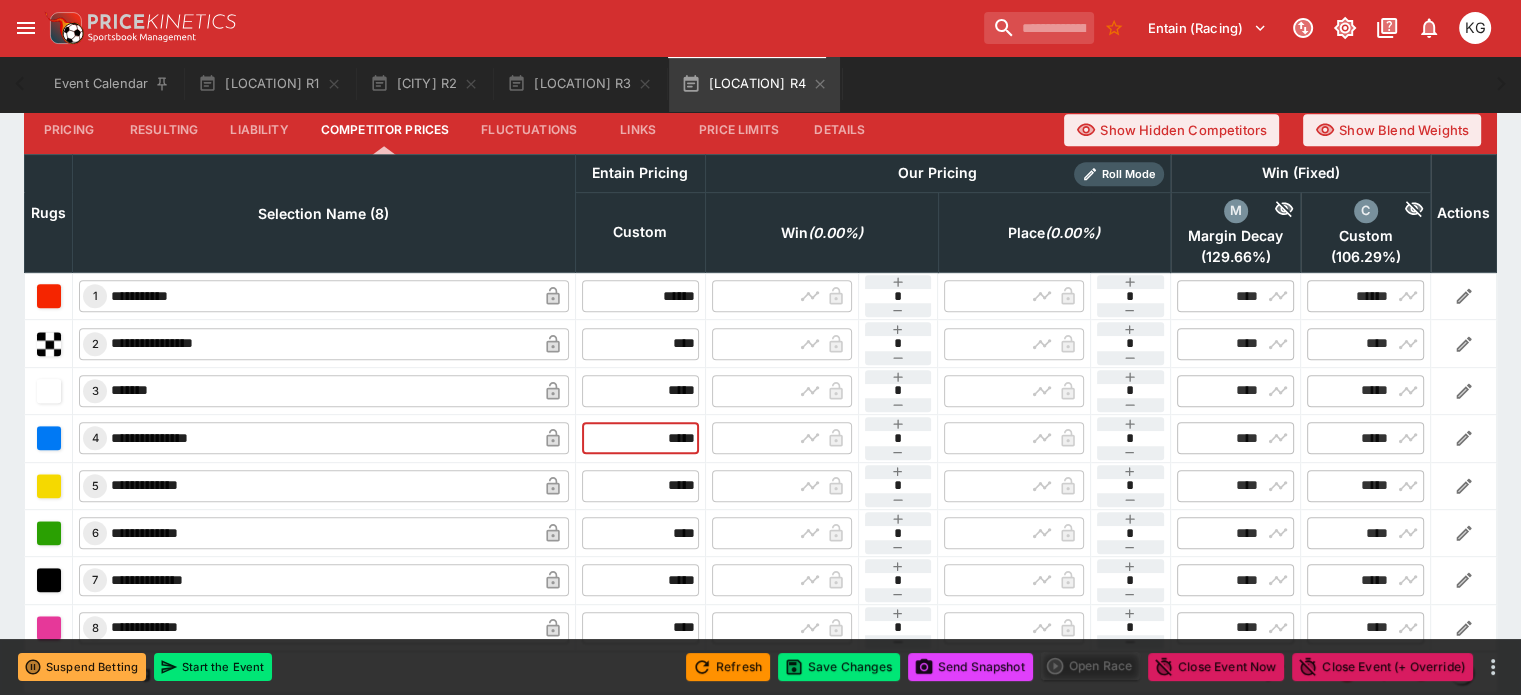 drag, startPoint x: 628, startPoint y: 391, endPoint x: 688, endPoint y: 385, distance: 60.299255 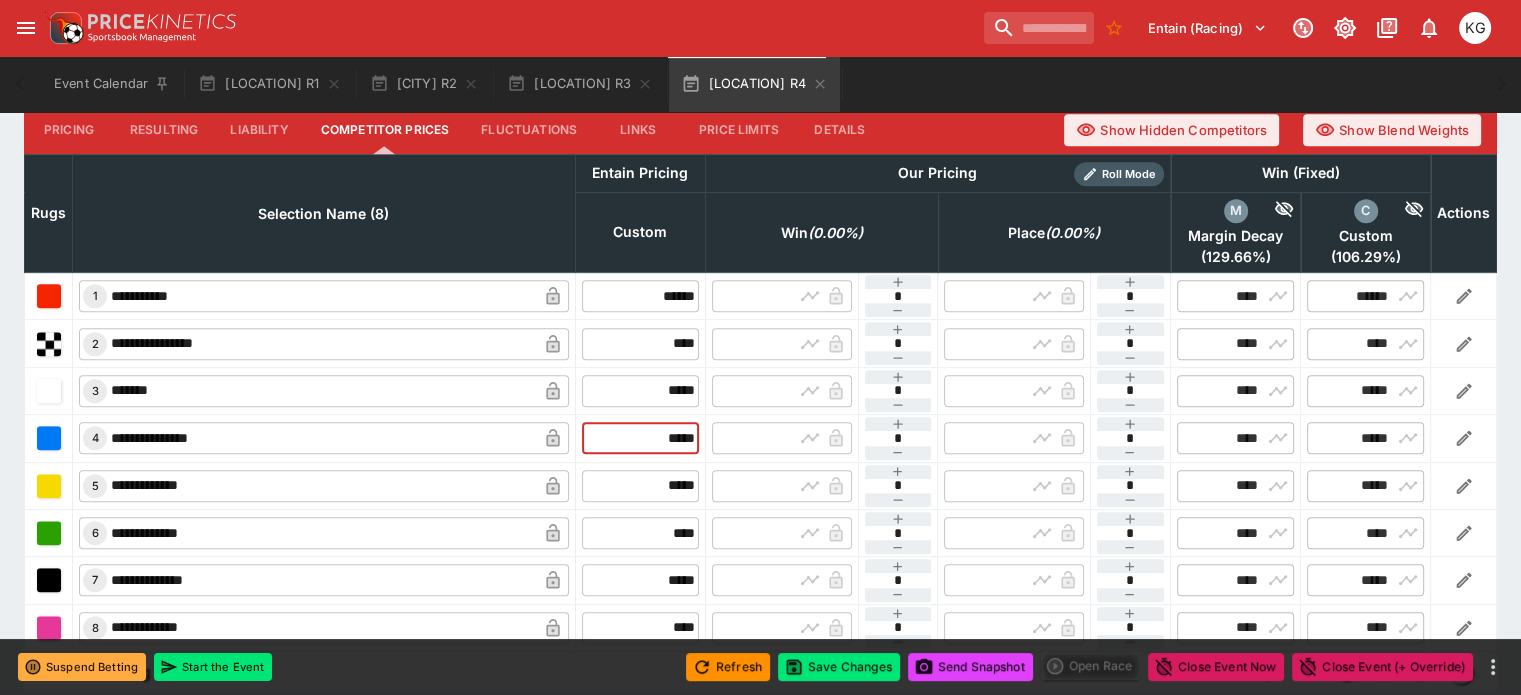 click on "**********" at bounding box center (761, 438) 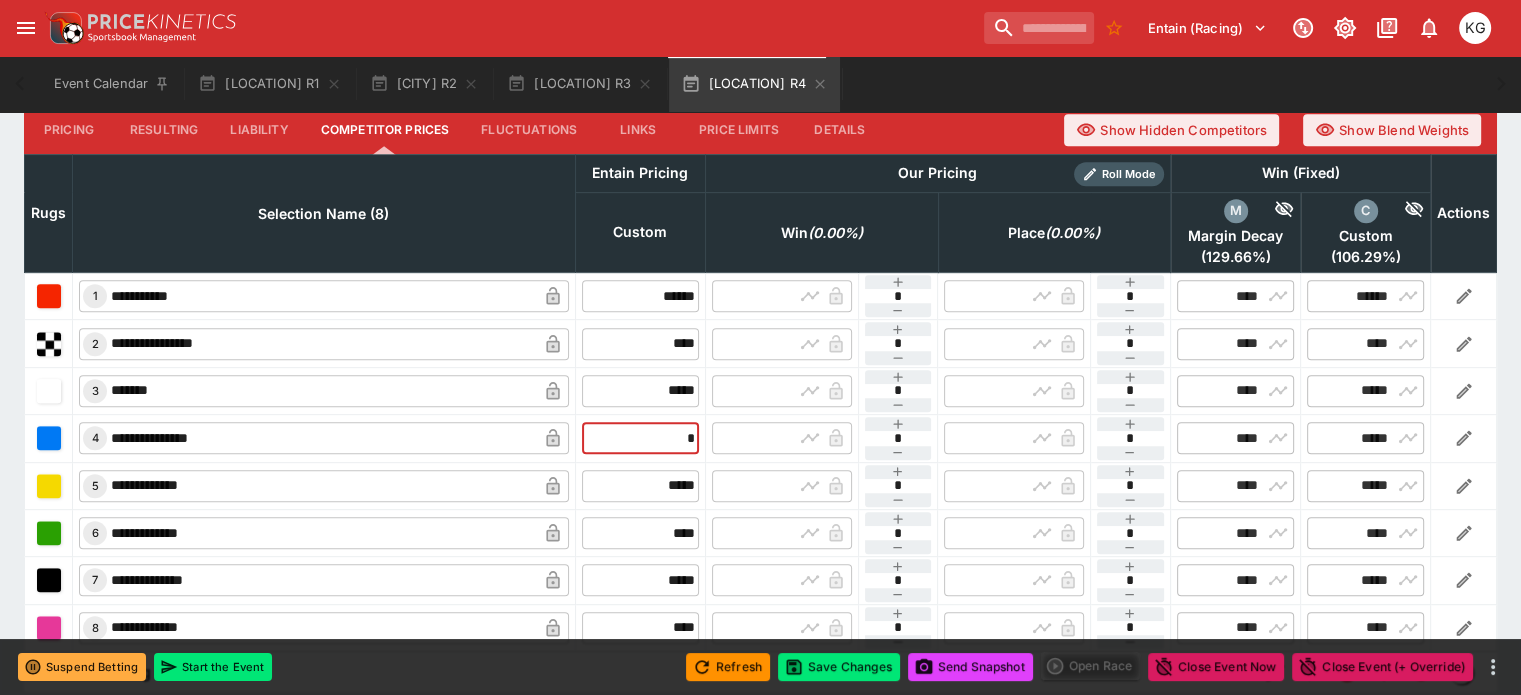 type on "**" 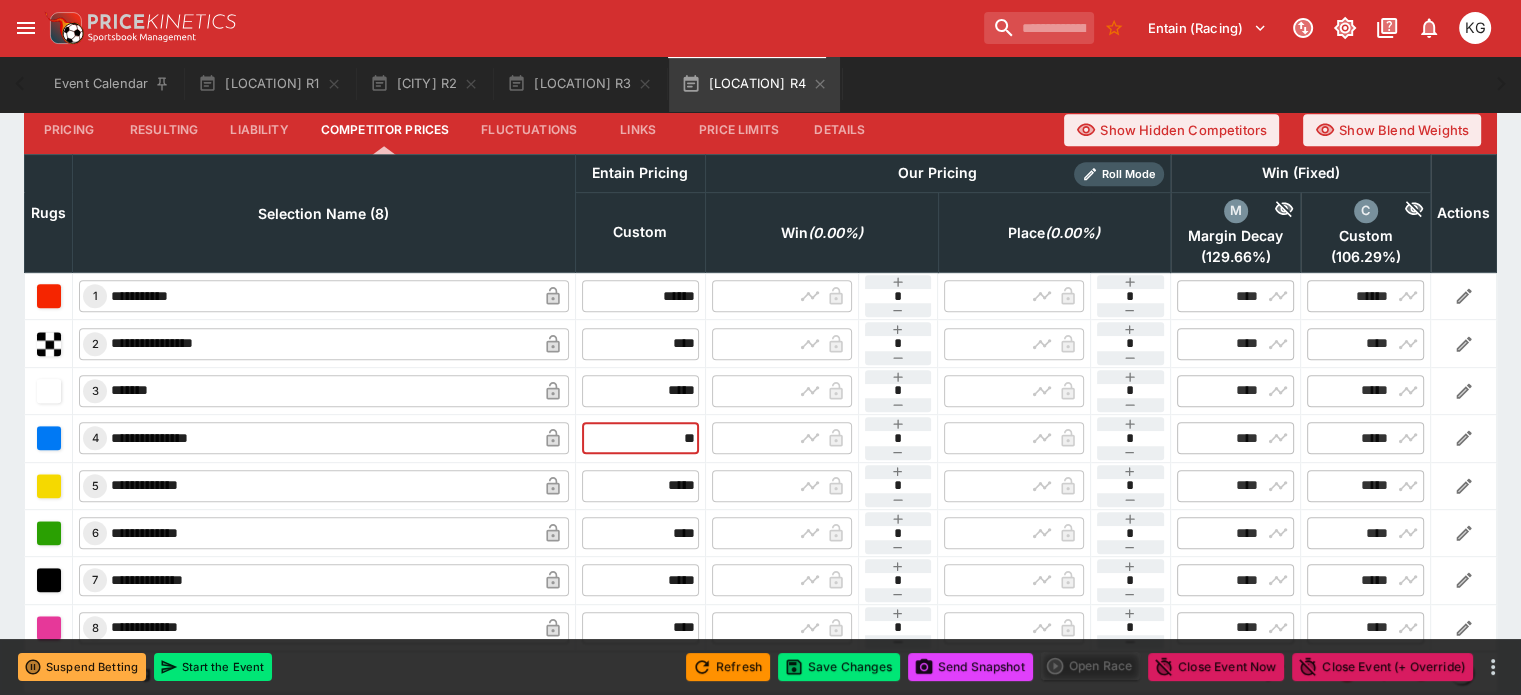 type on "*****" 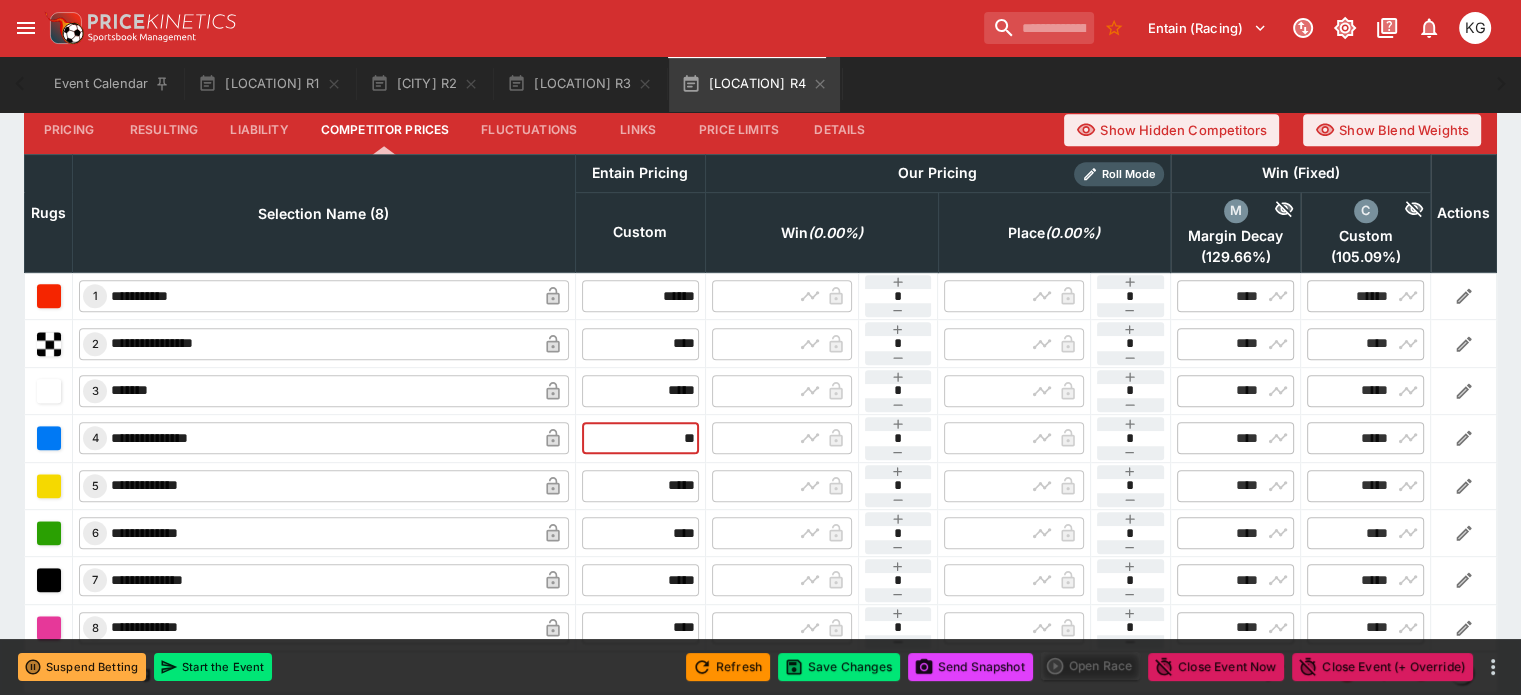 type on "*****" 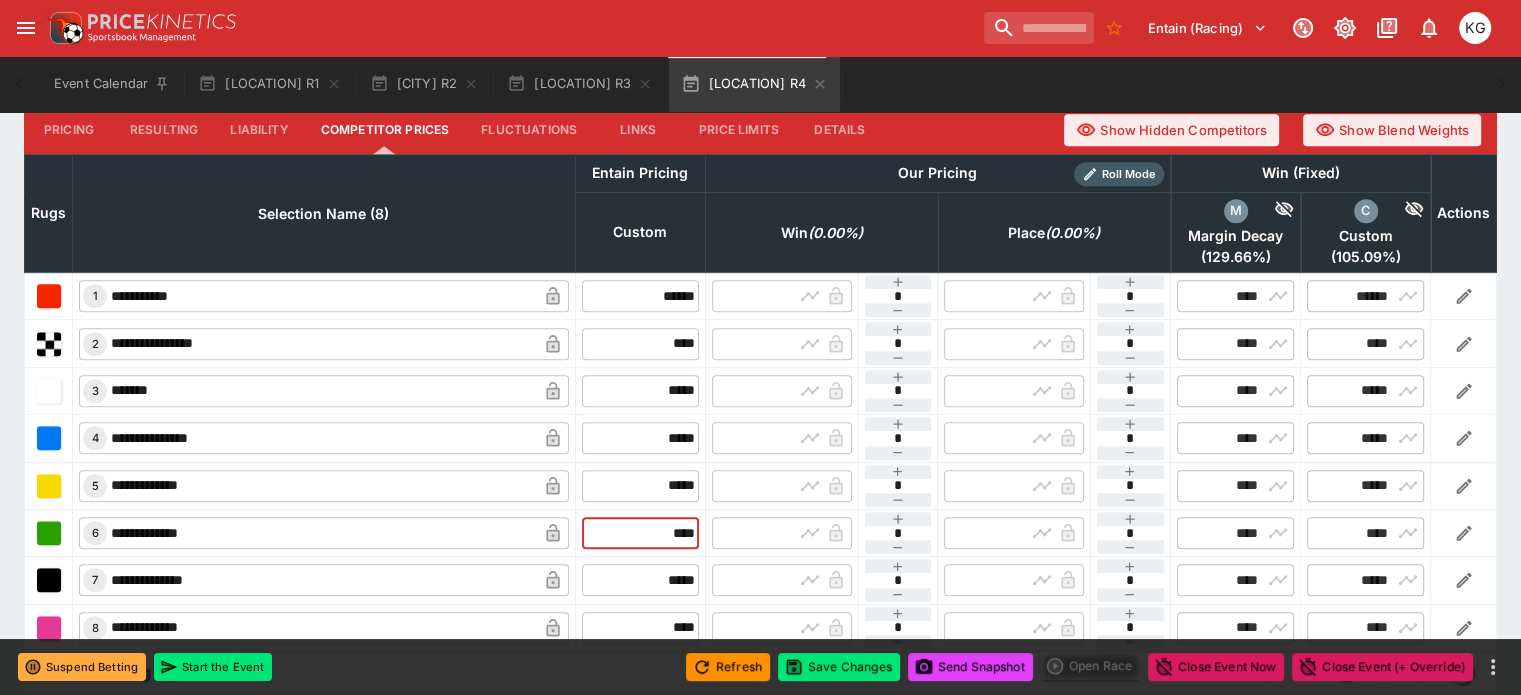drag, startPoint x: 628, startPoint y: 479, endPoint x: 678, endPoint y: 480, distance: 50.01 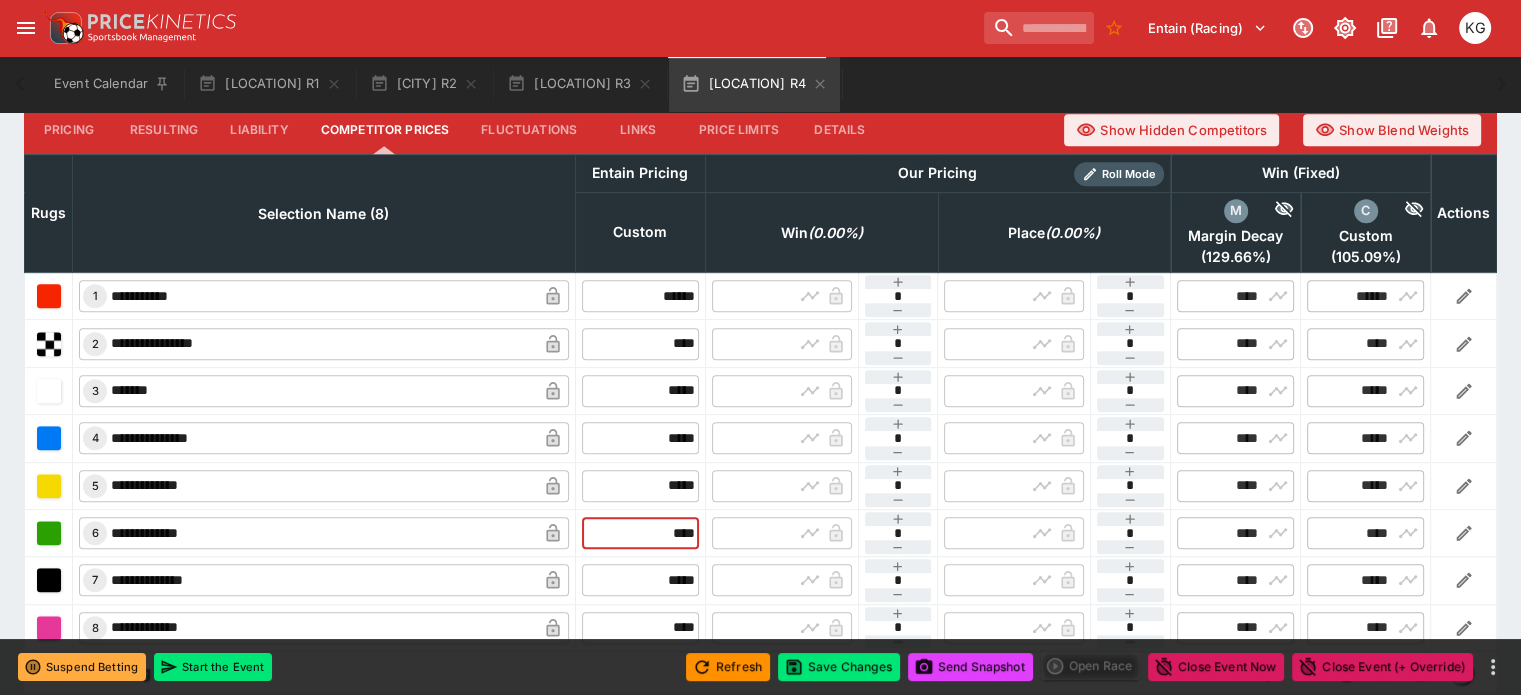 click on "**** ​" at bounding box center (640, 532) 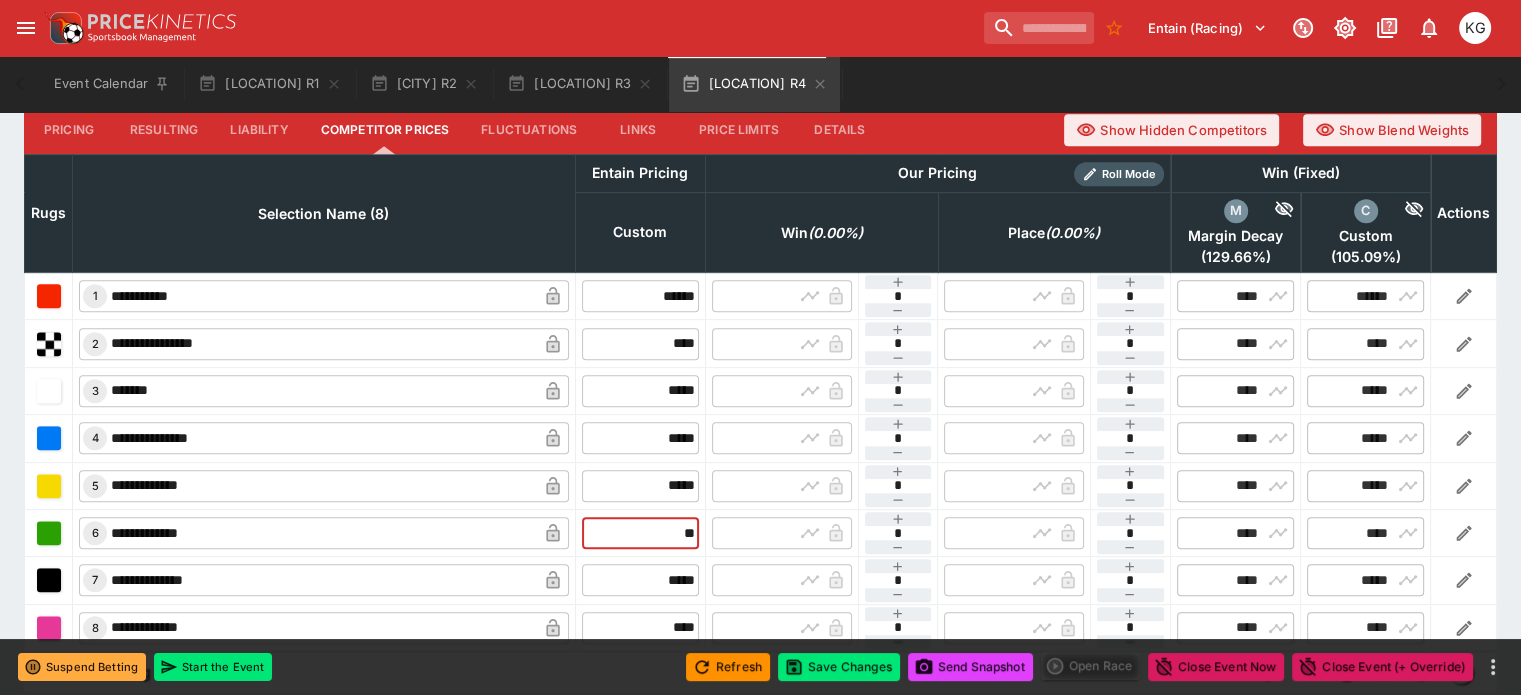 type on "***" 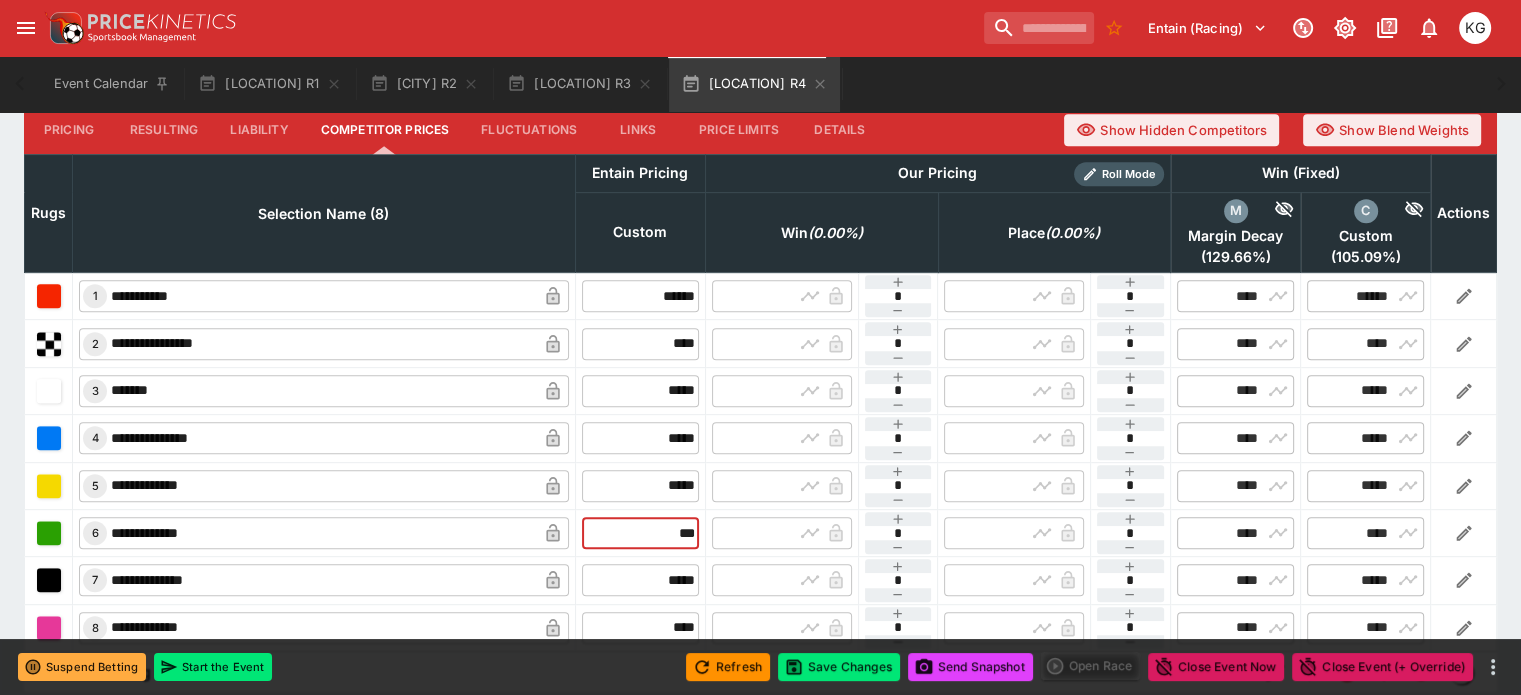 type on "****" 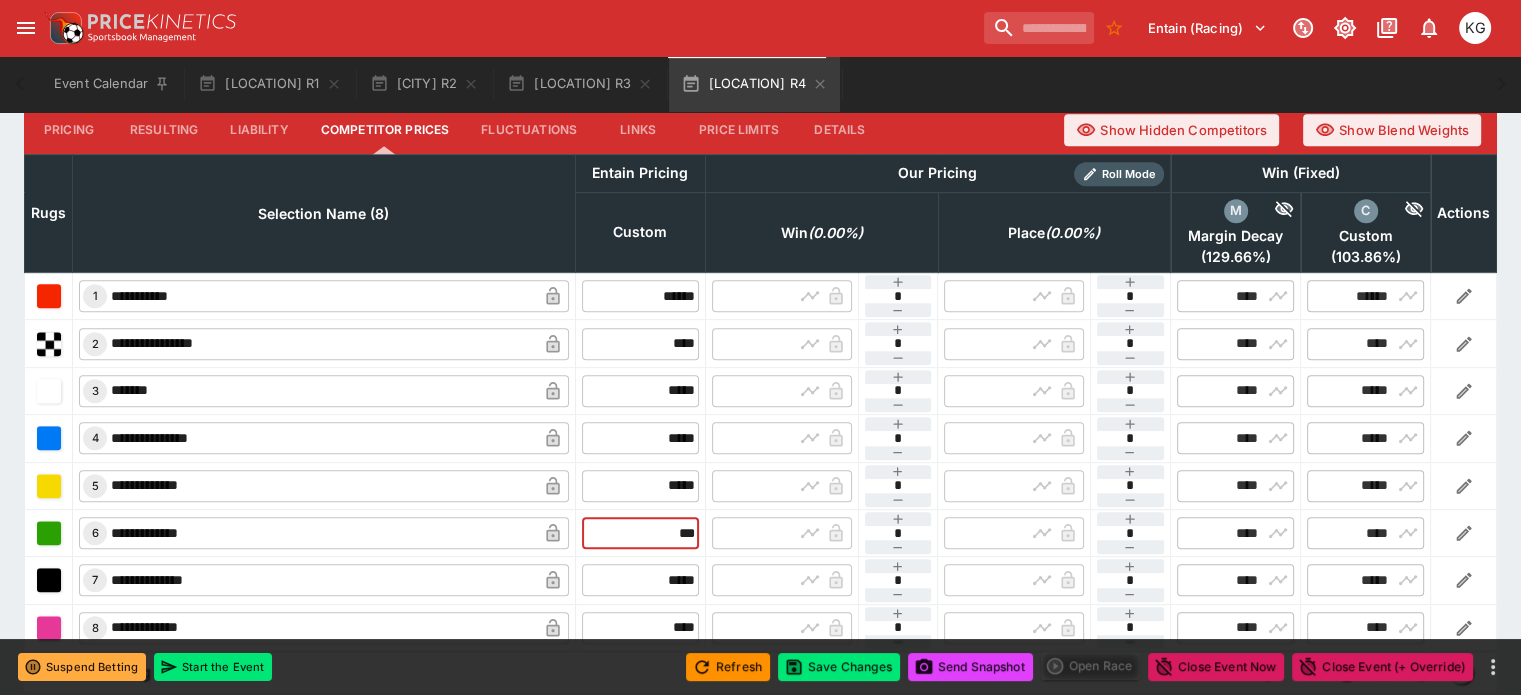 type on "****" 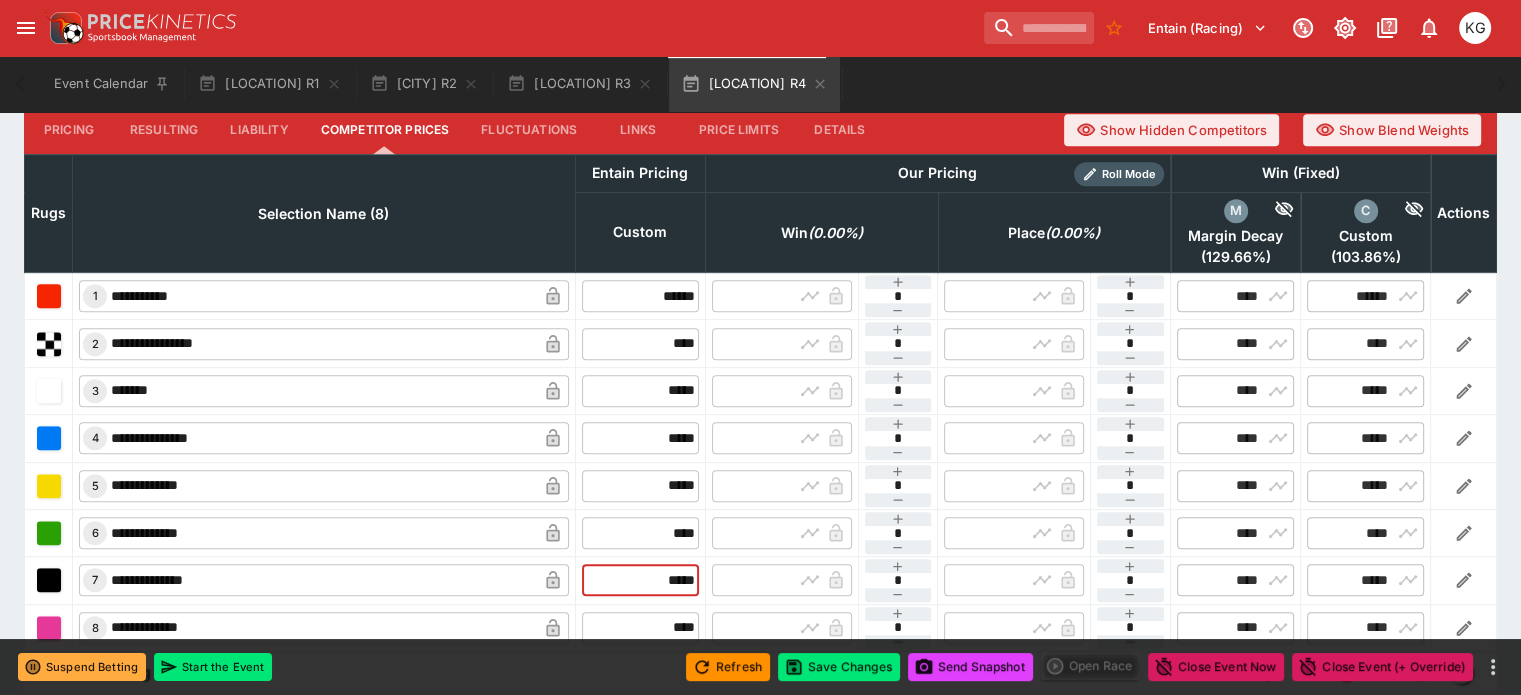 drag, startPoint x: 631, startPoint y: 532, endPoint x: 694, endPoint y: 531, distance: 63.007935 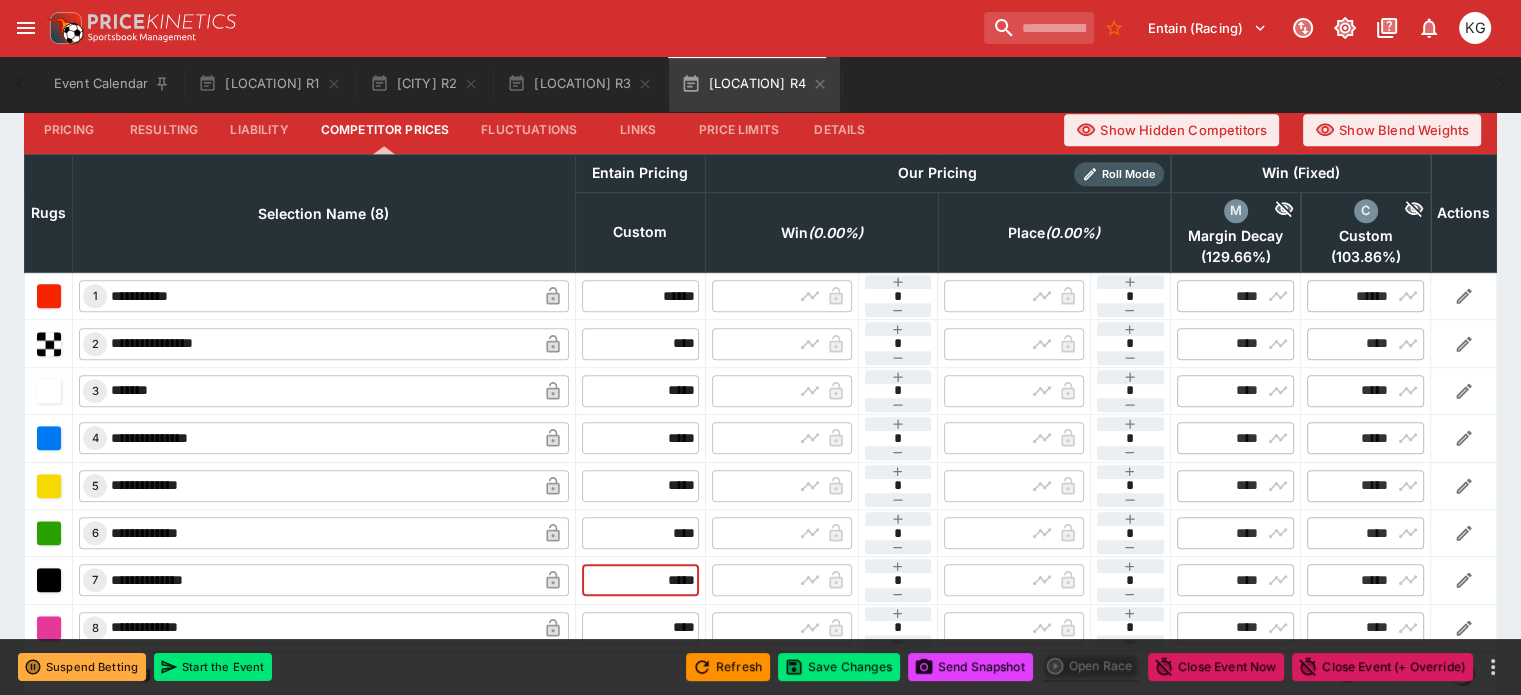 click on "**********" at bounding box center (761, 580) 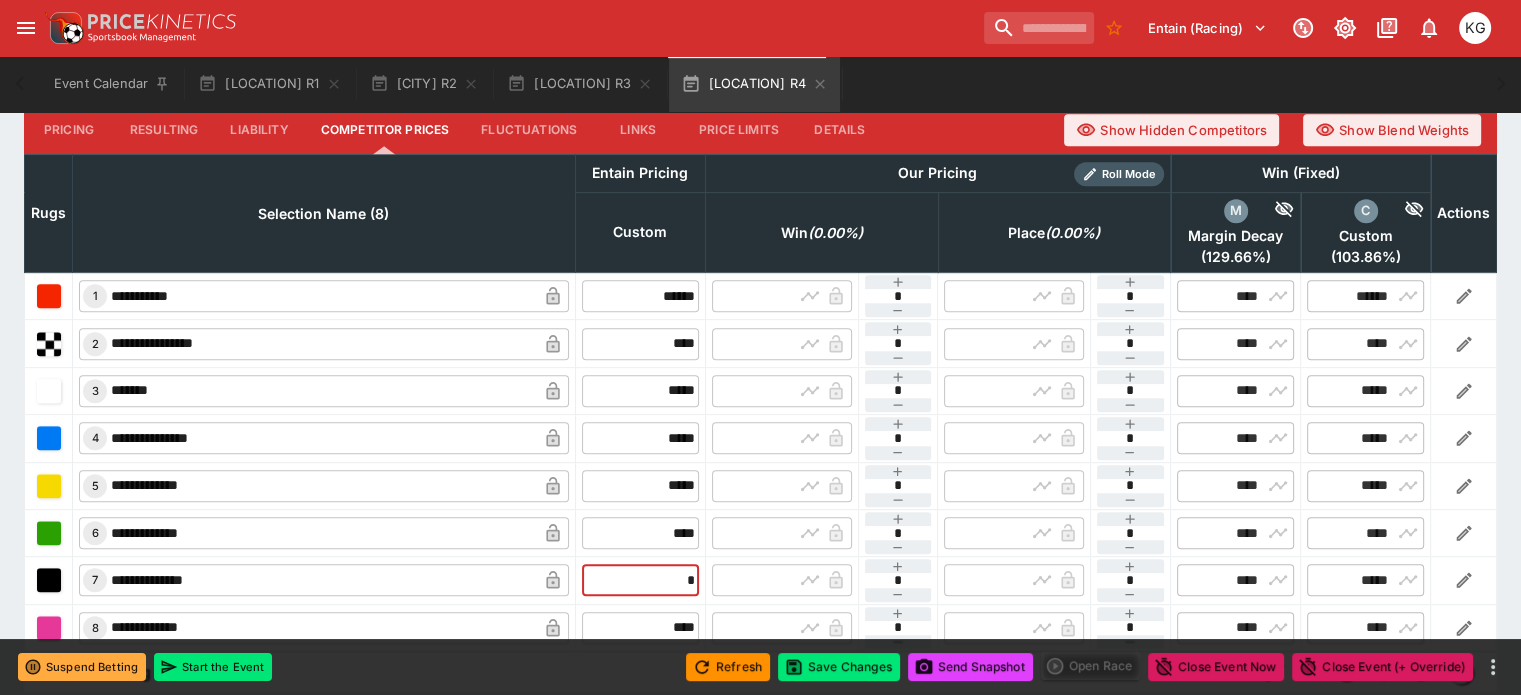 type on "**" 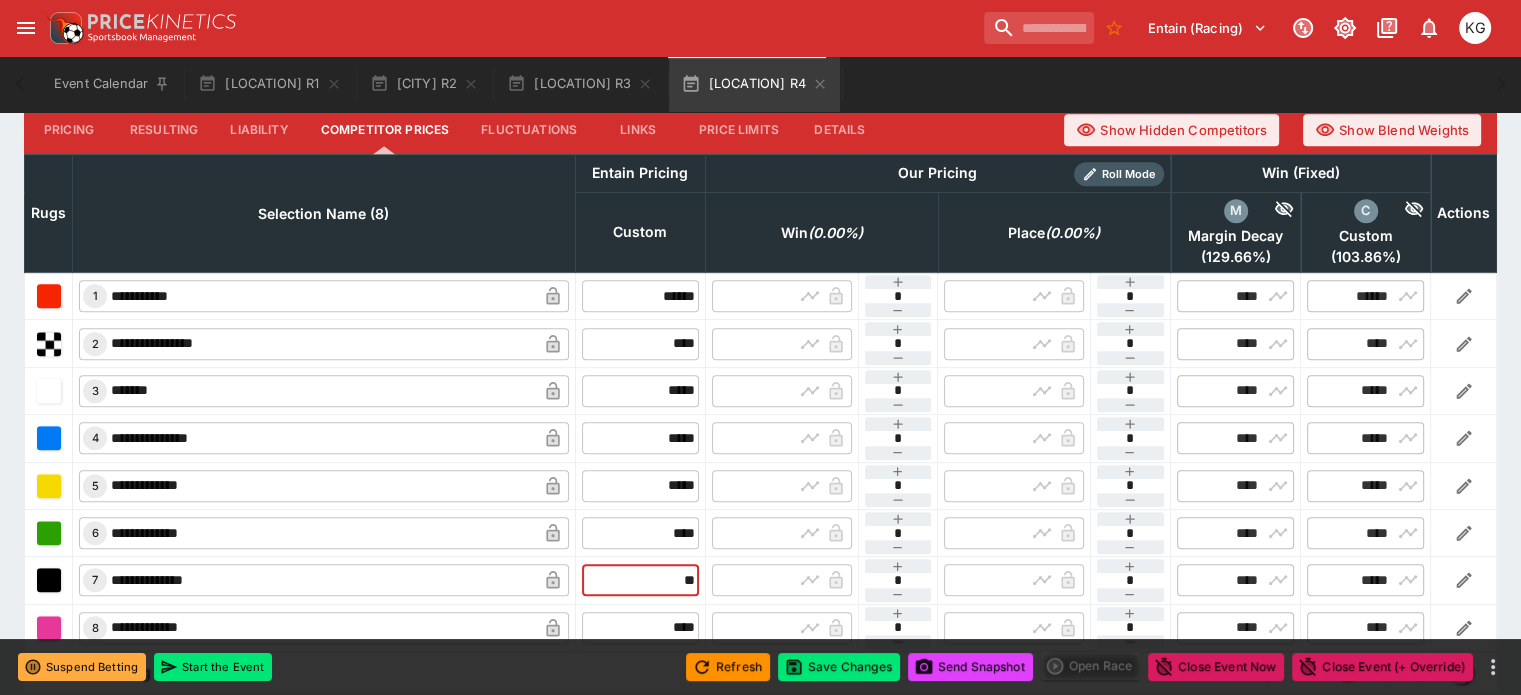 type on "*****" 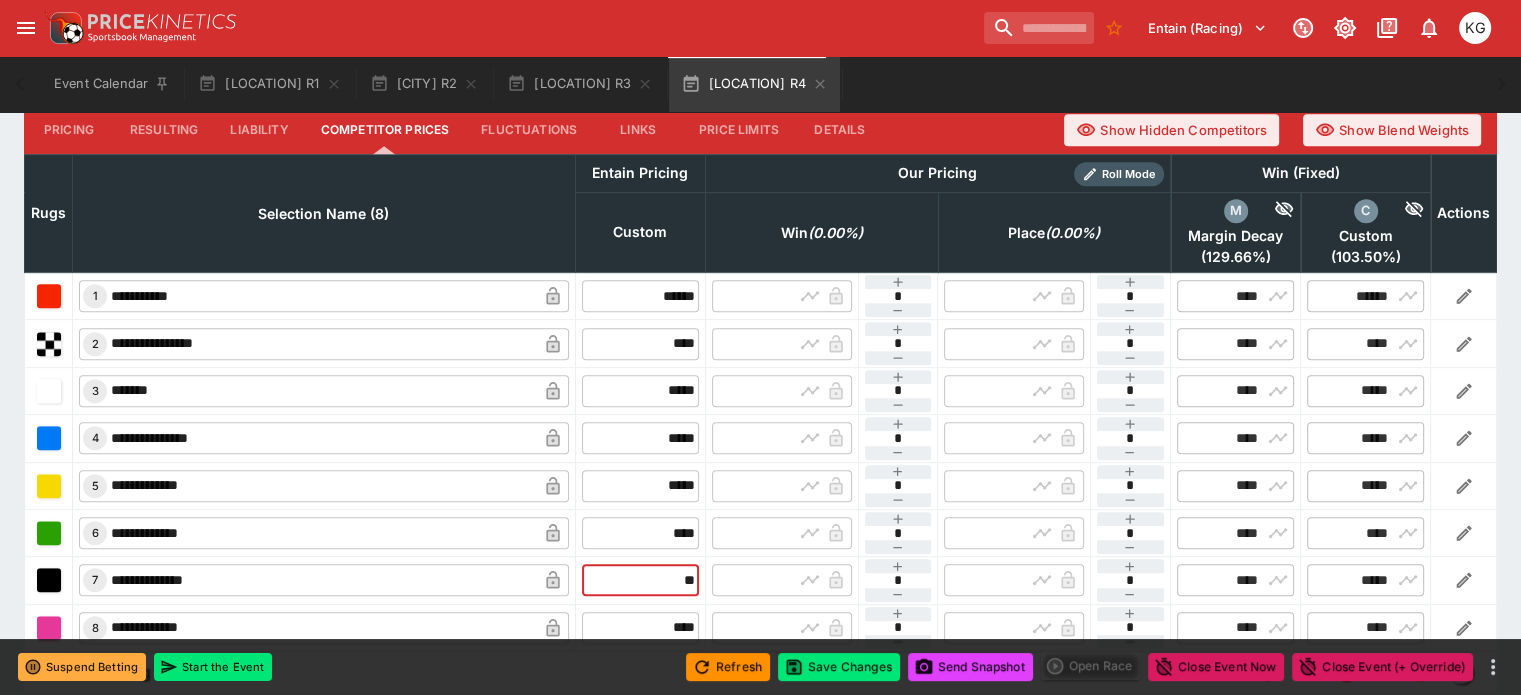 type on "*****" 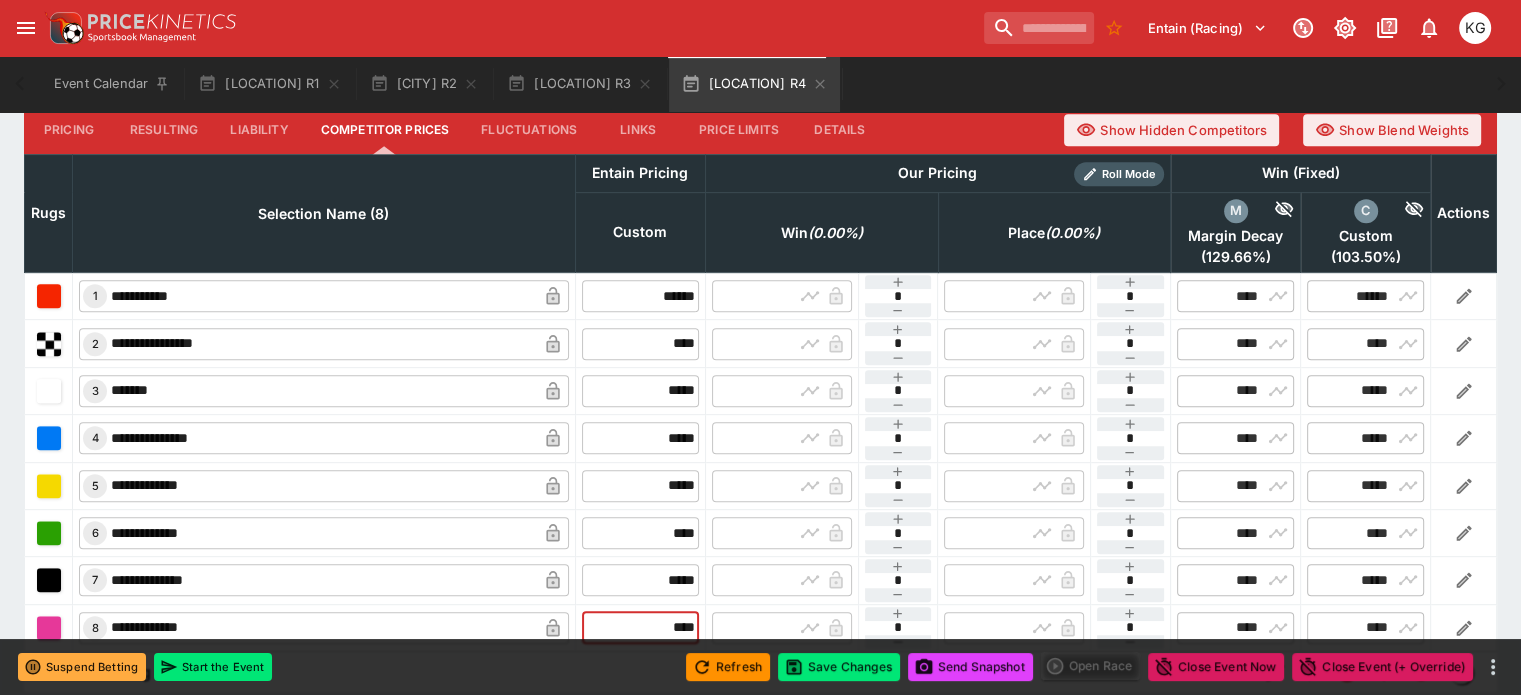 drag, startPoint x: 617, startPoint y: 577, endPoint x: 686, endPoint y: 569, distance: 69.46222 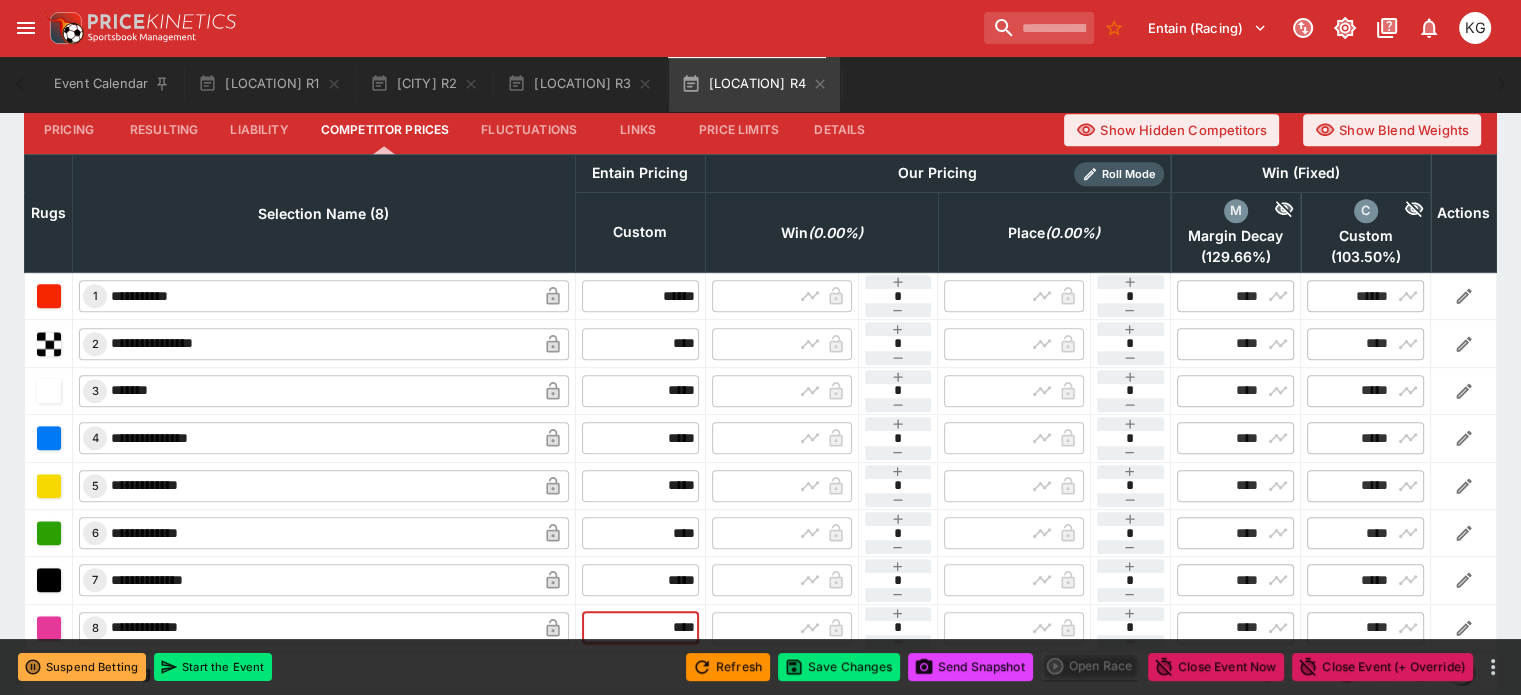 click on "**********" at bounding box center (761, 627) 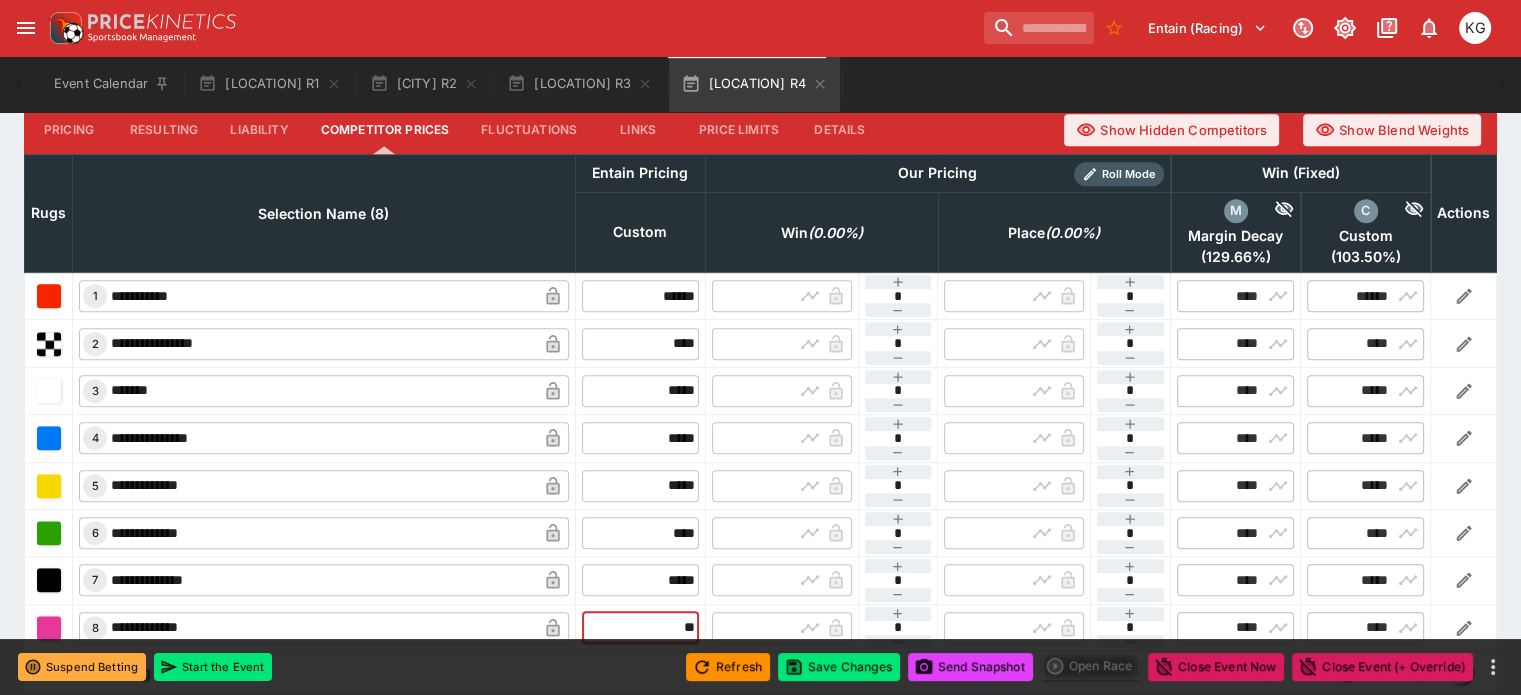 type on "***" 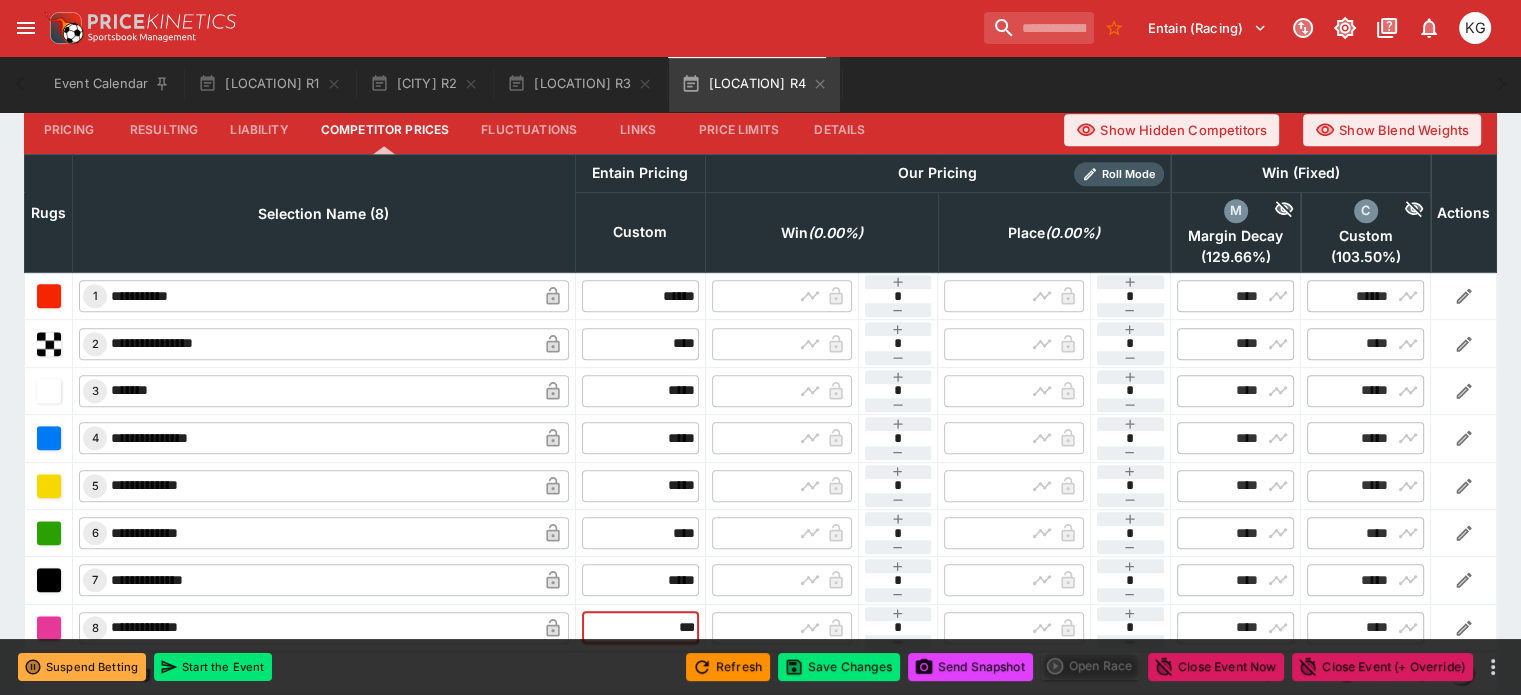 type on "****" 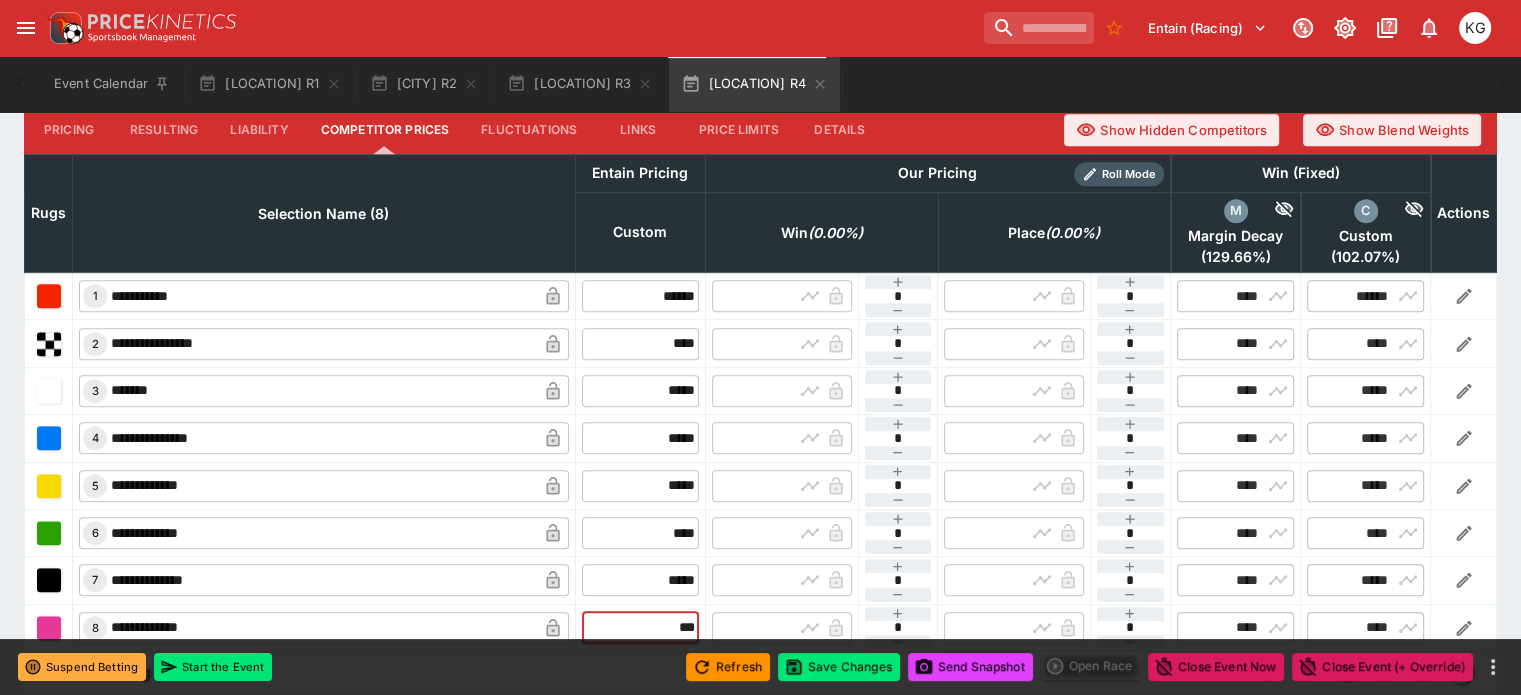 type on "****" 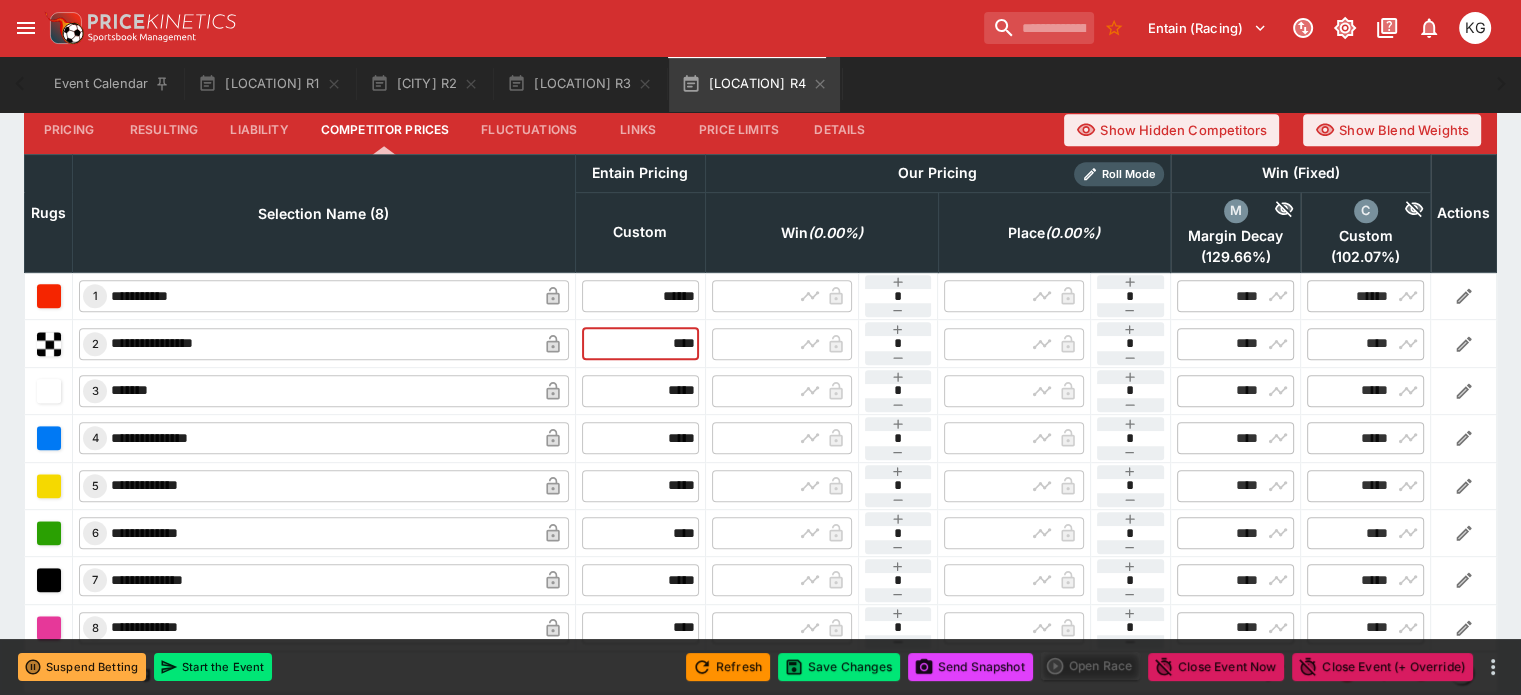 drag, startPoint x: 615, startPoint y: 303, endPoint x: 689, endPoint y: 292, distance: 74.8131 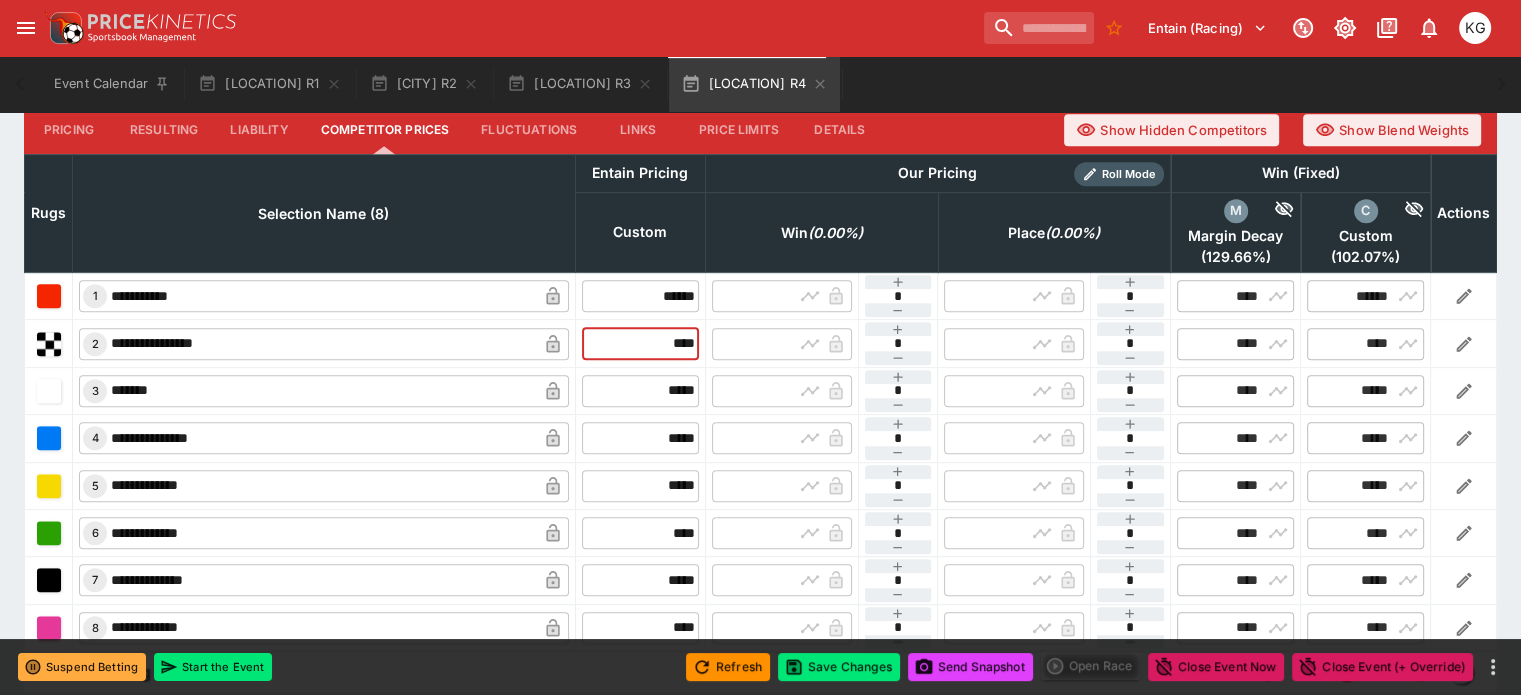 click on "**********" at bounding box center [761, 343] 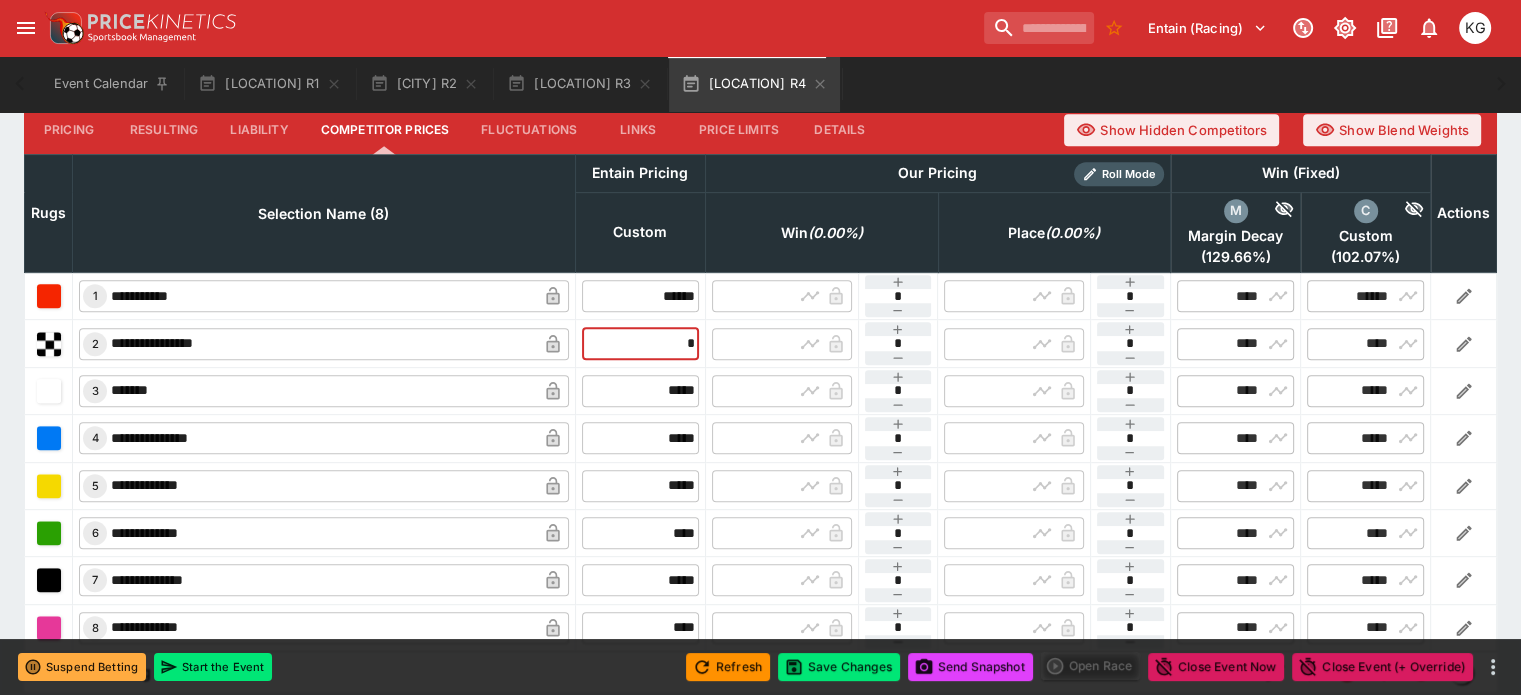 type on "**" 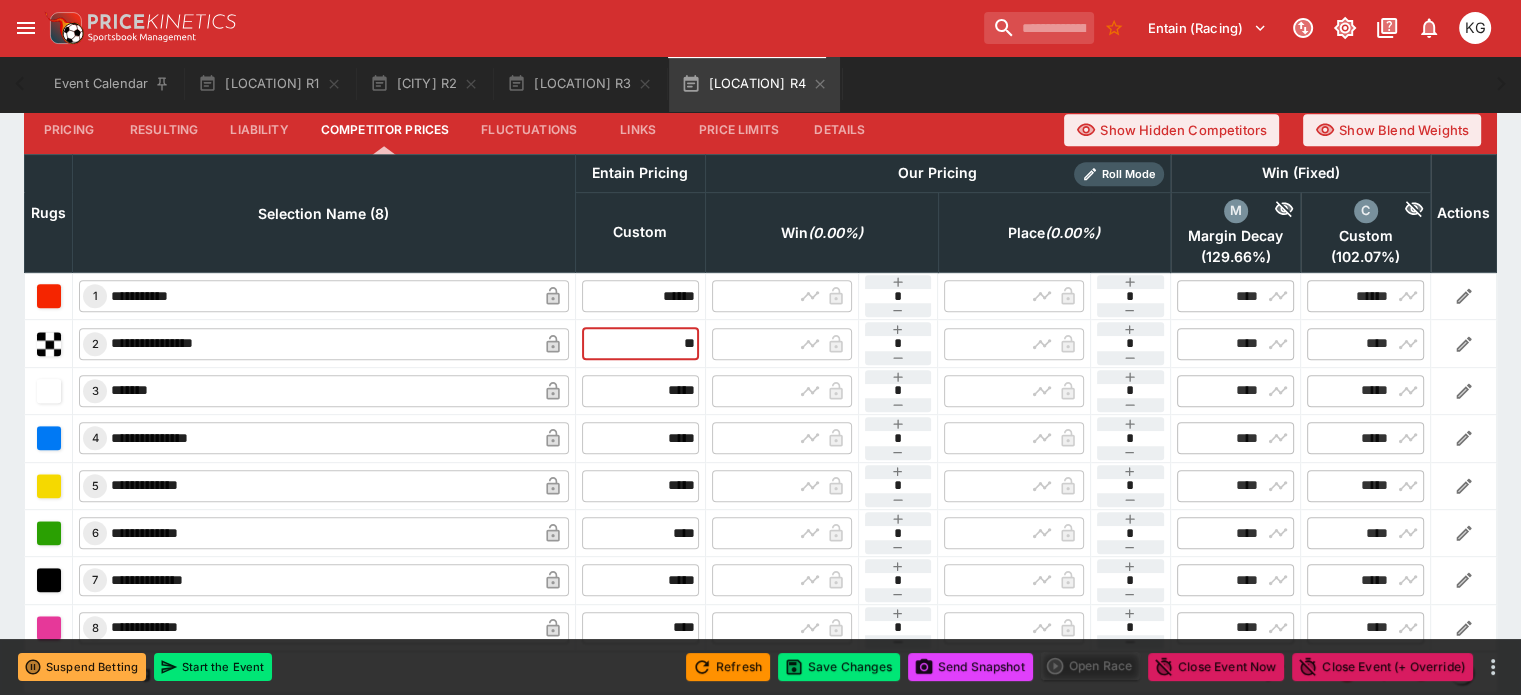 type 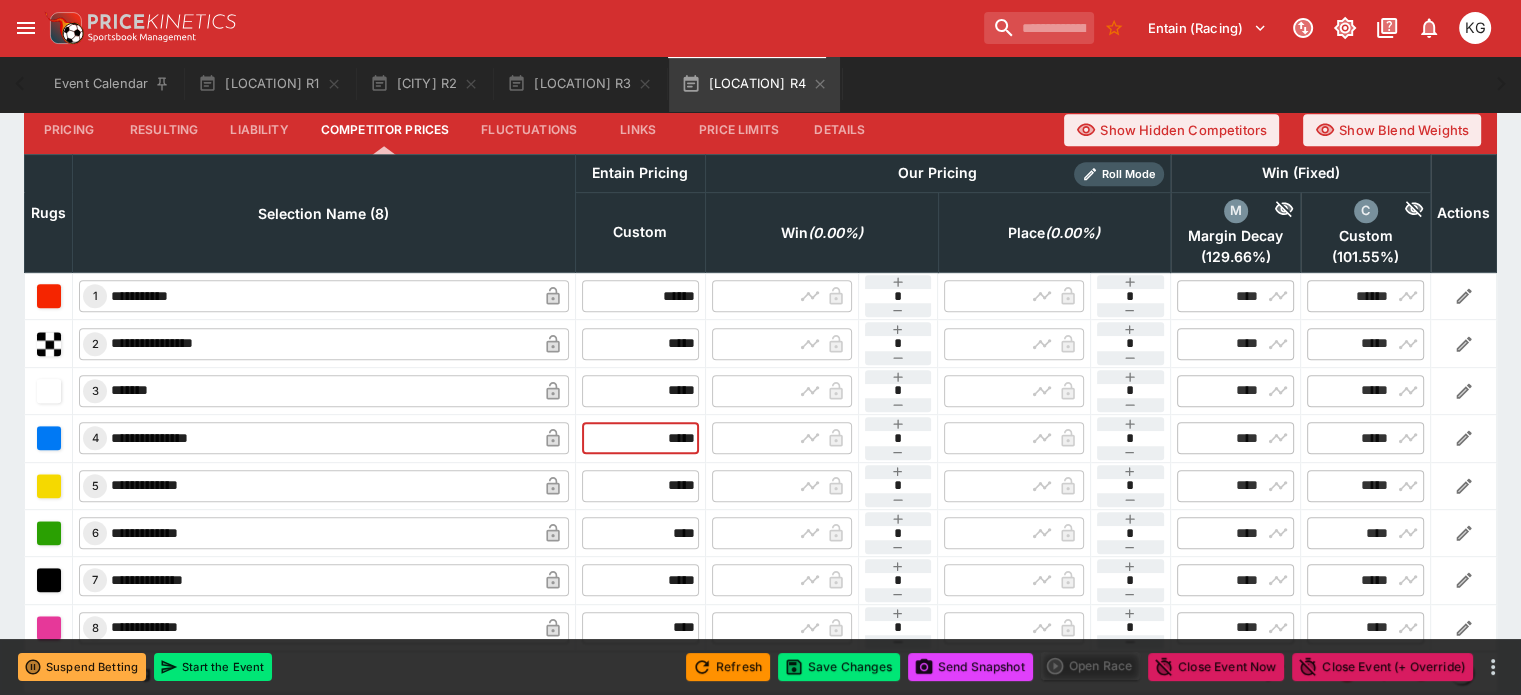 drag, startPoint x: 625, startPoint y: 385, endPoint x: 712, endPoint y: 385, distance: 87 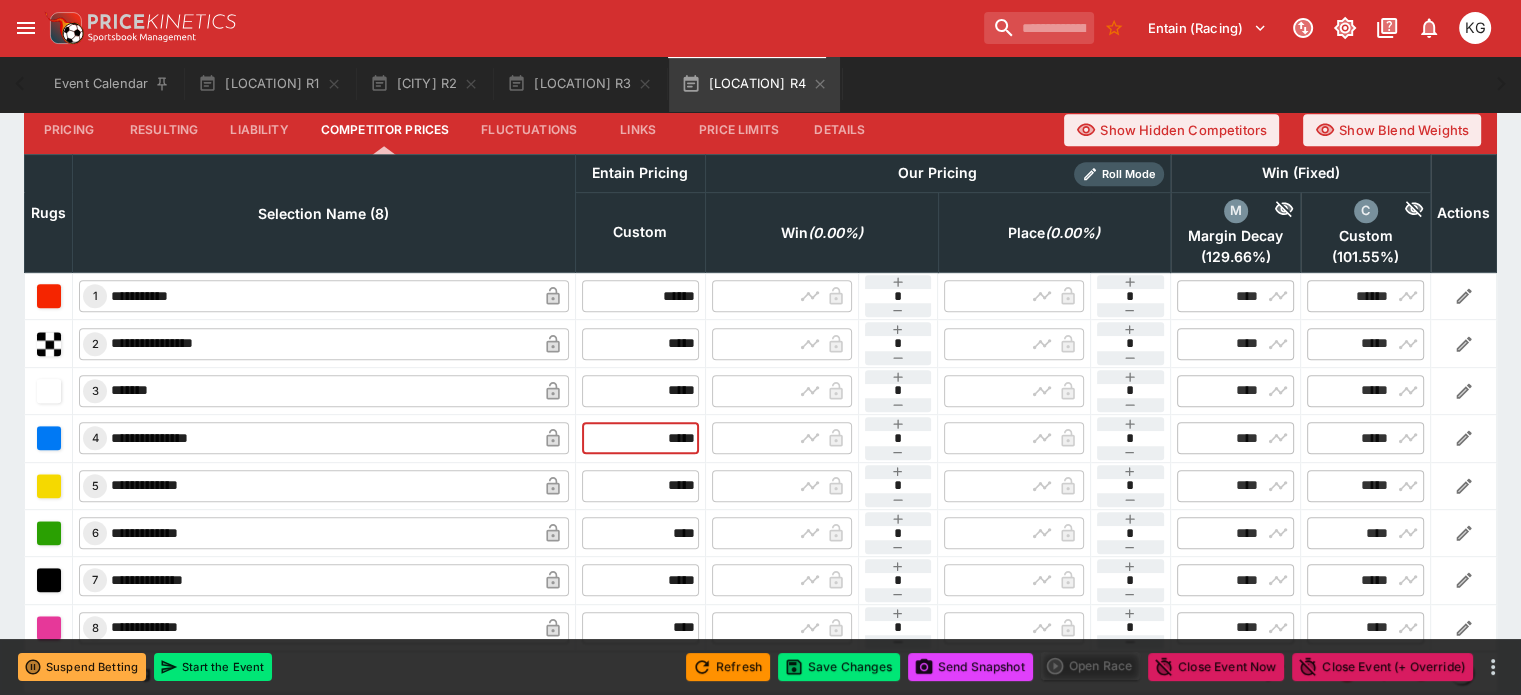 click on "**********" at bounding box center [761, 438] 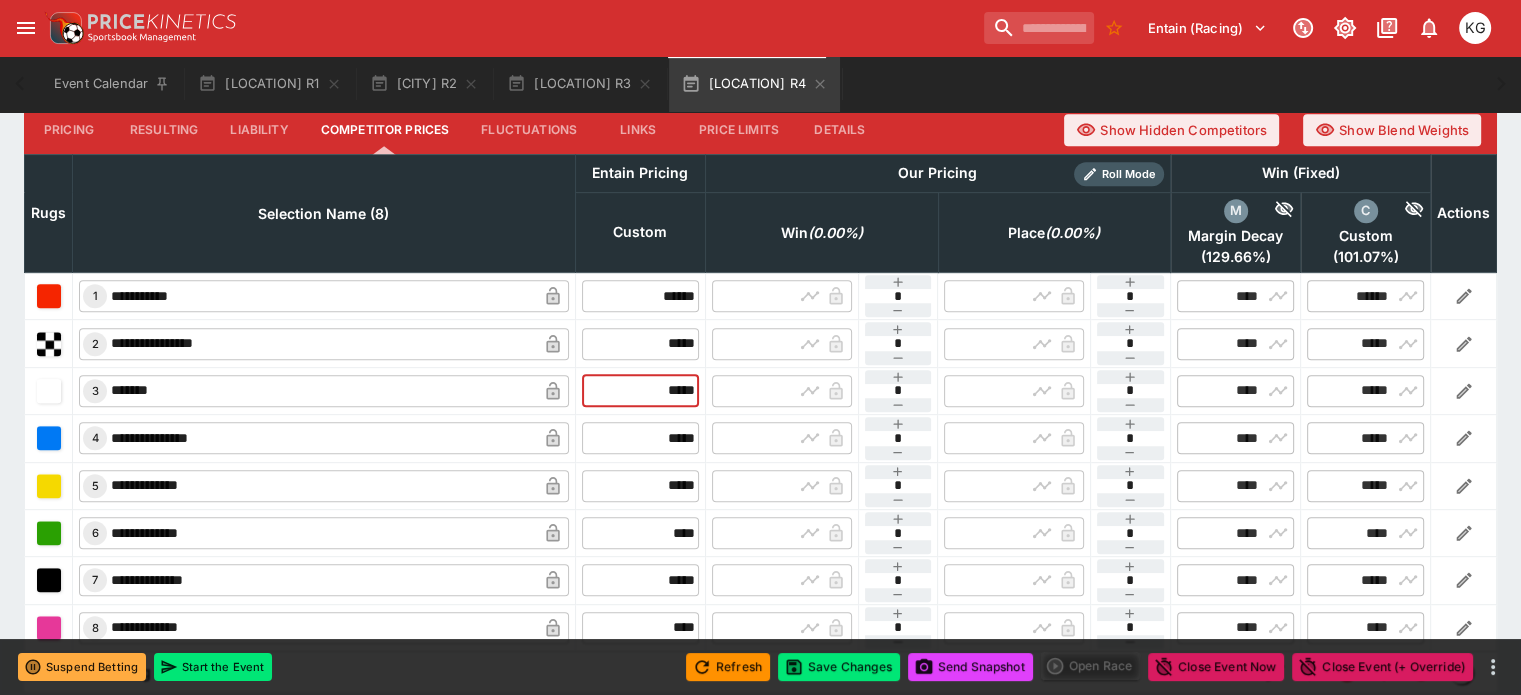 drag, startPoint x: 620, startPoint y: 341, endPoint x: 684, endPoint y: 335, distance: 64.28063 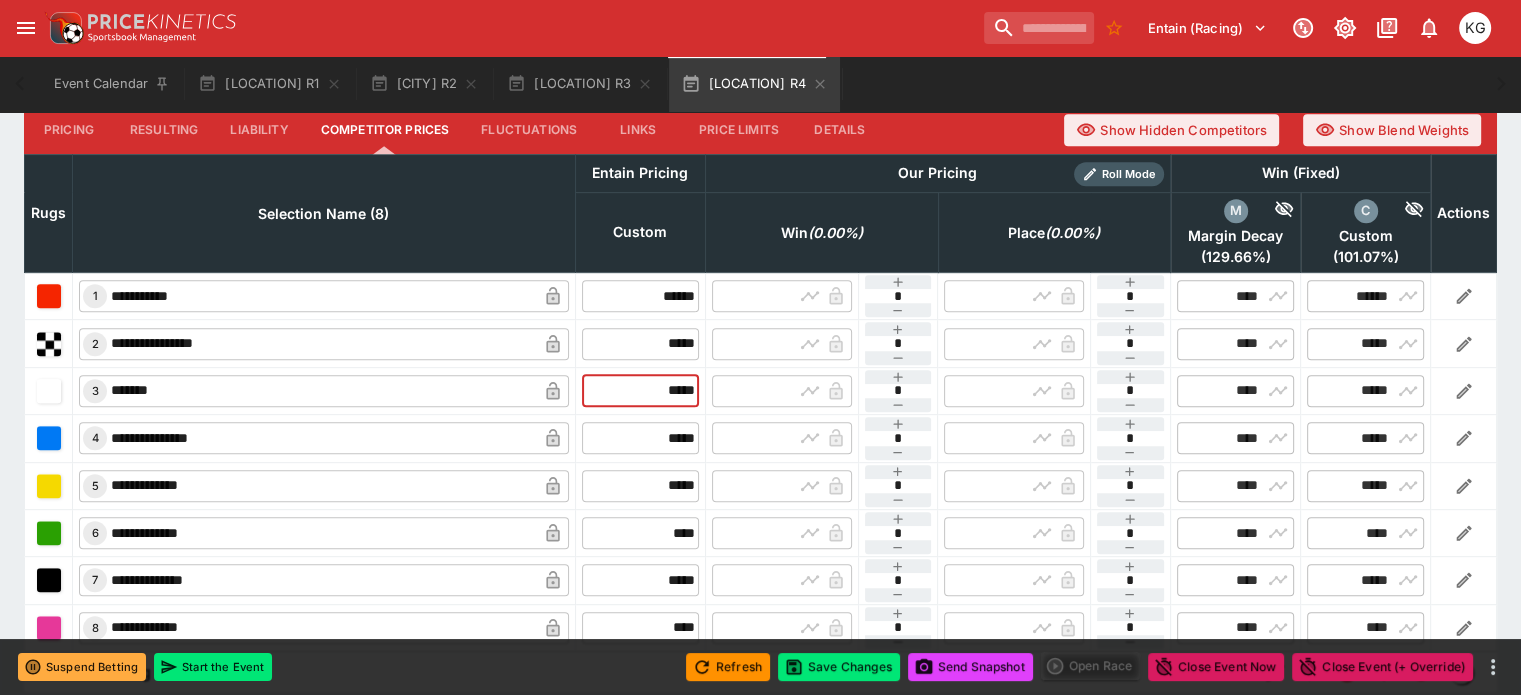 click on "​ 3 ******* ​ ***** ​ ​ ​ * ​ ​ ​ * ​ ​ **** ​ ​ ***** ​" at bounding box center [761, 390] 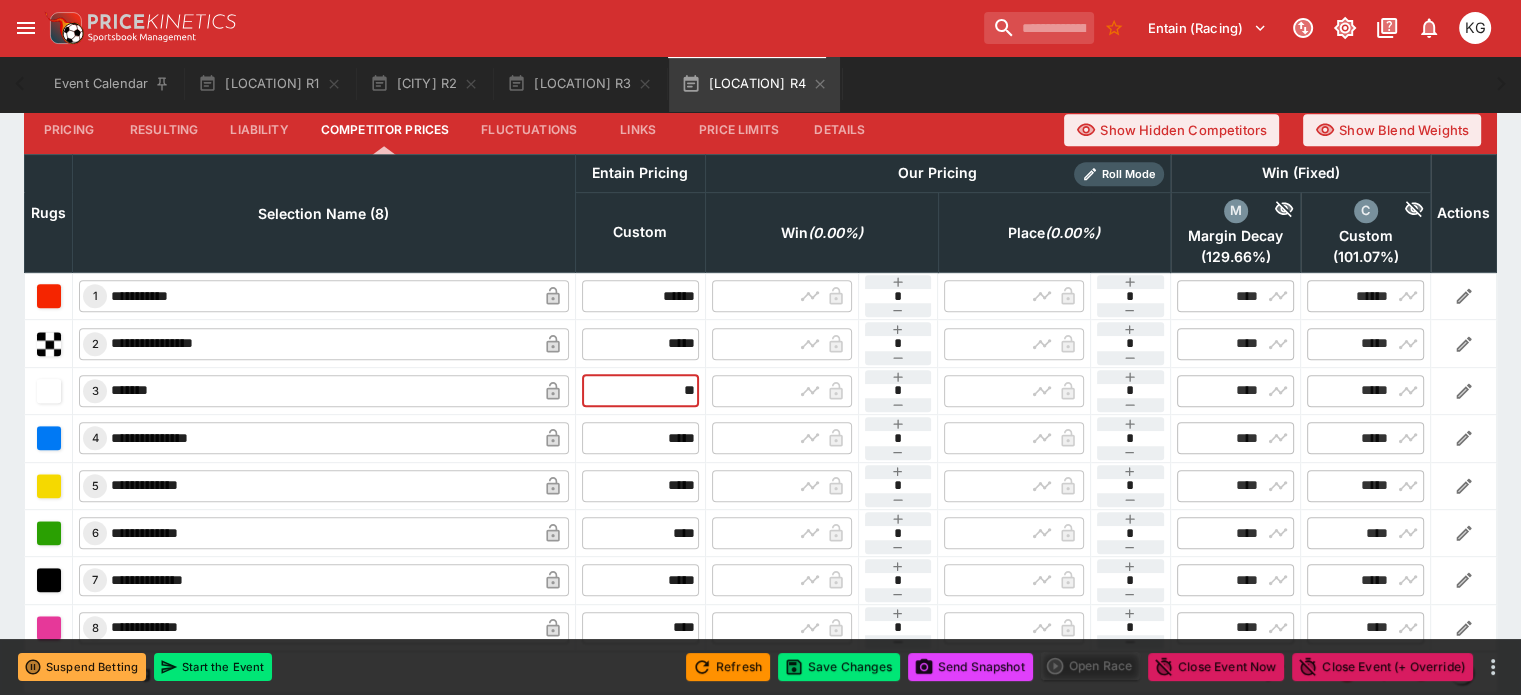 scroll, scrollTop: 915, scrollLeft: 0, axis: vertical 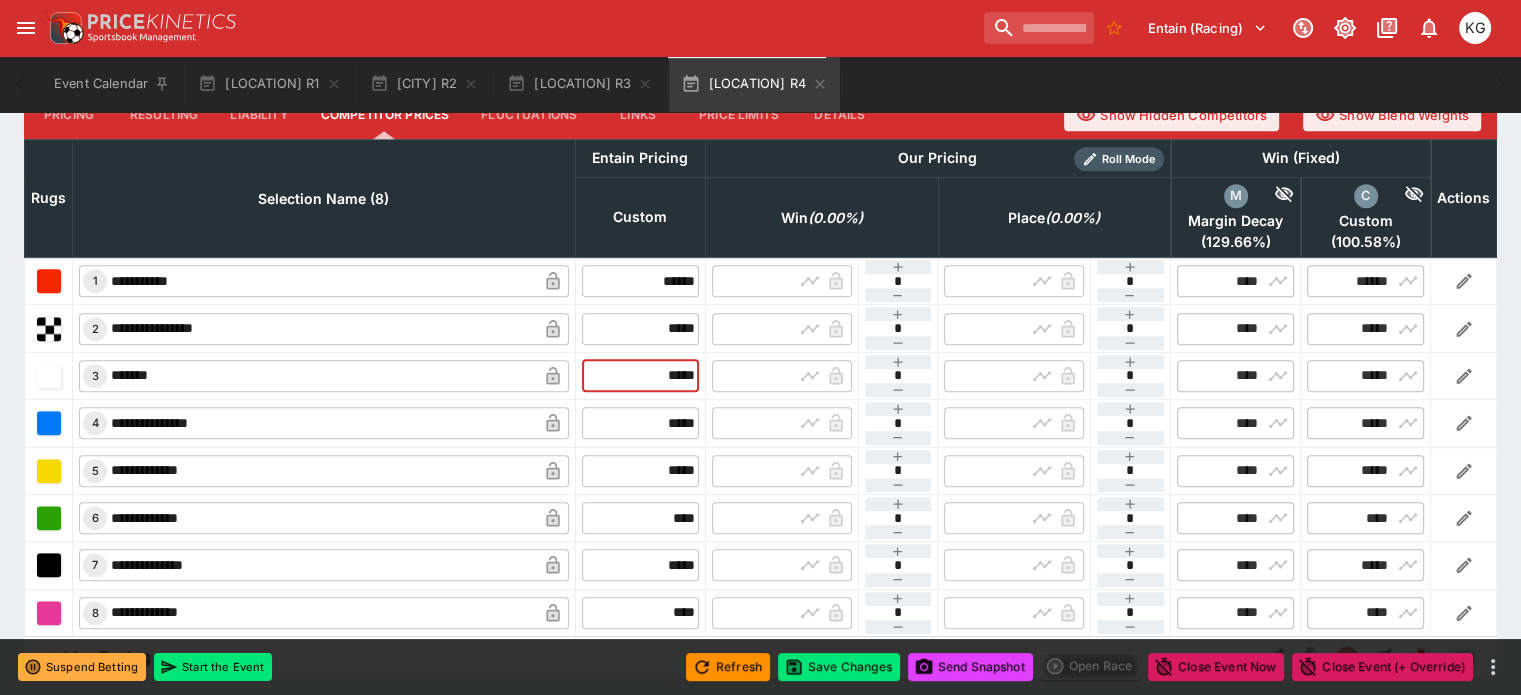 click at bounding box center (810, 613) 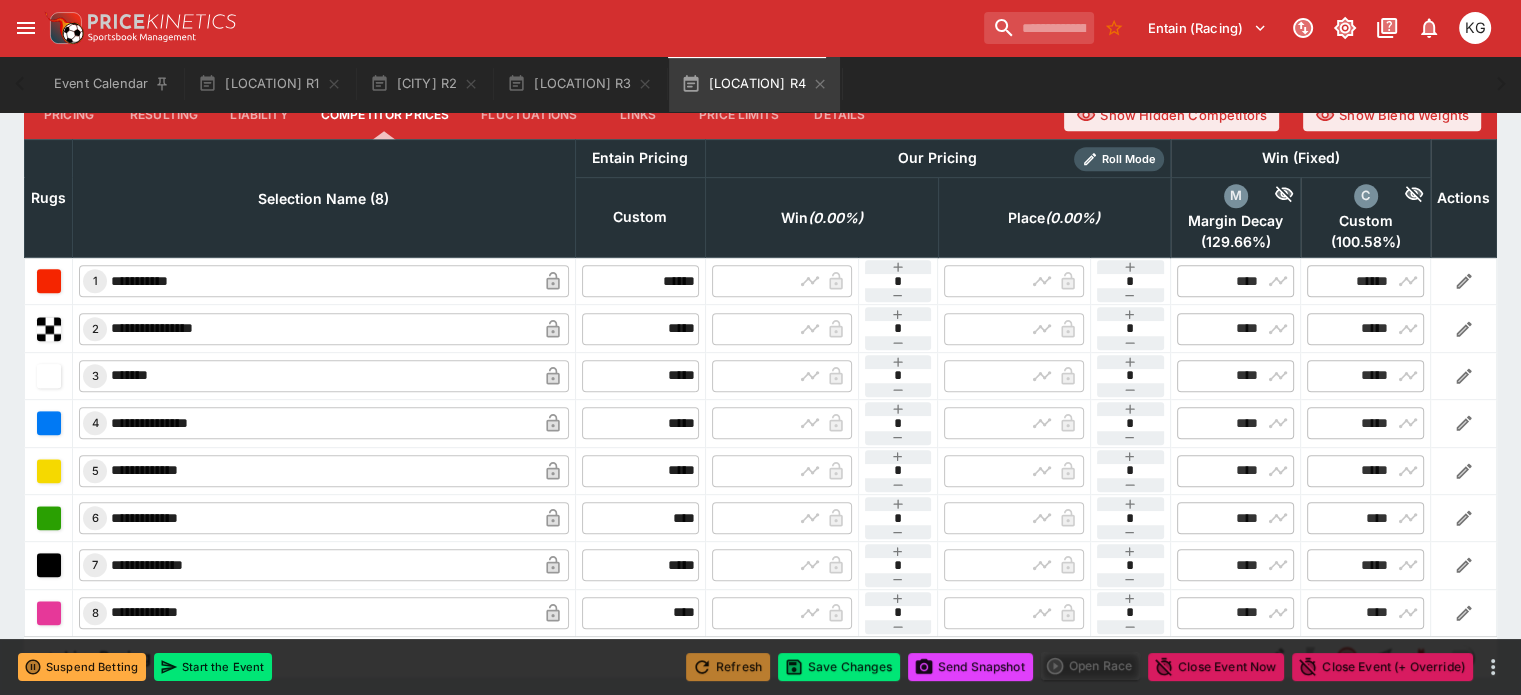 click on "Refresh" at bounding box center [728, 667] 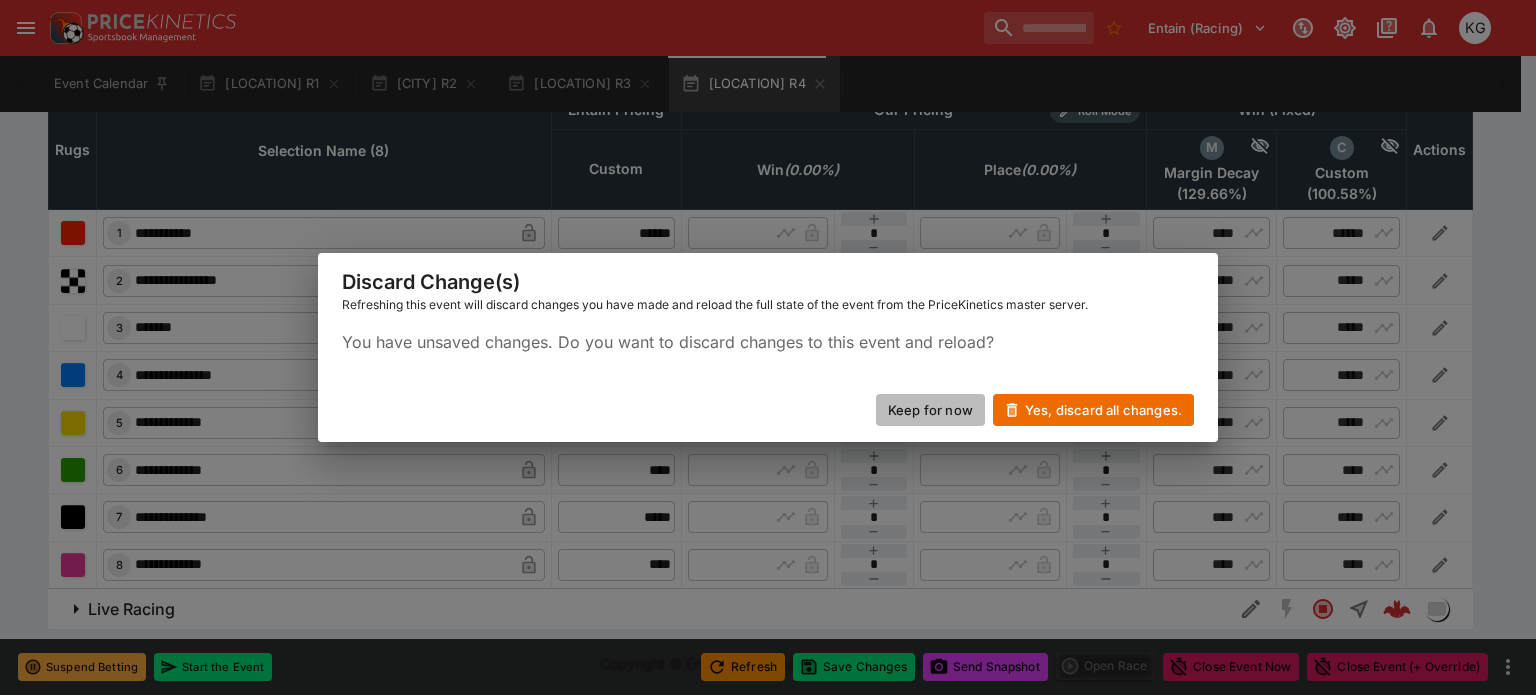 click on "Keep for now" at bounding box center (930, 410) 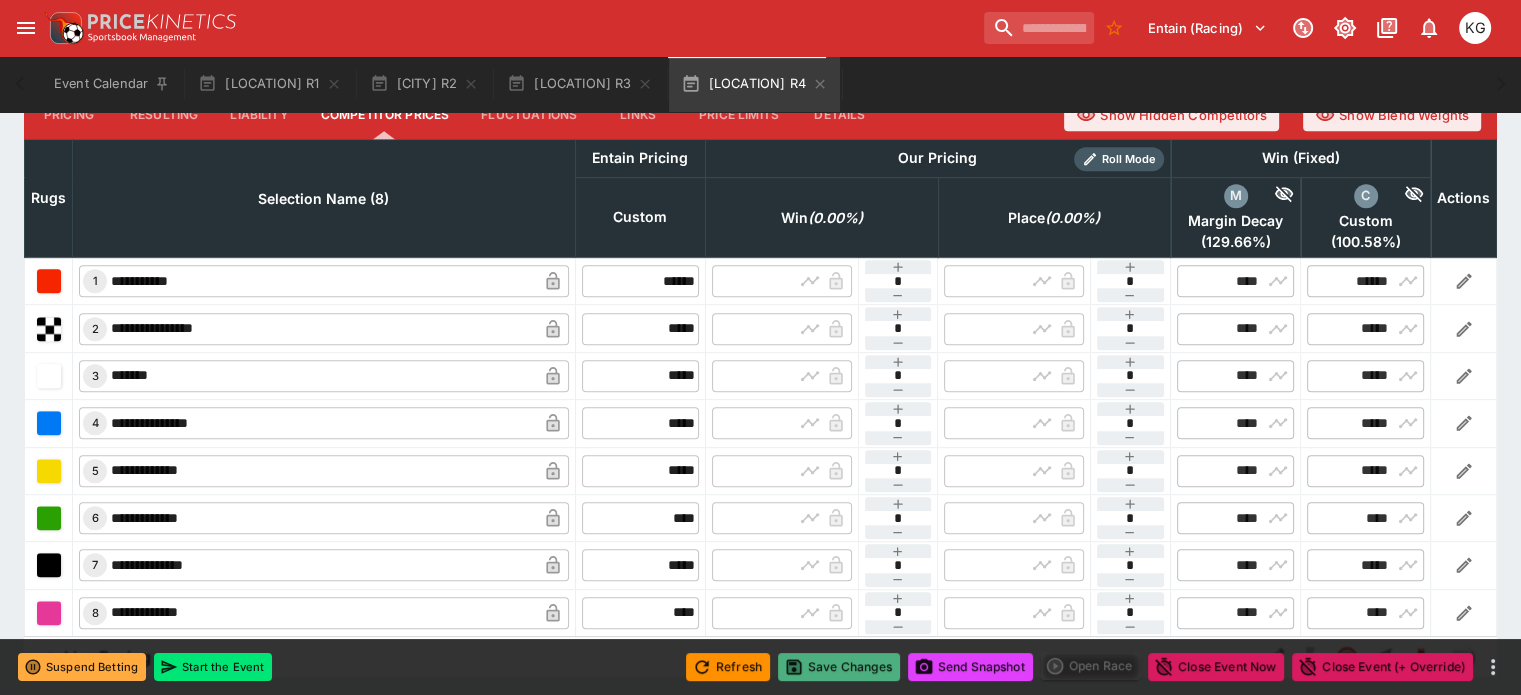 click on "Save Changes" at bounding box center [839, 667] 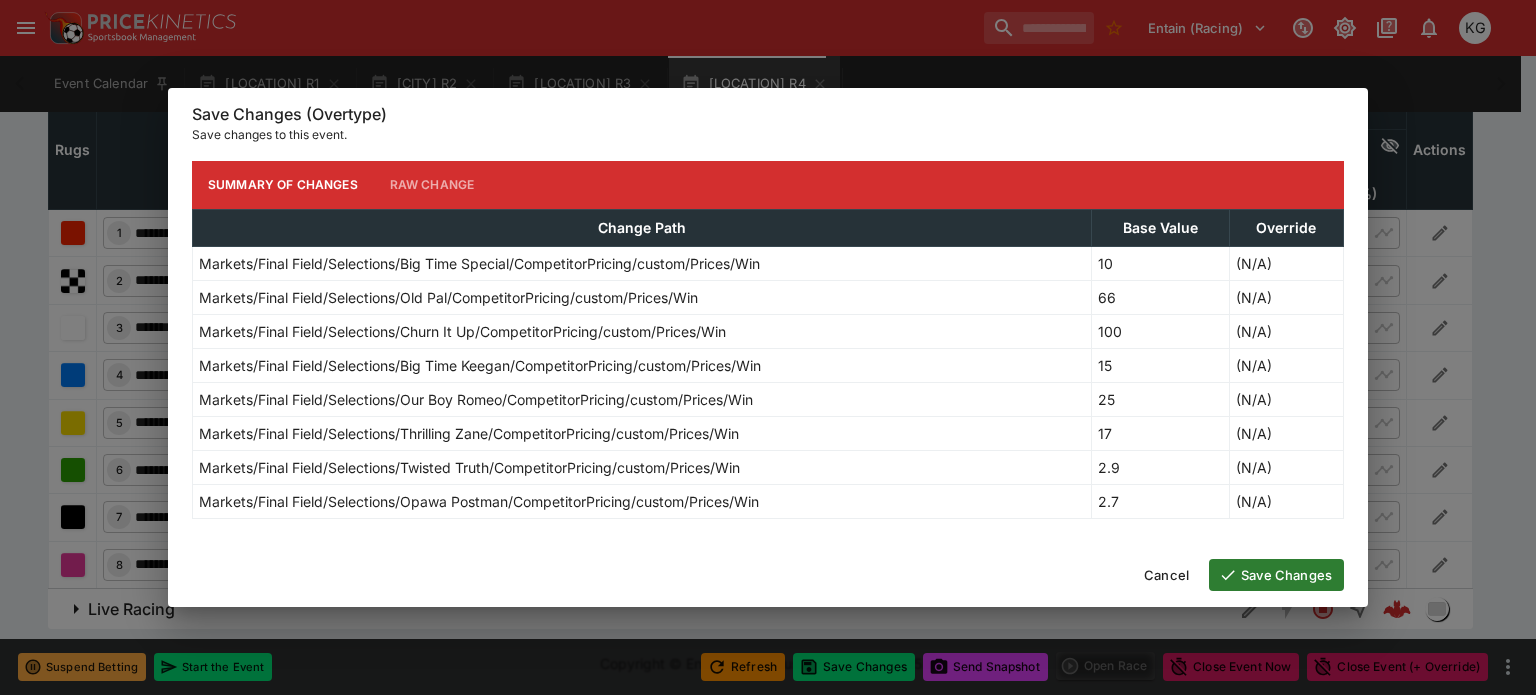 click on "Save Changes" at bounding box center [1276, 575] 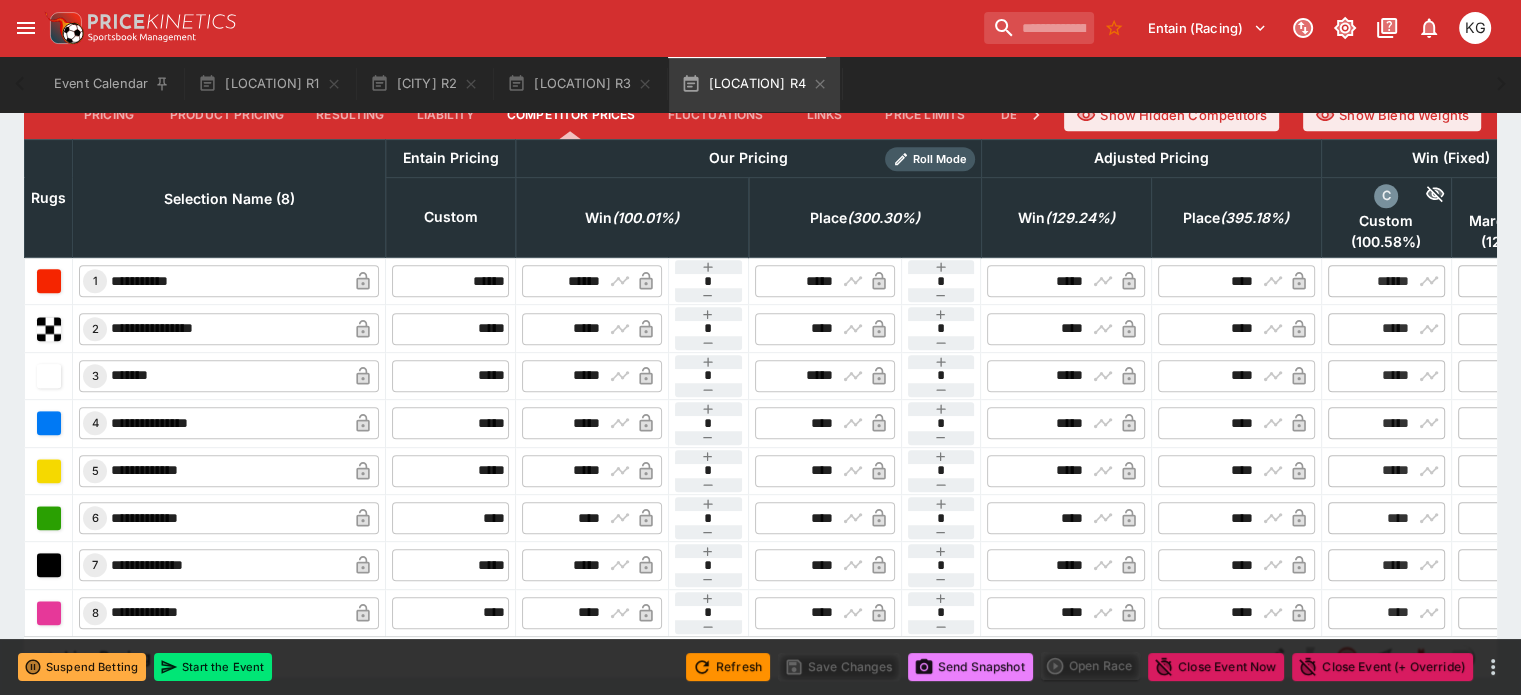 click on "Send Snapshot" at bounding box center [970, 667] 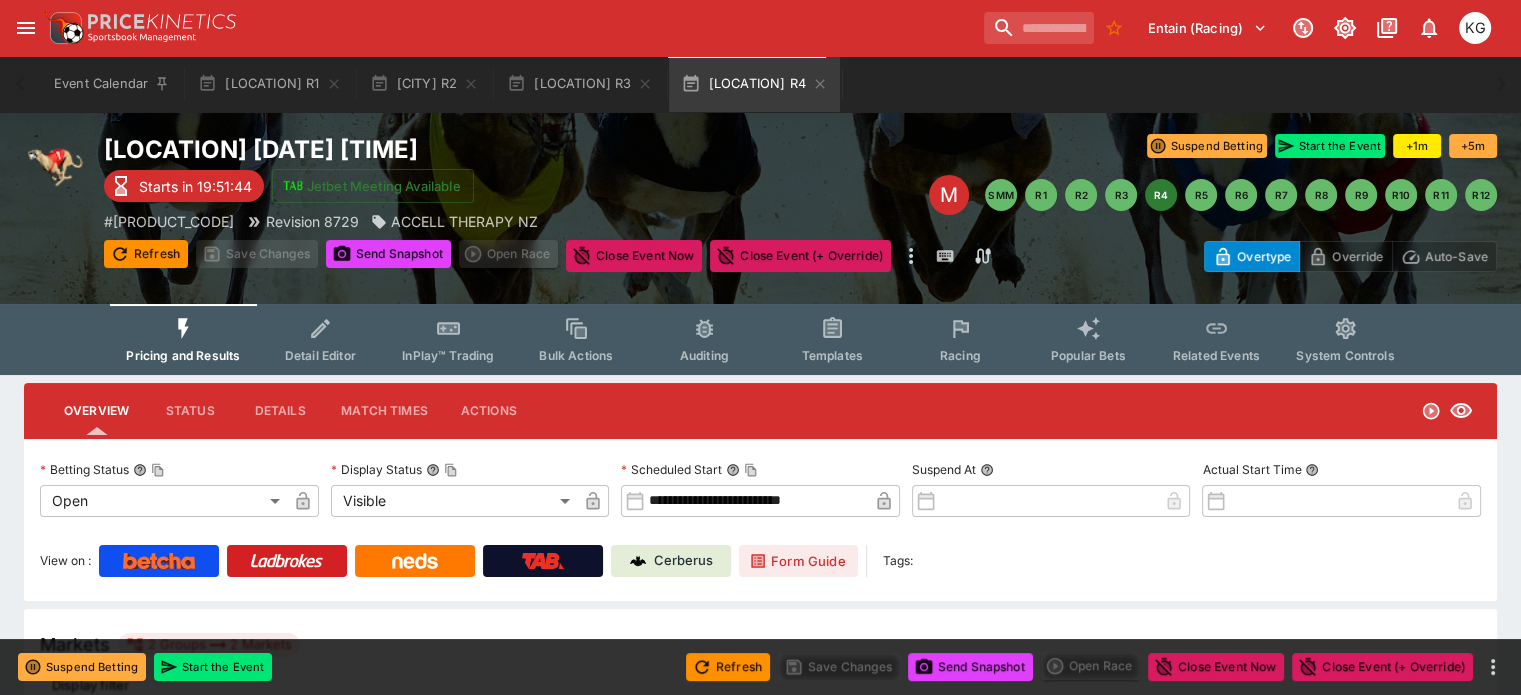 scroll, scrollTop: 0, scrollLeft: 0, axis: both 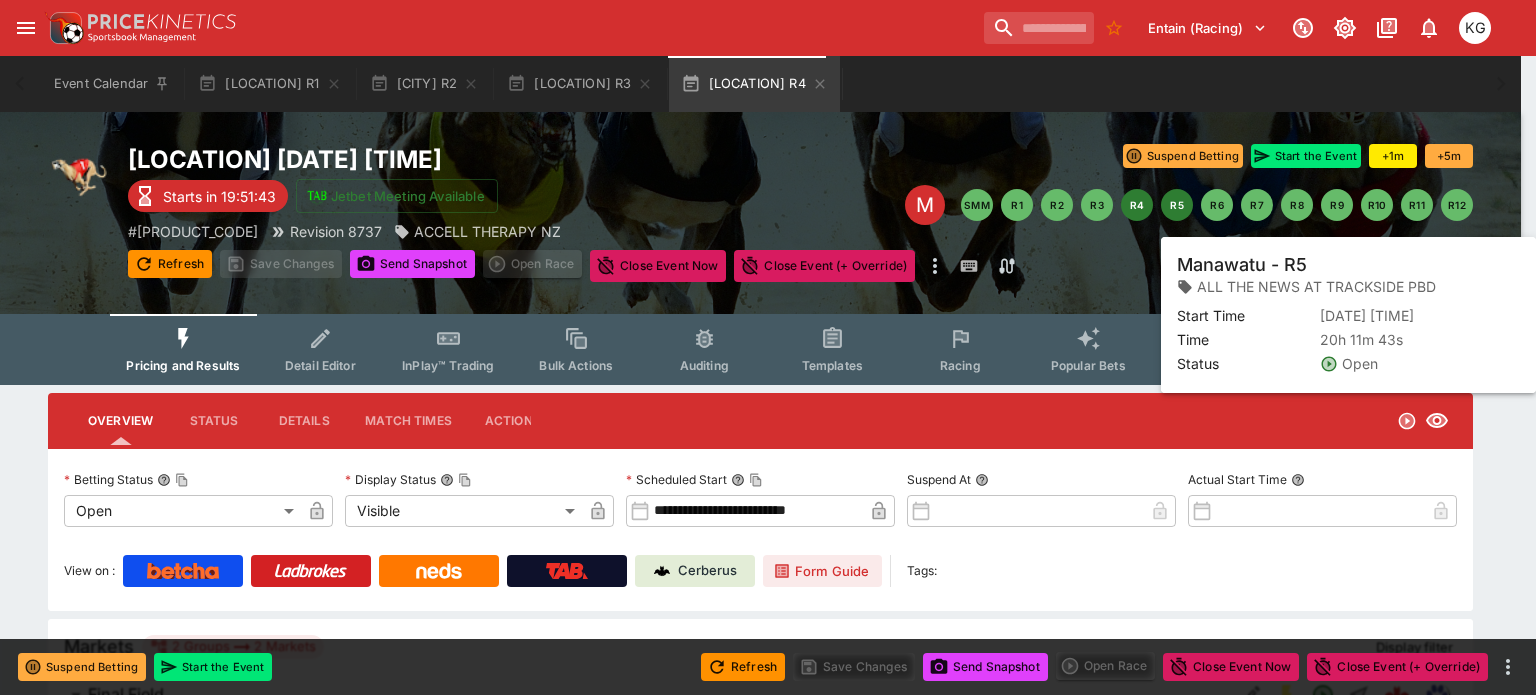 click on "R5" at bounding box center [1177, 205] 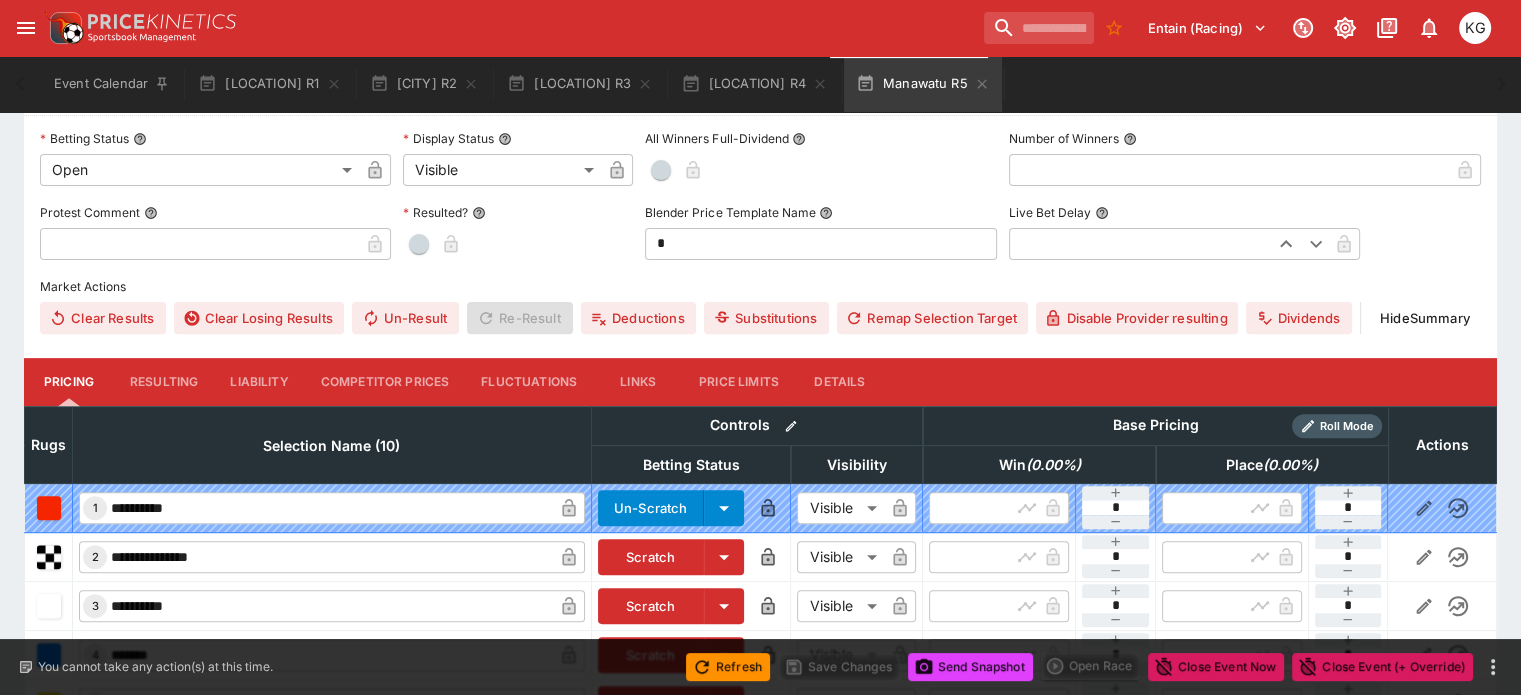 scroll, scrollTop: 730, scrollLeft: 0, axis: vertical 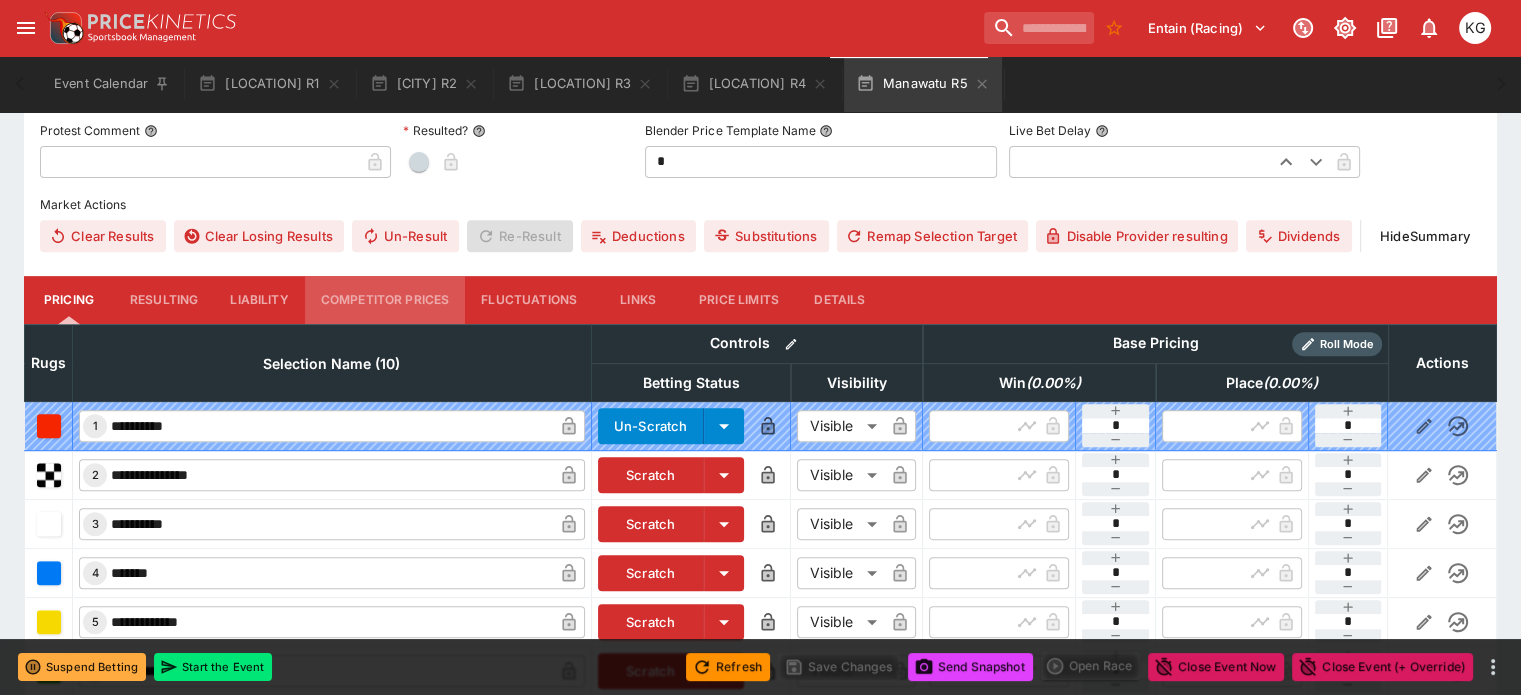 click on "Competitor Prices" at bounding box center [385, 300] 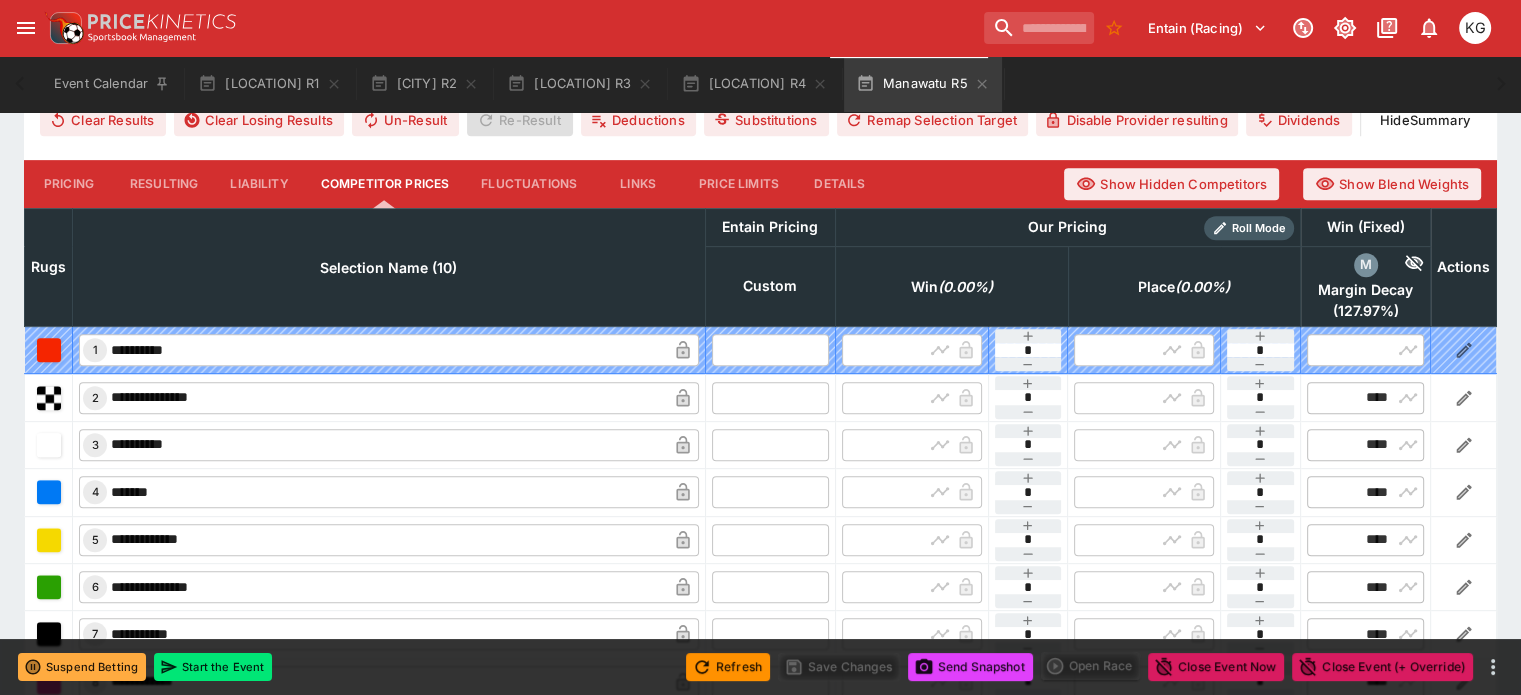 scroll, scrollTop: 832, scrollLeft: 0, axis: vertical 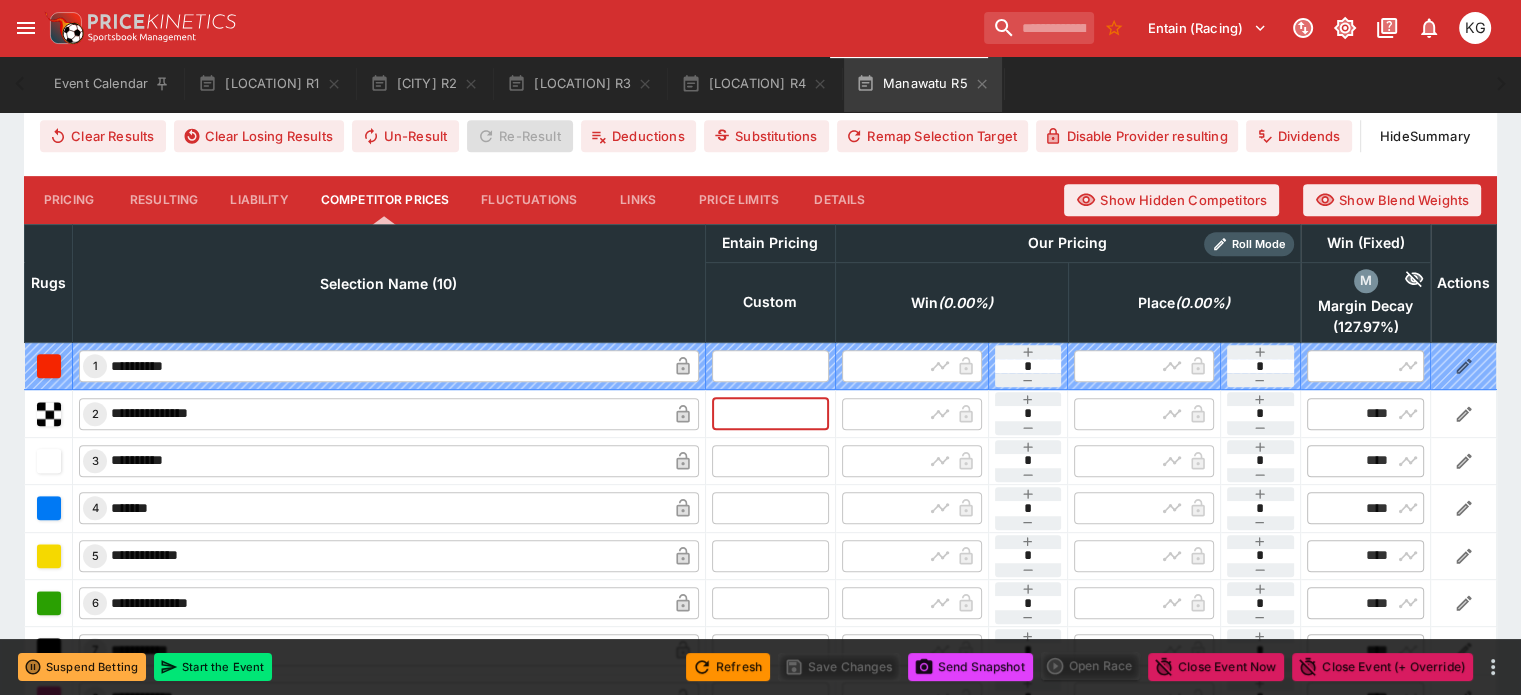 click at bounding box center (770, 413) 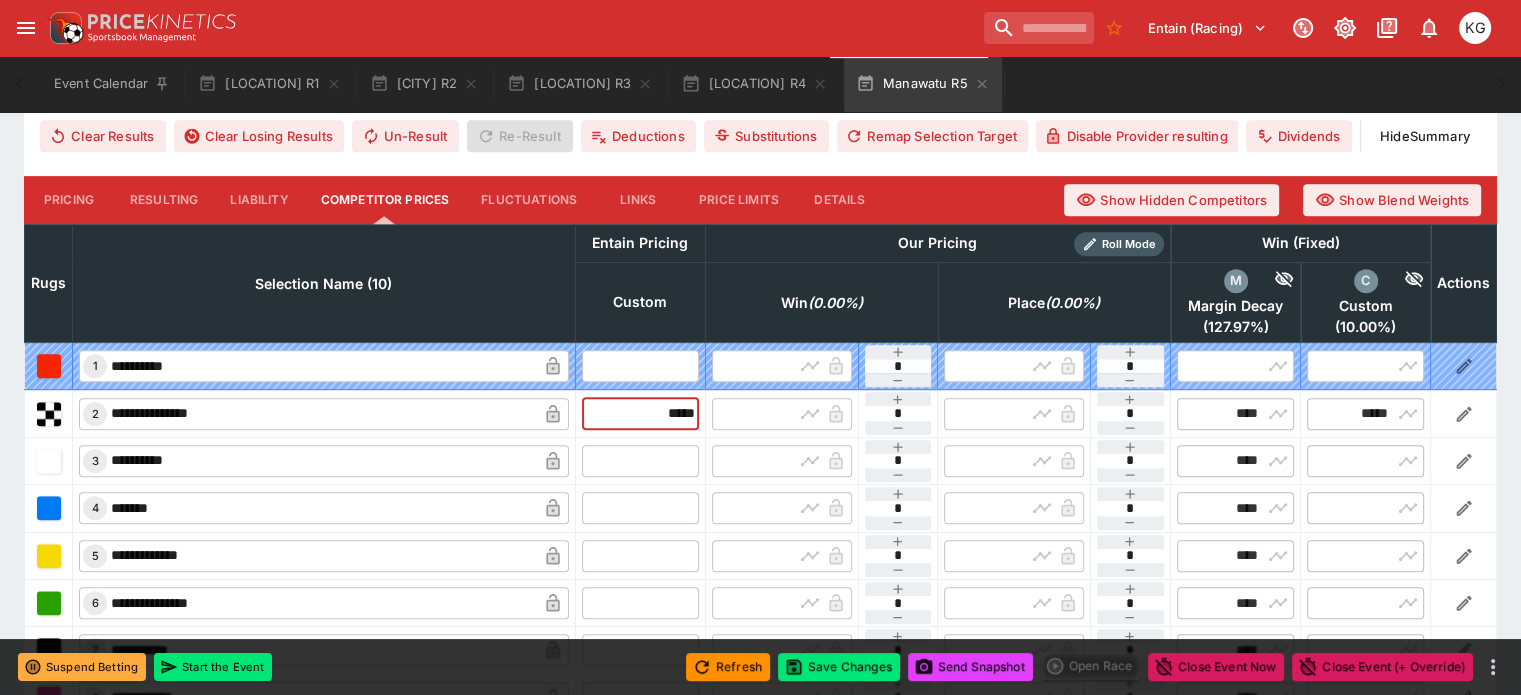 click at bounding box center [640, 461] 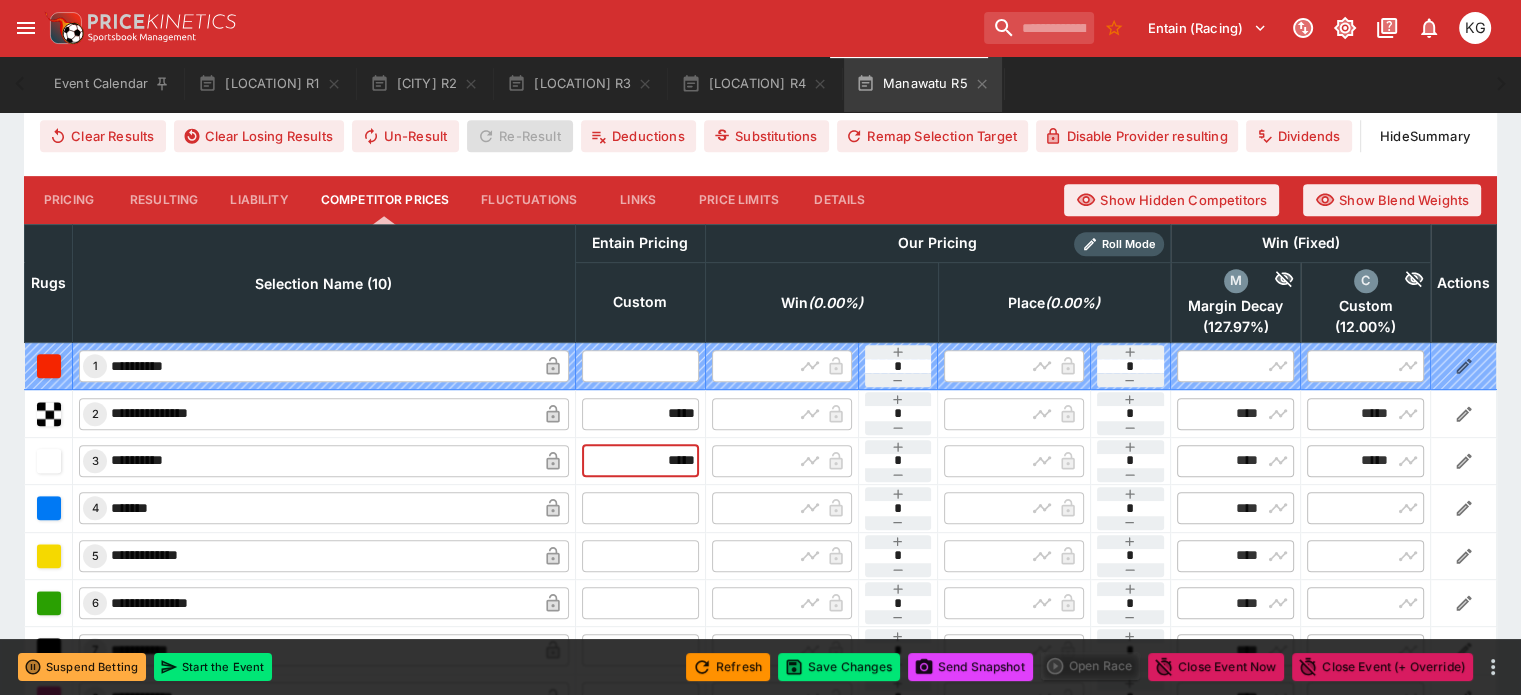 click at bounding box center [640, 508] 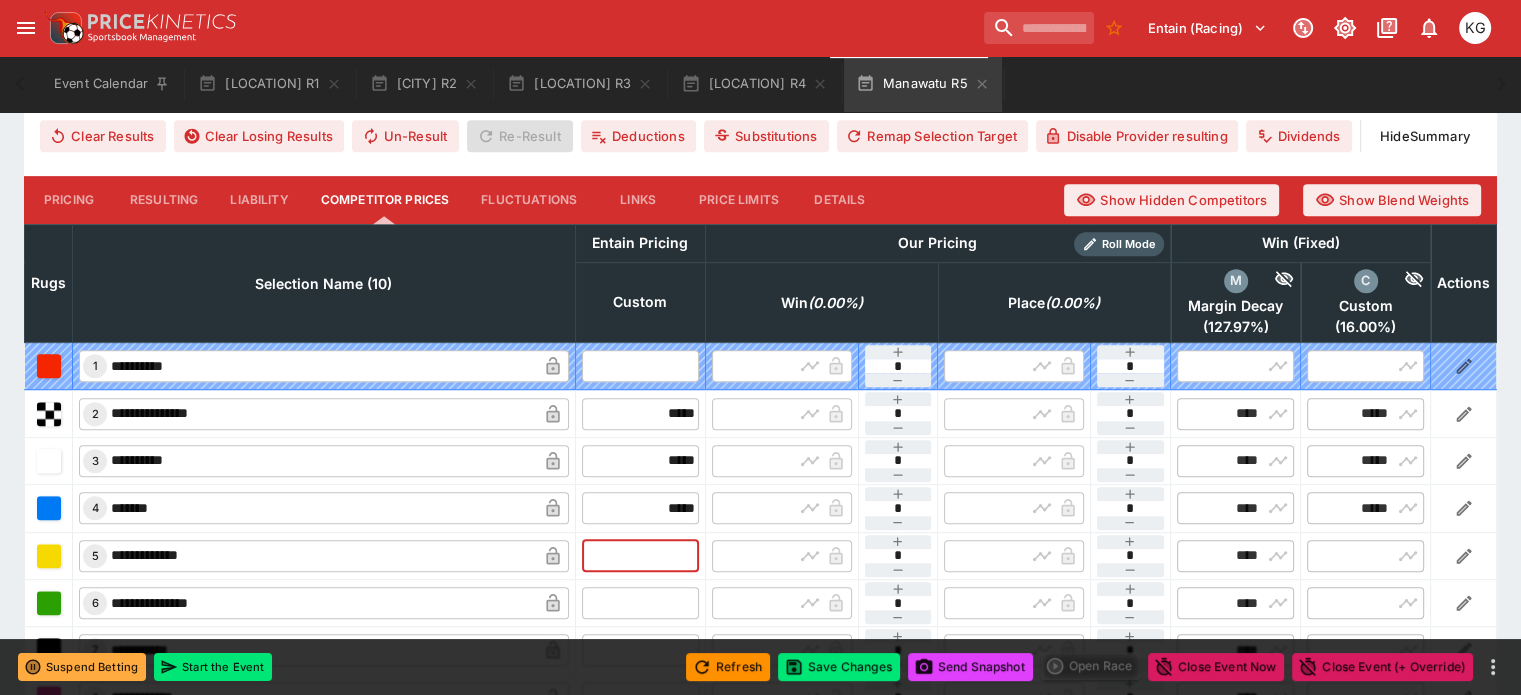 click at bounding box center (640, 556) 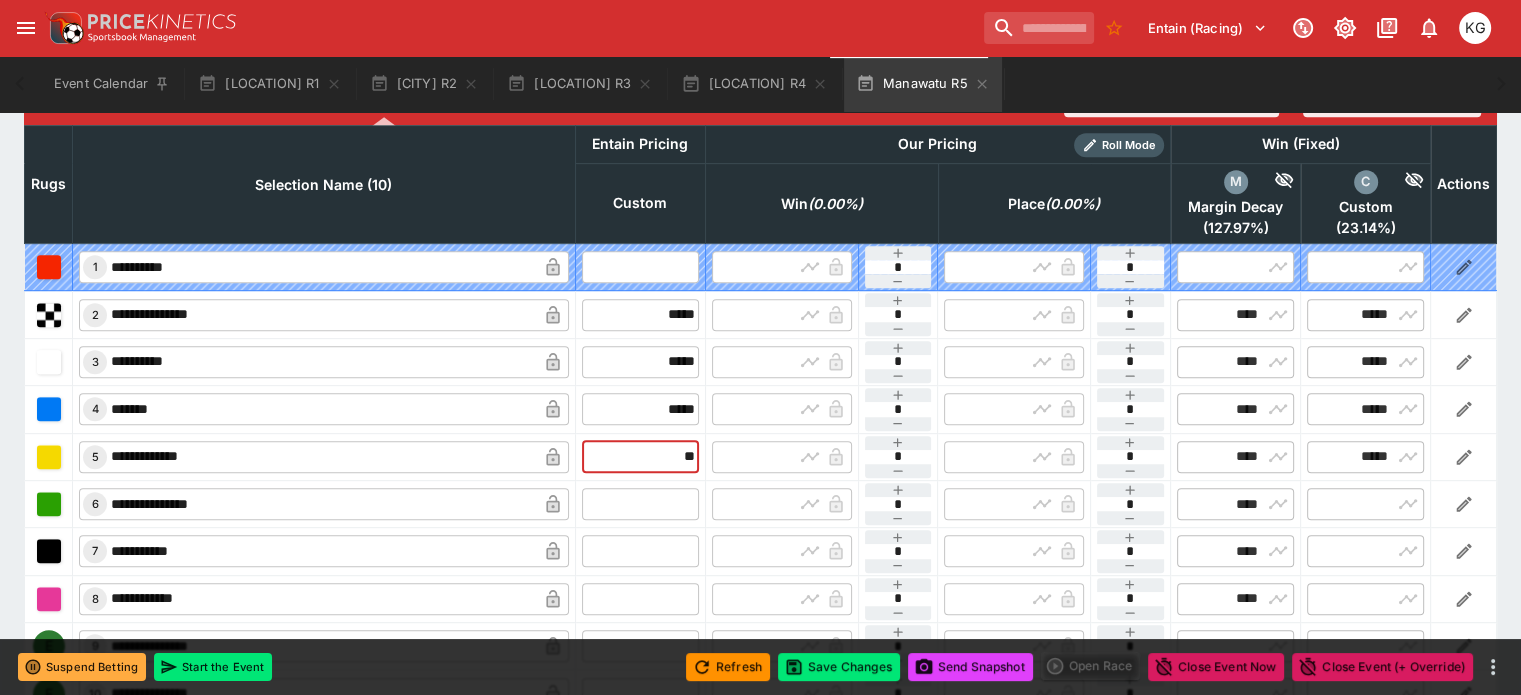 scroll, scrollTop: 932, scrollLeft: 0, axis: vertical 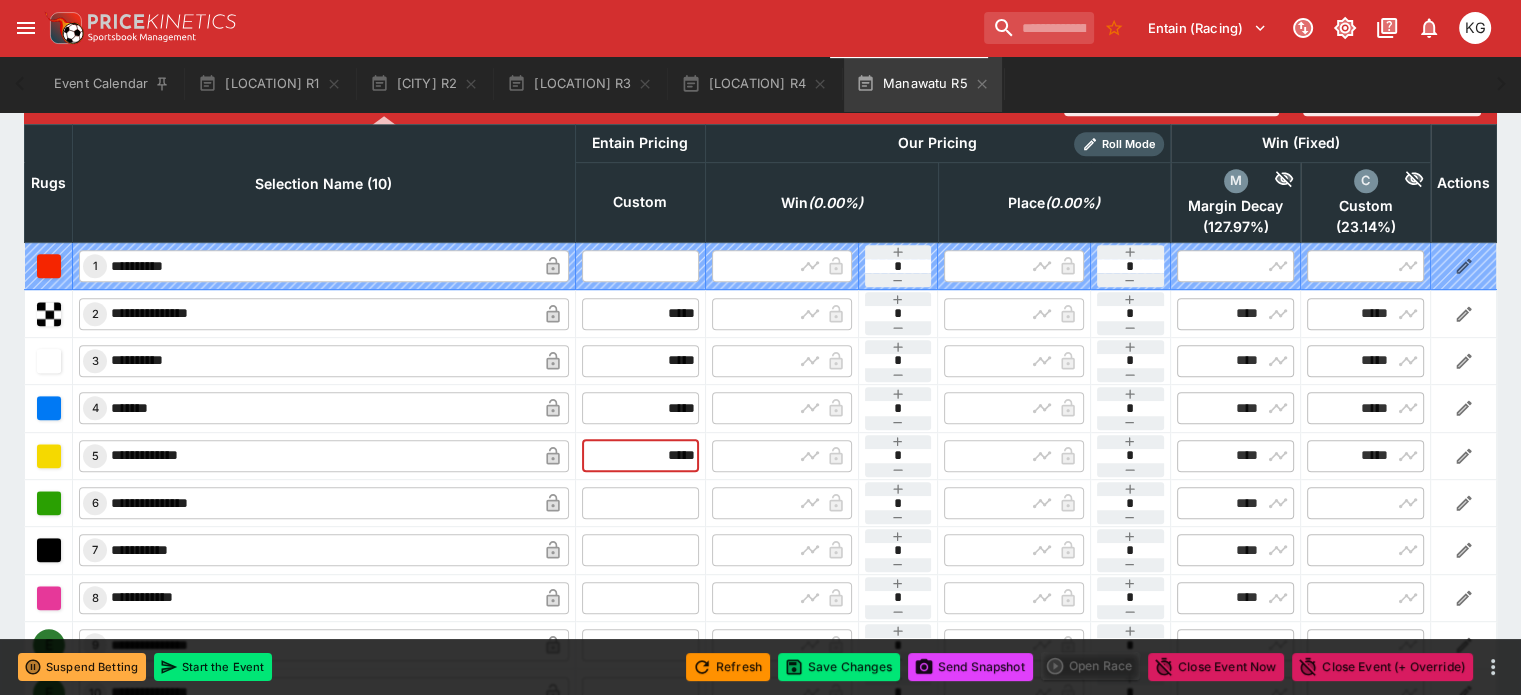 click at bounding box center (640, 503) 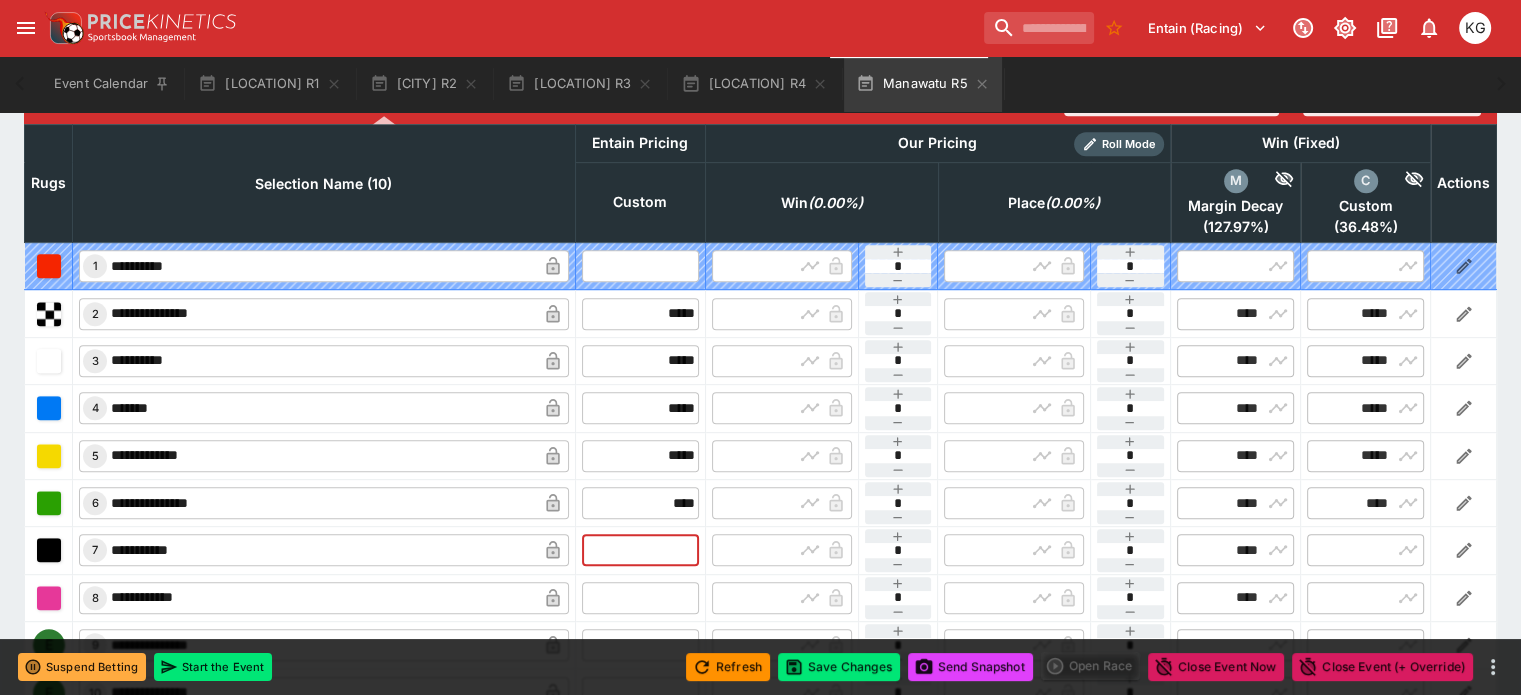 click at bounding box center (640, 550) 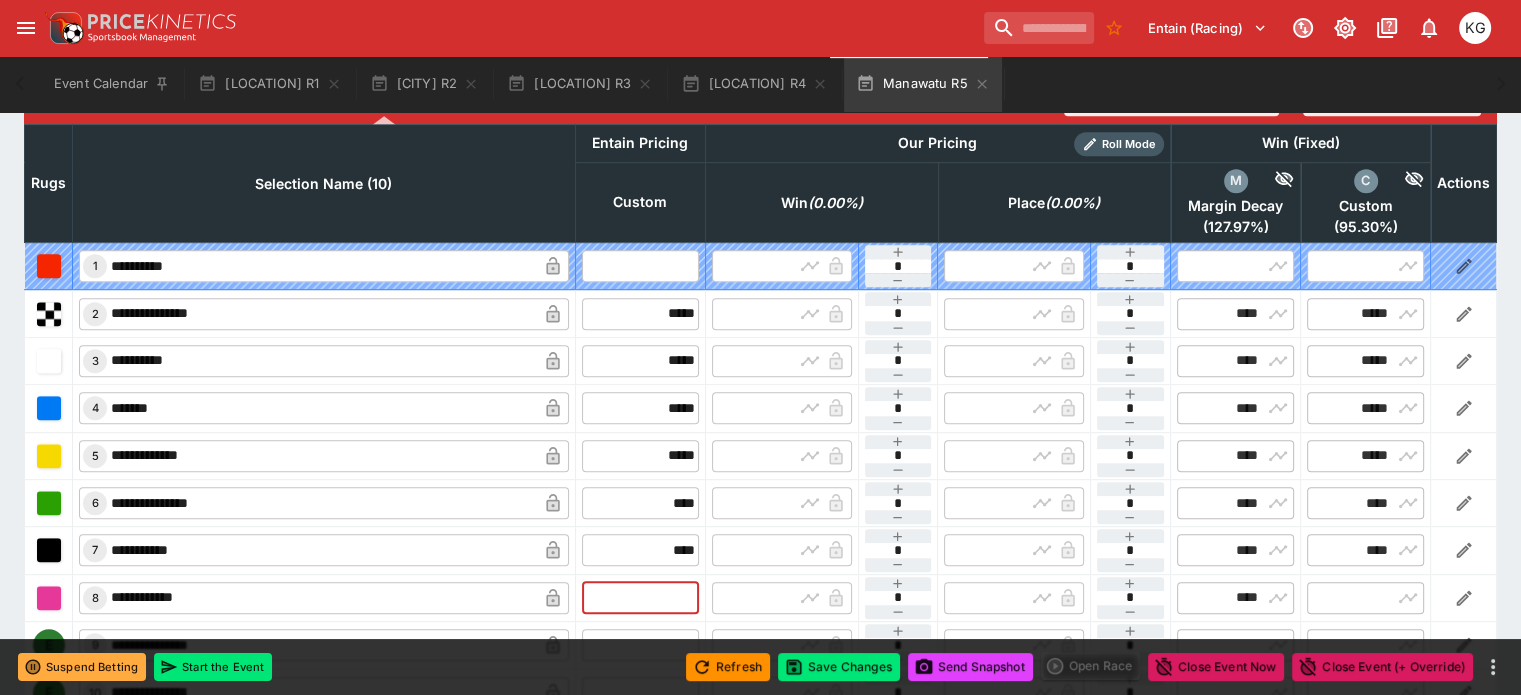 click at bounding box center [640, 598] 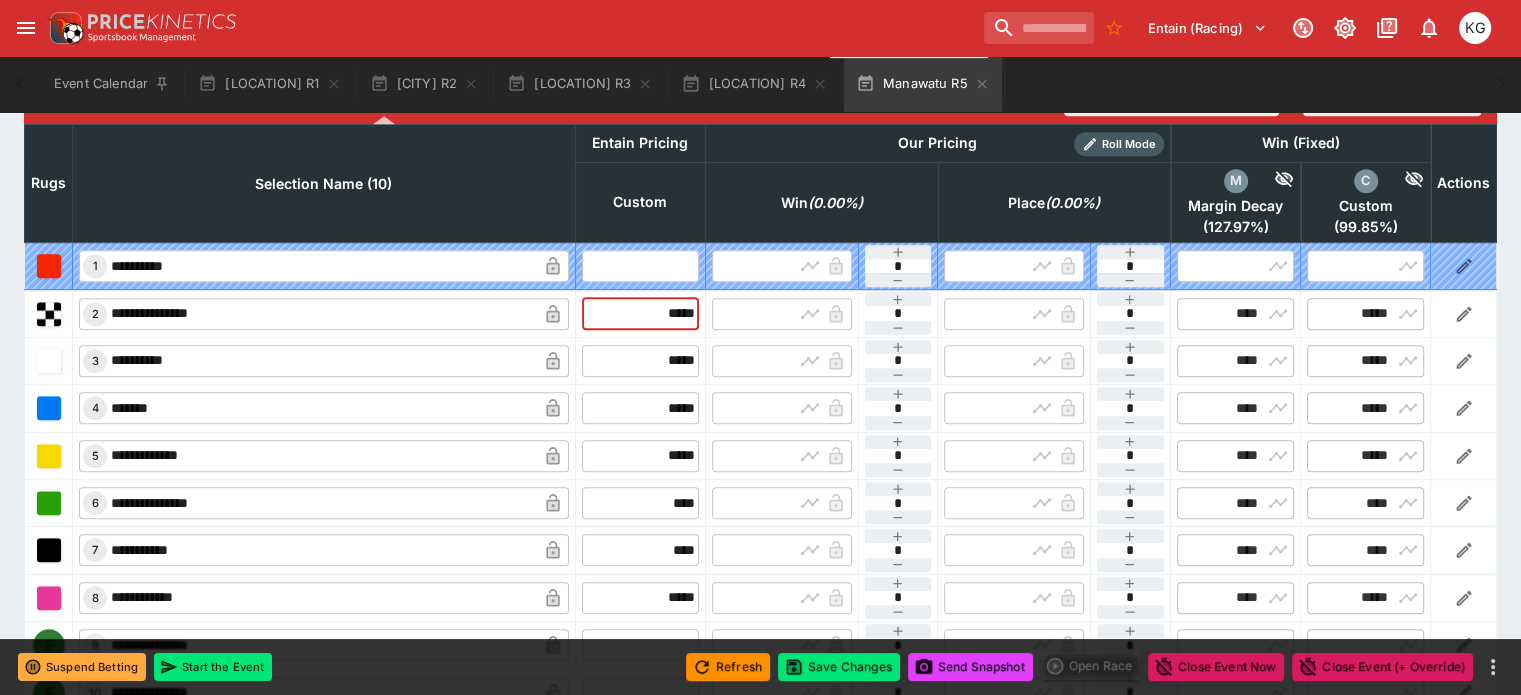 drag, startPoint x: 613, startPoint y: 254, endPoint x: 711, endPoint y: 262, distance: 98.32599 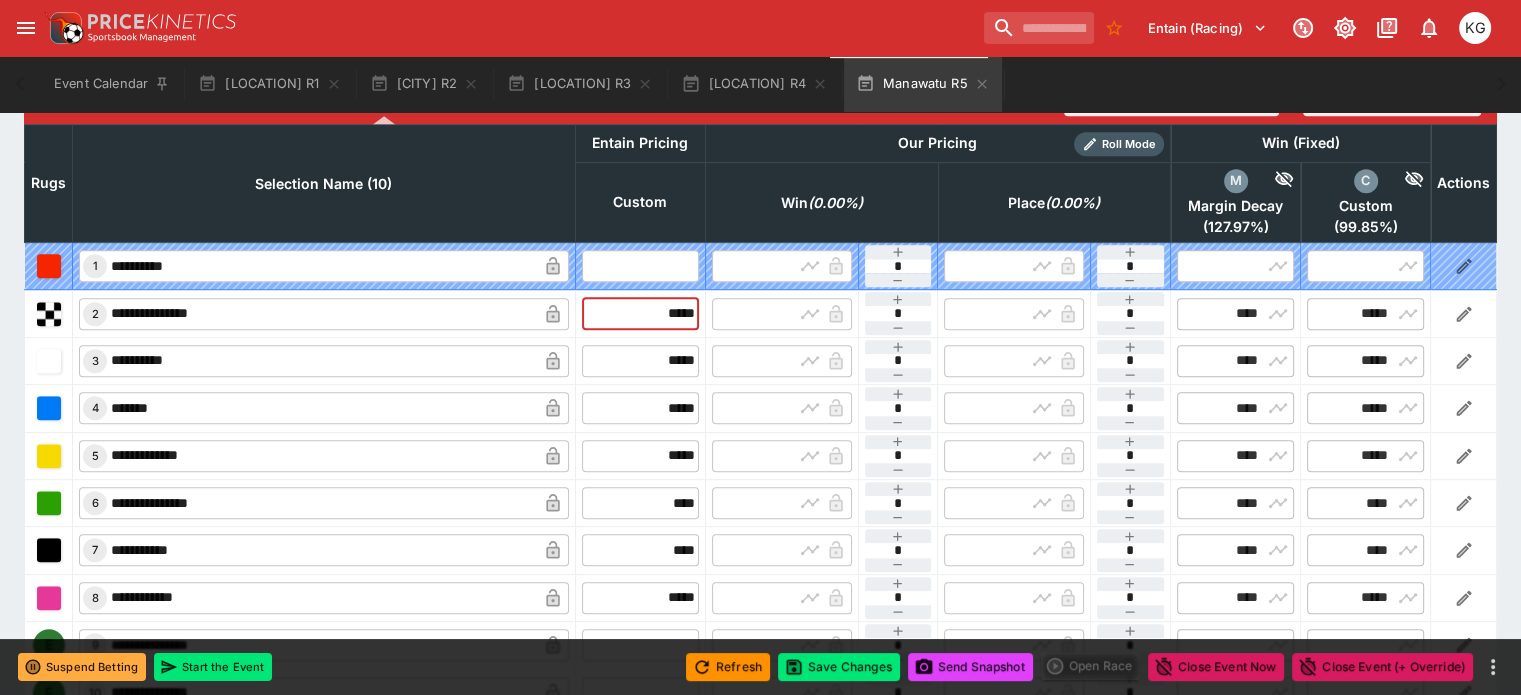 click on "**********" at bounding box center (761, 313) 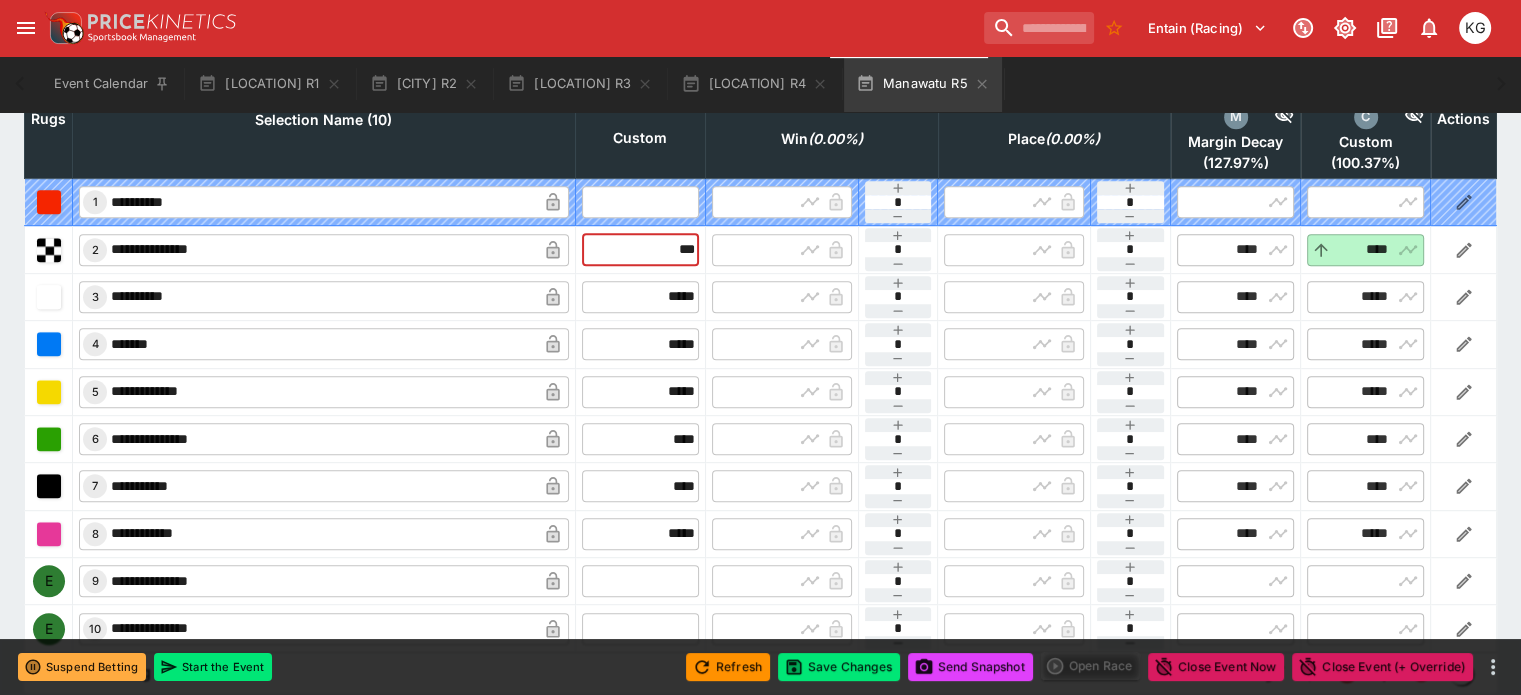 scroll, scrollTop: 1012, scrollLeft: 0, axis: vertical 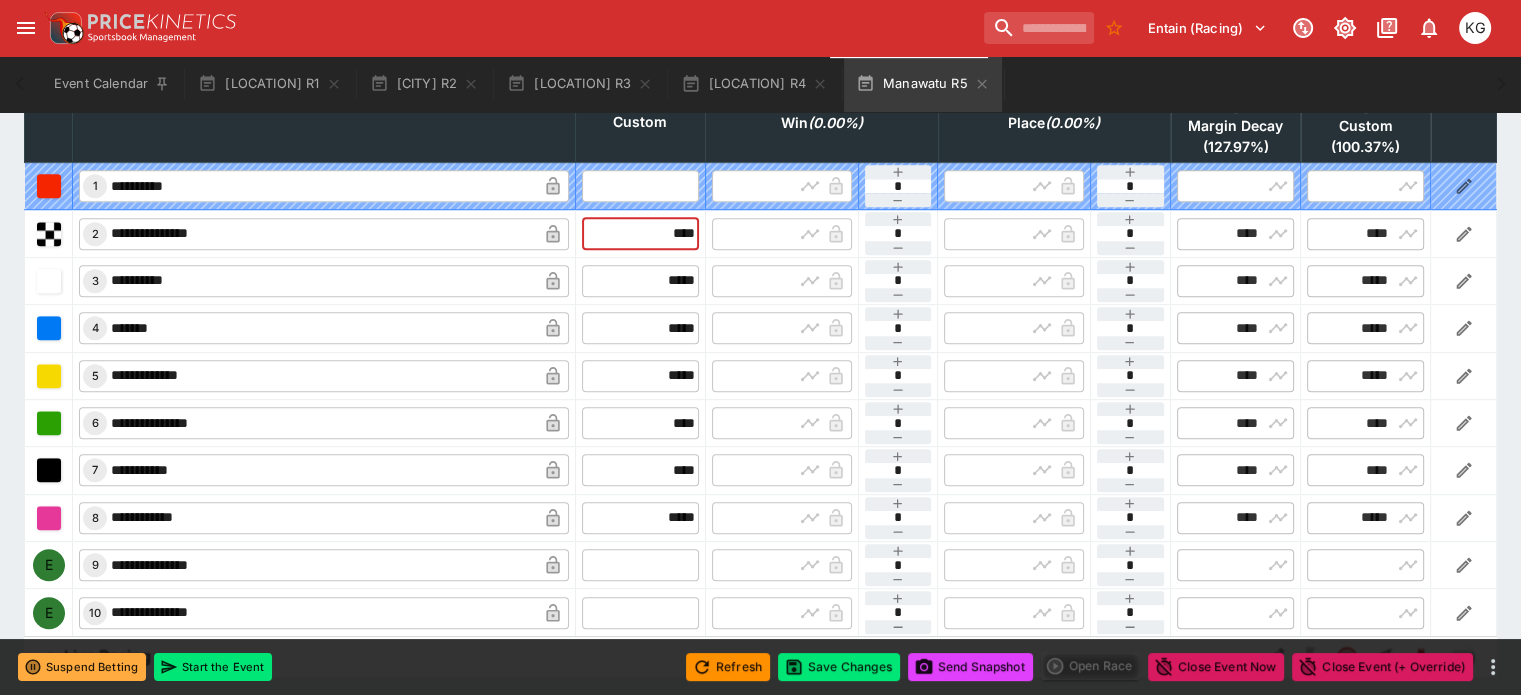 click at bounding box center (640, 565) 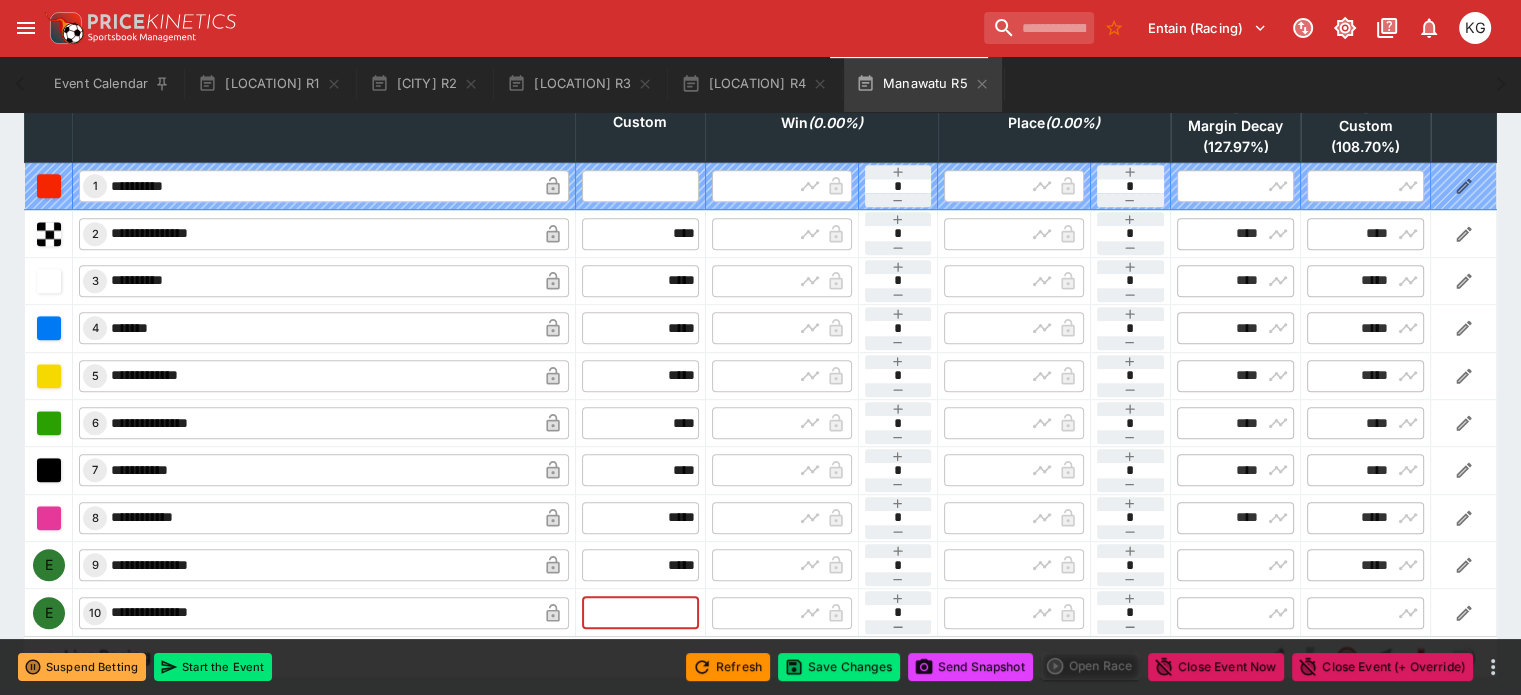 click at bounding box center (640, 613) 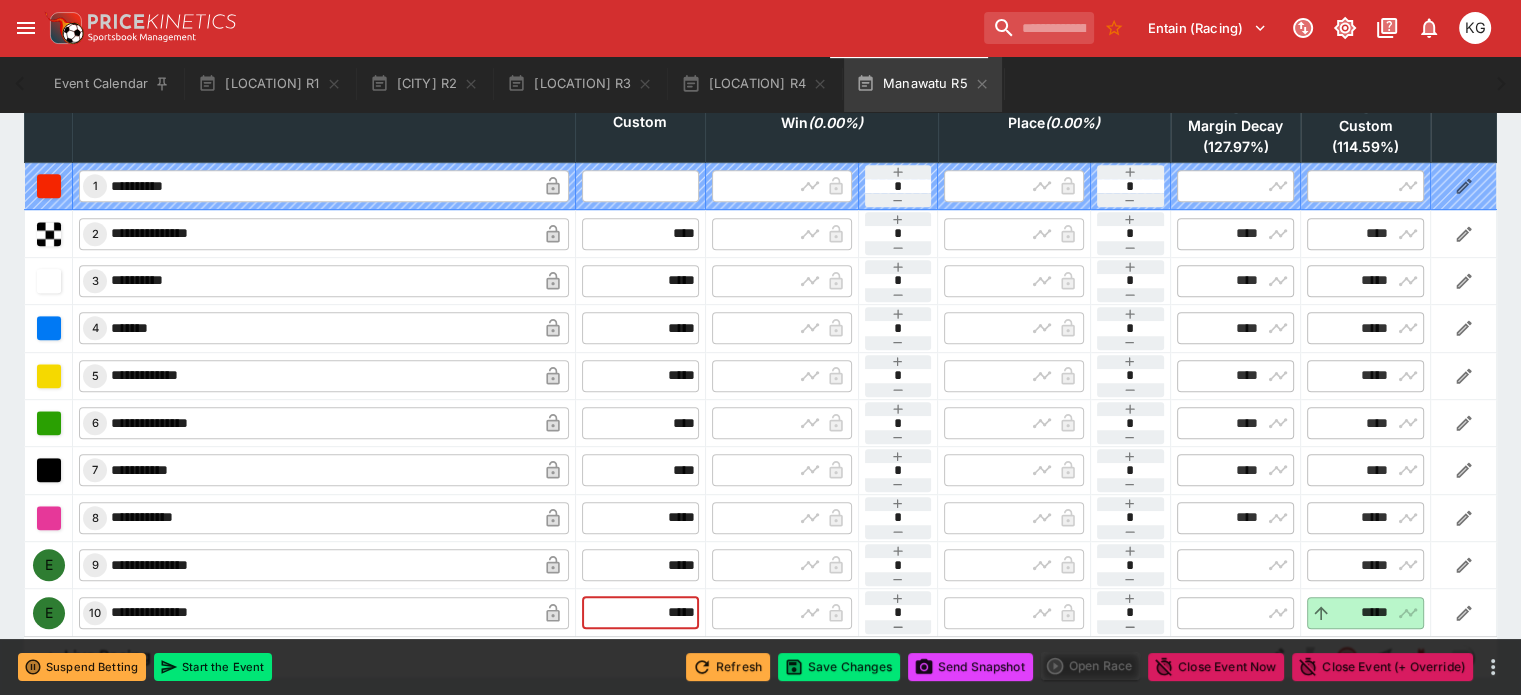 click on "Refresh" at bounding box center (728, 667) 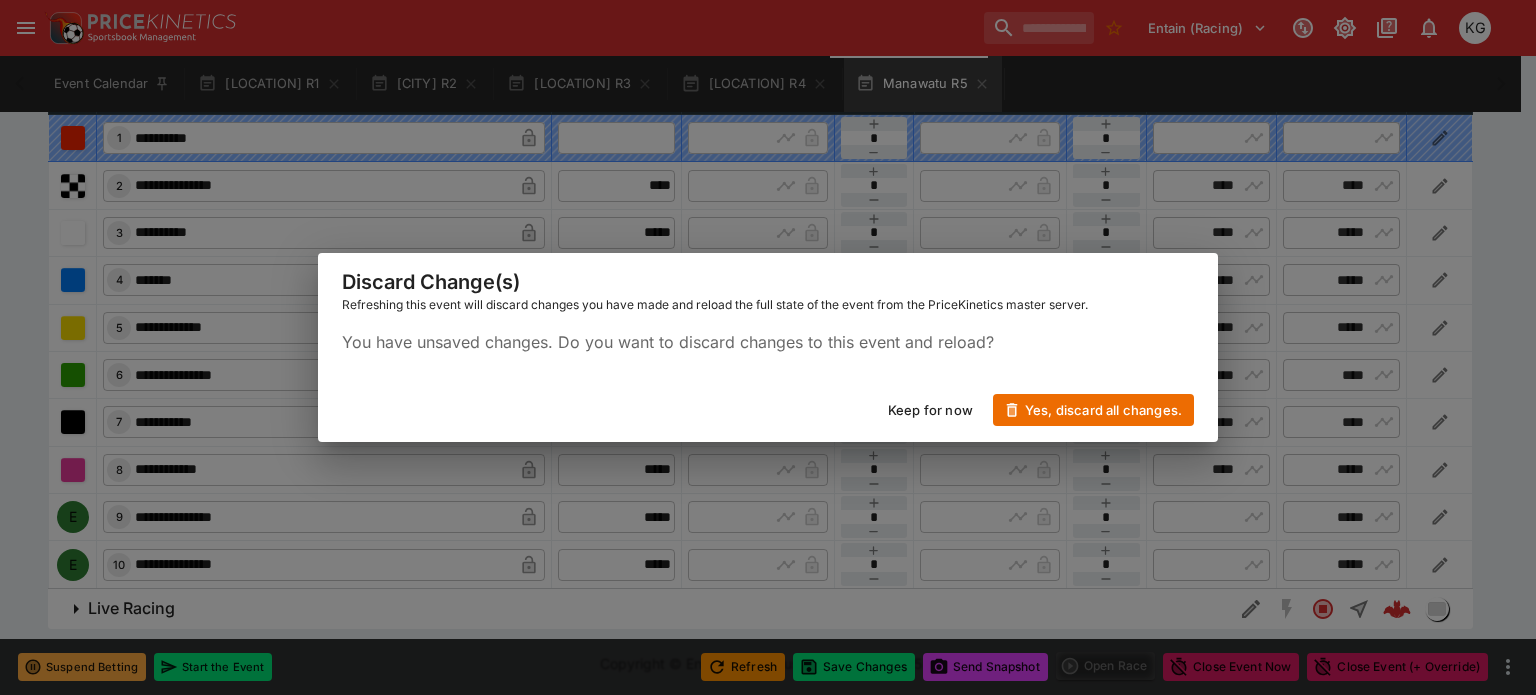 click on "Keep for now" at bounding box center (930, 410) 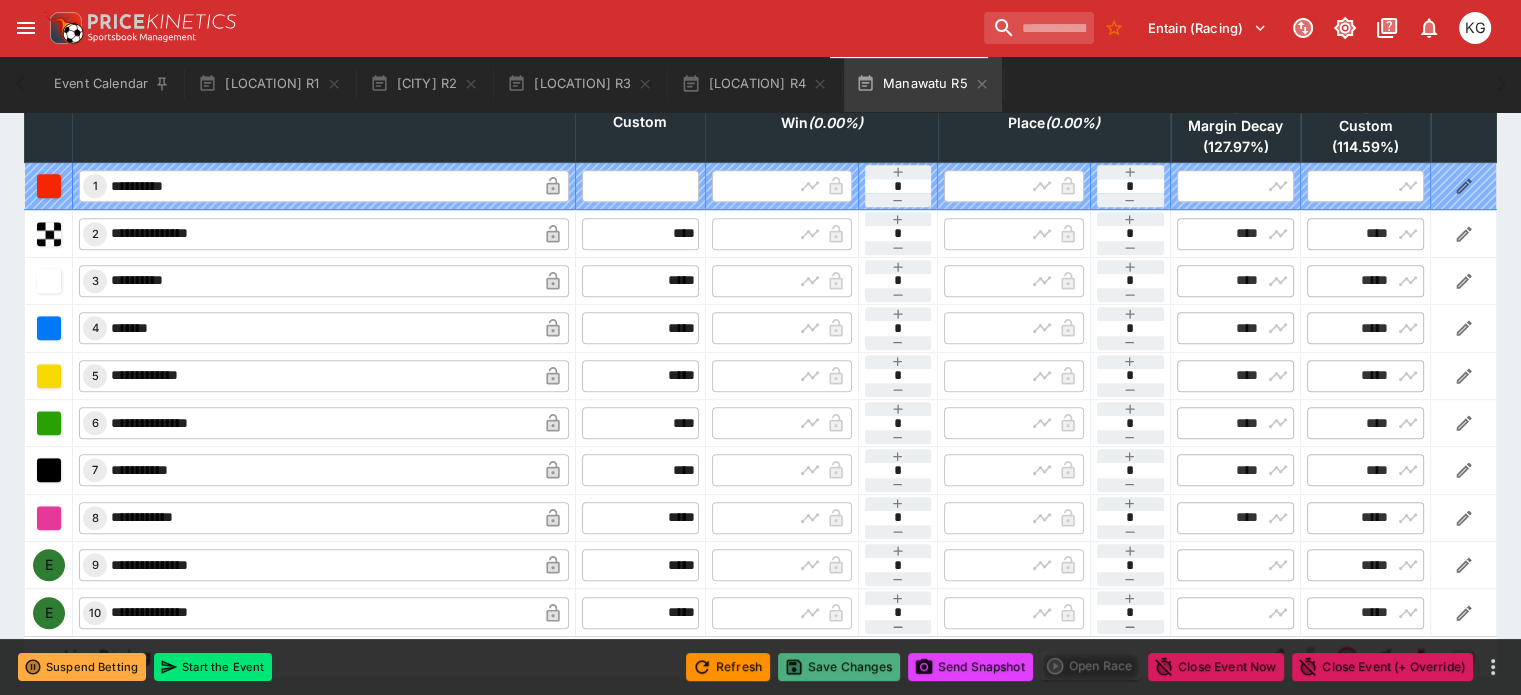 click on "Save Changes" at bounding box center (839, 667) 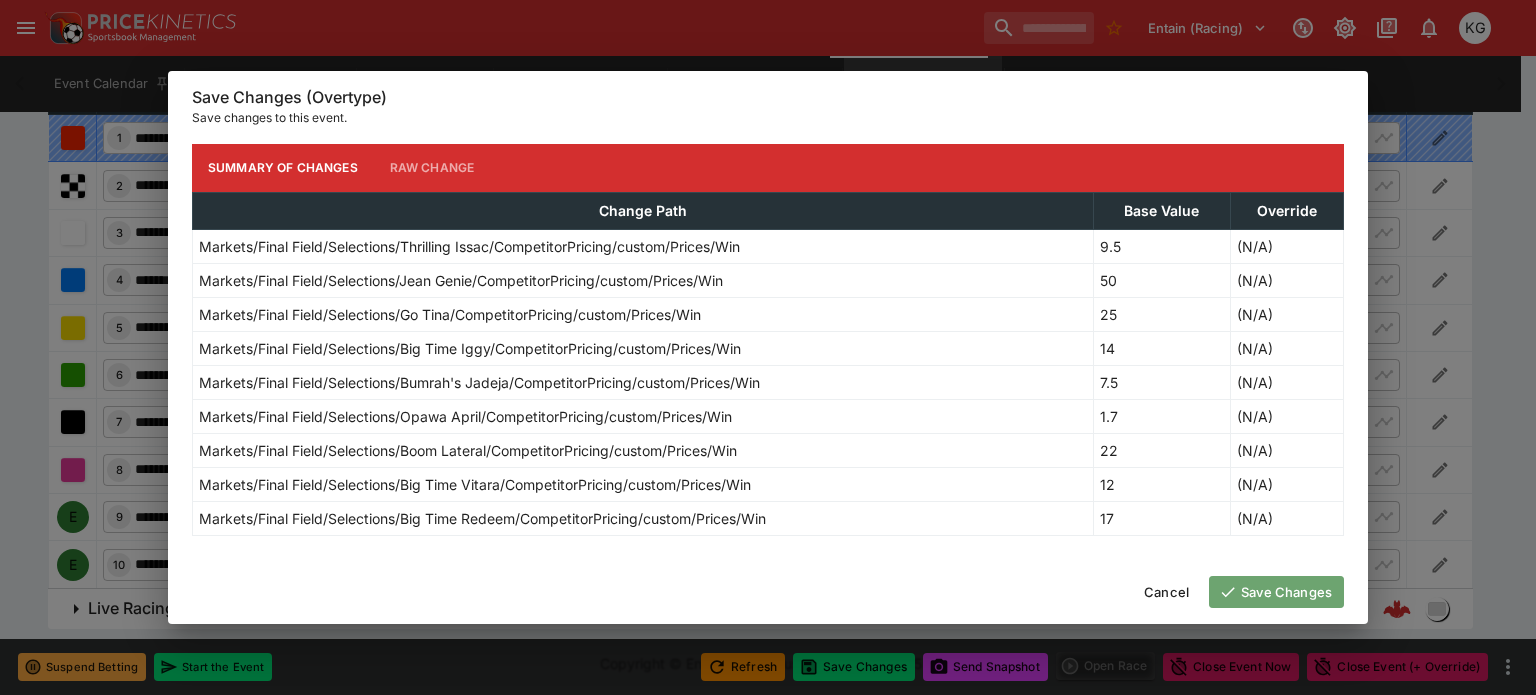 click on "Save Changes" at bounding box center [1276, 592] 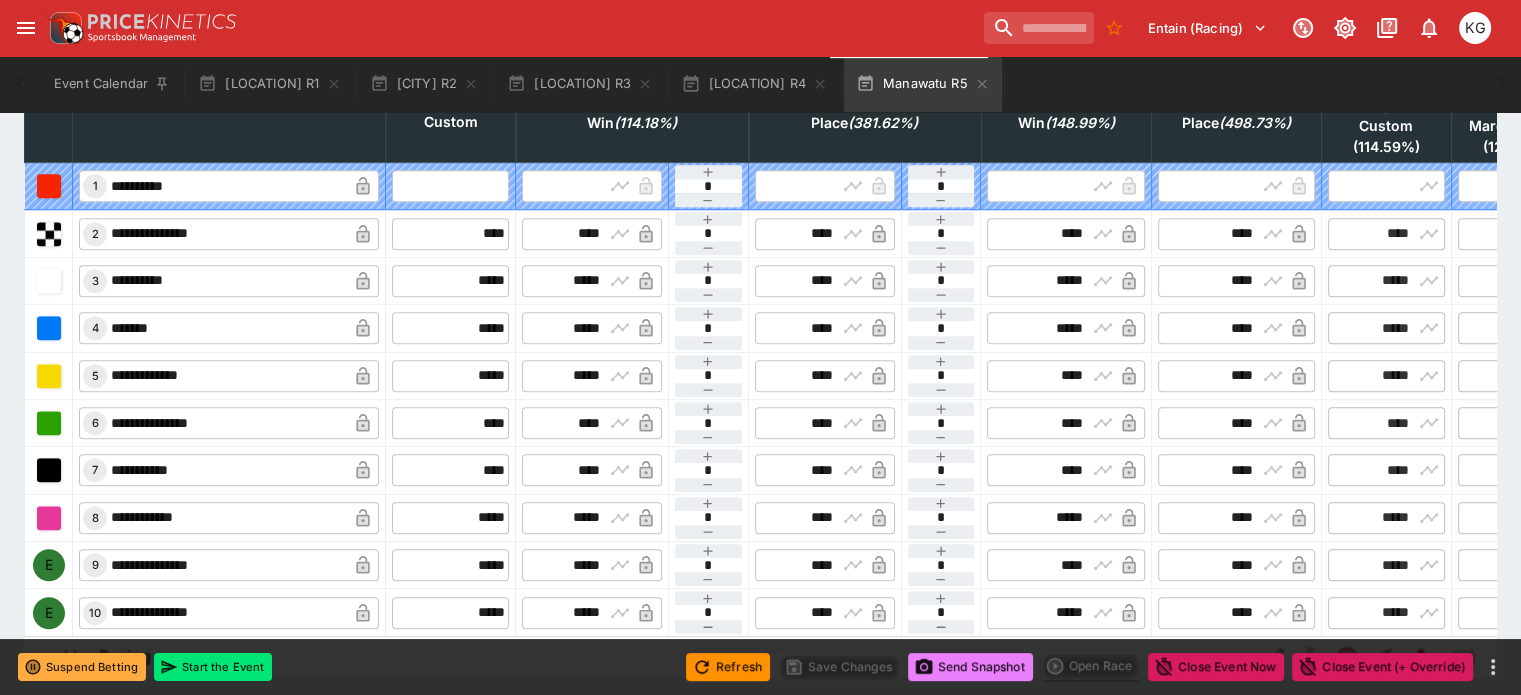 click on "Send Snapshot" at bounding box center (970, 667) 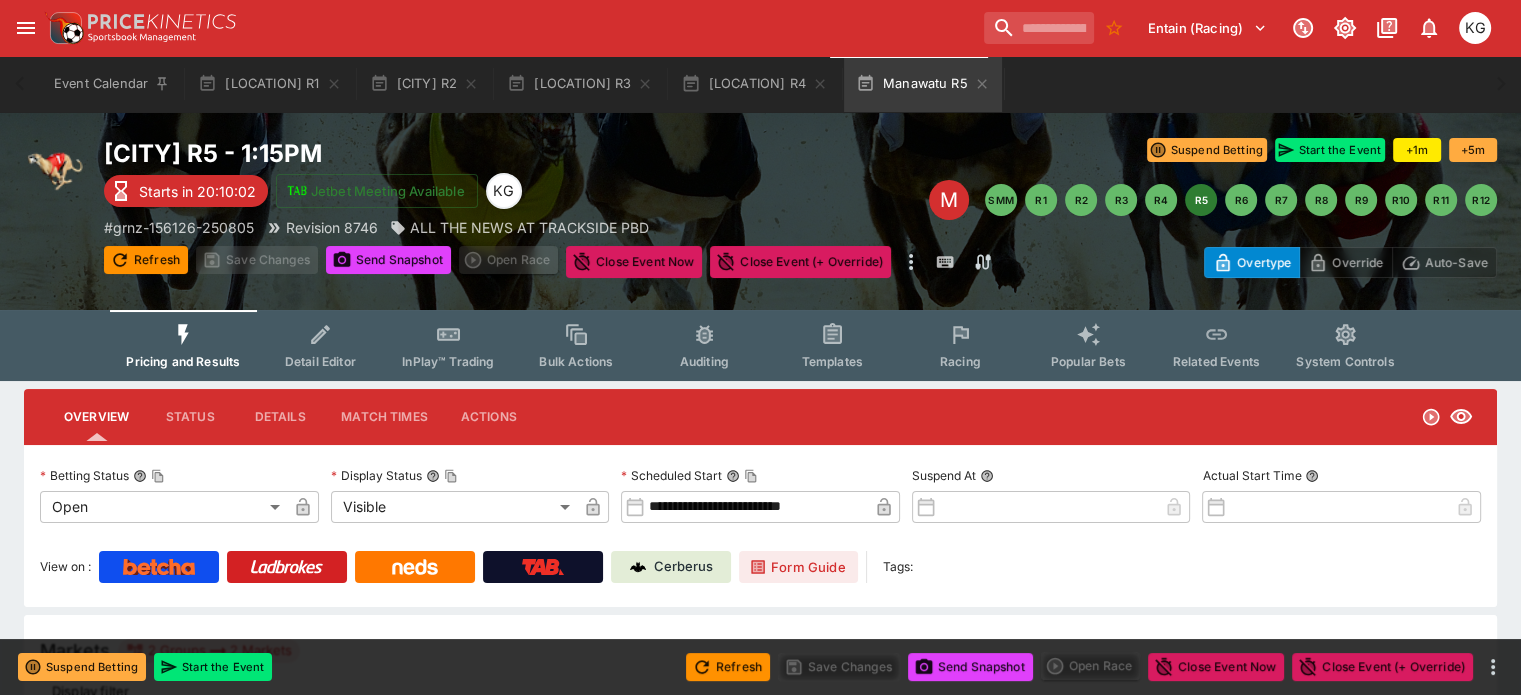 scroll, scrollTop: 0, scrollLeft: 0, axis: both 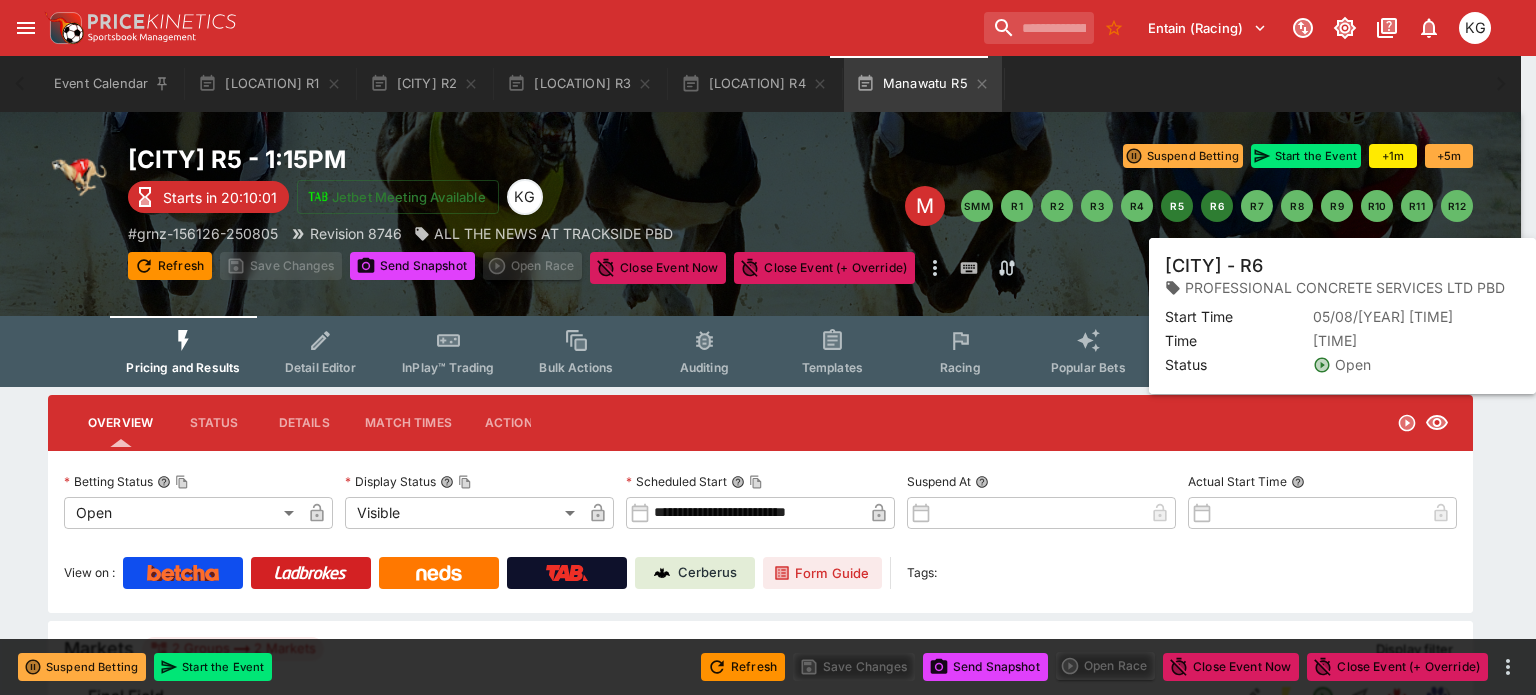 click on "R6" at bounding box center (1217, 206) 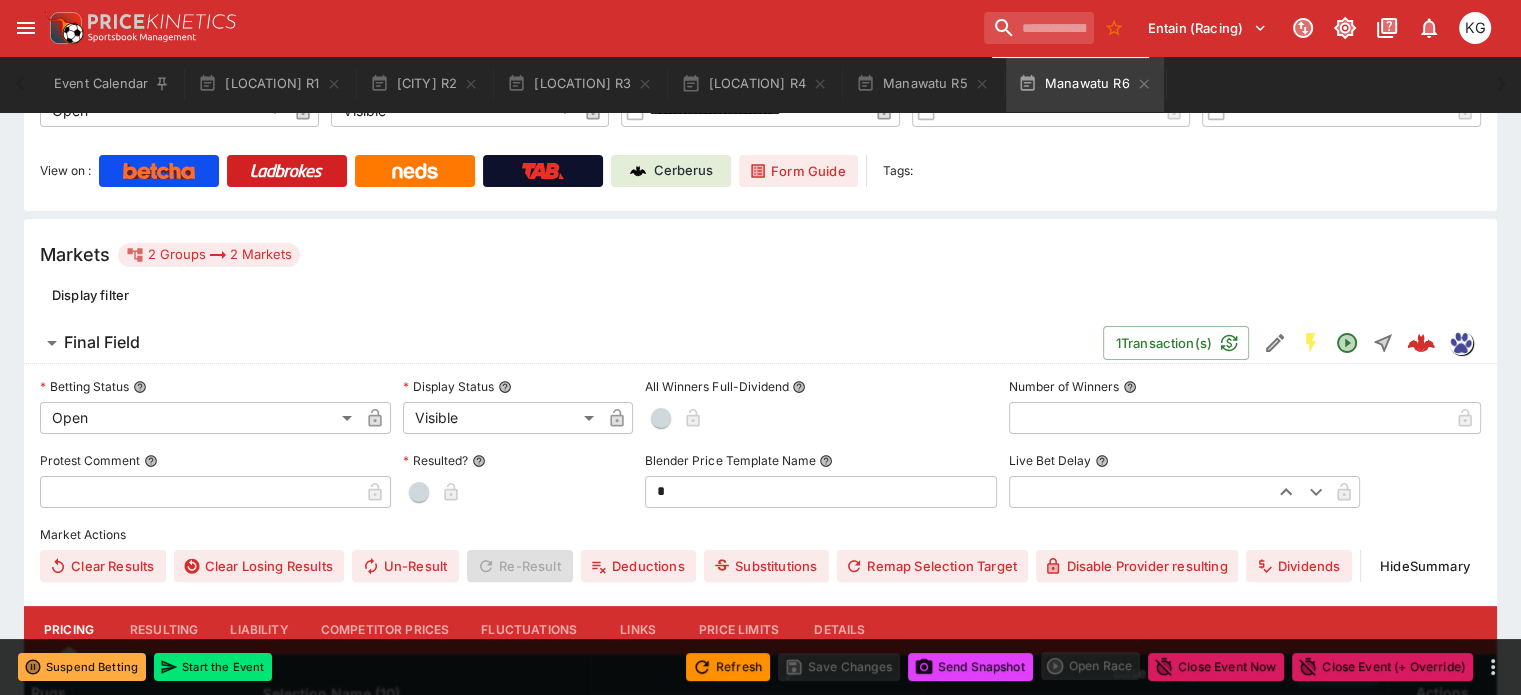 scroll, scrollTop: 500, scrollLeft: 0, axis: vertical 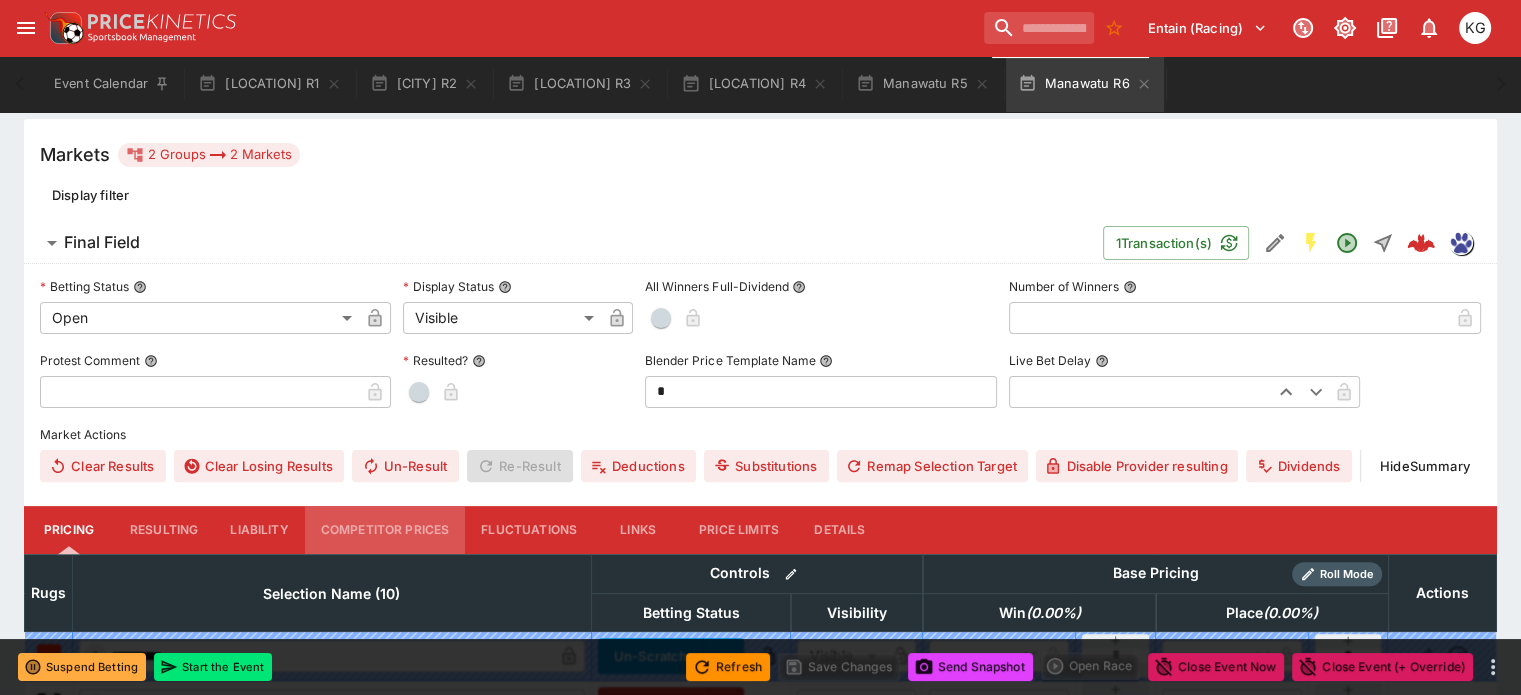 click on "Competitor Prices" at bounding box center (385, 530) 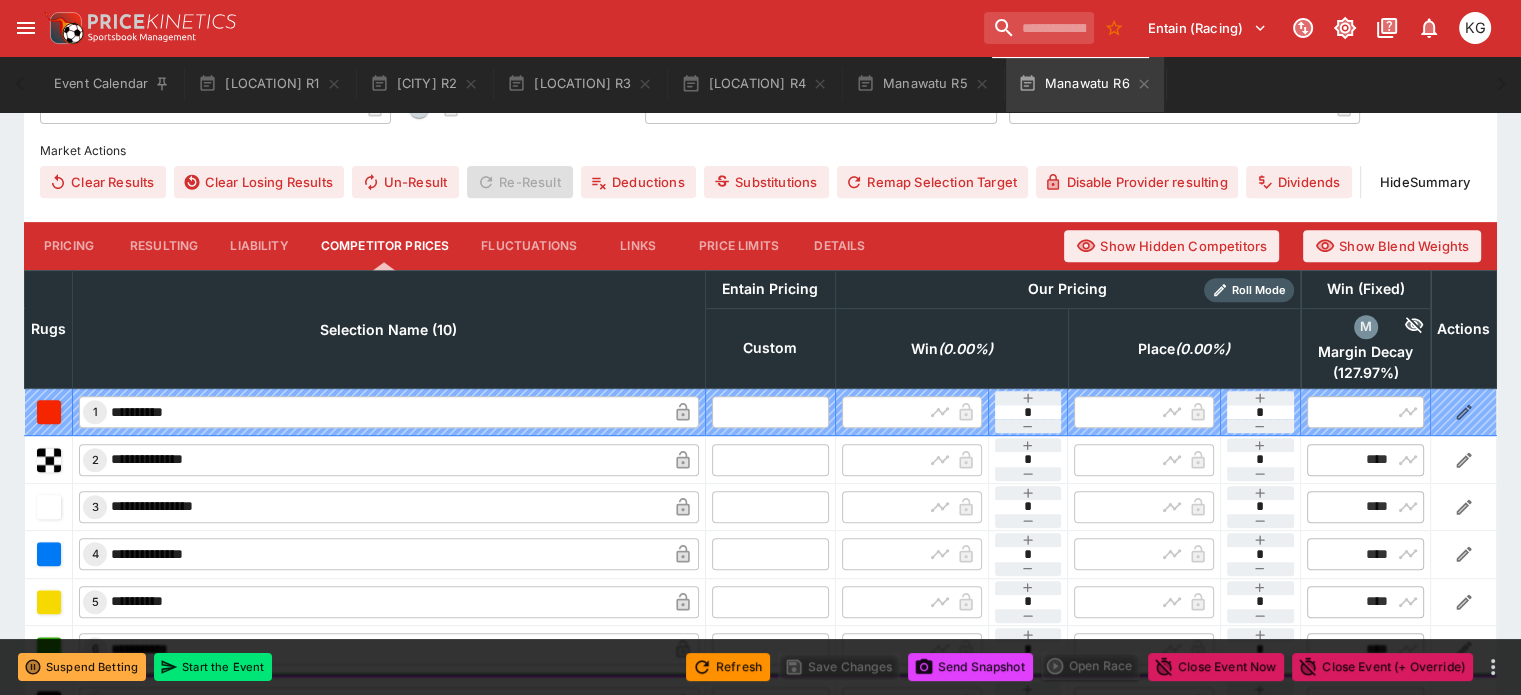 scroll, scrollTop: 800, scrollLeft: 0, axis: vertical 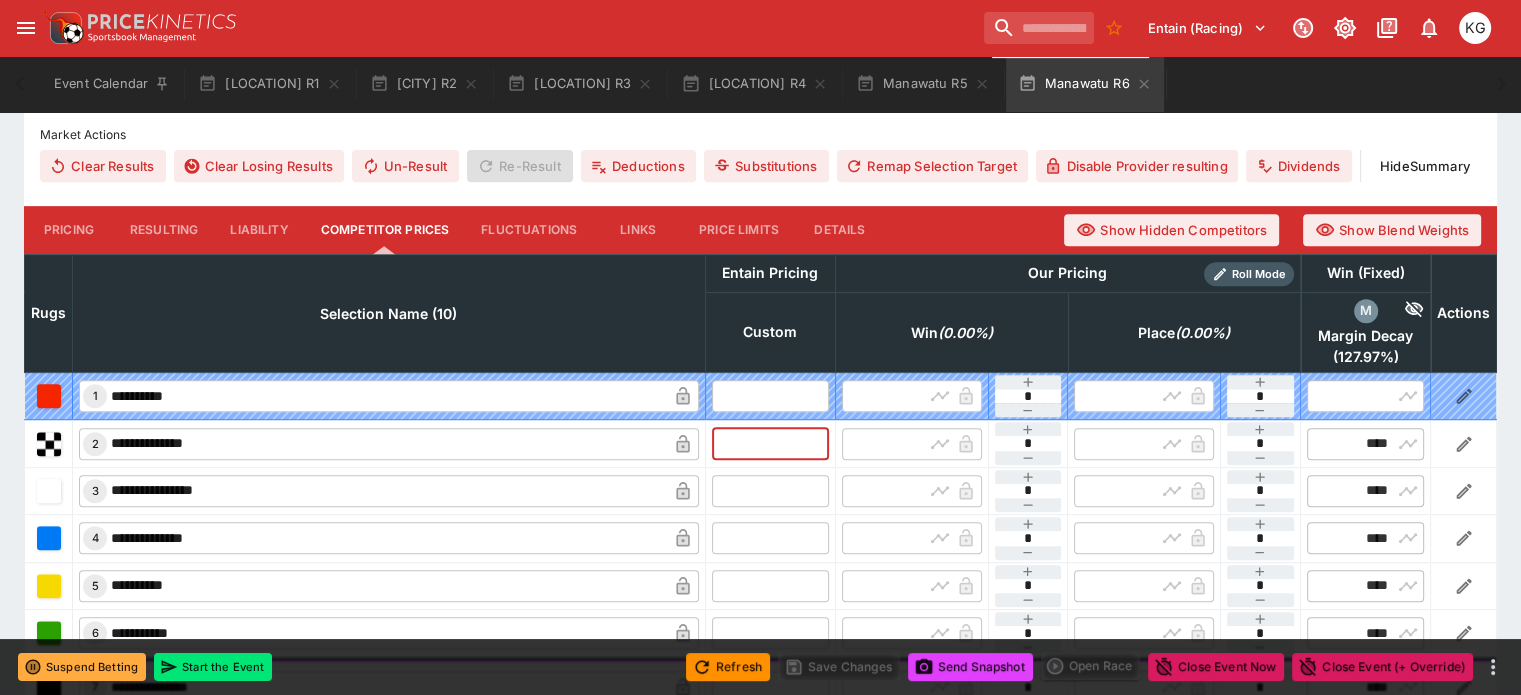 click at bounding box center (770, 443) 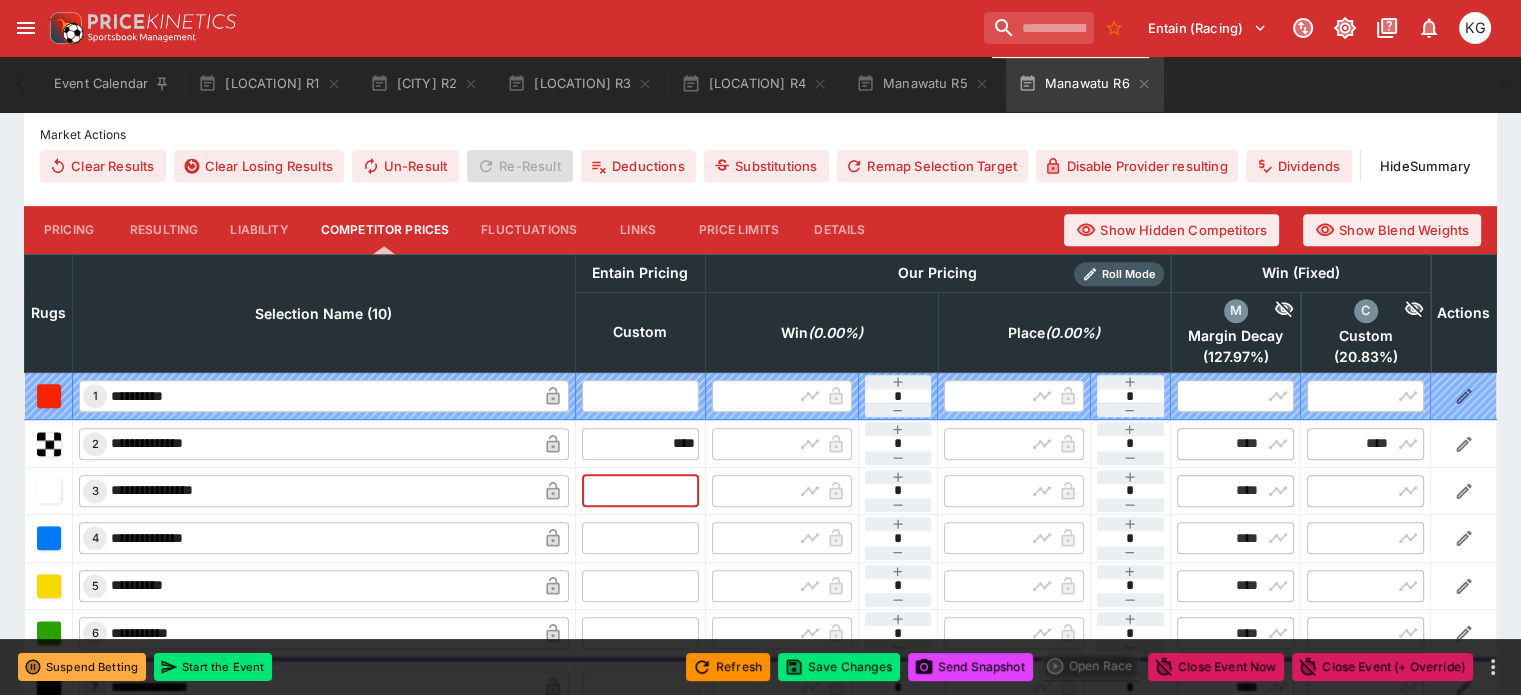 click at bounding box center (640, 491) 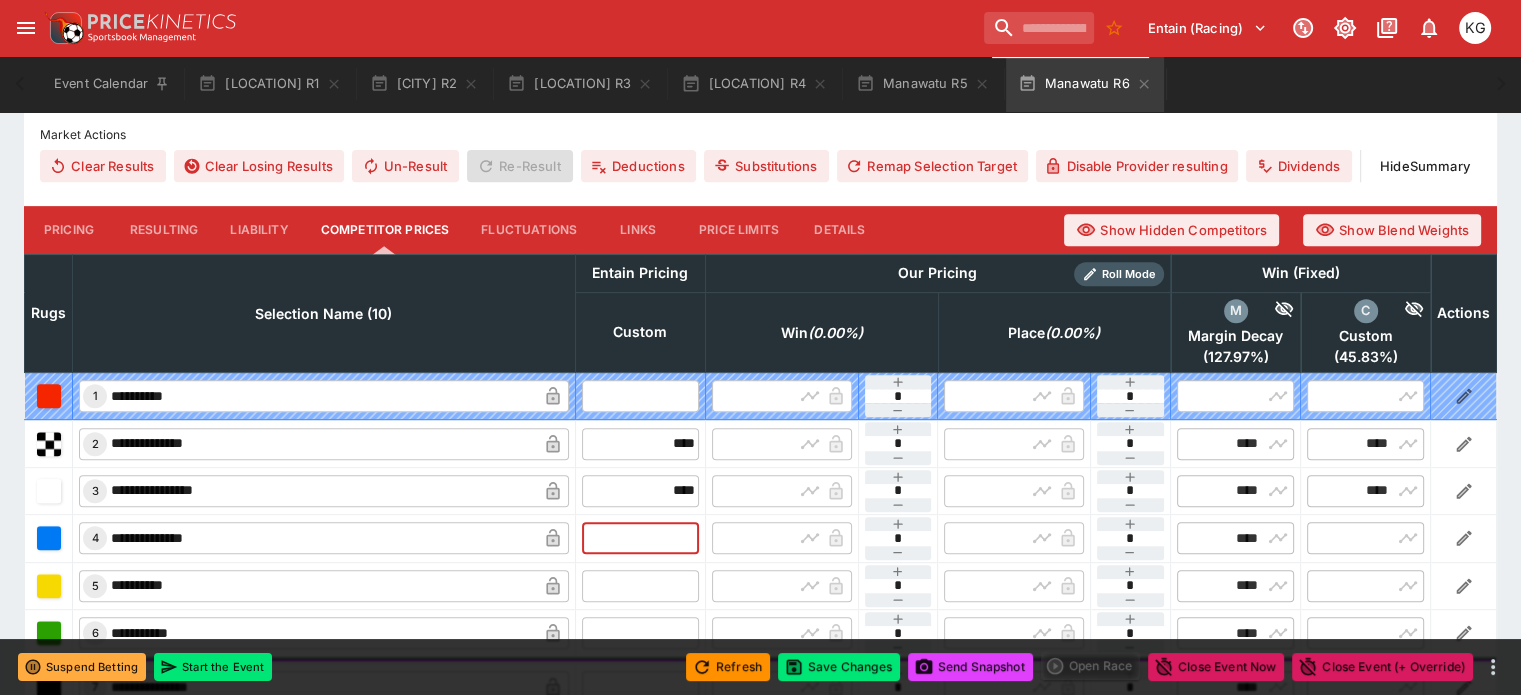 click at bounding box center (640, 538) 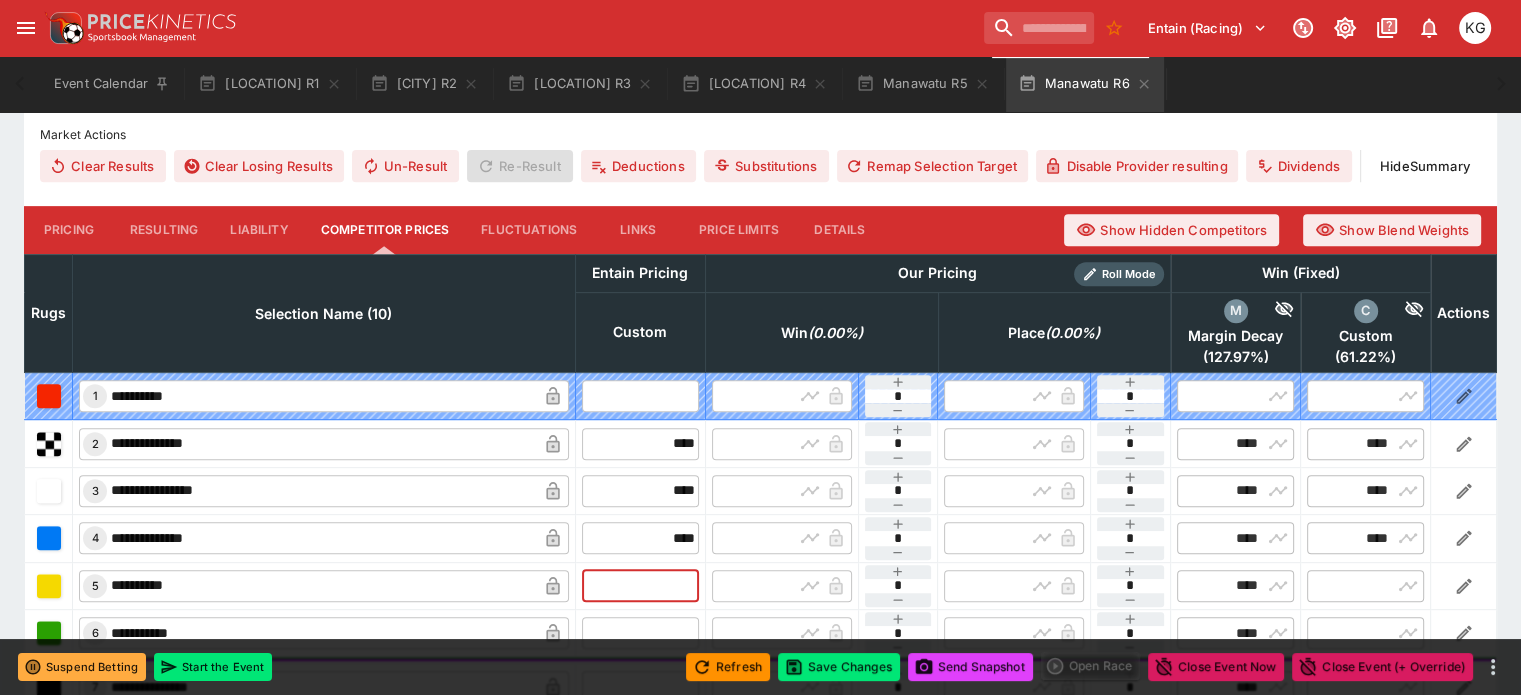 click at bounding box center [640, 586] 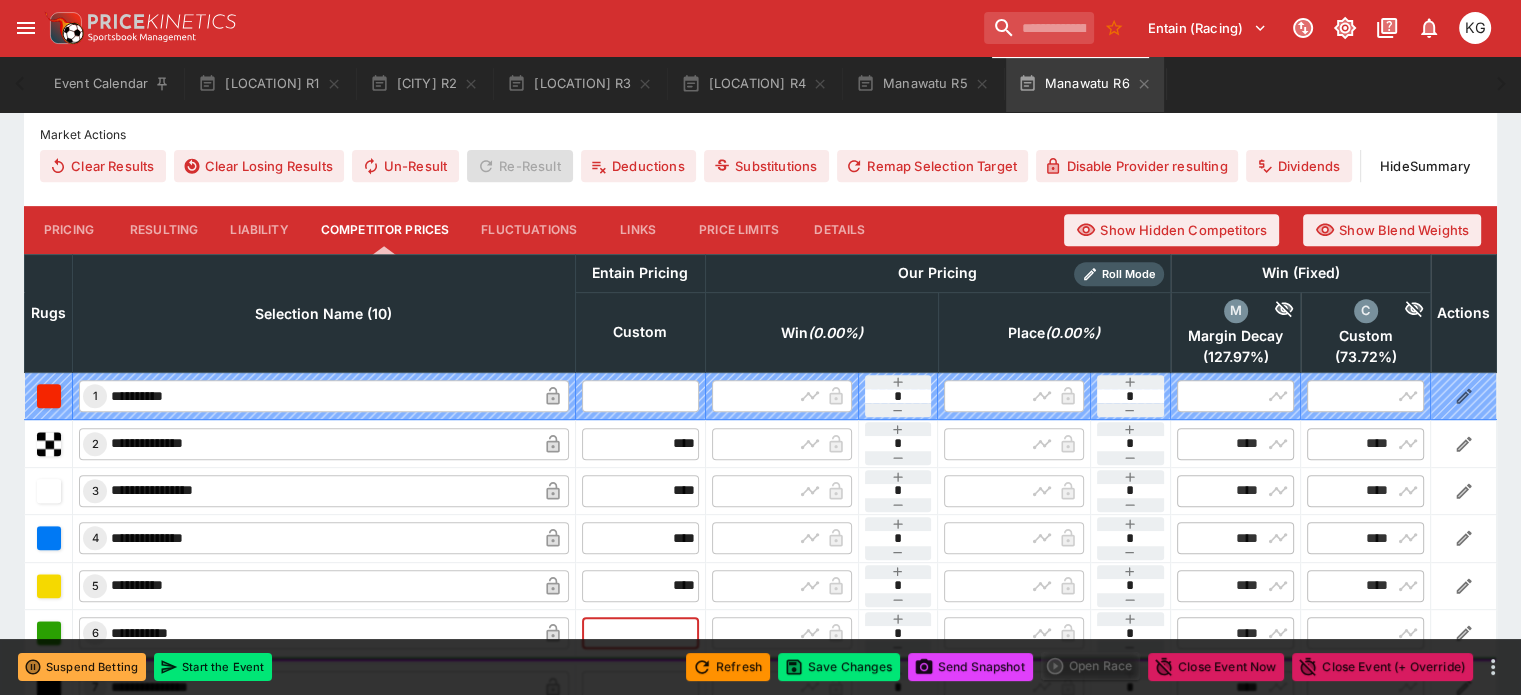 click at bounding box center (640, 633) 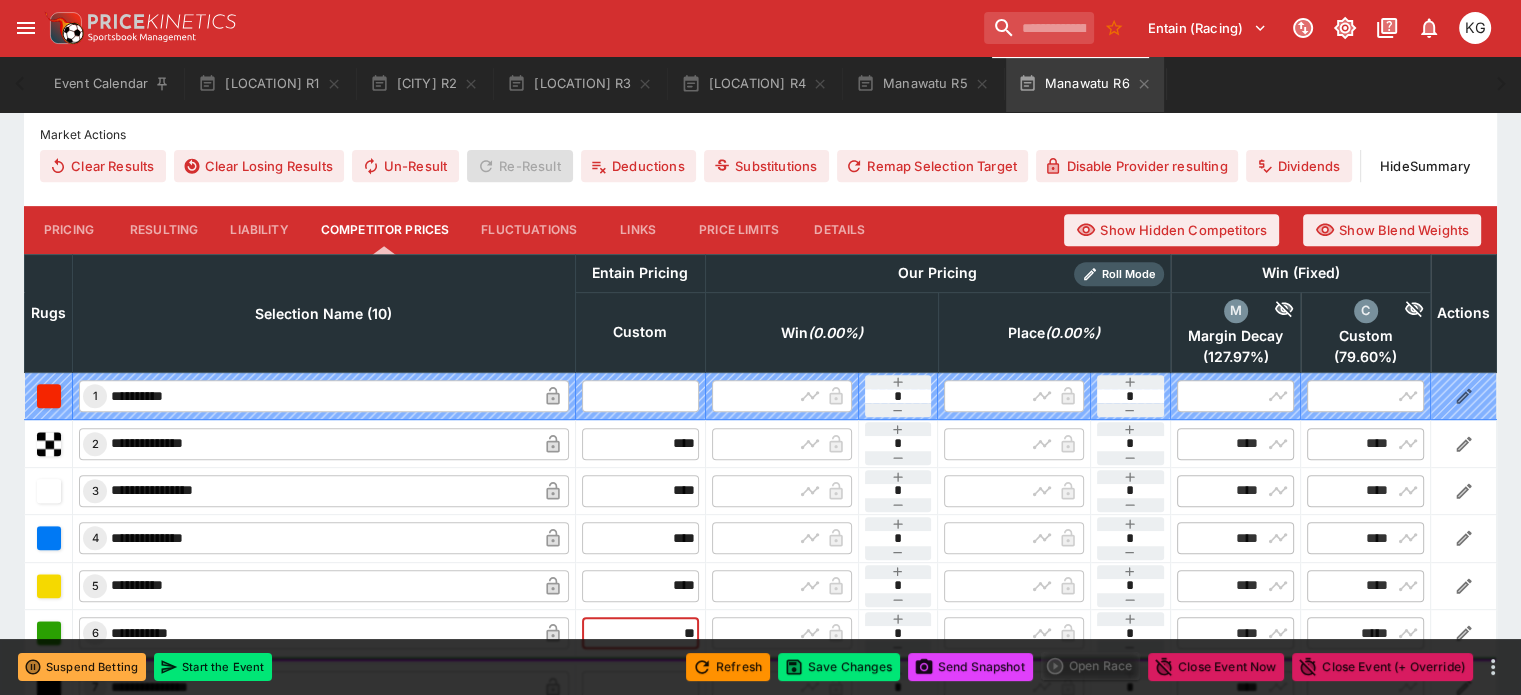 scroll, scrollTop: 900, scrollLeft: 0, axis: vertical 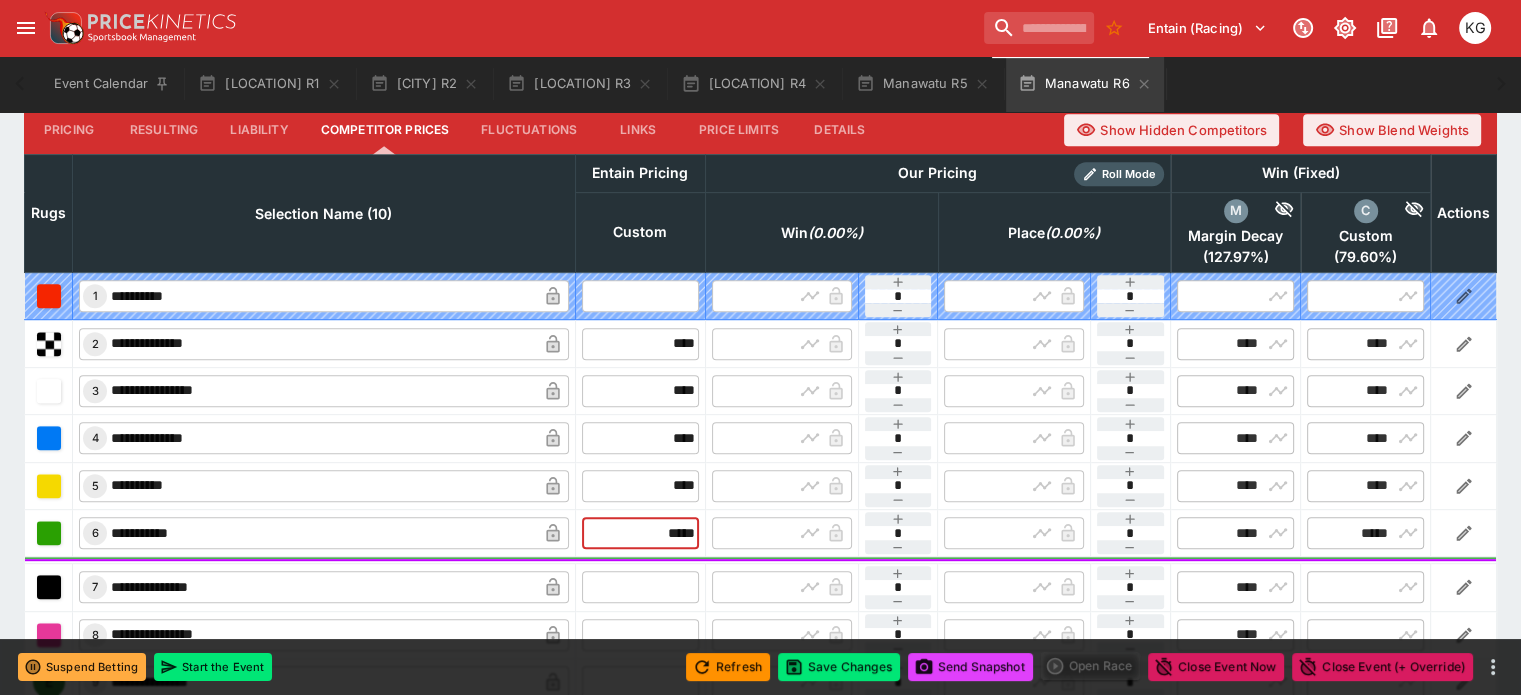 click at bounding box center [640, 587] 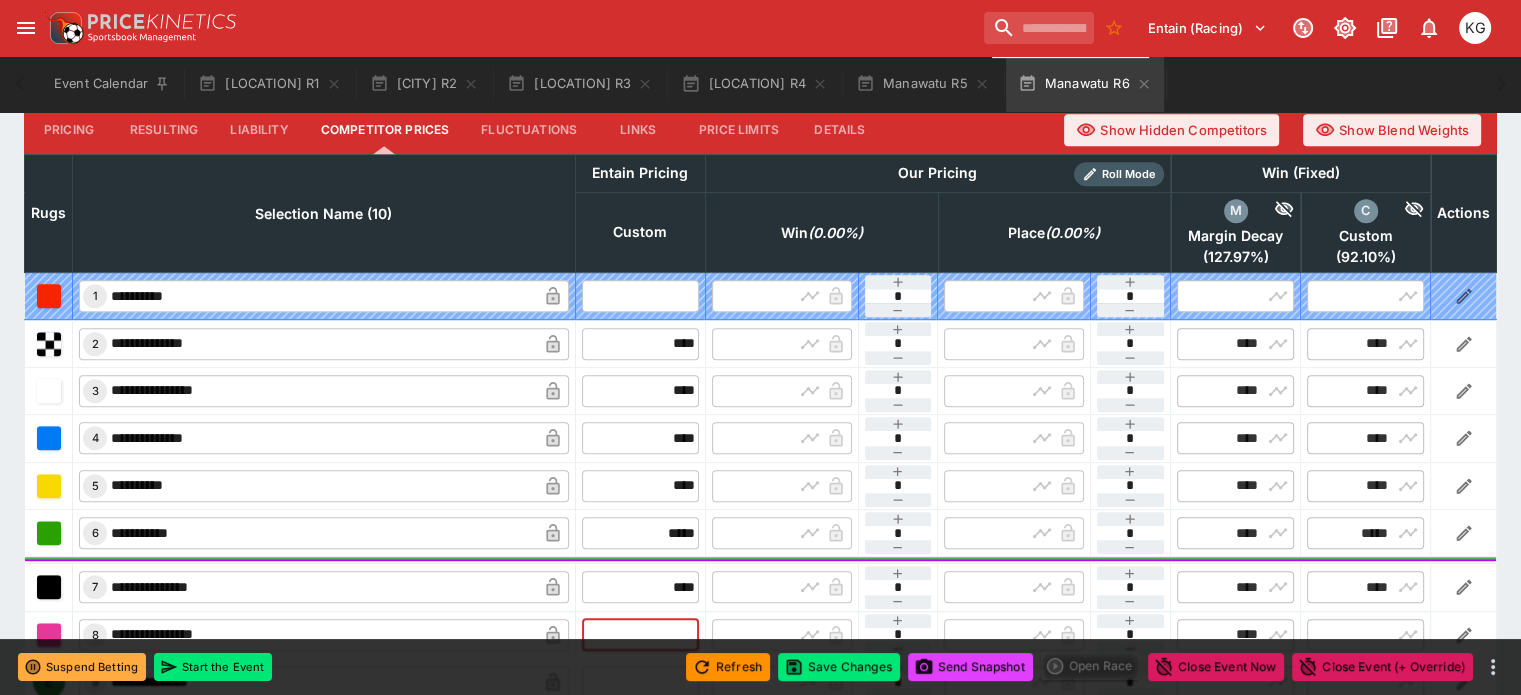 click at bounding box center (640, 635) 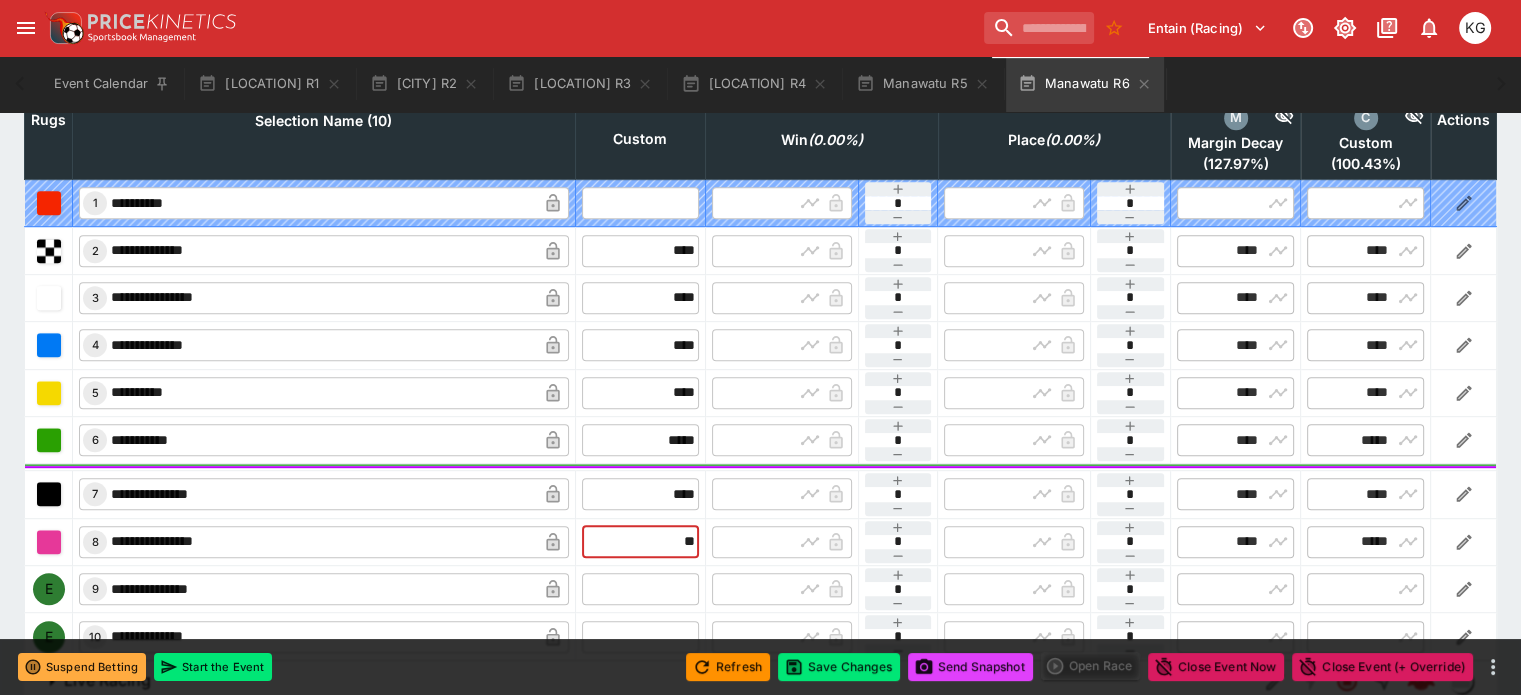 scroll, scrollTop: 1000, scrollLeft: 0, axis: vertical 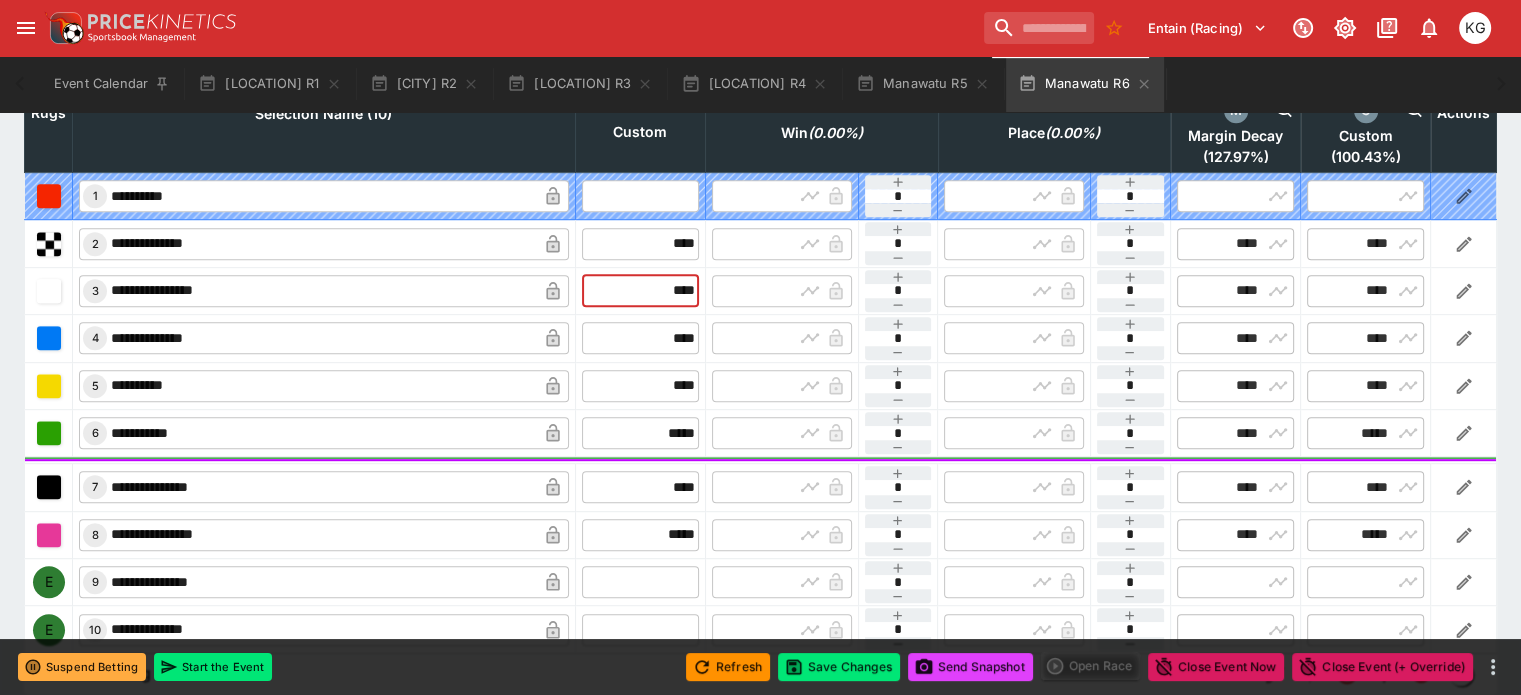drag, startPoint x: 619, startPoint y: 239, endPoint x: 671, endPoint y: 255, distance: 54.405884 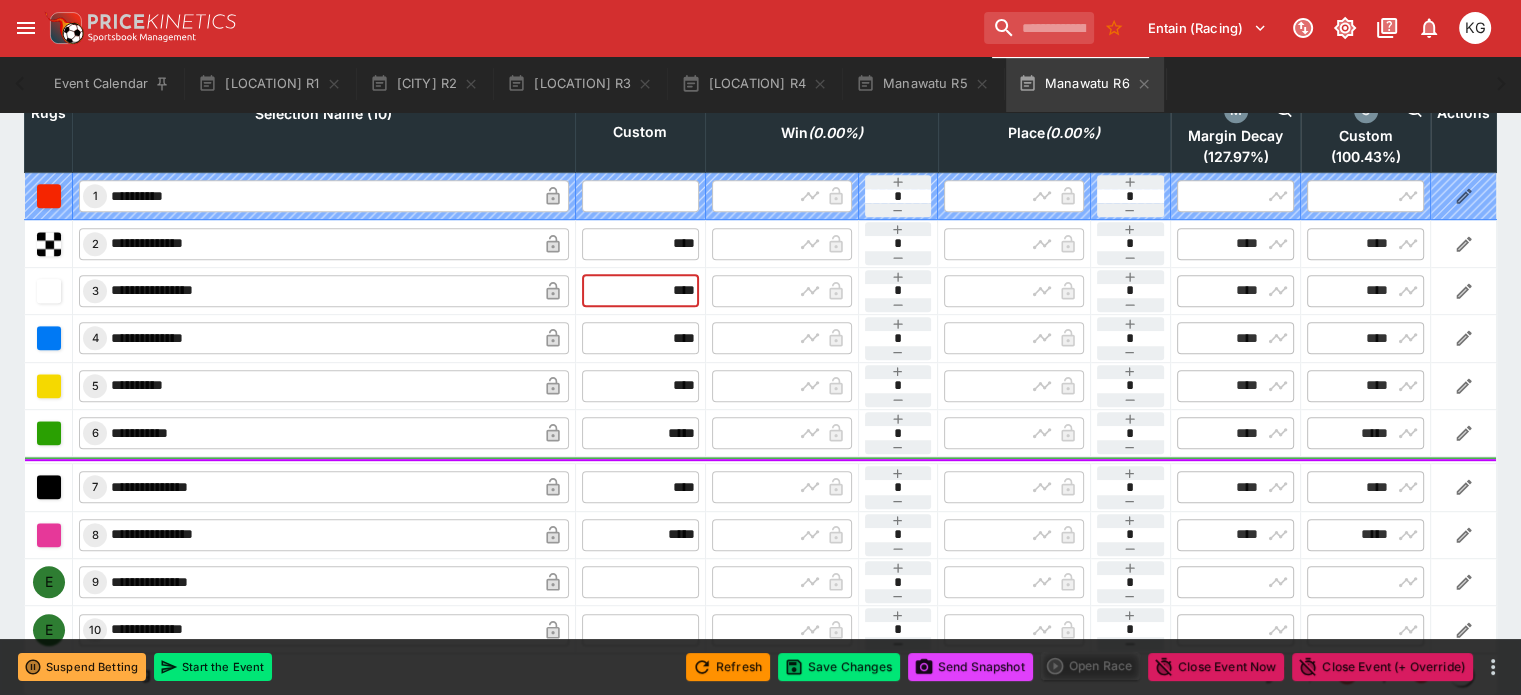 click on "**********" at bounding box center (761, 290) 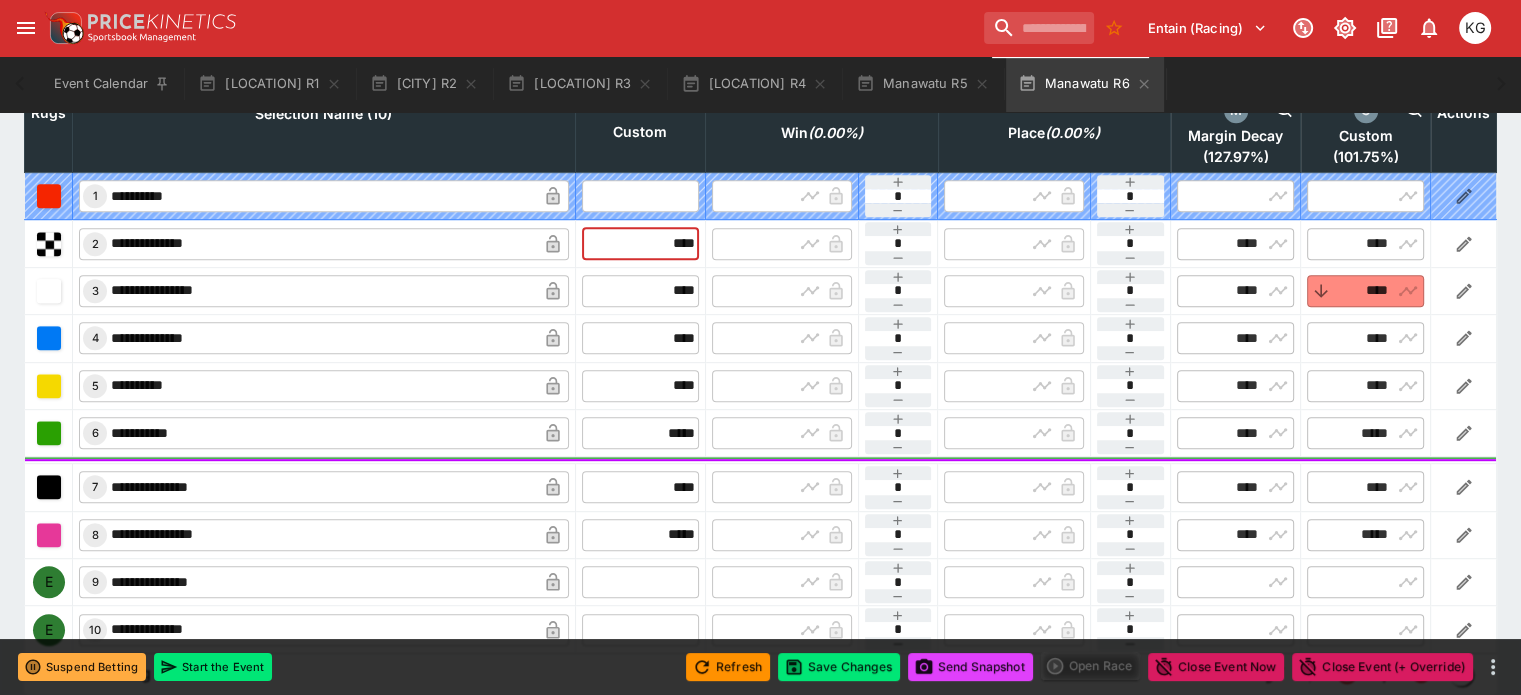 drag, startPoint x: 640, startPoint y: 196, endPoint x: 698, endPoint y: 195, distance: 58.00862 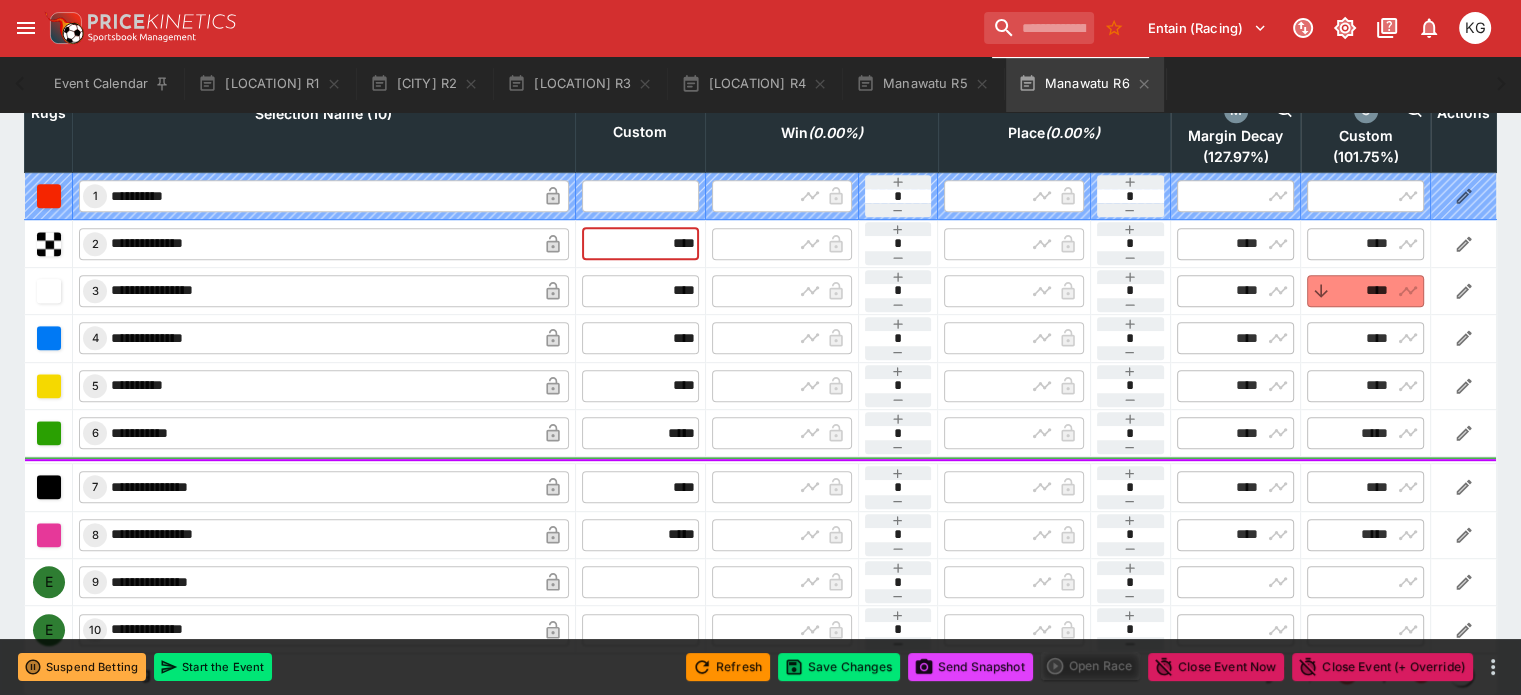 click on "​ [NUMBER] [REDACTED] ​ [REDACTED] ​ ​ ​ [REDACTED] ​ ​ ​ [REDACTED] ​ ​ [REDACTED] ​ ​ [REDACTED] ​" at bounding box center [761, 243] 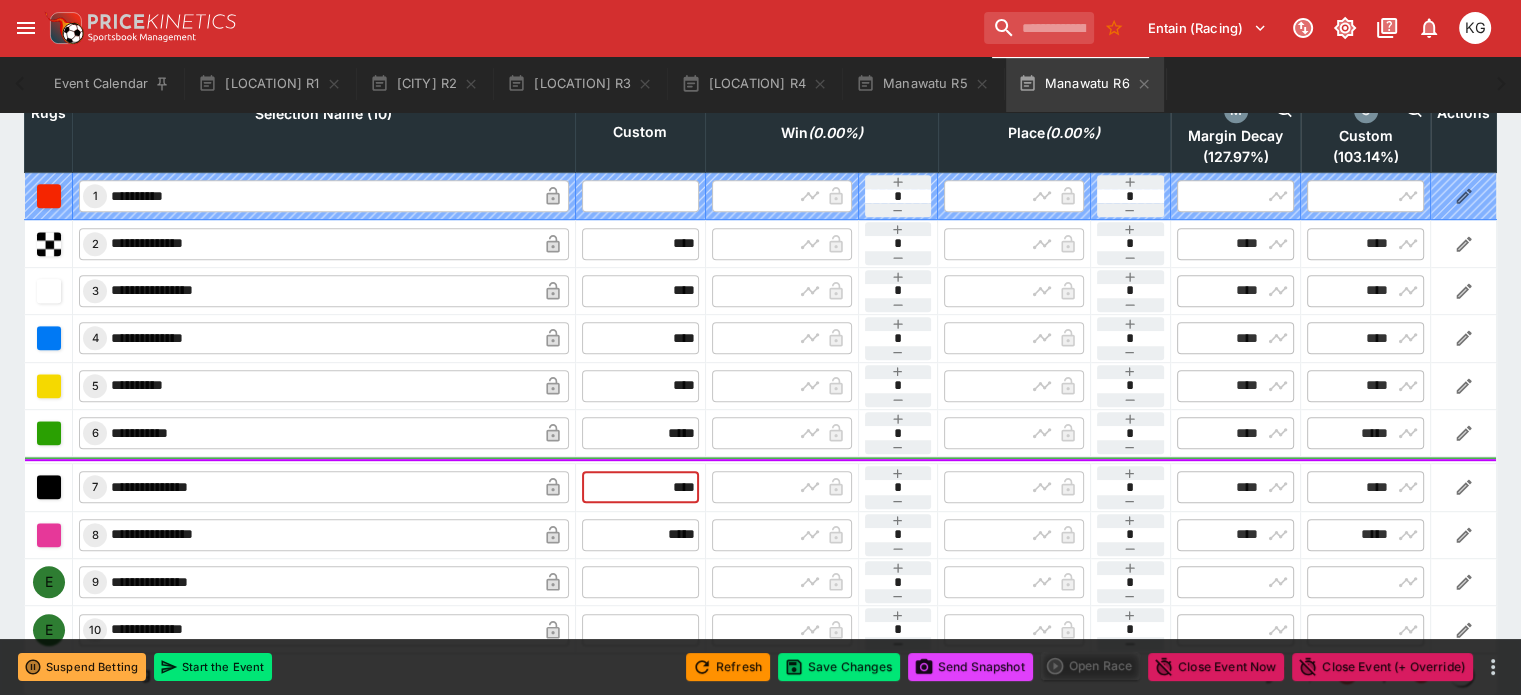 drag, startPoint x: 635, startPoint y: 436, endPoint x: 688, endPoint y: 437, distance: 53.009434 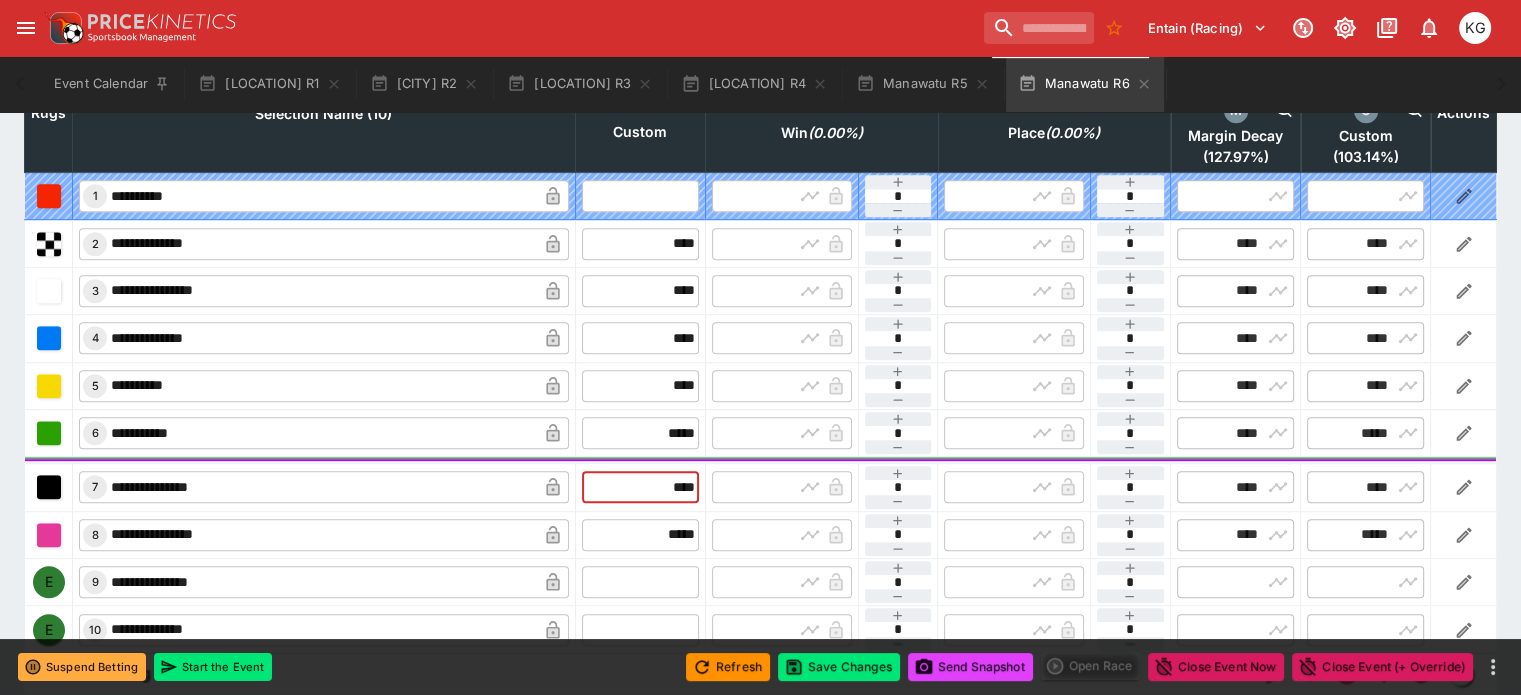 click on "**********" at bounding box center (761, 487) 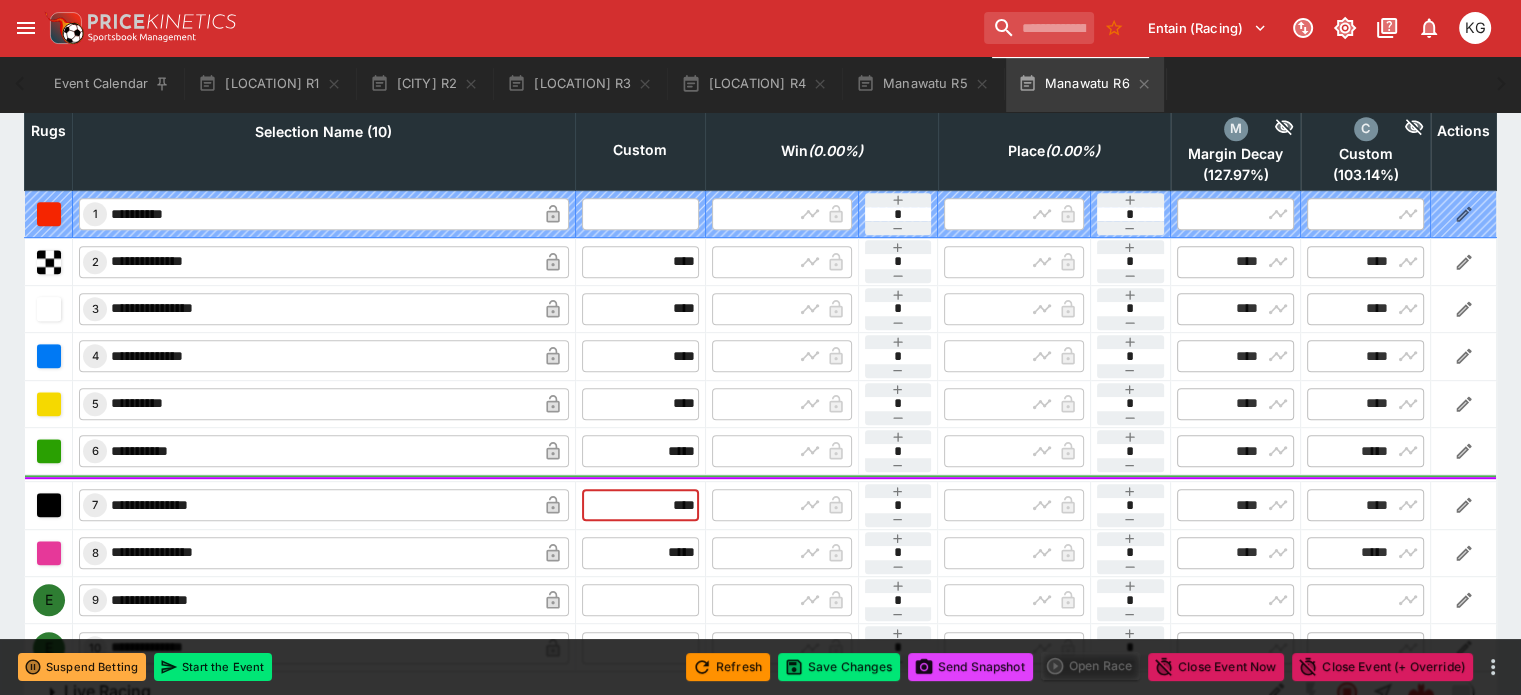 scroll, scrollTop: 1000, scrollLeft: 0, axis: vertical 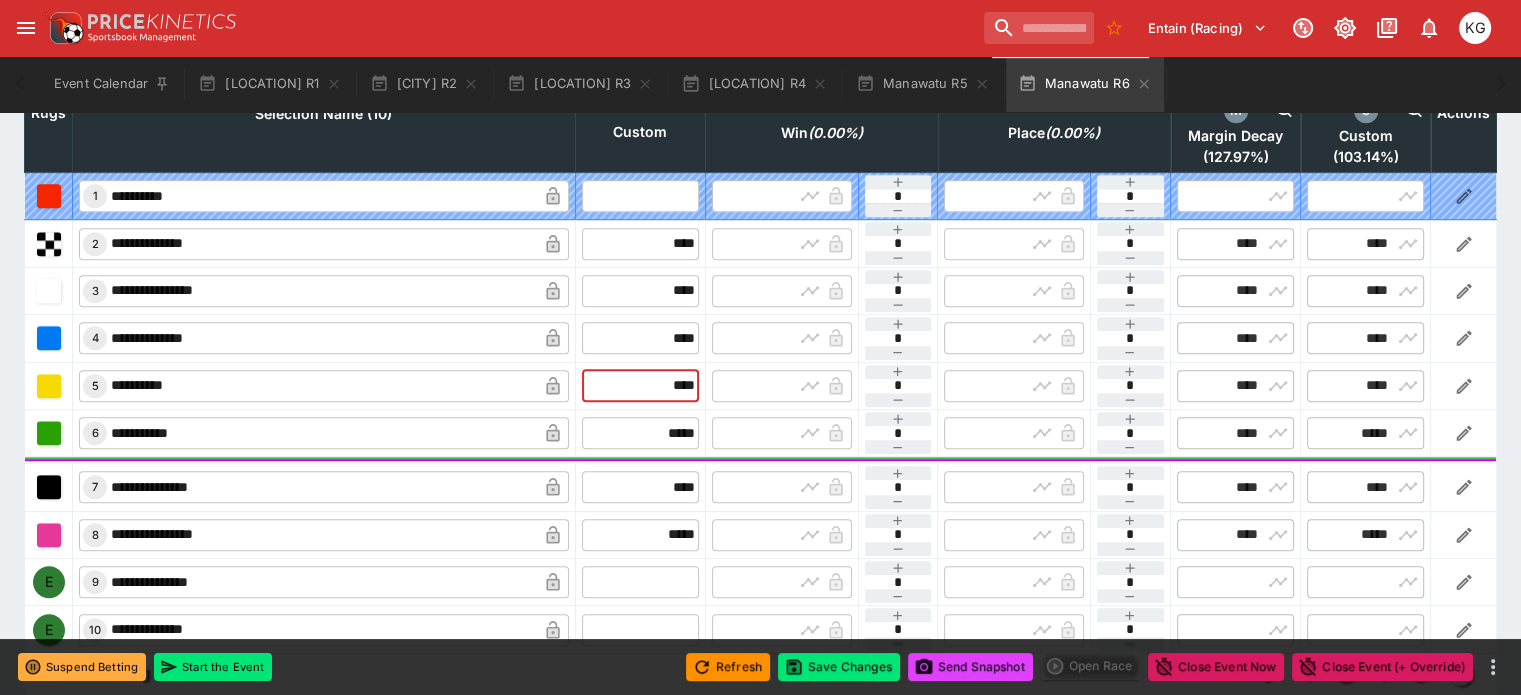 drag, startPoint x: 626, startPoint y: 339, endPoint x: 692, endPoint y: 334, distance: 66.189125 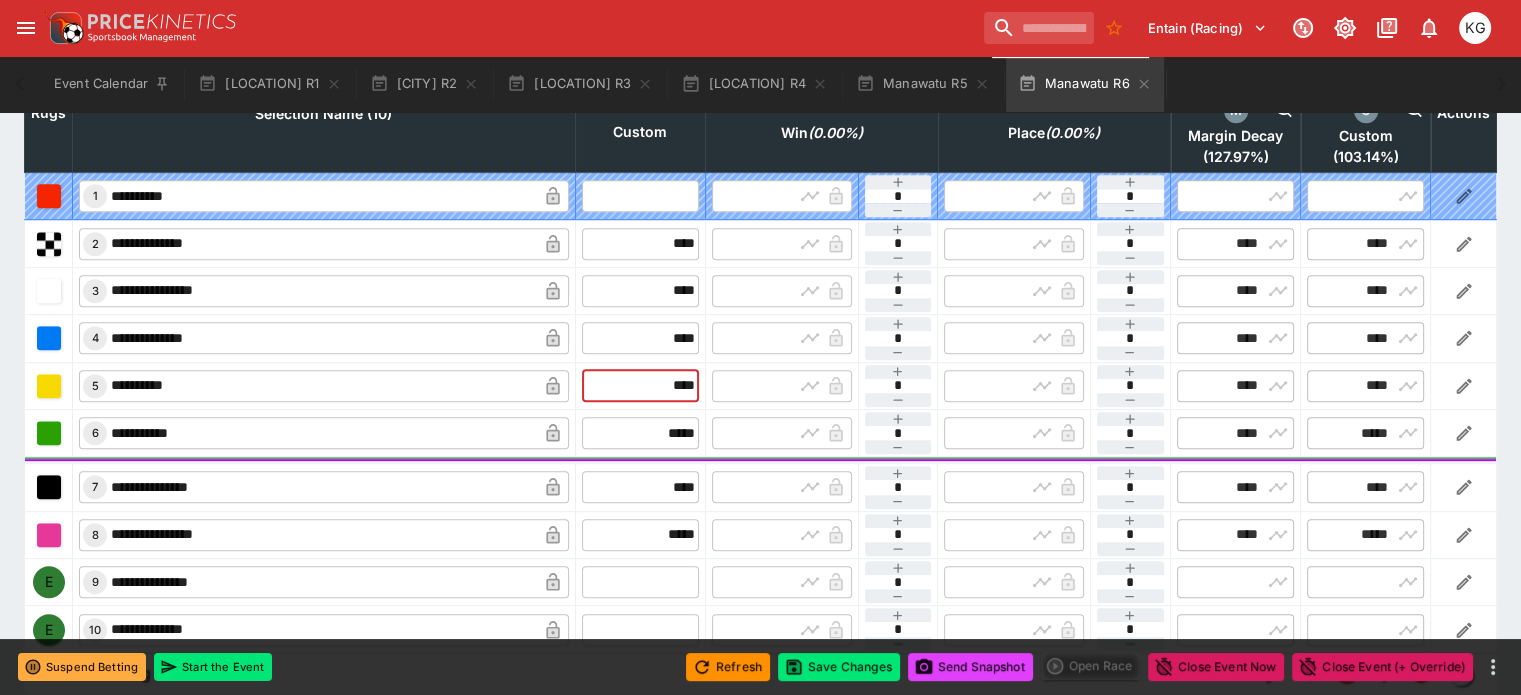 click on "​ [NUMBER] [REDACTED] ​ [REDACTED] ​ ​ ​ [REDACTED] ​ ​ ​ [REDACTED] ​ ​ [REDACTED] ​ ​ [REDACTED] ​" at bounding box center [761, 385] 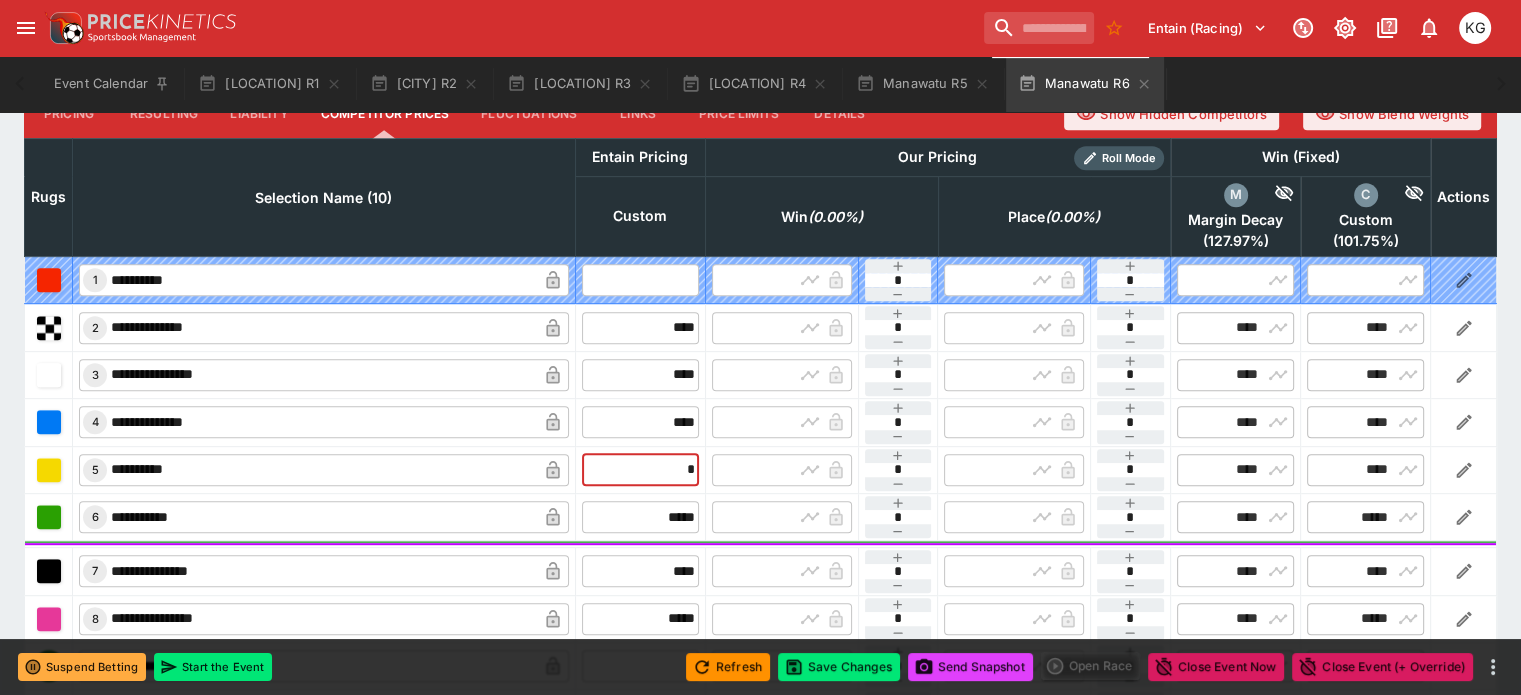 scroll, scrollTop: 900, scrollLeft: 0, axis: vertical 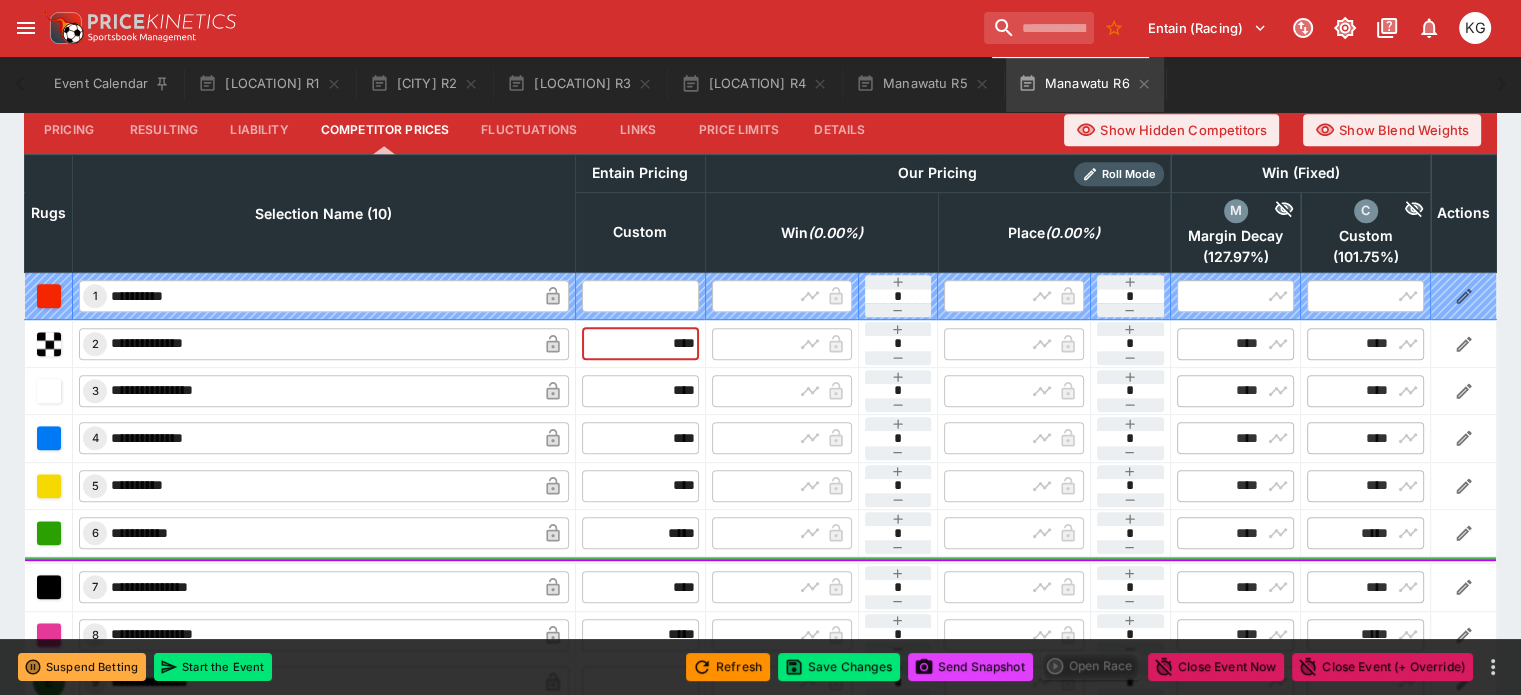 drag, startPoint x: 627, startPoint y: 299, endPoint x: 689, endPoint y: 301, distance: 62.03225 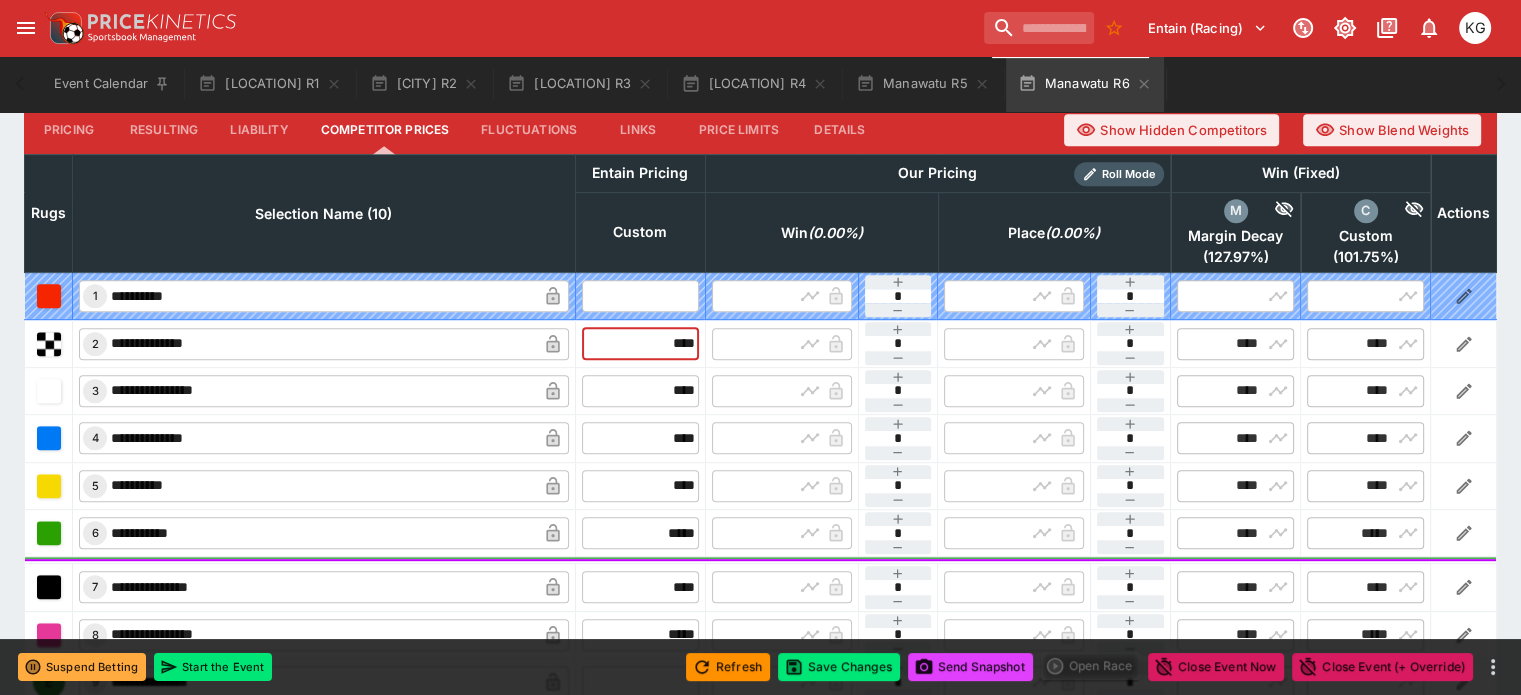 click on "​ [NUMBER] [REDACTED] ​ [REDACTED] ​ ​ ​ [REDACTED] ​ ​ ​ [REDACTED] ​ ​ [REDACTED] ​ ​ [REDACTED] ​" at bounding box center (761, 343) 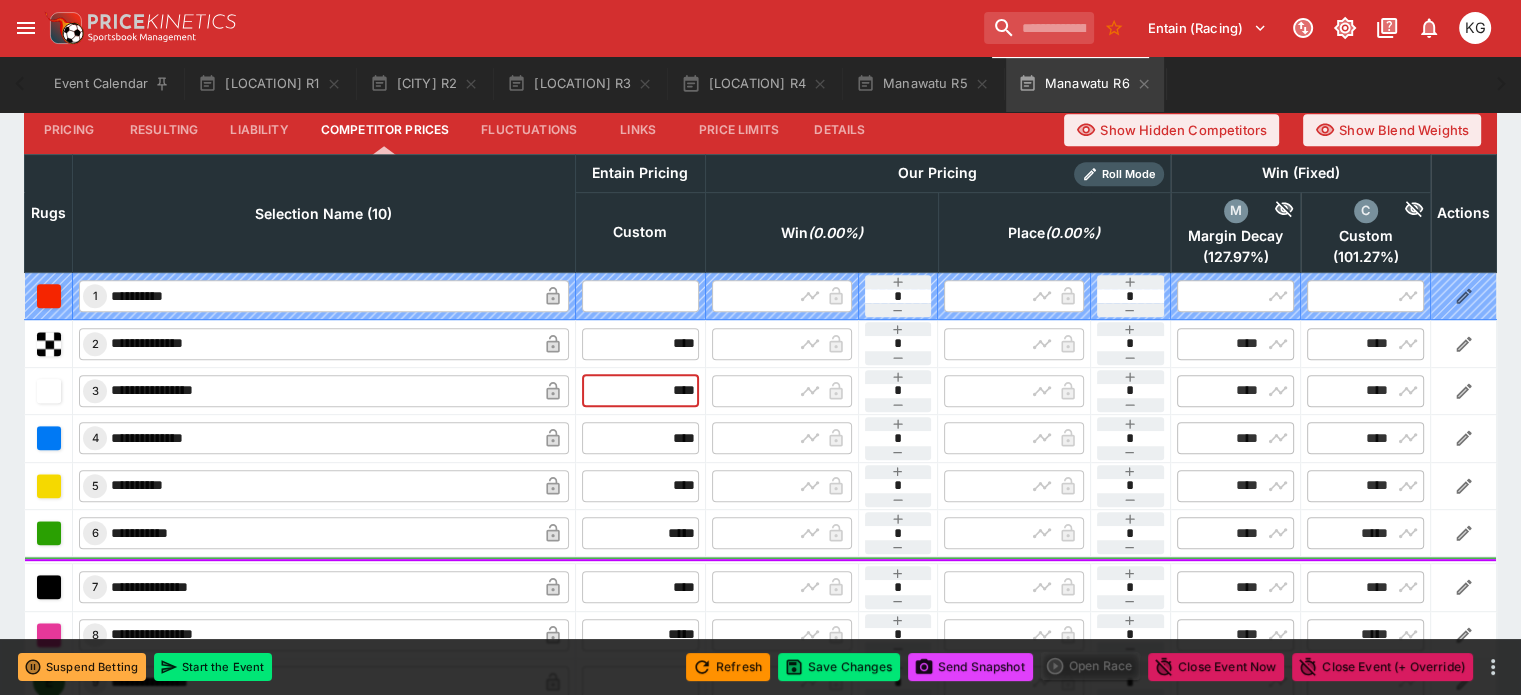 drag, startPoint x: 620, startPoint y: 347, endPoint x: 684, endPoint y: 345, distance: 64.03124 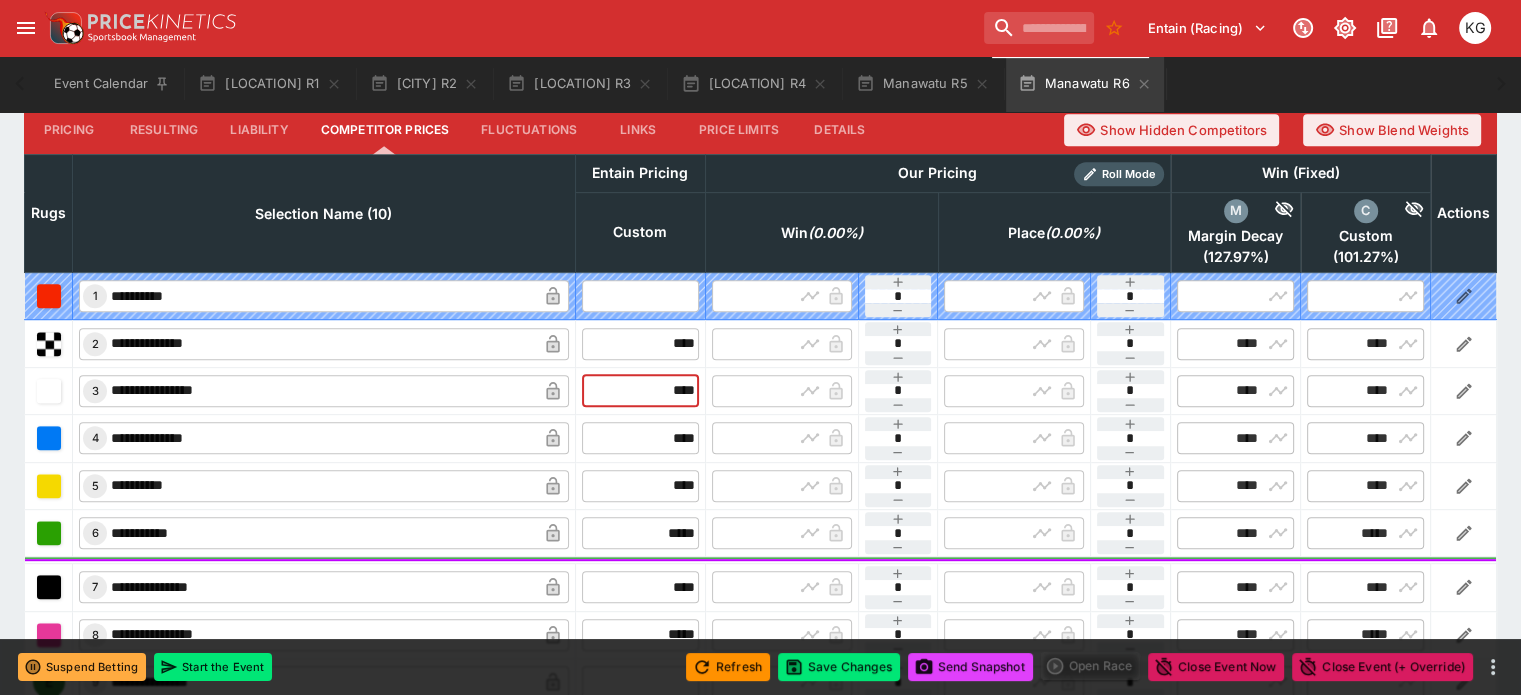 click on "**********" at bounding box center [761, 390] 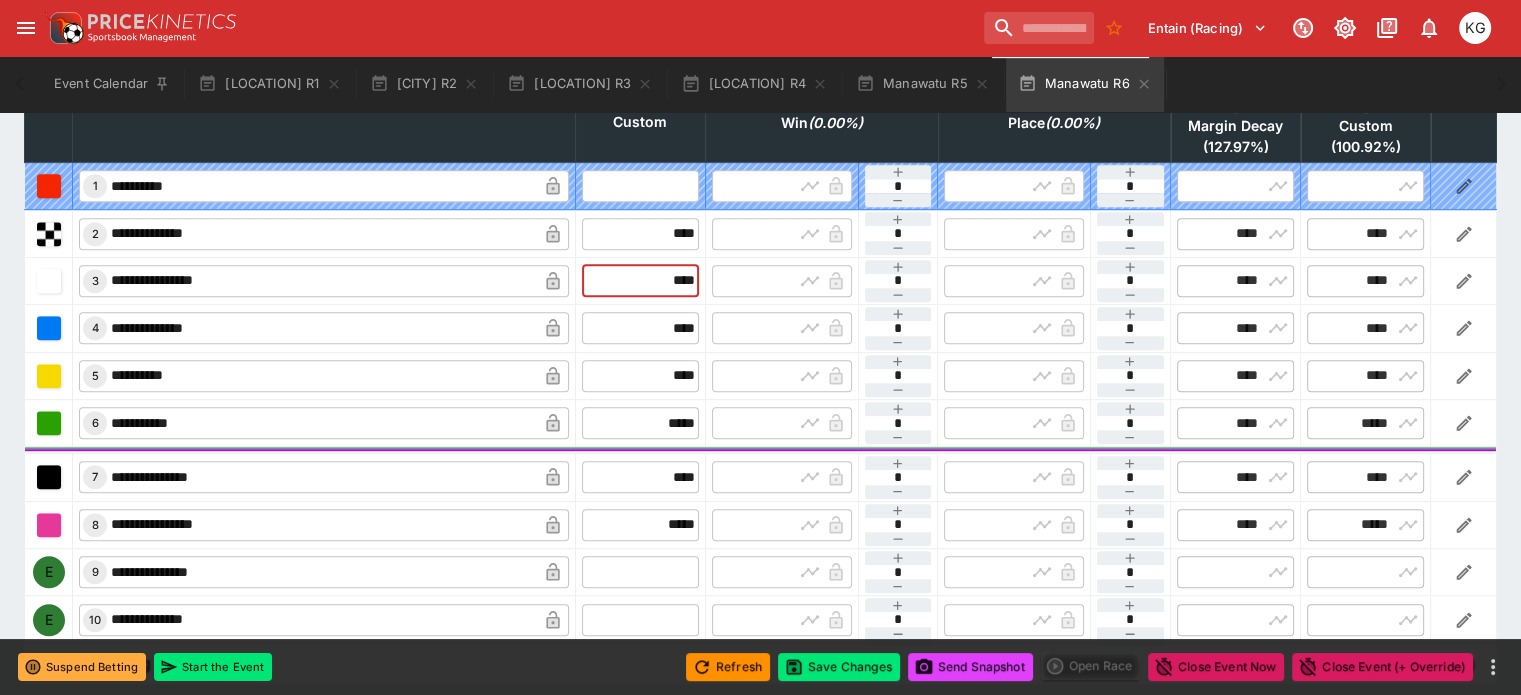 scroll, scrollTop: 1016, scrollLeft: 0, axis: vertical 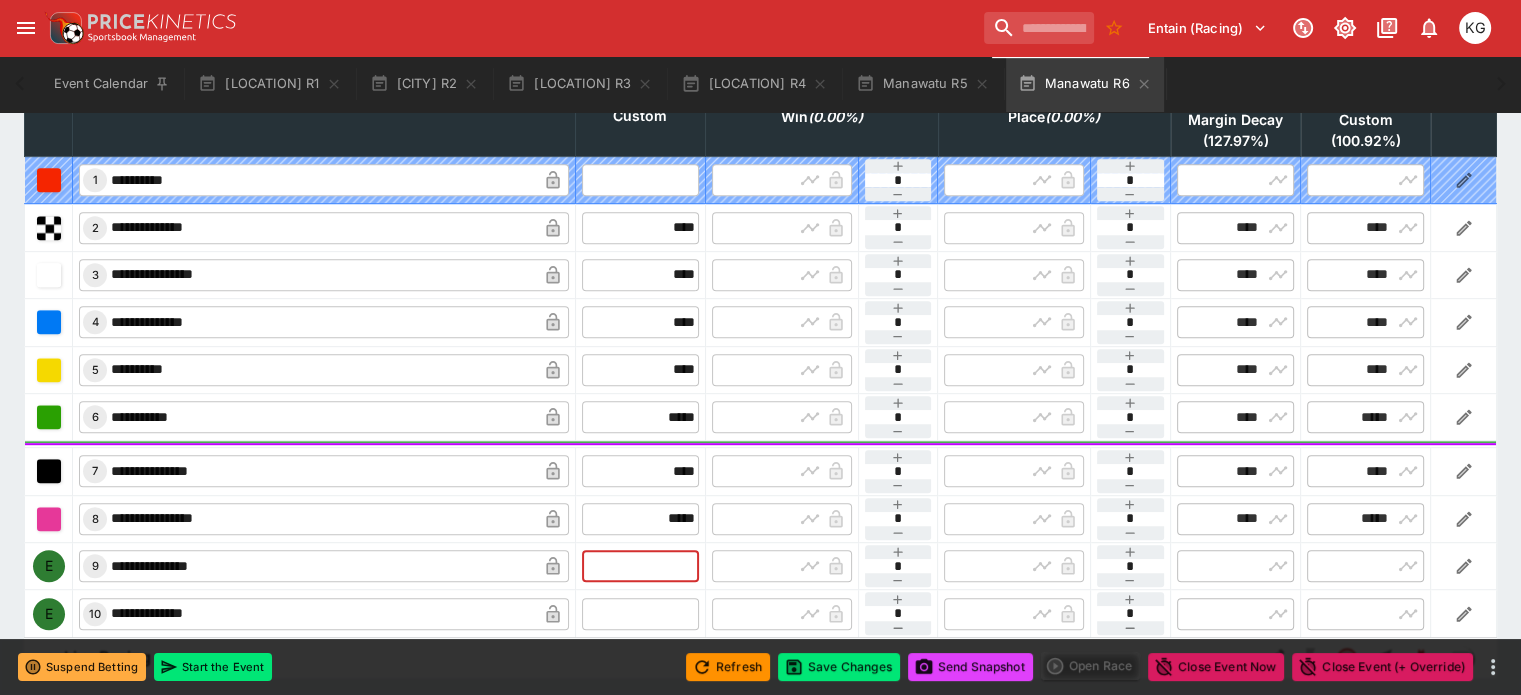 click at bounding box center (640, 566) 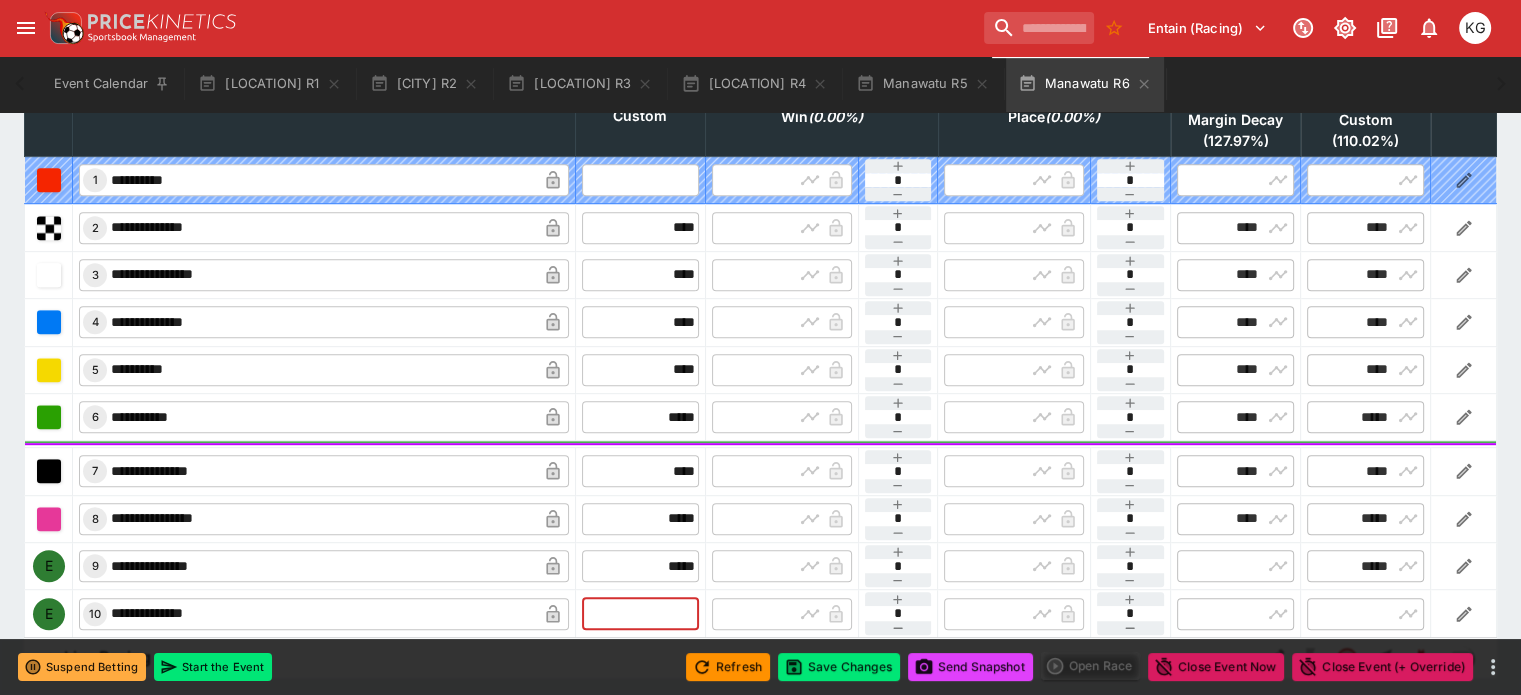click at bounding box center [640, 614] 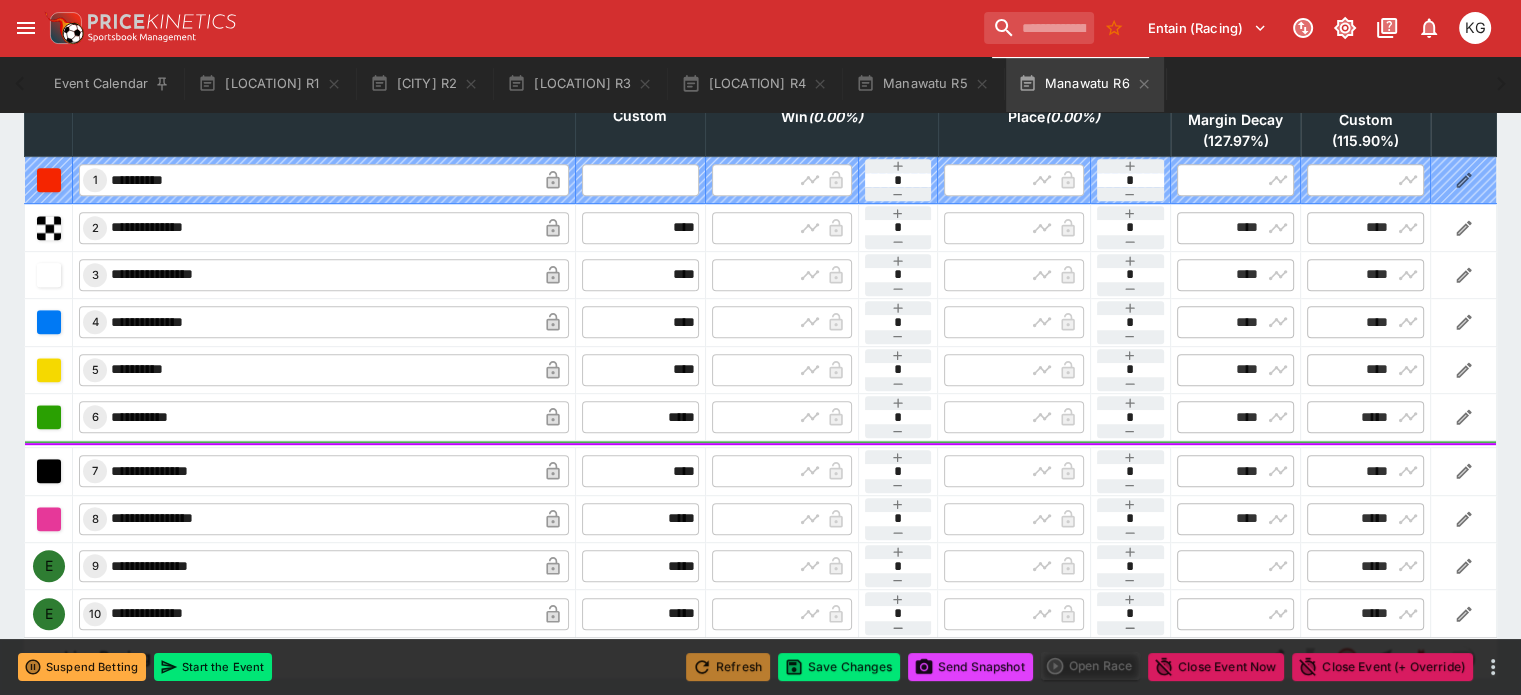 click on "Refresh" at bounding box center [728, 667] 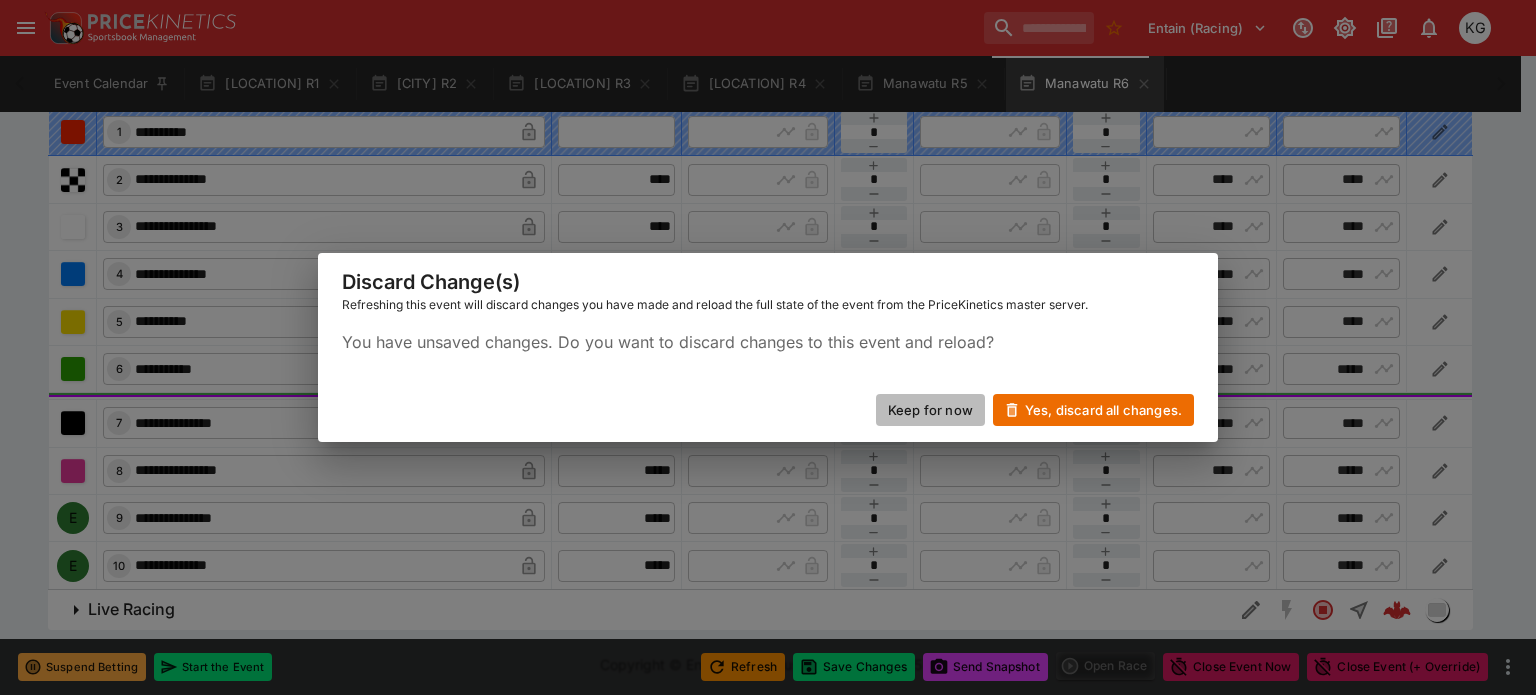 click on "Keep for now" at bounding box center [930, 410] 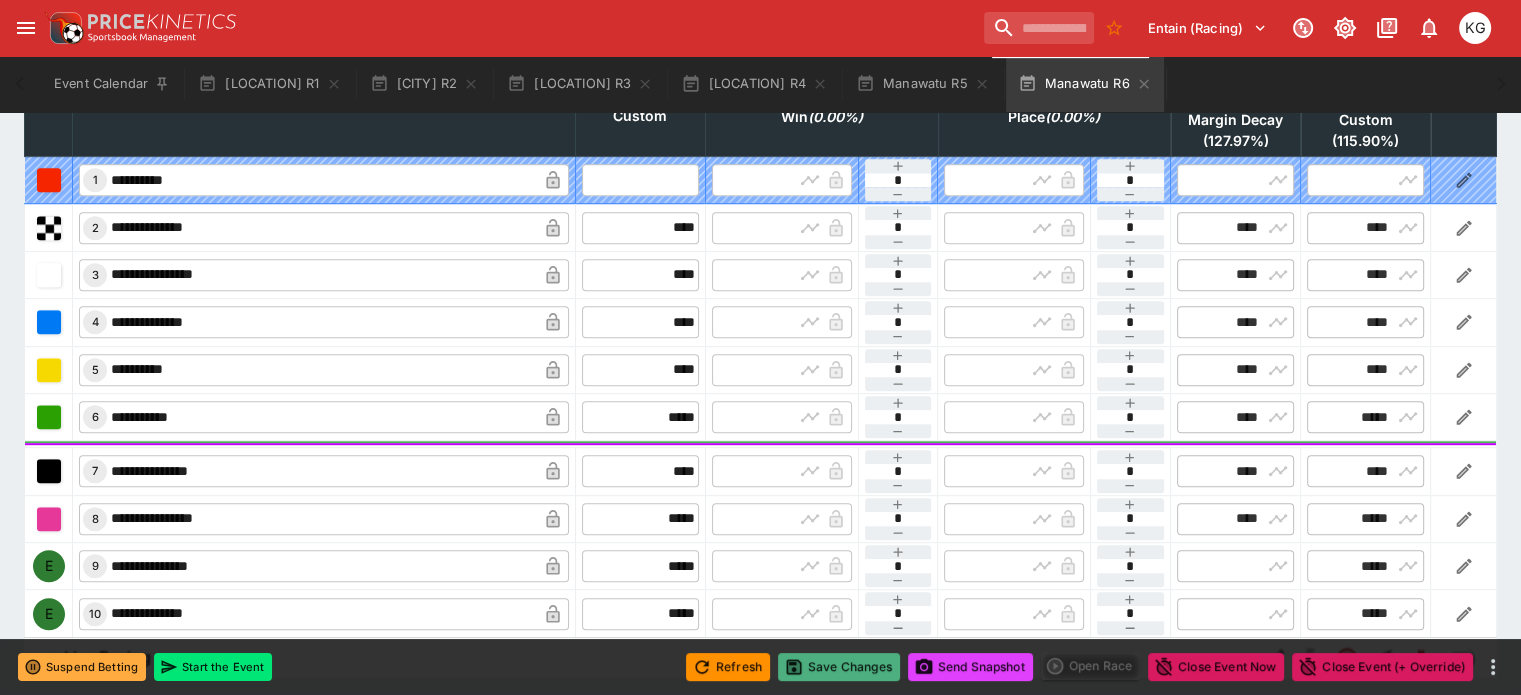 click on "Save Changes" at bounding box center (839, 667) 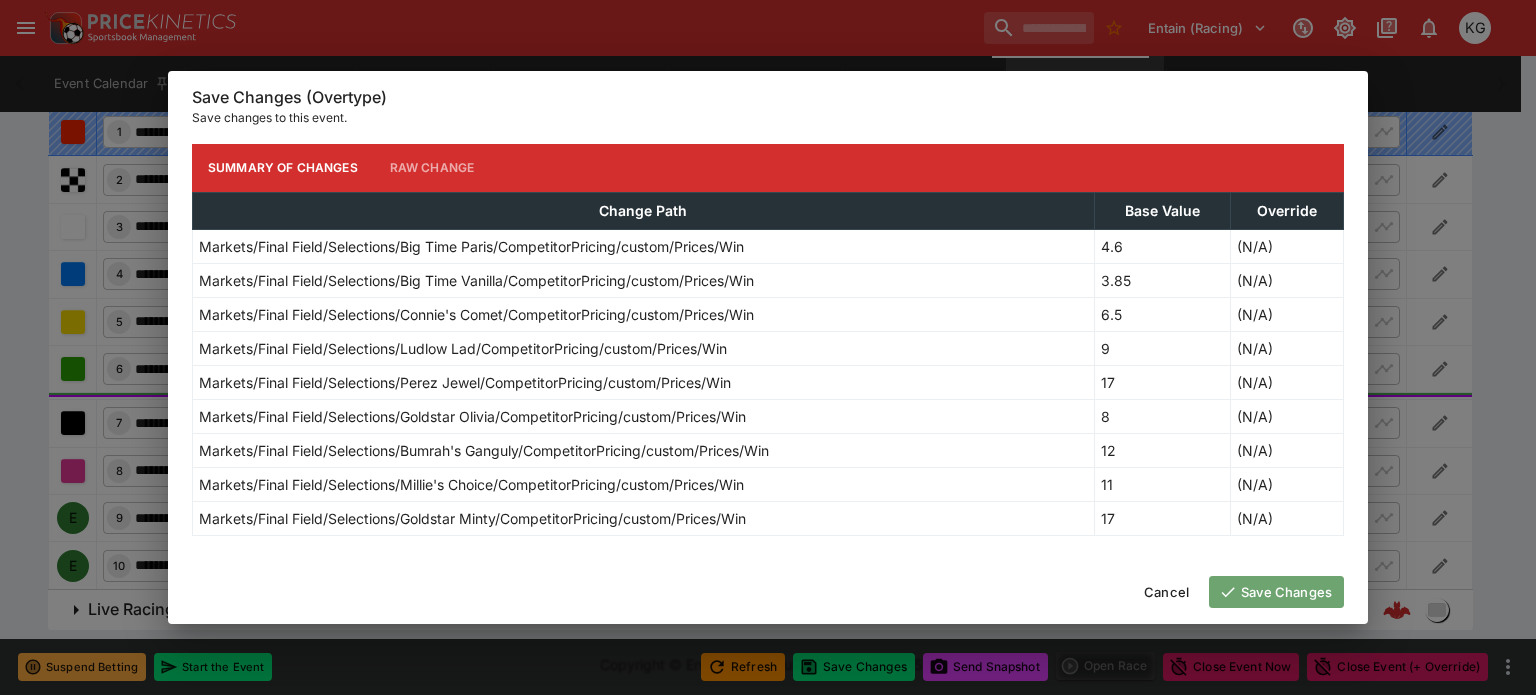 click on "Save Changes" at bounding box center [1276, 592] 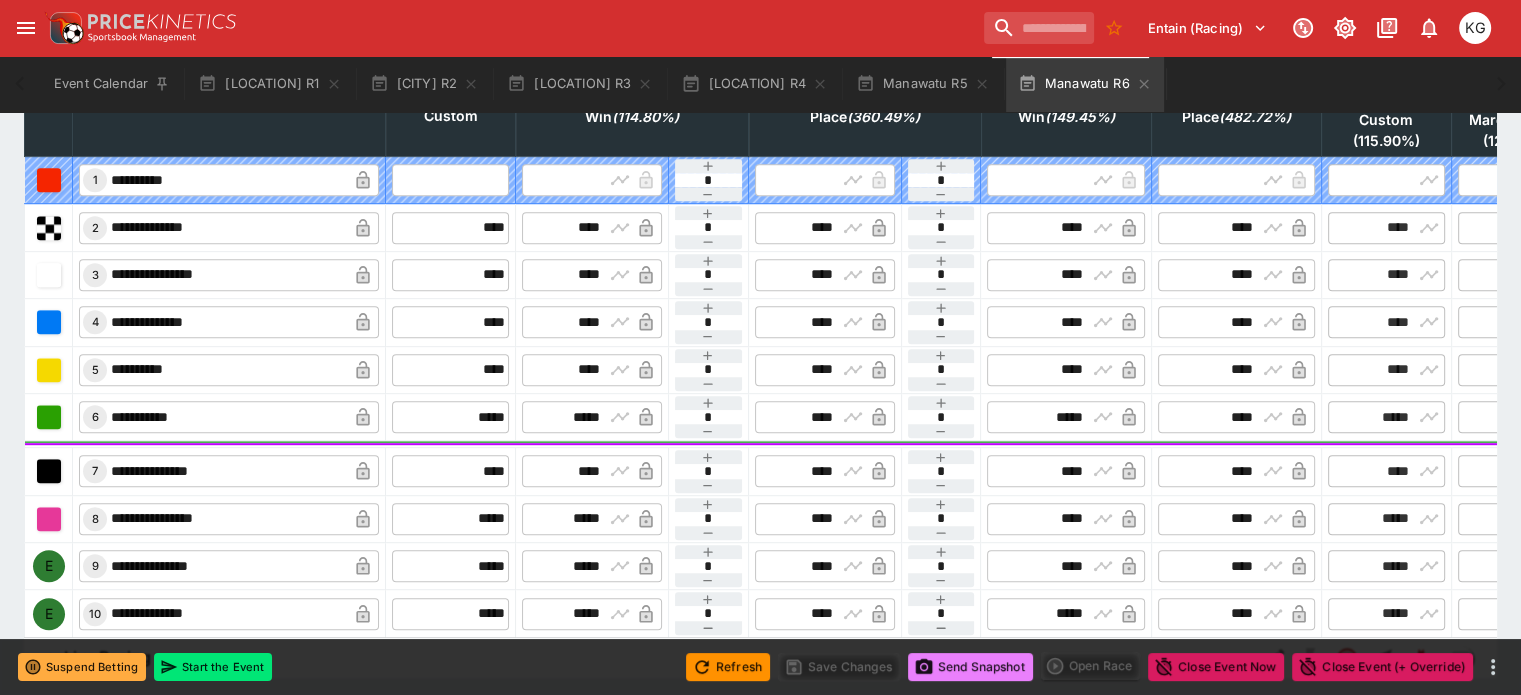 click on "Send Snapshot" at bounding box center [970, 667] 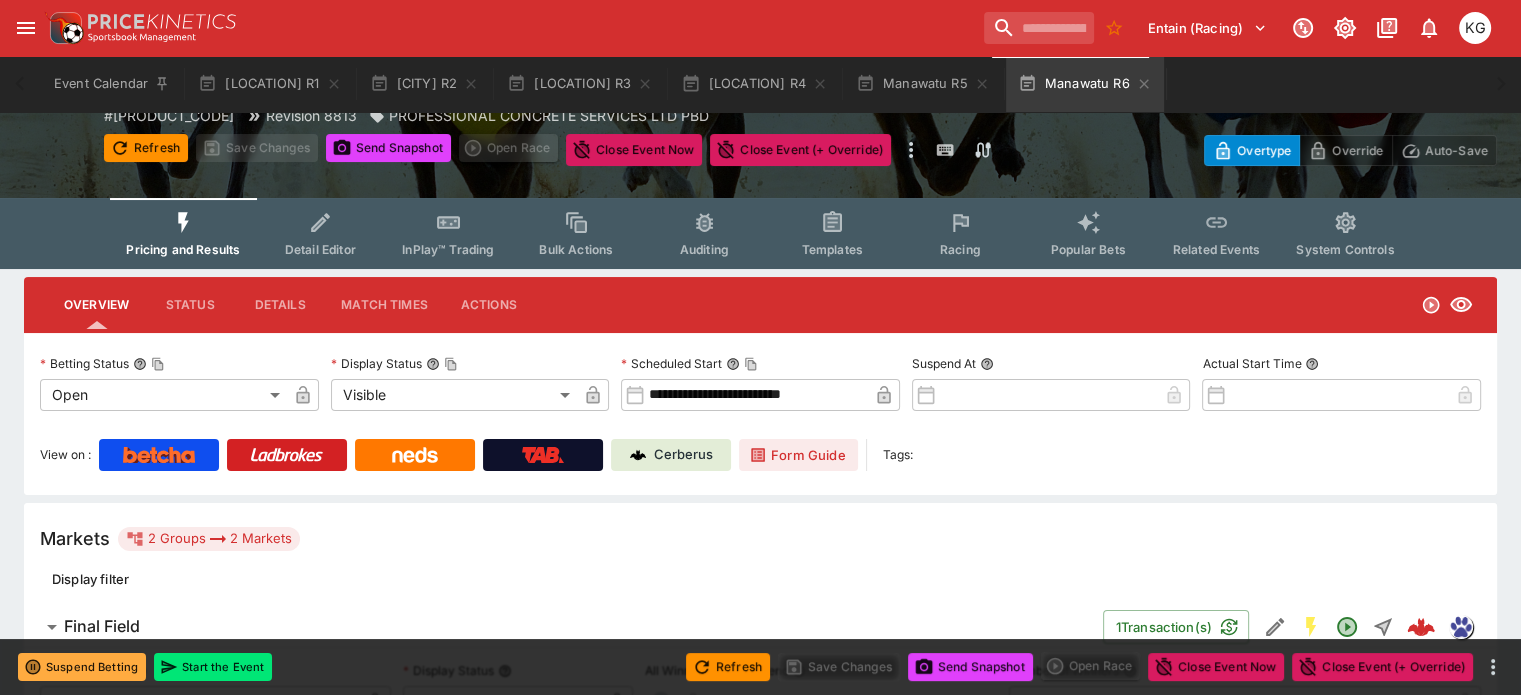 scroll, scrollTop: 0, scrollLeft: 0, axis: both 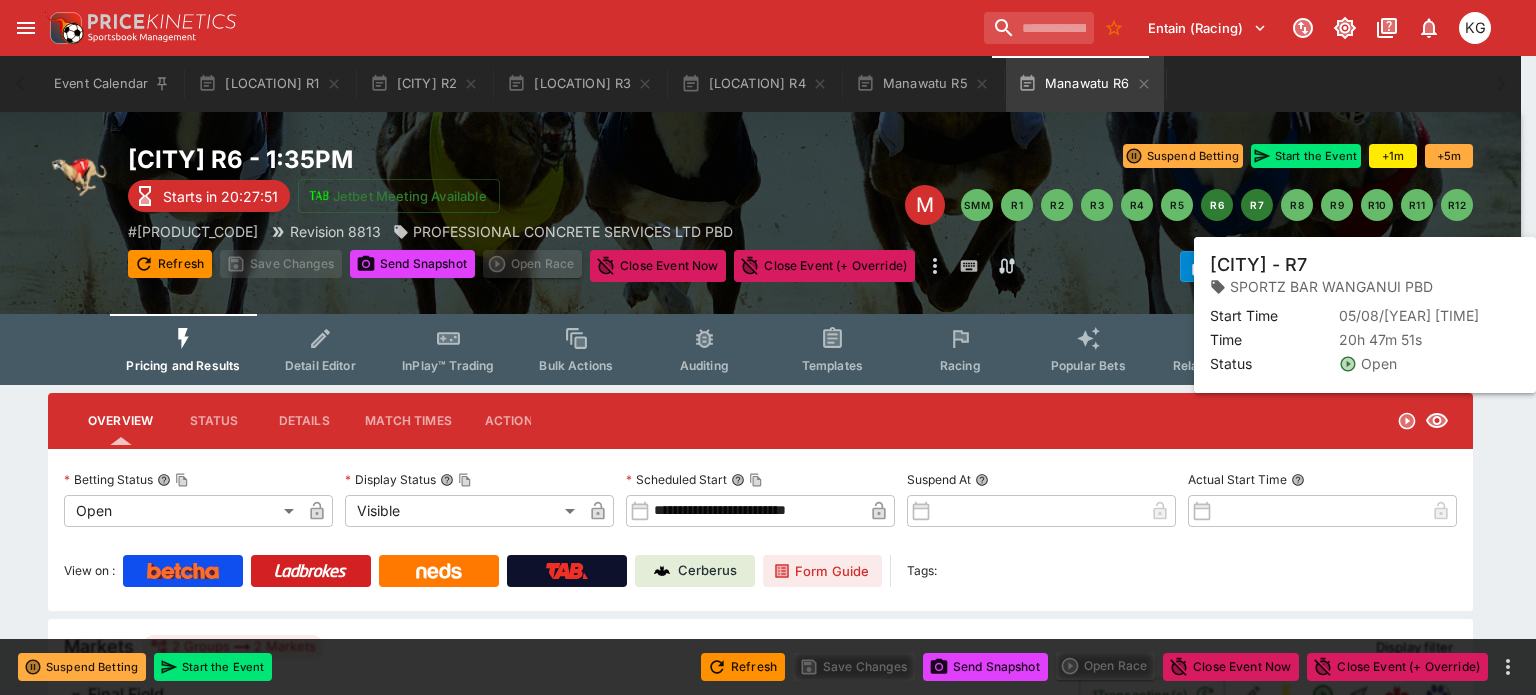 click on "R7" at bounding box center (1257, 205) 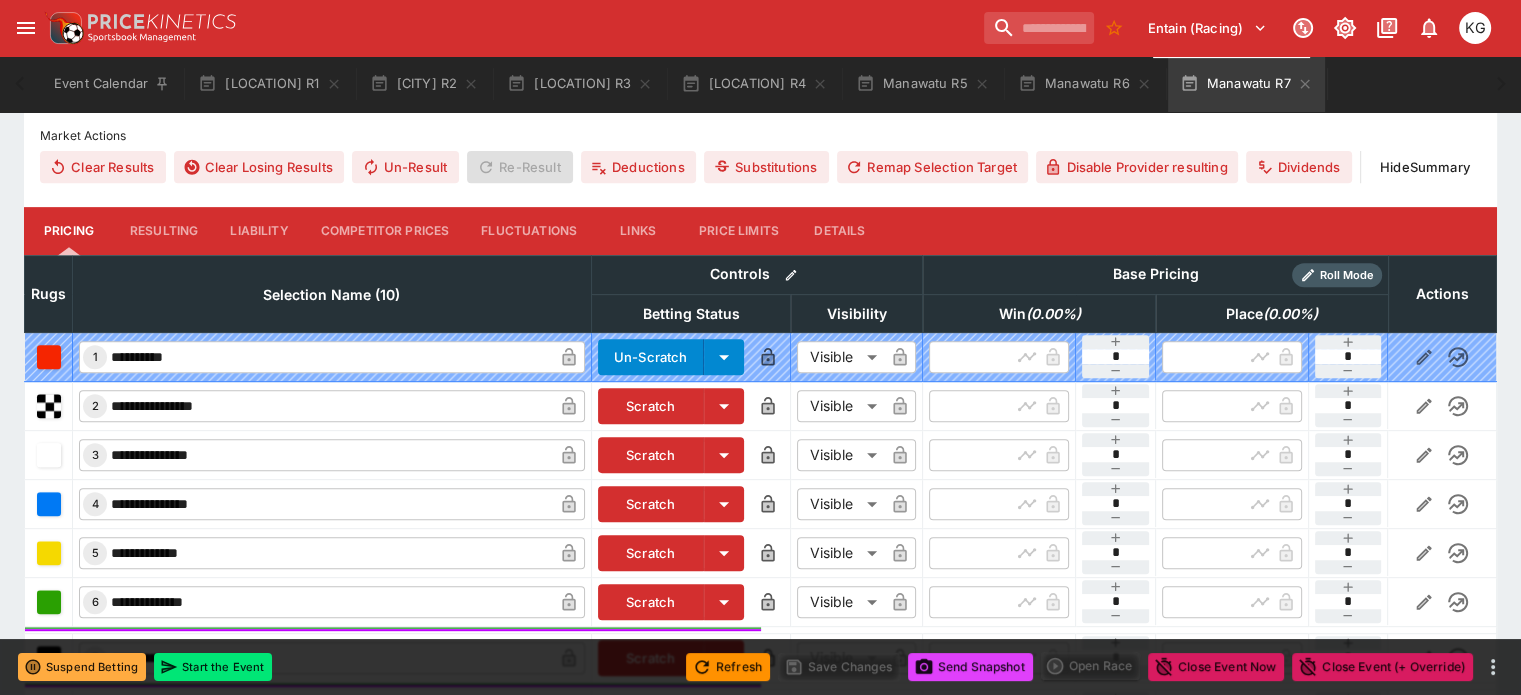 scroll, scrollTop: 800, scrollLeft: 0, axis: vertical 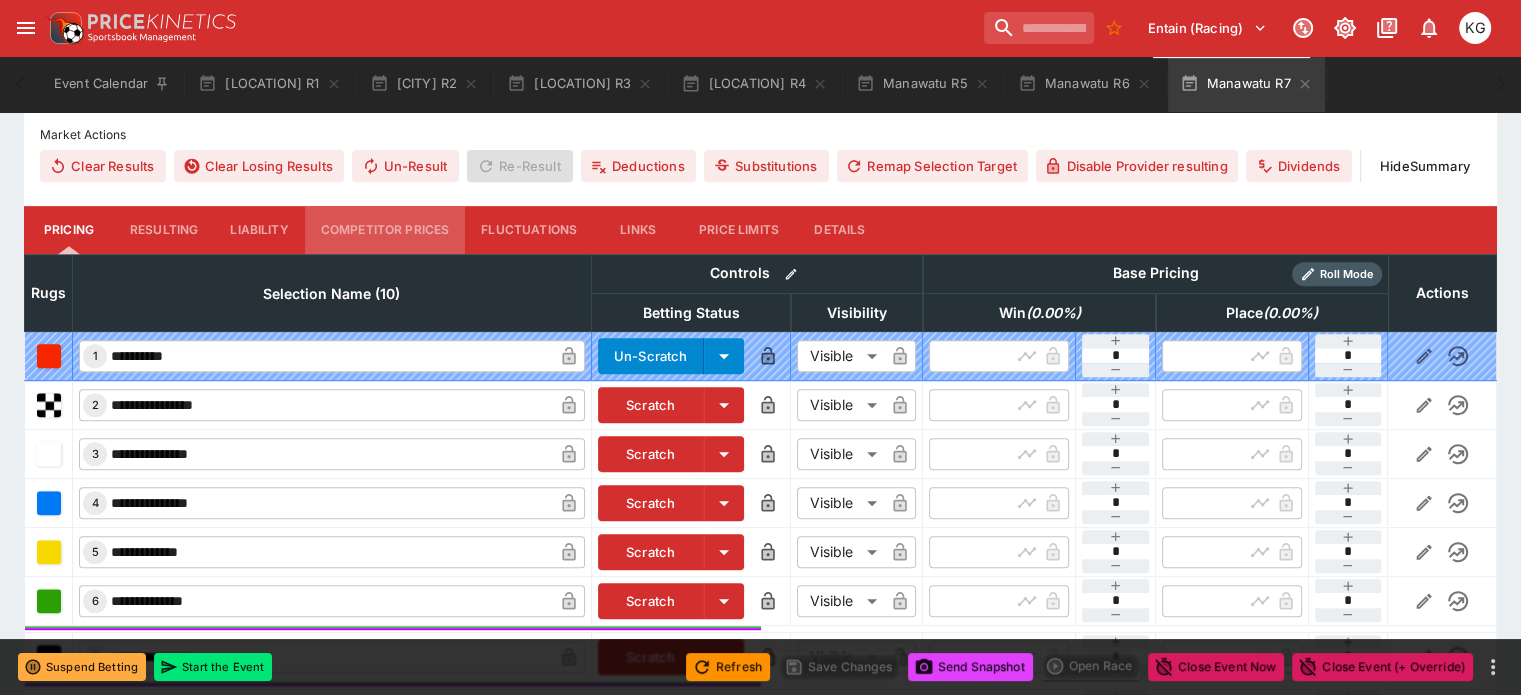 click on "Competitor Prices" at bounding box center (385, 230) 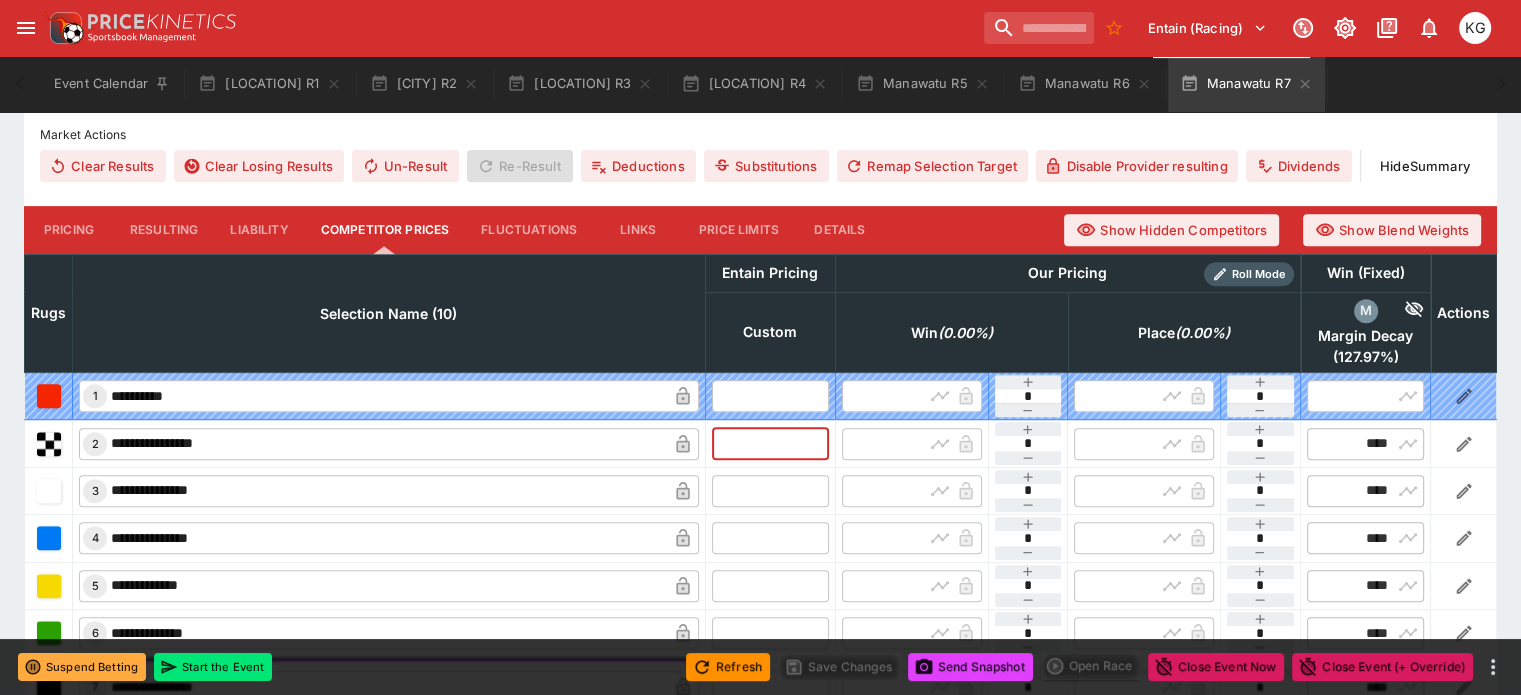 click at bounding box center (770, 443) 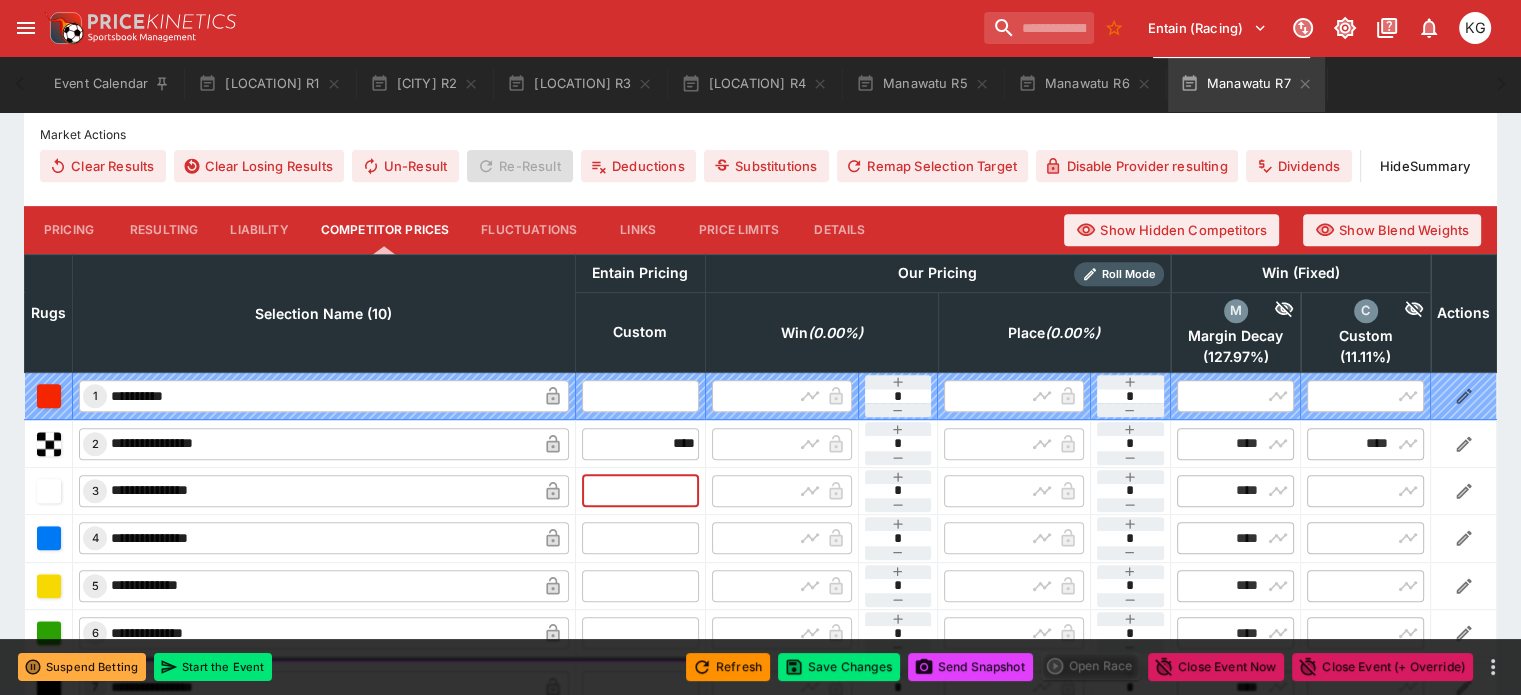 click at bounding box center [640, 491] 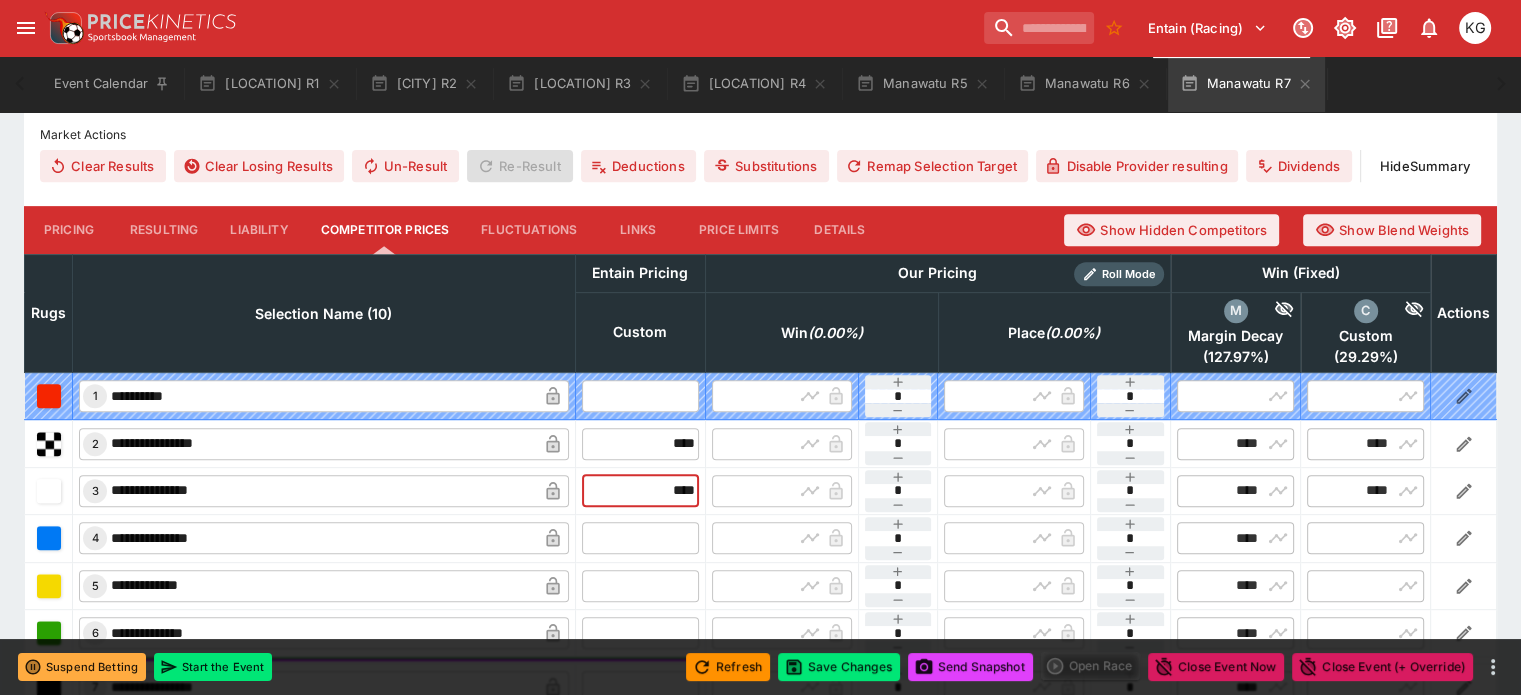 click at bounding box center (640, 538) 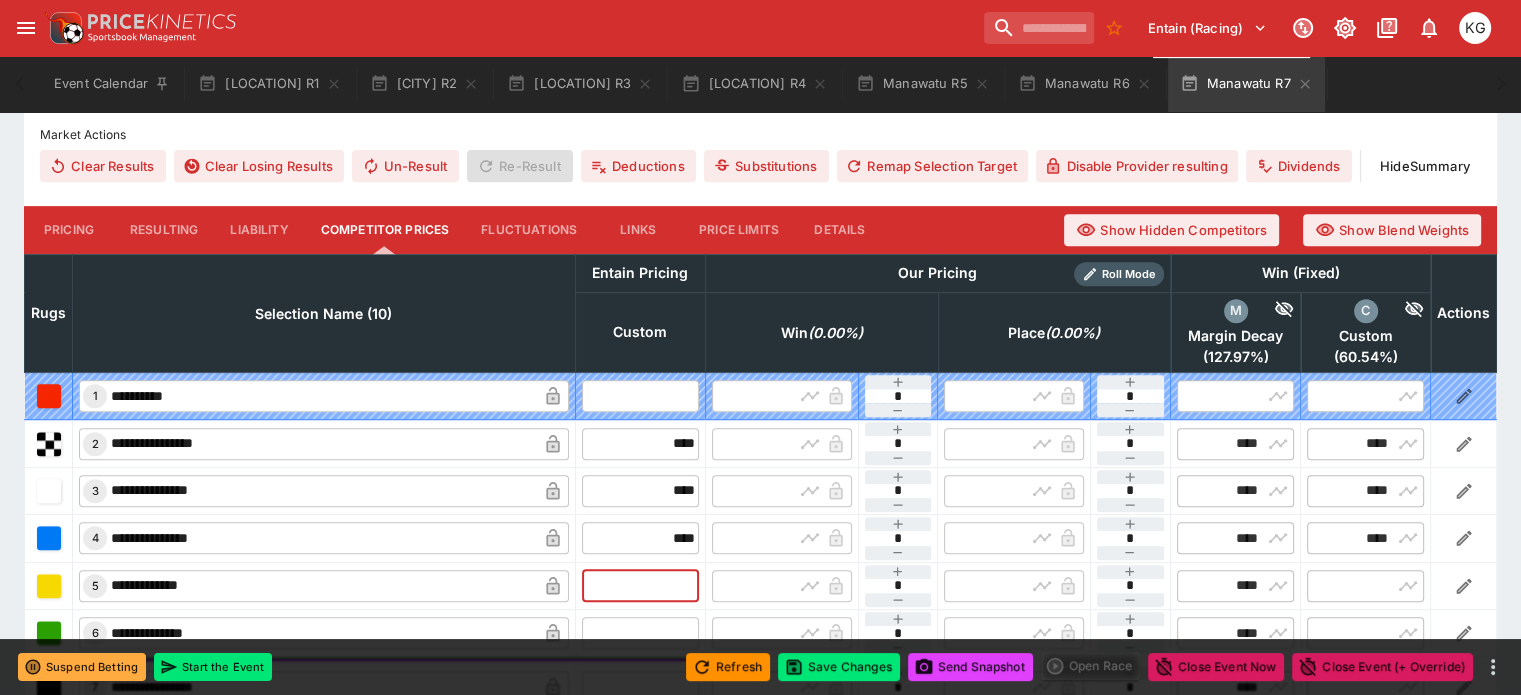 click at bounding box center [640, 586] 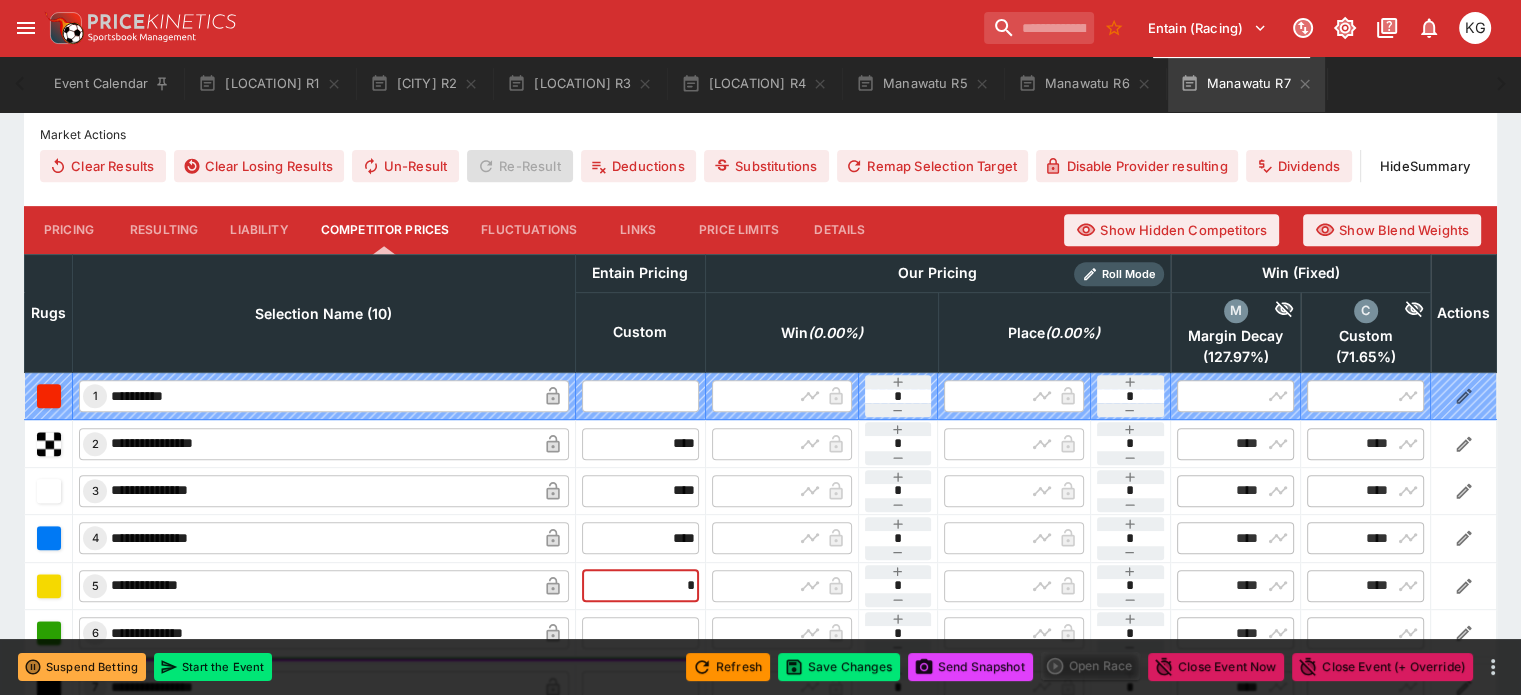 scroll, scrollTop: 900, scrollLeft: 0, axis: vertical 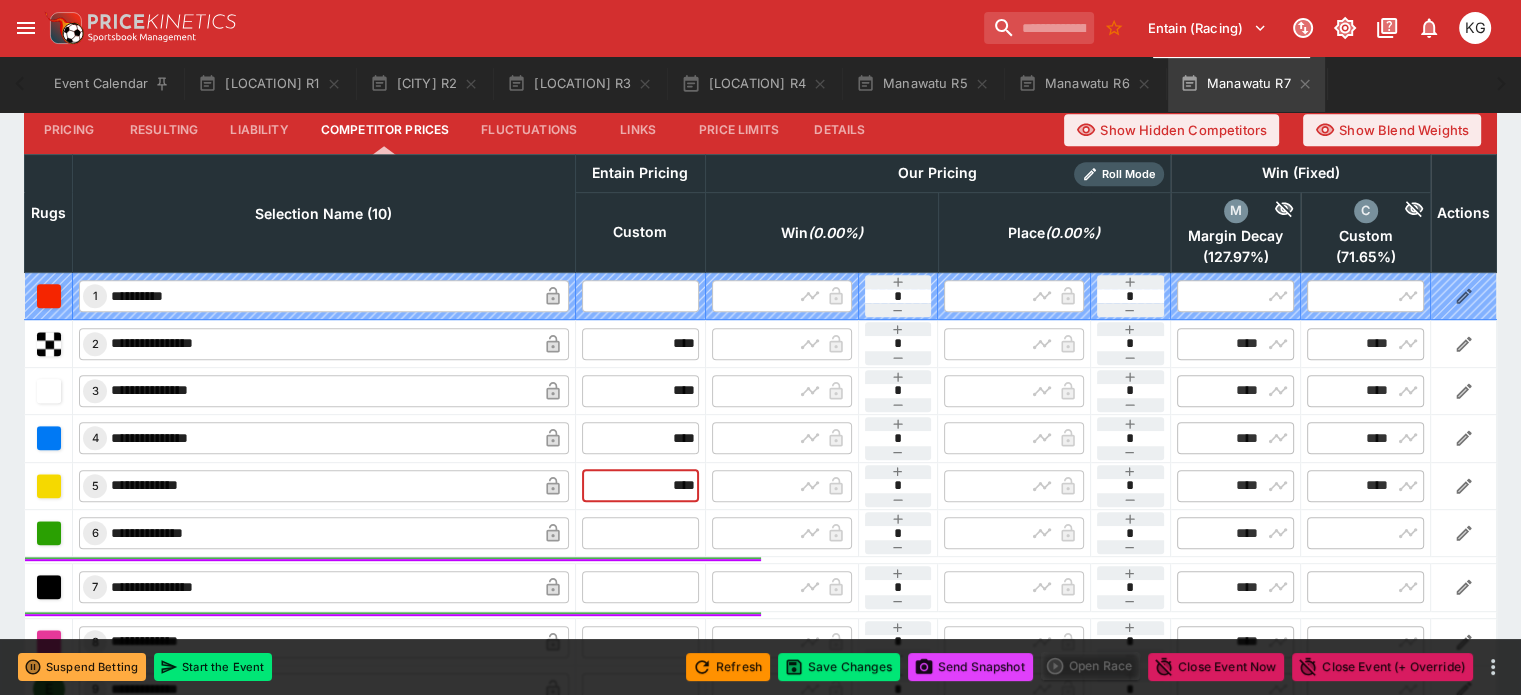 click at bounding box center [640, 533] 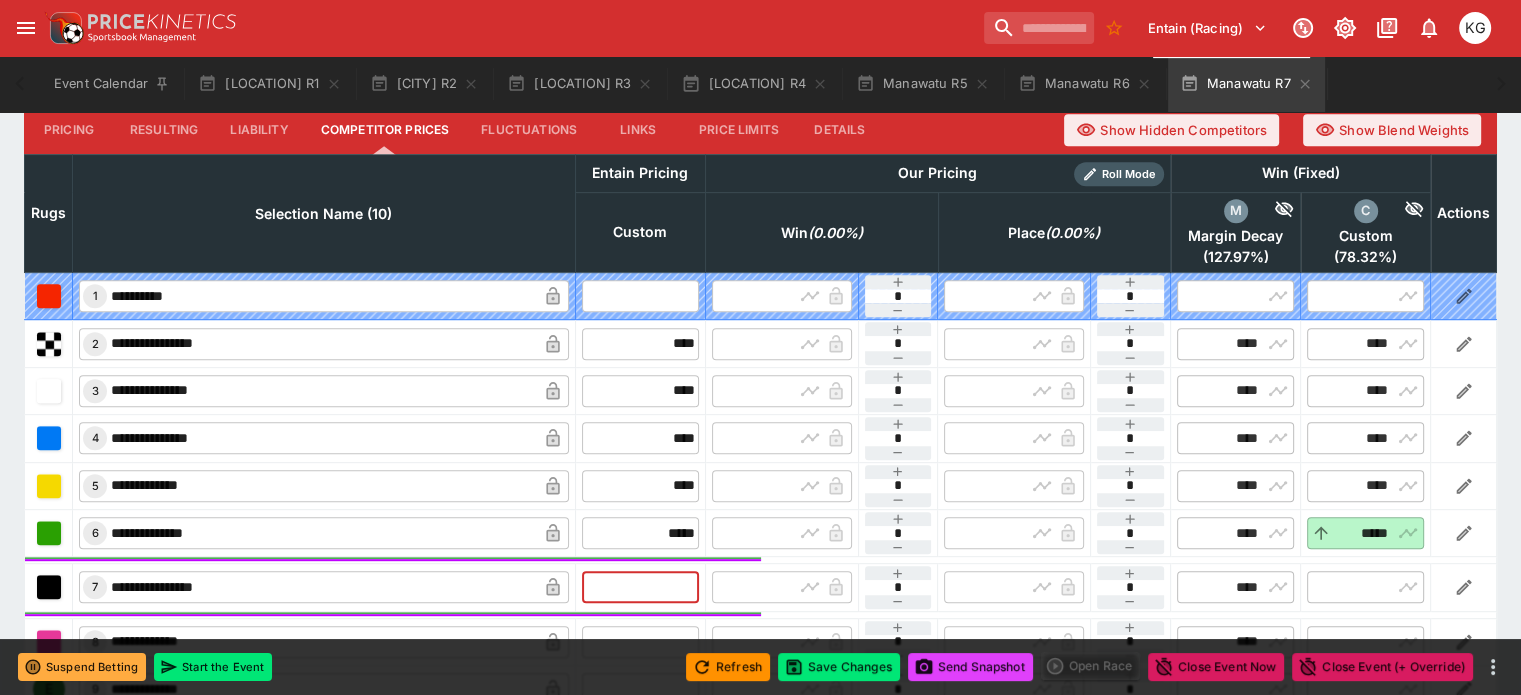 click at bounding box center (640, 587) 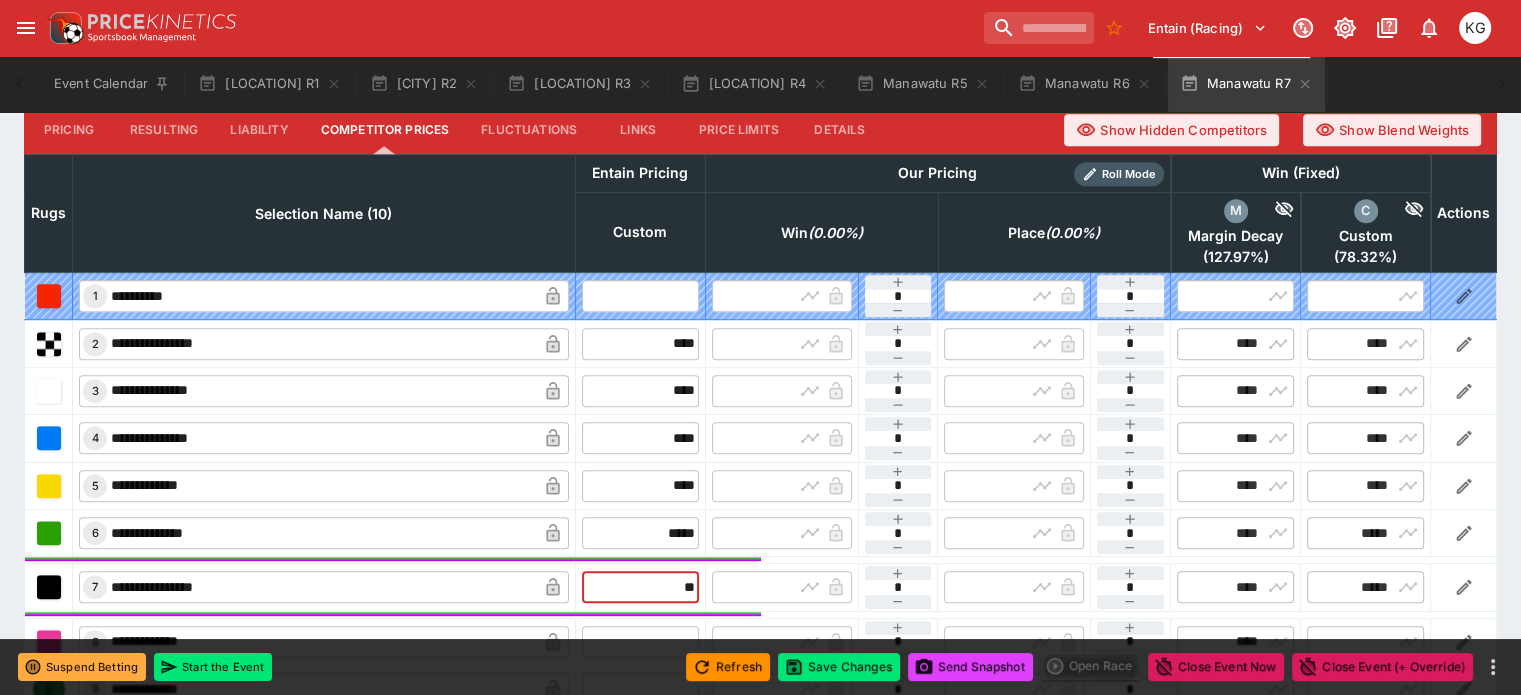scroll, scrollTop: 1000, scrollLeft: 0, axis: vertical 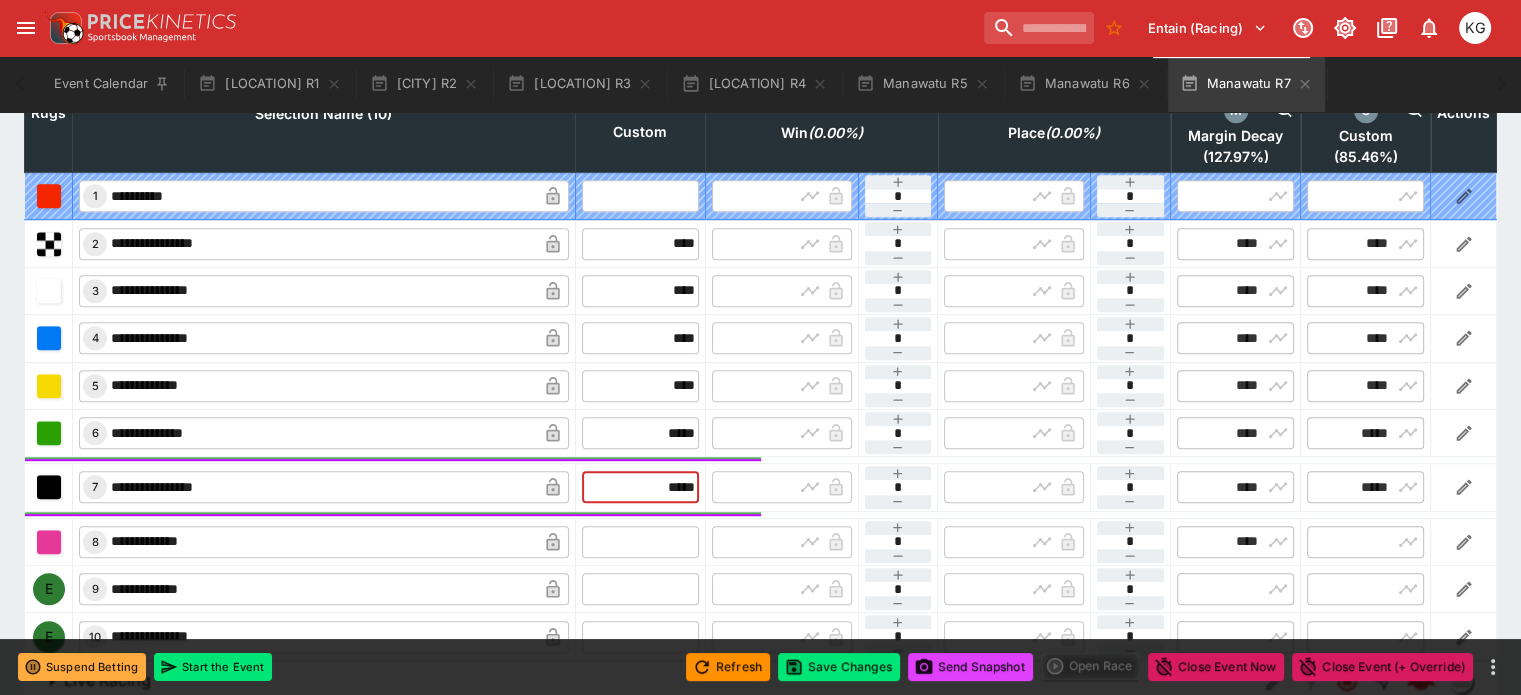 click at bounding box center [640, 542] 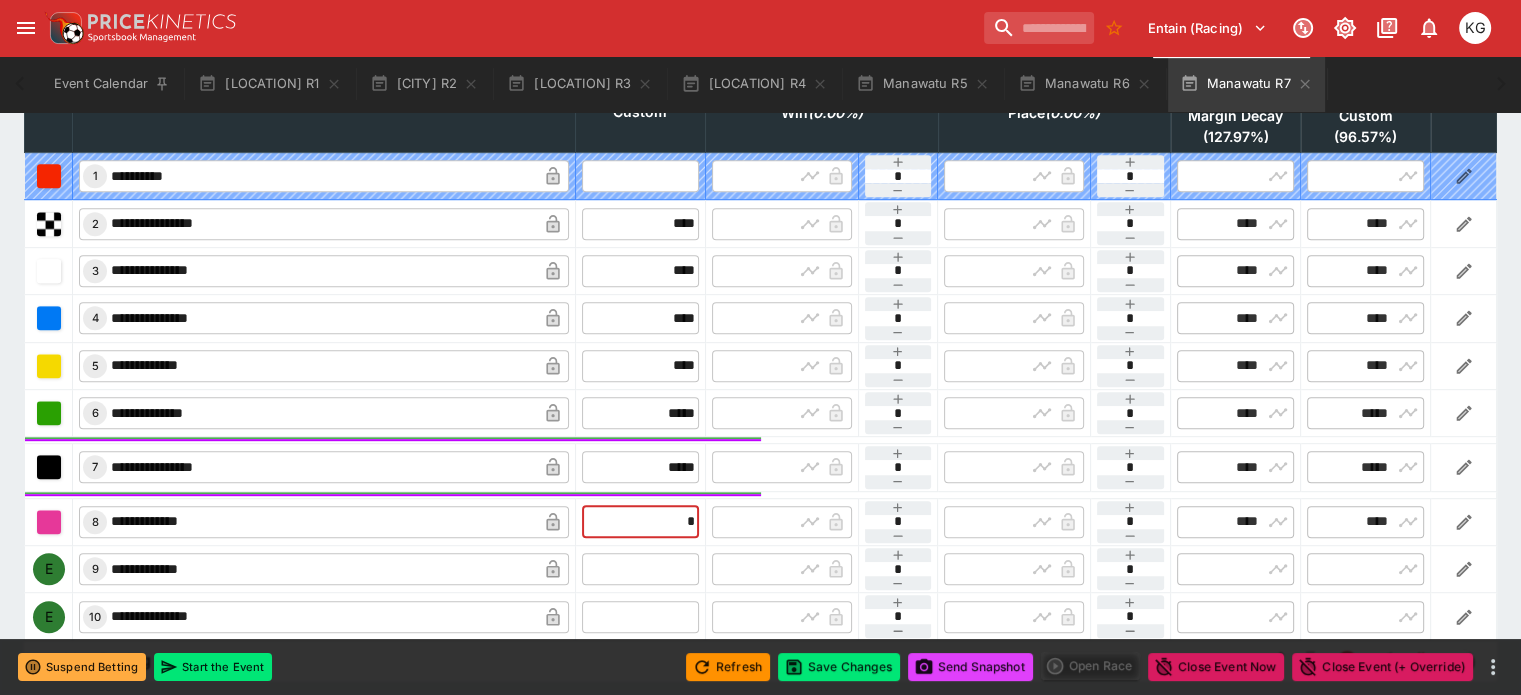 scroll, scrollTop: 1023, scrollLeft: 0, axis: vertical 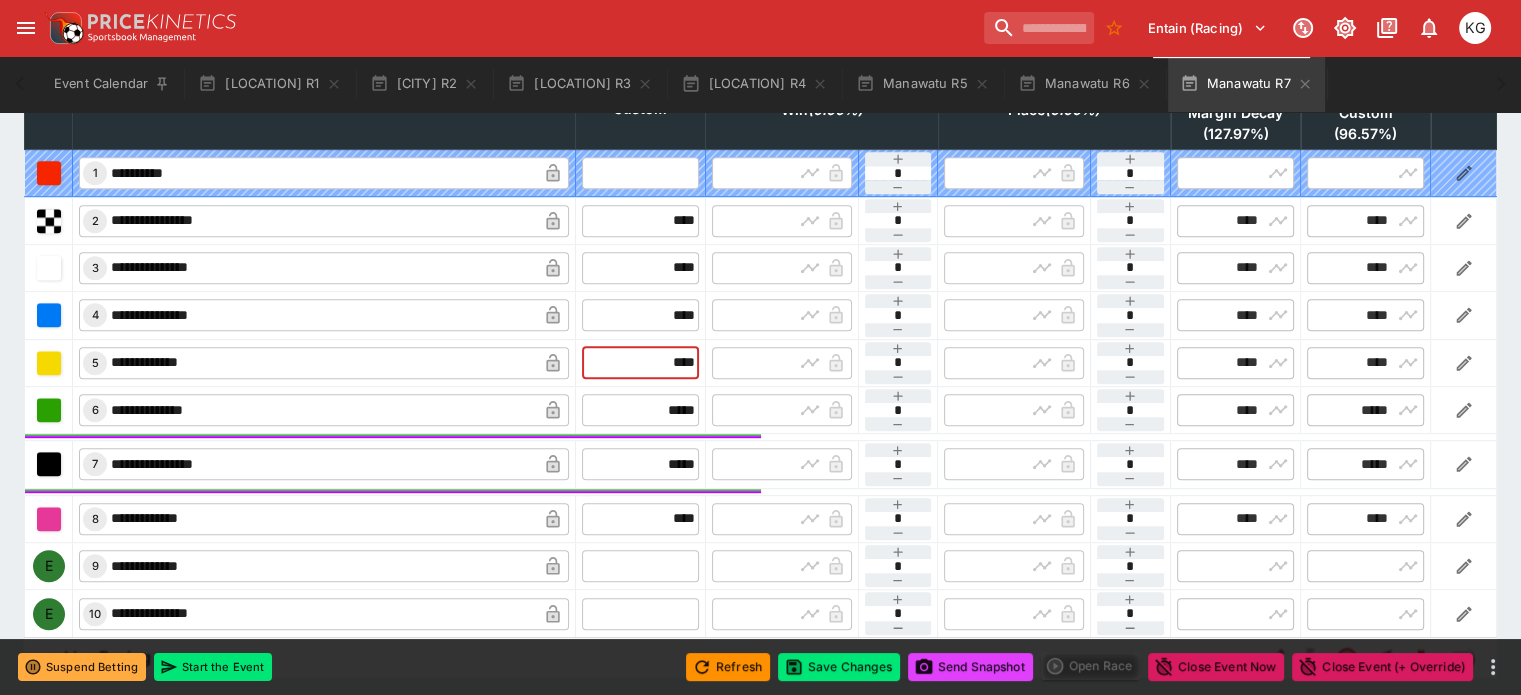 drag, startPoint x: 604, startPoint y: 305, endPoint x: 672, endPoint y: 307, distance: 68.0294 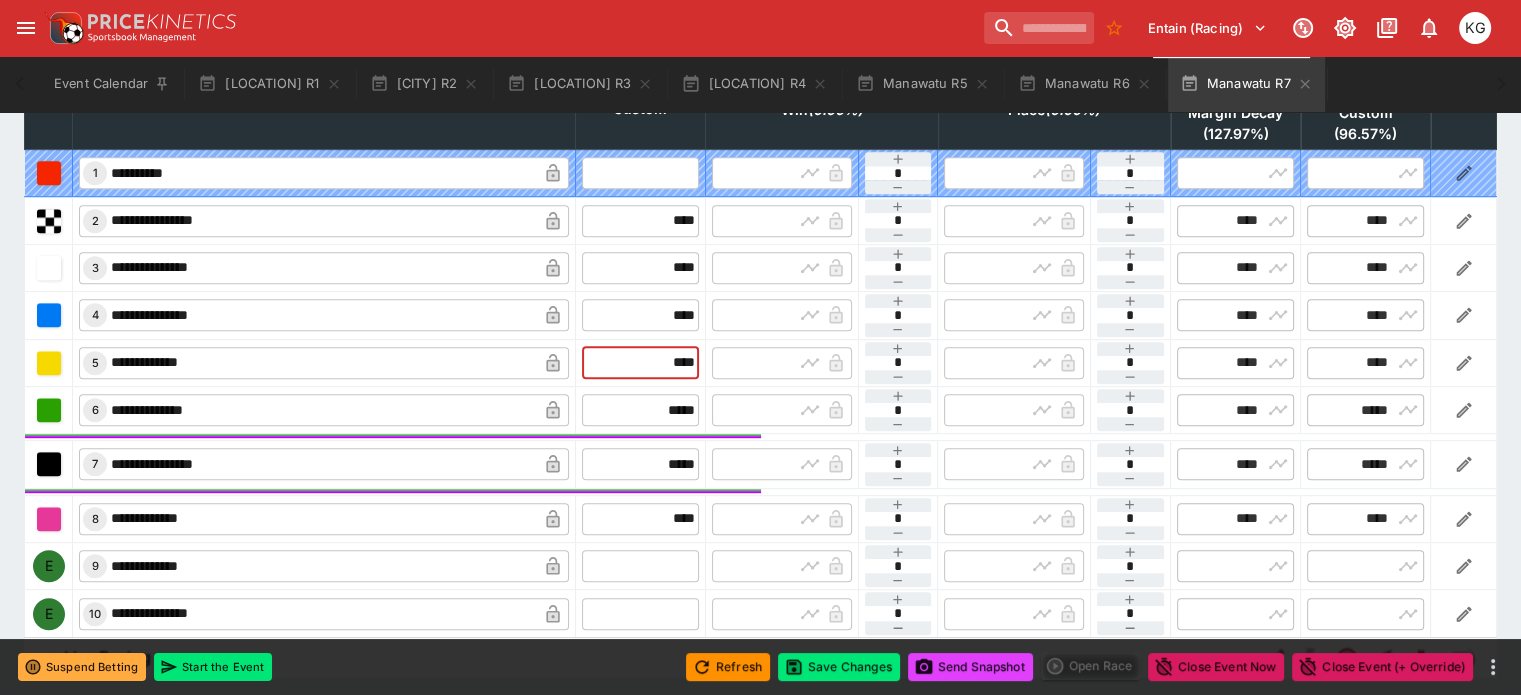 click on "****" at bounding box center [640, 363] 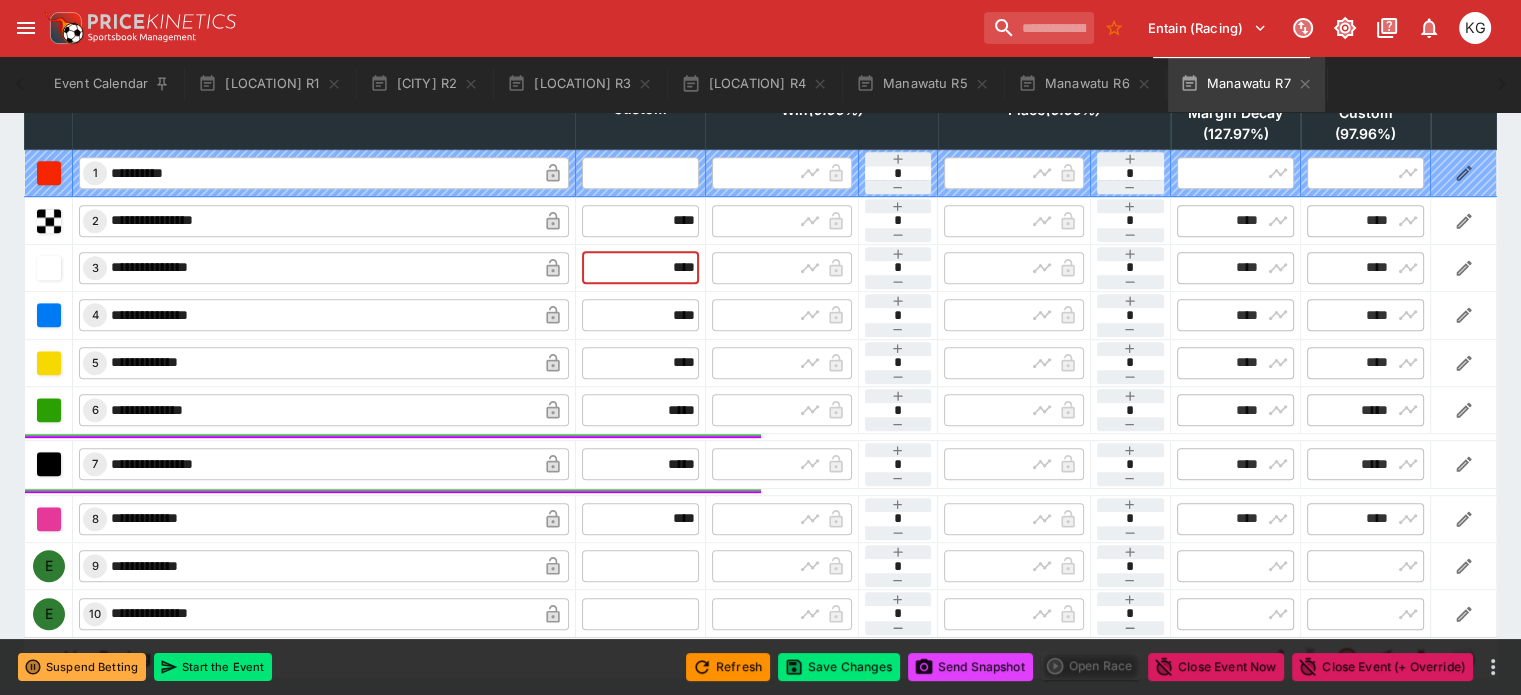 drag, startPoint x: 630, startPoint y: 222, endPoint x: 717, endPoint y: 222, distance: 87 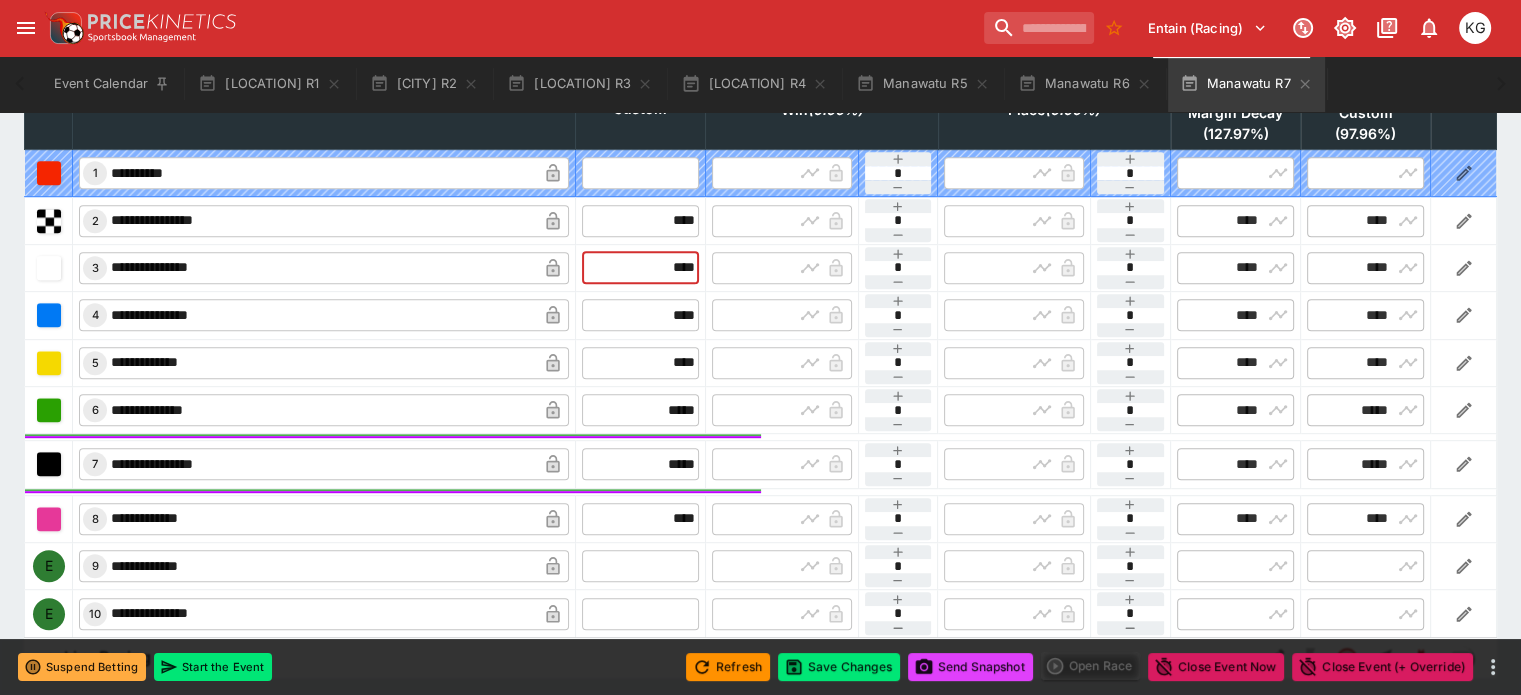 click on "**********" at bounding box center (761, 267) 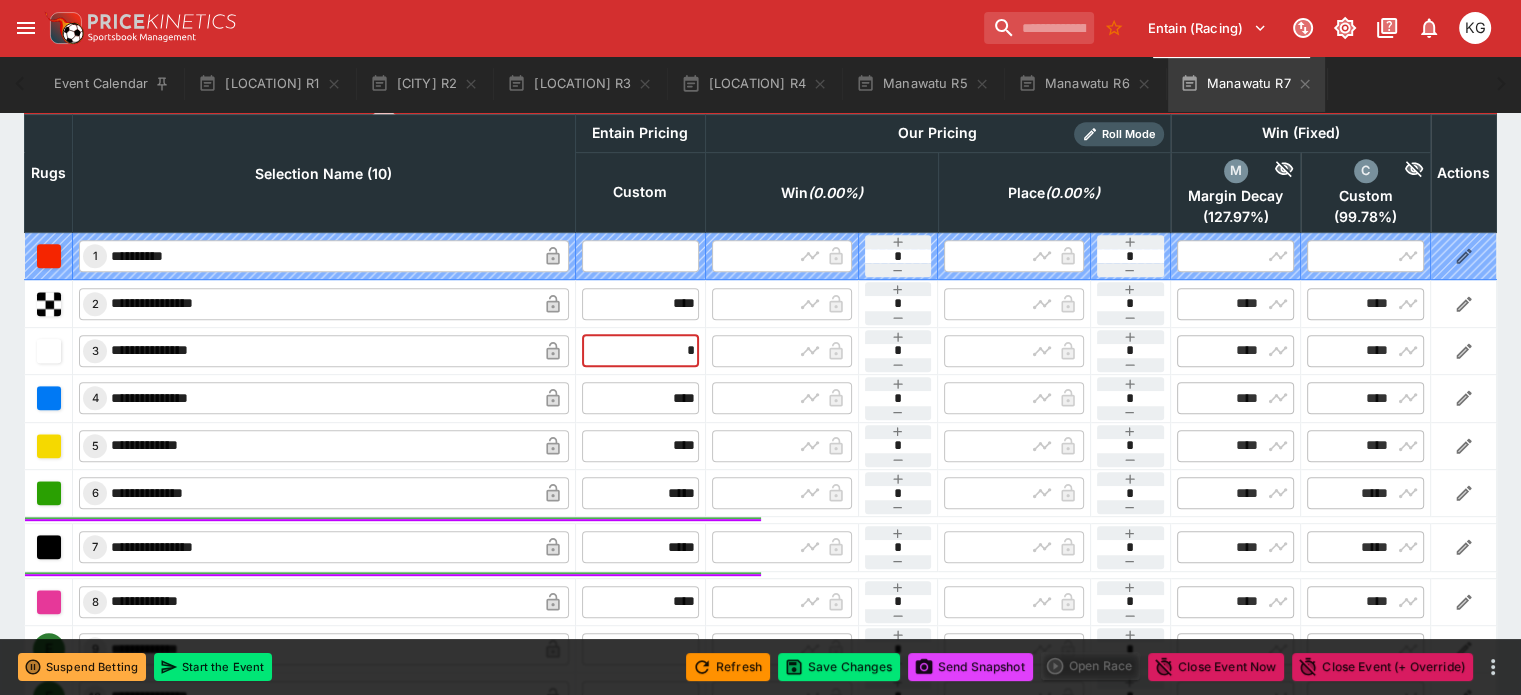 scroll, scrollTop: 923, scrollLeft: 0, axis: vertical 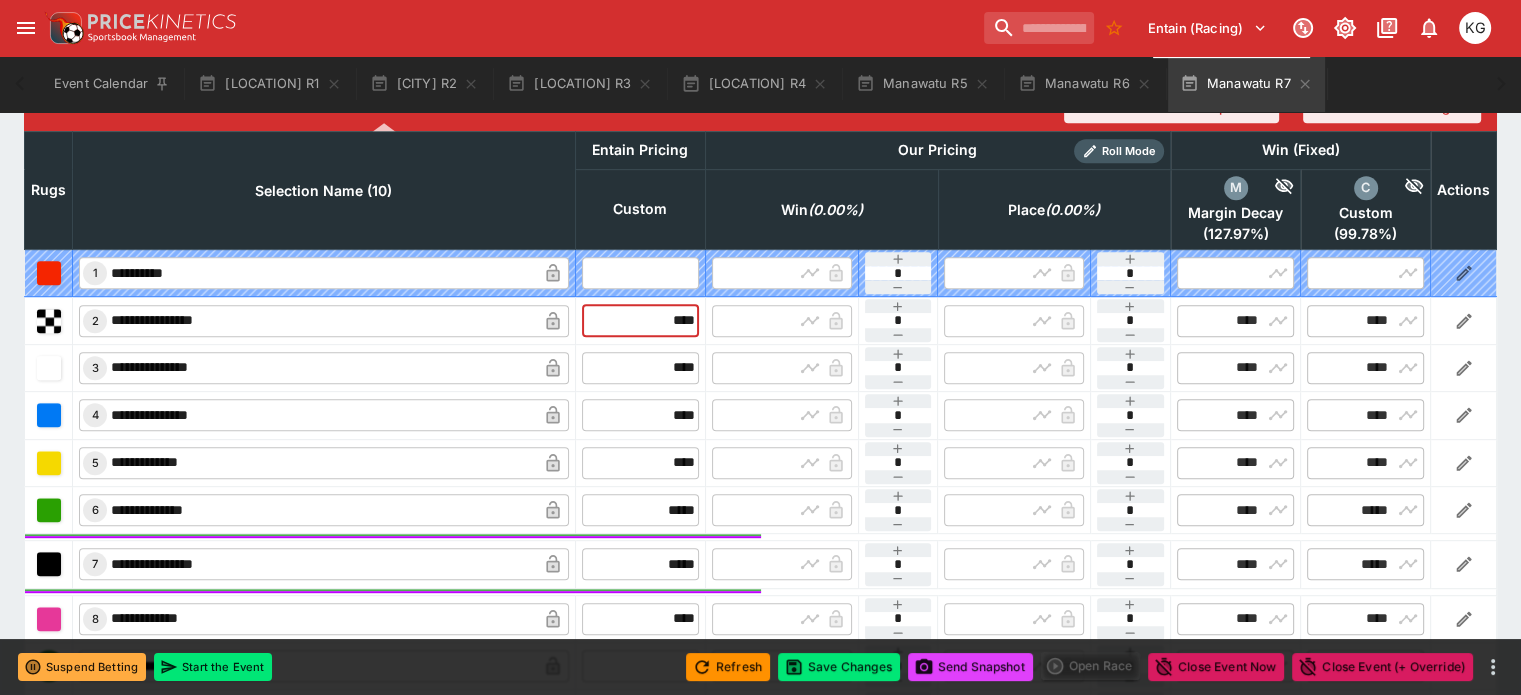 drag, startPoint x: 628, startPoint y: 270, endPoint x: 700, endPoint y: 275, distance: 72.1734 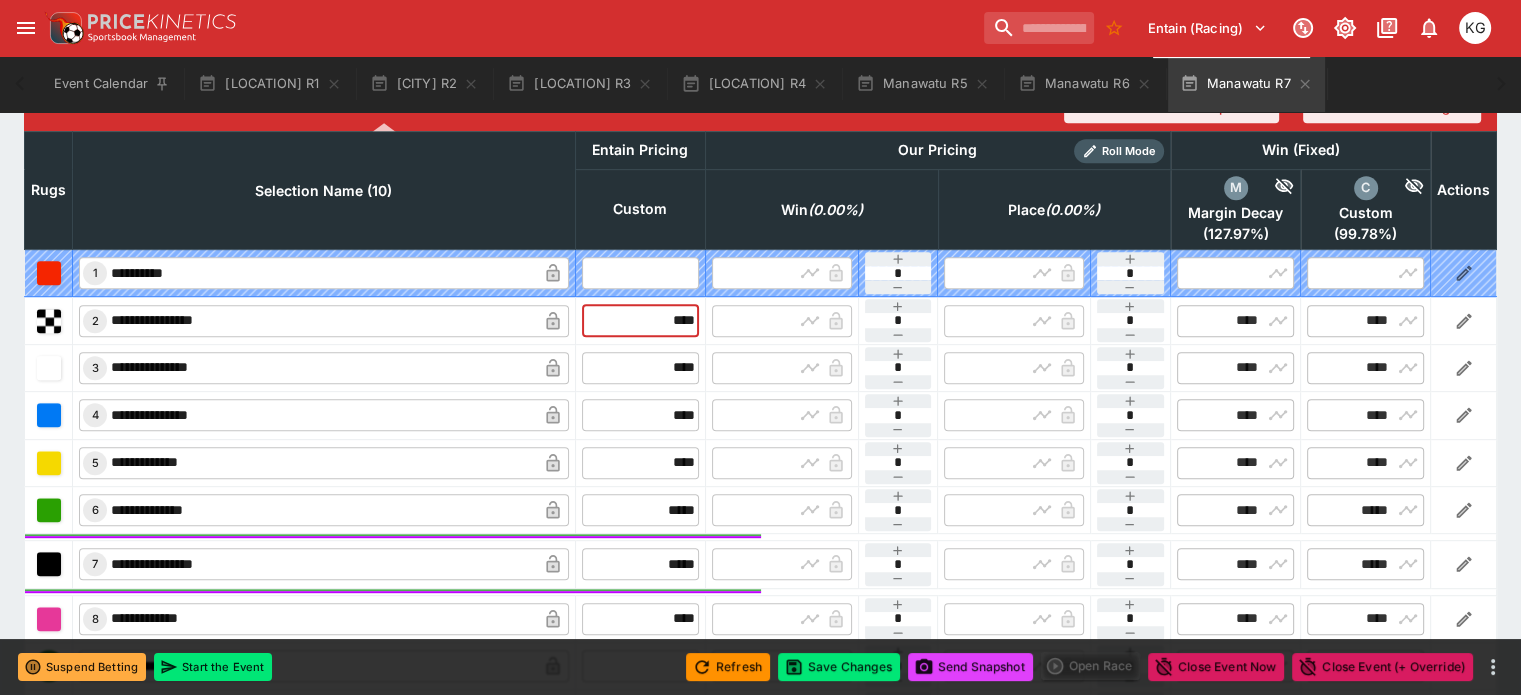 click on "**********" at bounding box center (761, 320) 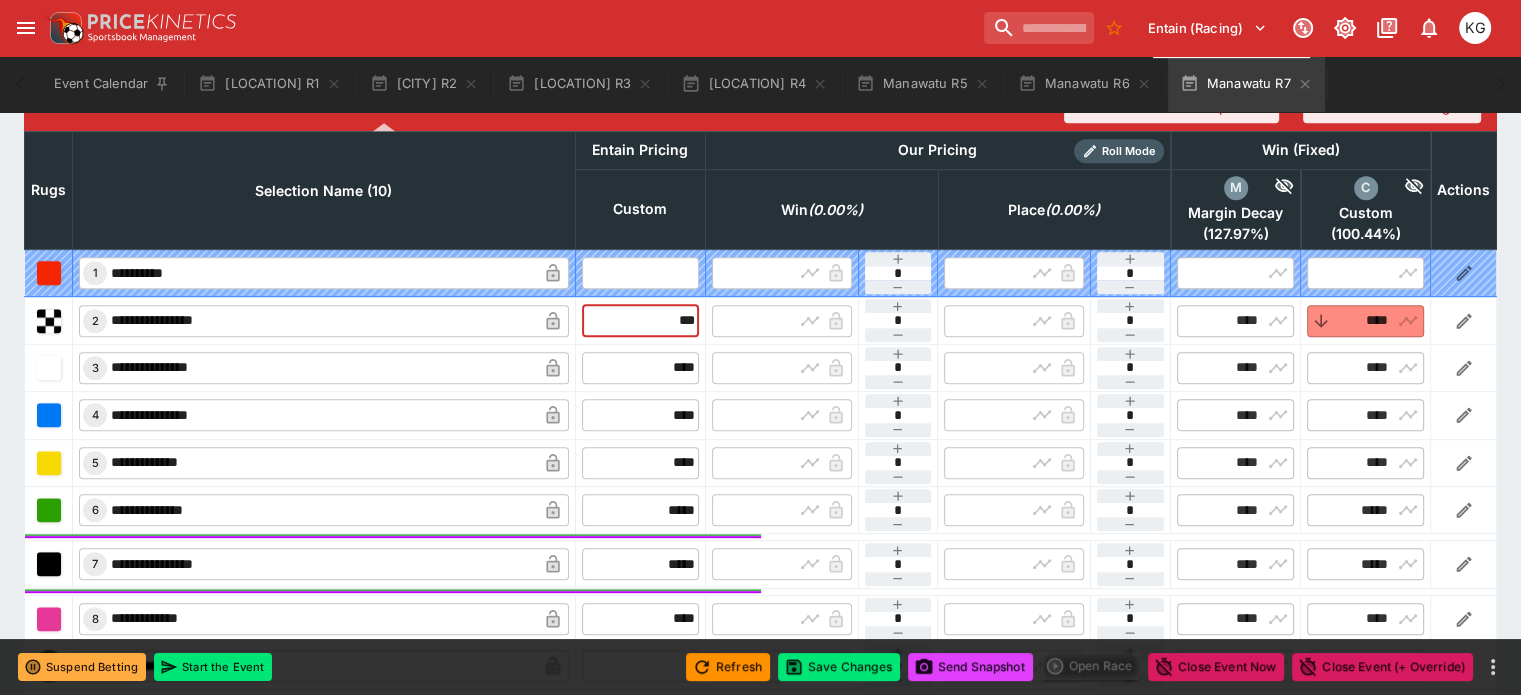 scroll, scrollTop: 1023, scrollLeft: 0, axis: vertical 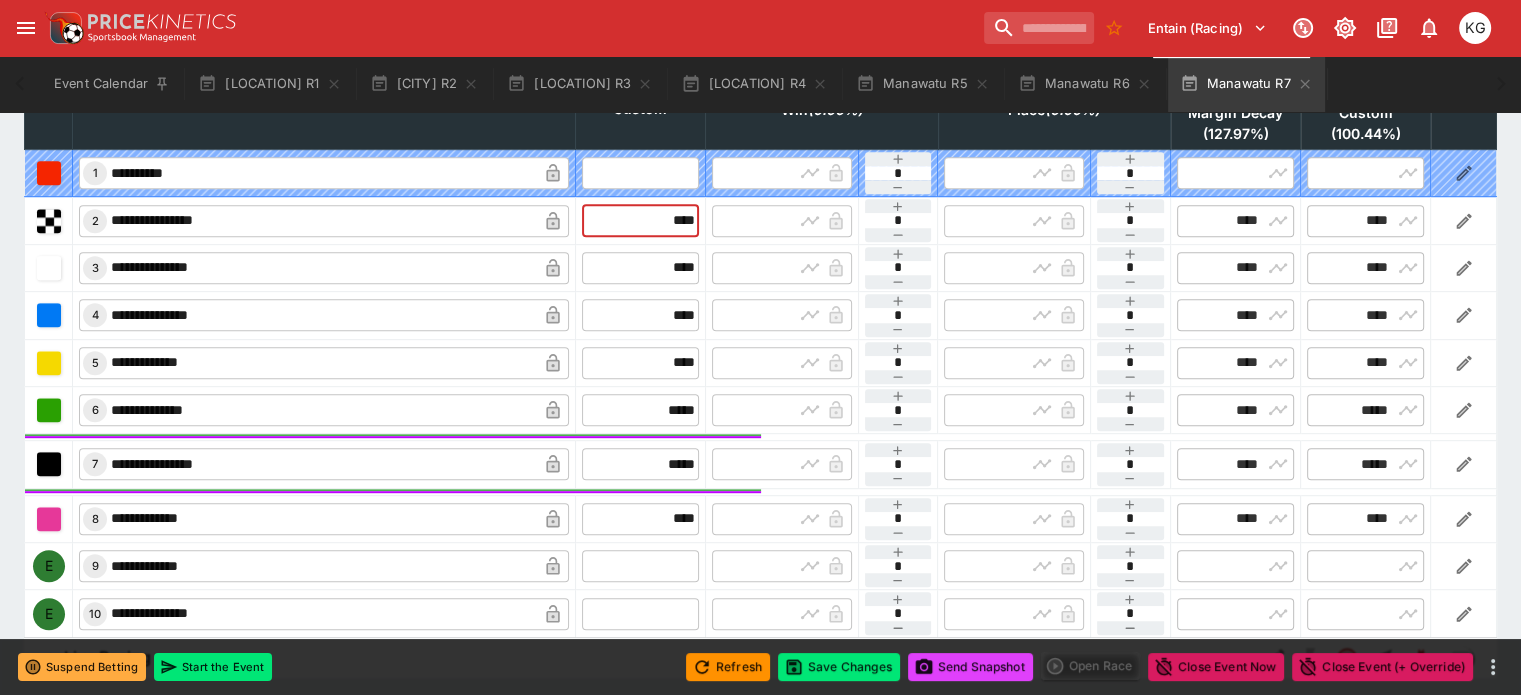 click at bounding box center [640, 566] 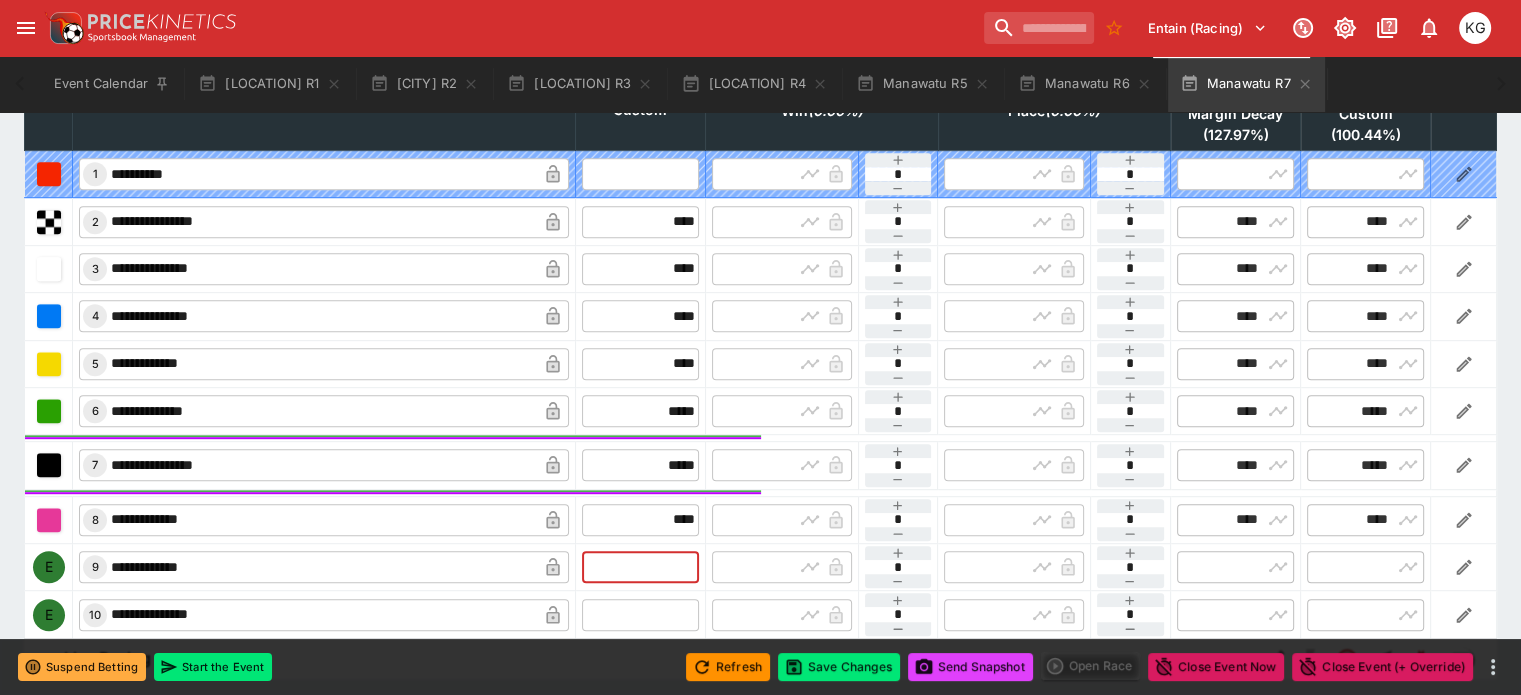 scroll, scrollTop: 1023, scrollLeft: 0, axis: vertical 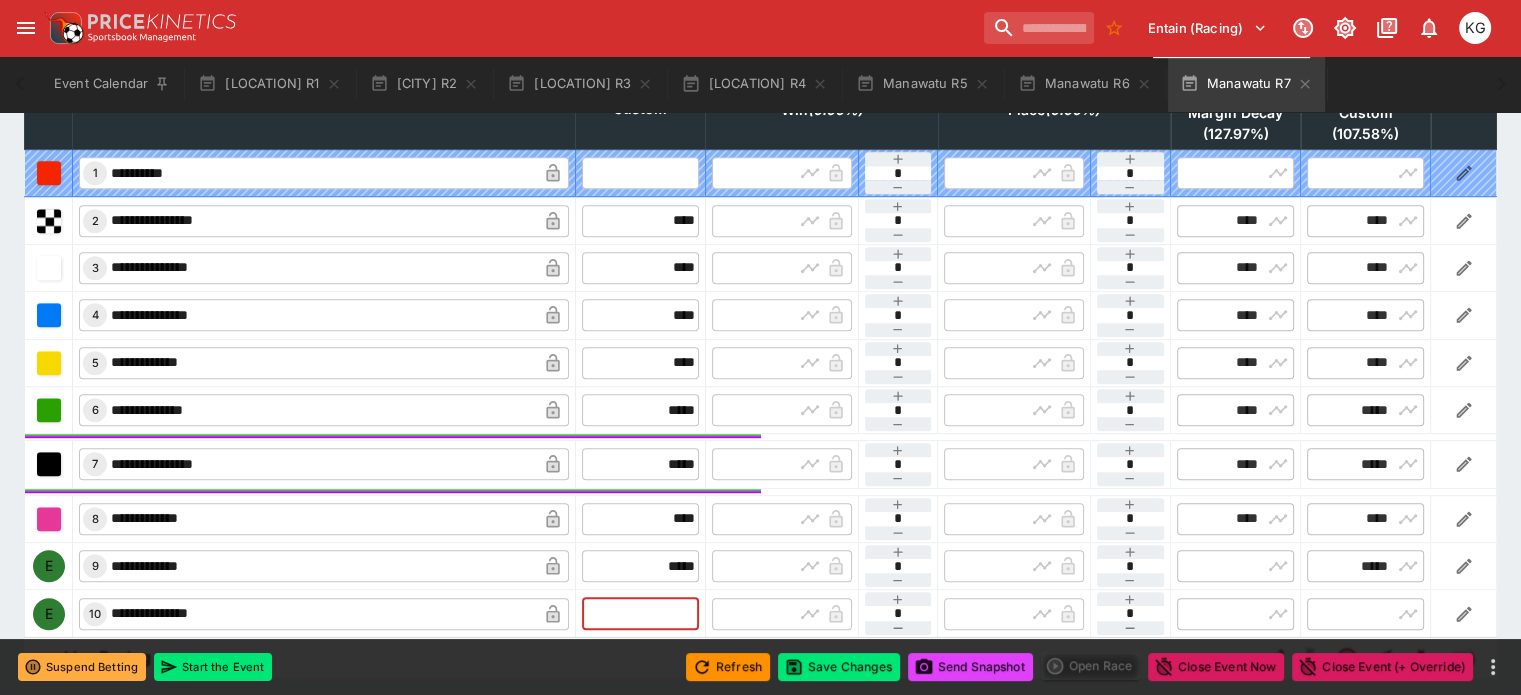 click at bounding box center (640, 614) 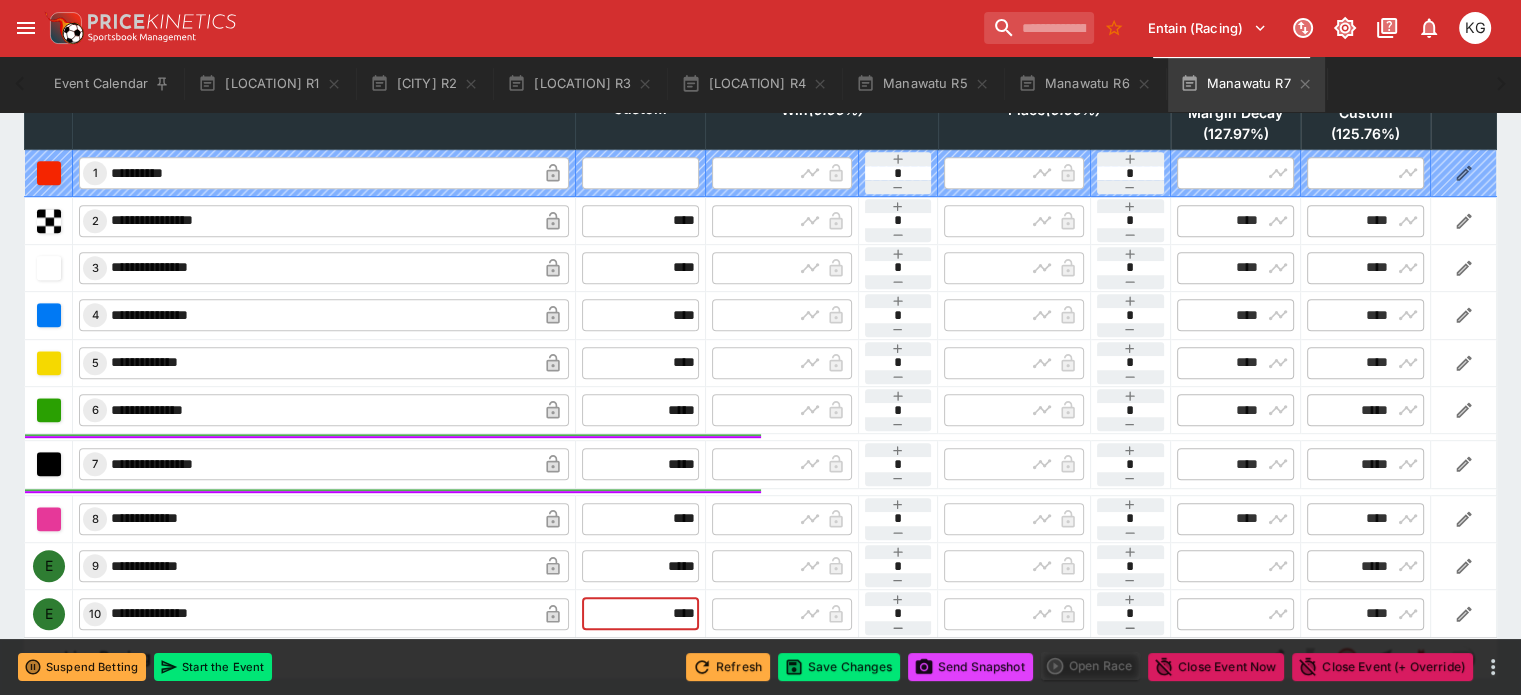 click on "Refresh" at bounding box center (728, 667) 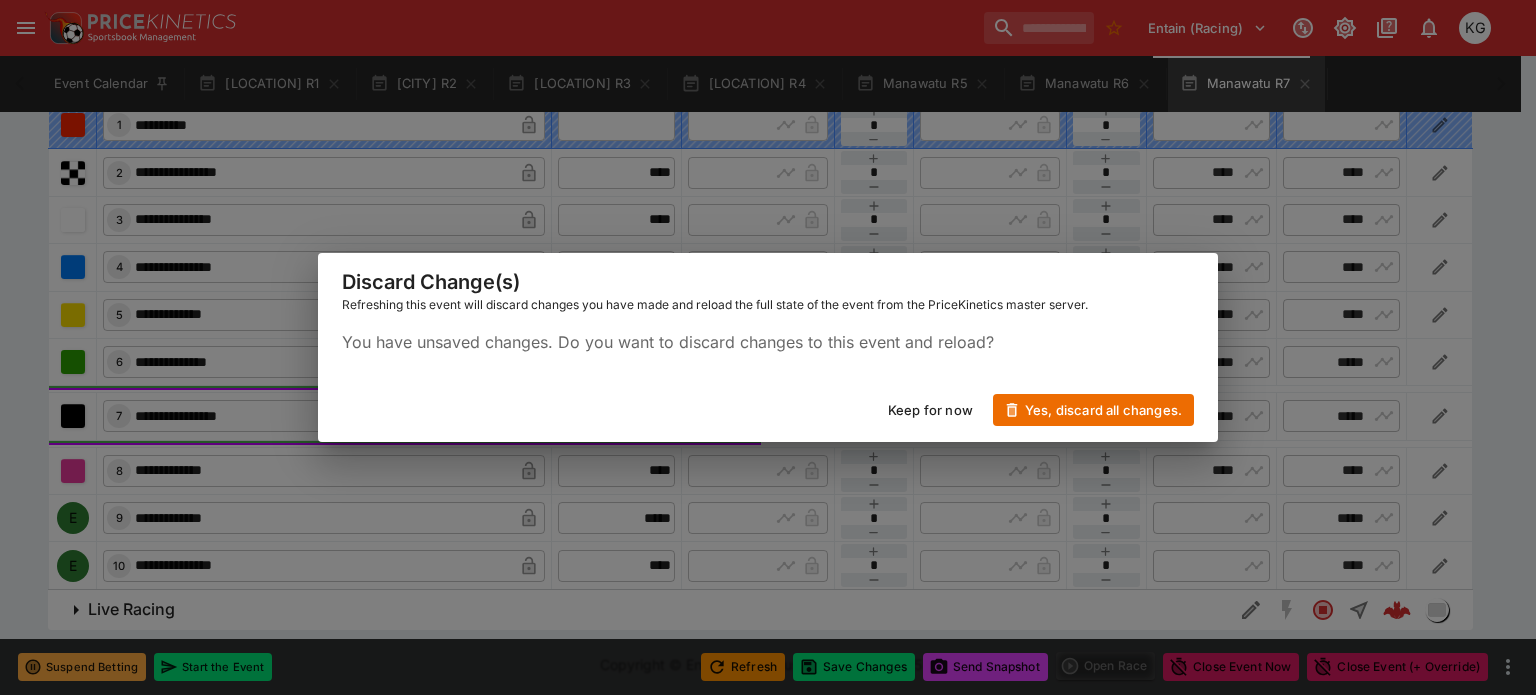 click on "Keep for now" at bounding box center (930, 410) 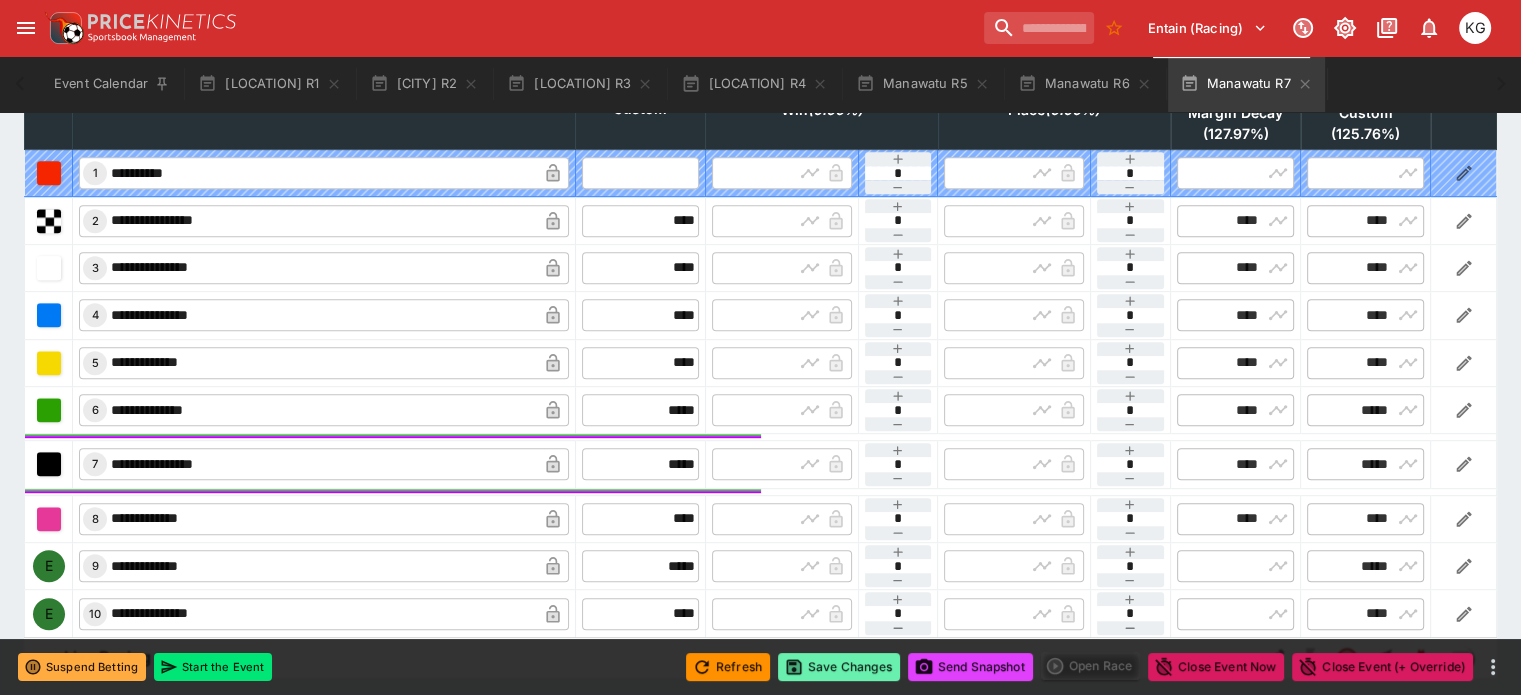 click on "Save Changes" at bounding box center (839, 667) 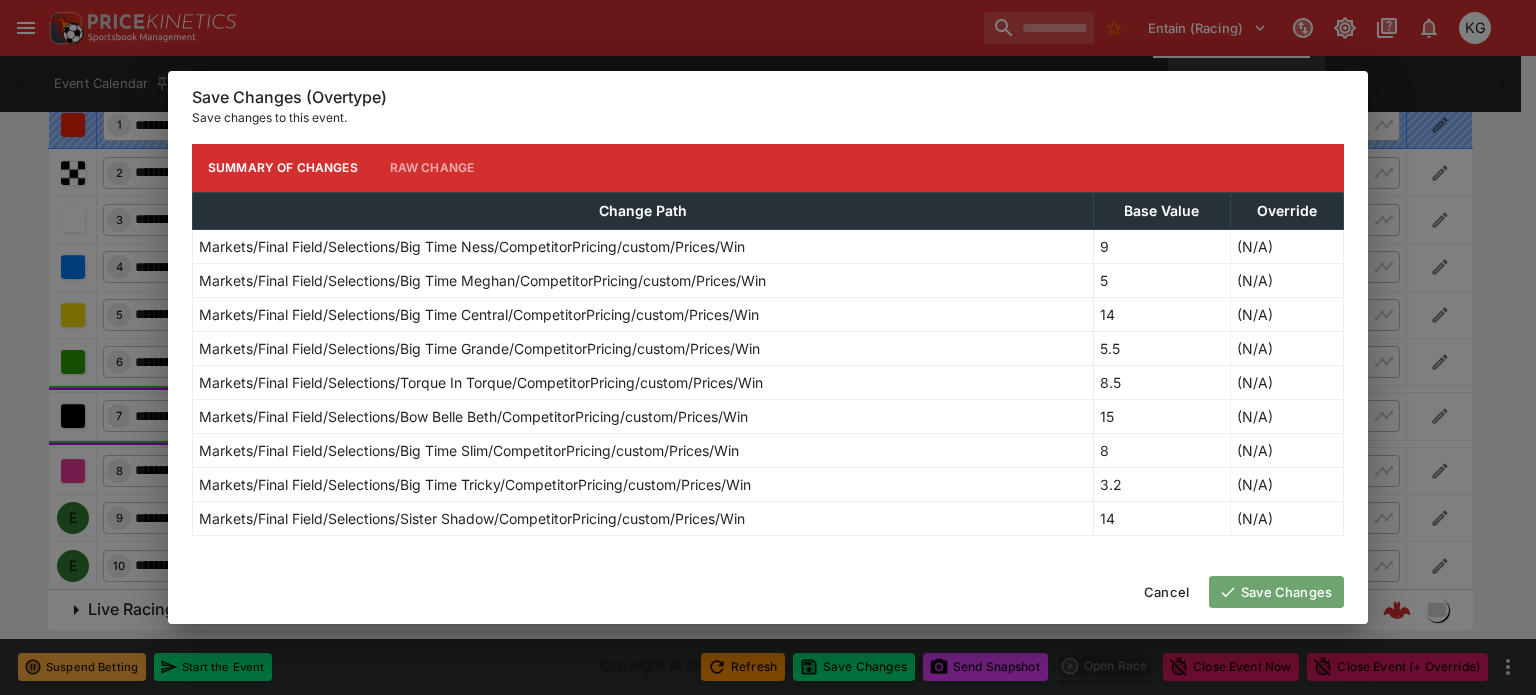 click on "Save Changes" at bounding box center (1276, 592) 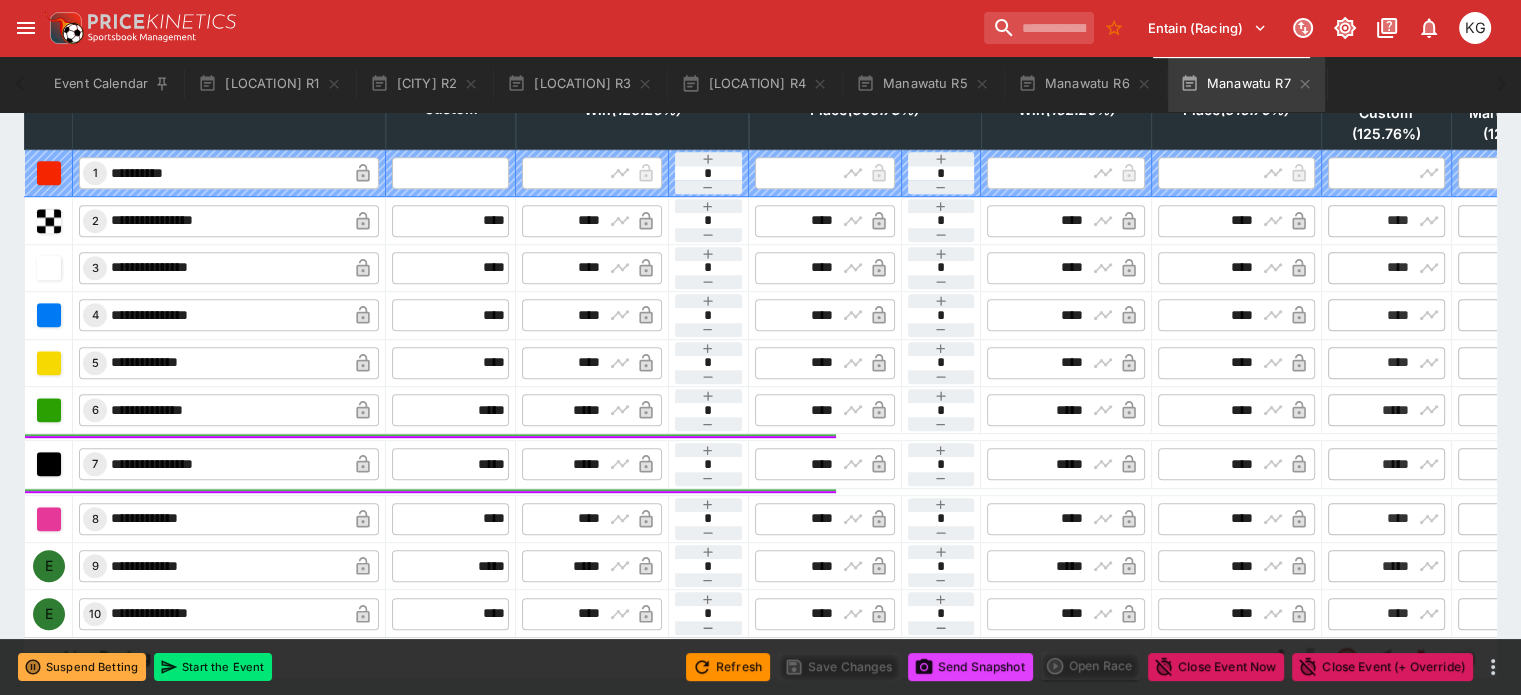 click on "Send Snapshot" at bounding box center [970, 667] 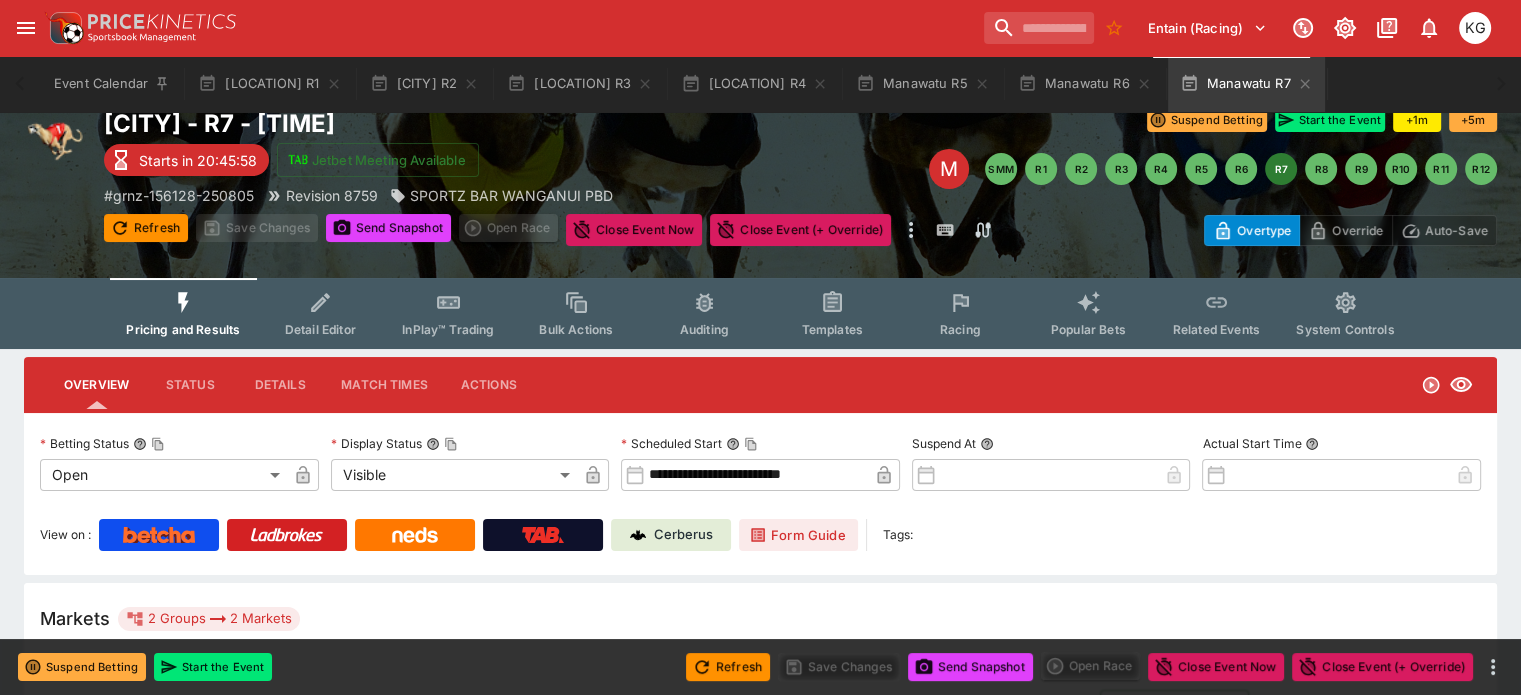scroll, scrollTop: 0, scrollLeft: 0, axis: both 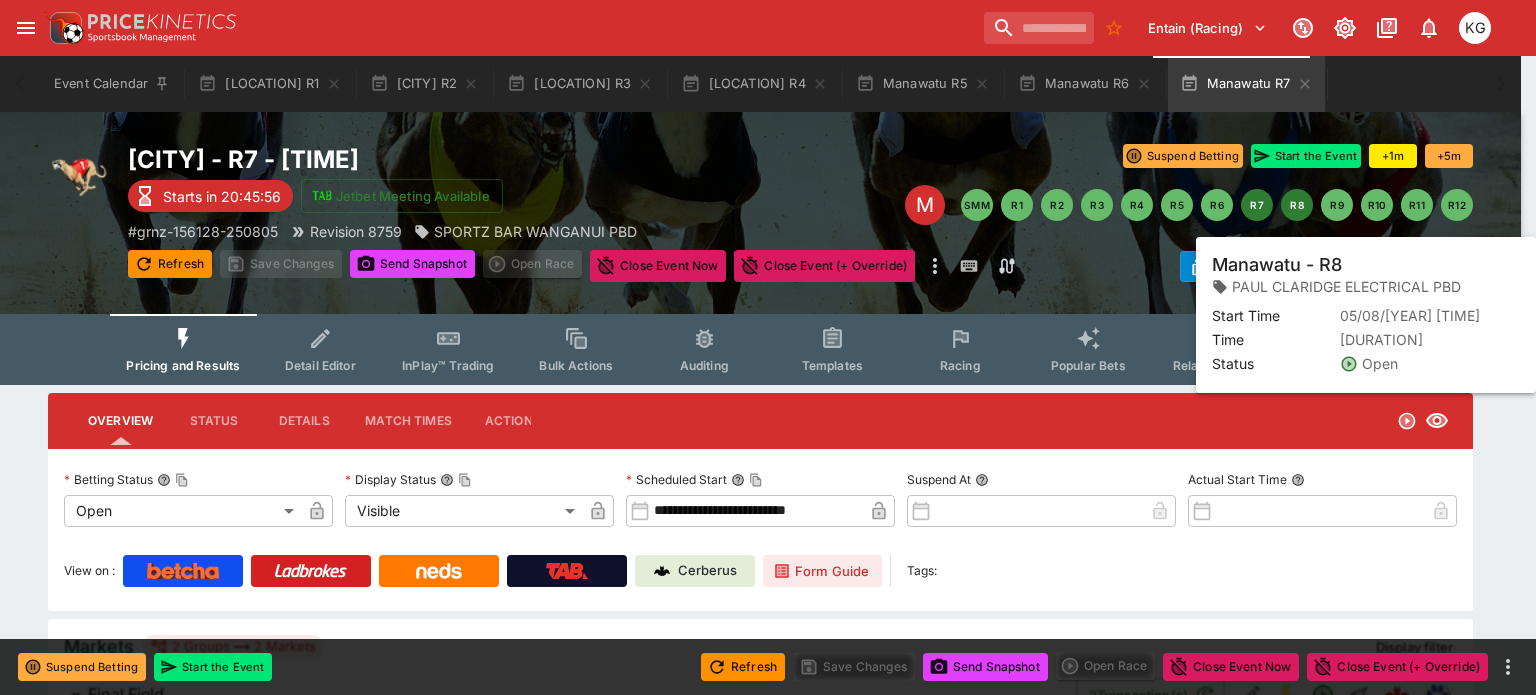 click on "R8" at bounding box center [1297, 205] 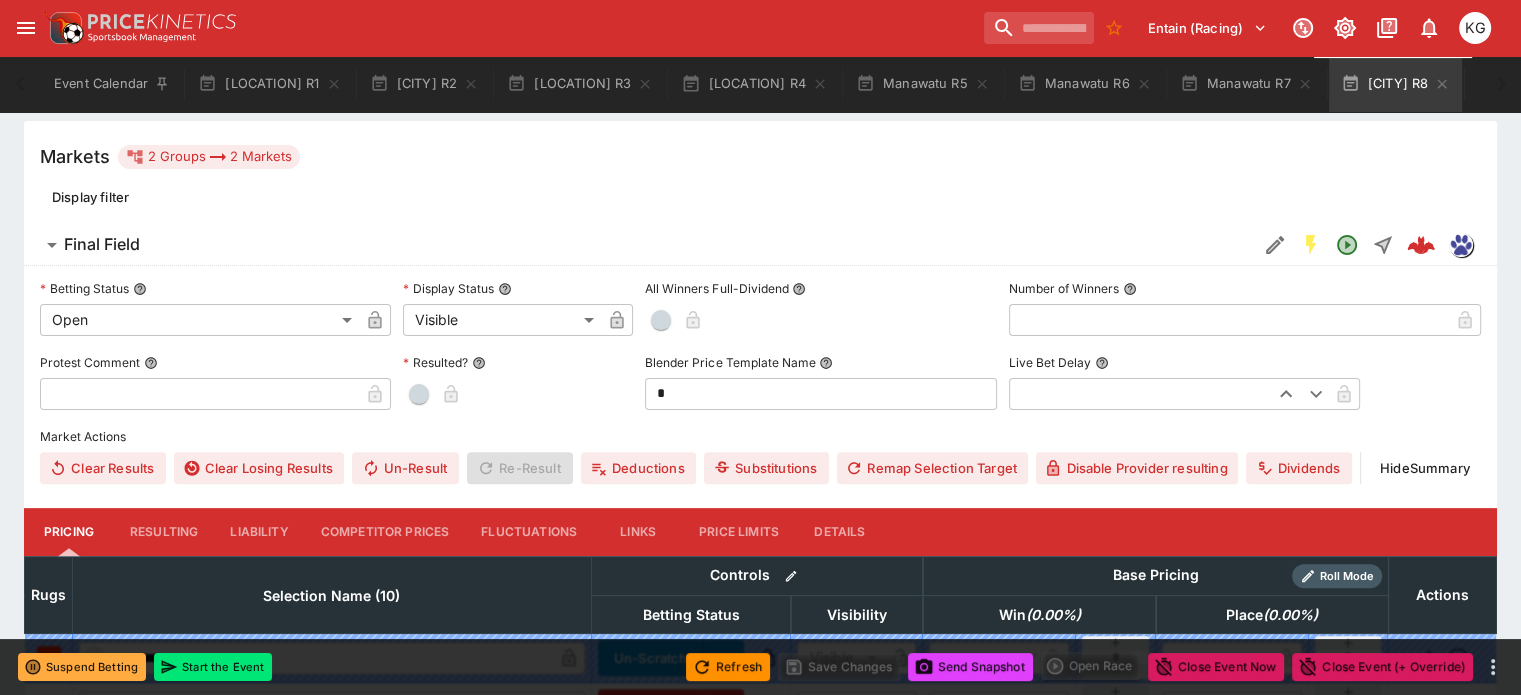scroll, scrollTop: 800, scrollLeft: 0, axis: vertical 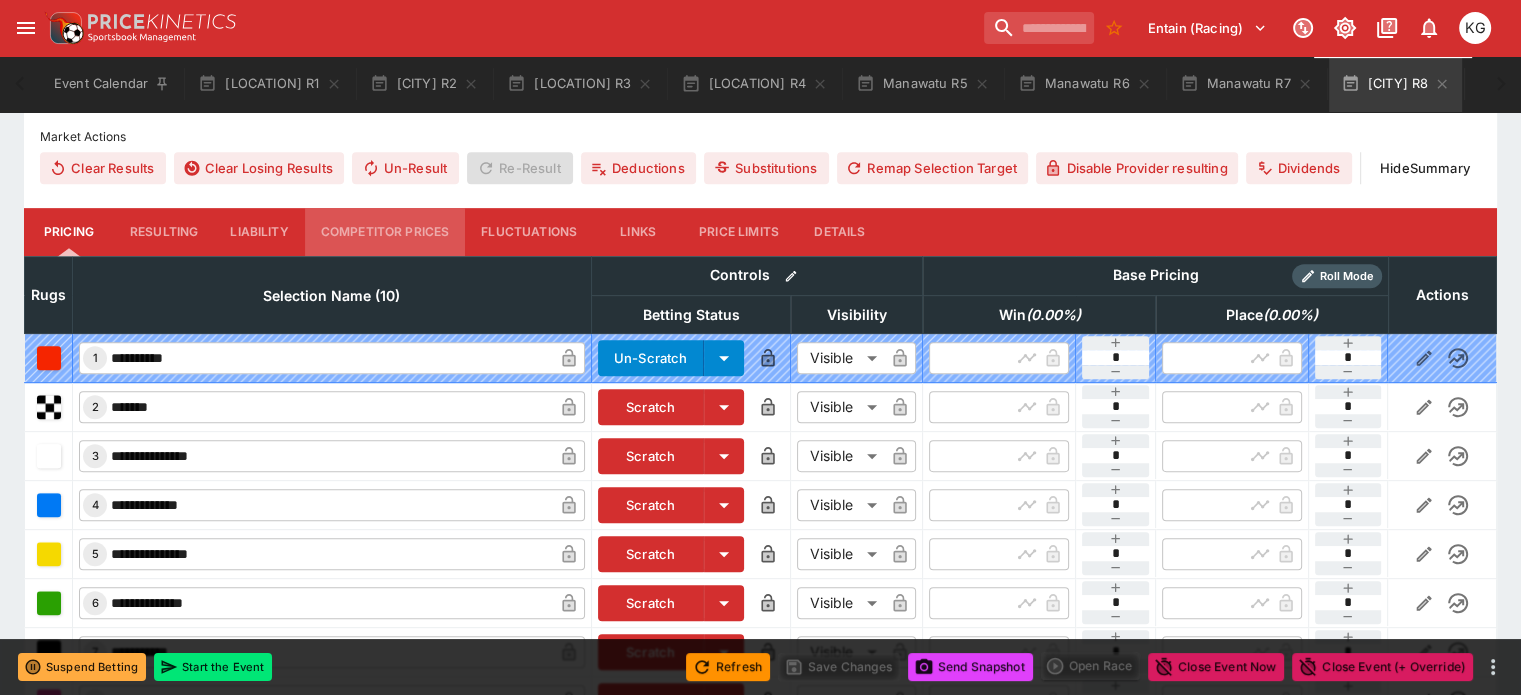 click on "Competitor Prices" at bounding box center [385, 232] 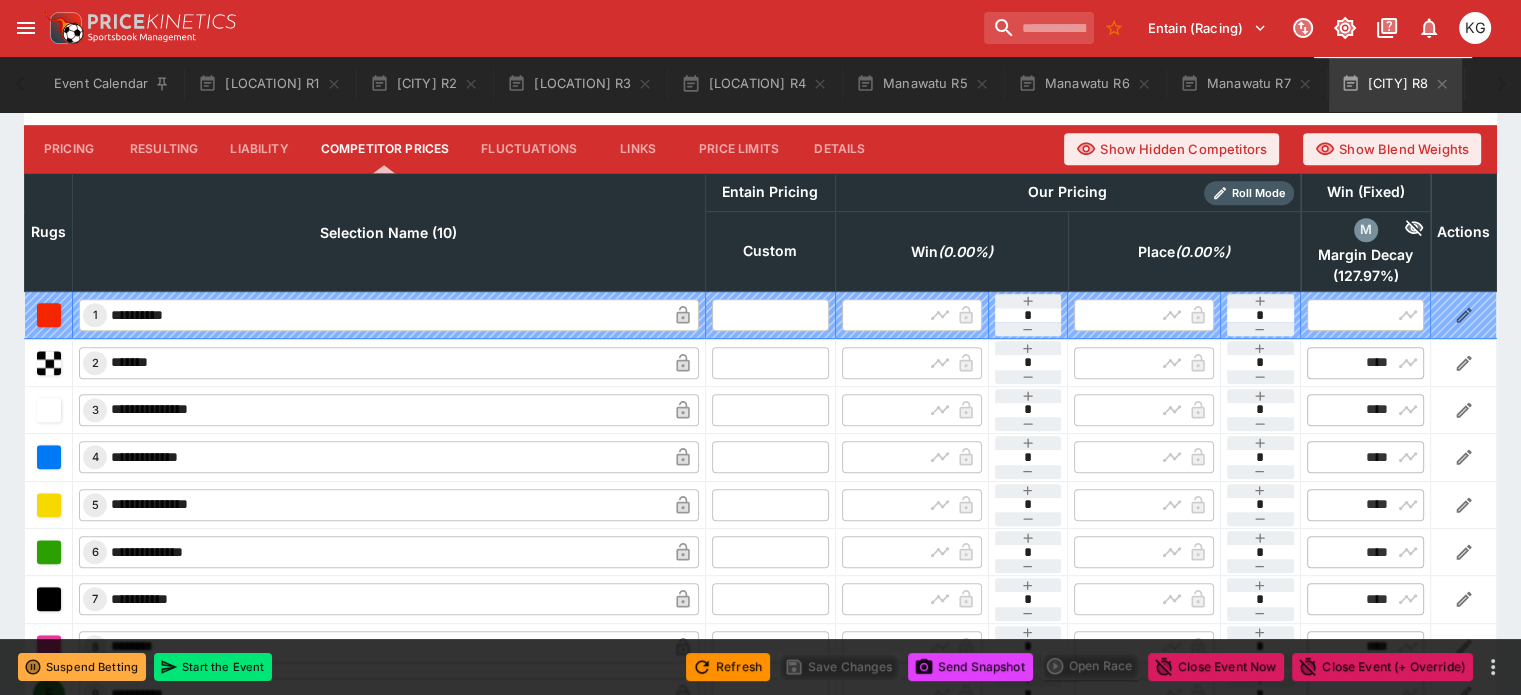 scroll, scrollTop: 900, scrollLeft: 0, axis: vertical 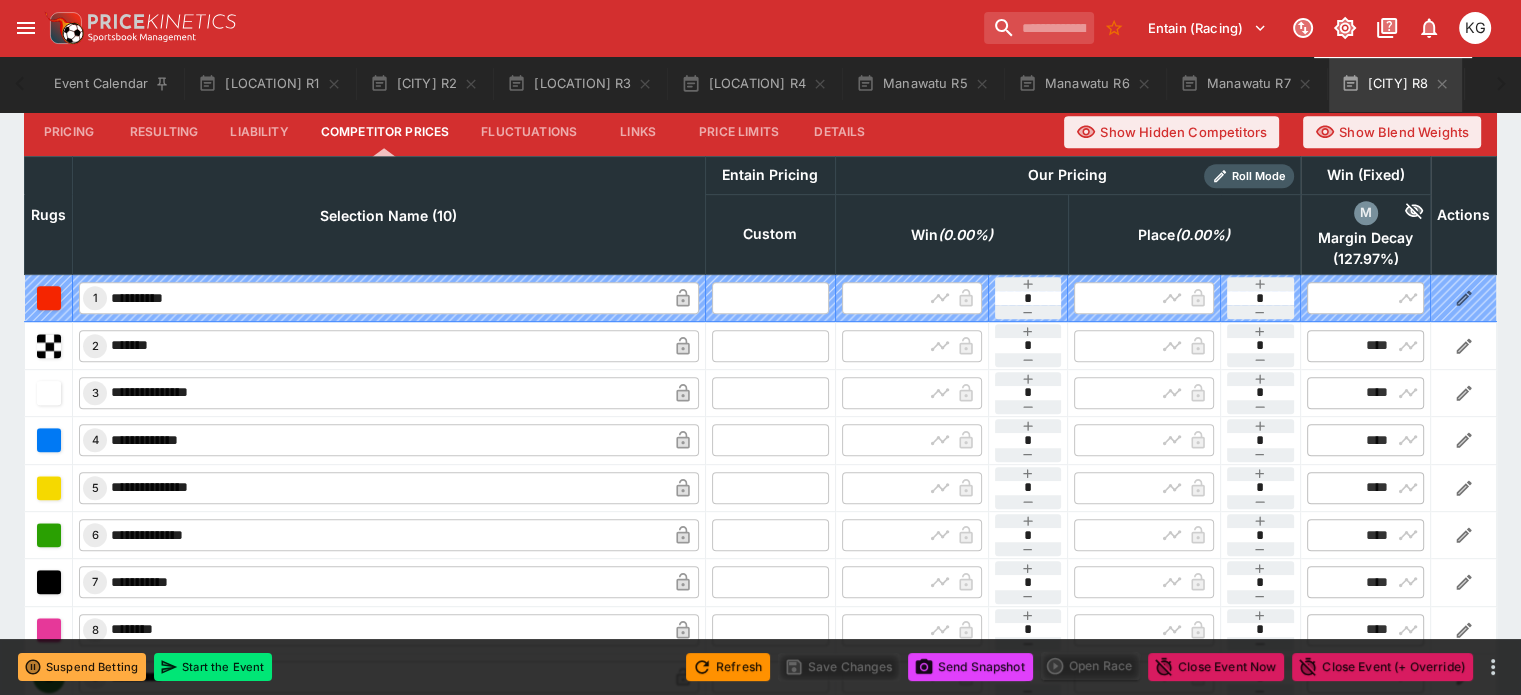 click at bounding box center [770, 345] 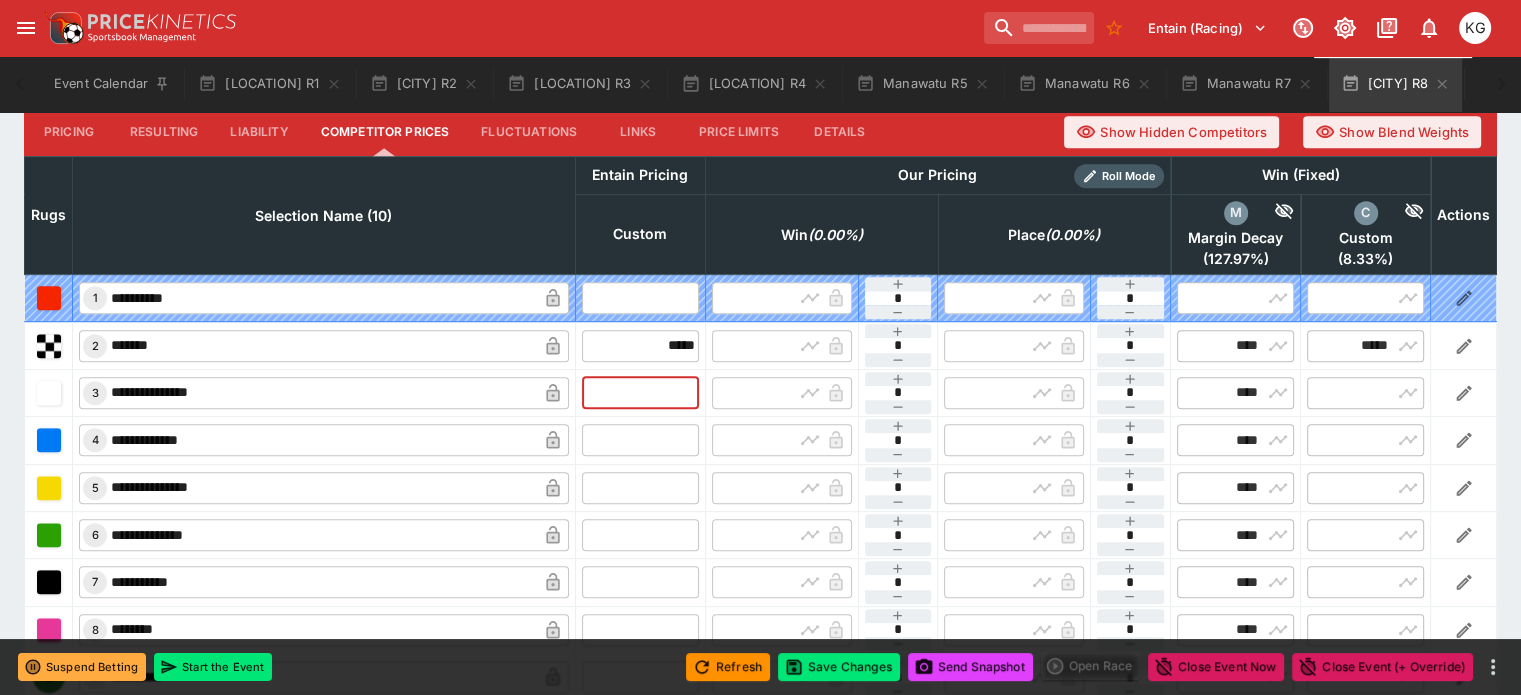 click at bounding box center (640, 393) 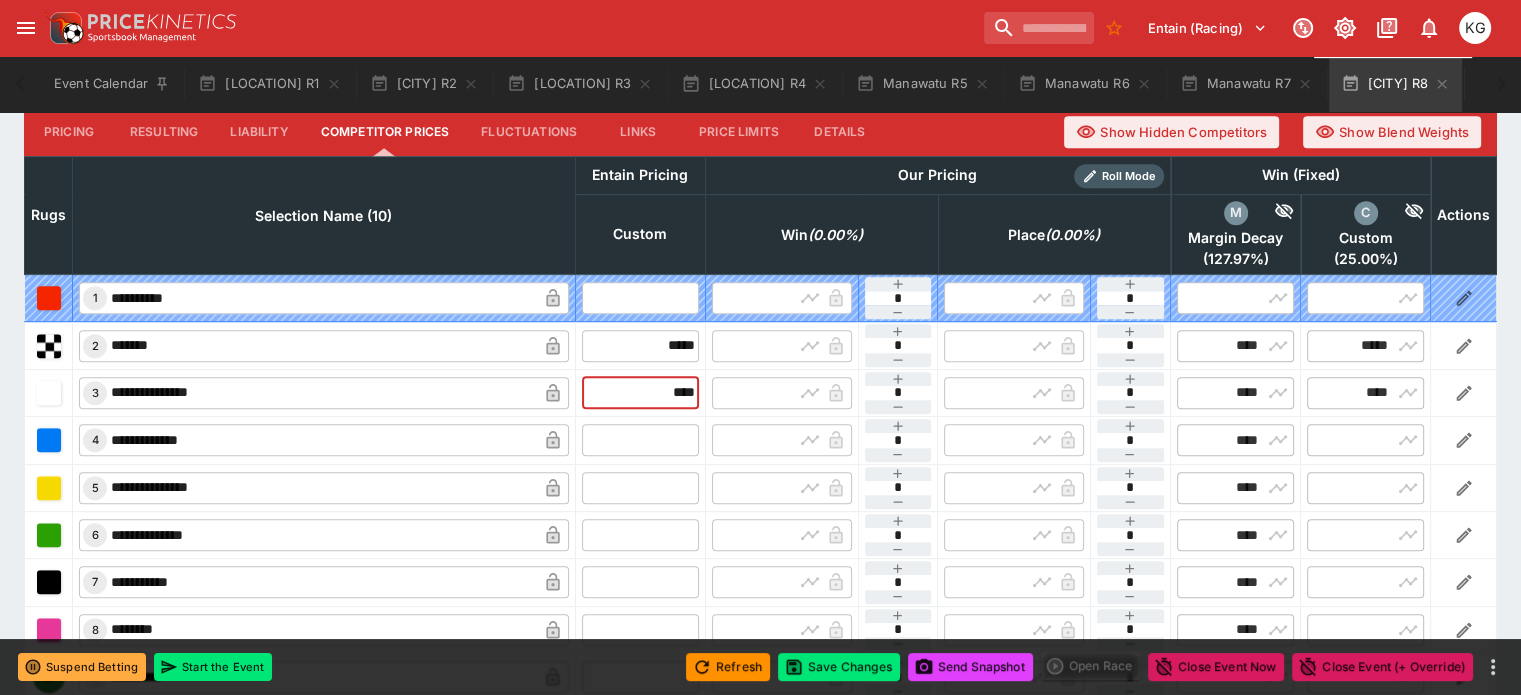 click at bounding box center (640, 440) 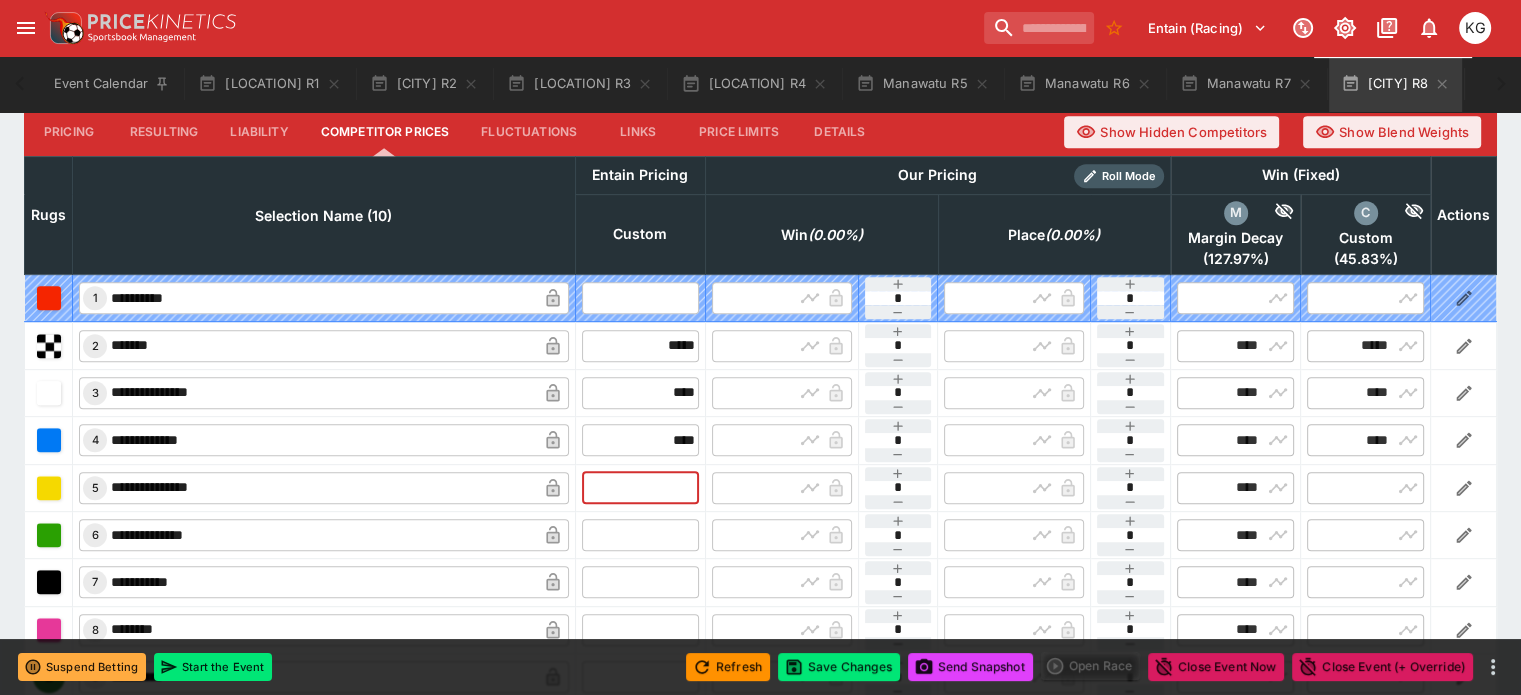 click at bounding box center [640, 488] 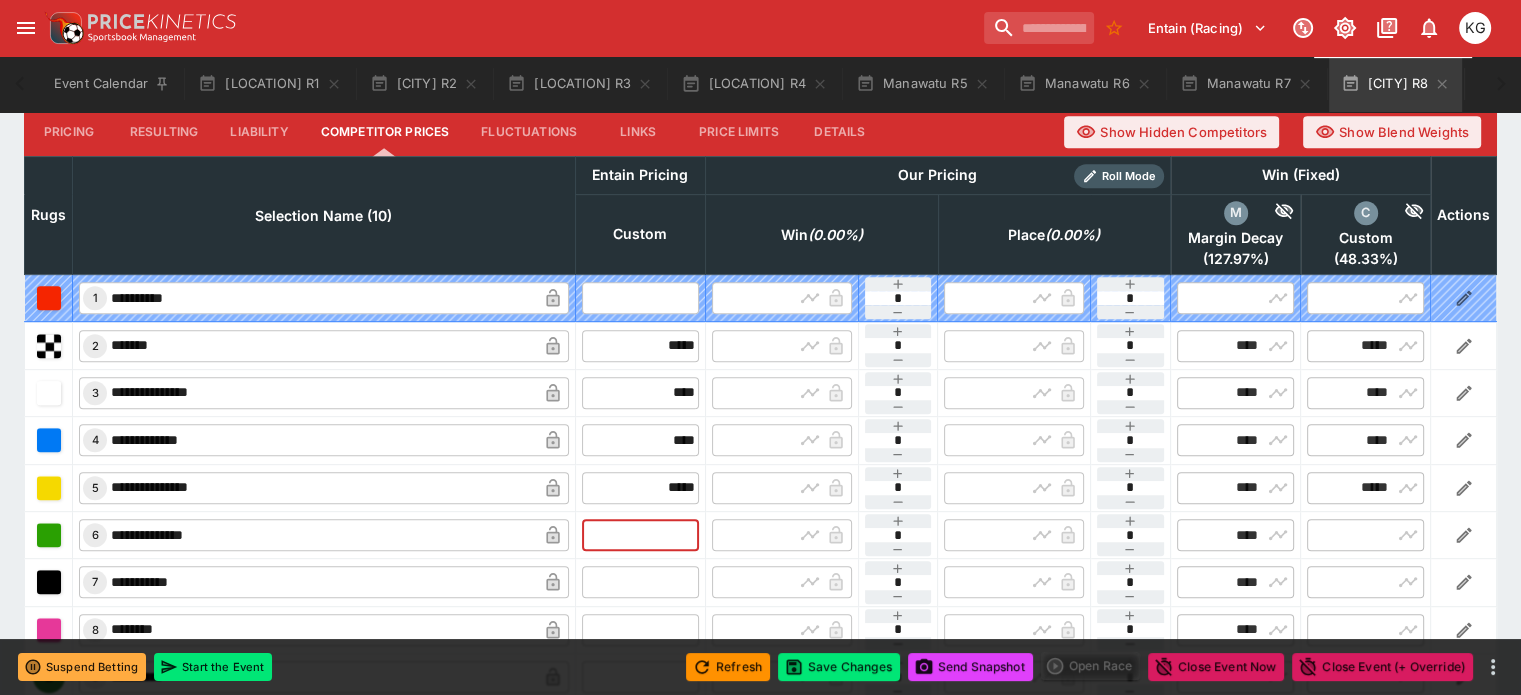 click at bounding box center (640, 535) 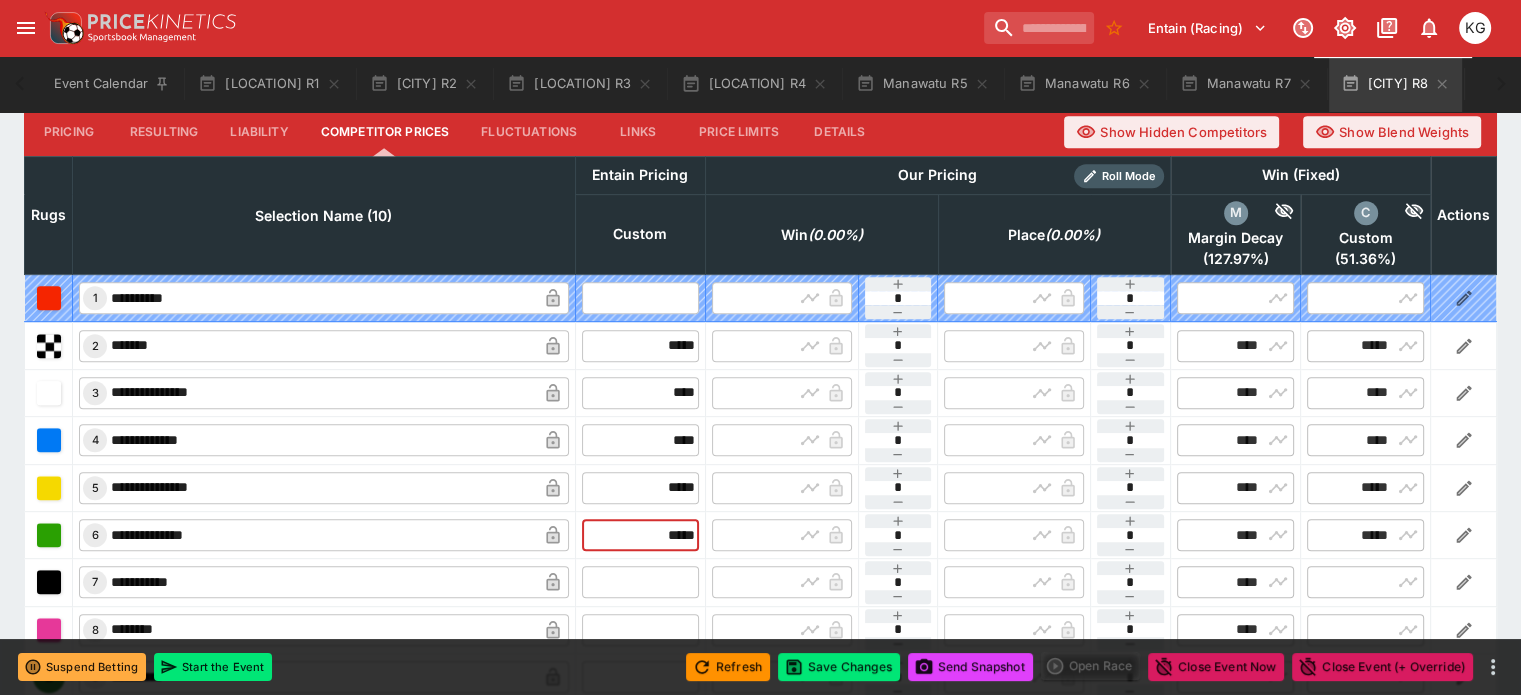 click at bounding box center (640, 582) 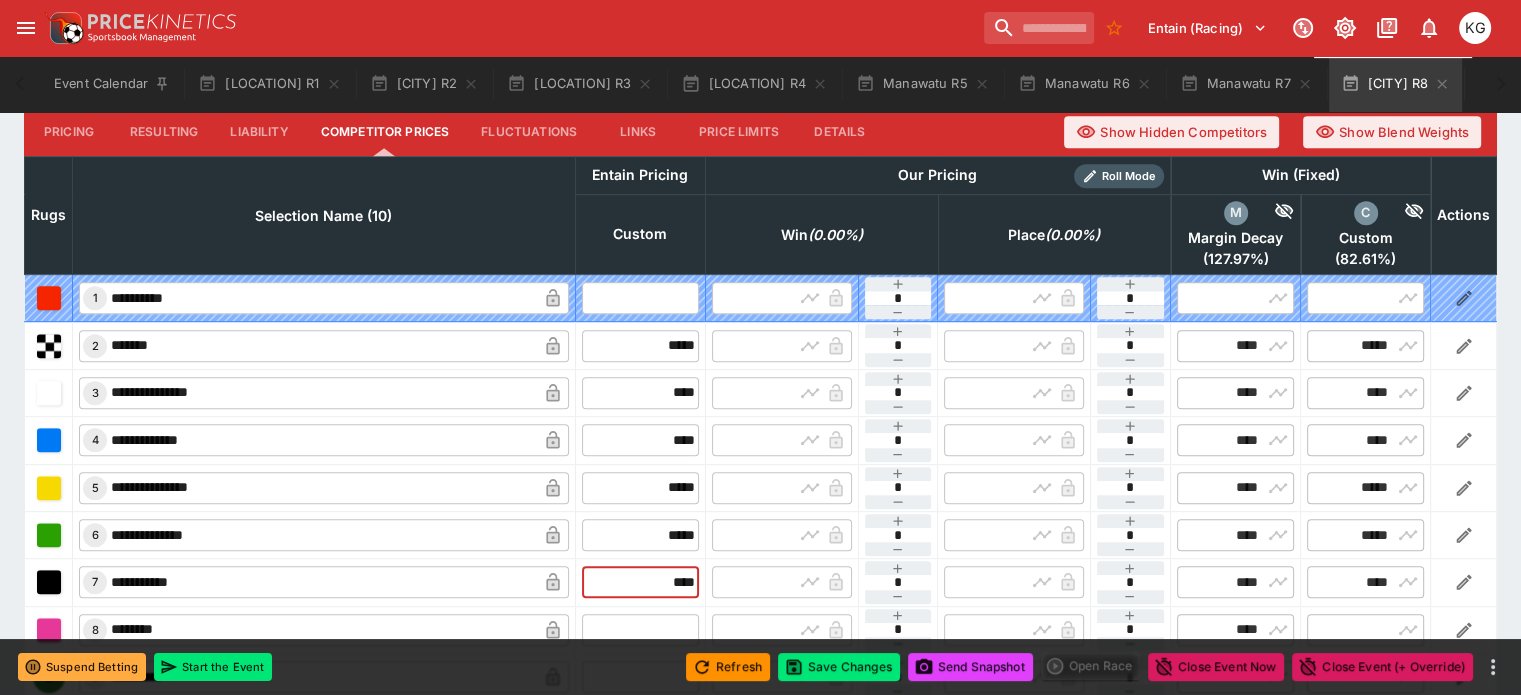 click at bounding box center (640, 630) 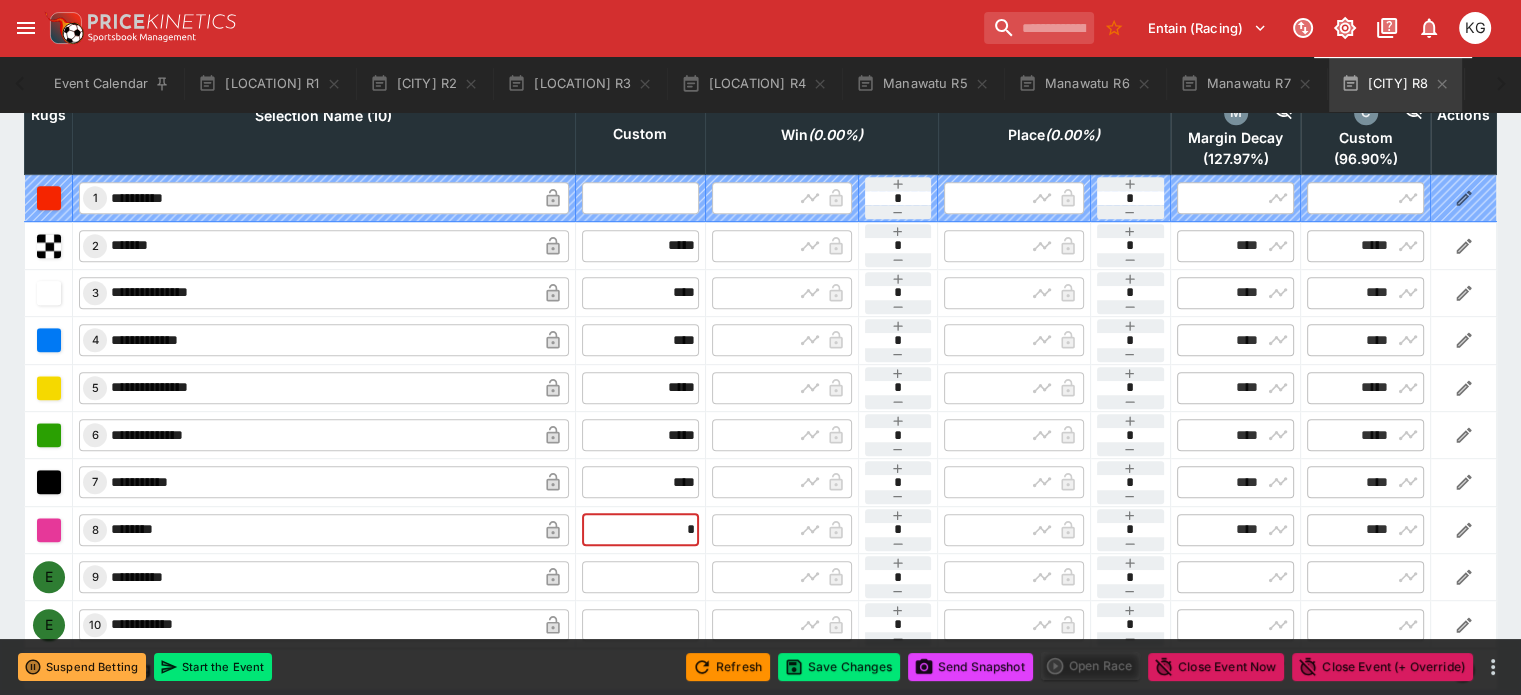 scroll, scrollTop: 900, scrollLeft: 0, axis: vertical 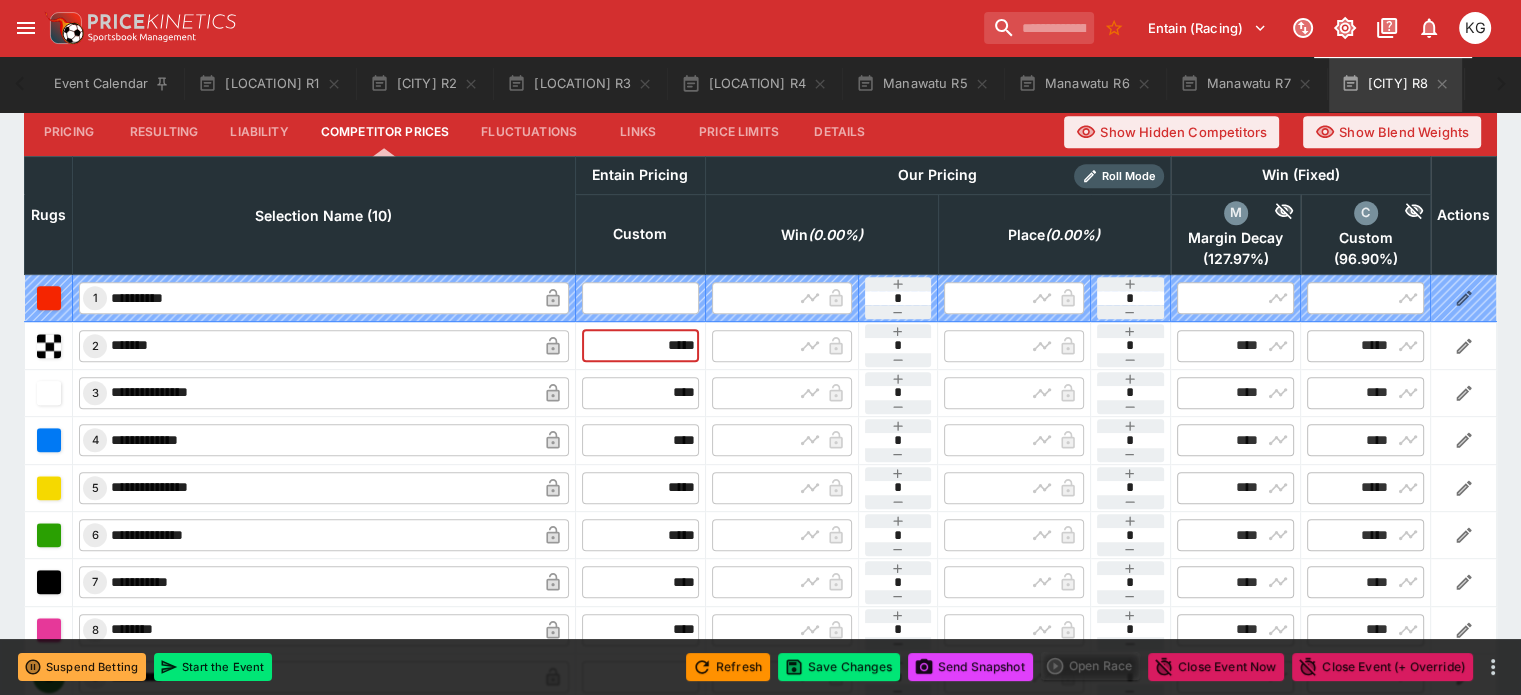 drag, startPoint x: 621, startPoint y: 294, endPoint x: 710, endPoint y: 301, distance: 89.27486 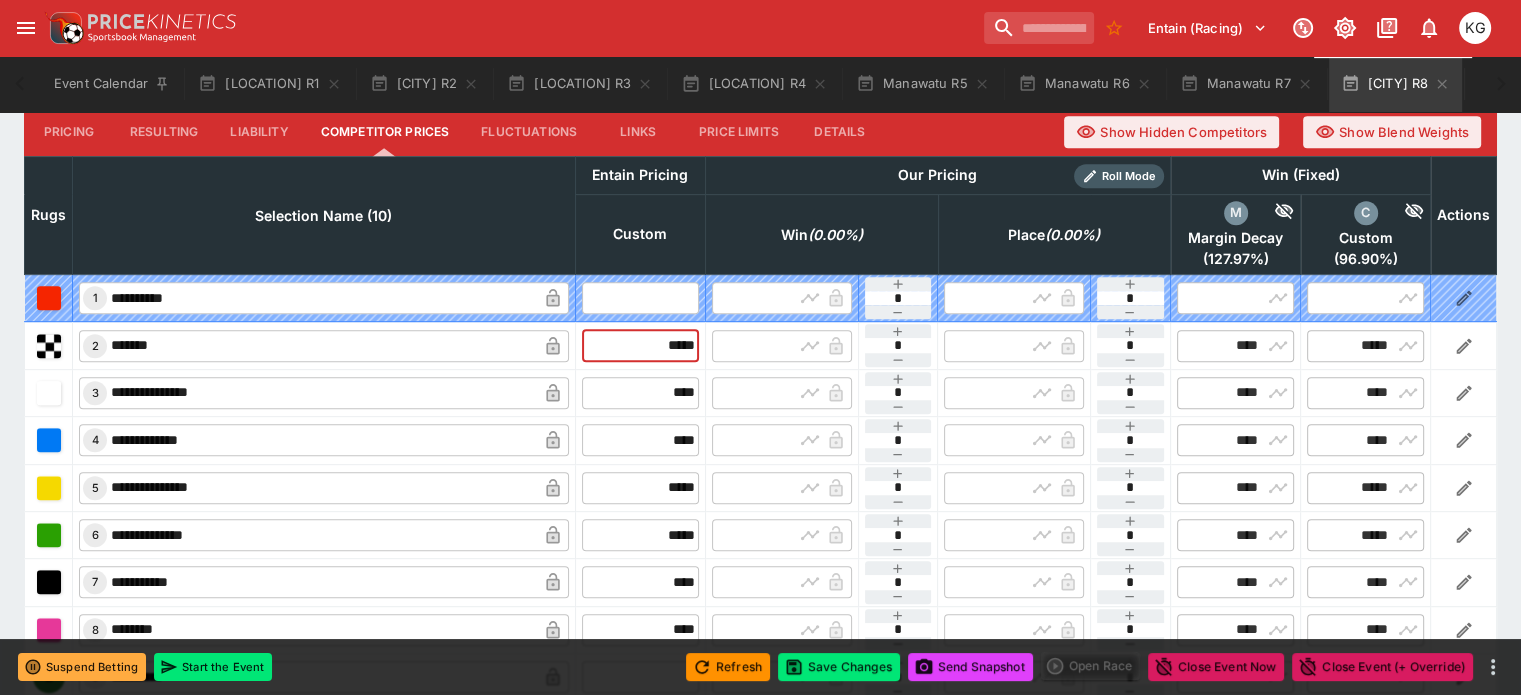 click on "​ [NUMBER] [REDACTED] ​ [REDACTED] ​ ​ ​ [REDACTED] ​ ​ ​ [REDACTED] ​ ​ [REDACTED] ​ ​ [REDACTED] ​" at bounding box center (761, 345) 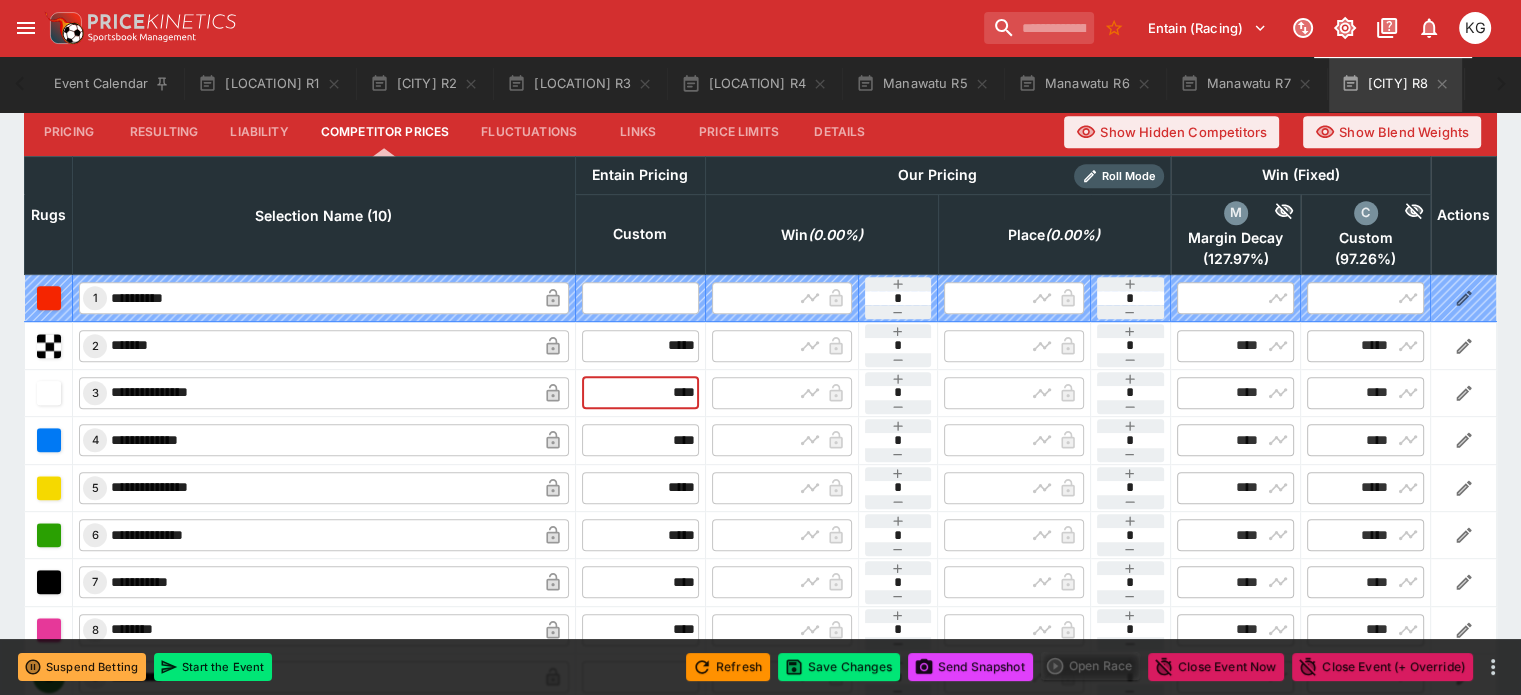 drag, startPoint x: 628, startPoint y: 345, endPoint x: 706, endPoint y: 341, distance: 78.10249 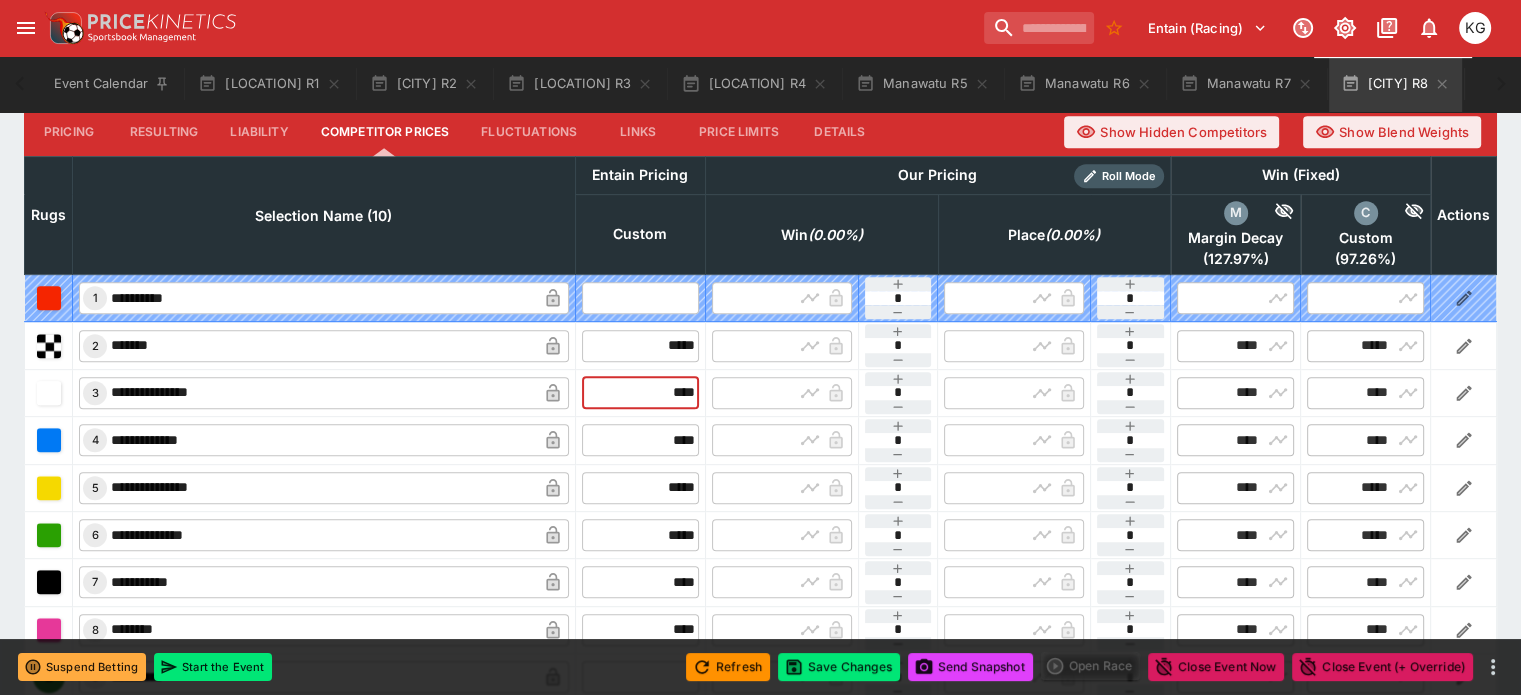 click on "**********" at bounding box center (761, 392) 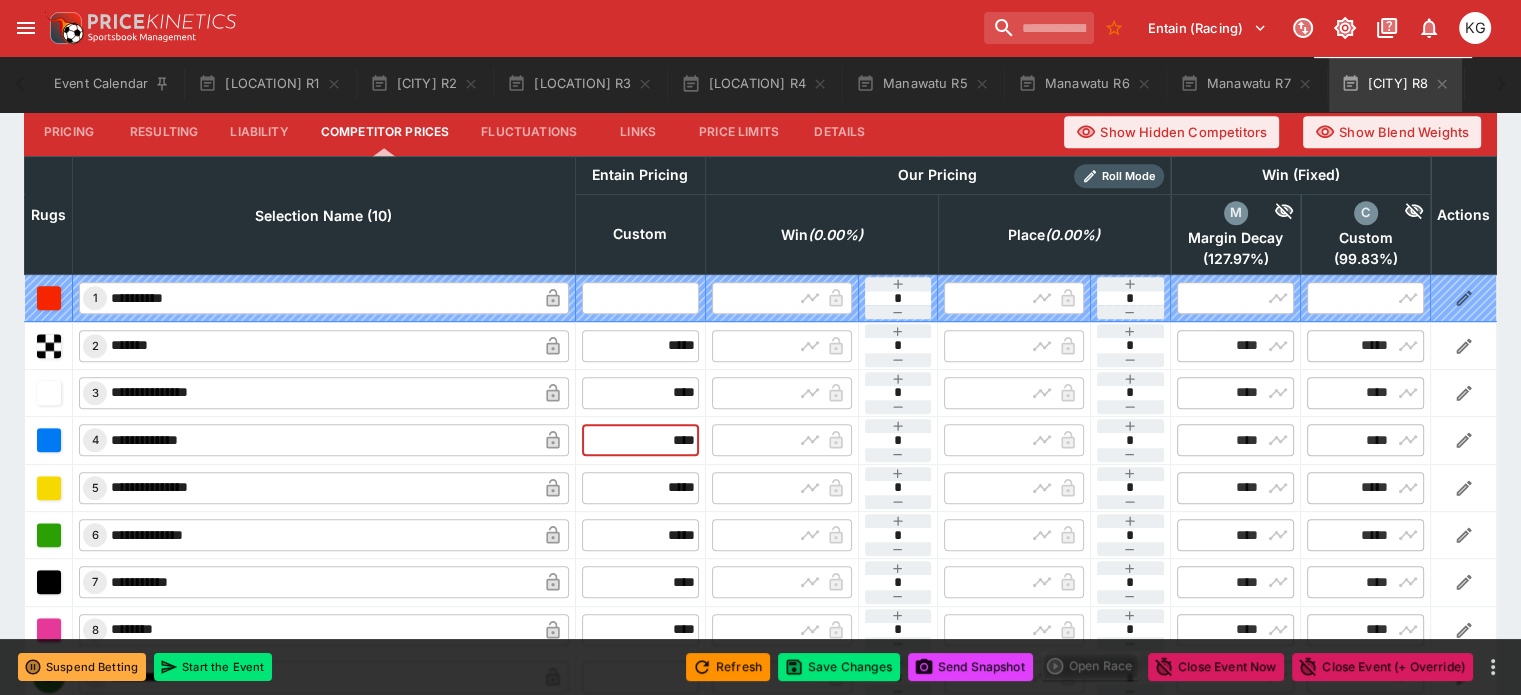 drag, startPoint x: 633, startPoint y: 394, endPoint x: 710, endPoint y: 401, distance: 77.31753 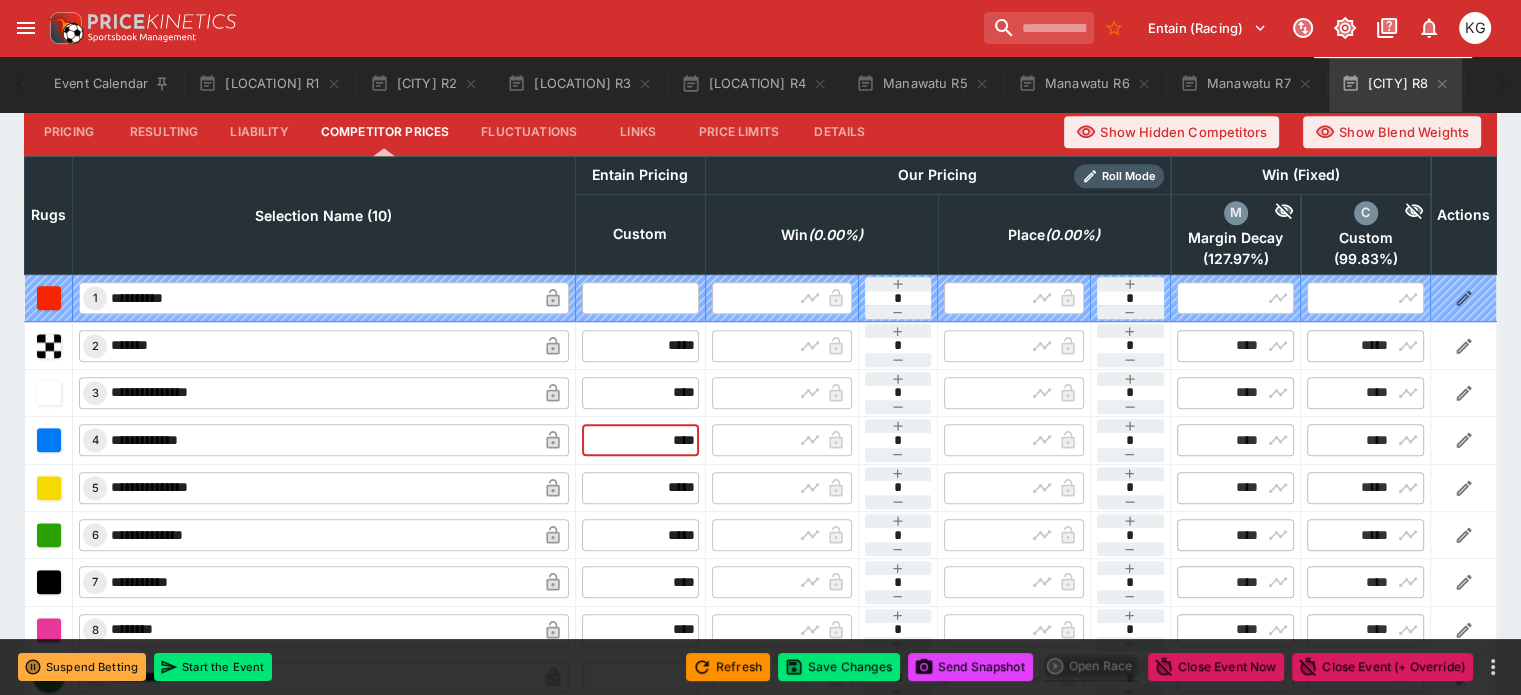 click on "**********" at bounding box center [761, 440] 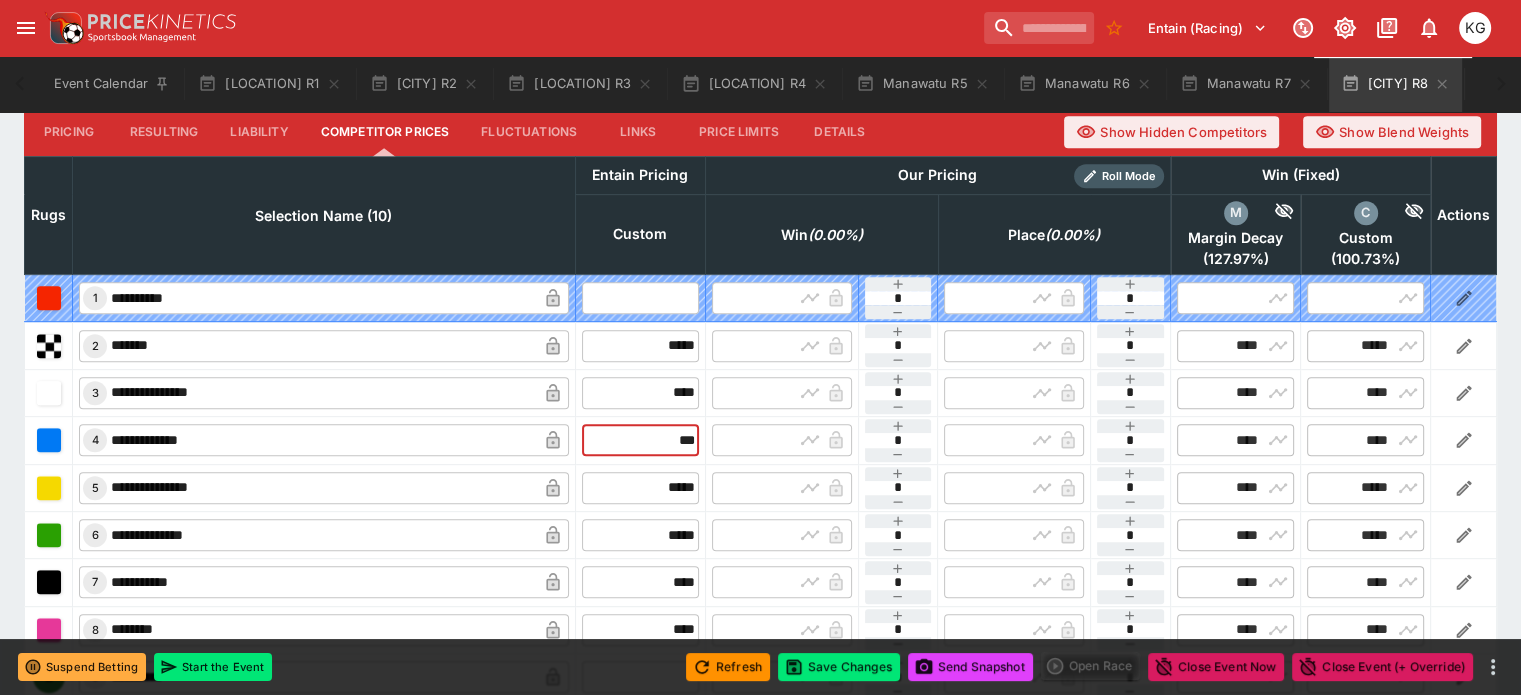 scroll, scrollTop: 1012, scrollLeft: 0, axis: vertical 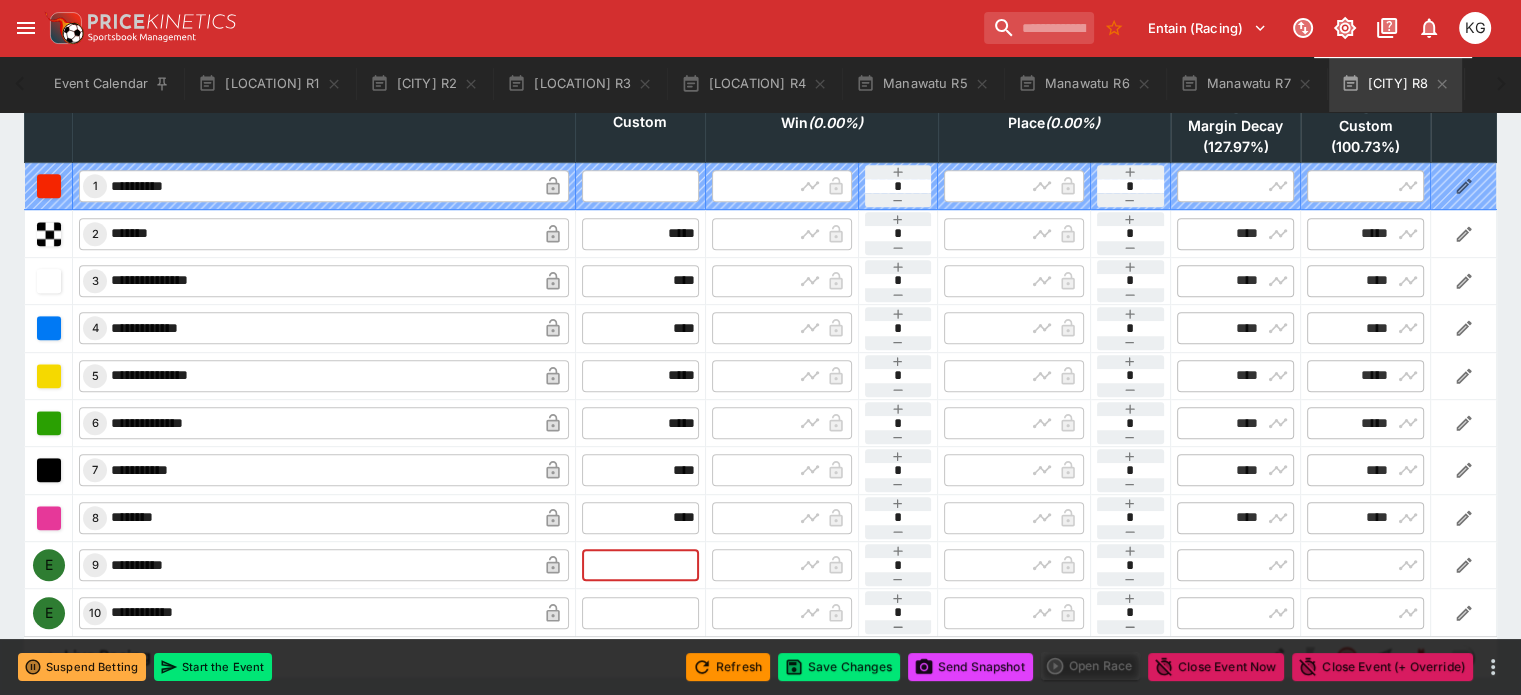 click at bounding box center [640, 565] 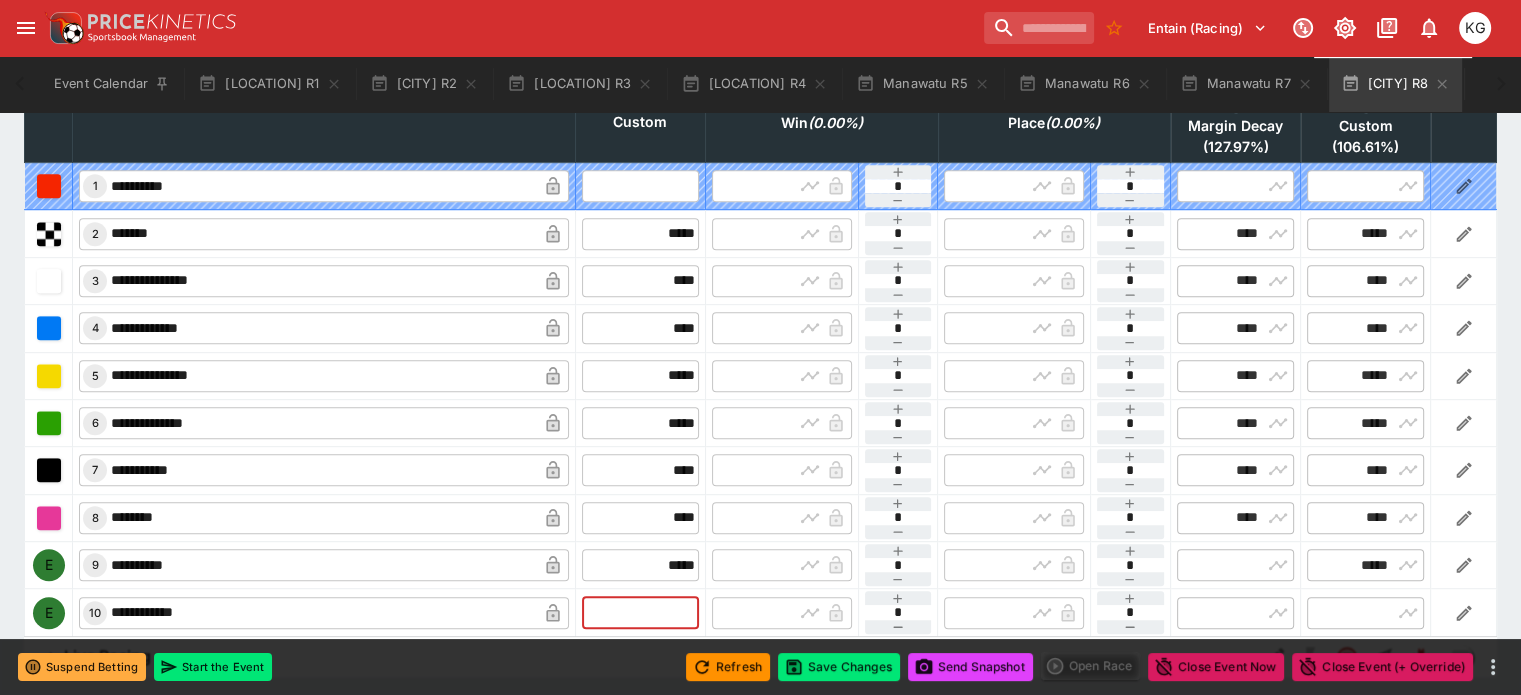click at bounding box center [640, 613] 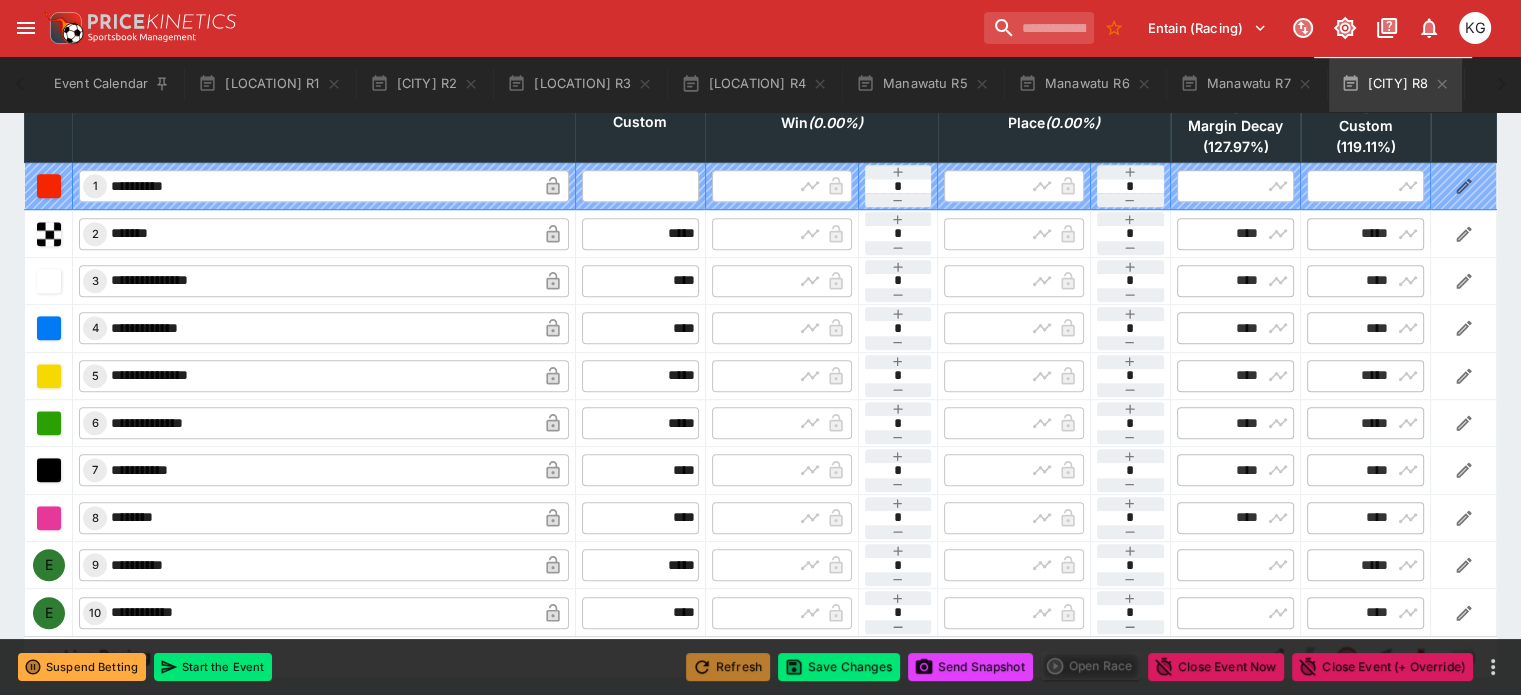 click on "Refresh" at bounding box center (728, 667) 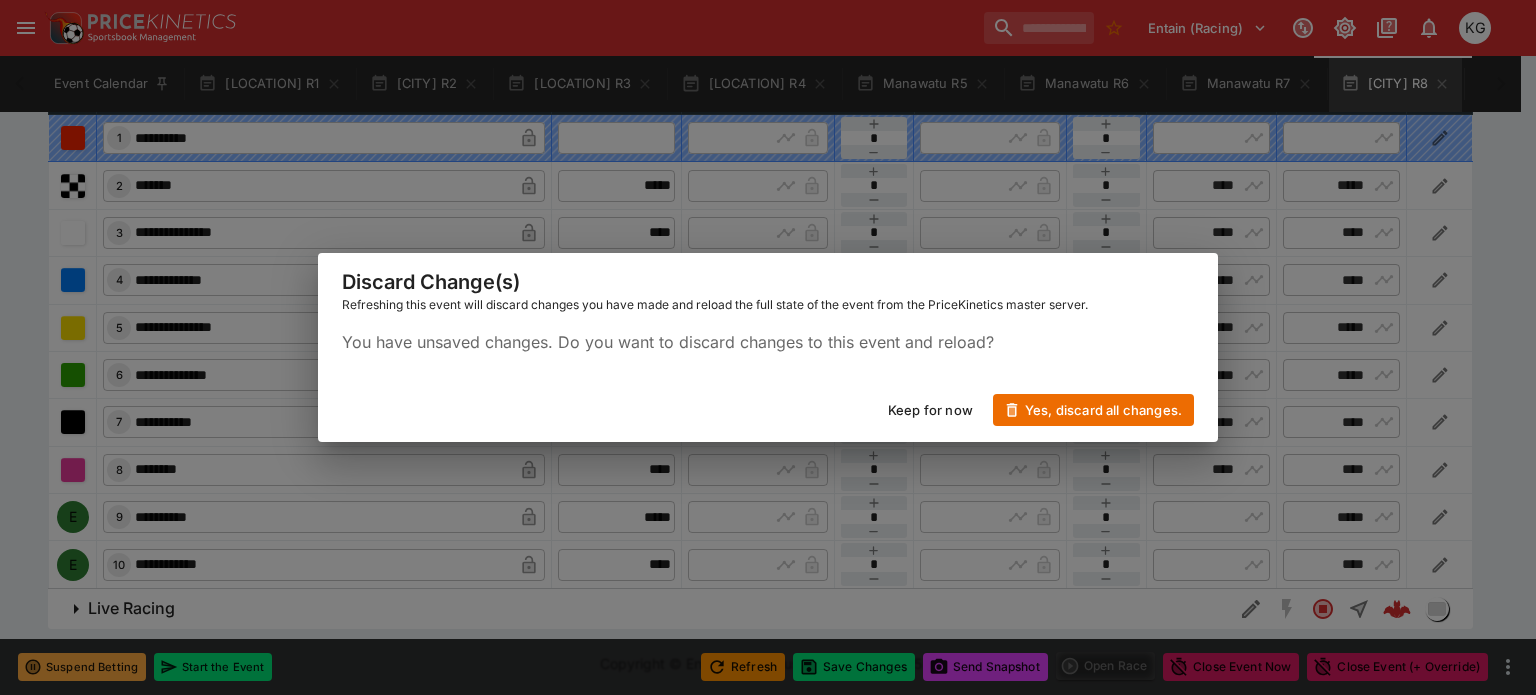 click on "Keep for now" at bounding box center (930, 410) 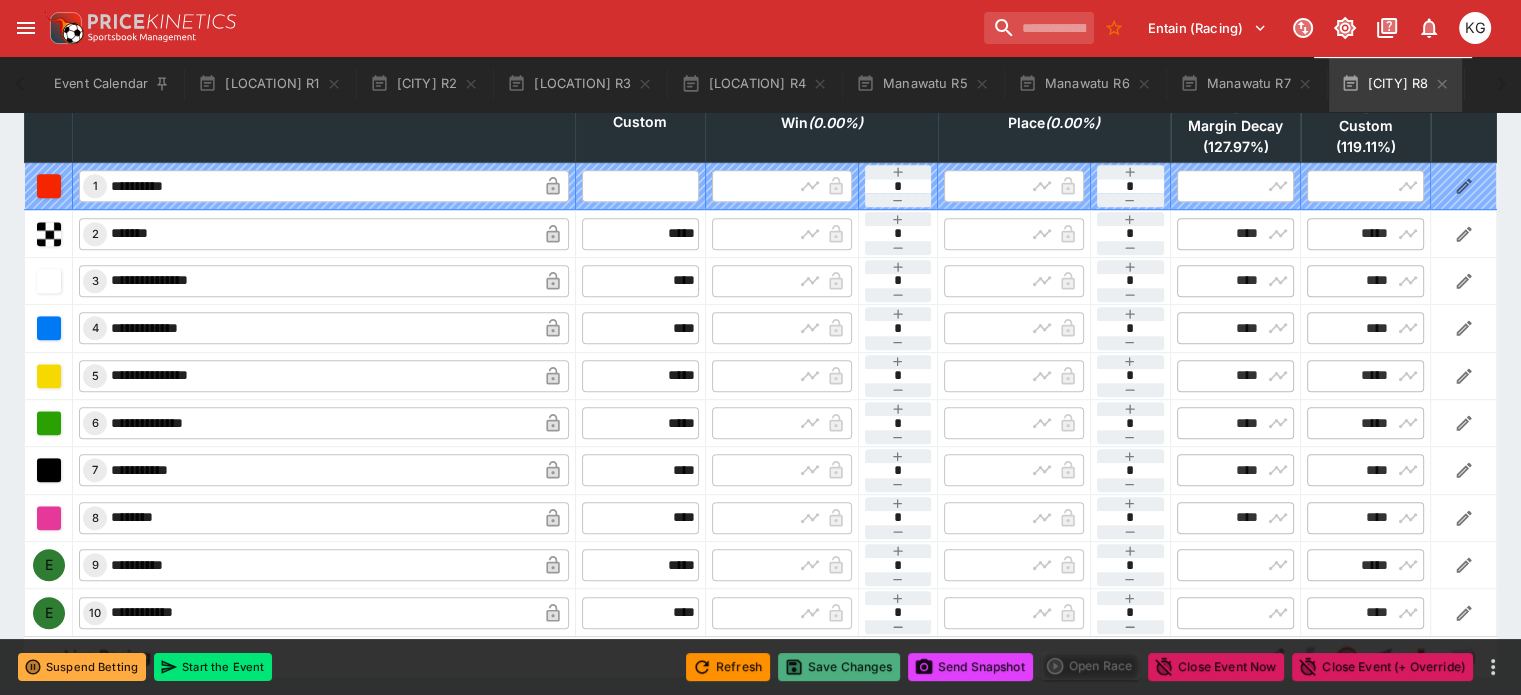 click on "Save Changes" at bounding box center (839, 667) 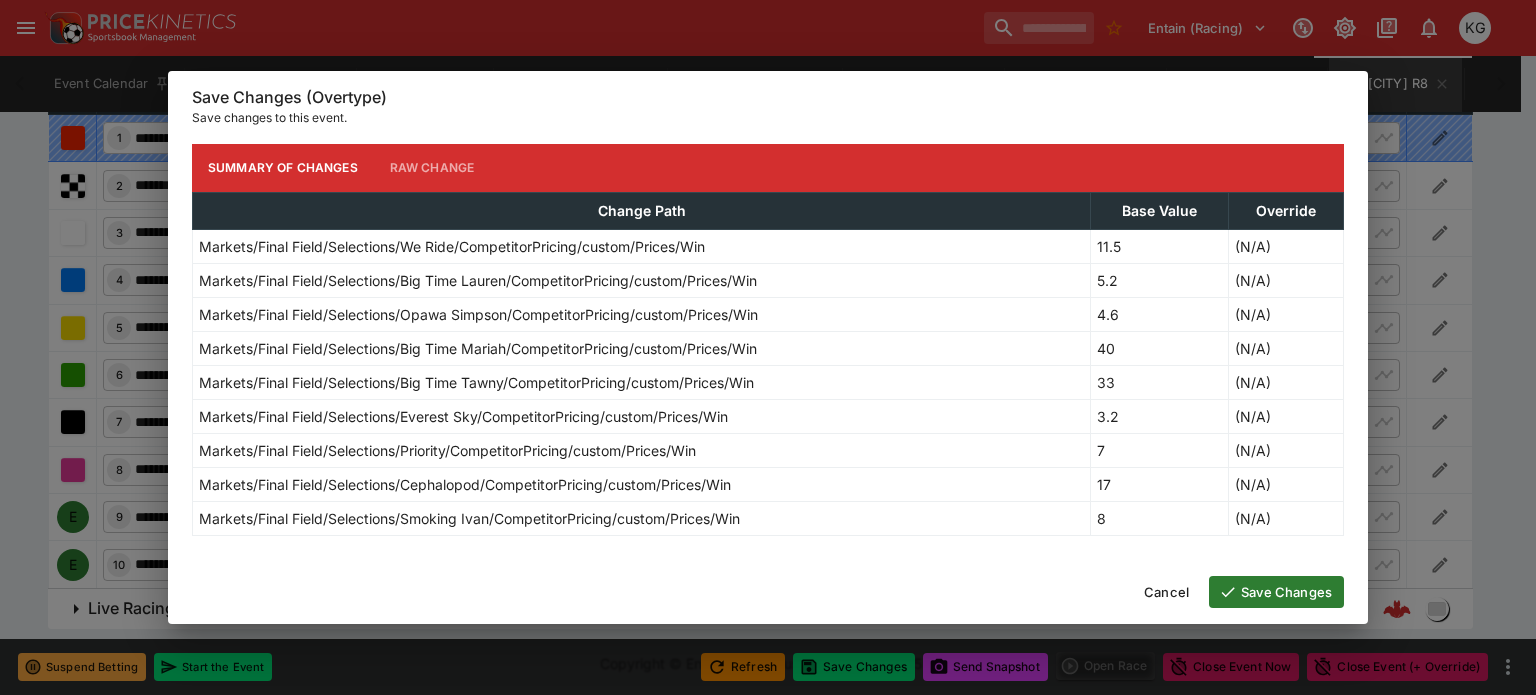 click on "Save Changes" at bounding box center [1276, 592] 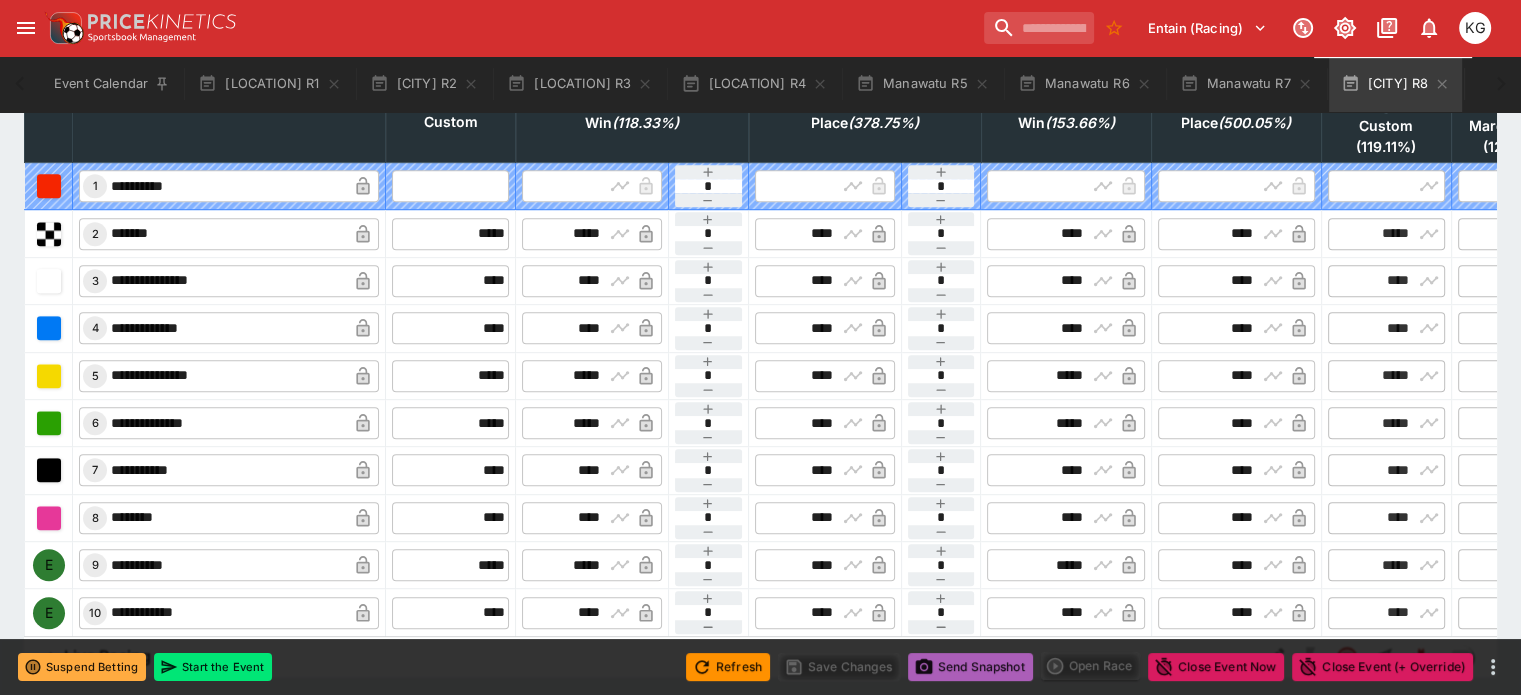 click on "Send Snapshot" at bounding box center (970, 667) 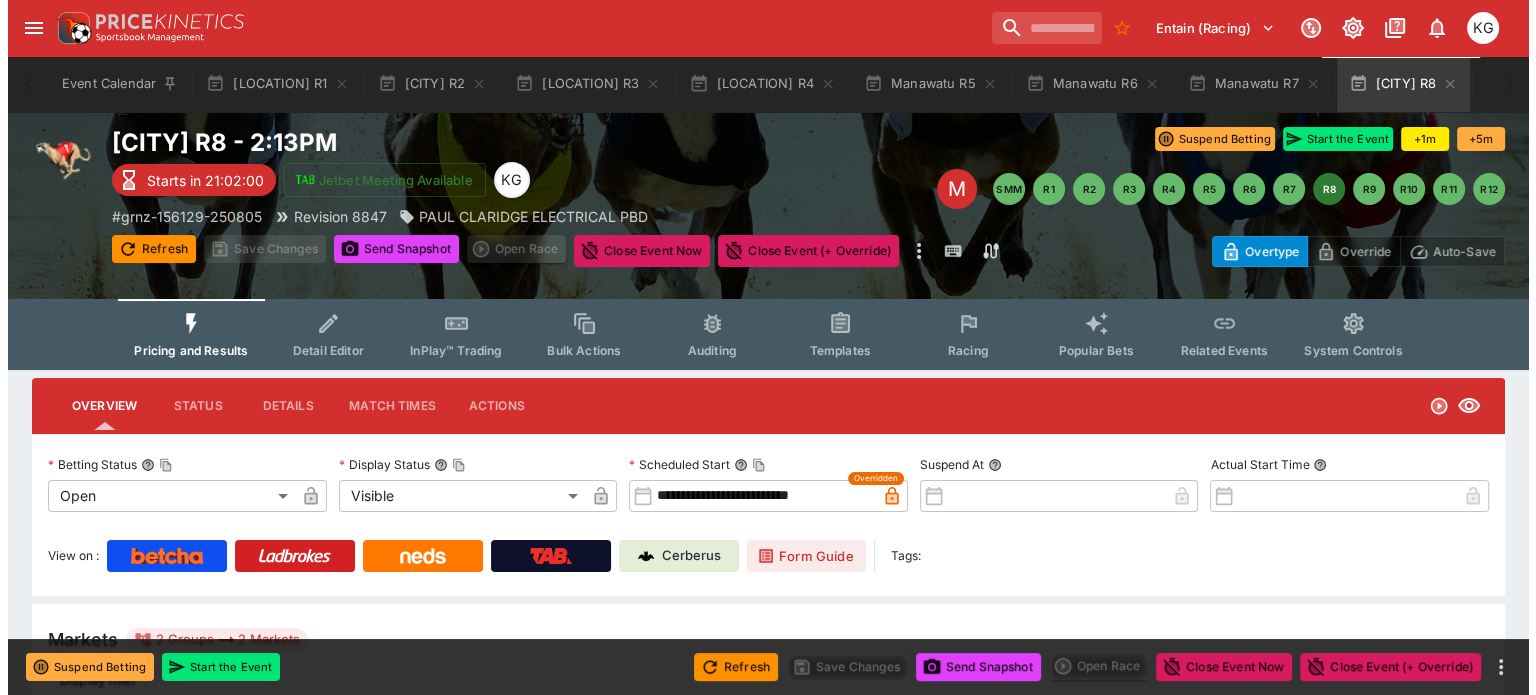 scroll, scrollTop: 0, scrollLeft: 0, axis: both 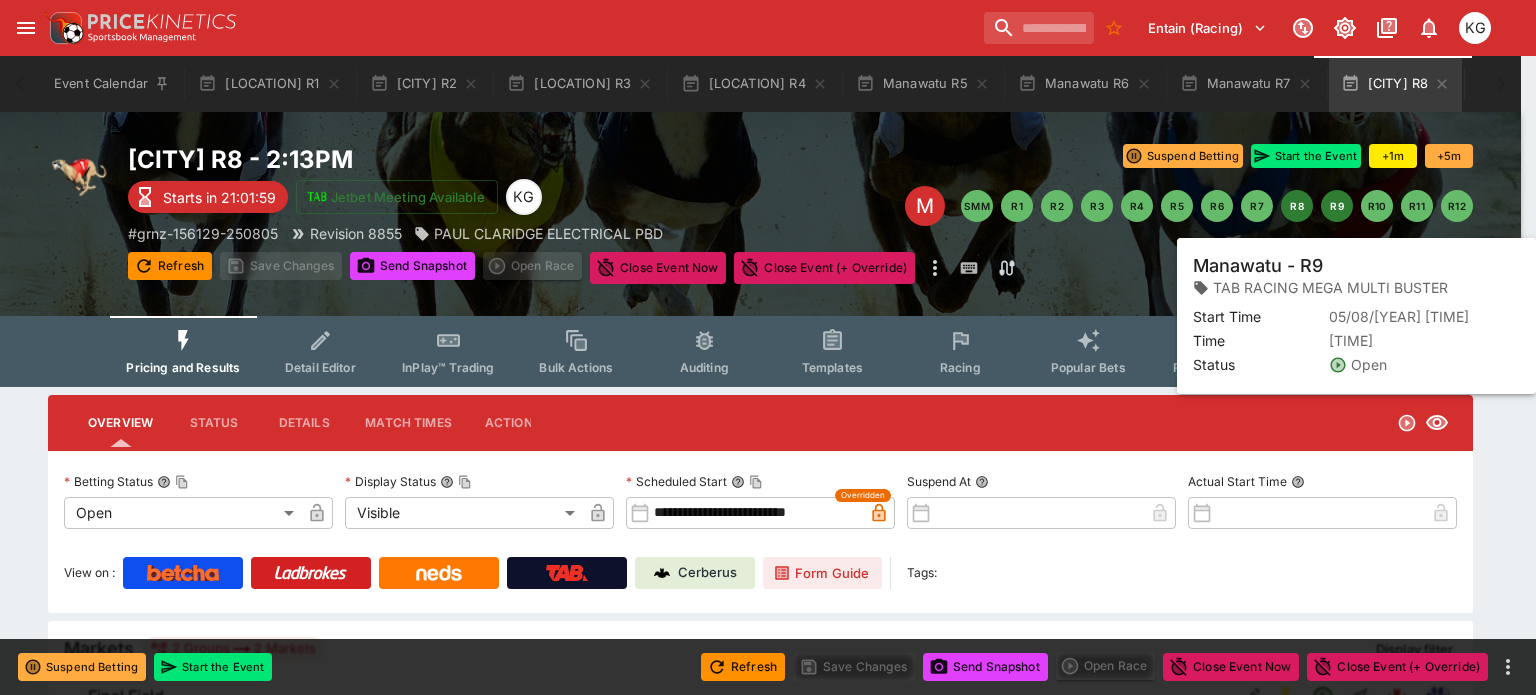 click on "R9" at bounding box center (1337, 206) 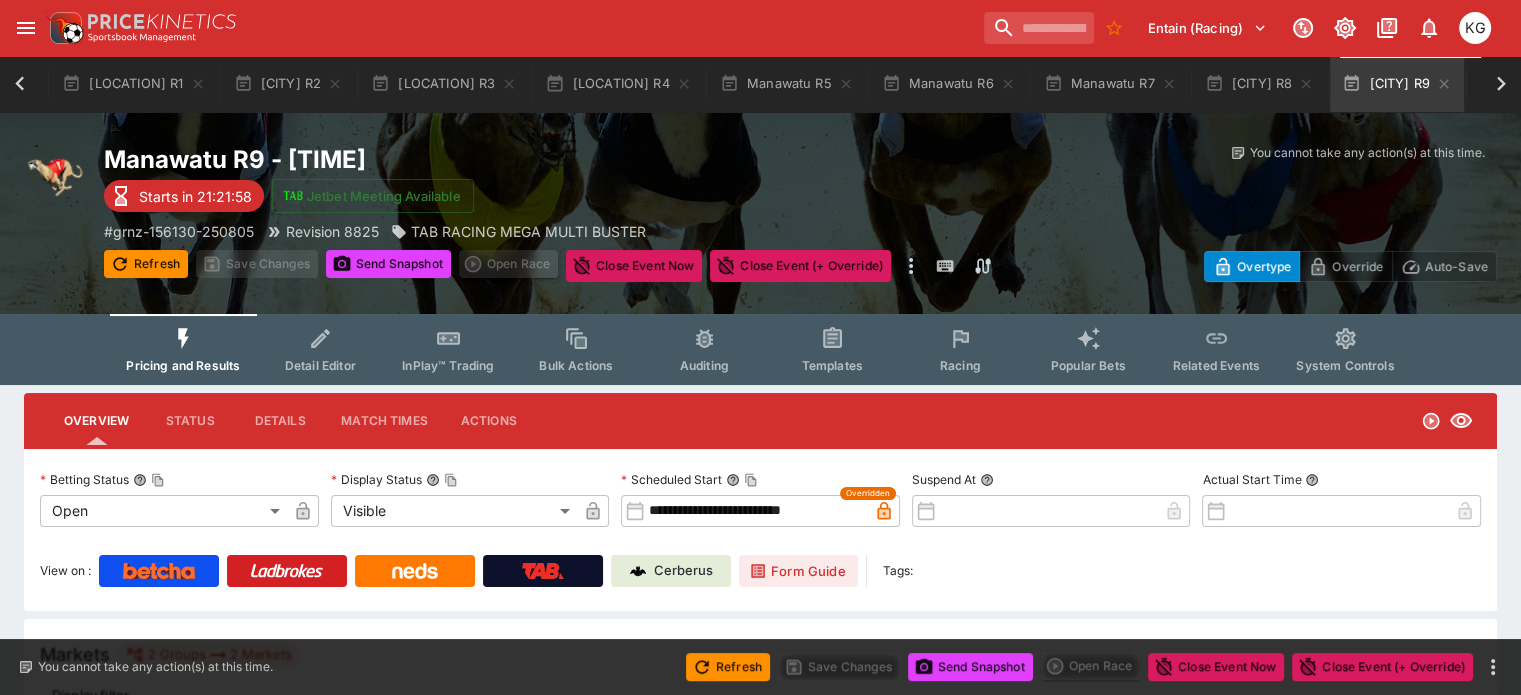 scroll, scrollTop: 0, scrollLeft: 140, axis: horizontal 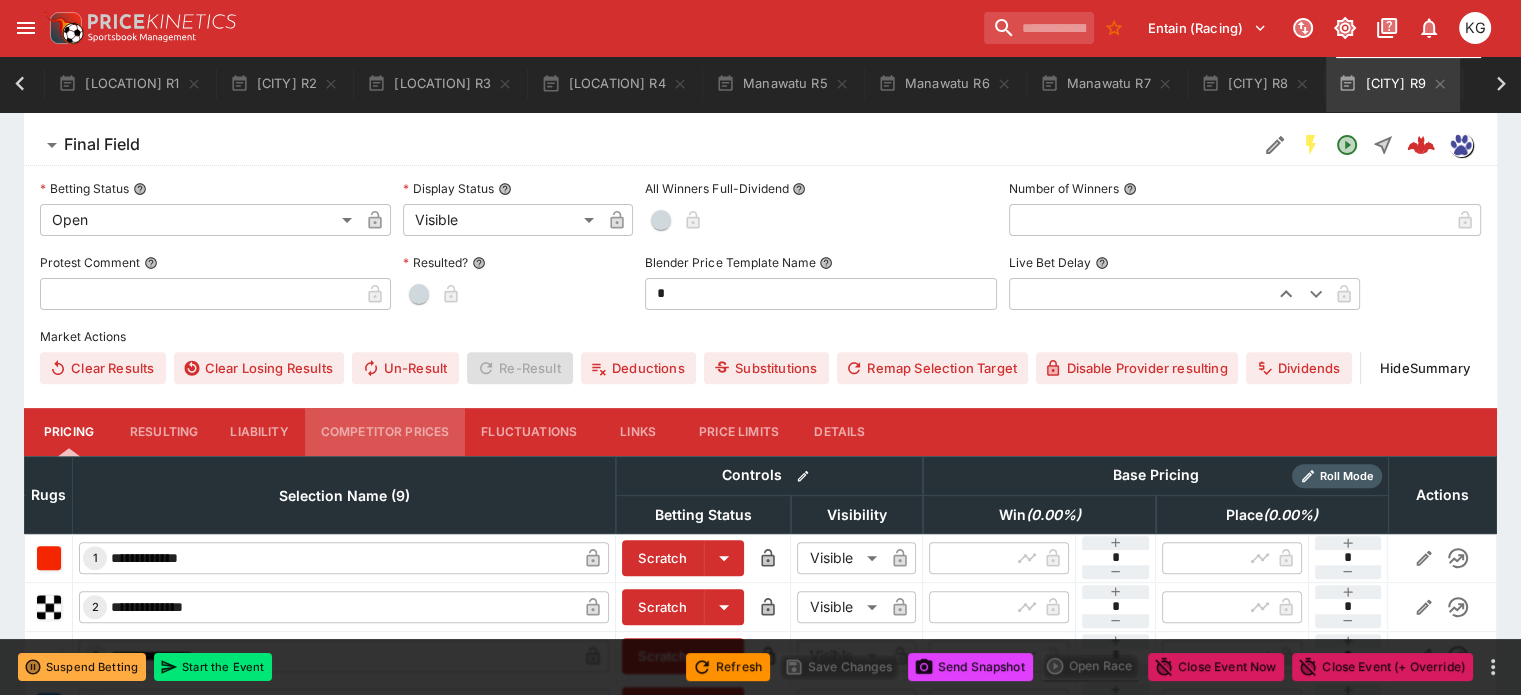 click on "Competitor Prices" at bounding box center [385, 432] 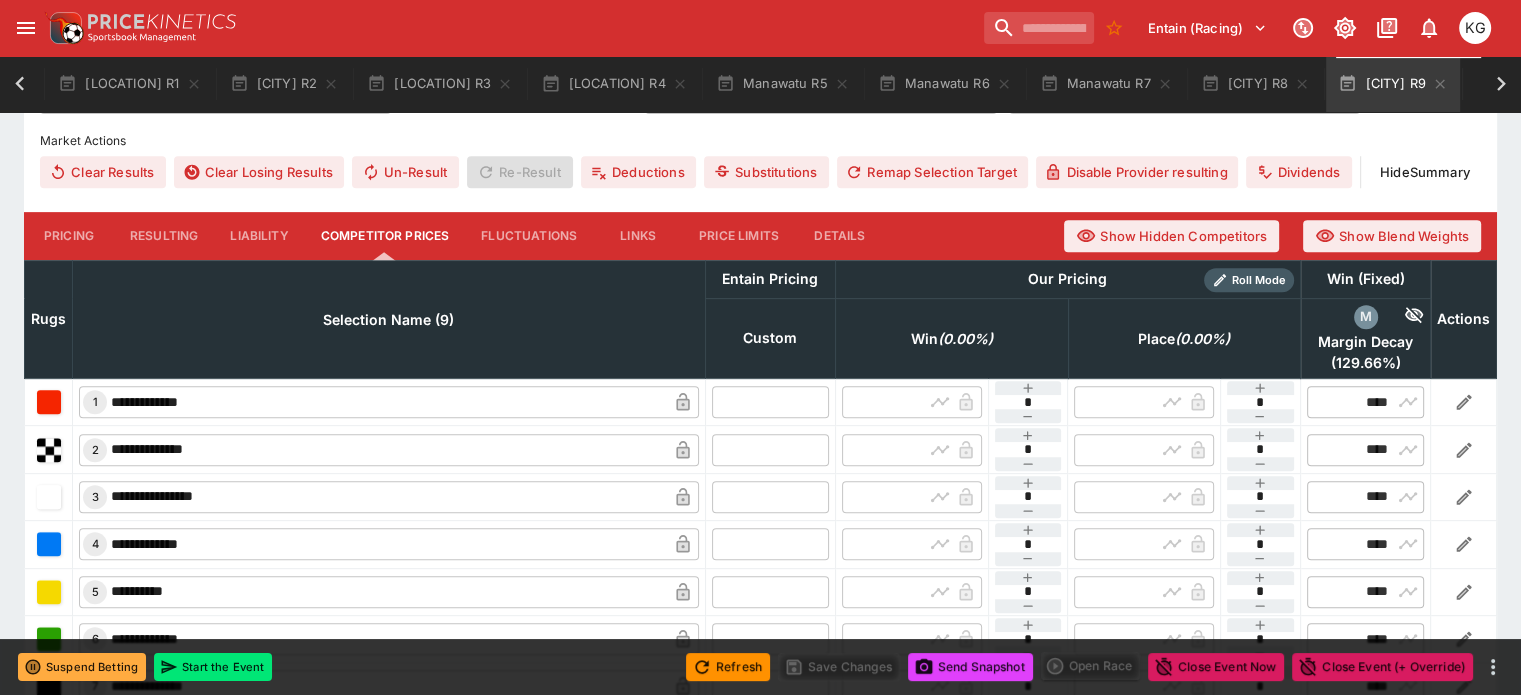 scroll, scrollTop: 800, scrollLeft: 0, axis: vertical 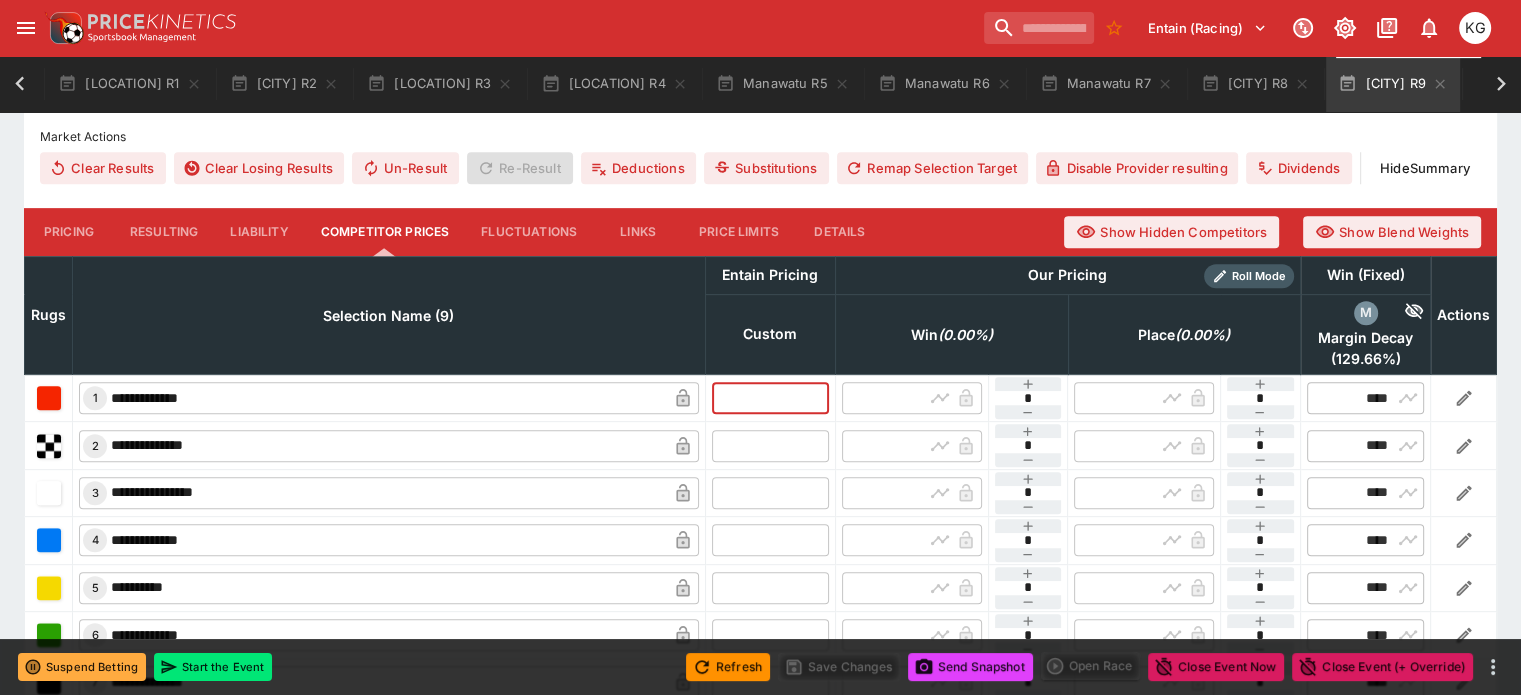 click at bounding box center [770, 398] 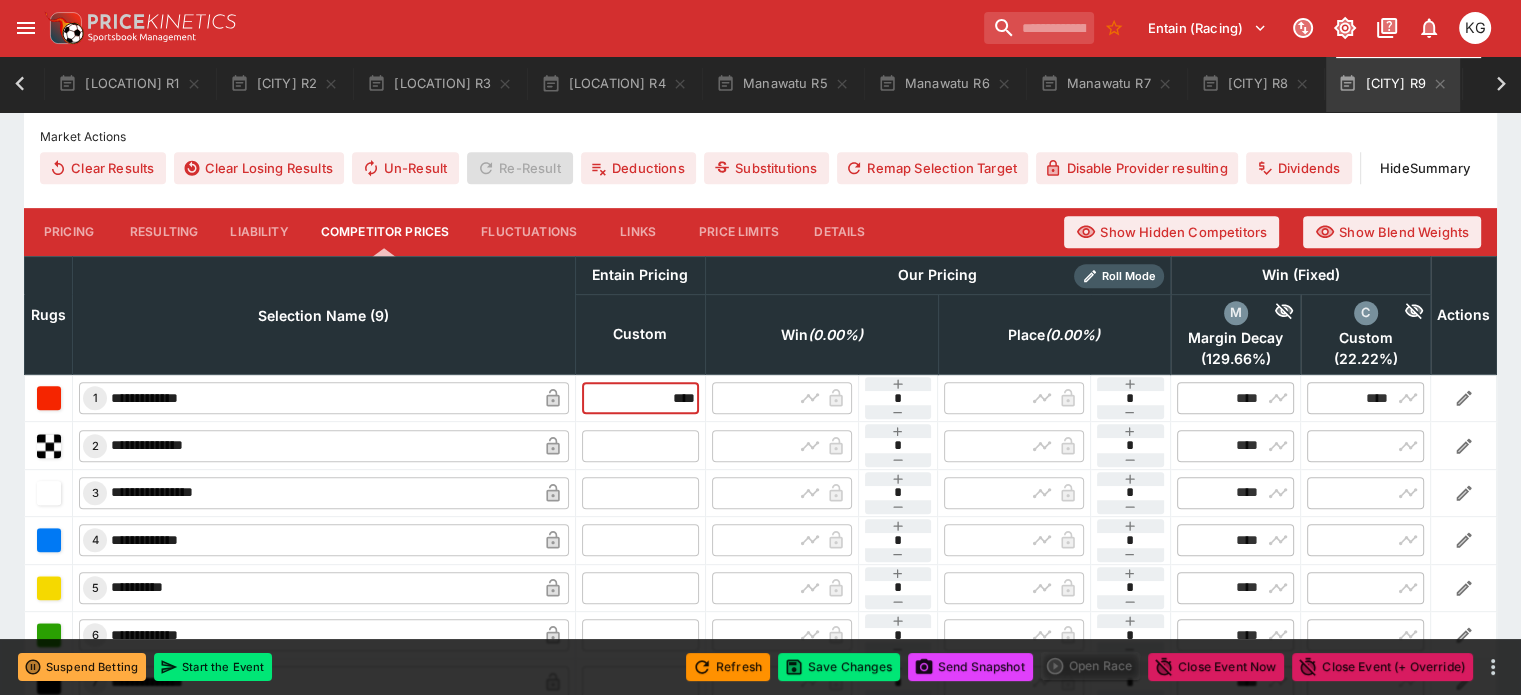 click at bounding box center [640, 445] 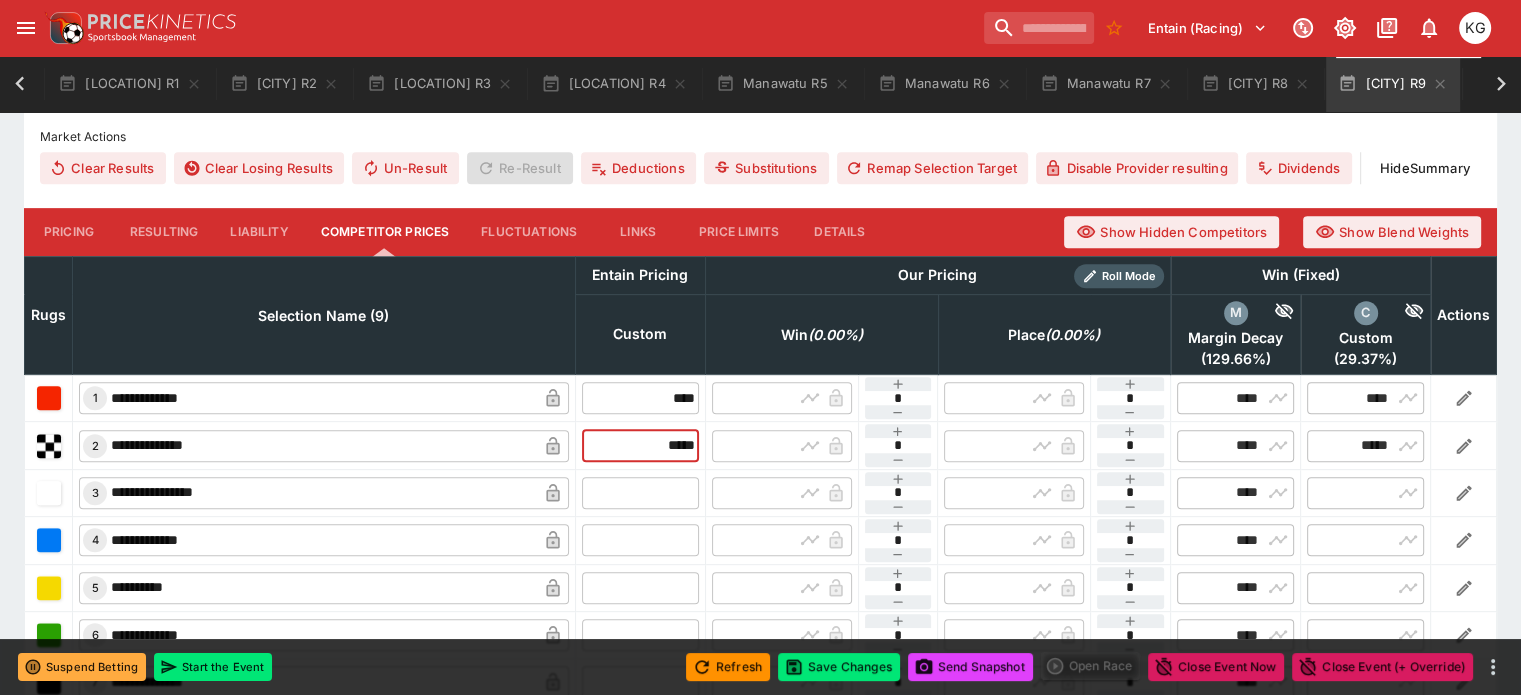 click at bounding box center (640, 493) 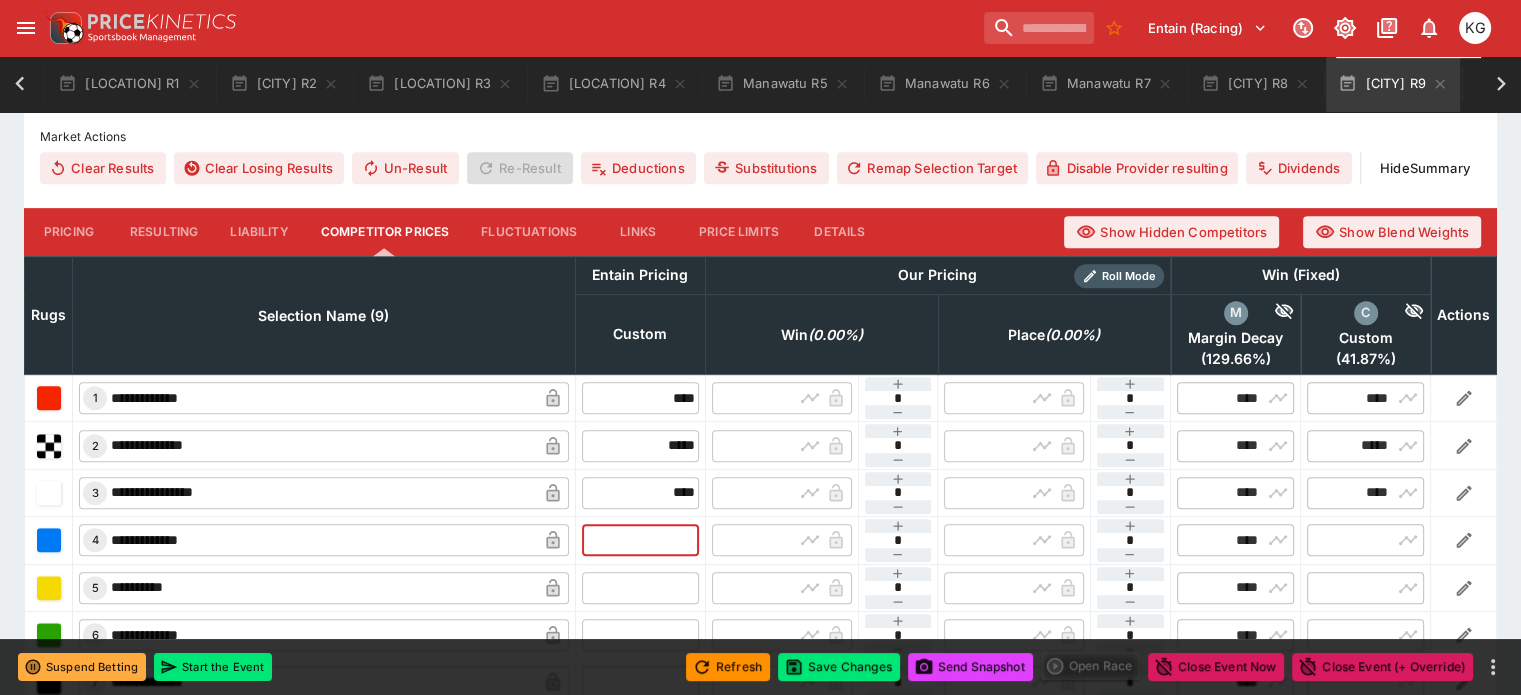 click at bounding box center [640, 540] 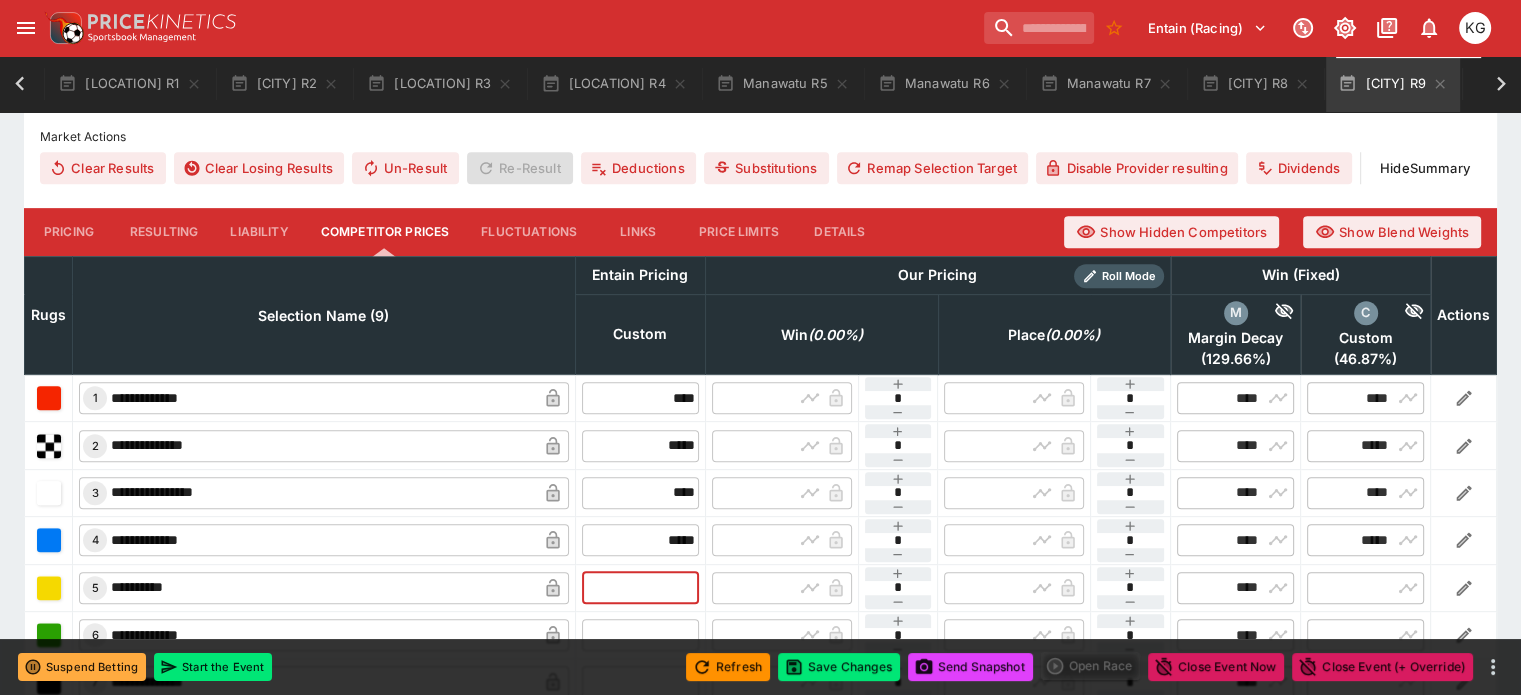 click at bounding box center (640, 588) 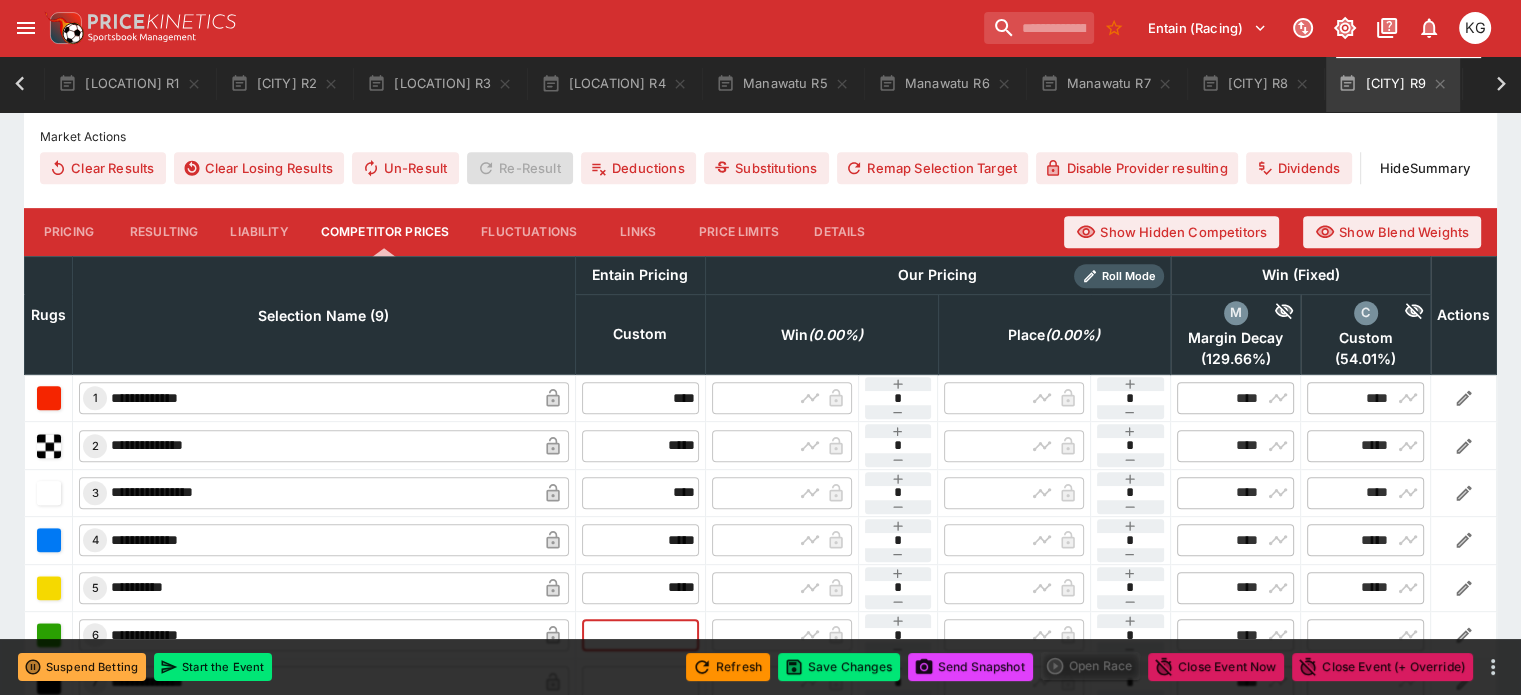 click at bounding box center (640, 635) 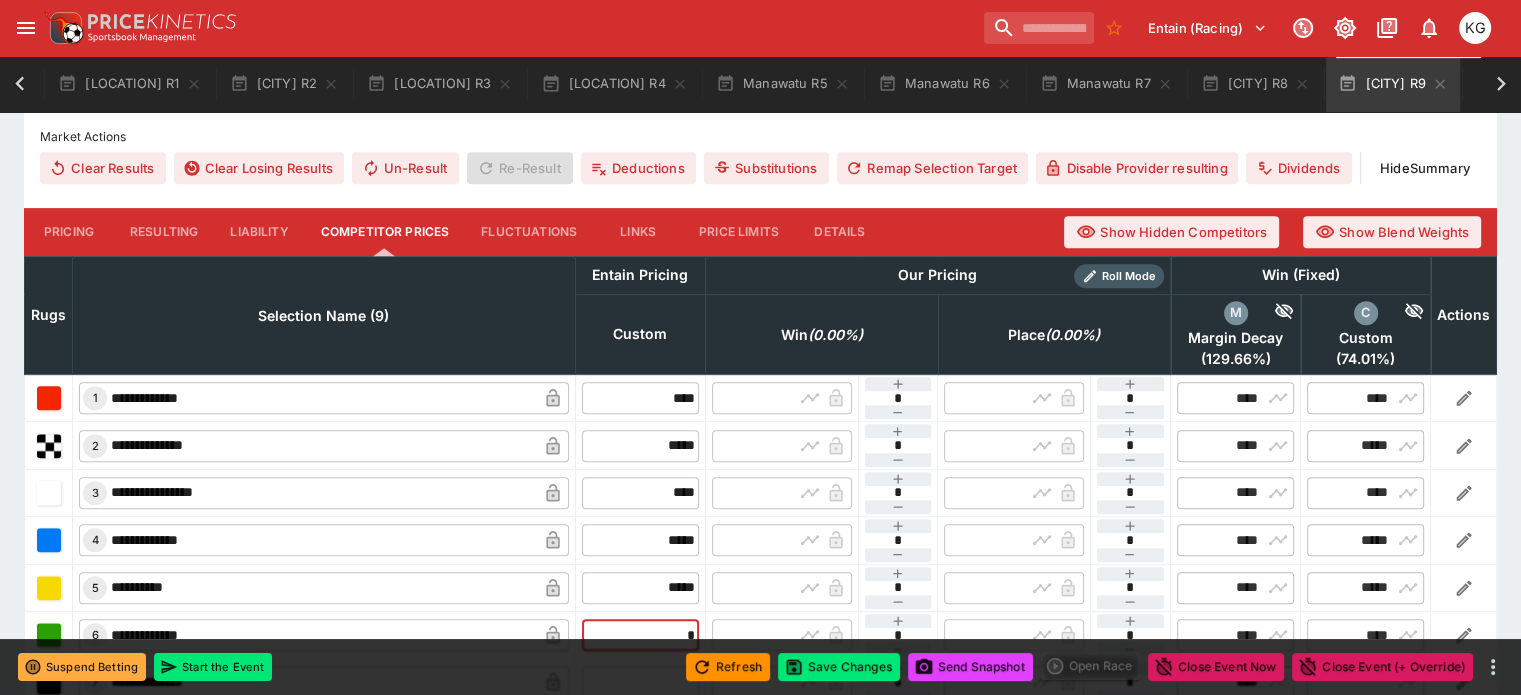 scroll, scrollTop: 900, scrollLeft: 0, axis: vertical 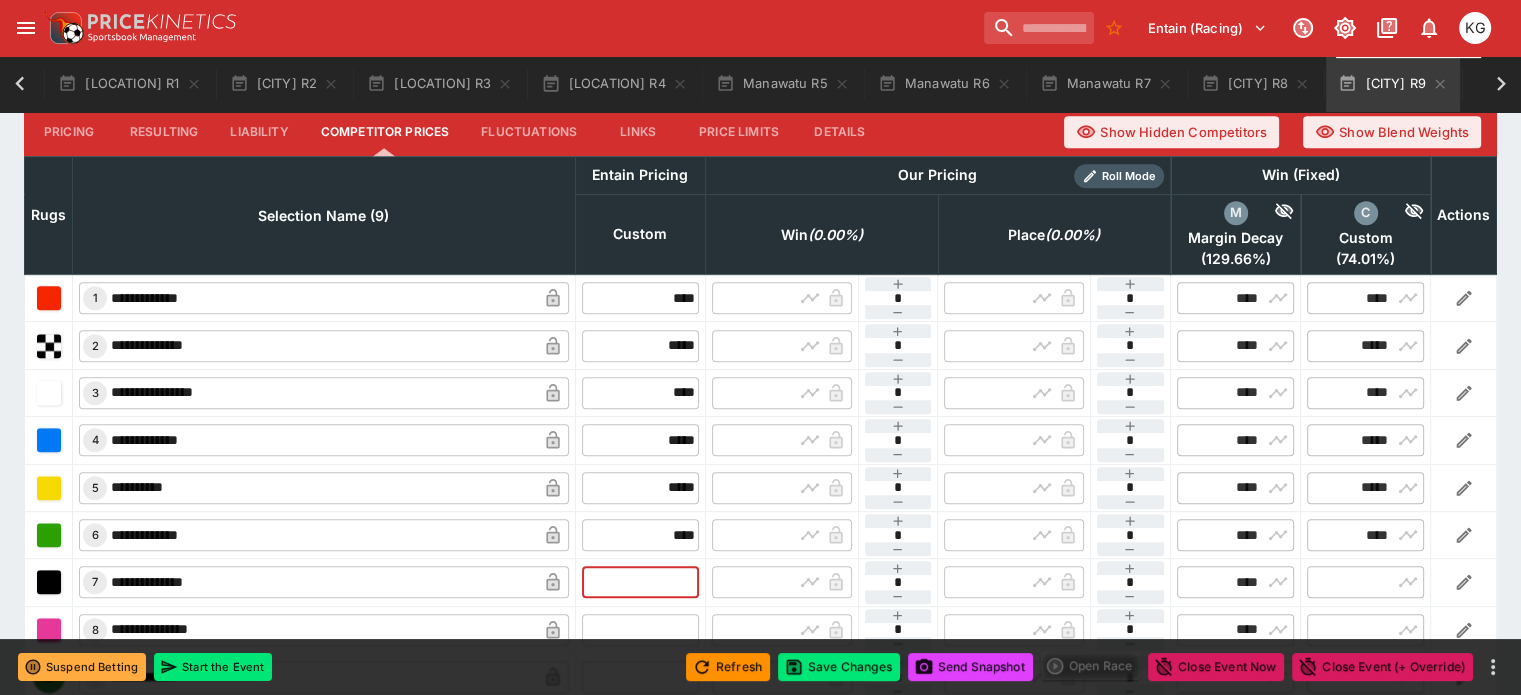 click at bounding box center [640, 582] 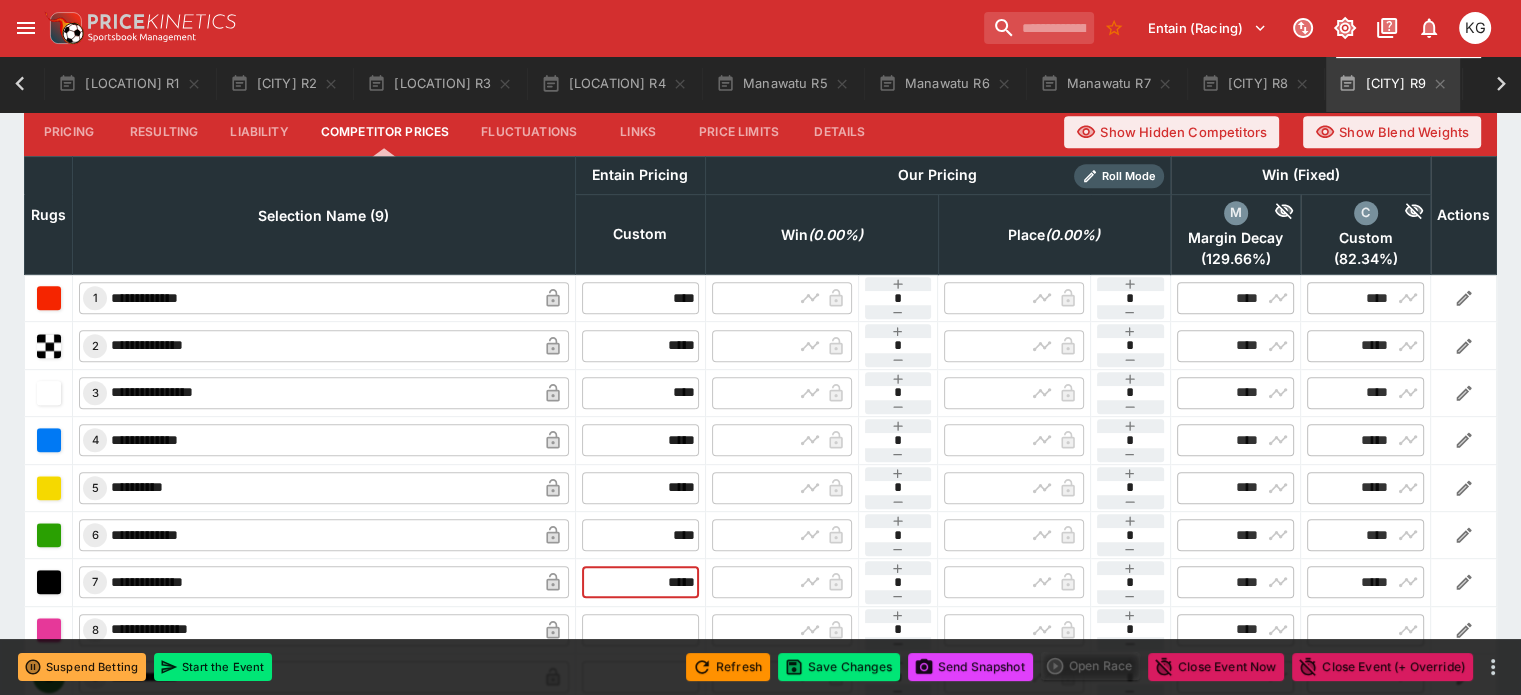 click at bounding box center [640, 630] 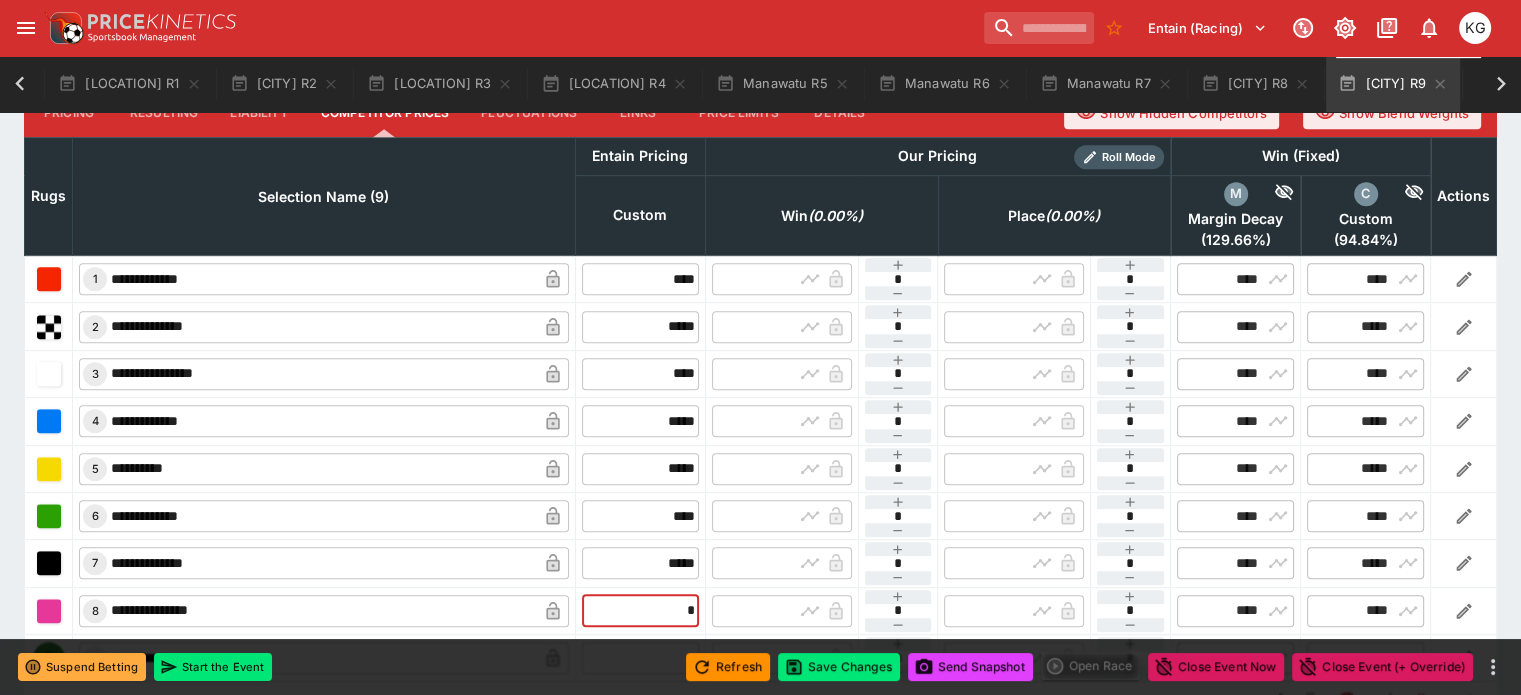 scroll, scrollTop: 964, scrollLeft: 0, axis: vertical 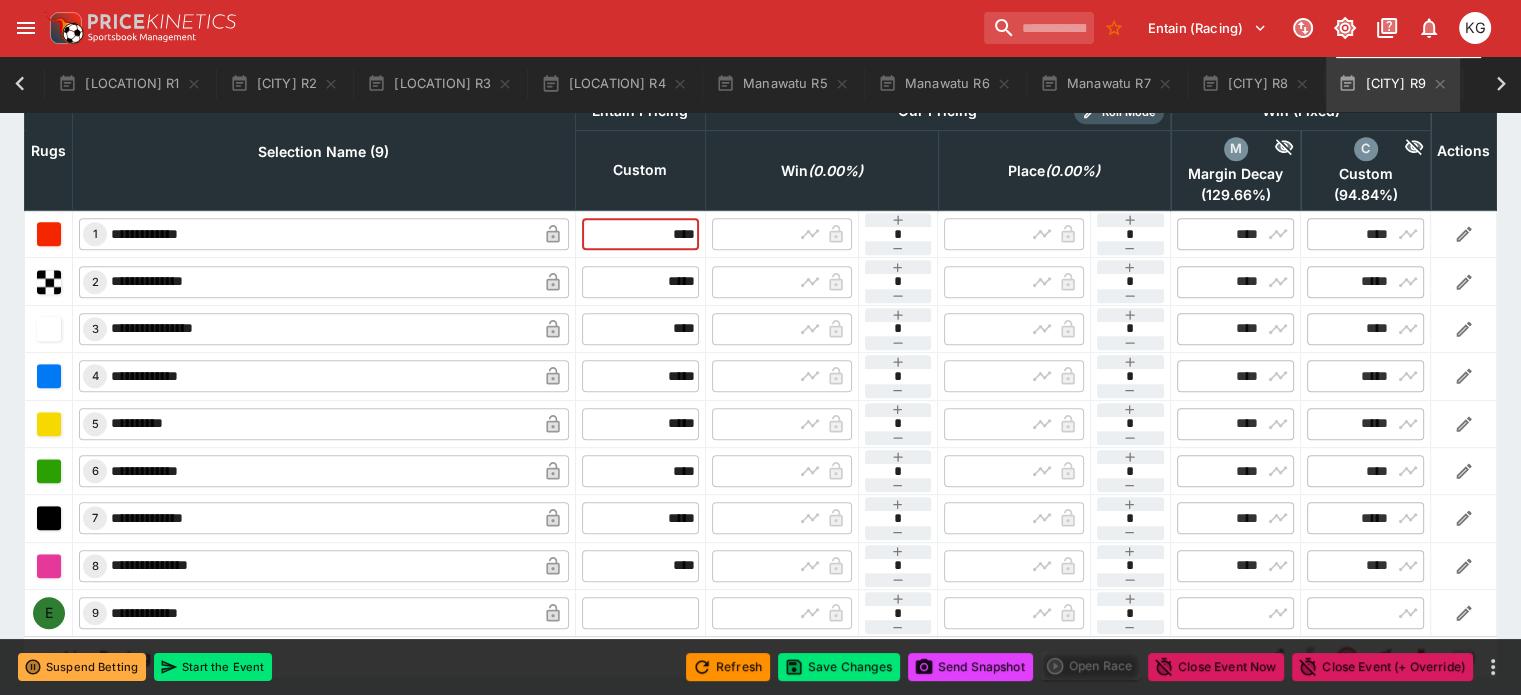 drag, startPoint x: 629, startPoint y: 184, endPoint x: 729, endPoint y: 188, distance: 100.07997 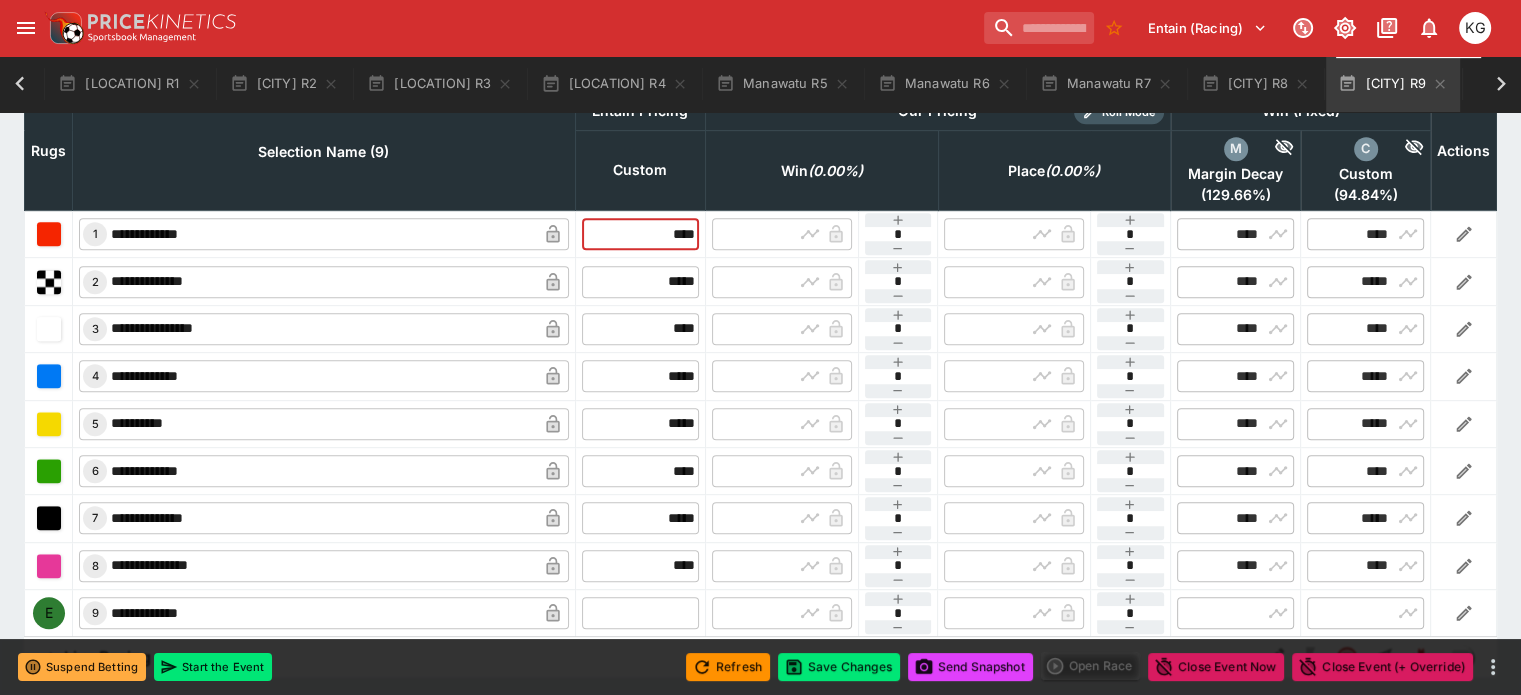click on "**********" at bounding box center (761, 233) 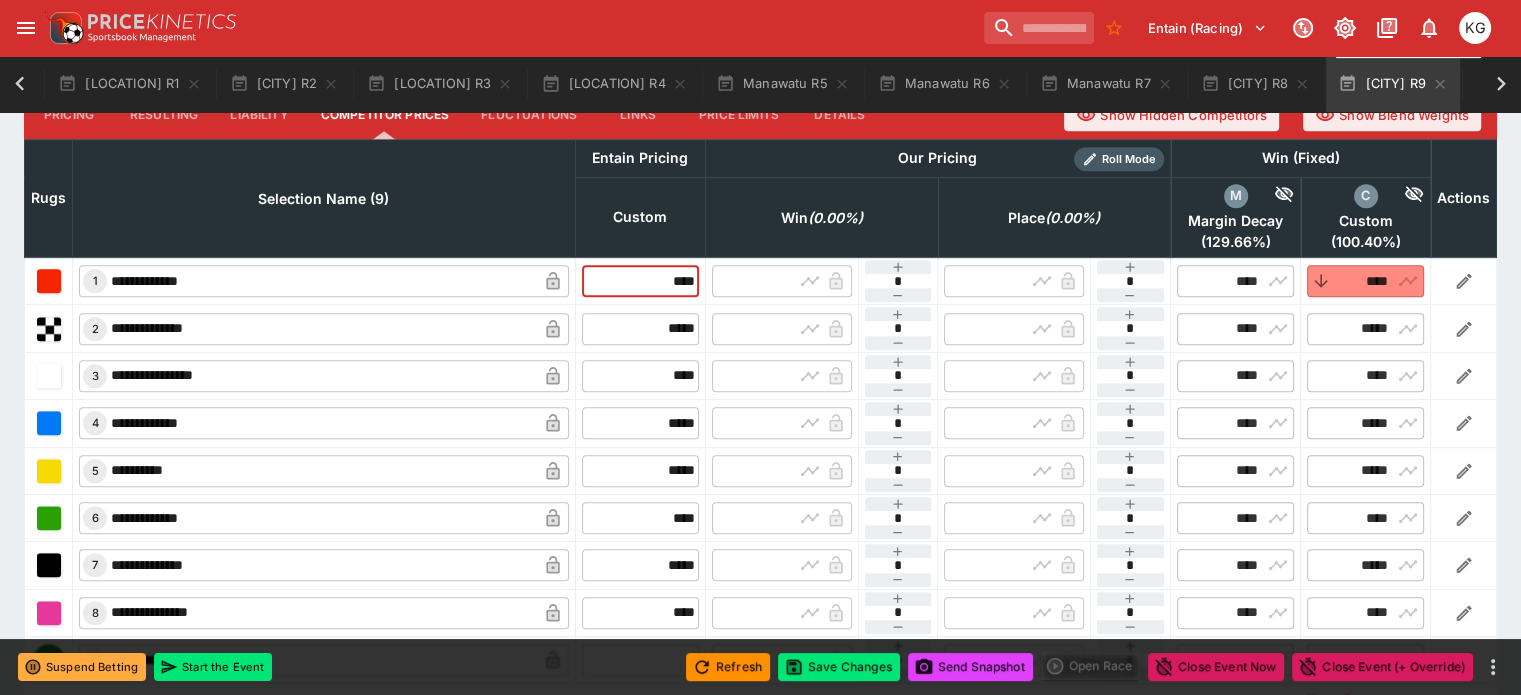 scroll, scrollTop: 964, scrollLeft: 0, axis: vertical 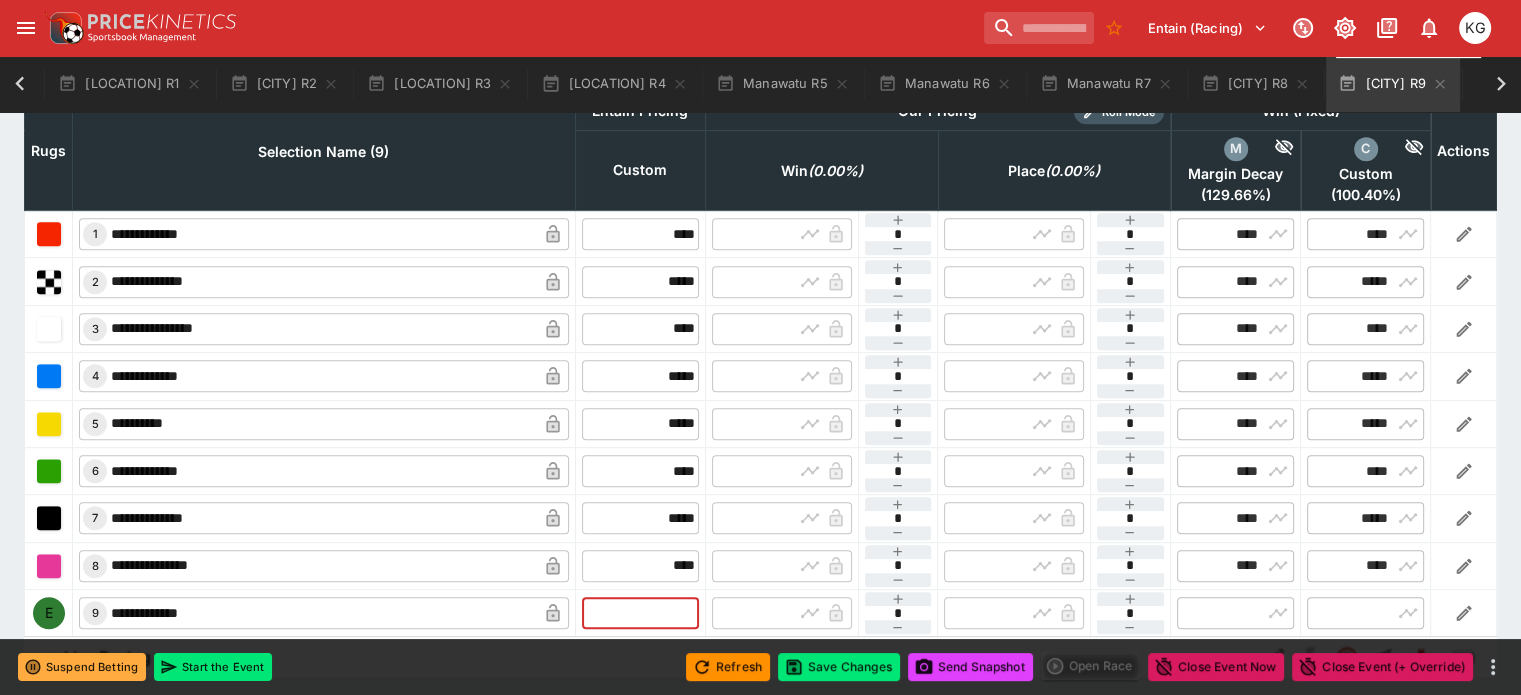 click at bounding box center [640, 613] 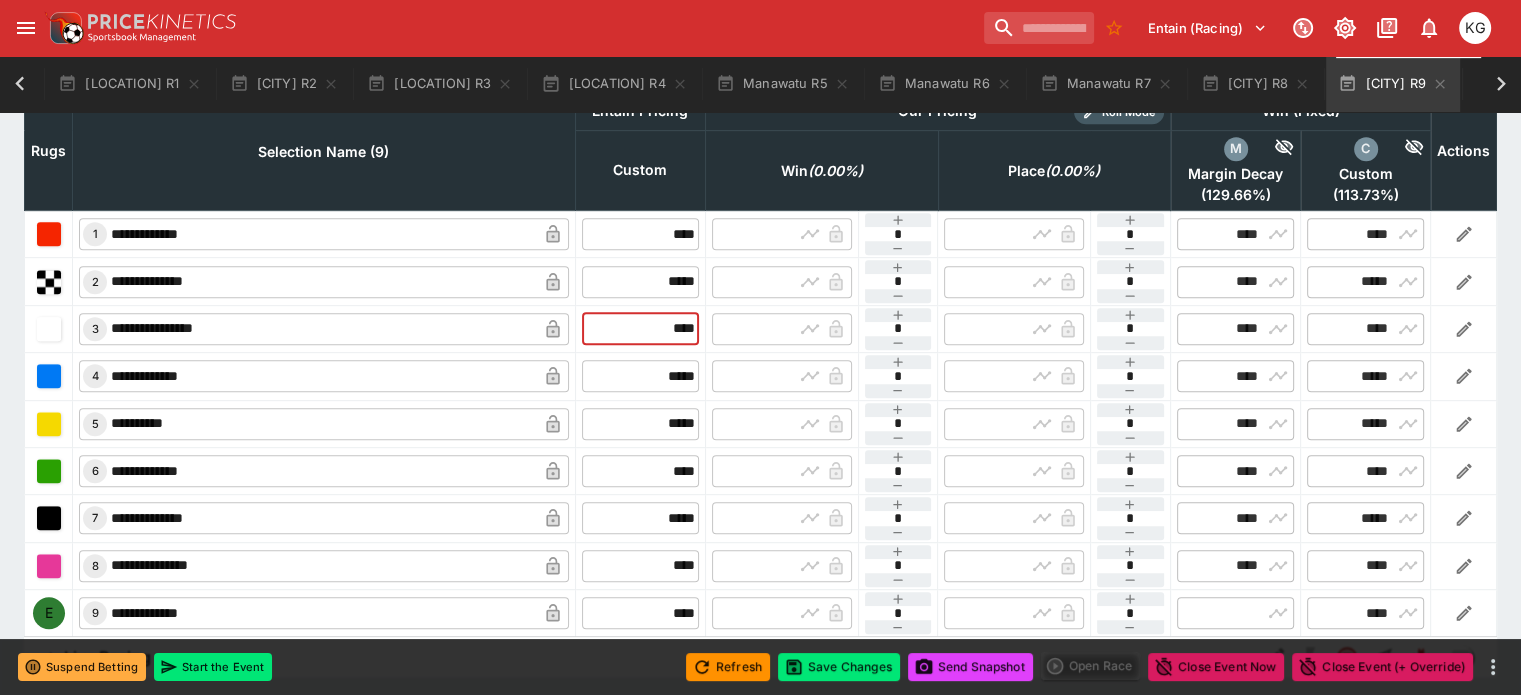 drag, startPoint x: 620, startPoint y: 284, endPoint x: 758, endPoint y: 283, distance: 138.00362 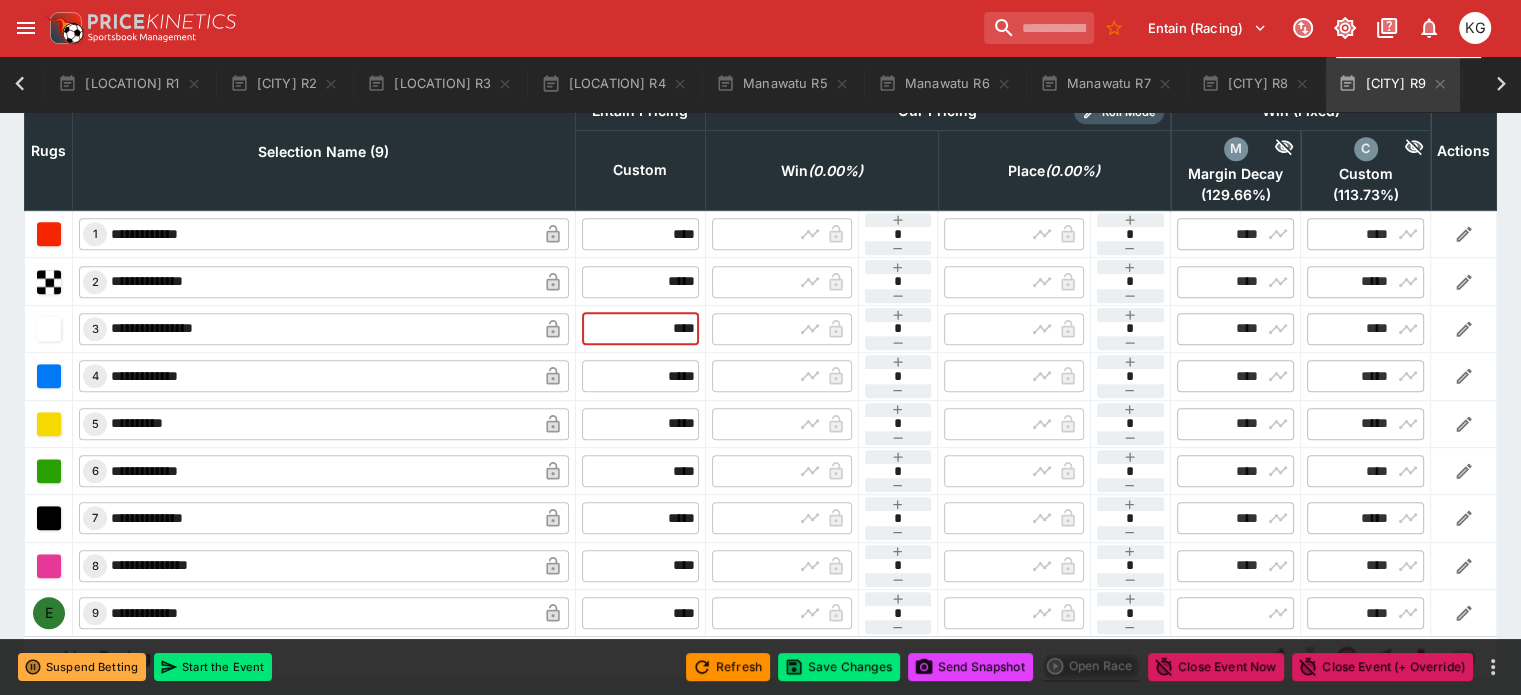 click on "**********" at bounding box center (761, 328) 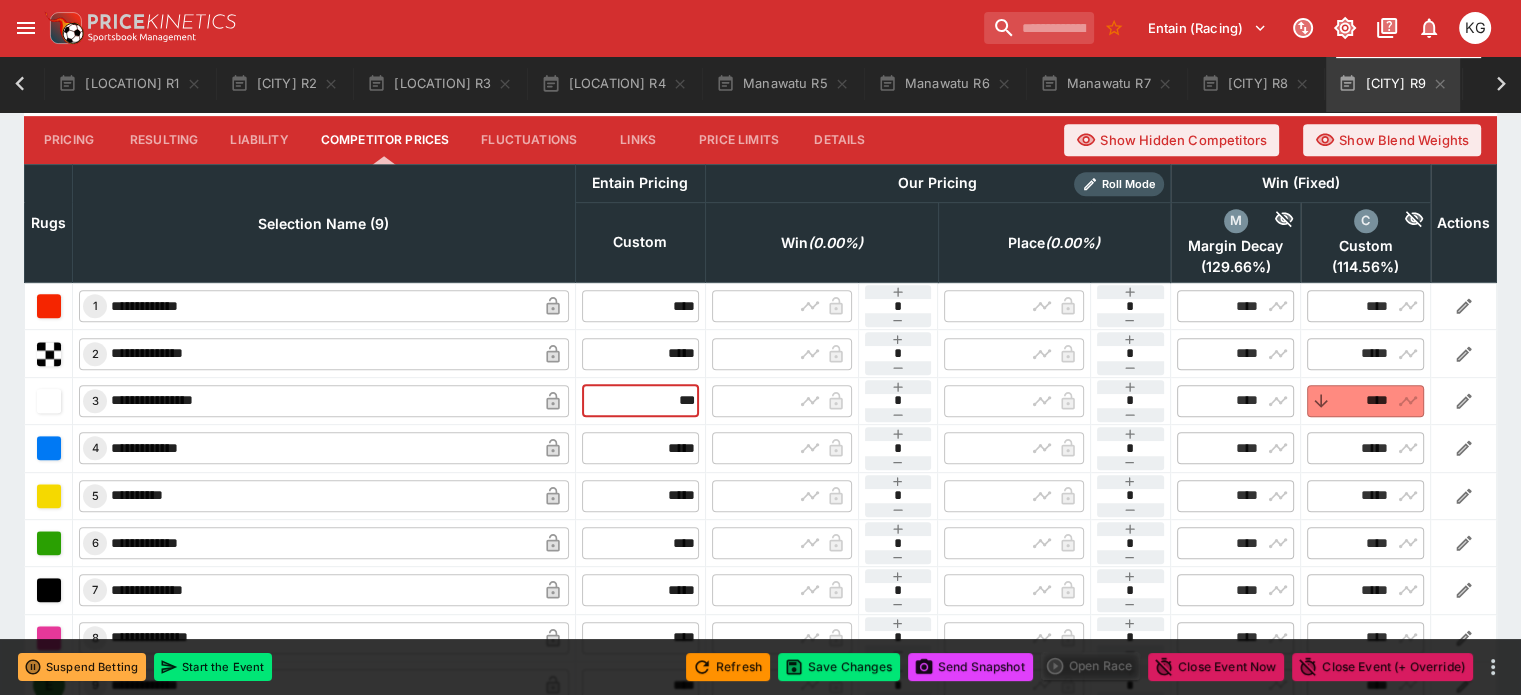 scroll, scrollTop: 864, scrollLeft: 0, axis: vertical 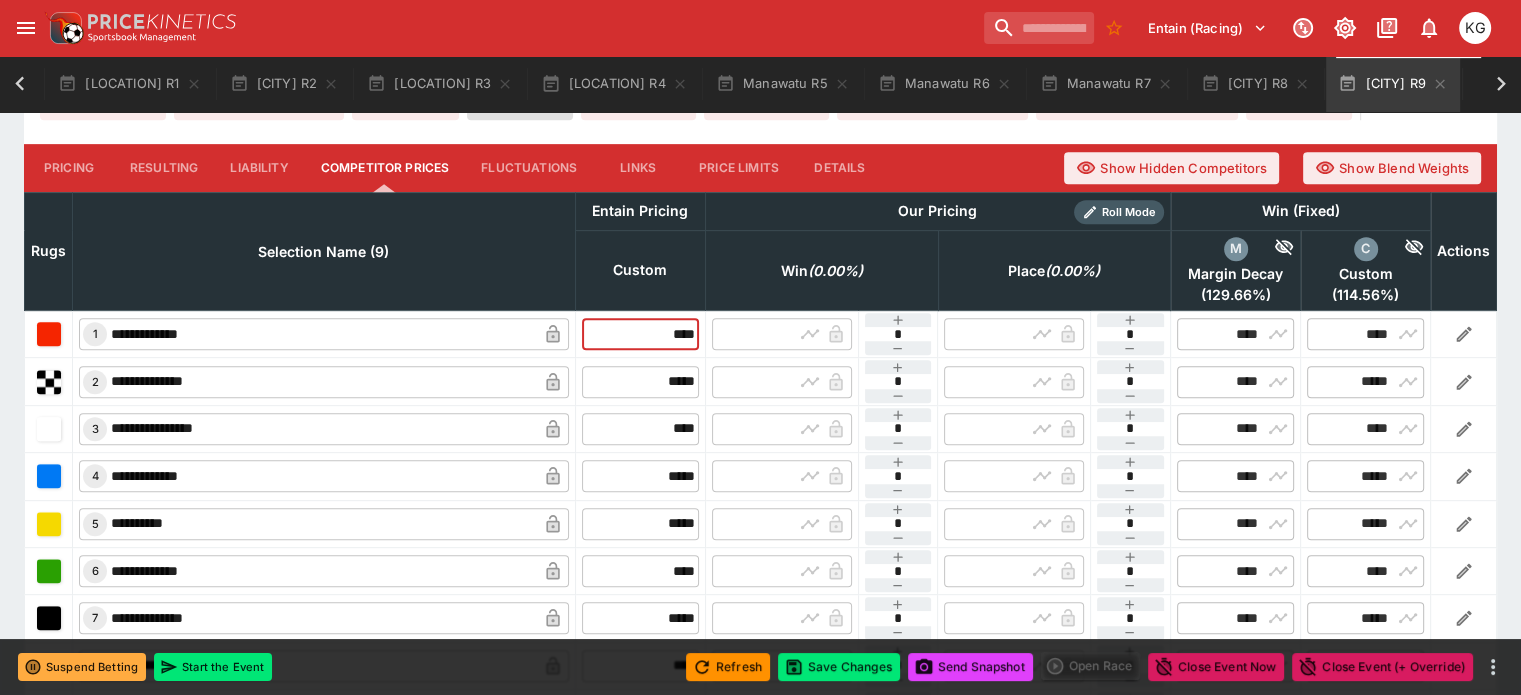 drag, startPoint x: 636, startPoint y: 289, endPoint x: 683, endPoint y: 287, distance: 47.042534 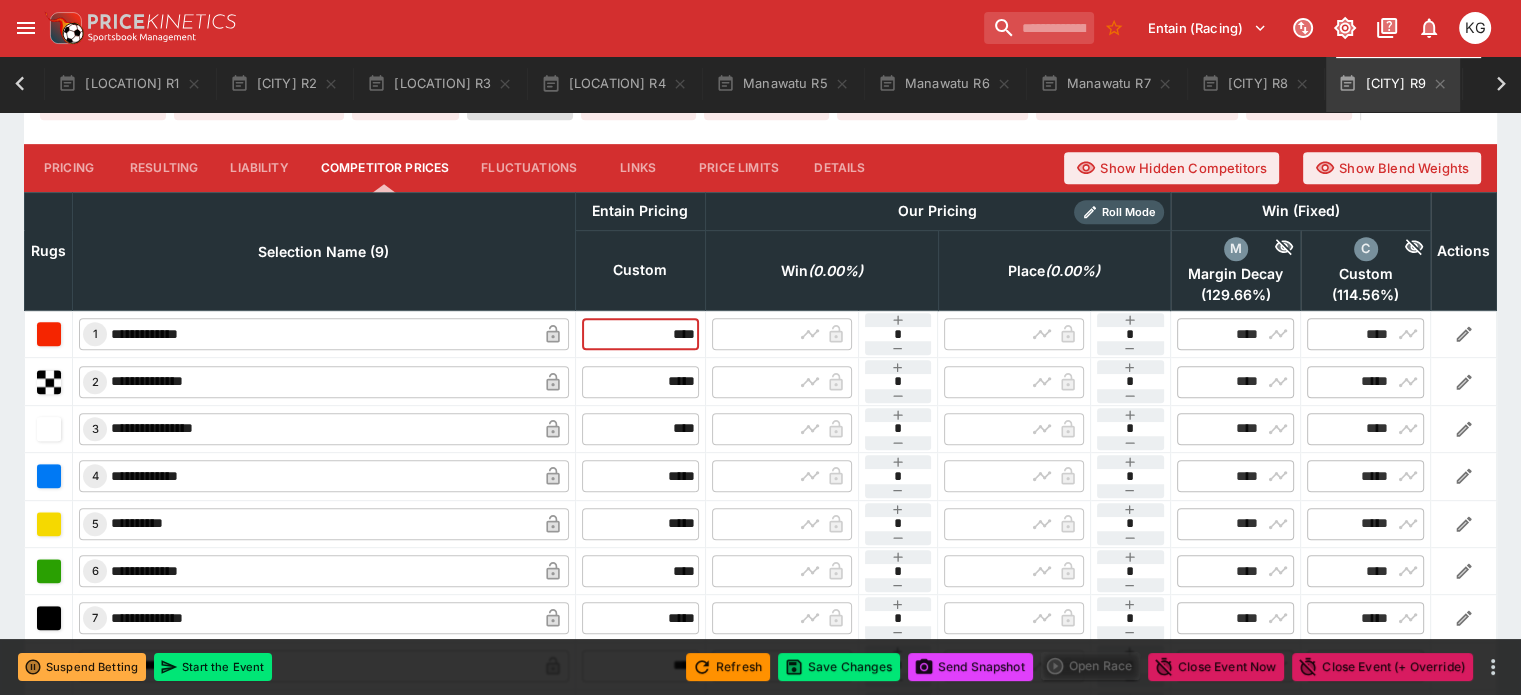 click on "**********" at bounding box center (761, 333) 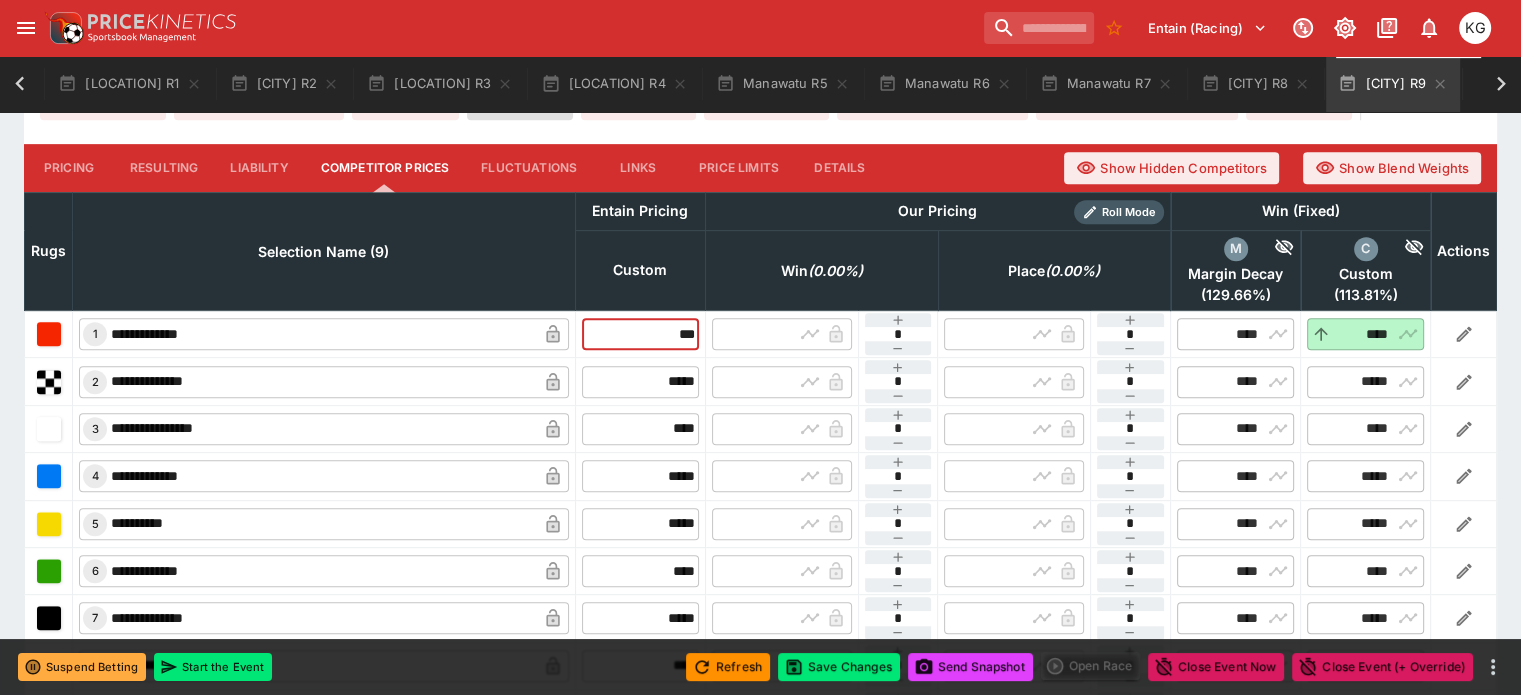 scroll, scrollTop: 964, scrollLeft: 0, axis: vertical 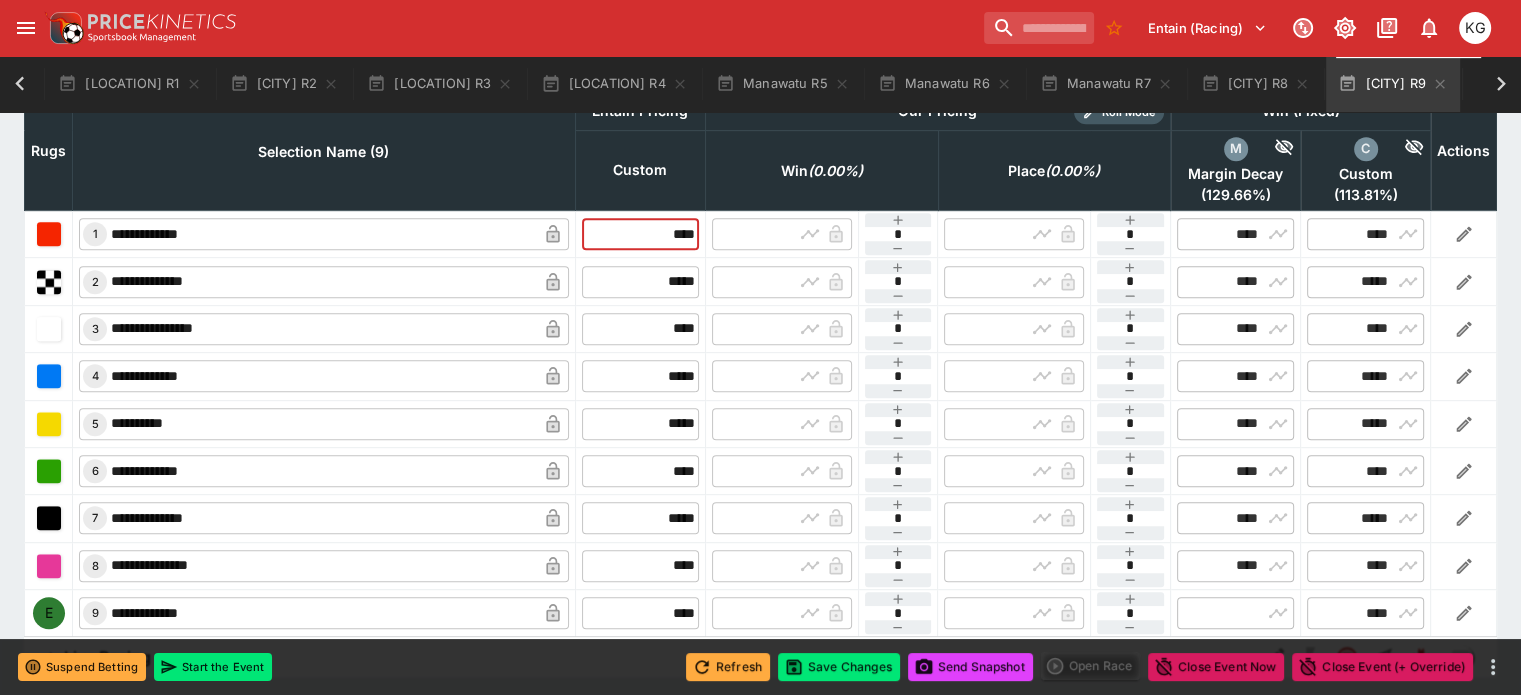 click on "Refresh" at bounding box center [728, 667] 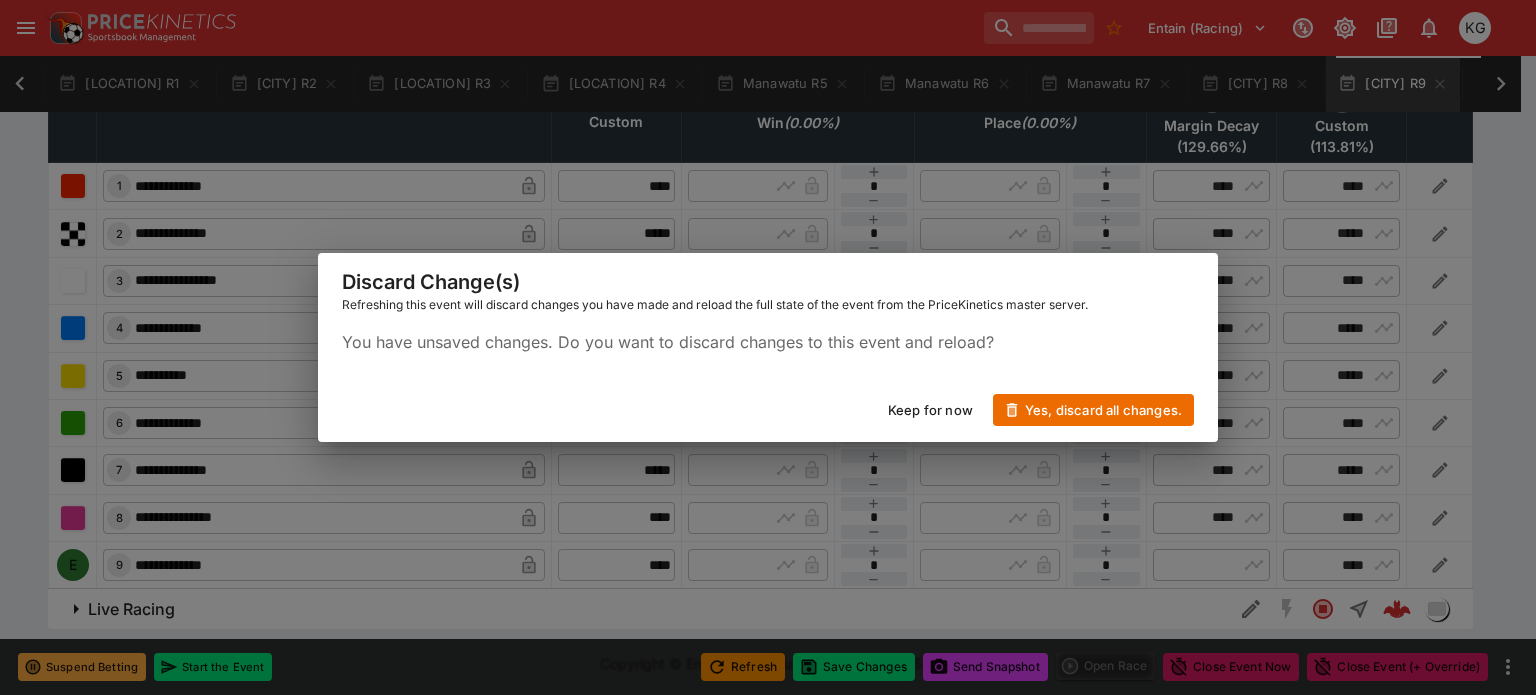 click on "Keep for now" at bounding box center [930, 410] 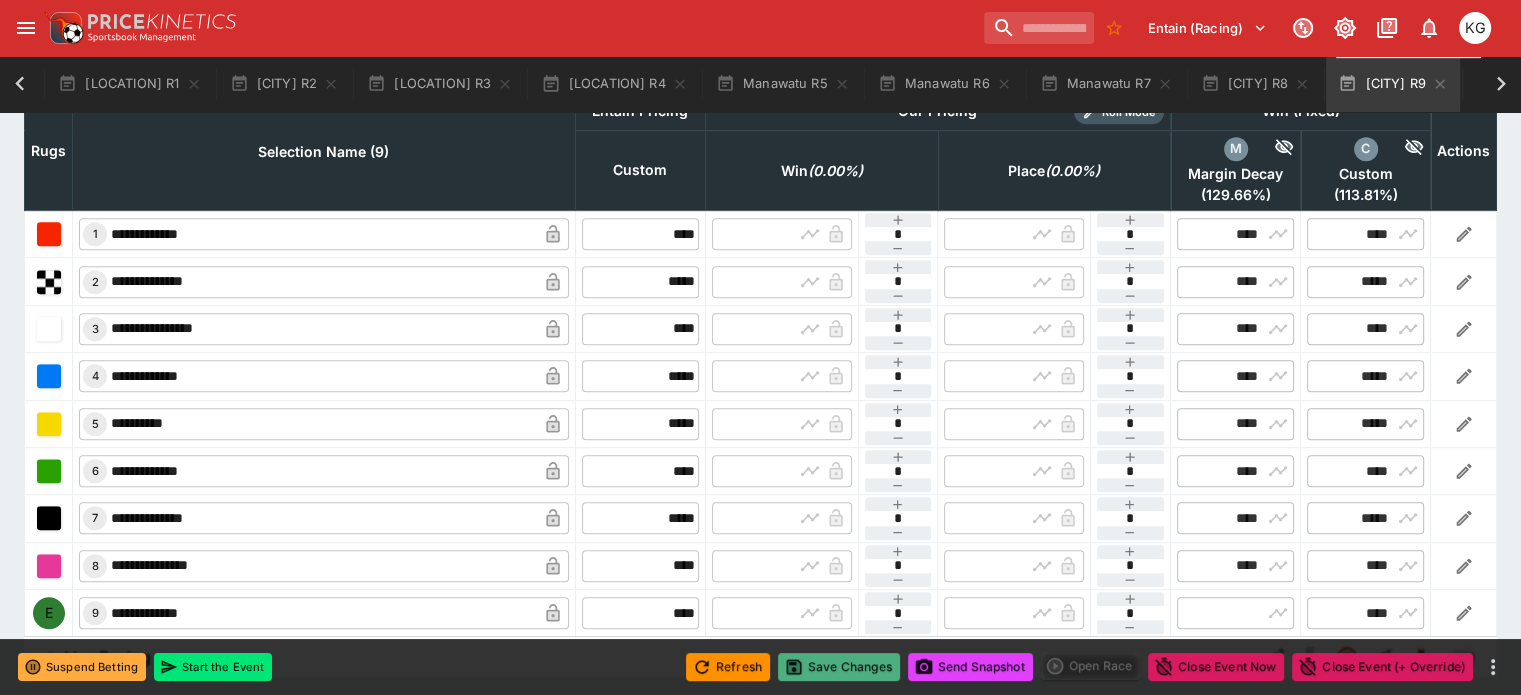 click on "Save Changes" at bounding box center (839, 667) 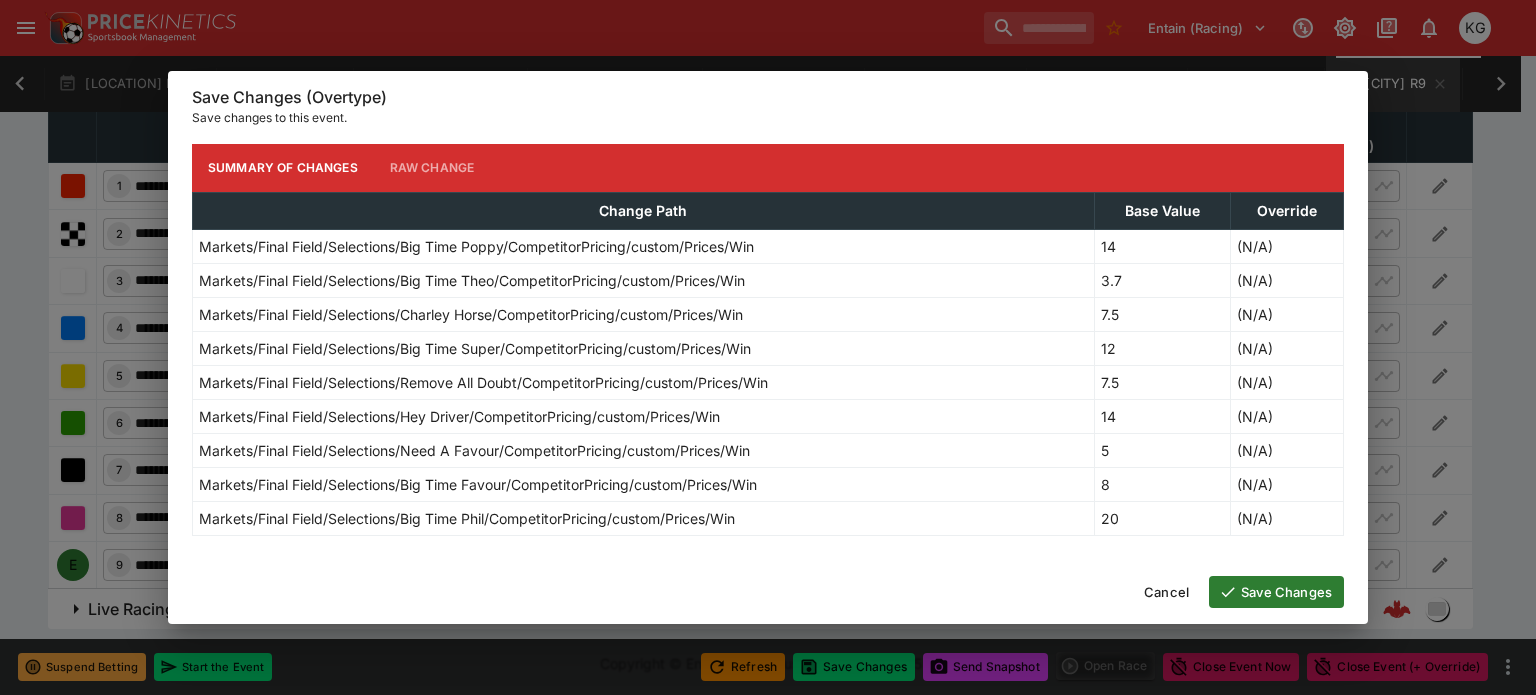 click on "Save Changes" at bounding box center [1276, 592] 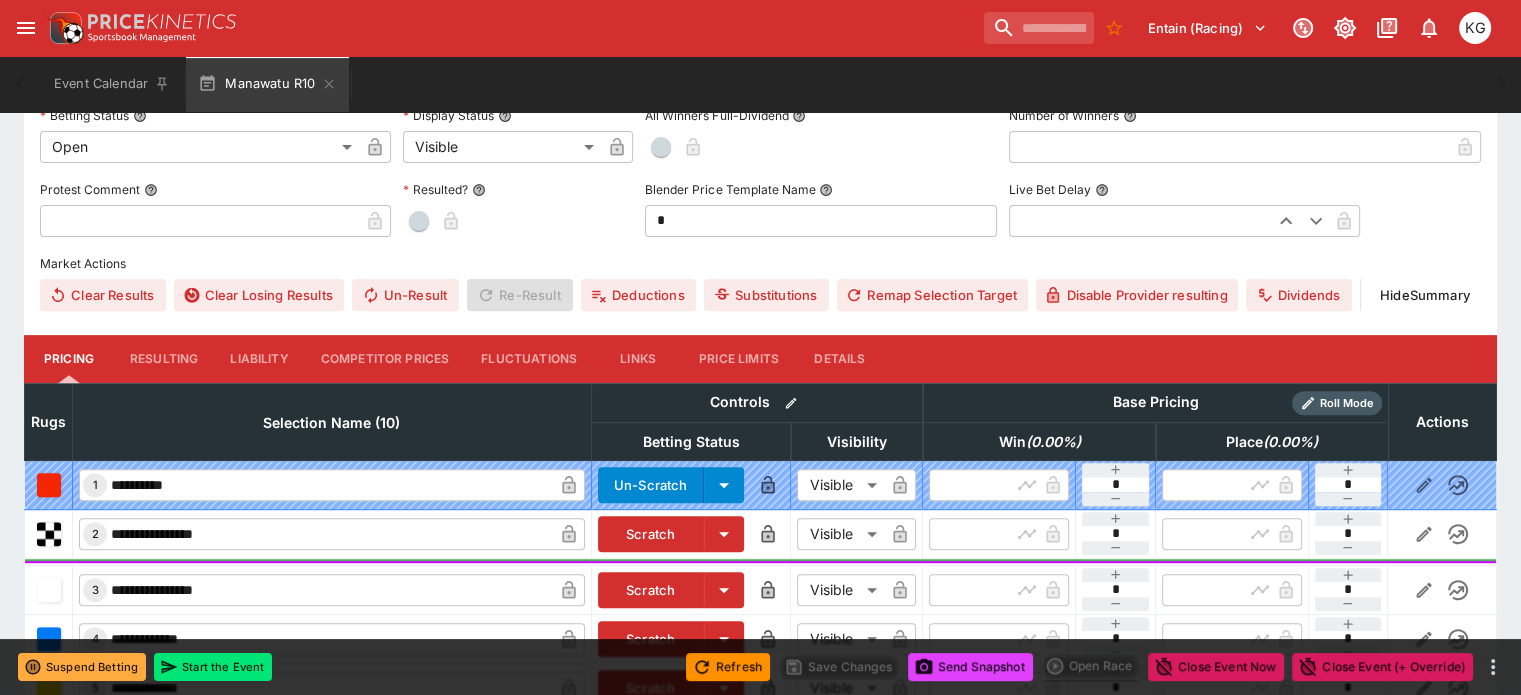 scroll, scrollTop: 700, scrollLeft: 0, axis: vertical 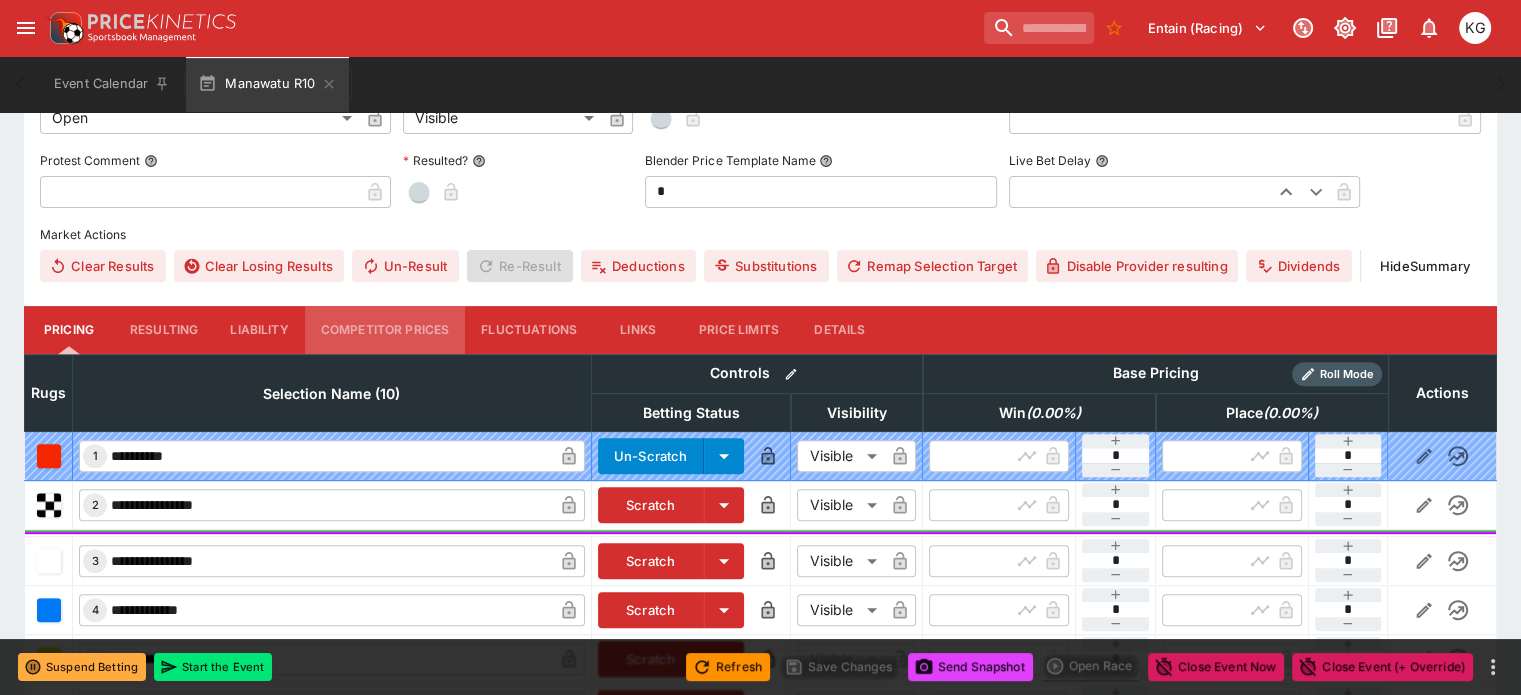 click on "Competitor Prices" at bounding box center [385, 330] 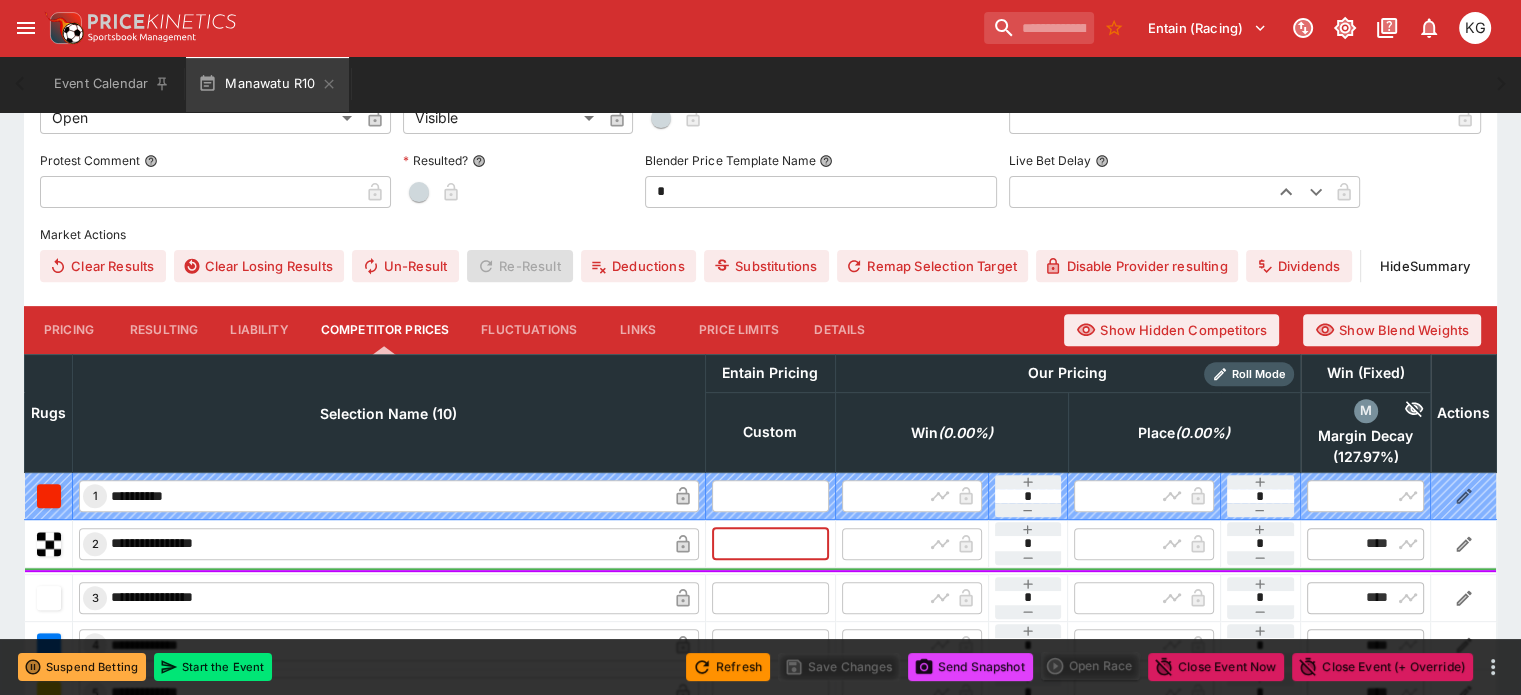 click at bounding box center (770, 543) 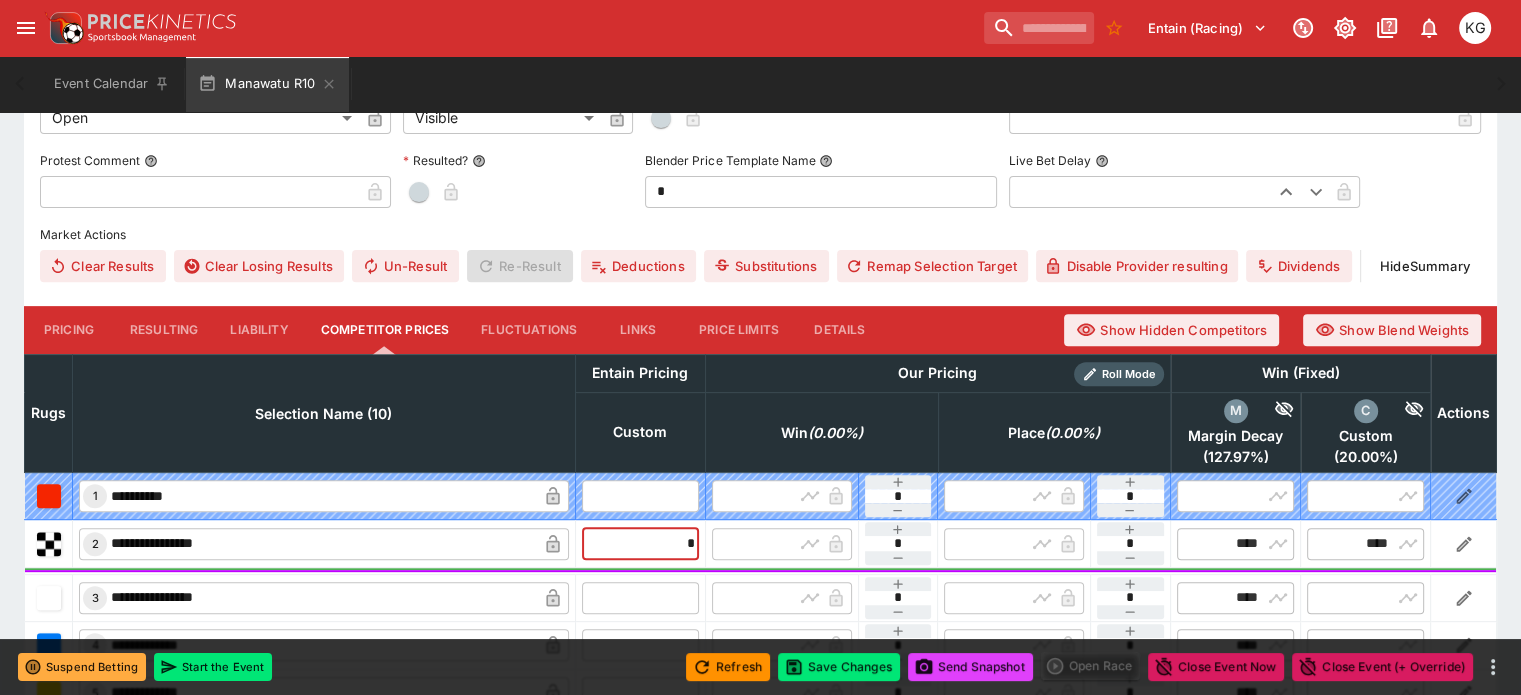 type on "****" 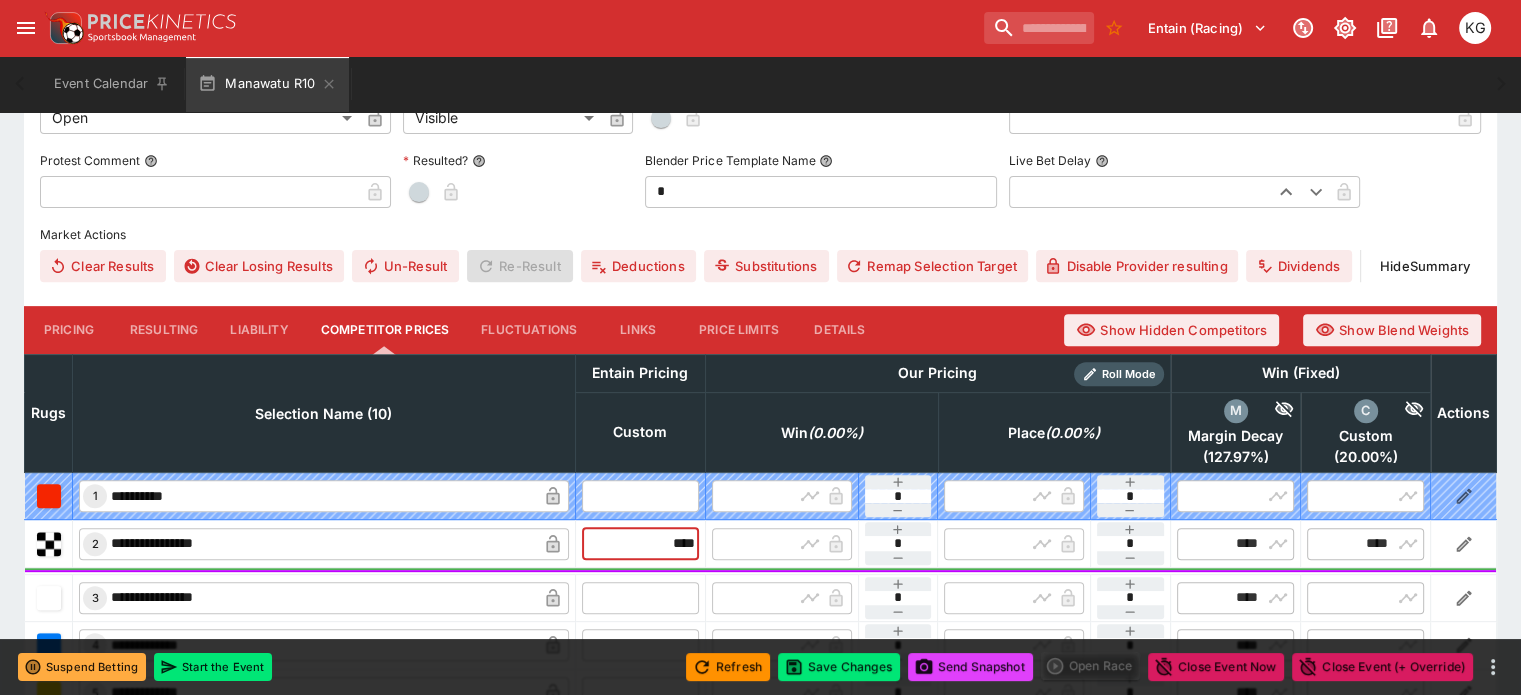click at bounding box center (640, 598) 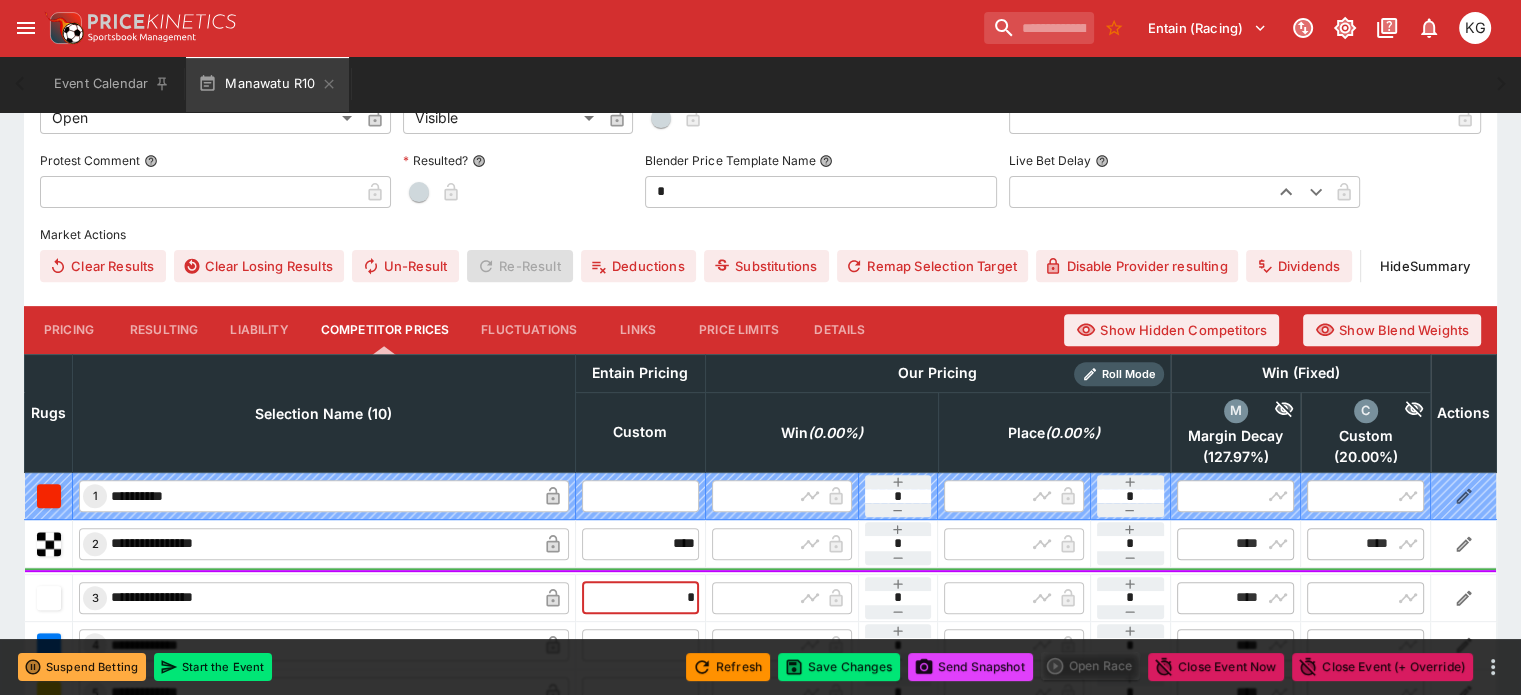 type on "**" 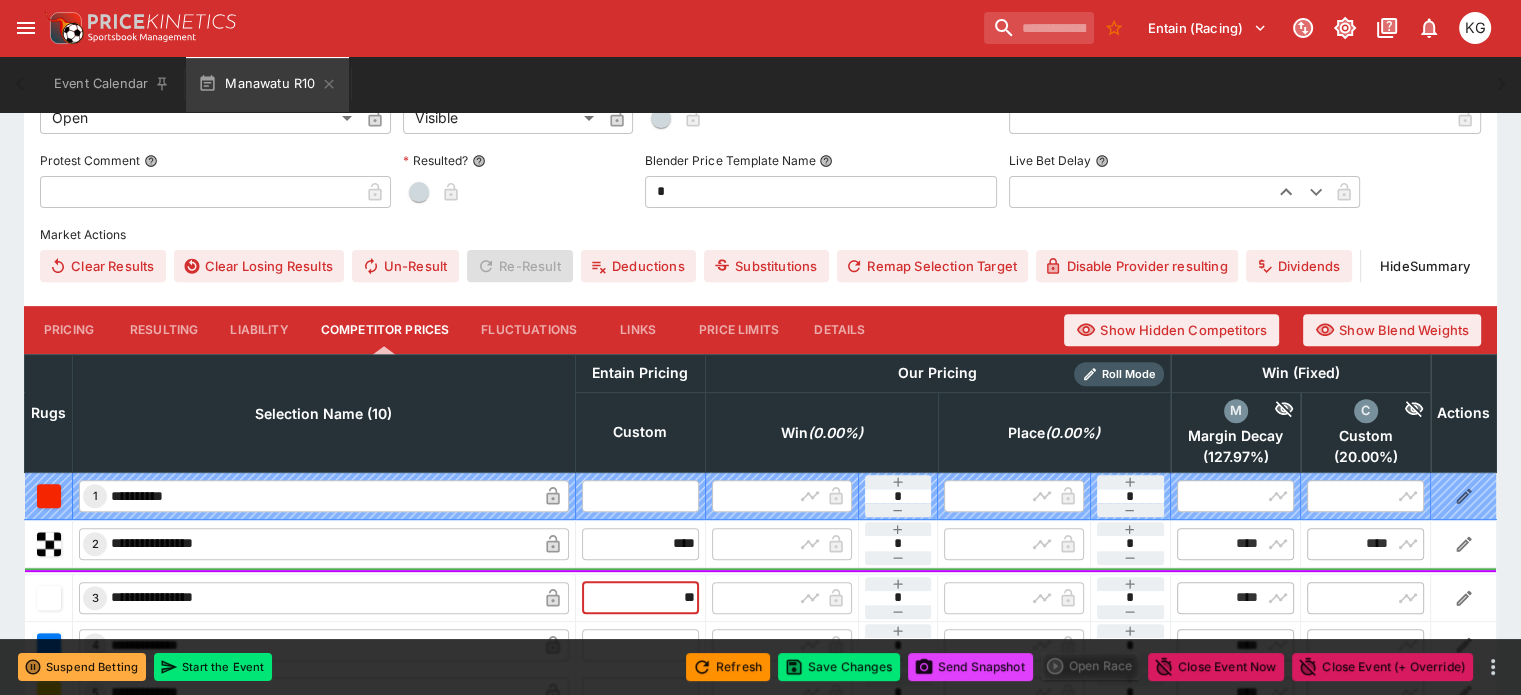 type on "*****" 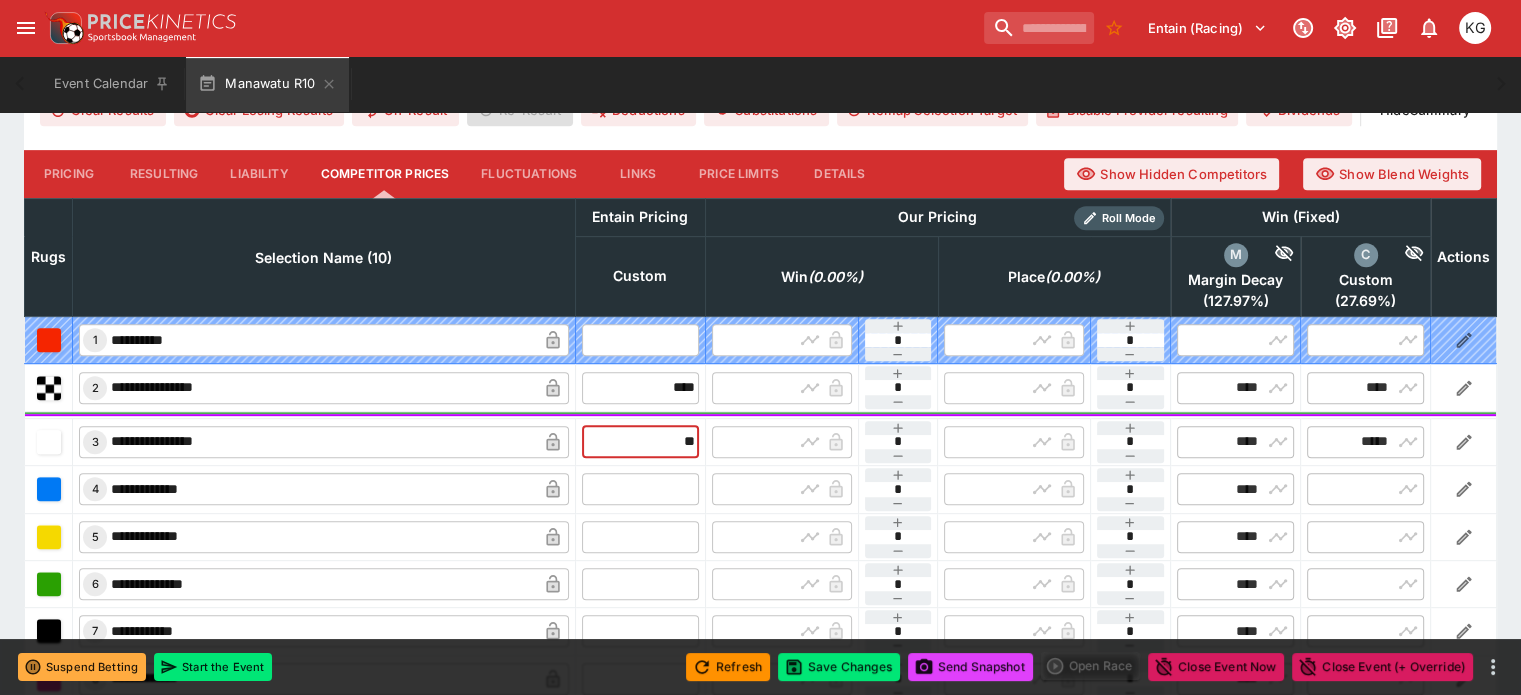 scroll, scrollTop: 900, scrollLeft: 0, axis: vertical 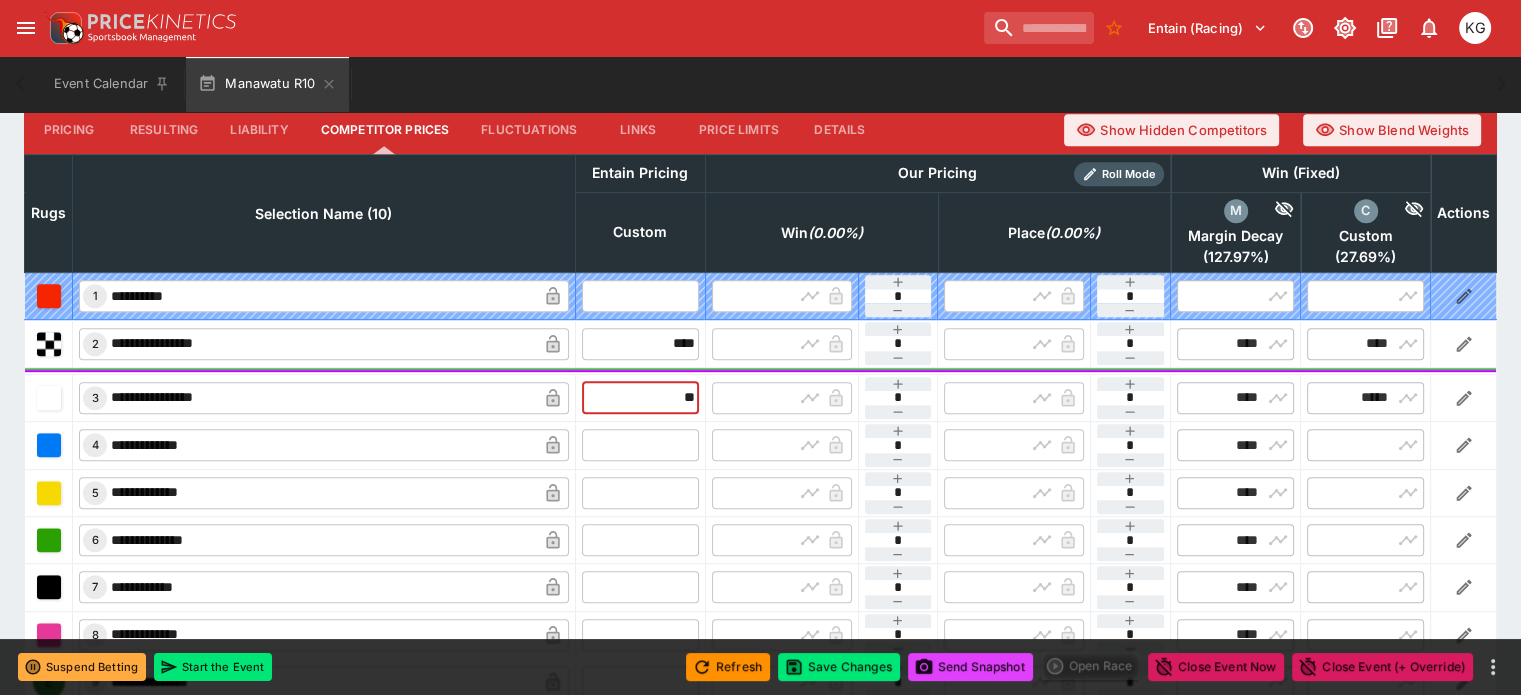 type on "*****" 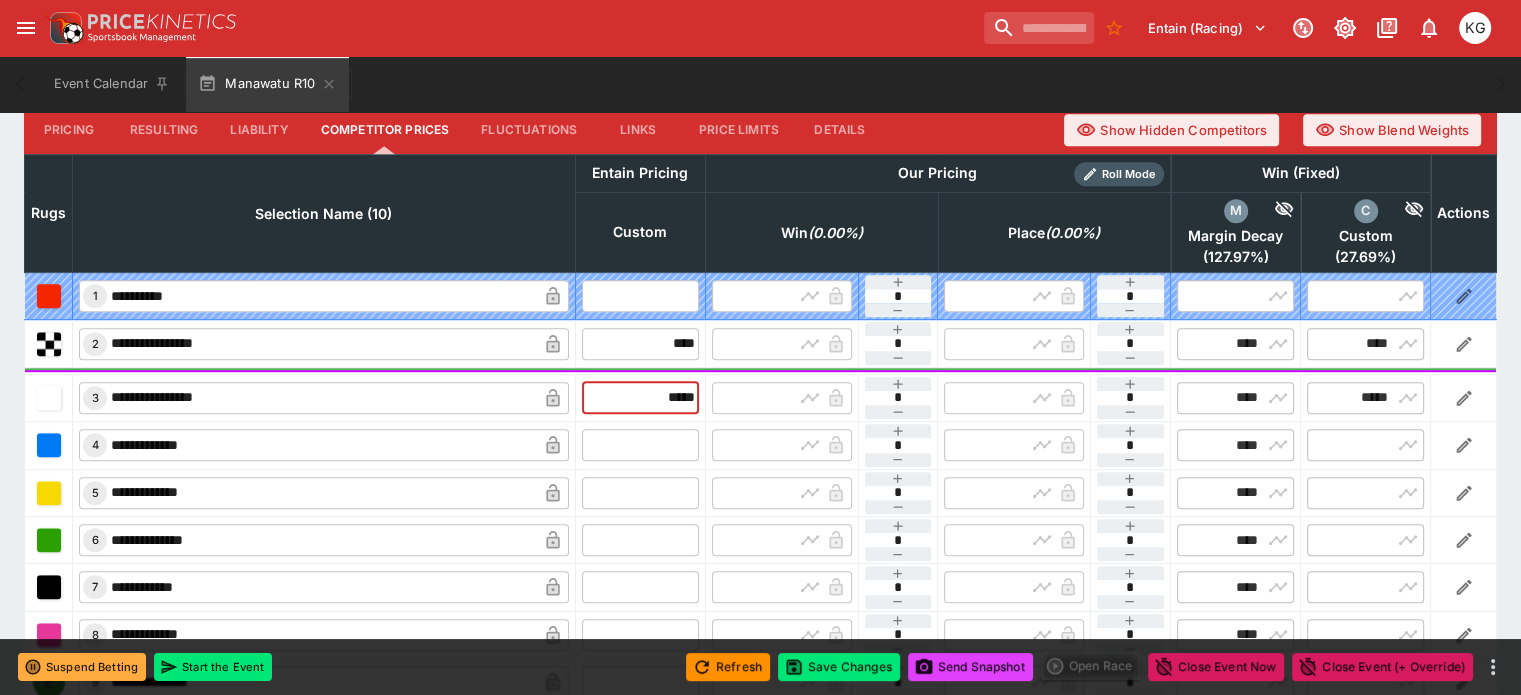click at bounding box center (640, 445) 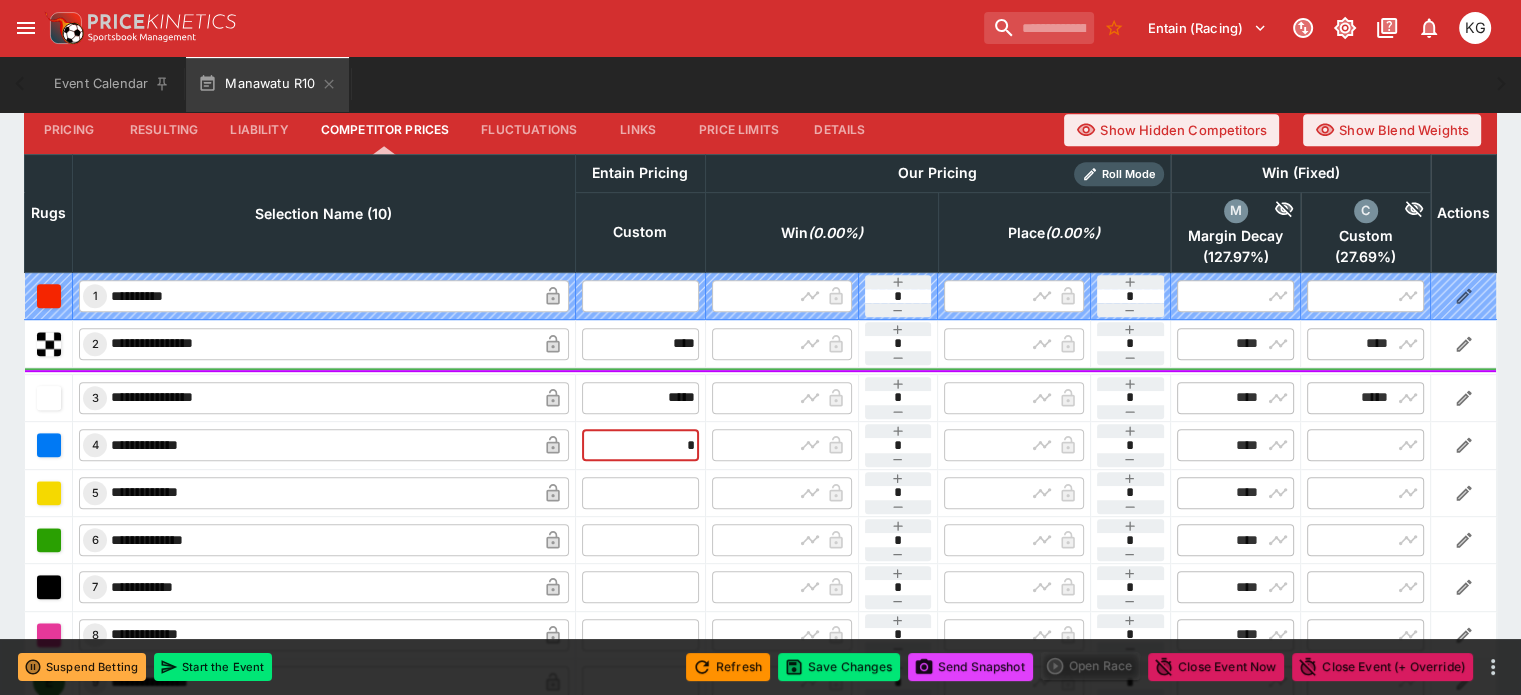 type on "**" 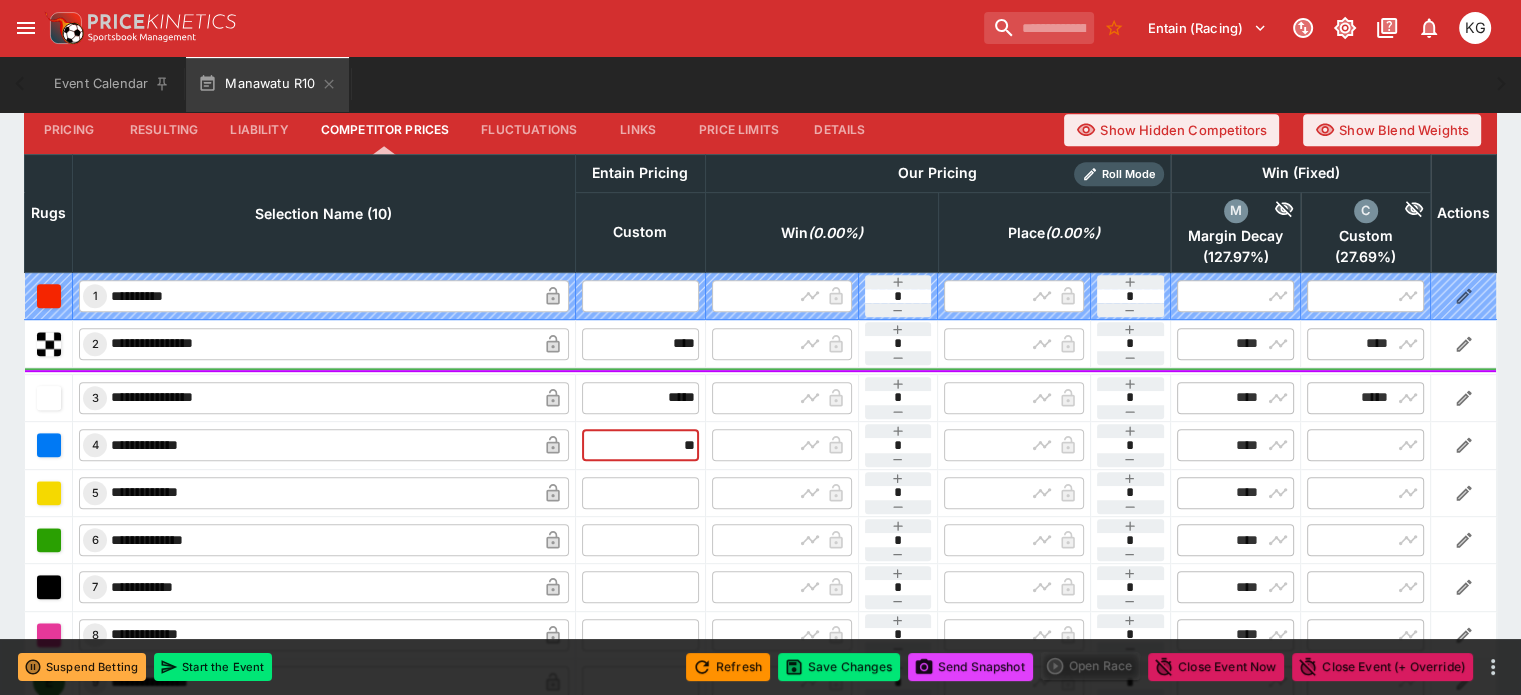 type on "*****" 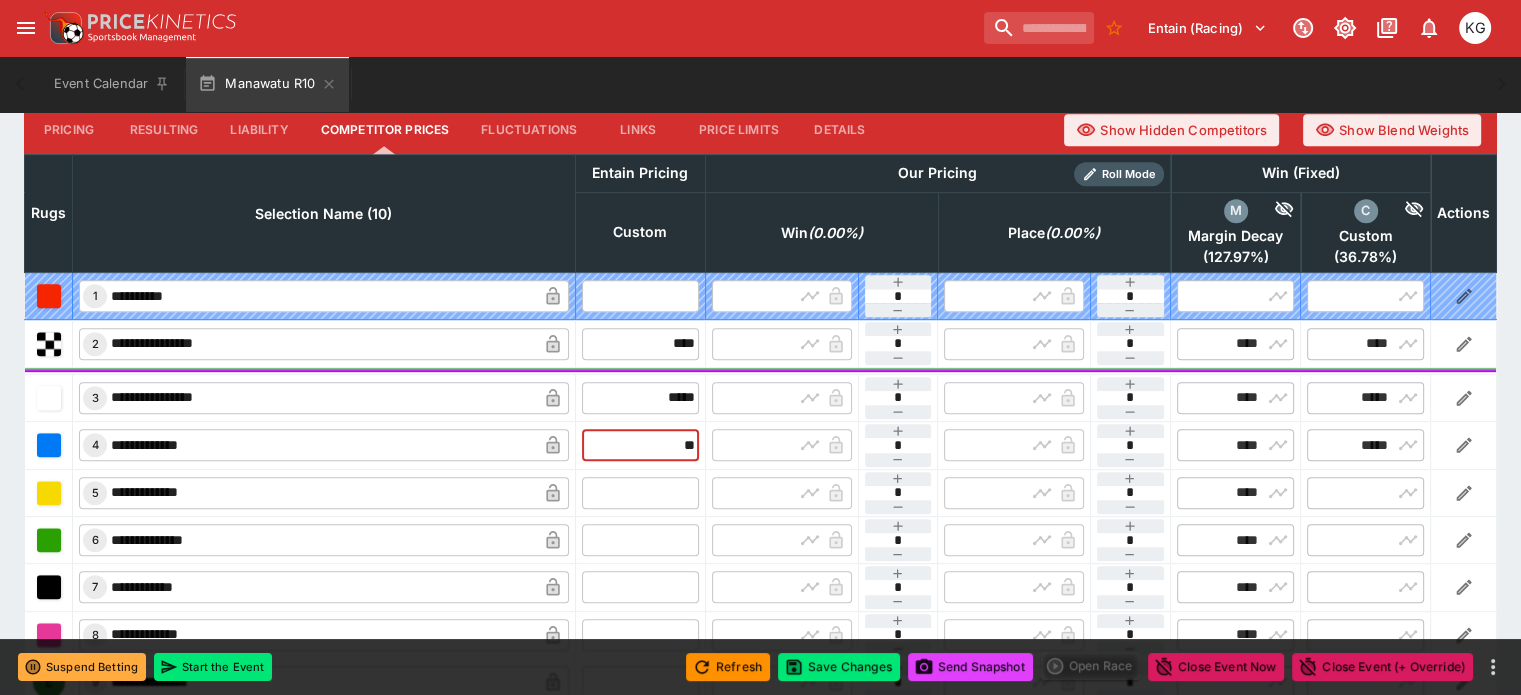 type on "*****" 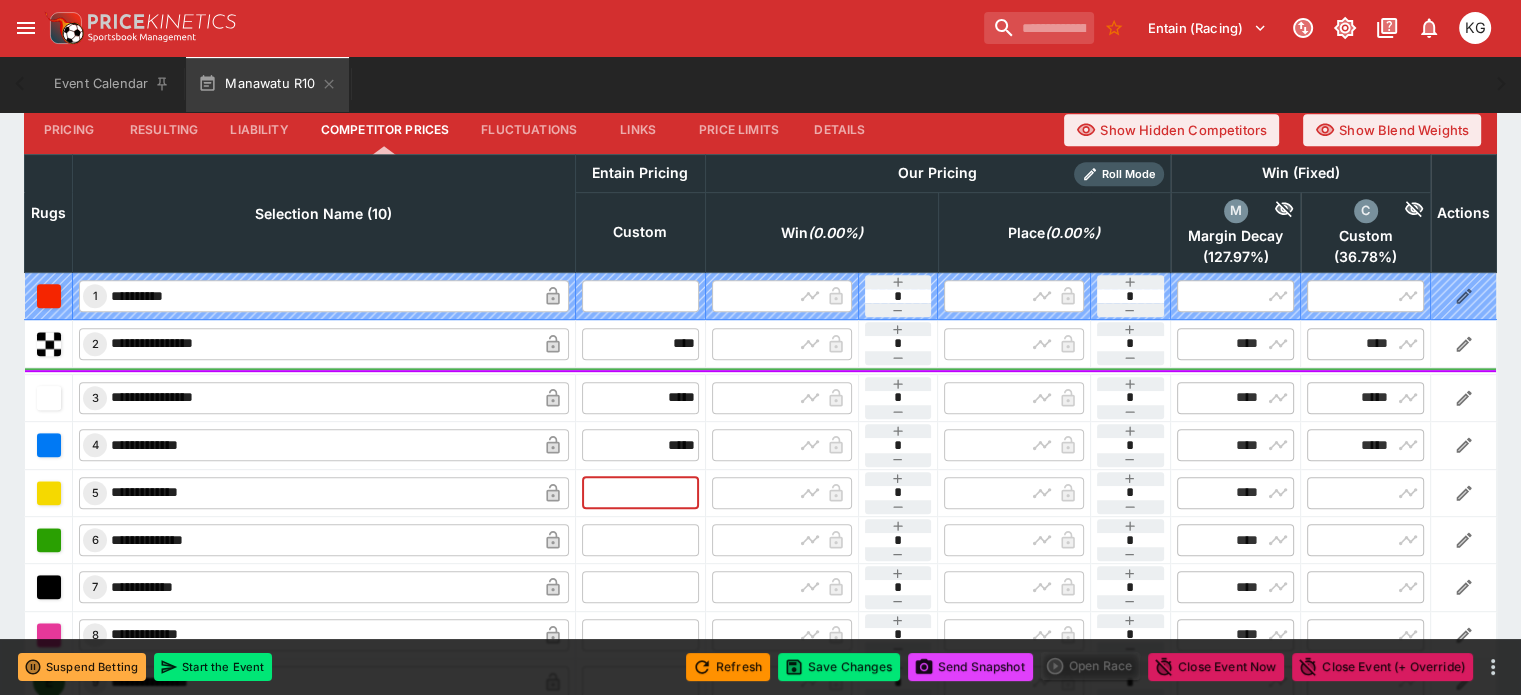 click at bounding box center (640, 493) 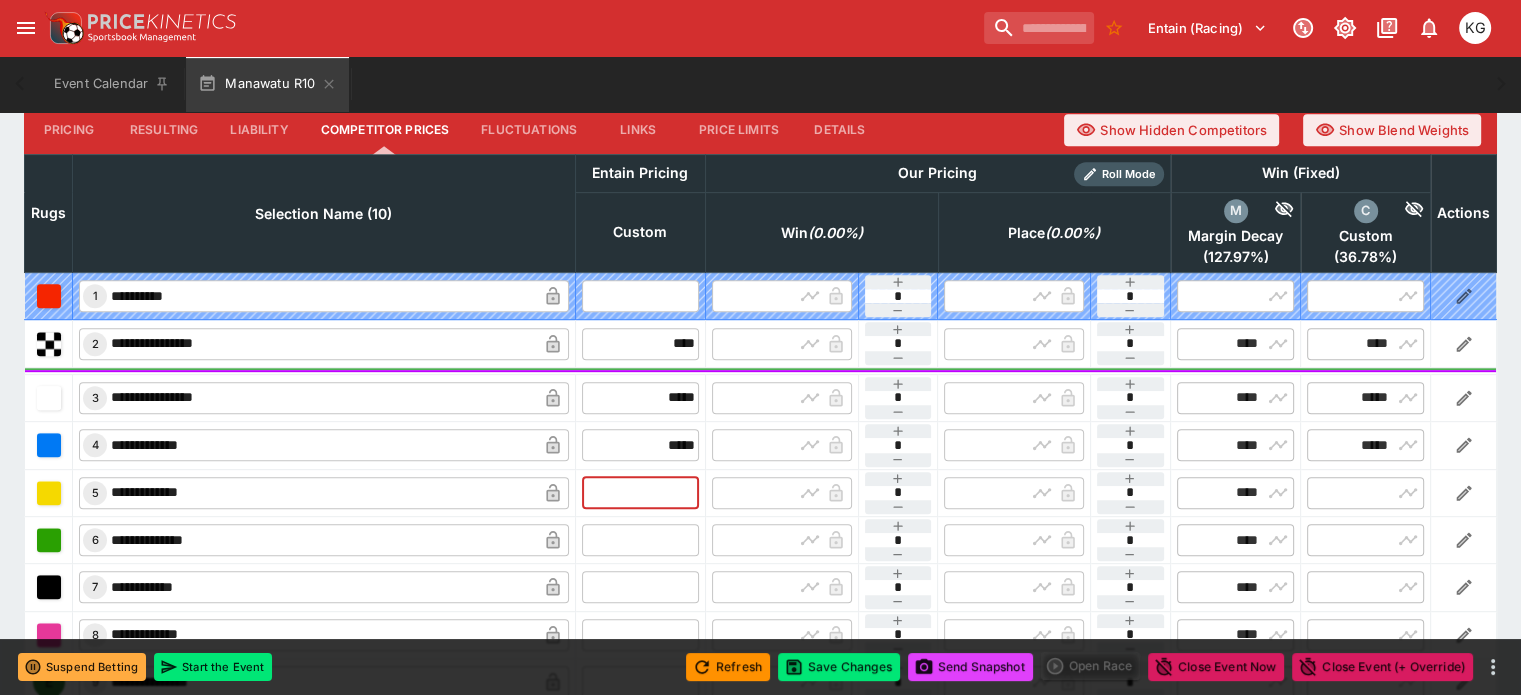 type on "*" 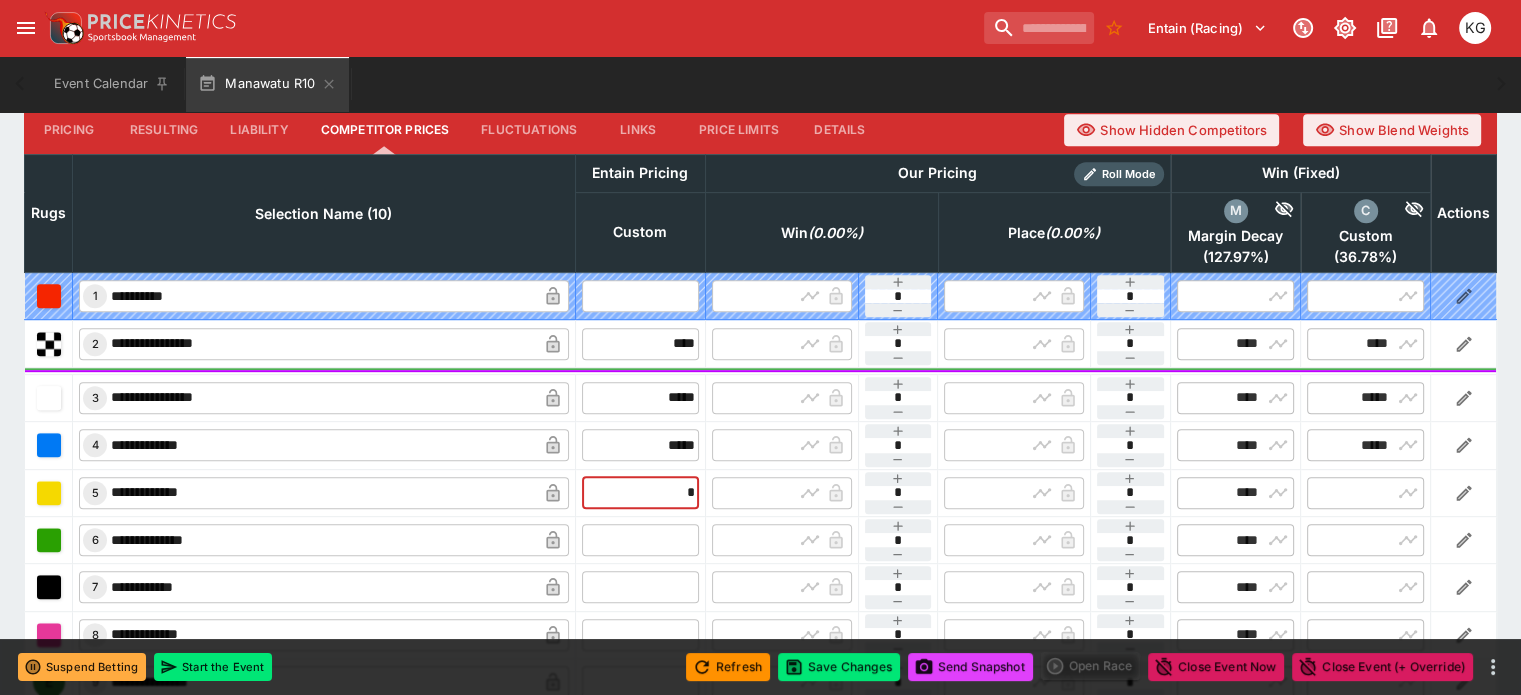 type on "****" 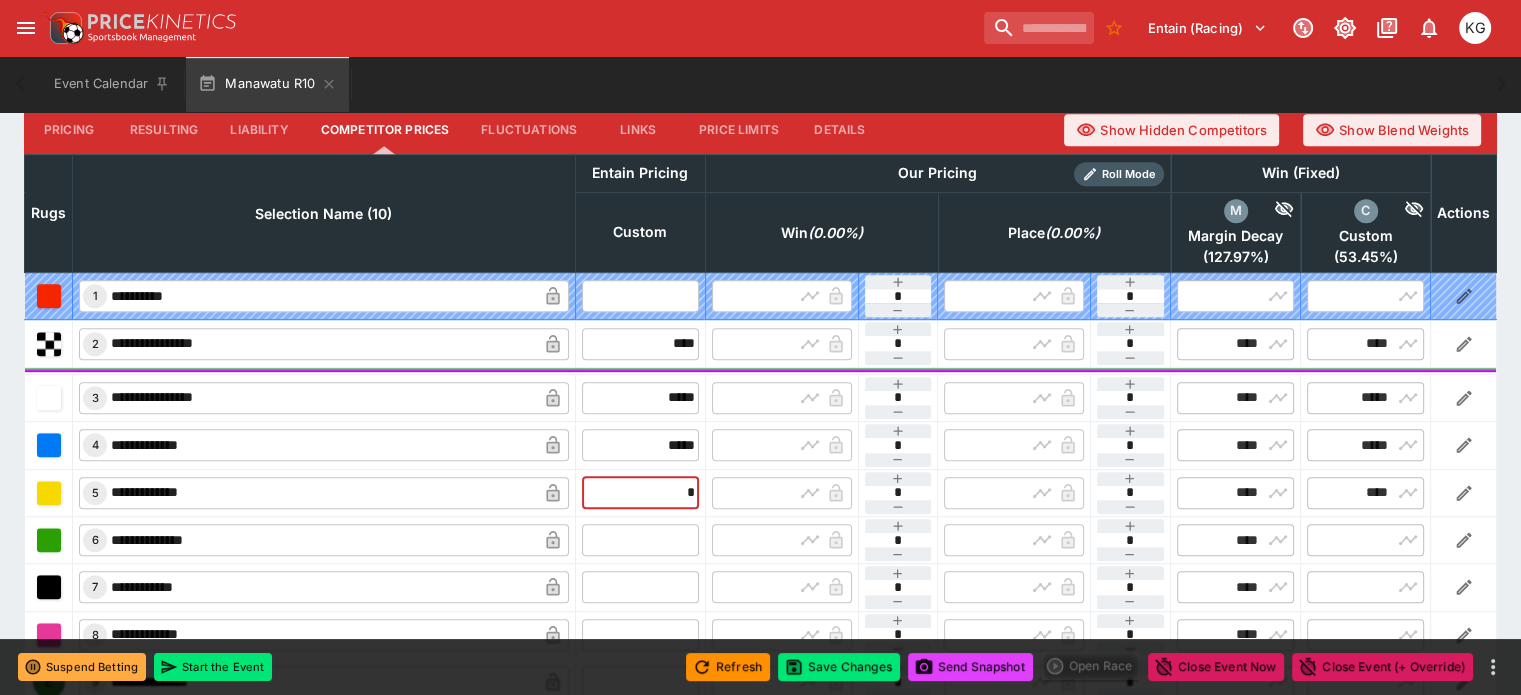 type on "****" 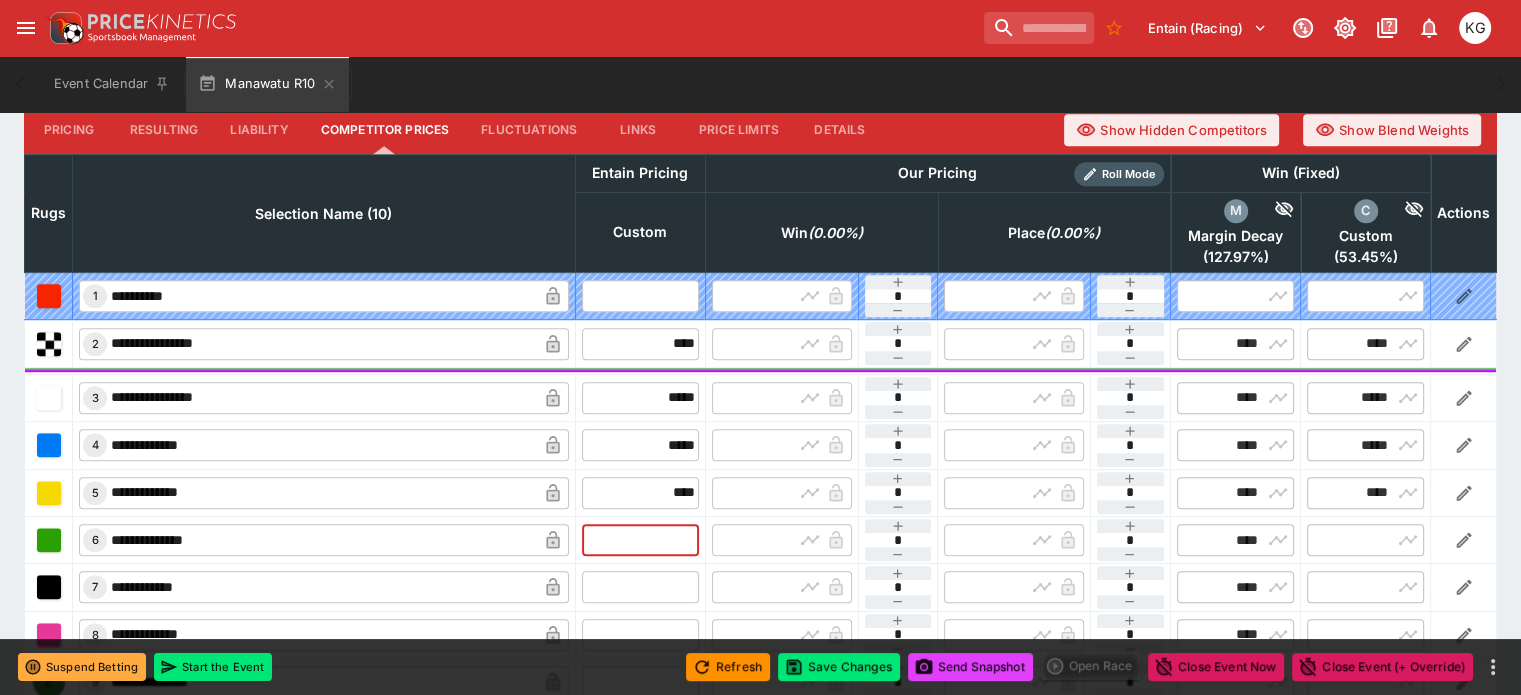 click at bounding box center [640, 540] 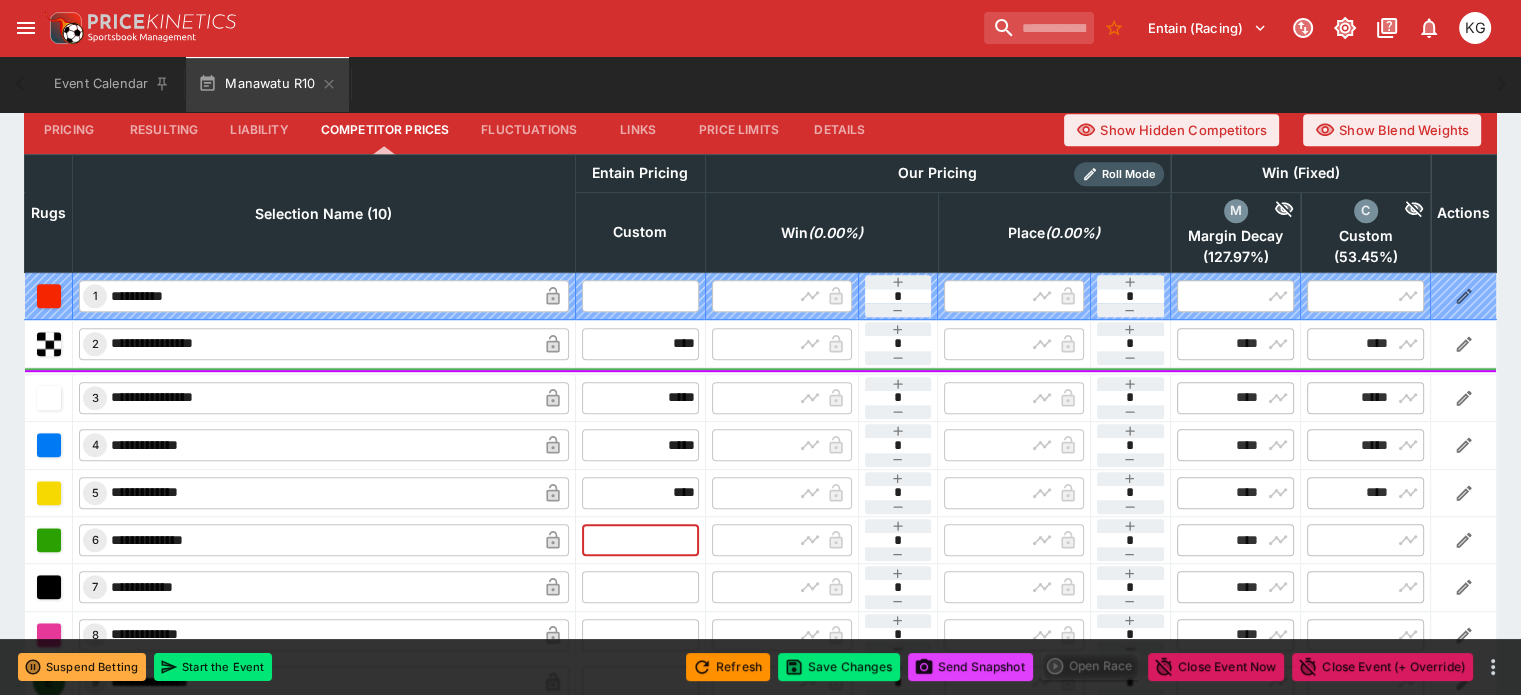 type on "*" 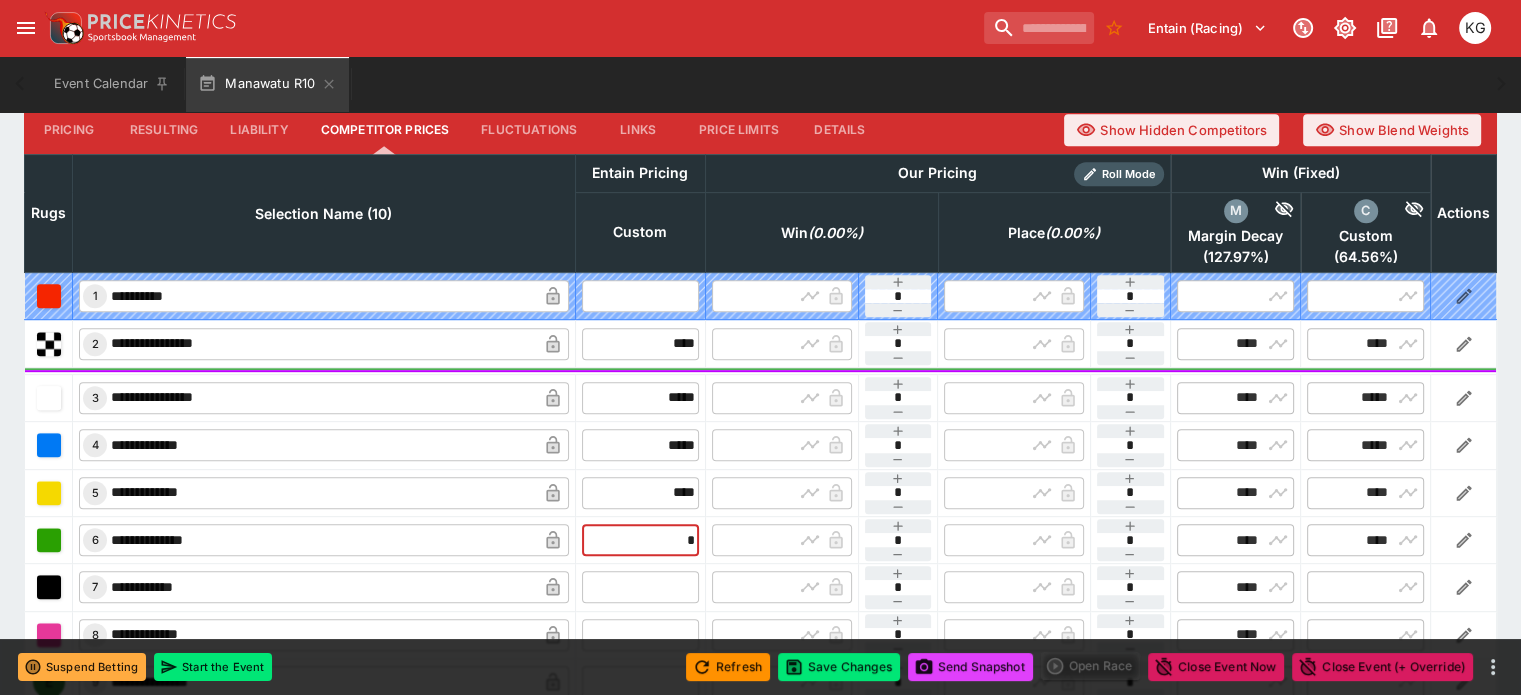 type on "****" 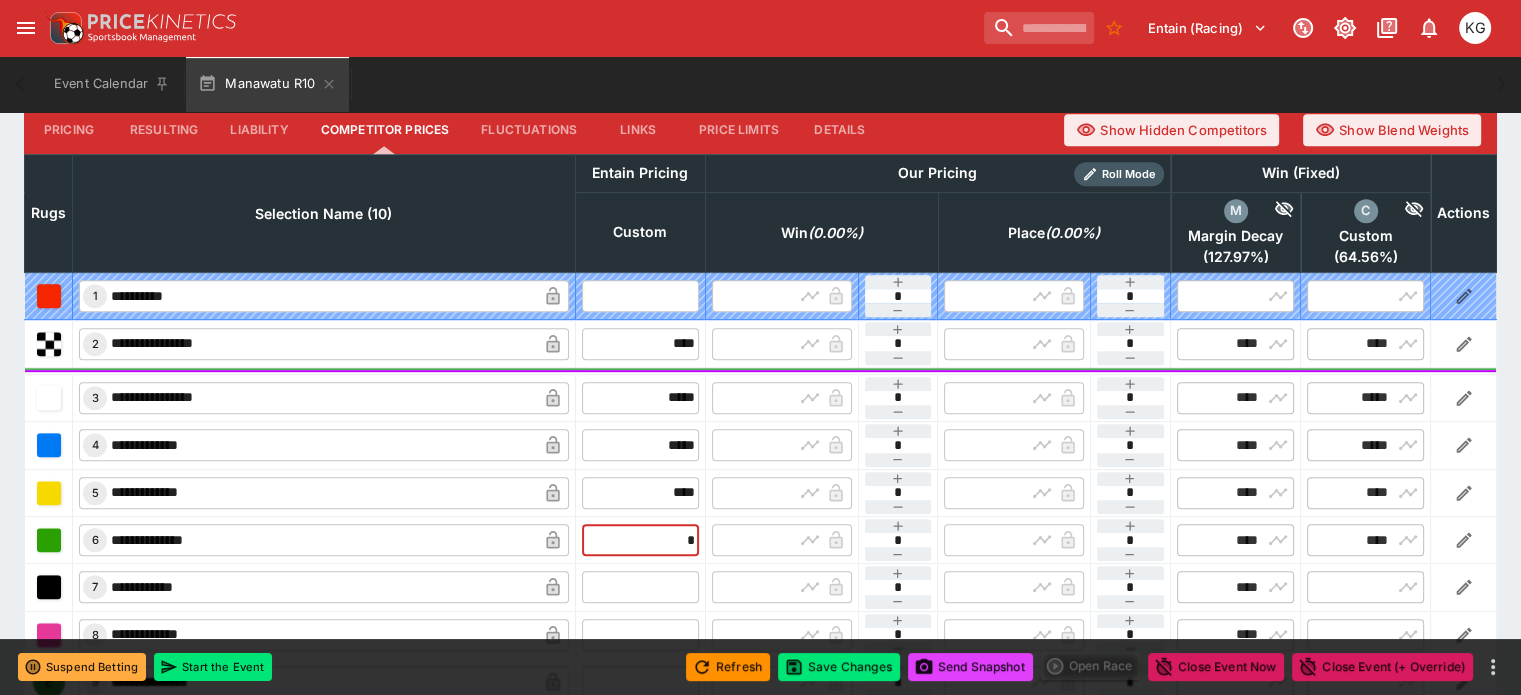 type on "****" 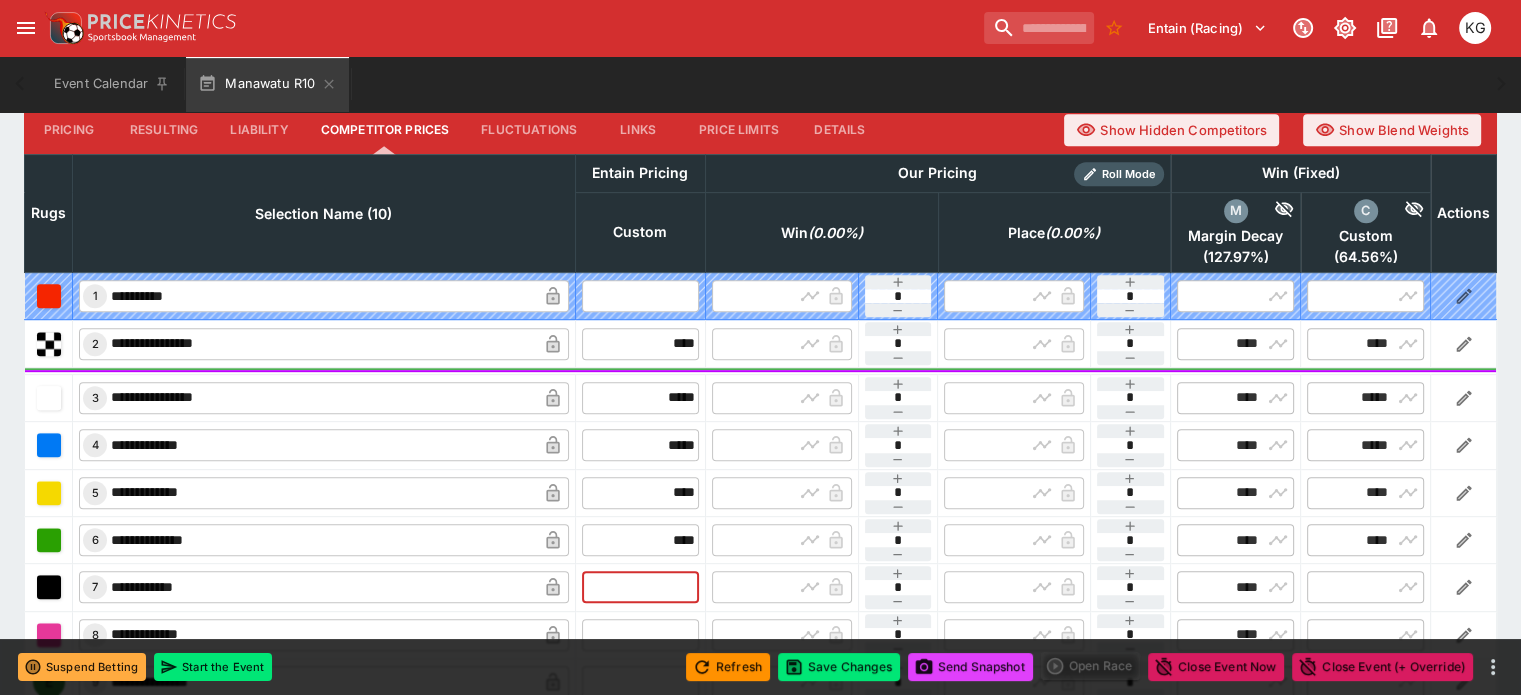 click at bounding box center [640, 587] 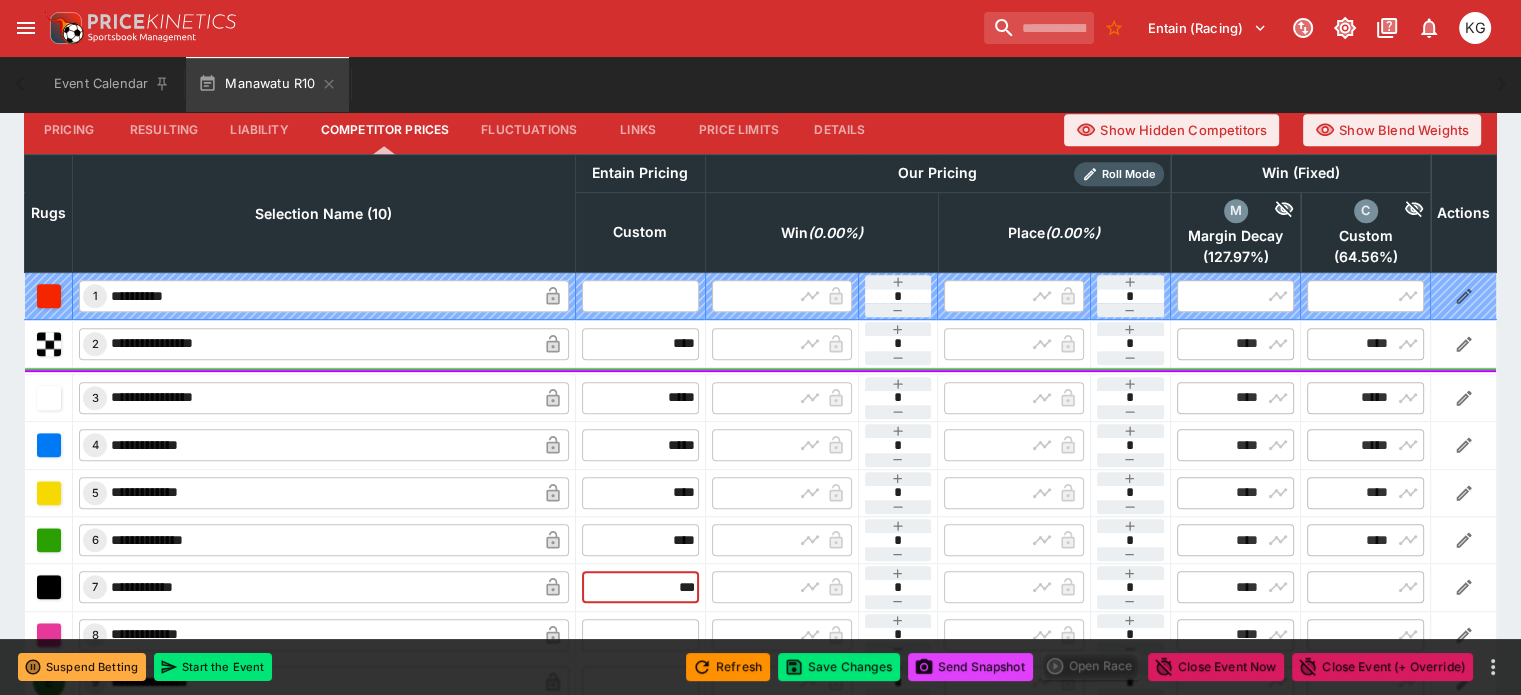 type on "****" 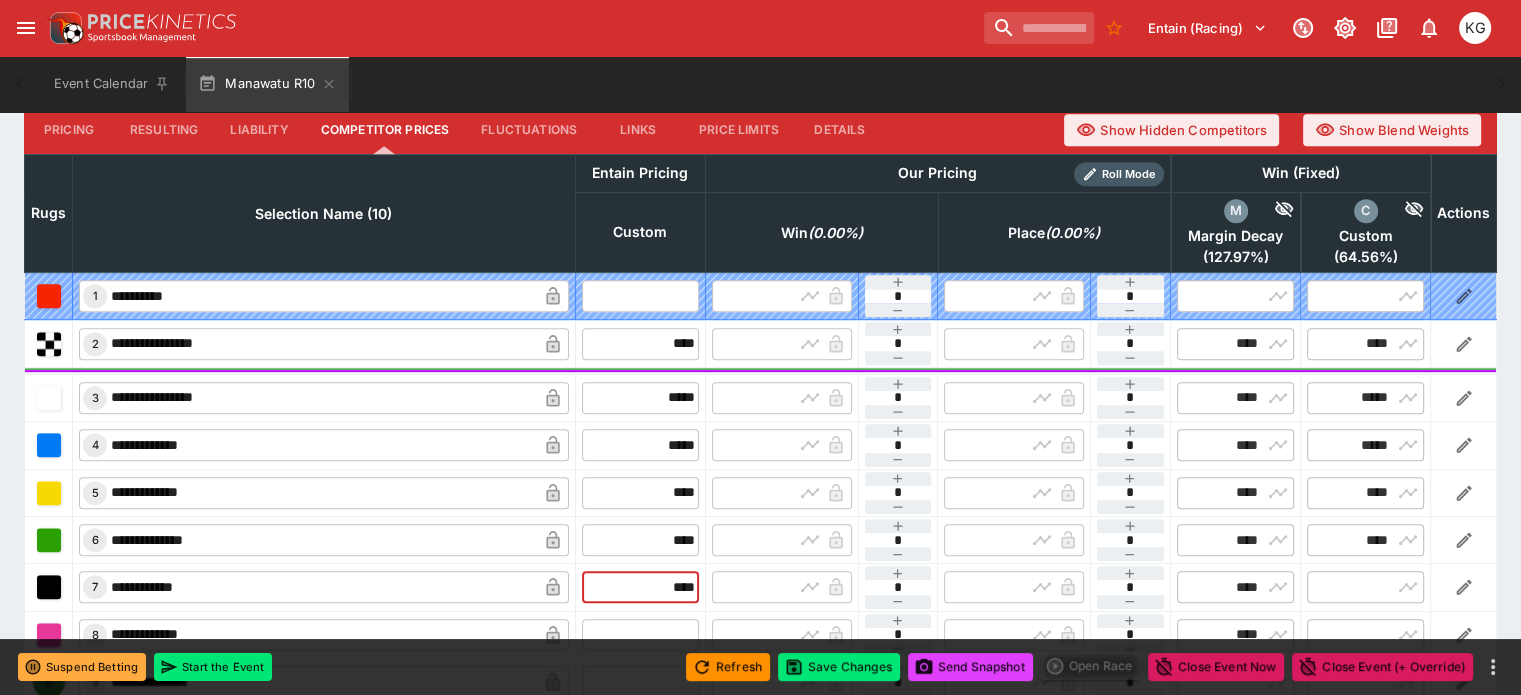 type on "****" 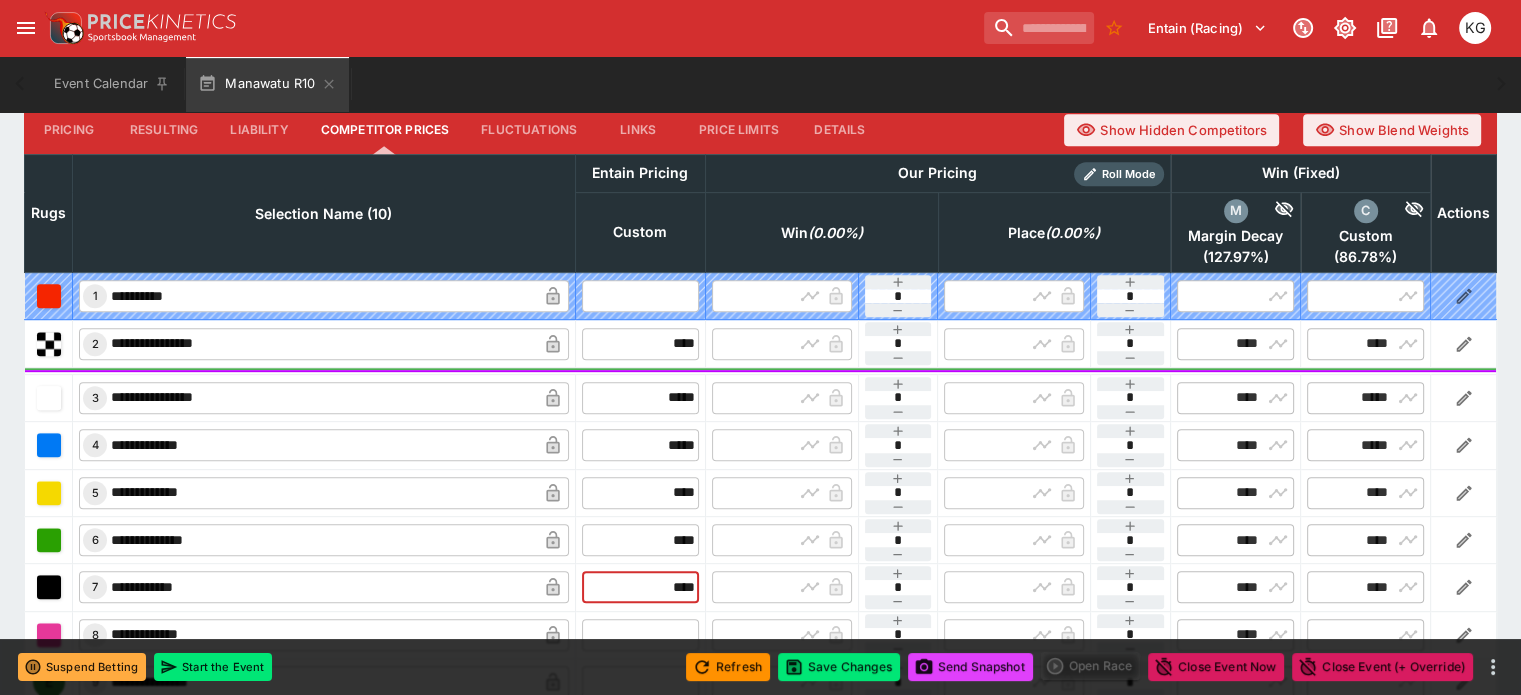 type on "****" 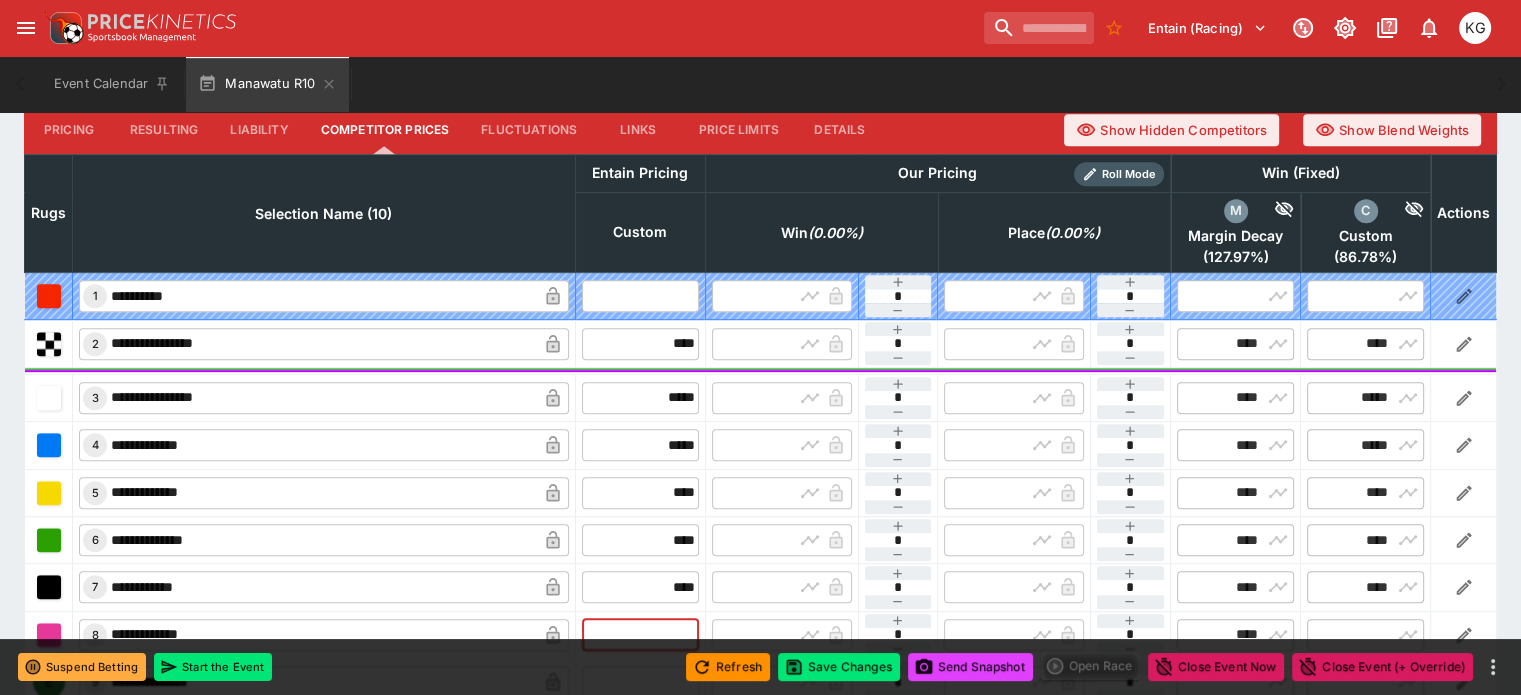 click at bounding box center [640, 635] 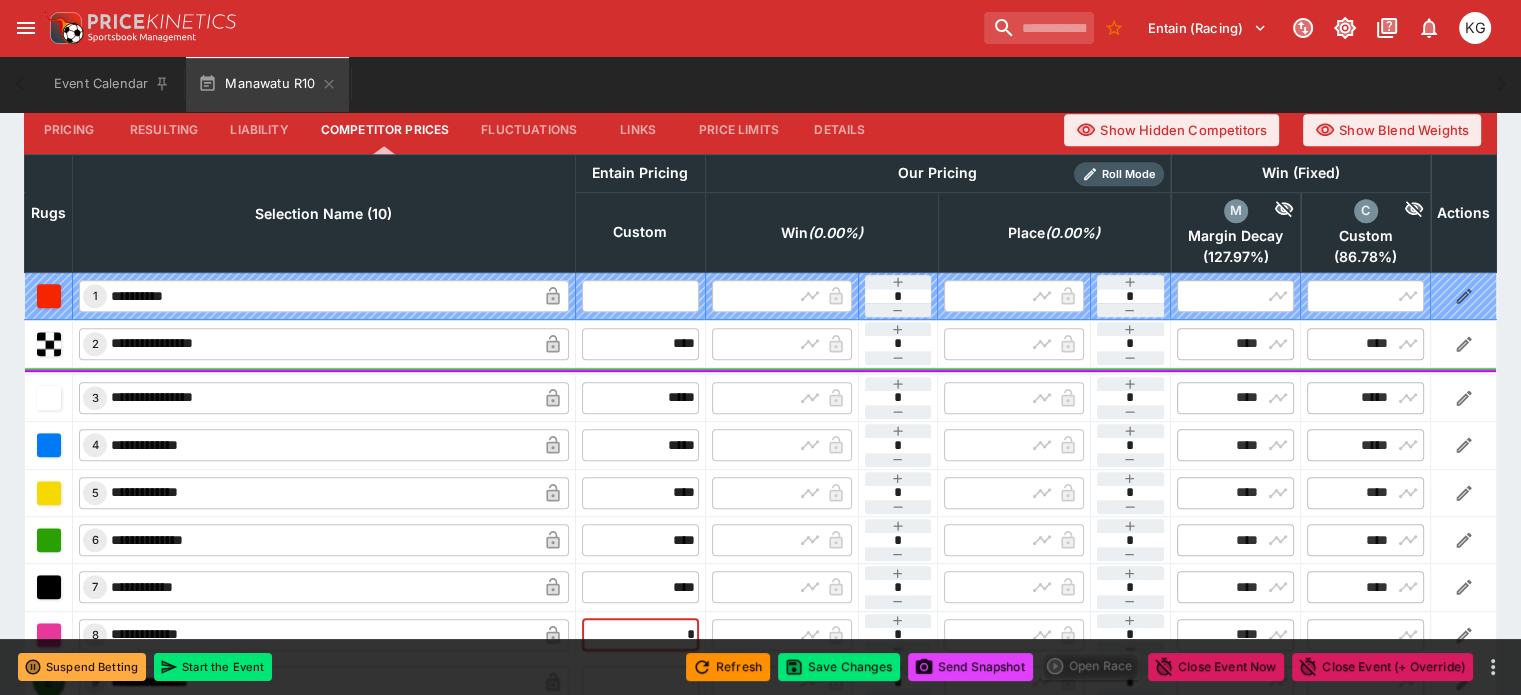 type on "**" 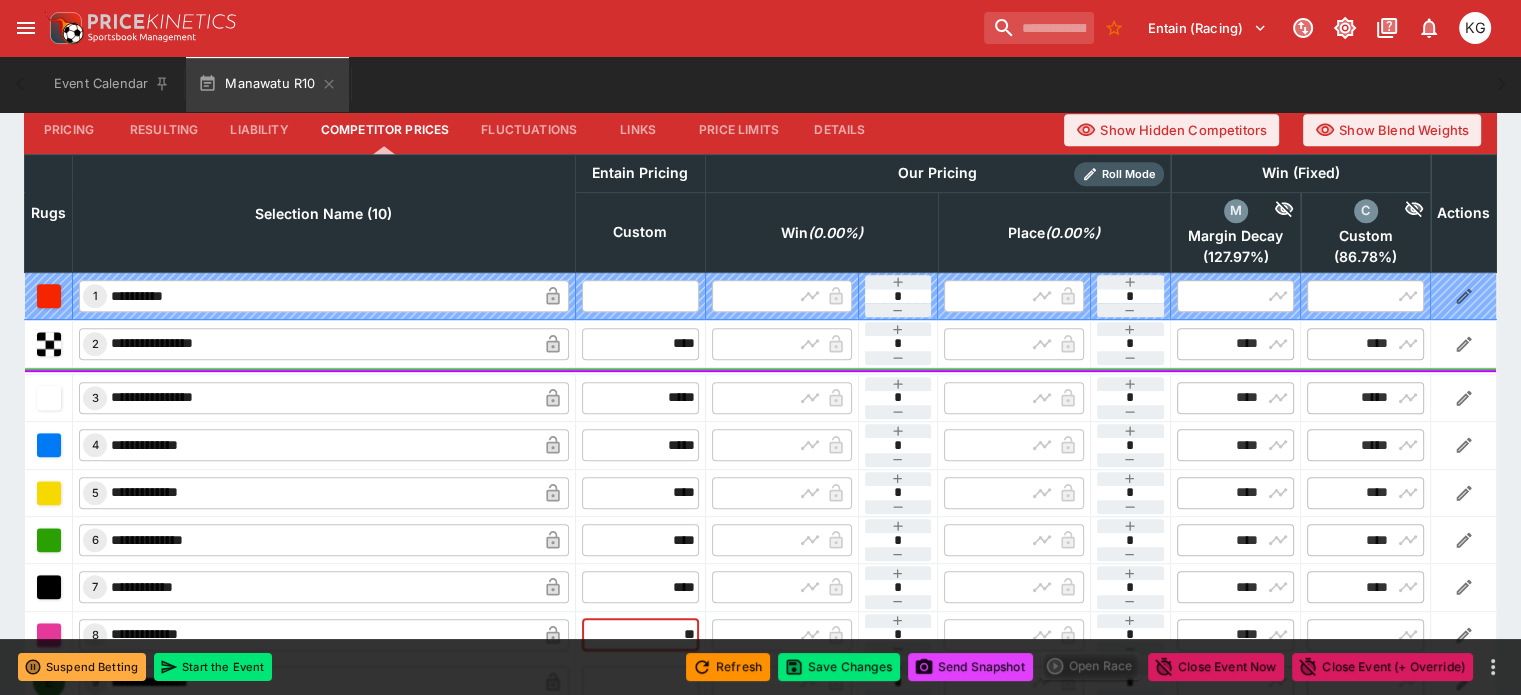 type on "*****" 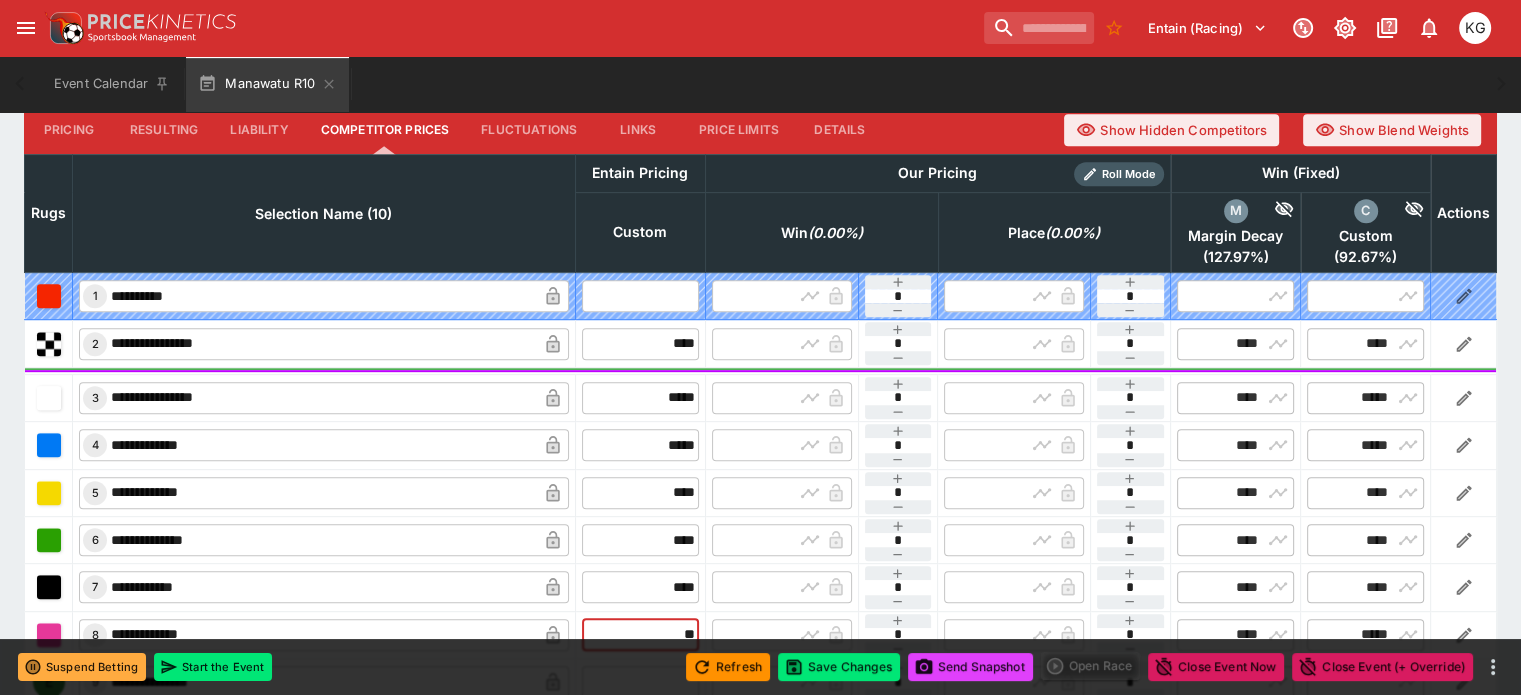 scroll, scrollTop: 1000, scrollLeft: 0, axis: vertical 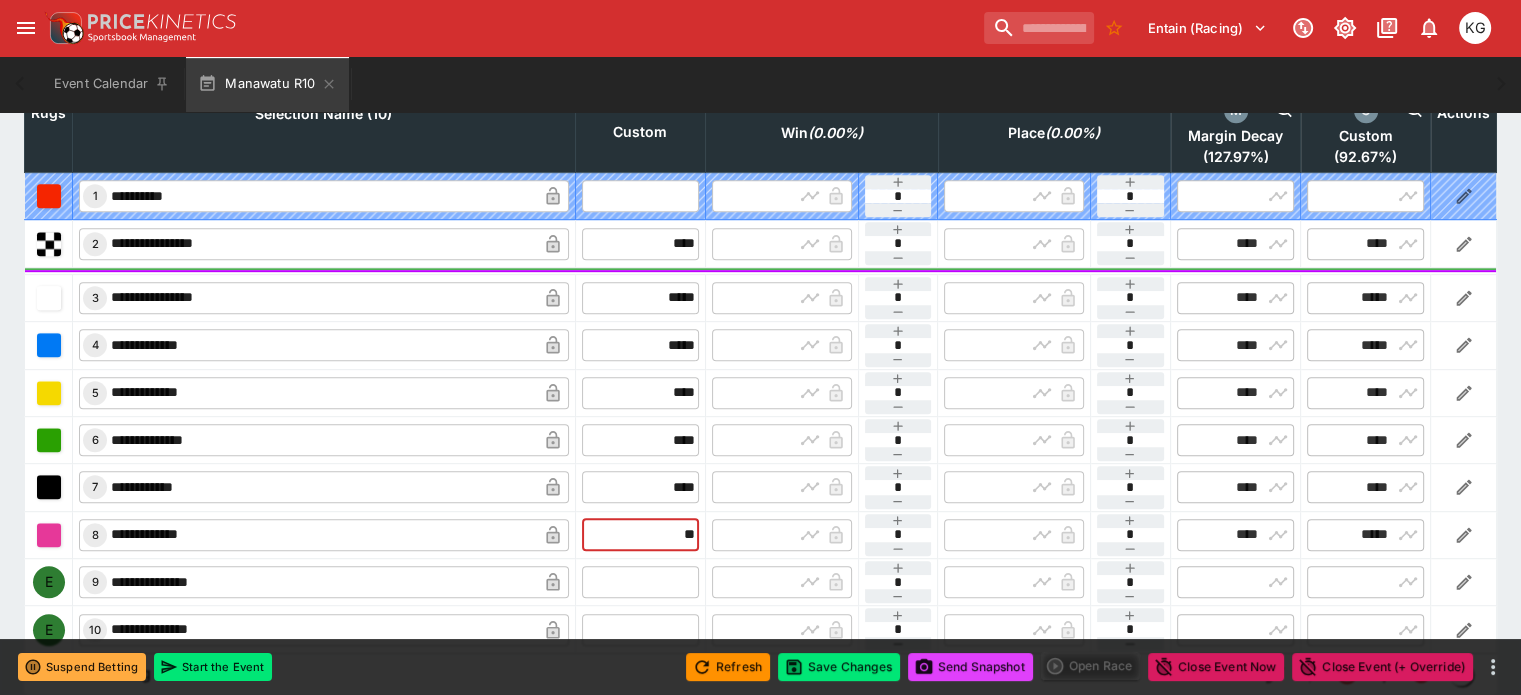 type on "*****" 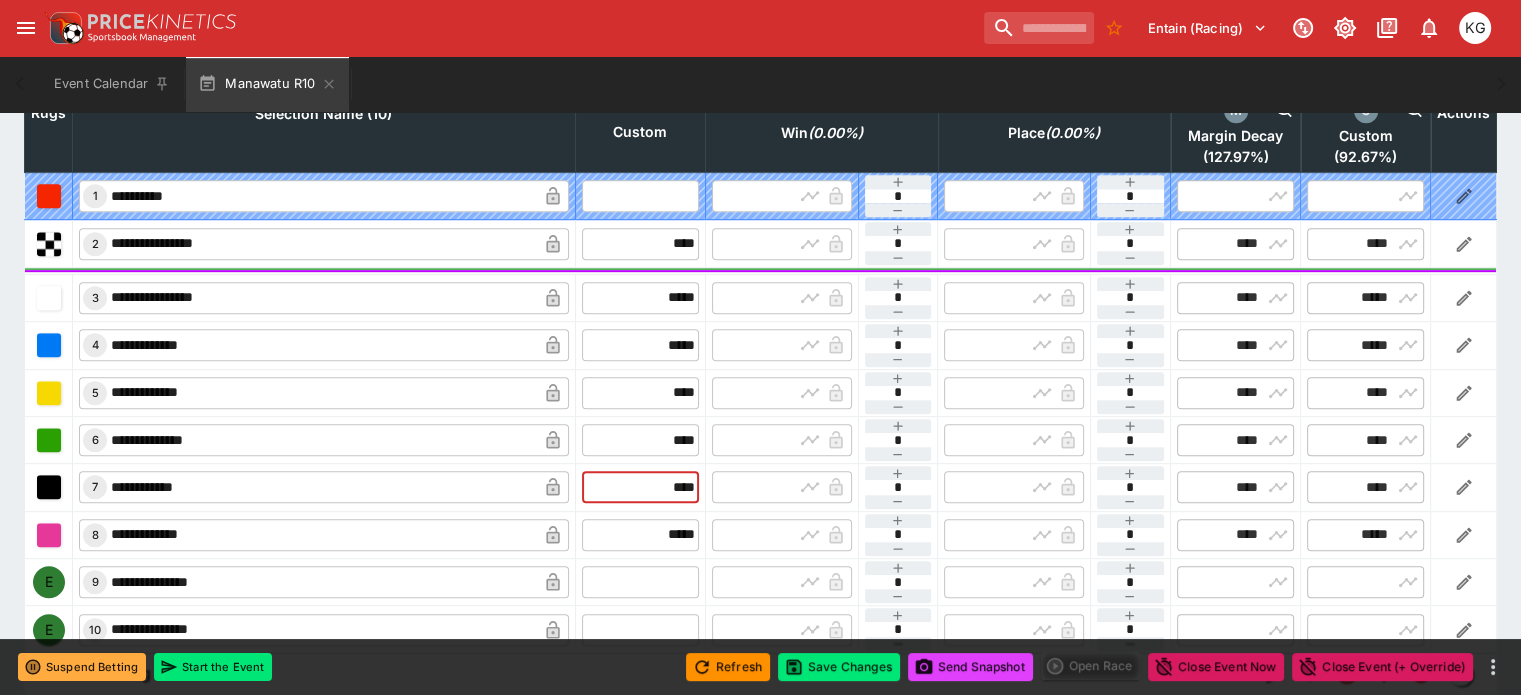 drag, startPoint x: 625, startPoint y: 439, endPoint x: 697, endPoint y: 445, distance: 72.249565 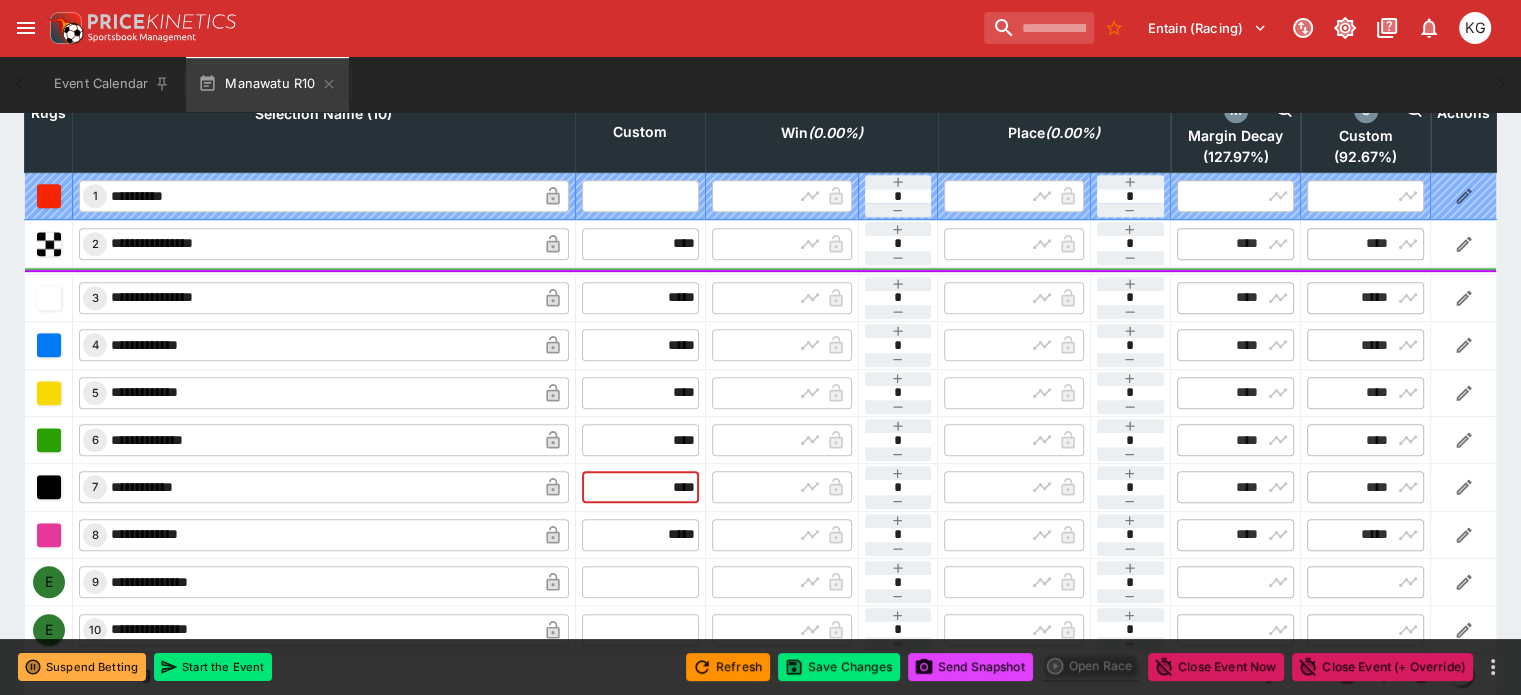 click on "**********" at bounding box center [761, 487] 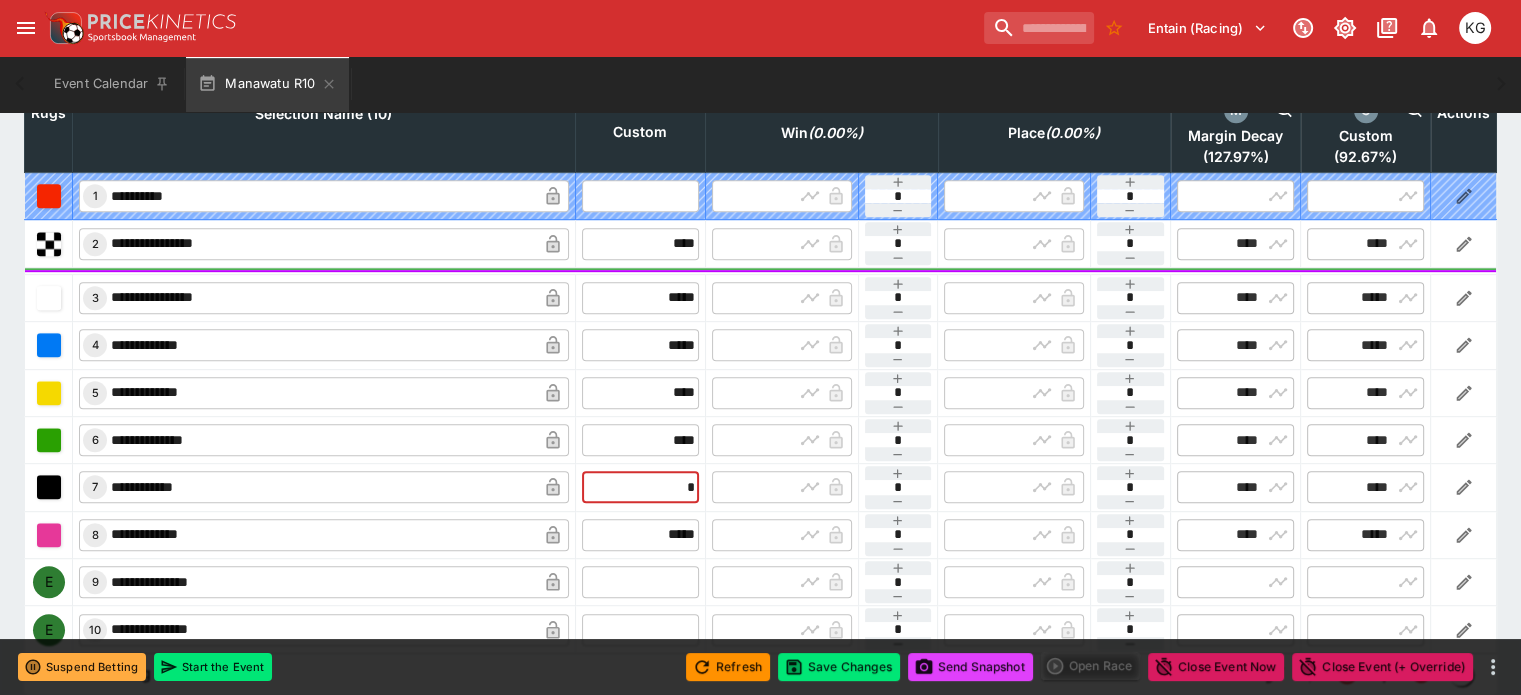 type on "****" 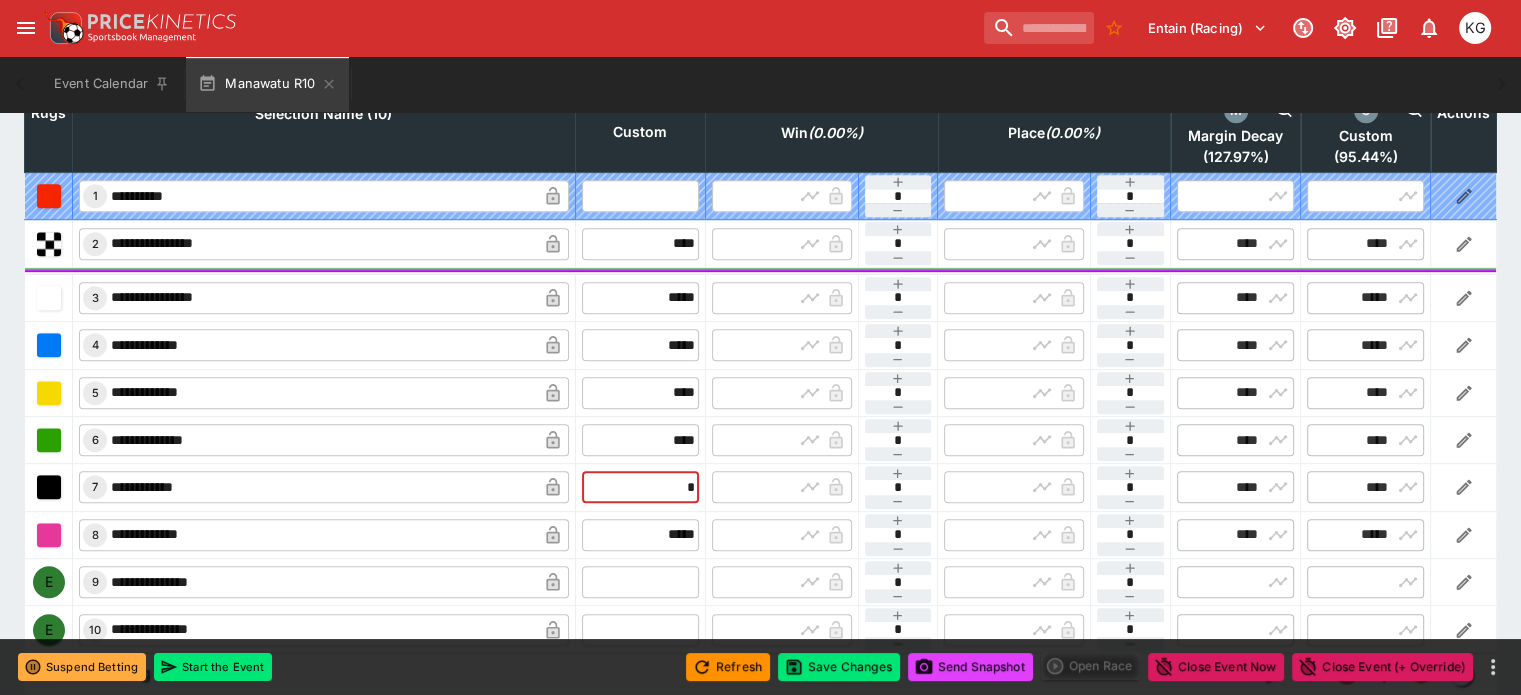 type on "****" 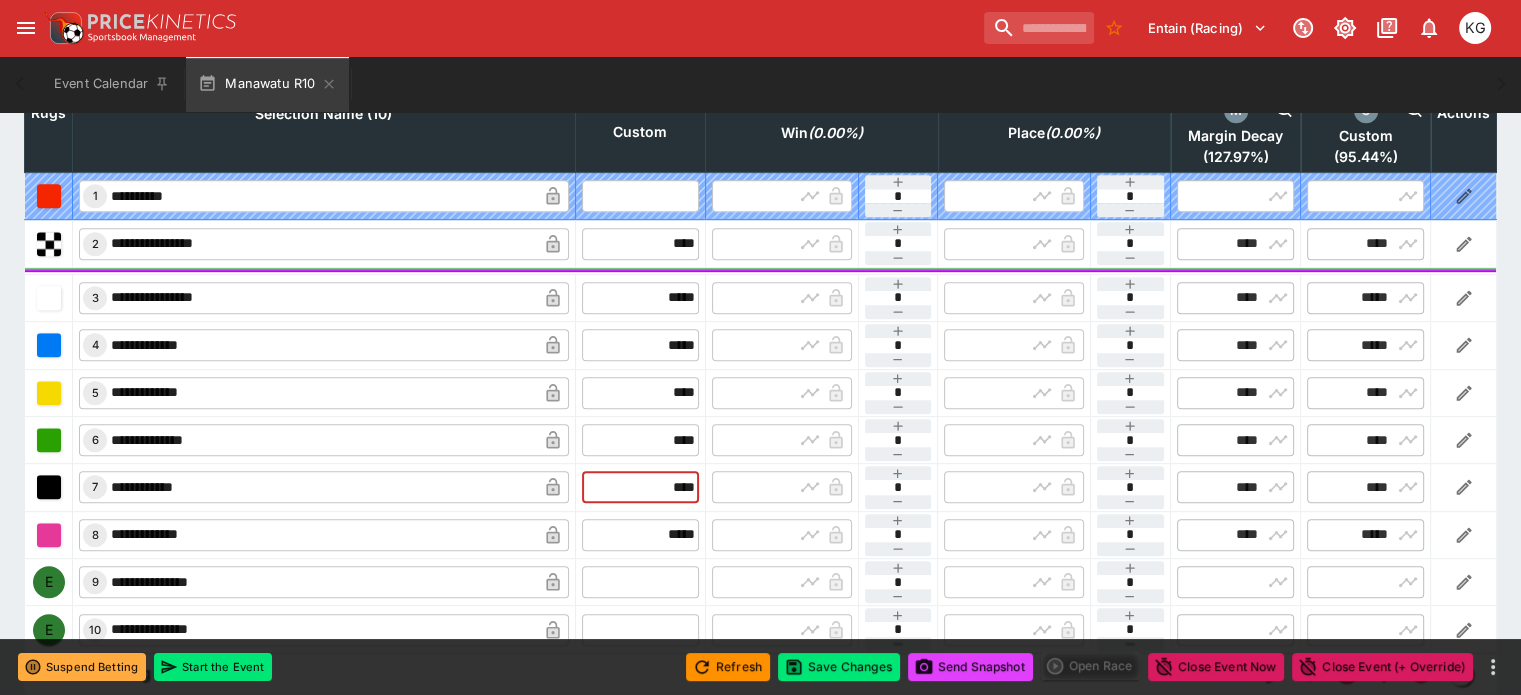 click on "**********" at bounding box center (324, 439) 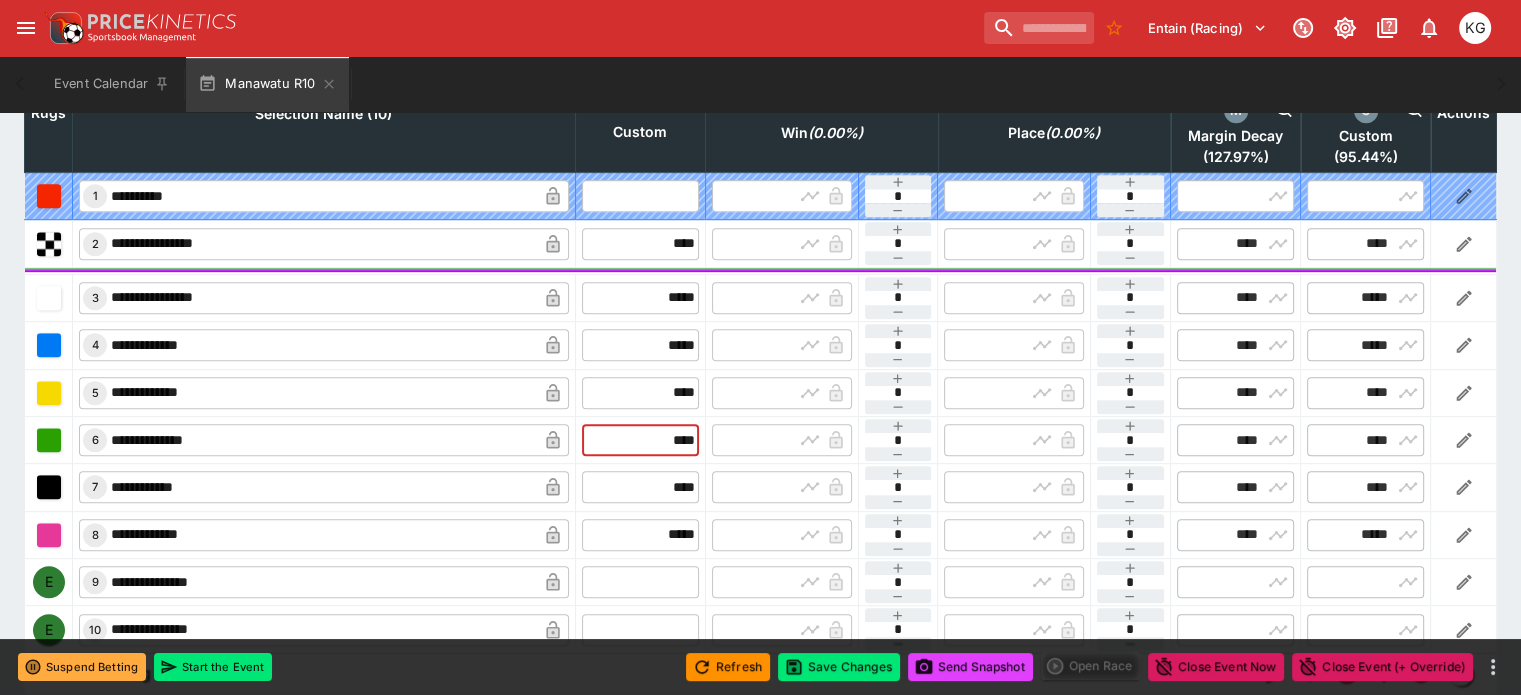 drag, startPoint x: 610, startPoint y: 397, endPoint x: 722, endPoint y: 393, distance: 112.0714 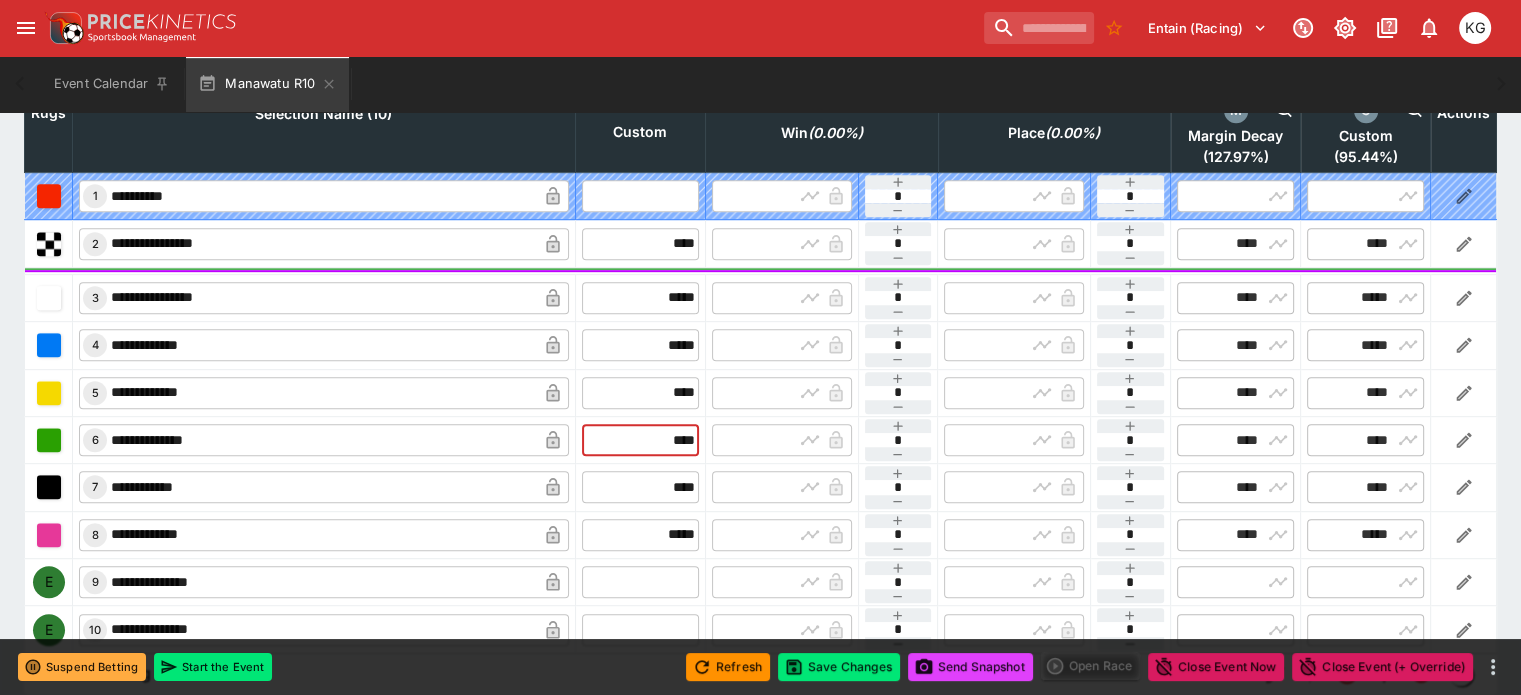 click on "**********" at bounding box center [761, 439] 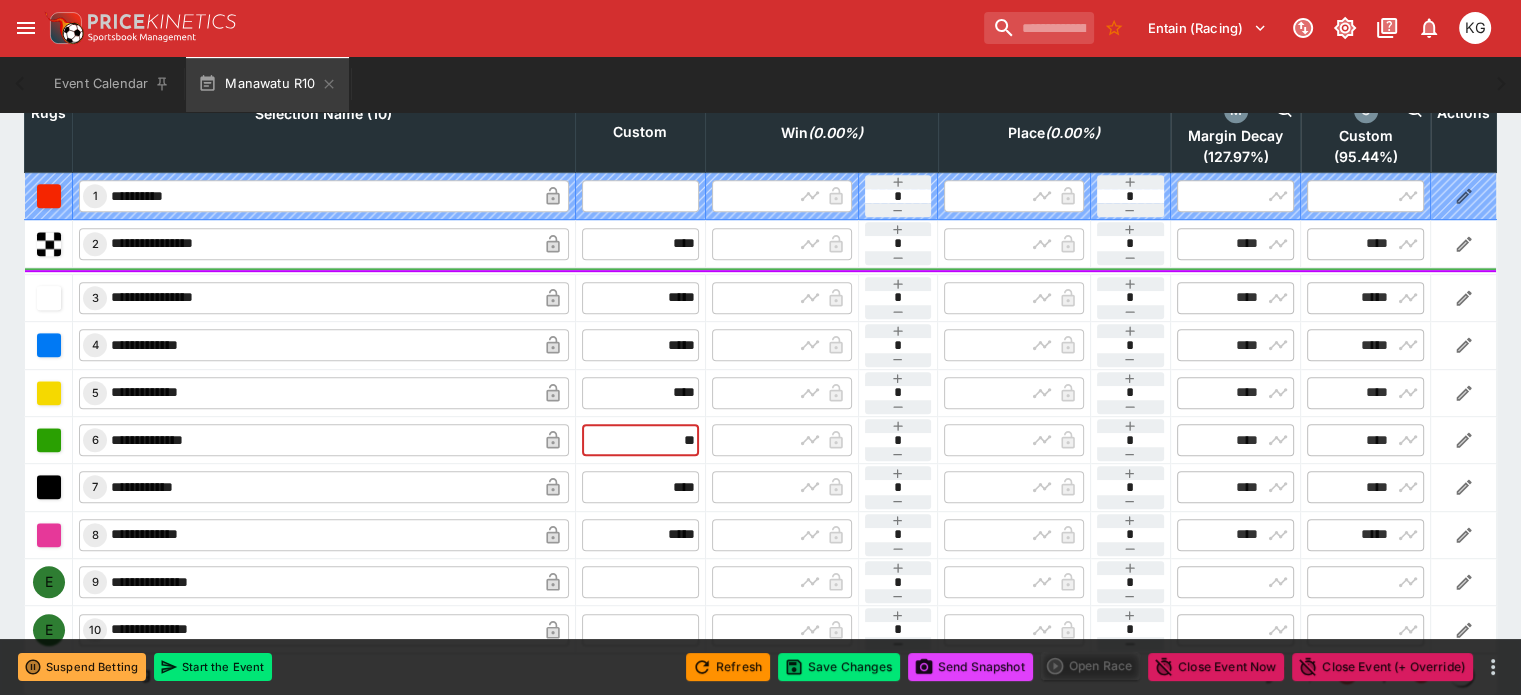 type on "***" 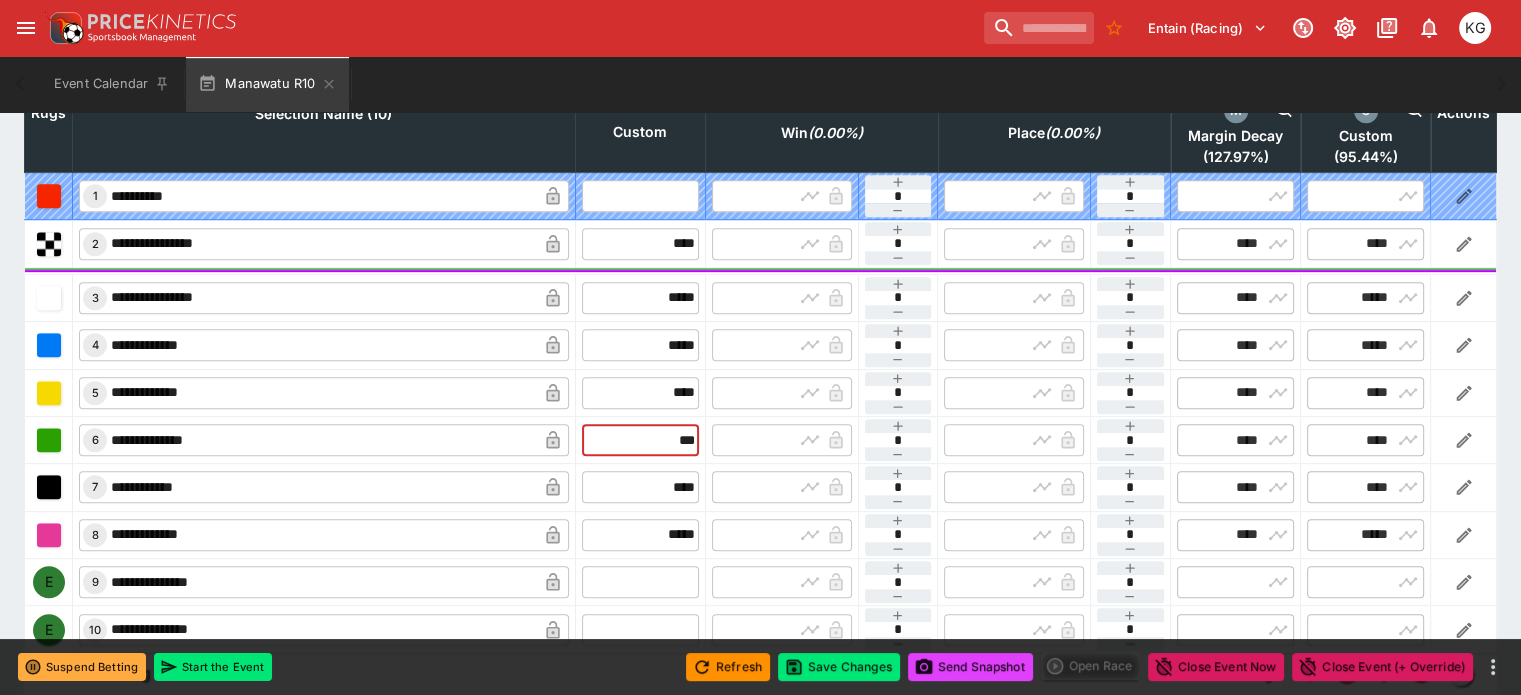 type on "****" 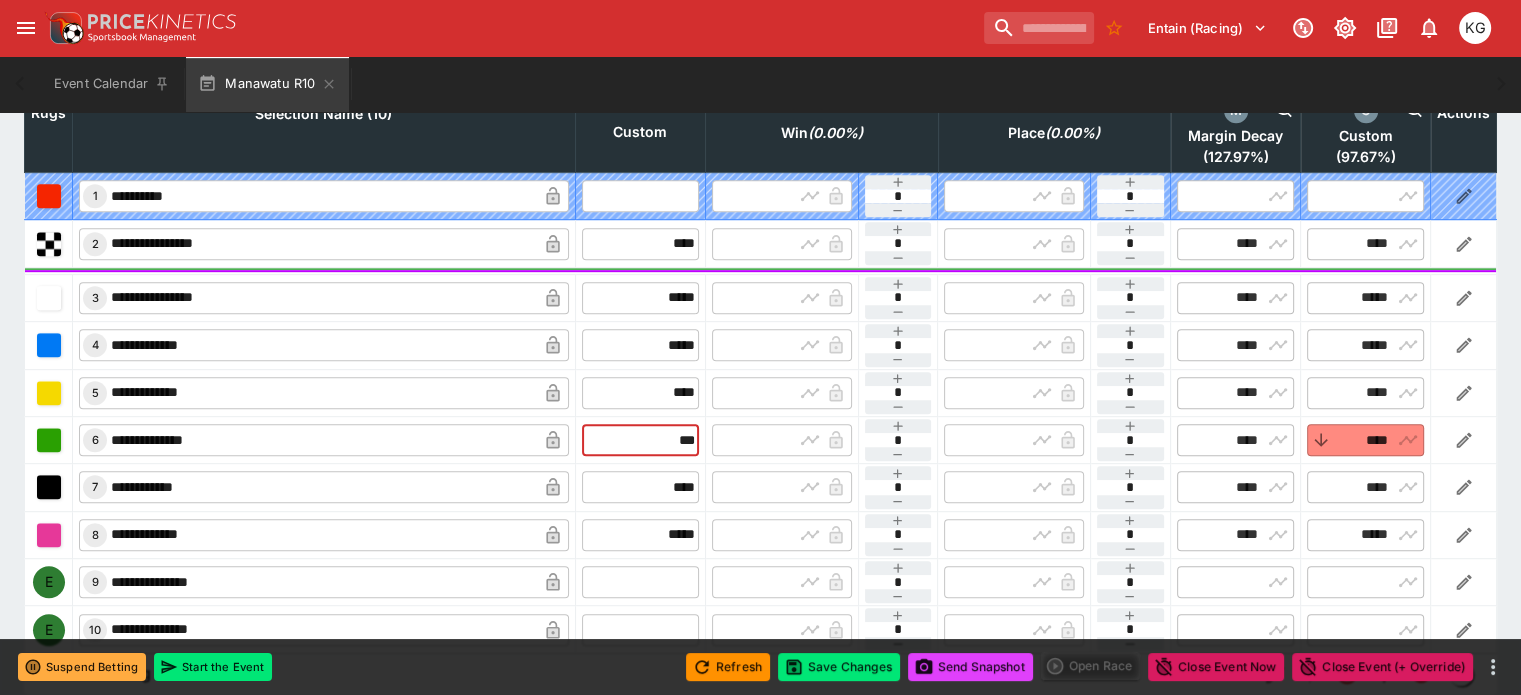 type on "****" 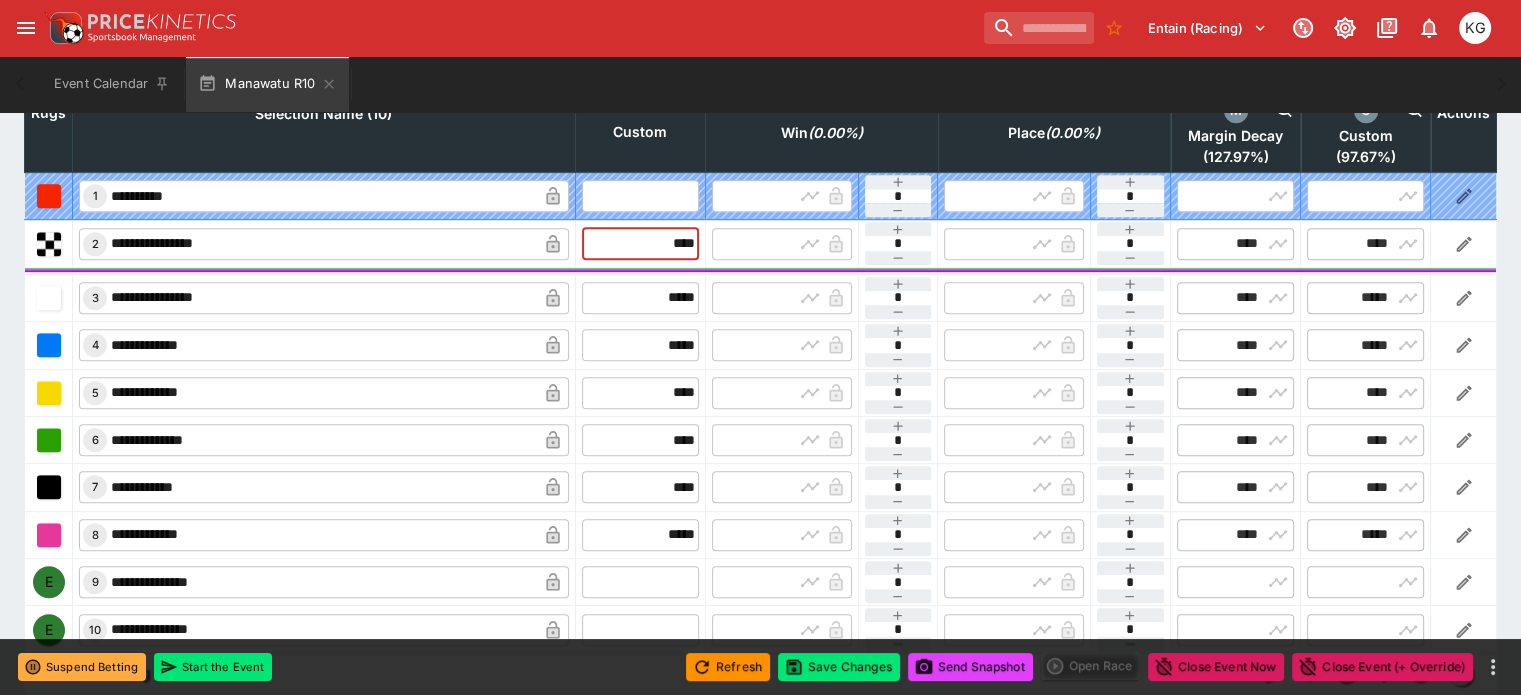 drag, startPoint x: 630, startPoint y: 190, endPoint x: 709, endPoint y: 202, distance: 79.9062 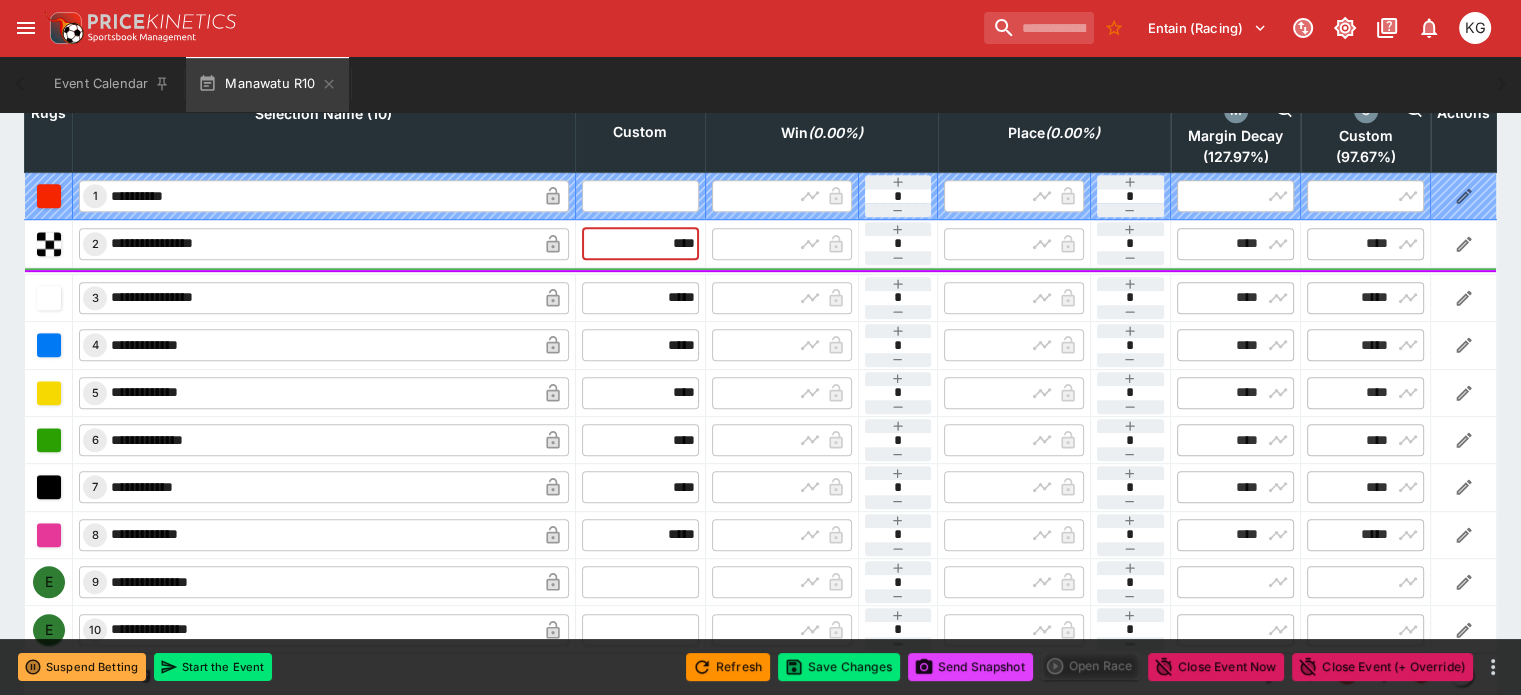 click on "**********" at bounding box center (761, 243) 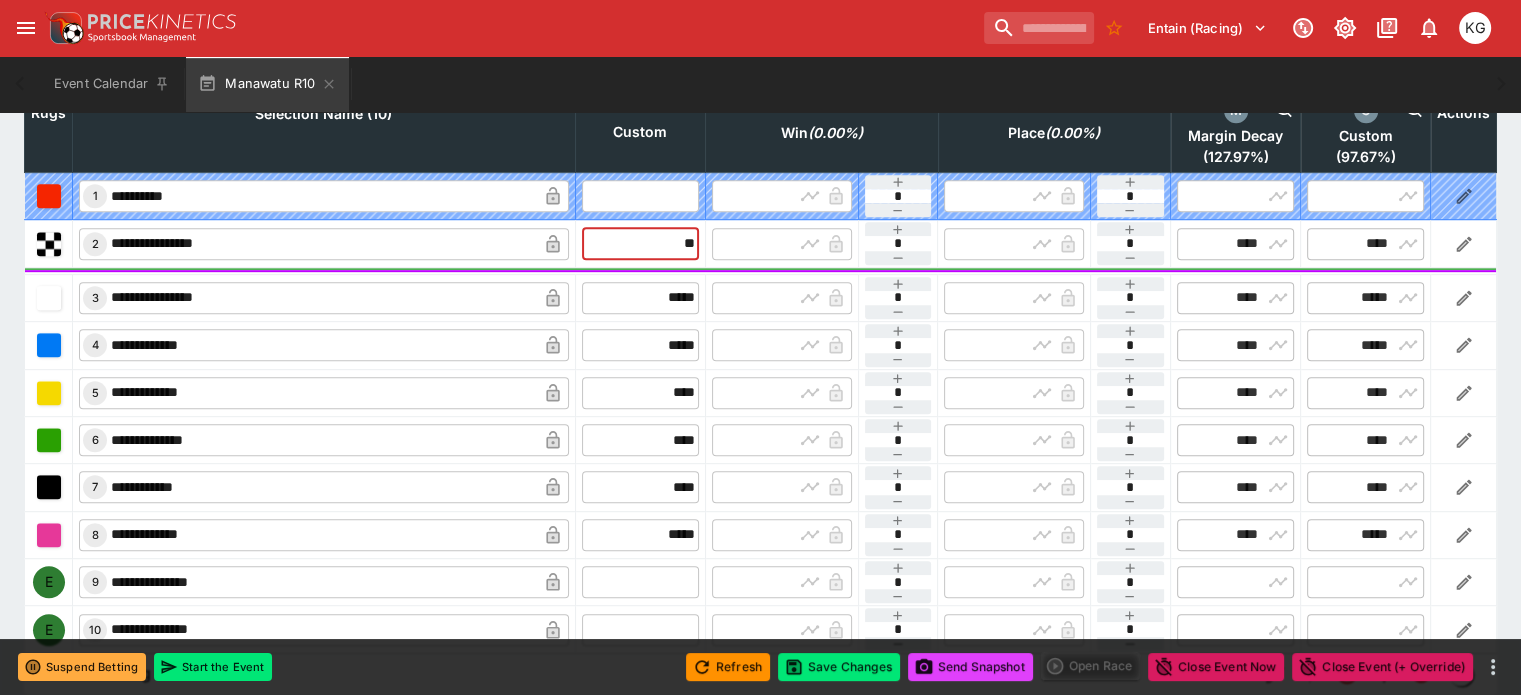 type on "***" 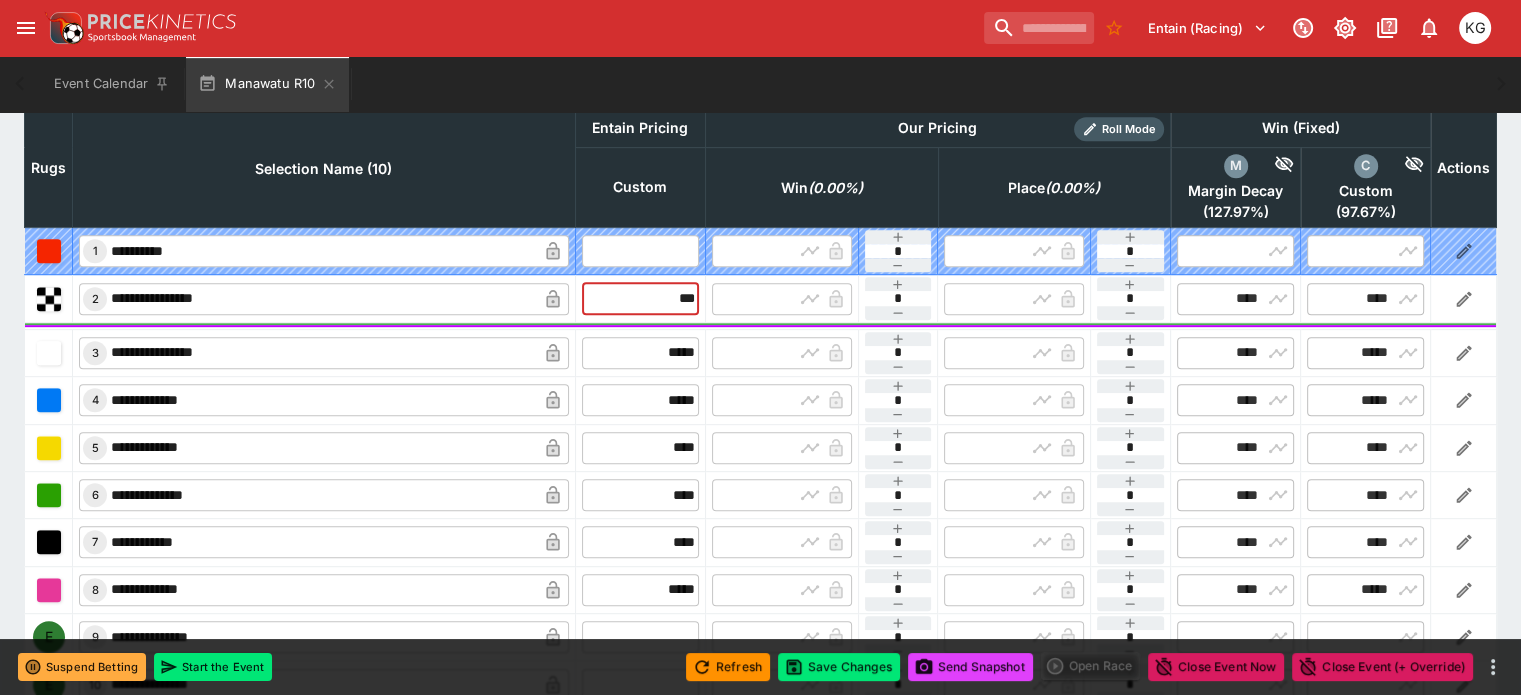 type on "****" 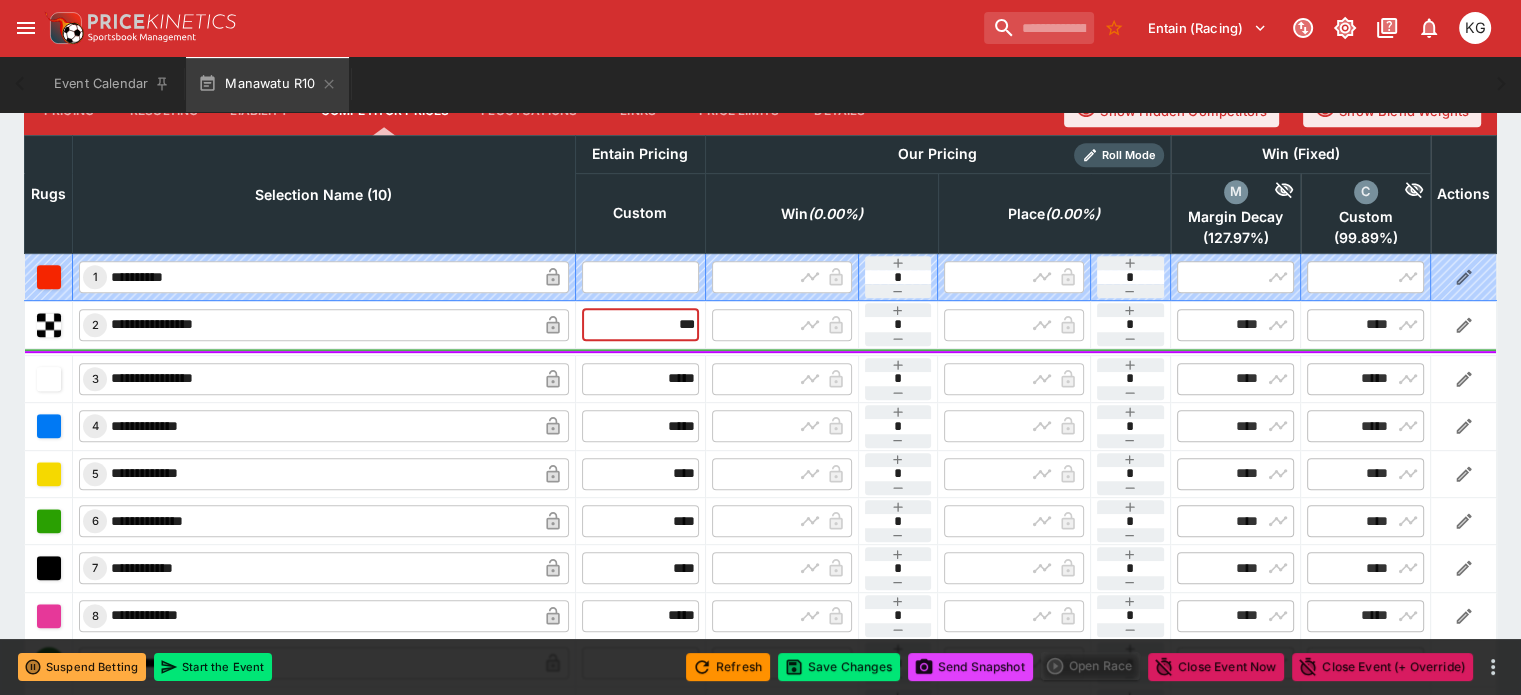 scroll, scrollTop: 1016, scrollLeft: 0, axis: vertical 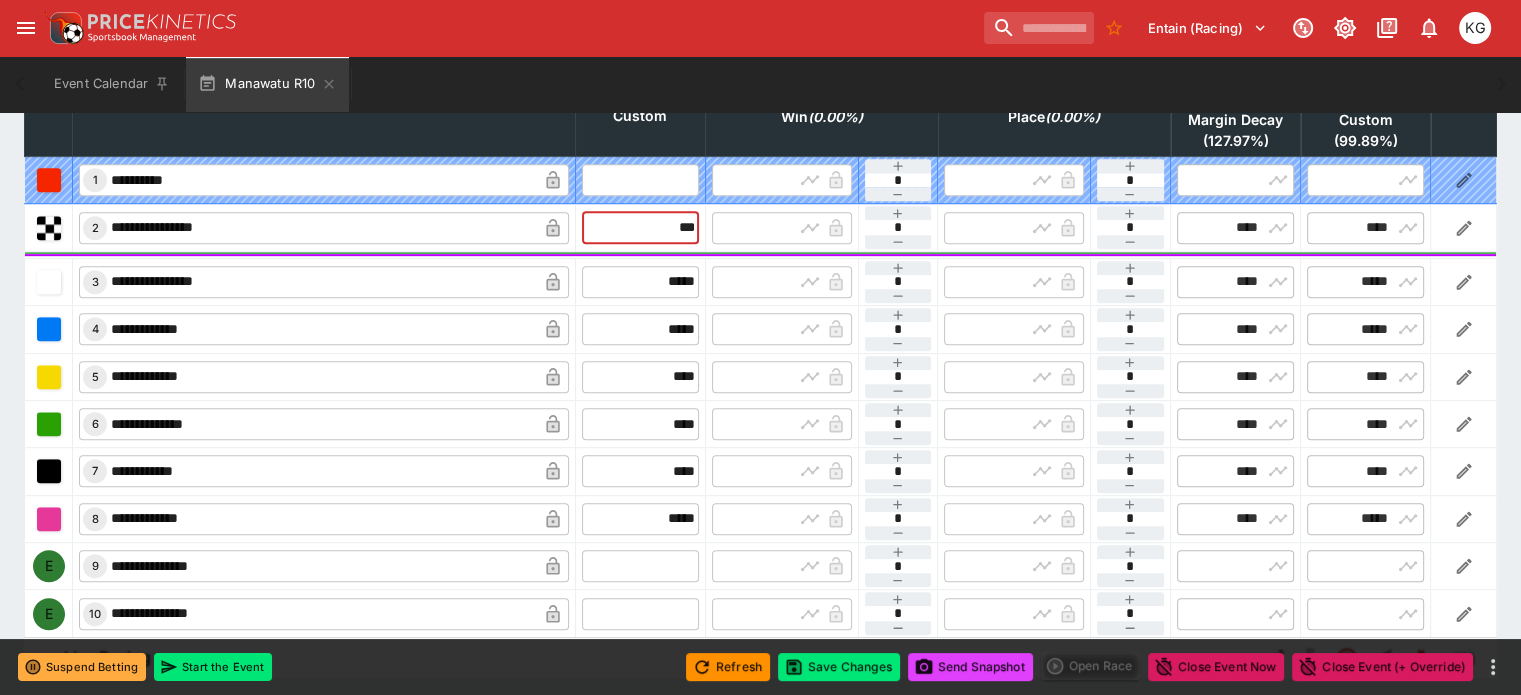 type on "****" 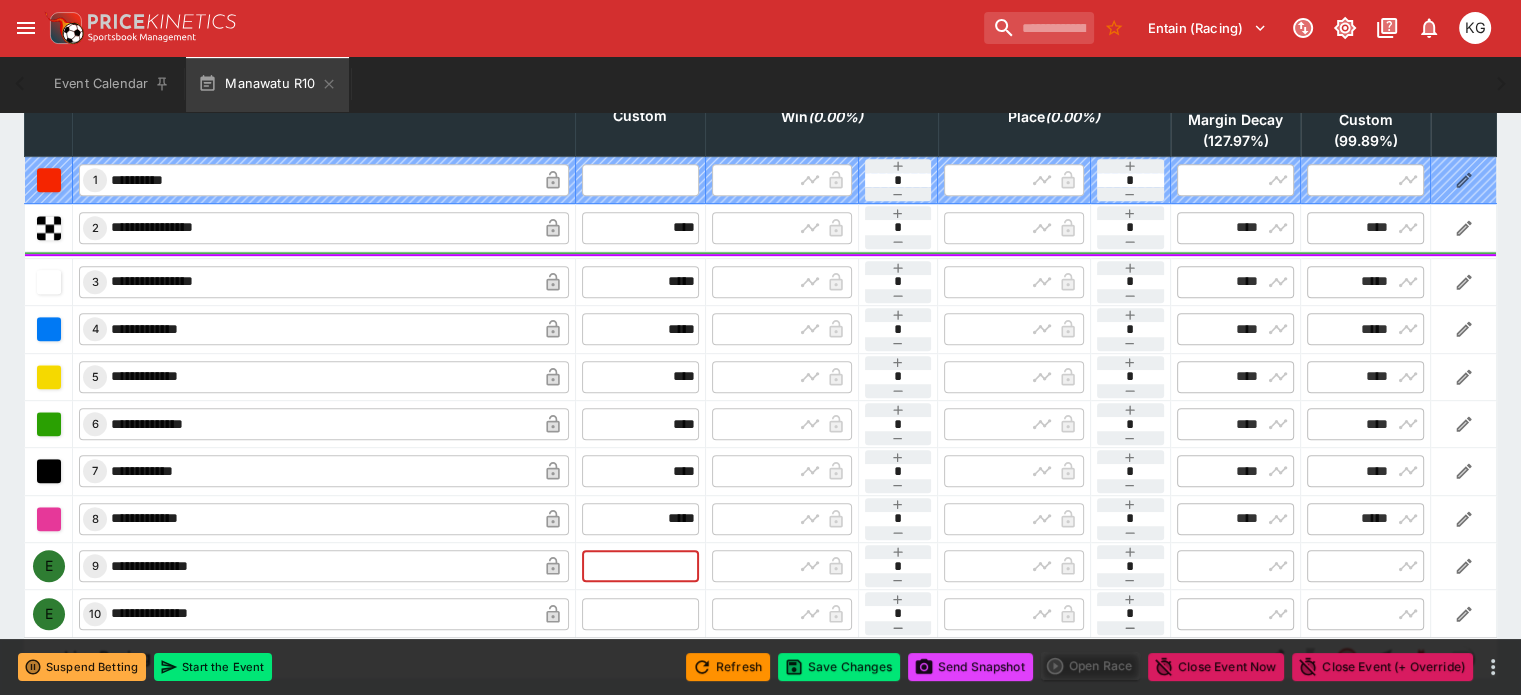 click at bounding box center (640, 566) 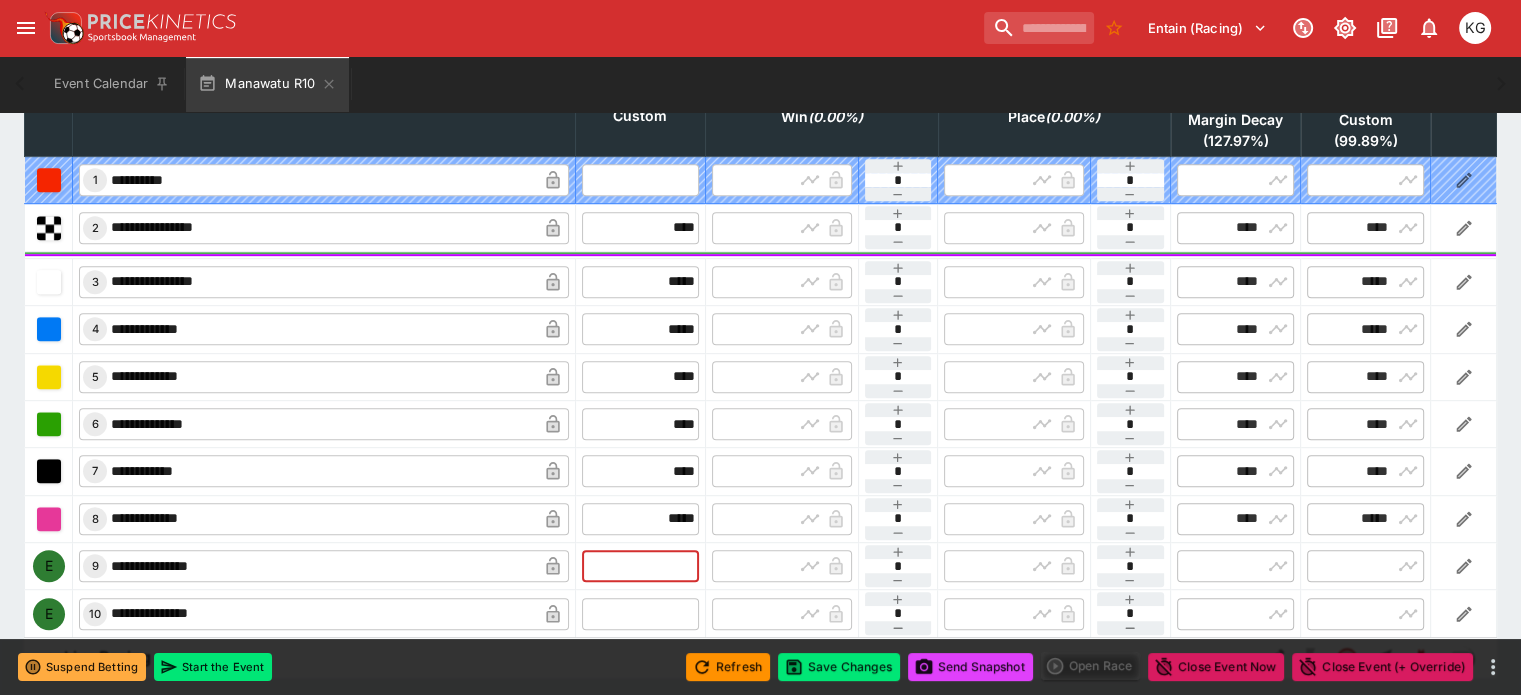 type on "*" 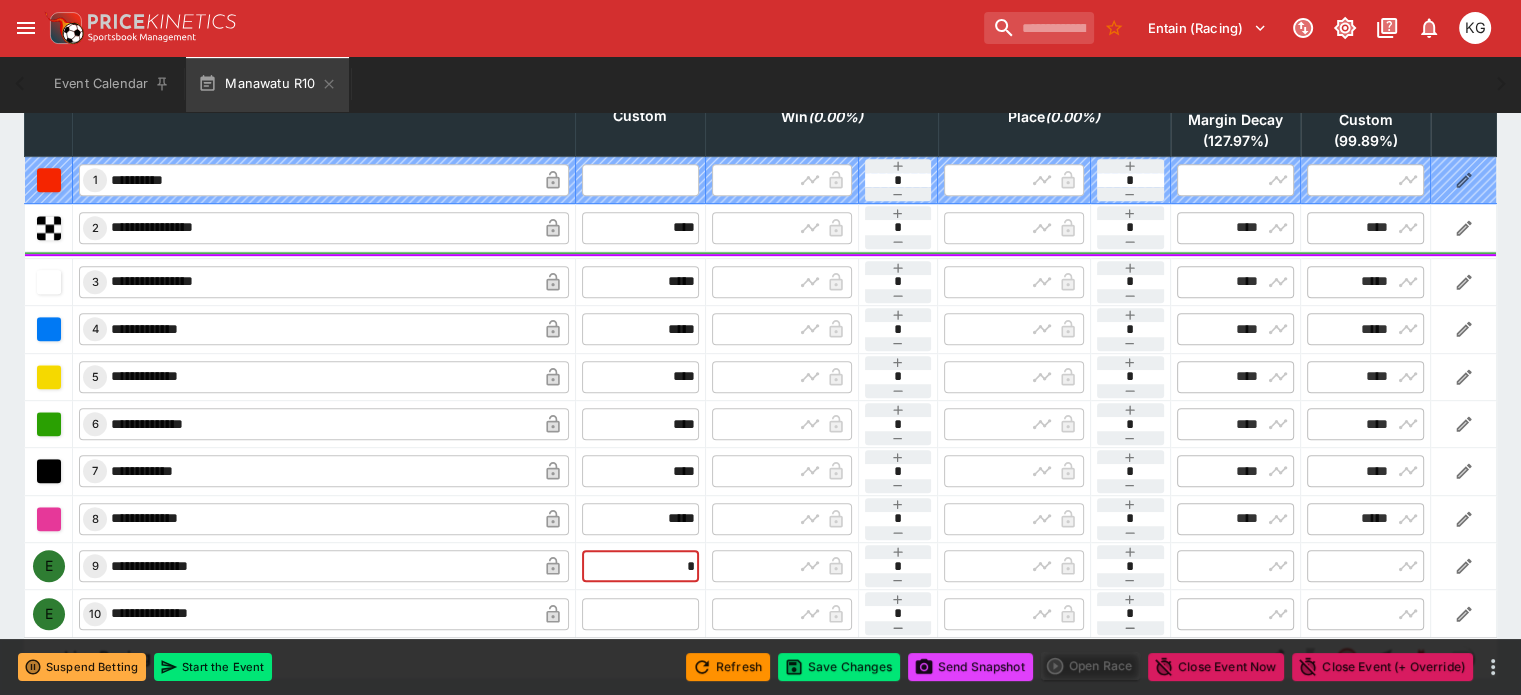 type on "****" 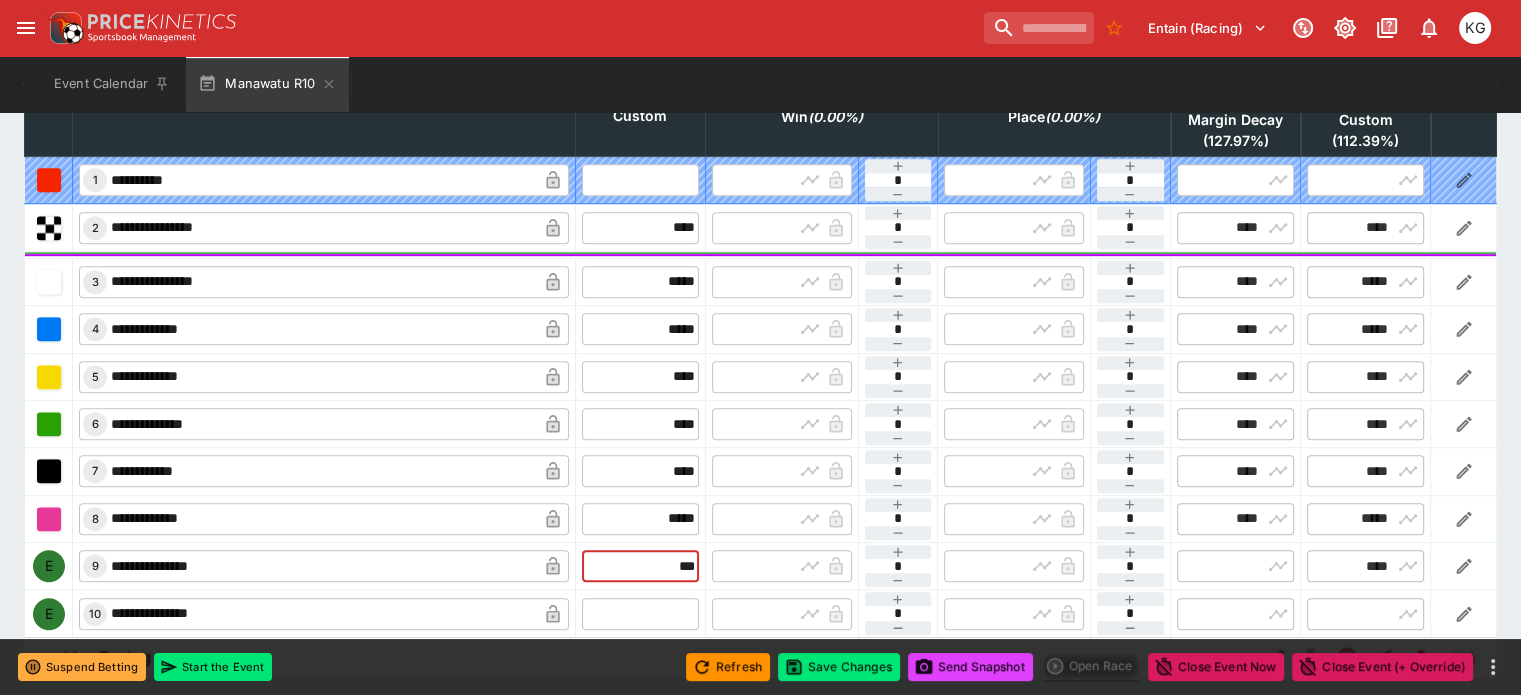type on "****" 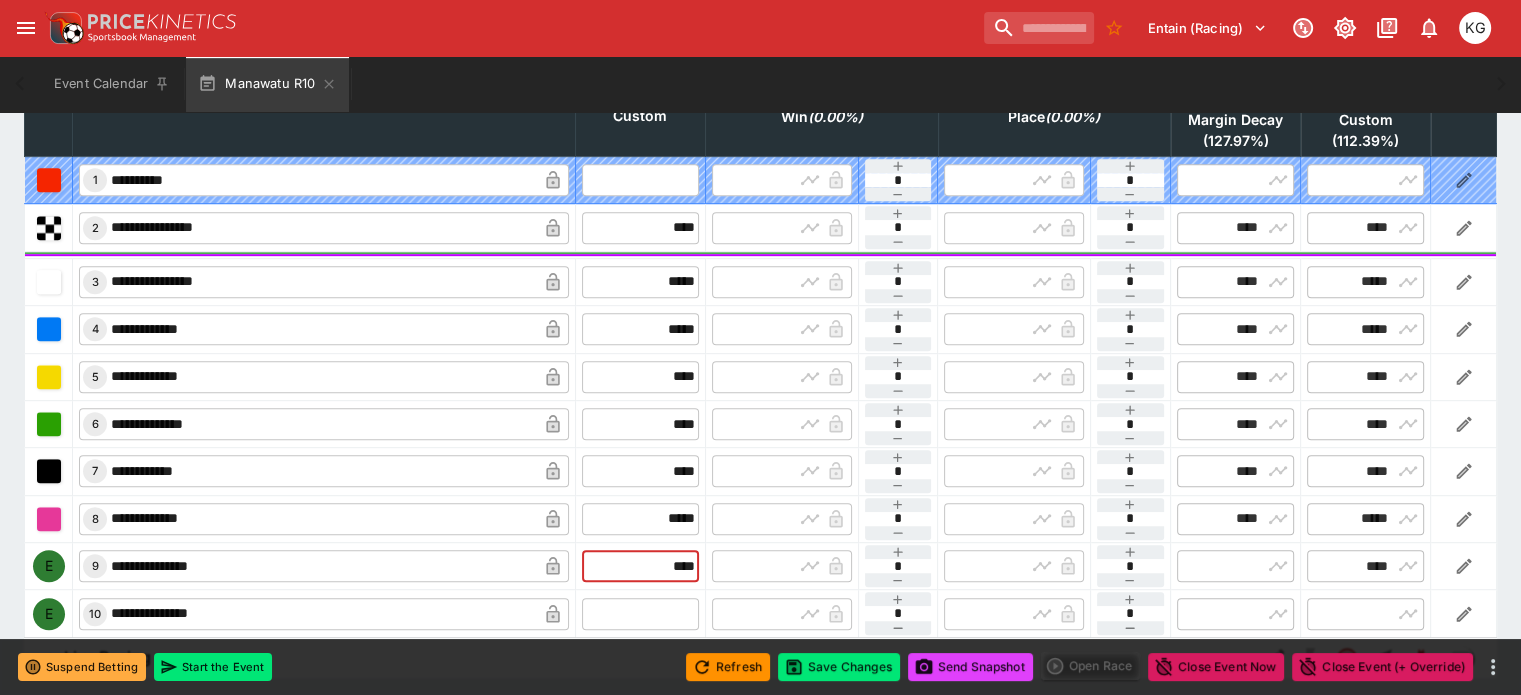 type on "****" 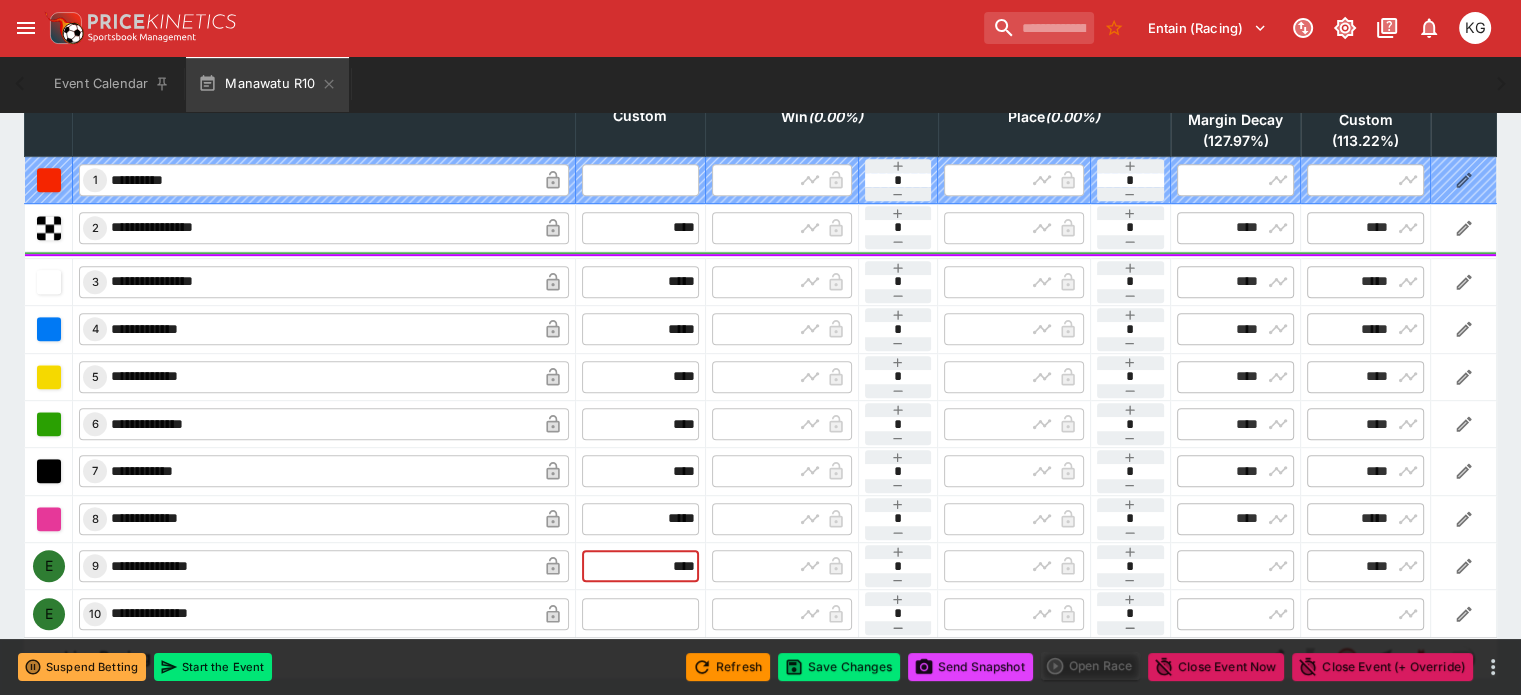 type on "****" 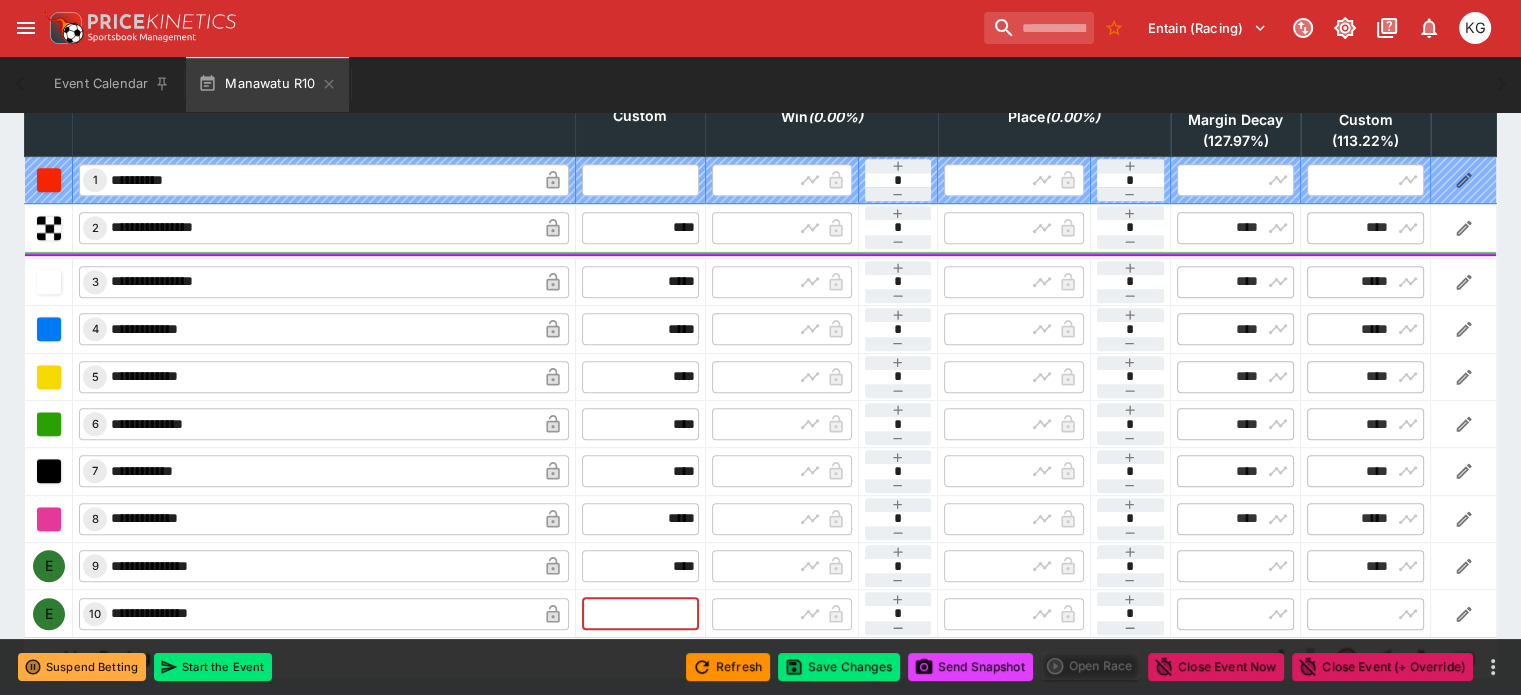 click at bounding box center [640, 614] 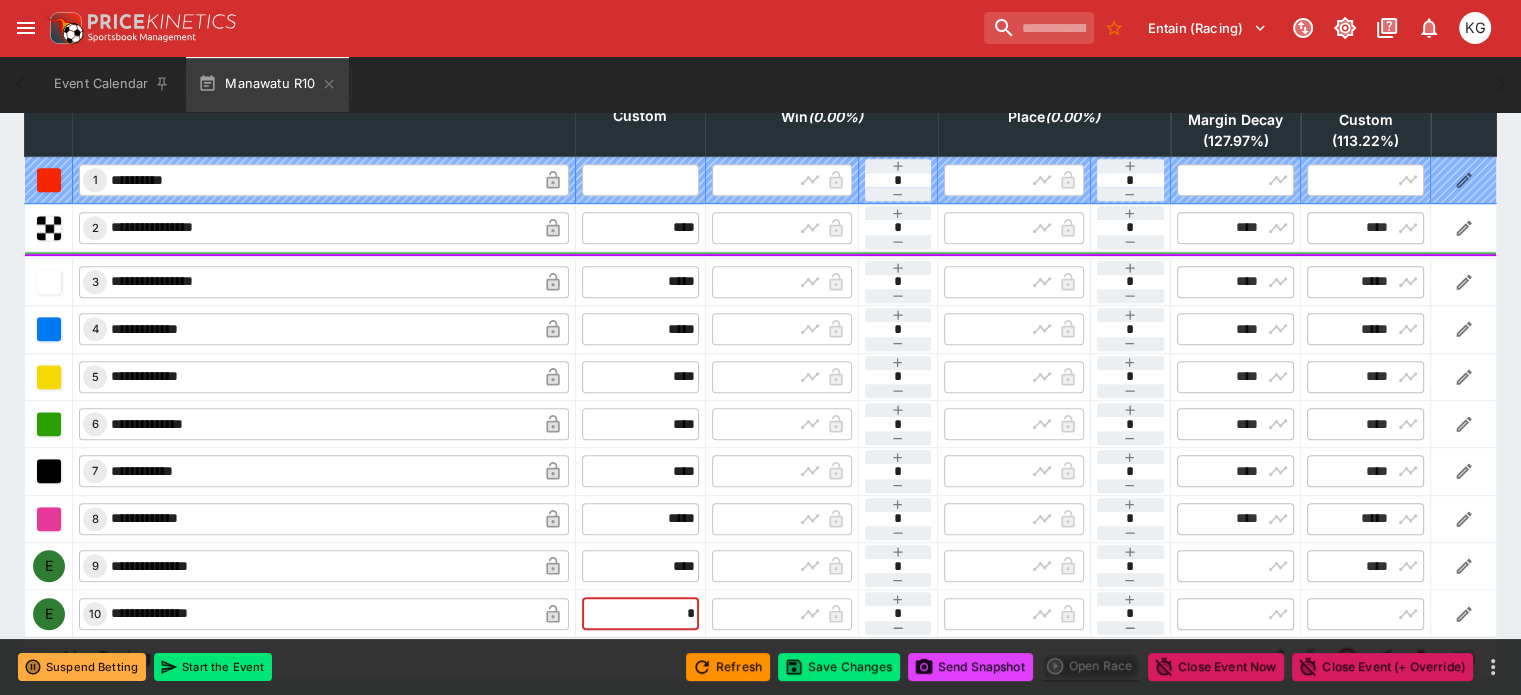 type on "****" 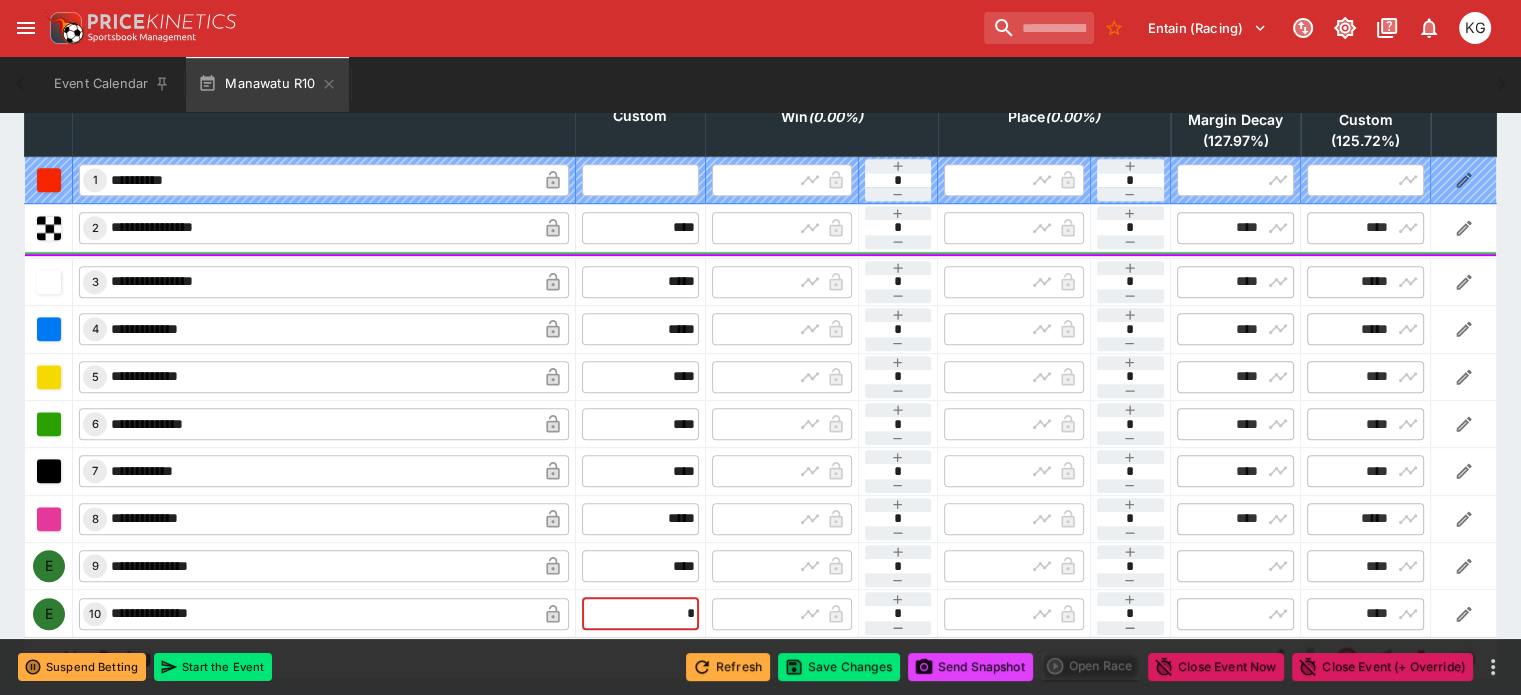type on "****" 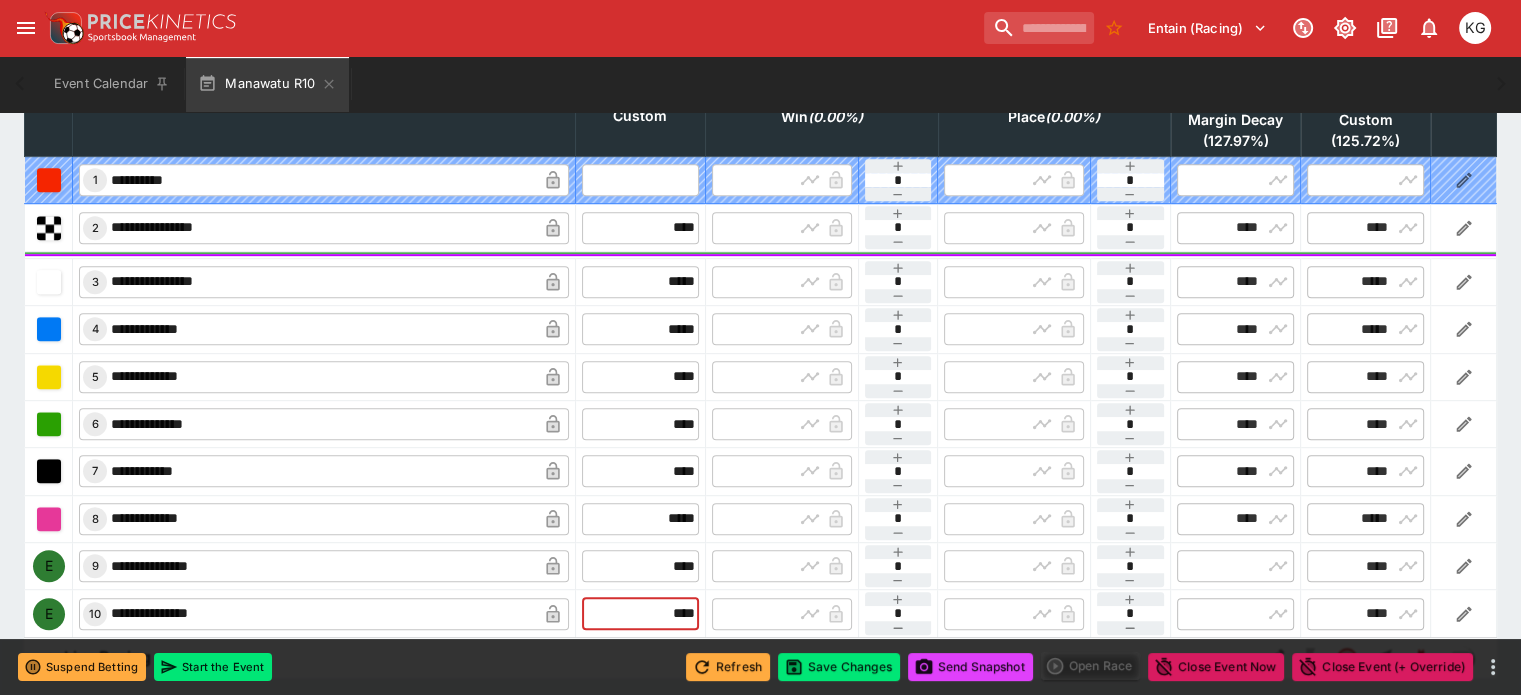 click on "Refresh" at bounding box center (728, 667) 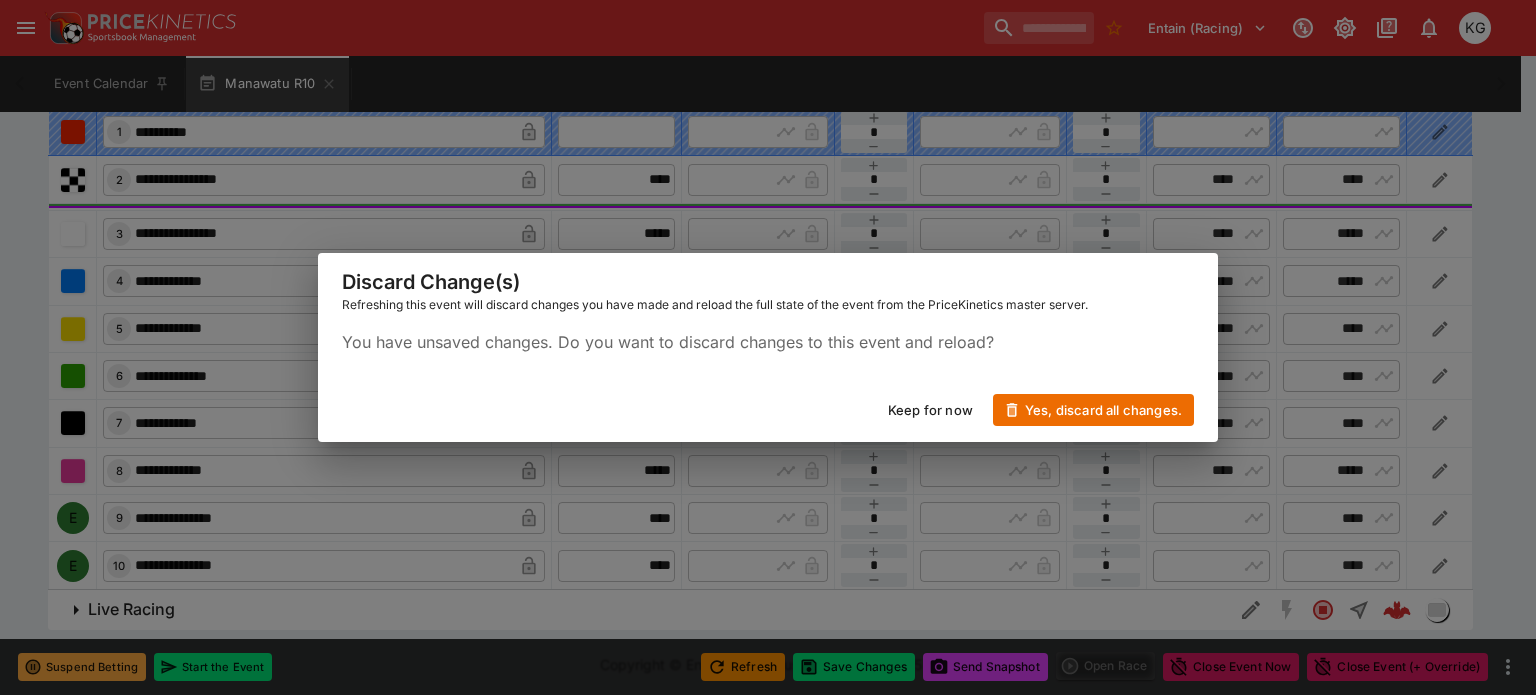 click on "Keep for now" at bounding box center (930, 410) 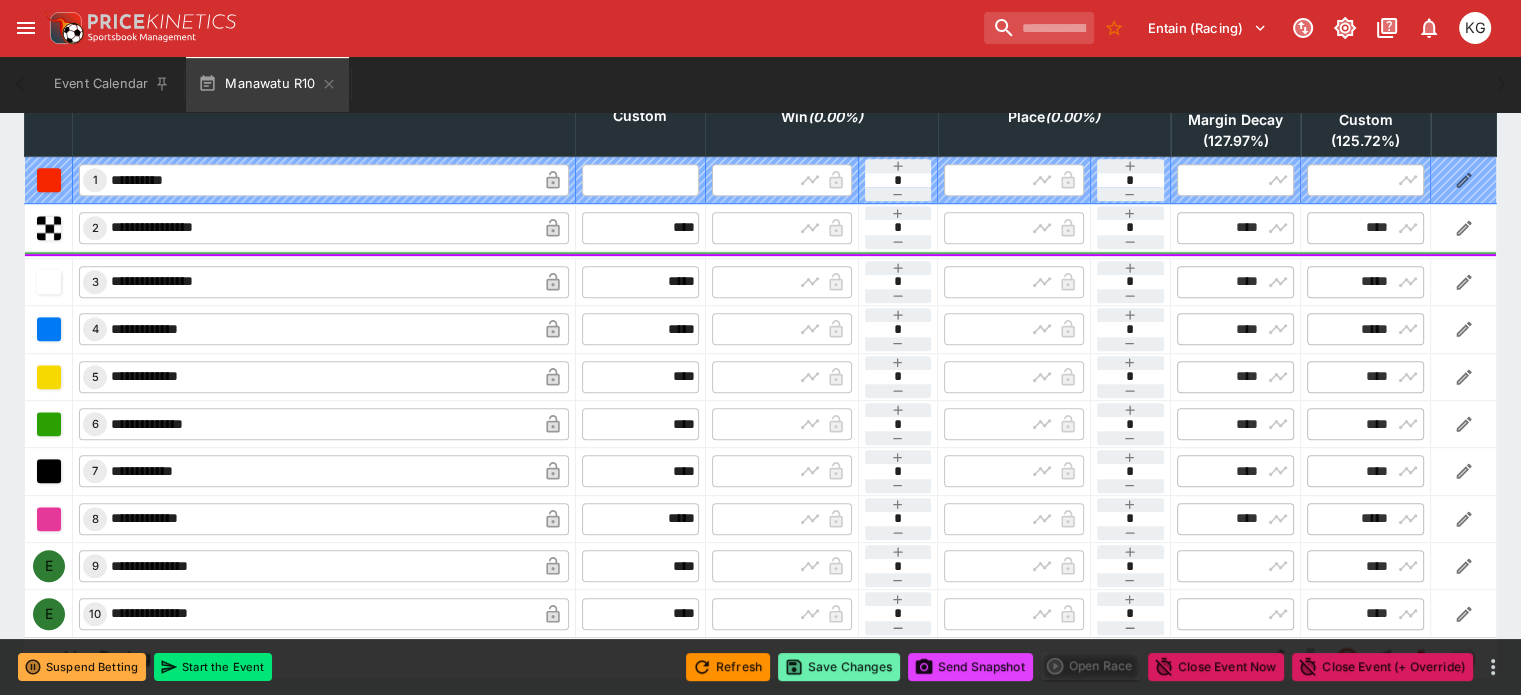 click on "Save Changes" at bounding box center (839, 667) 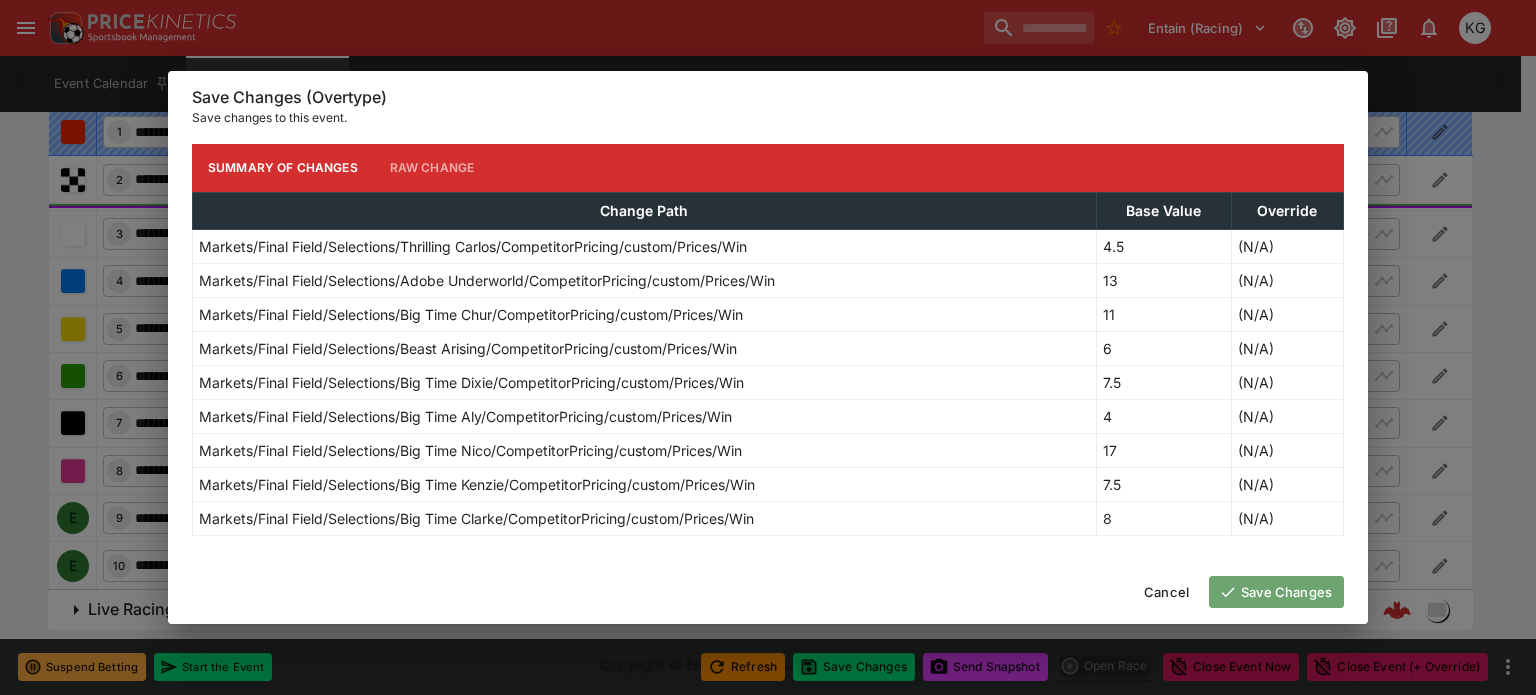 click on "Save Changes" at bounding box center (1276, 592) 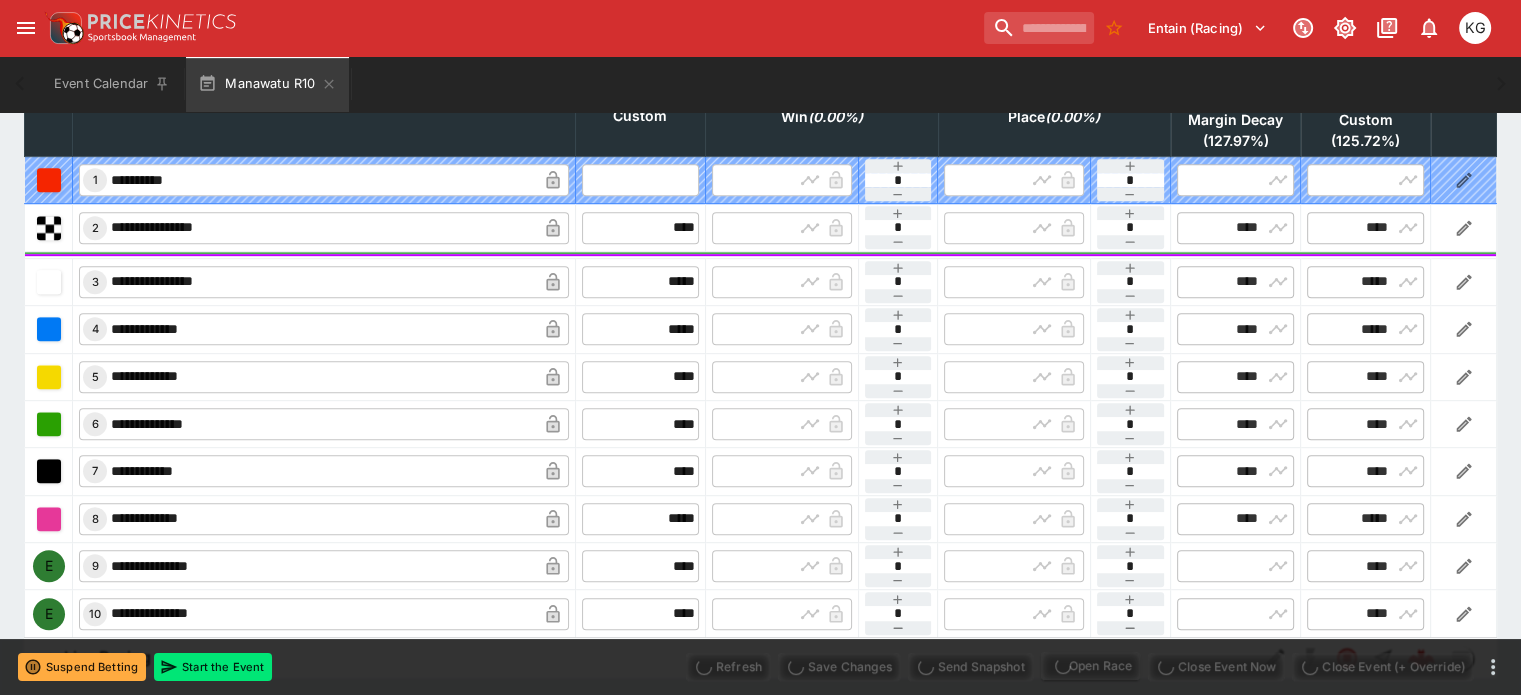 type on "**********" 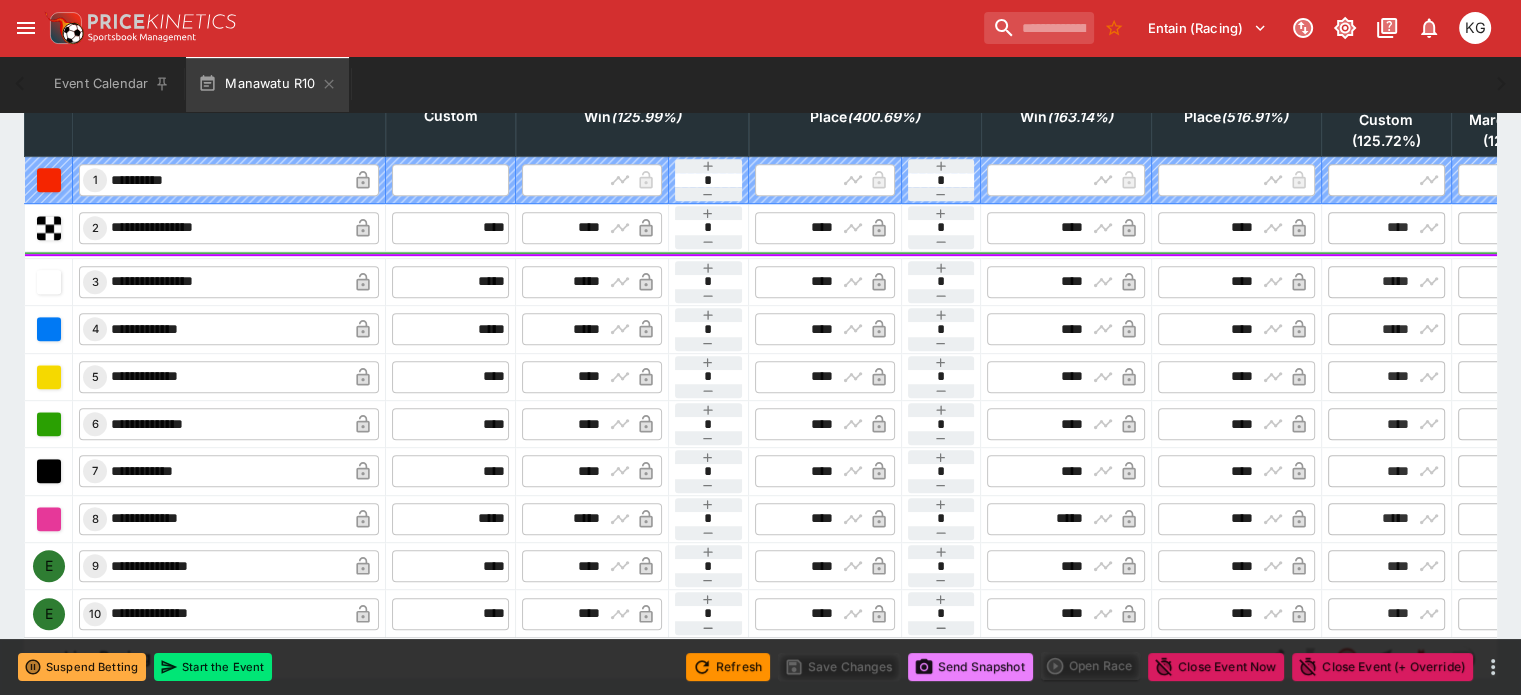 click on "Send Snapshot" at bounding box center [970, 667] 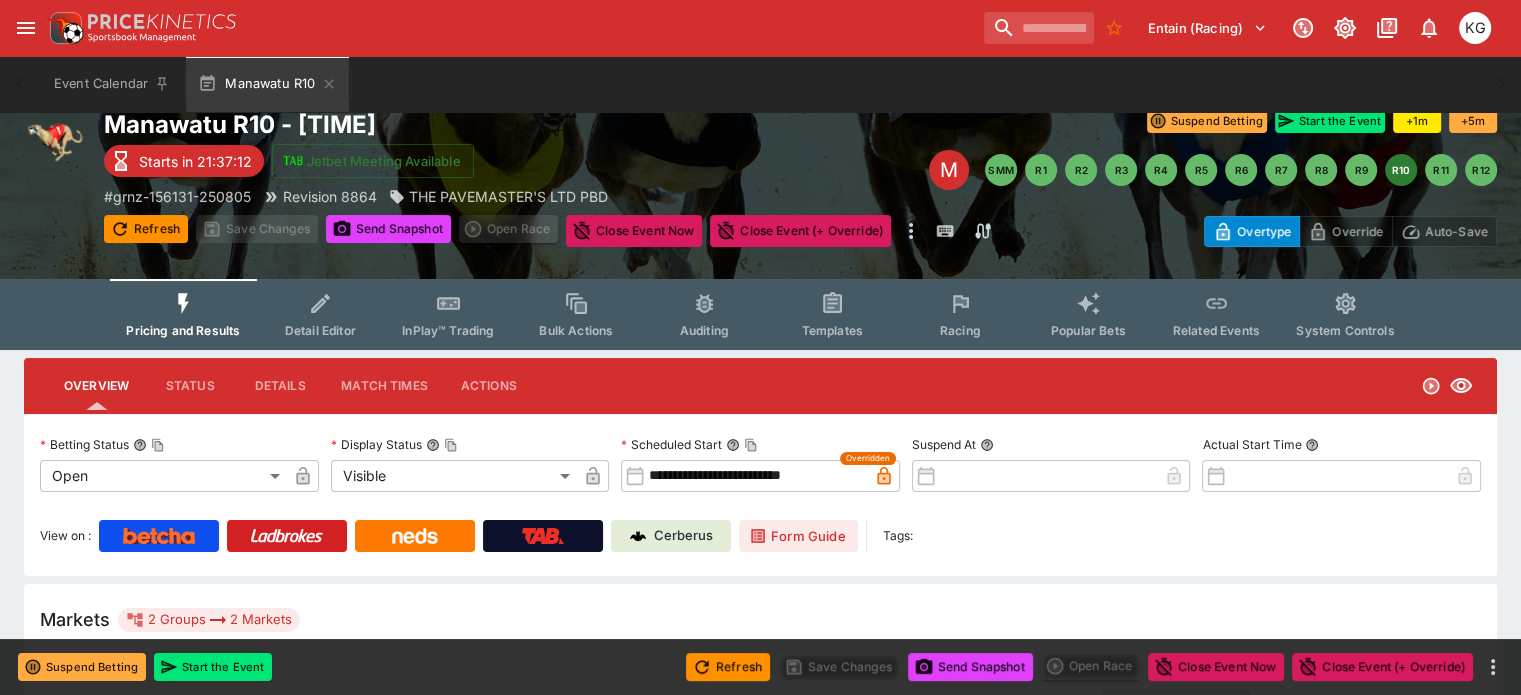 scroll, scrollTop: 0, scrollLeft: 0, axis: both 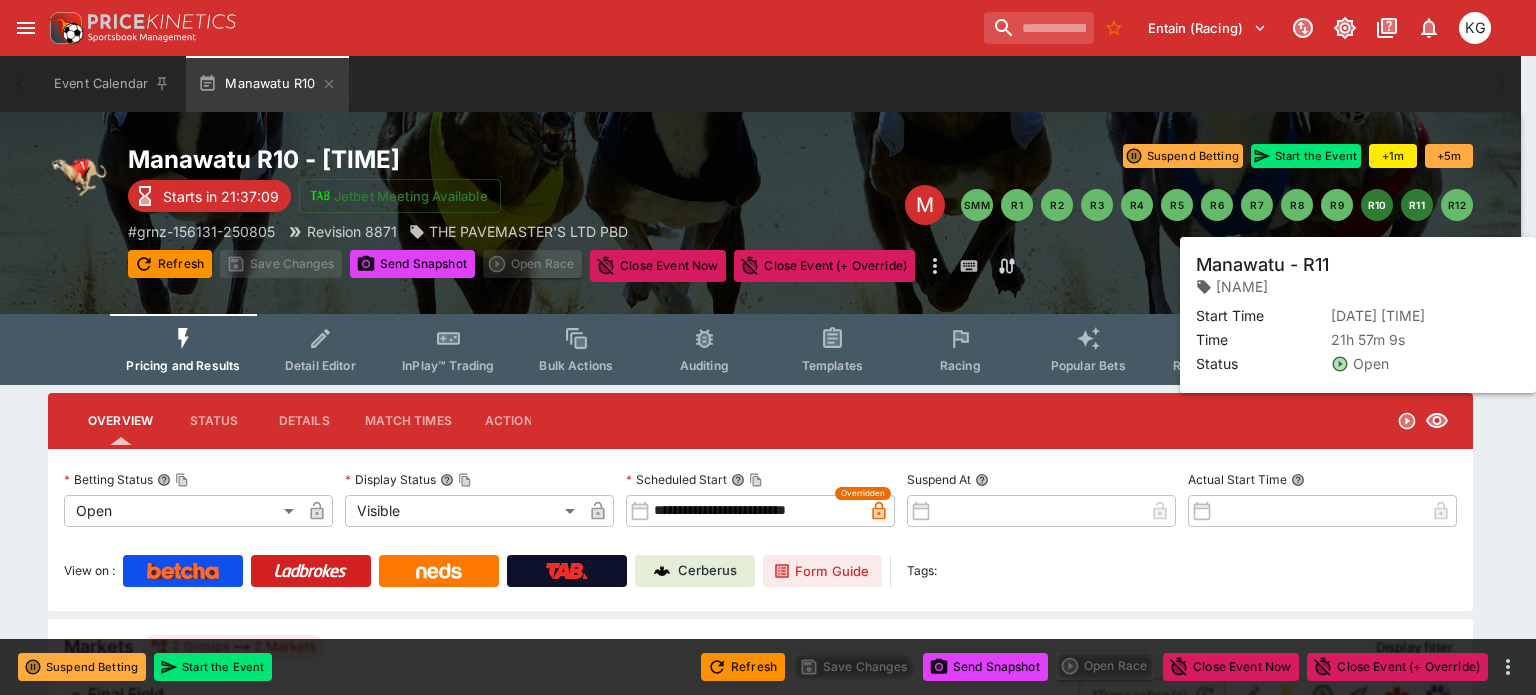 click on "R11" at bounding box center (1417, 205) 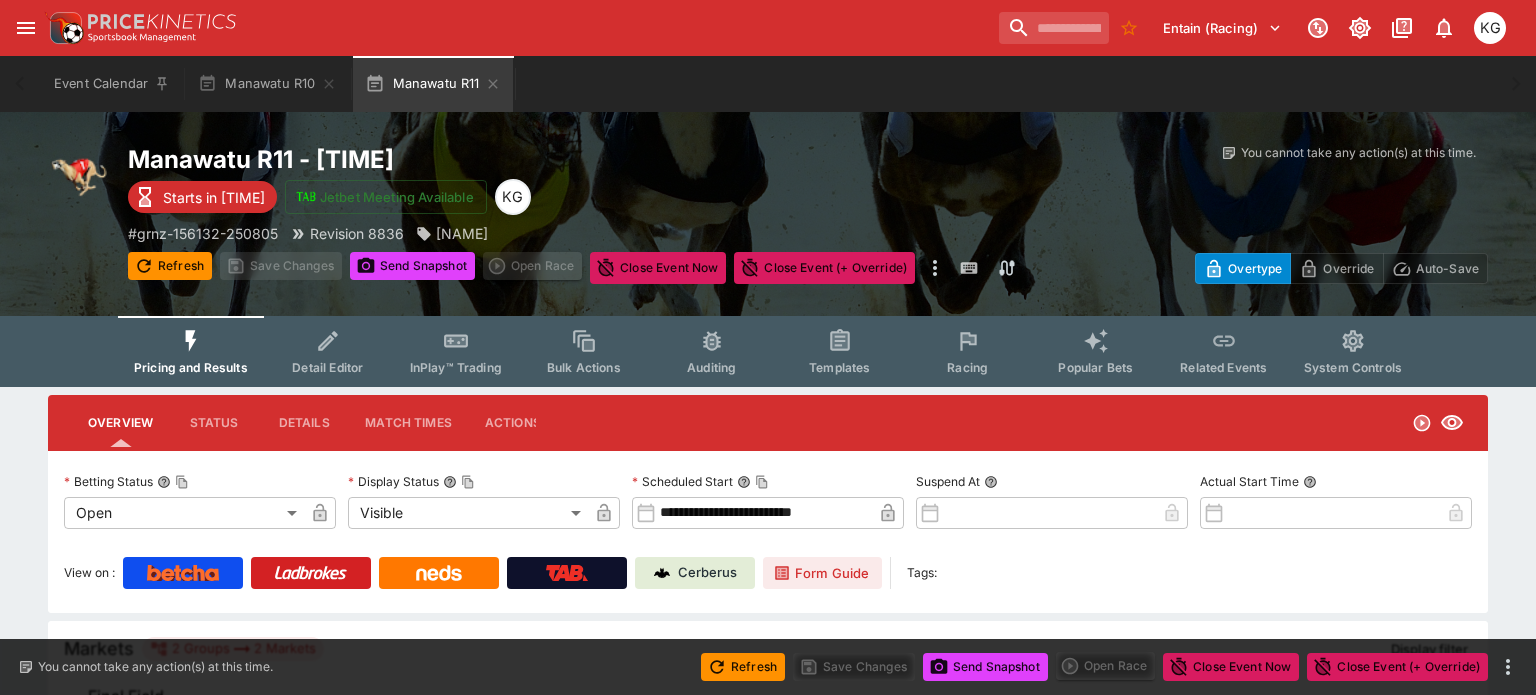 type on "**********" 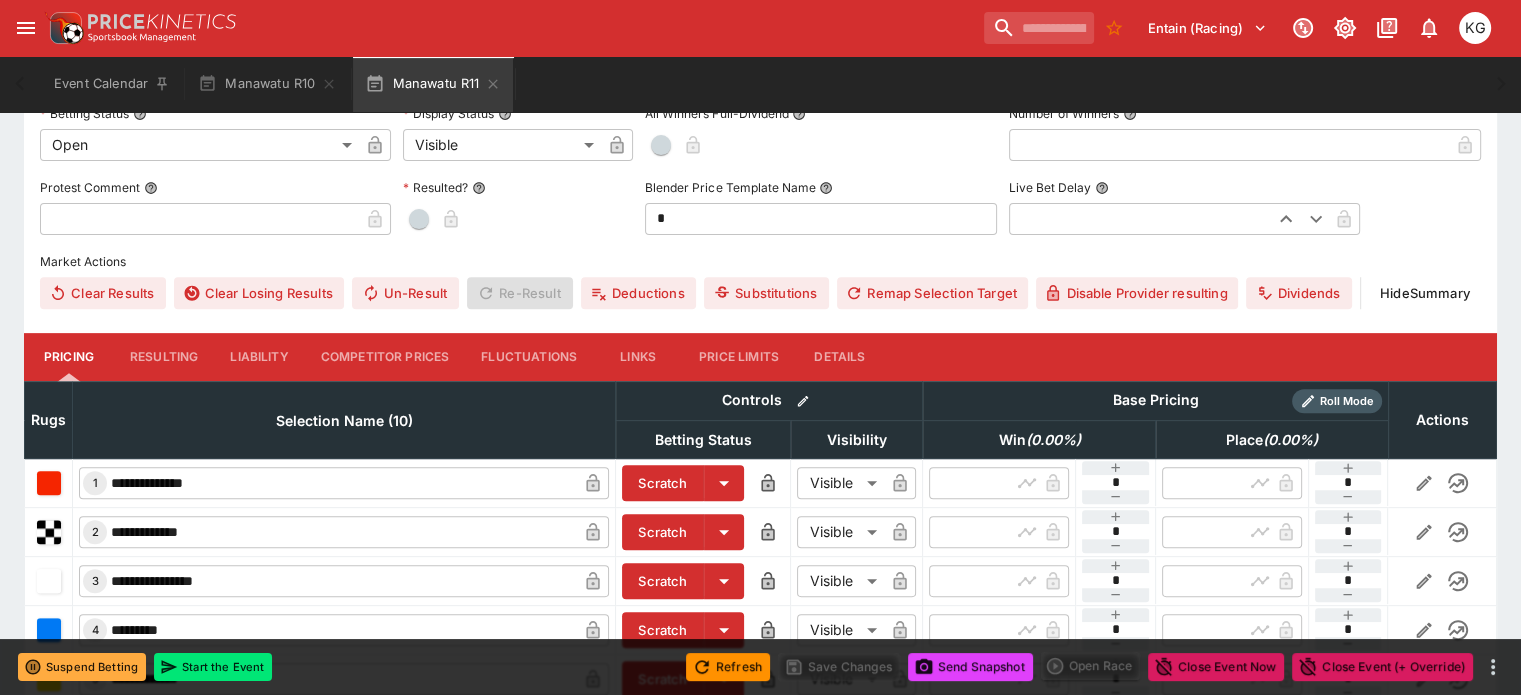 scroll, scrollTop: 700, scrollLeft: 0, axis: vertical 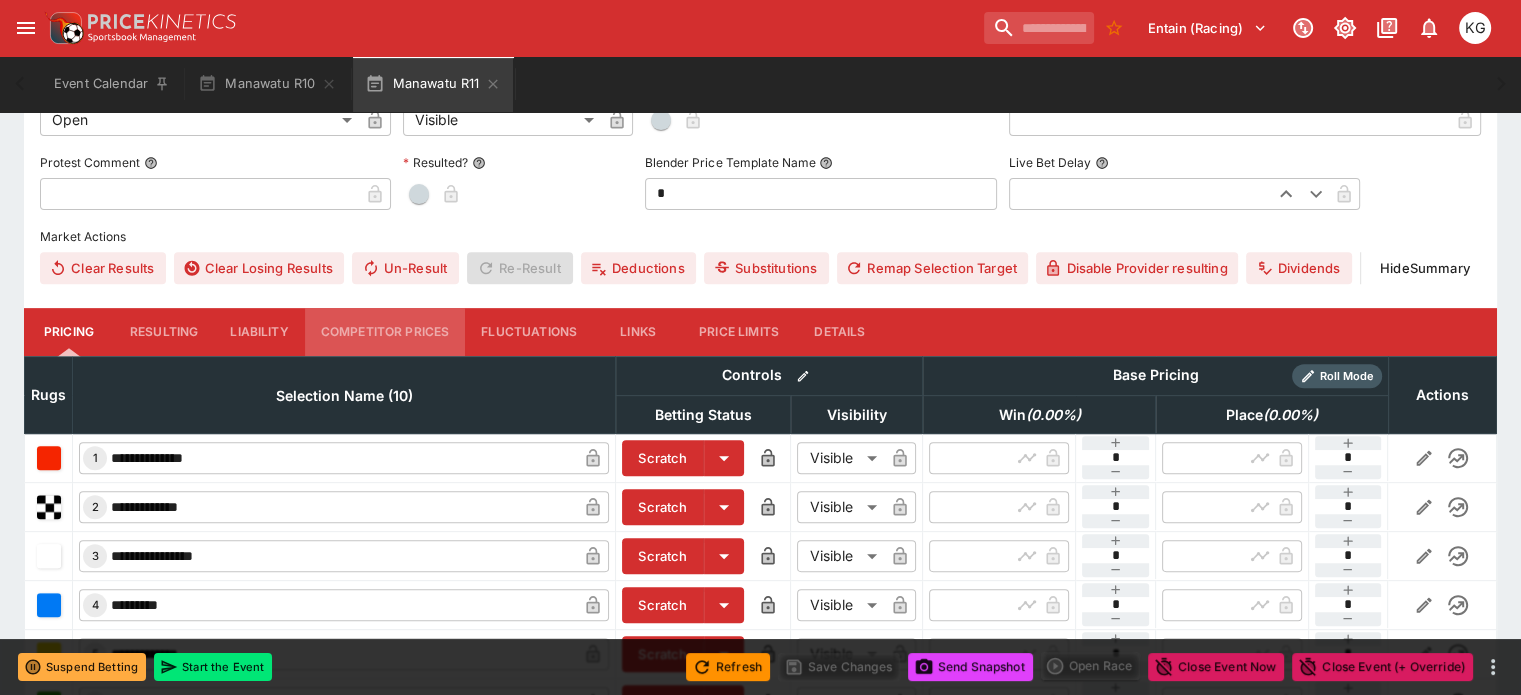 click on "Competitor Prices" at bounding box center (385, 332) 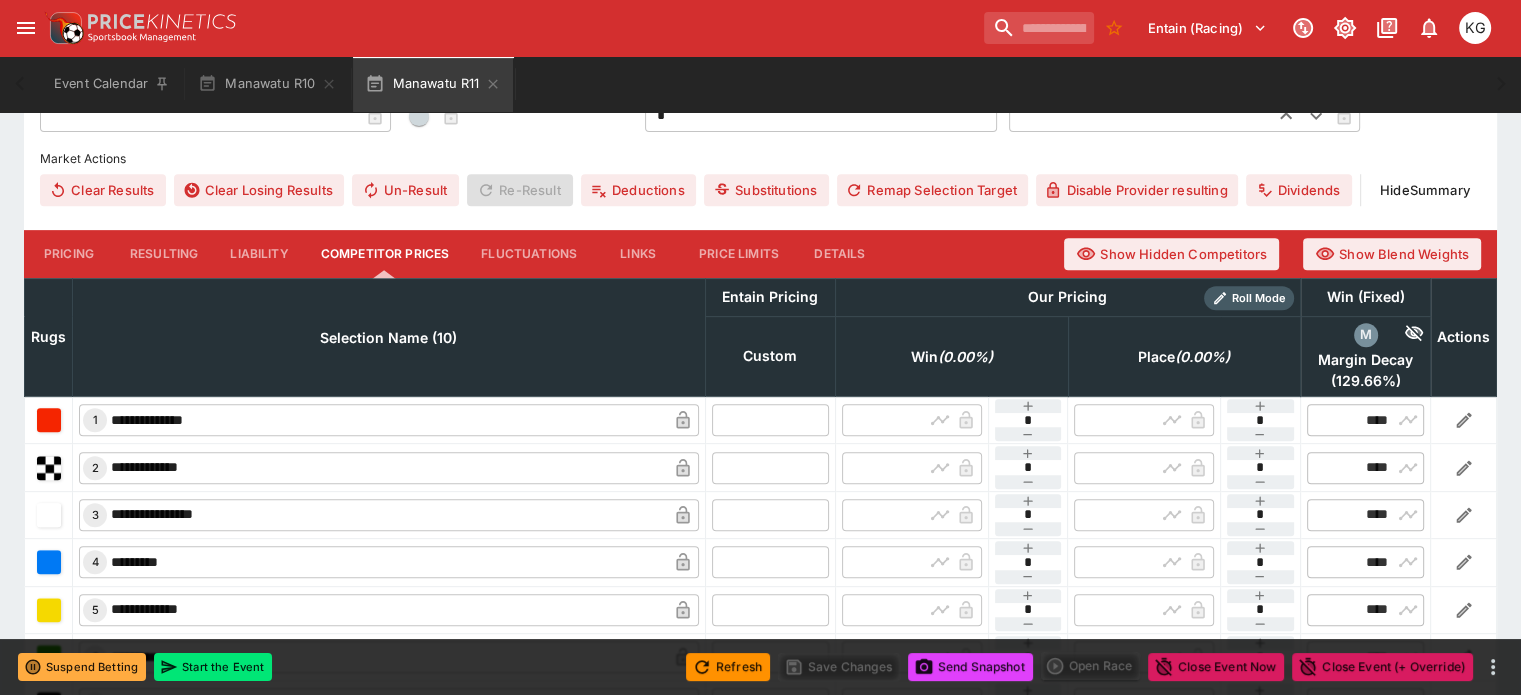 scroll, scrollTop: 900, scrollLeft: 0, axis: vertical 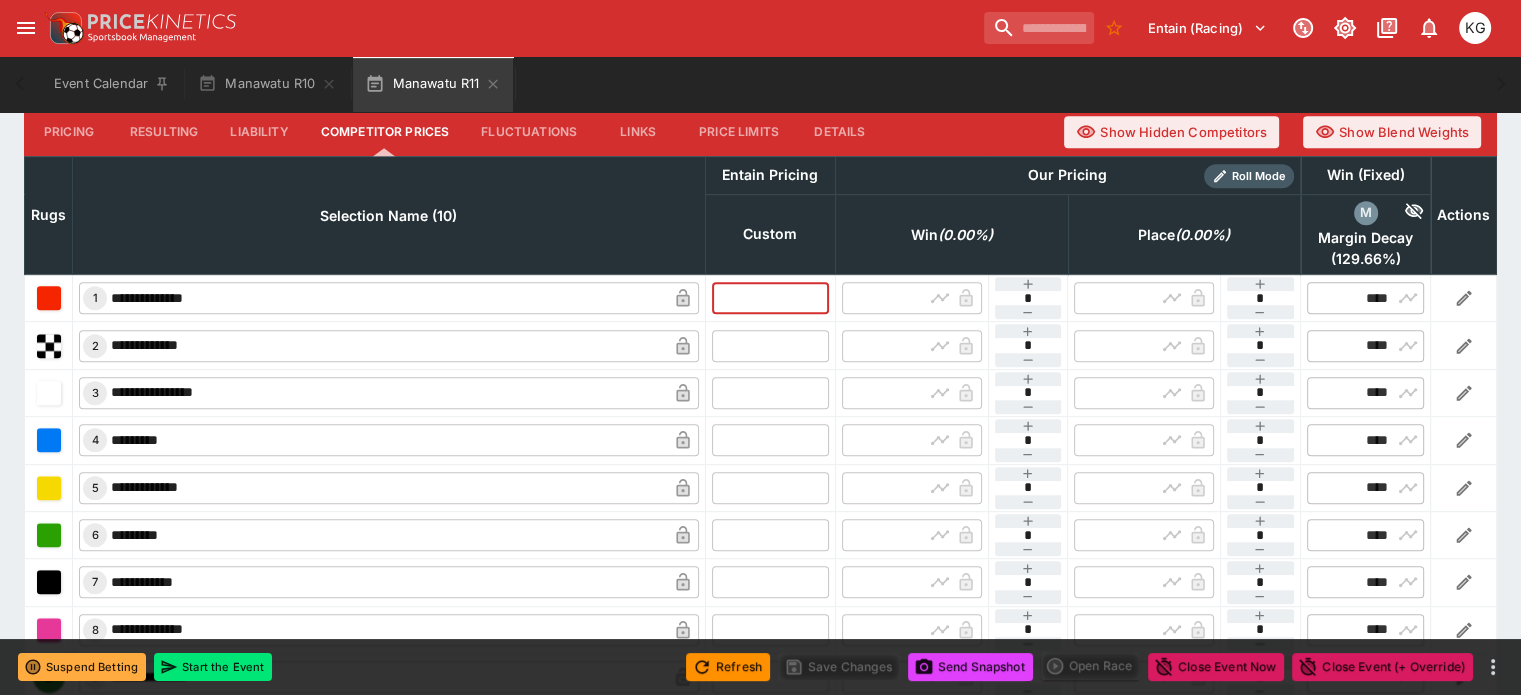 click at bounding box center [770, 298] 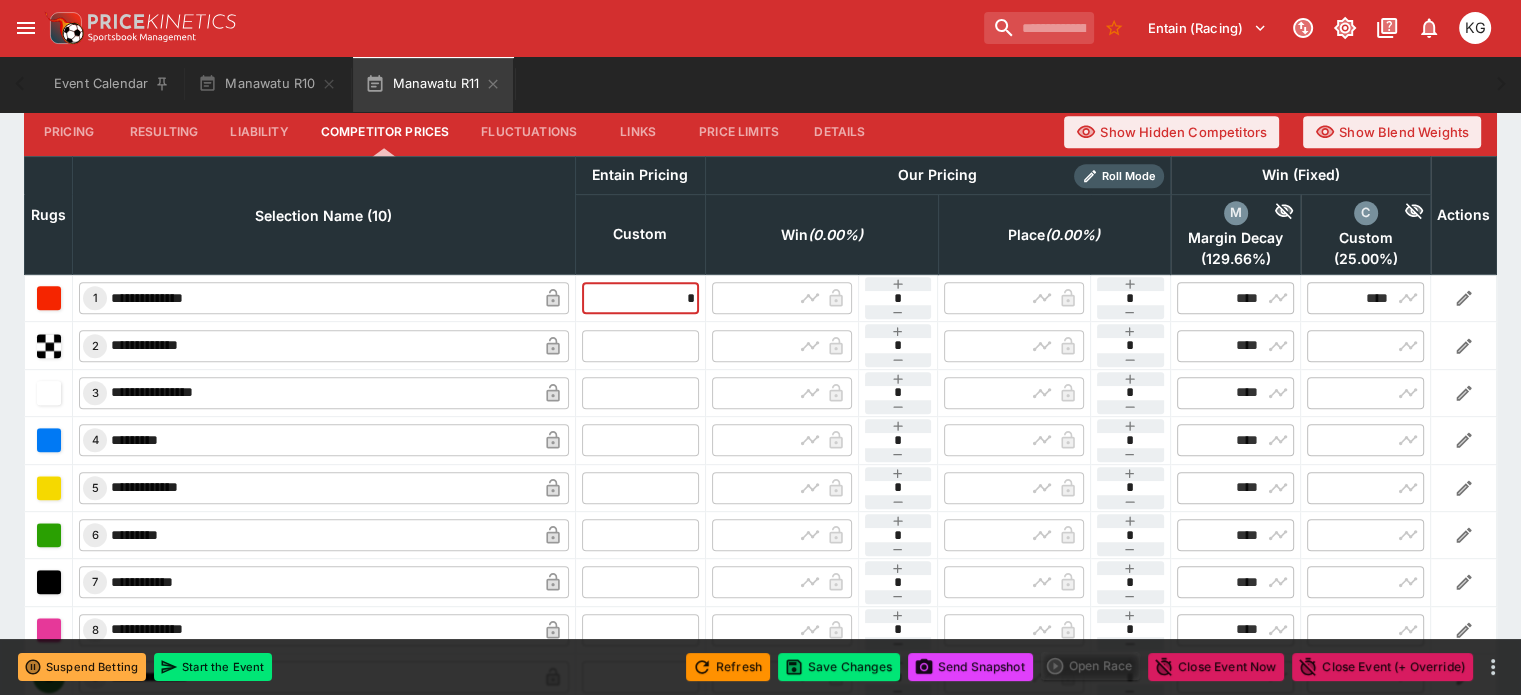 type on "****" 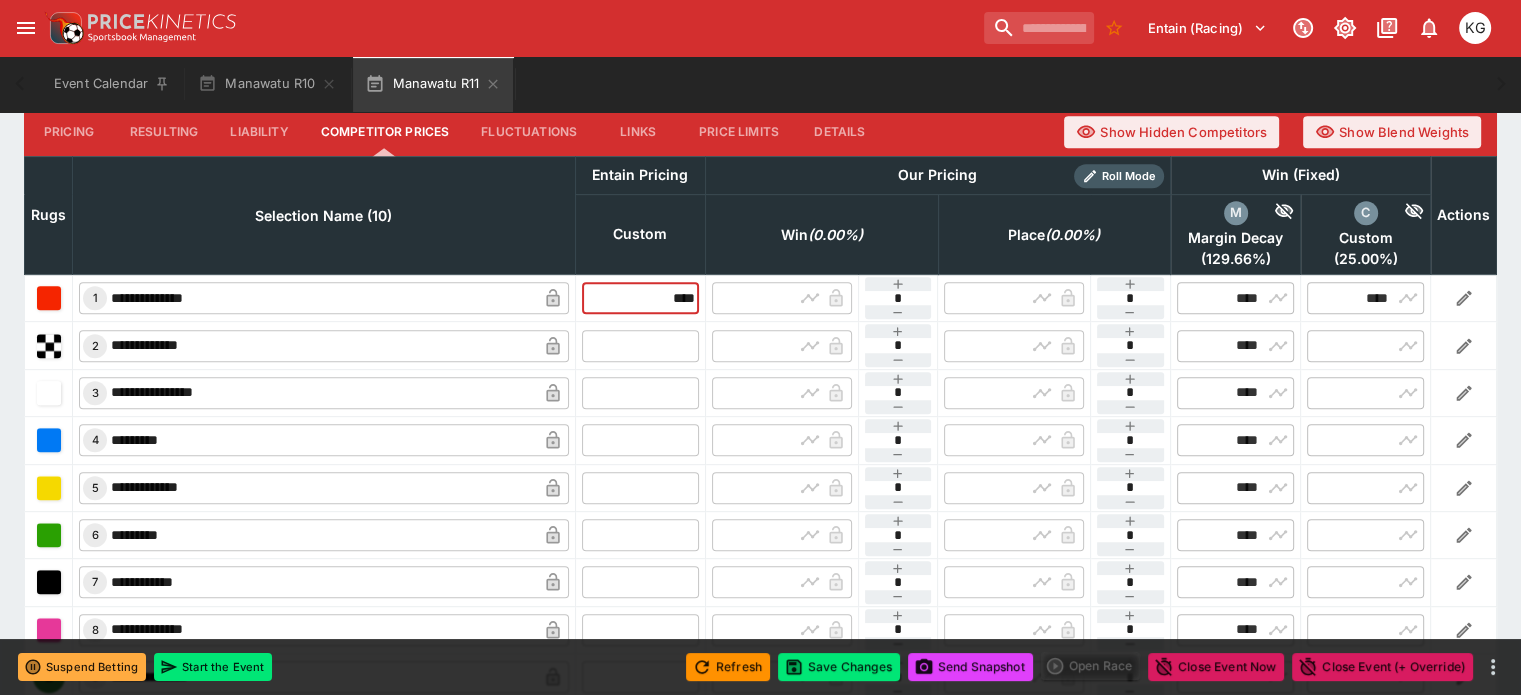 click at bounding box center [640, 345] 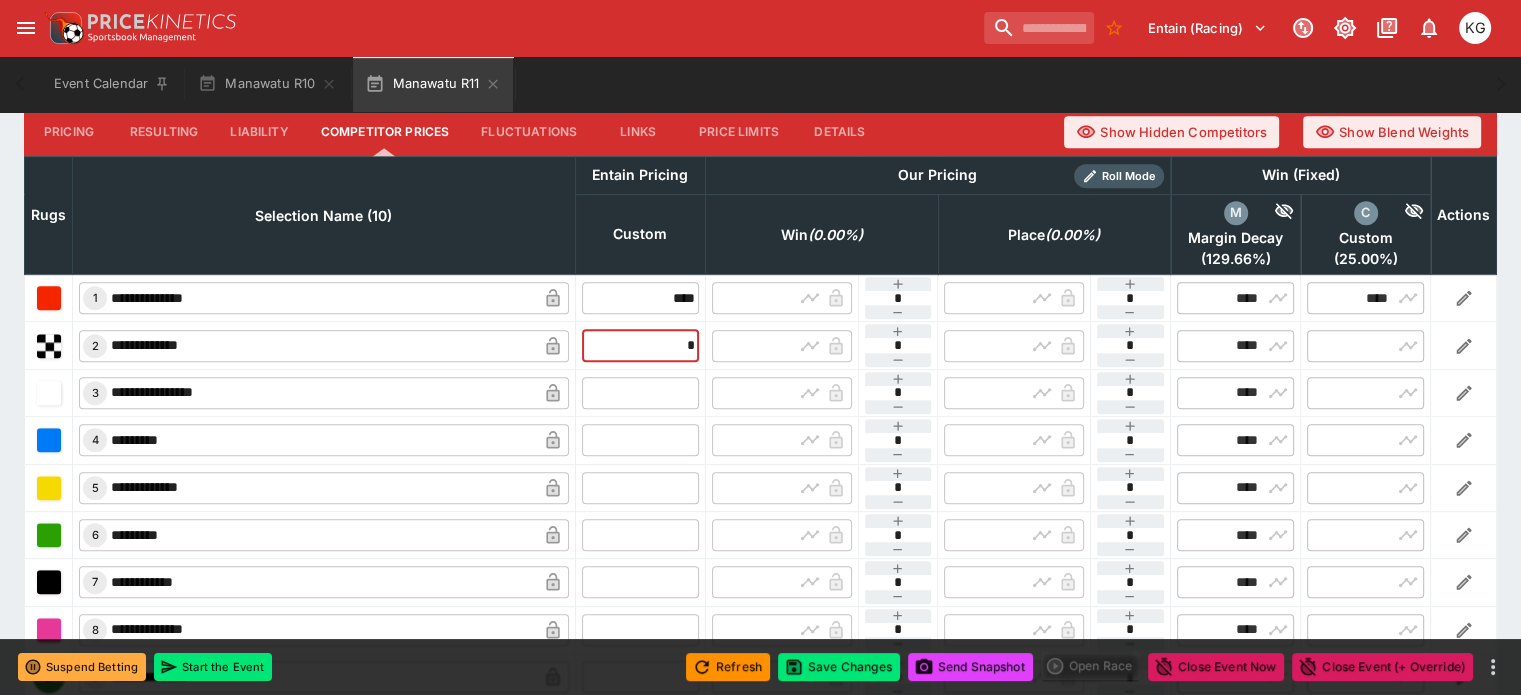 type on "**" 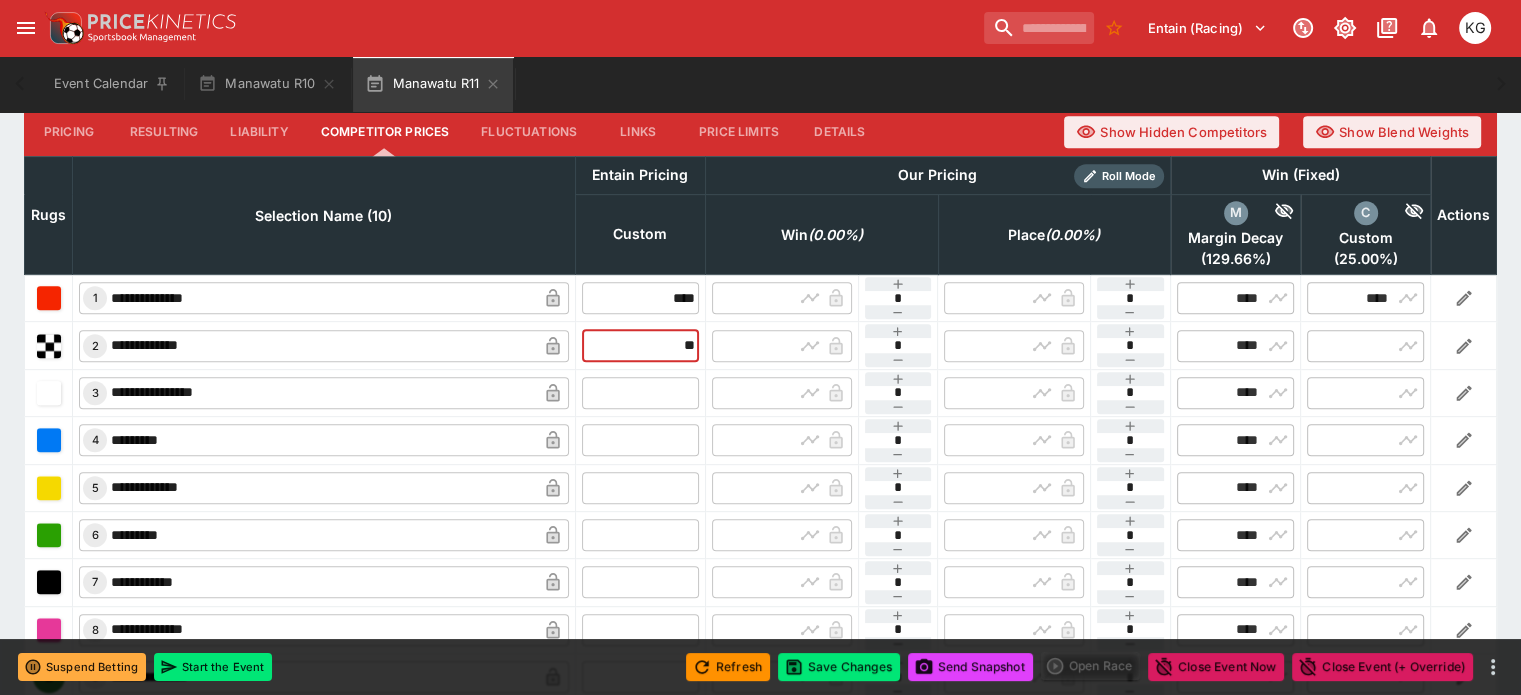 type on "*****" 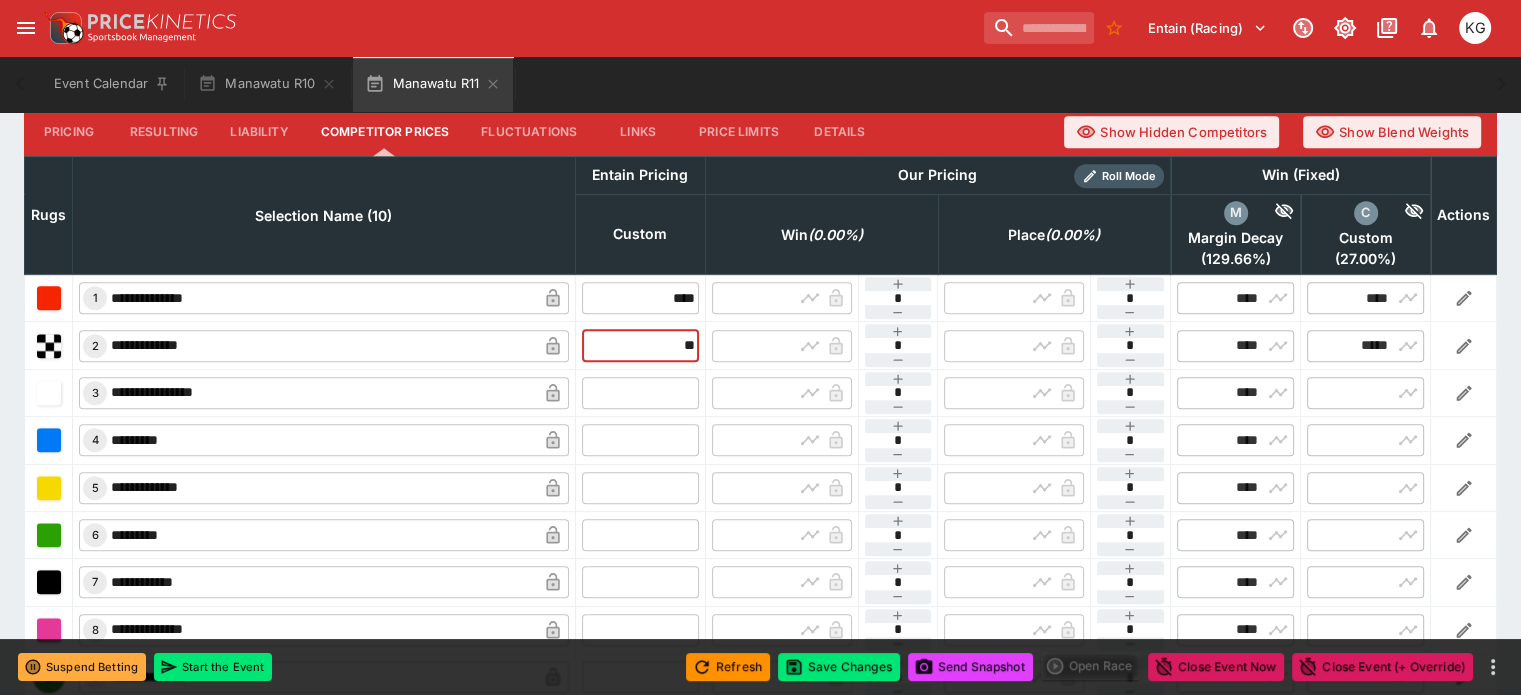 type on "*****" 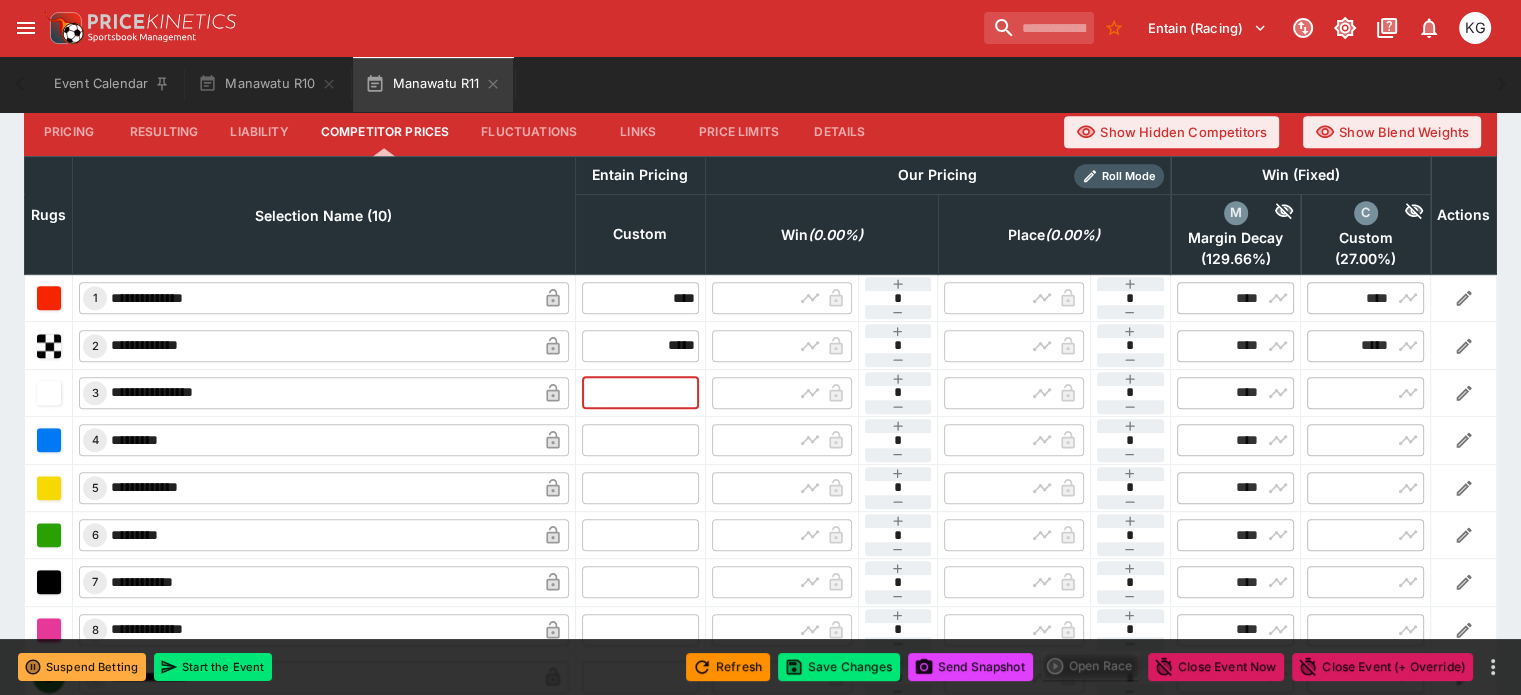 click at bounding box center [640, 393] 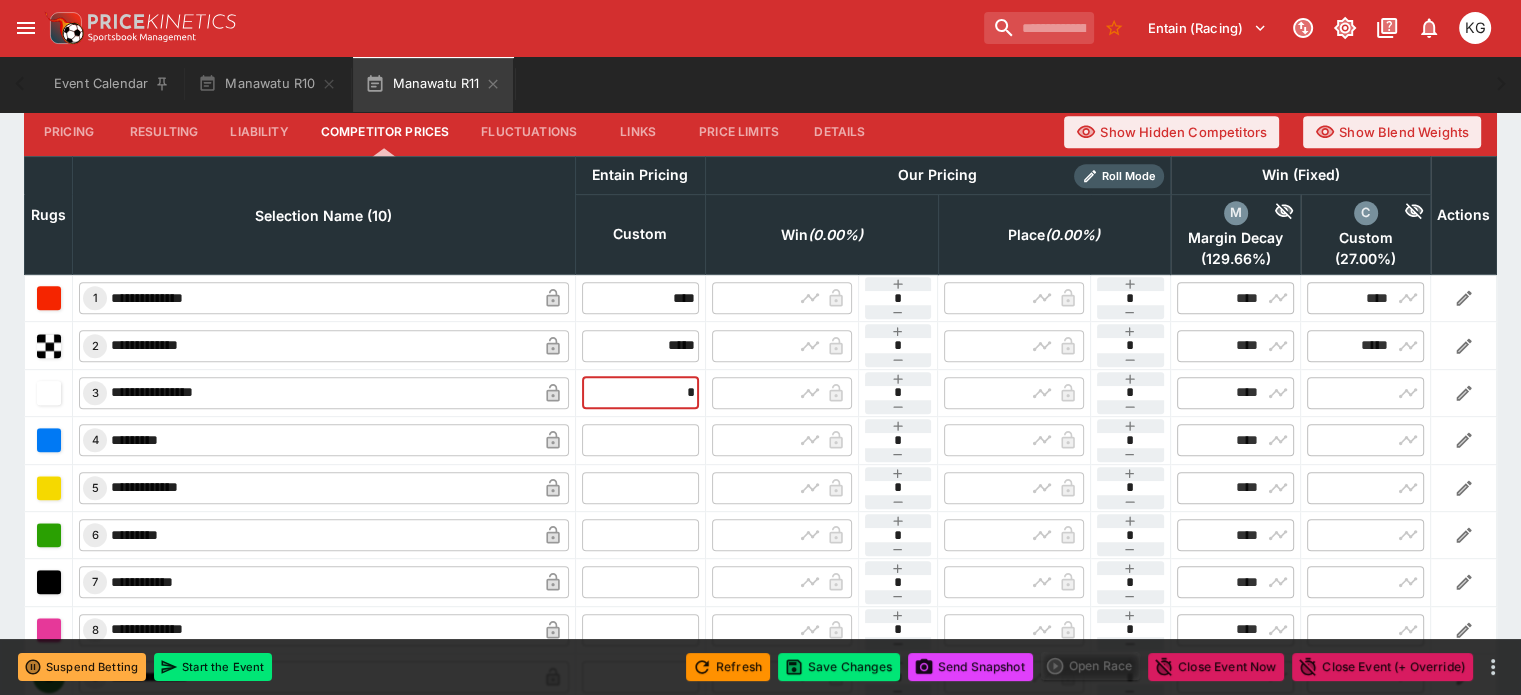 type on "**" 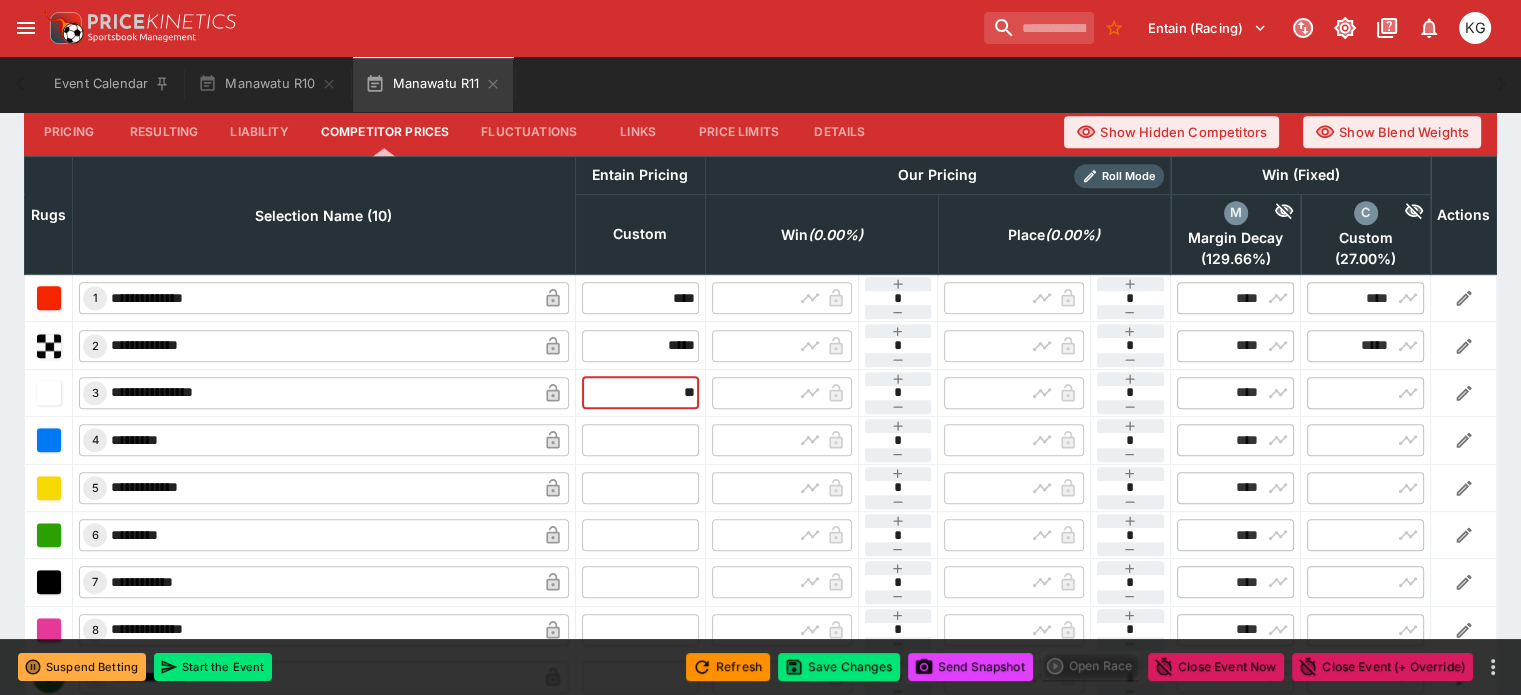 type on "*****" 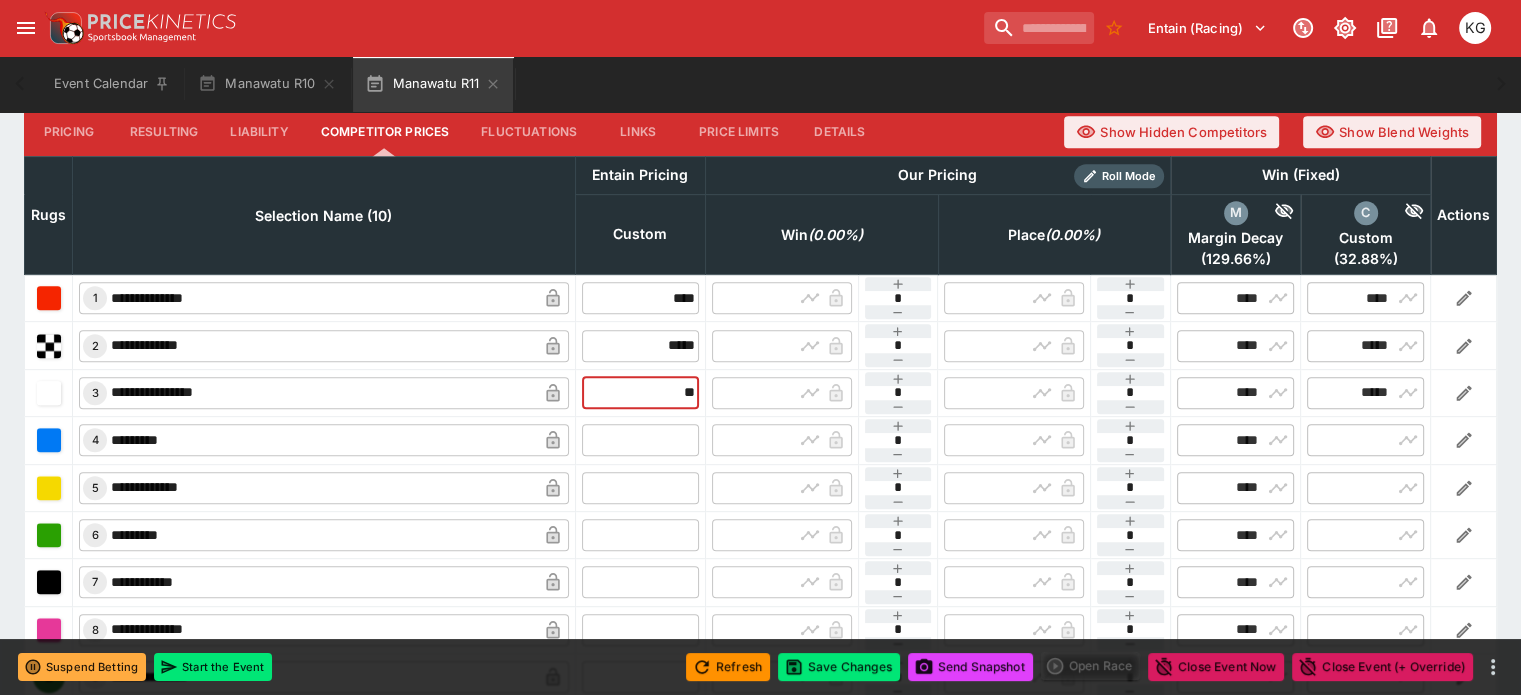 type on "*****" 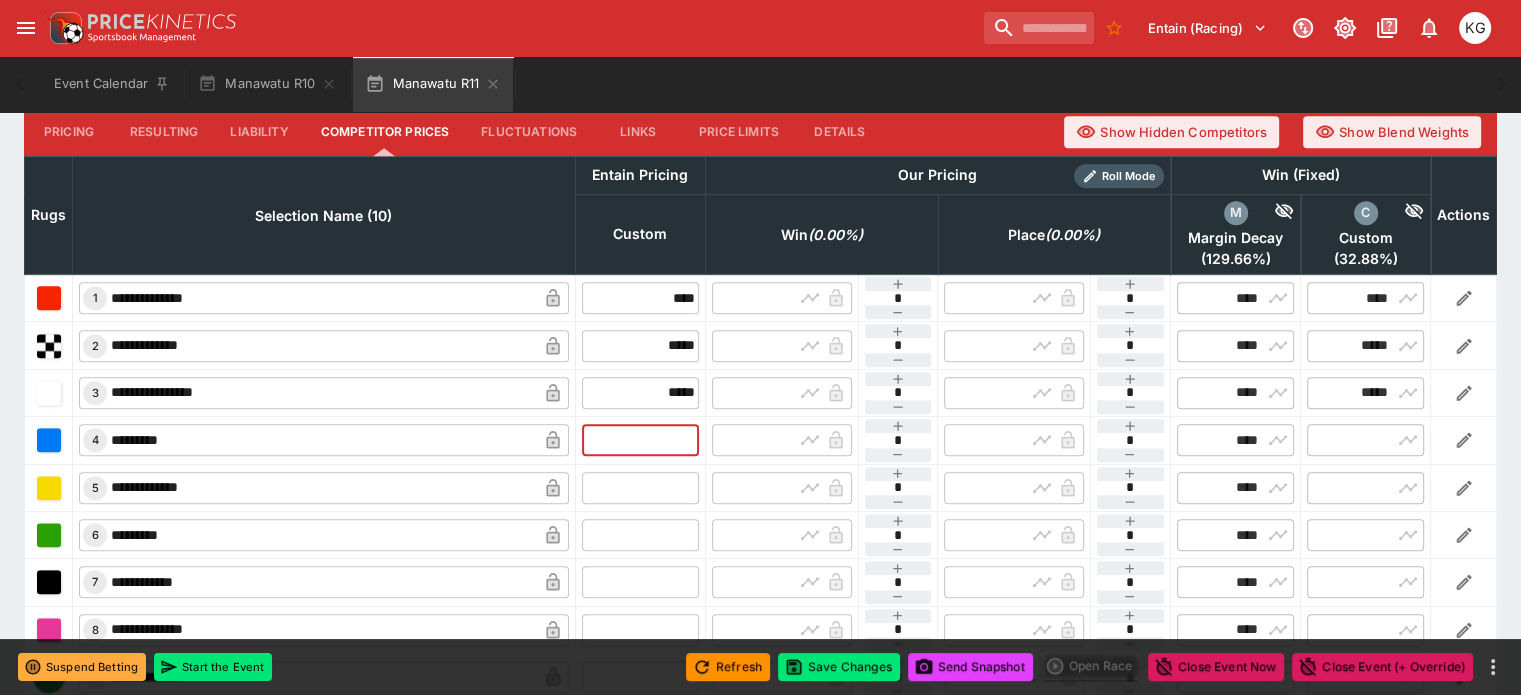 click at bounding box center [640, 440] 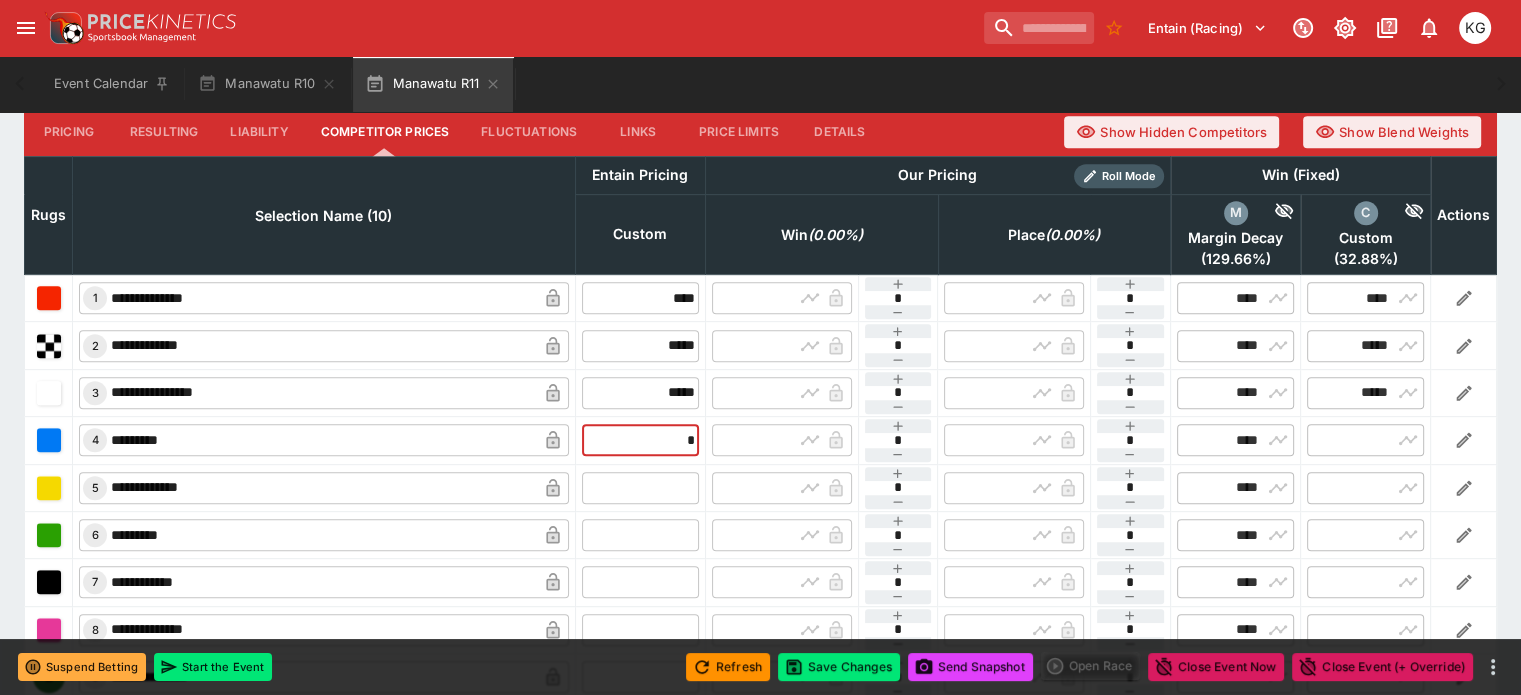 type on "**" 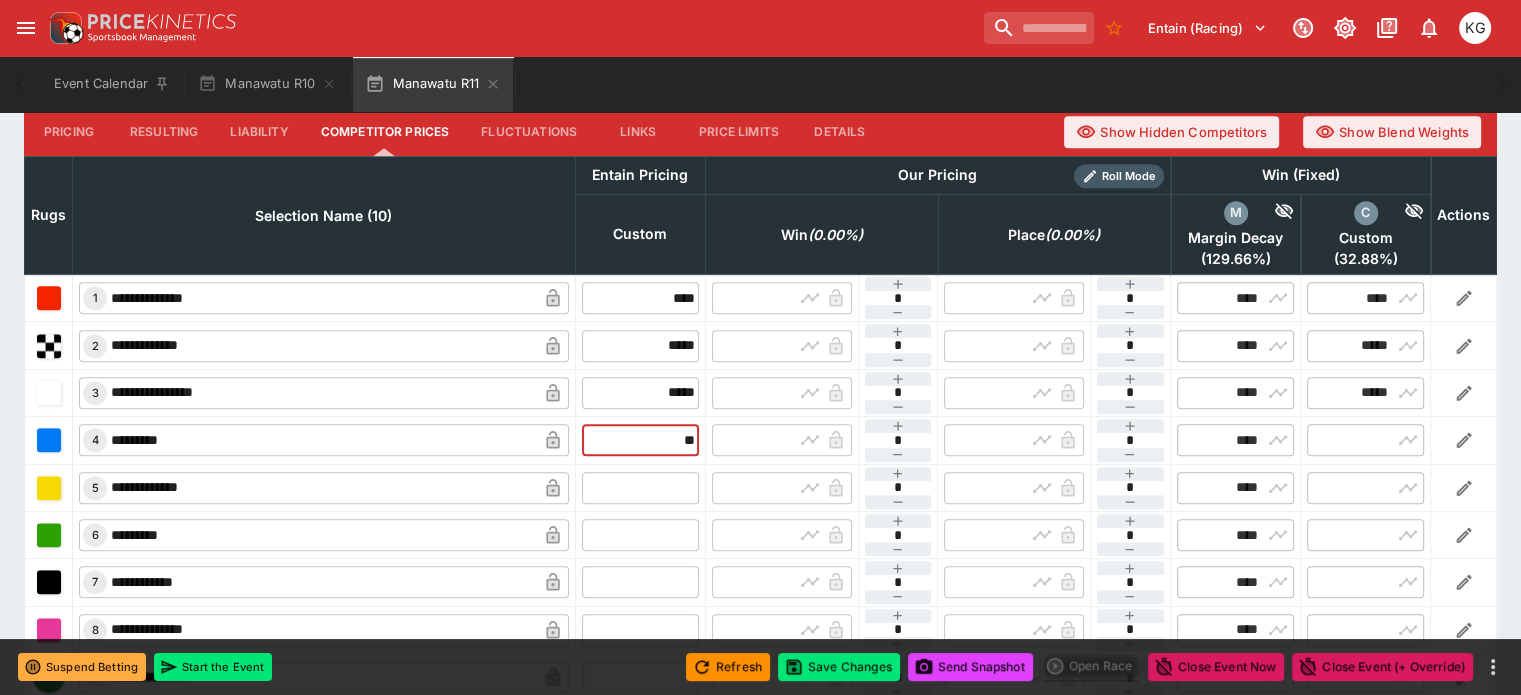 type on "*****" 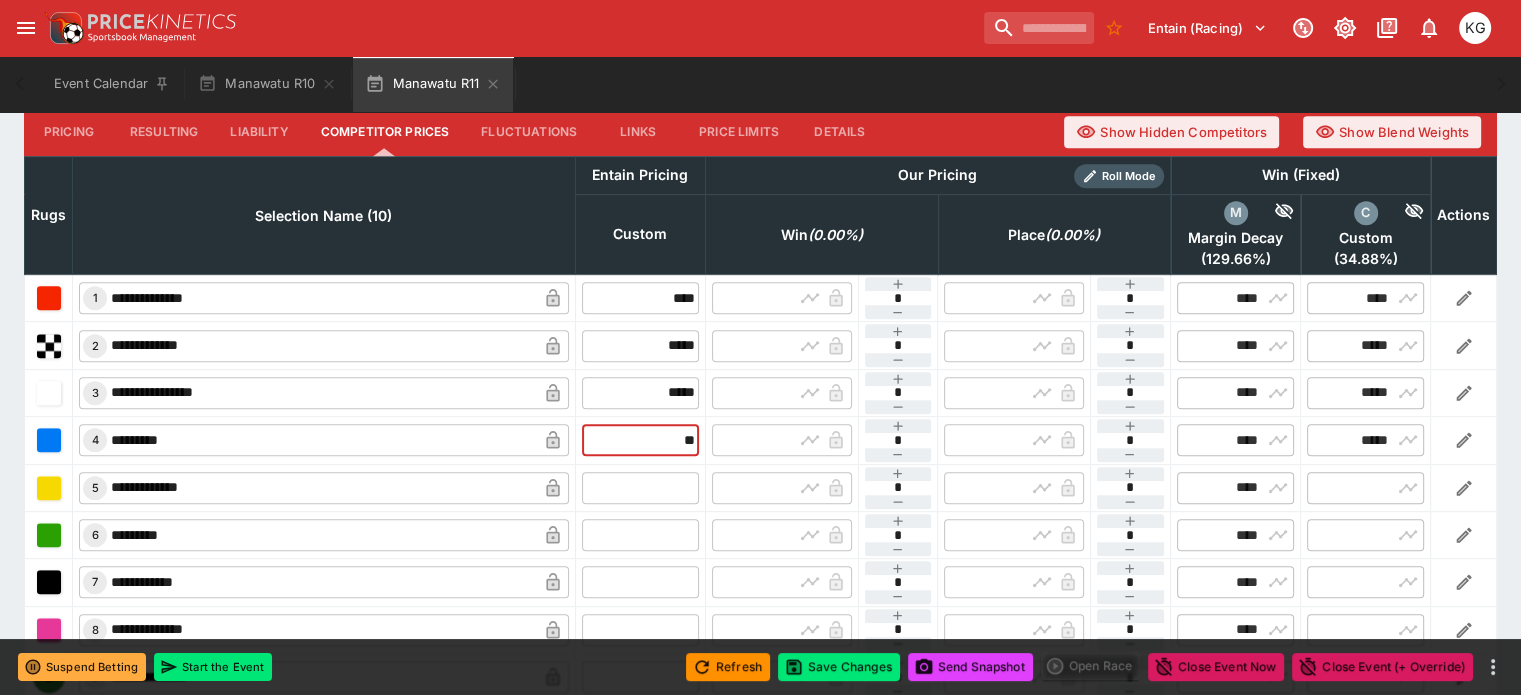 type on "*****" 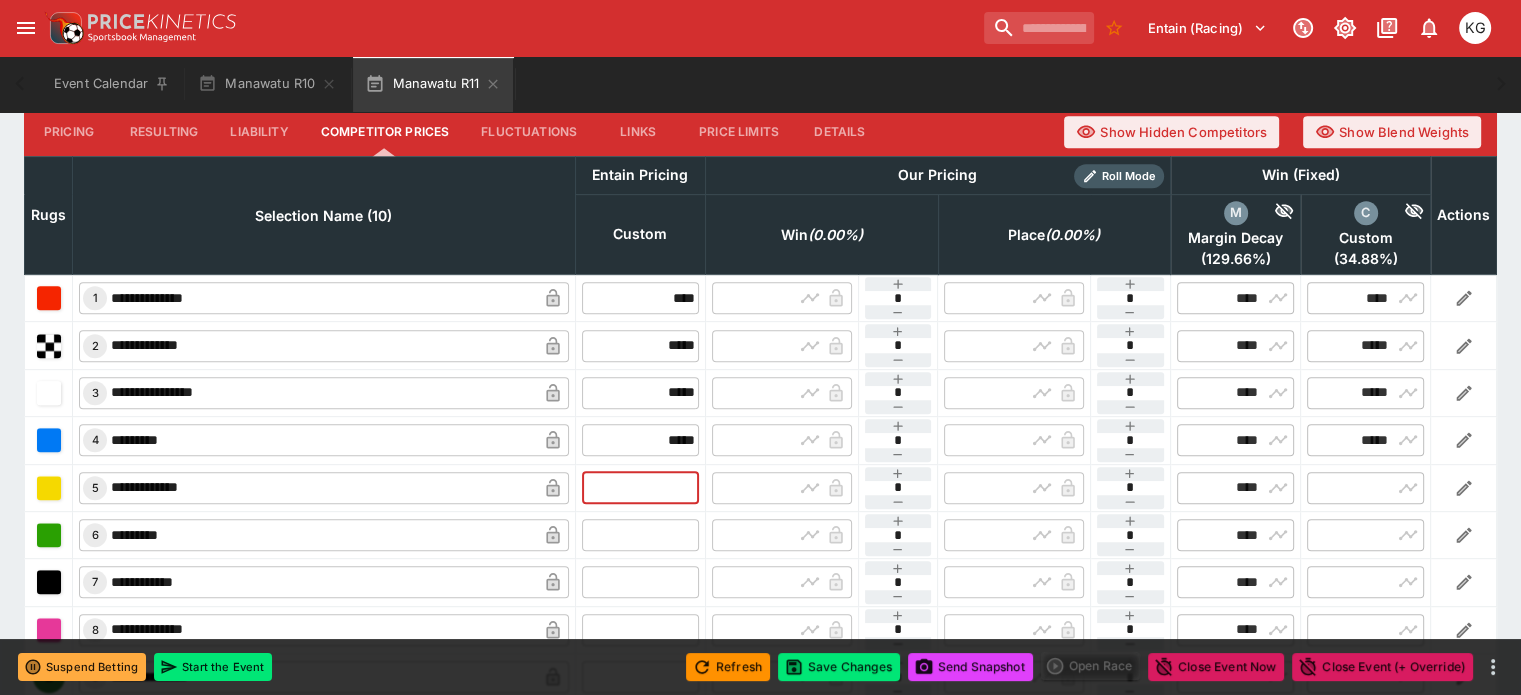 click at bounding box center [640, 488] 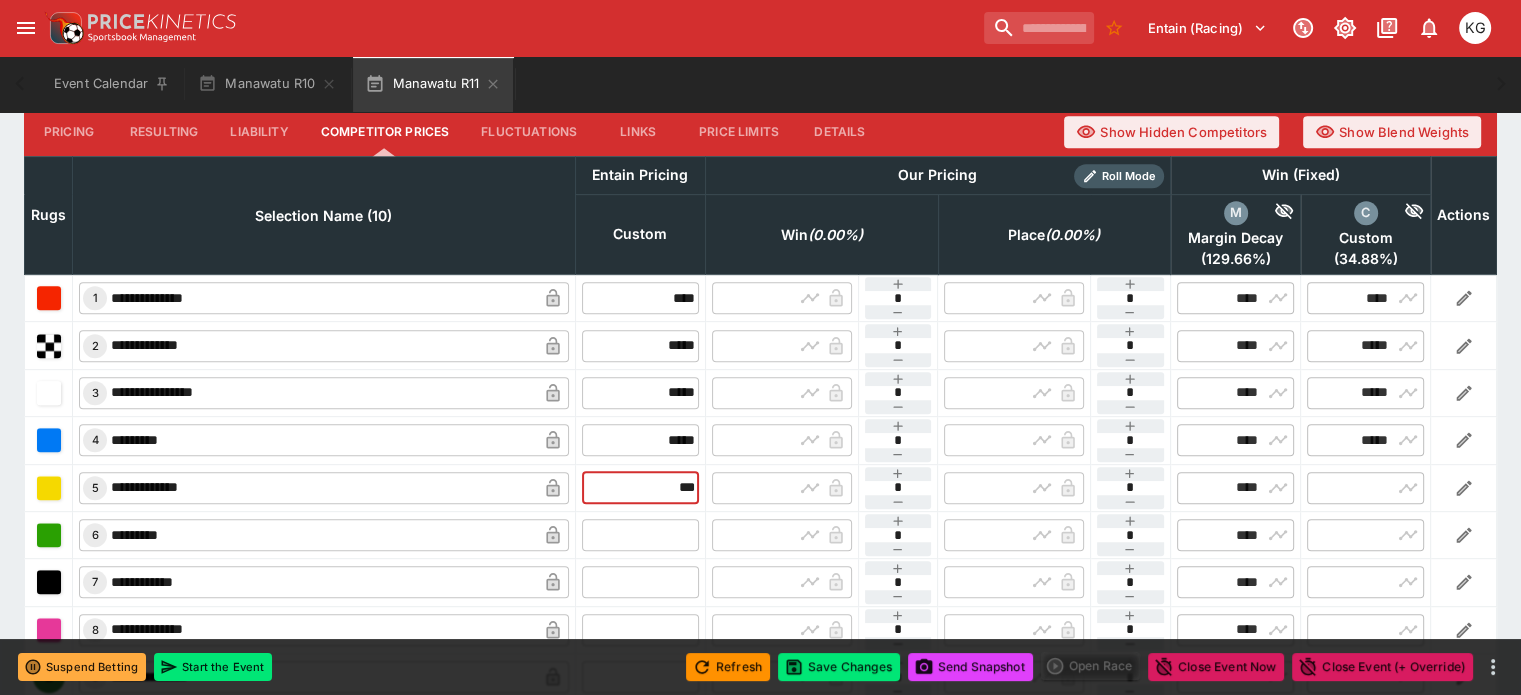 type on "****" 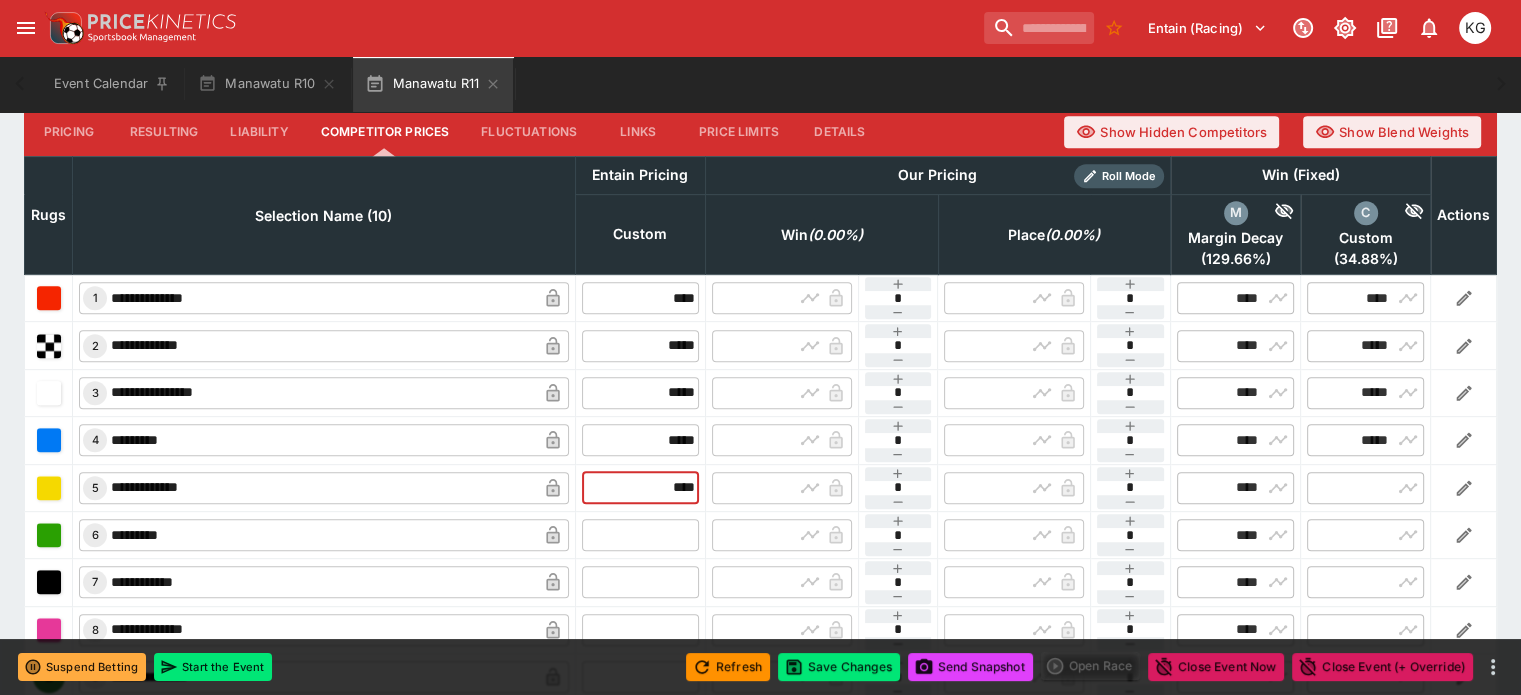 type on "****" 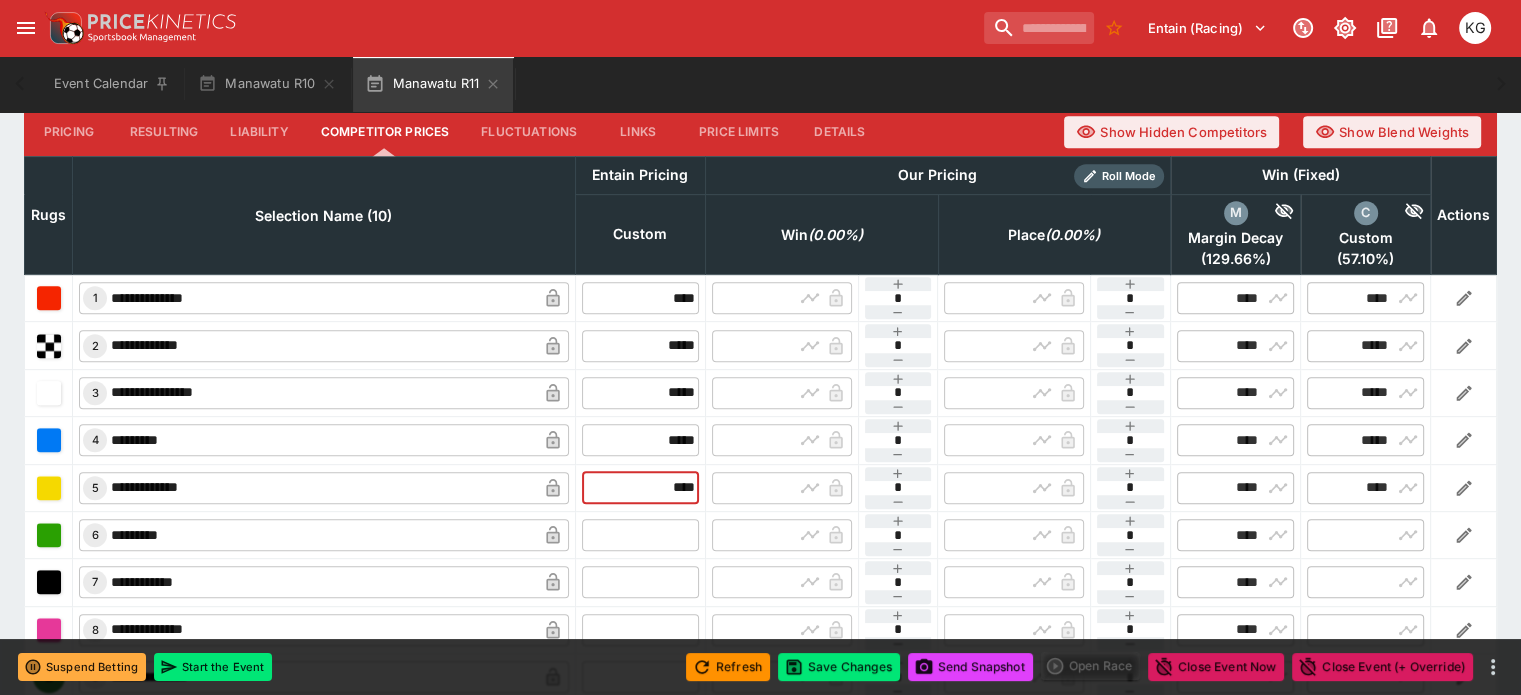 type on "****" 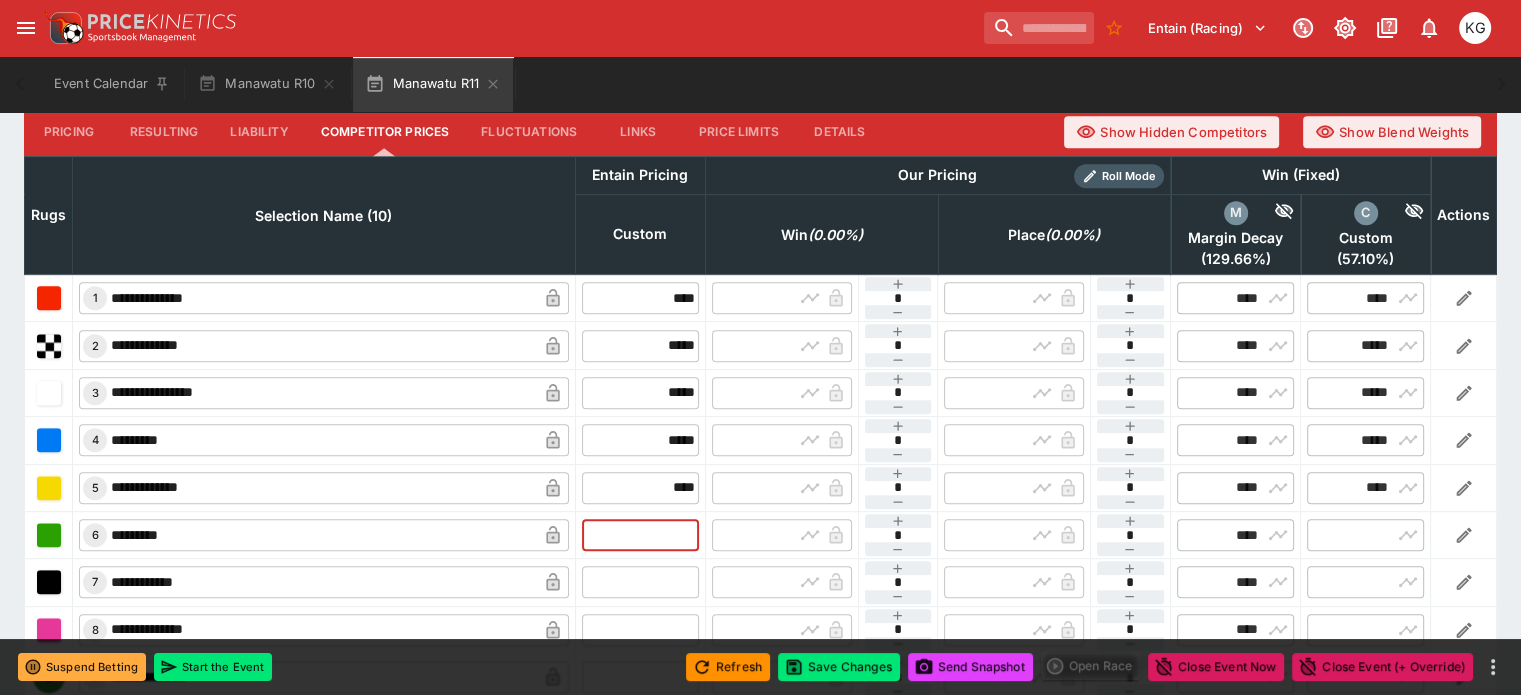 click at bounding box center [640, 535] 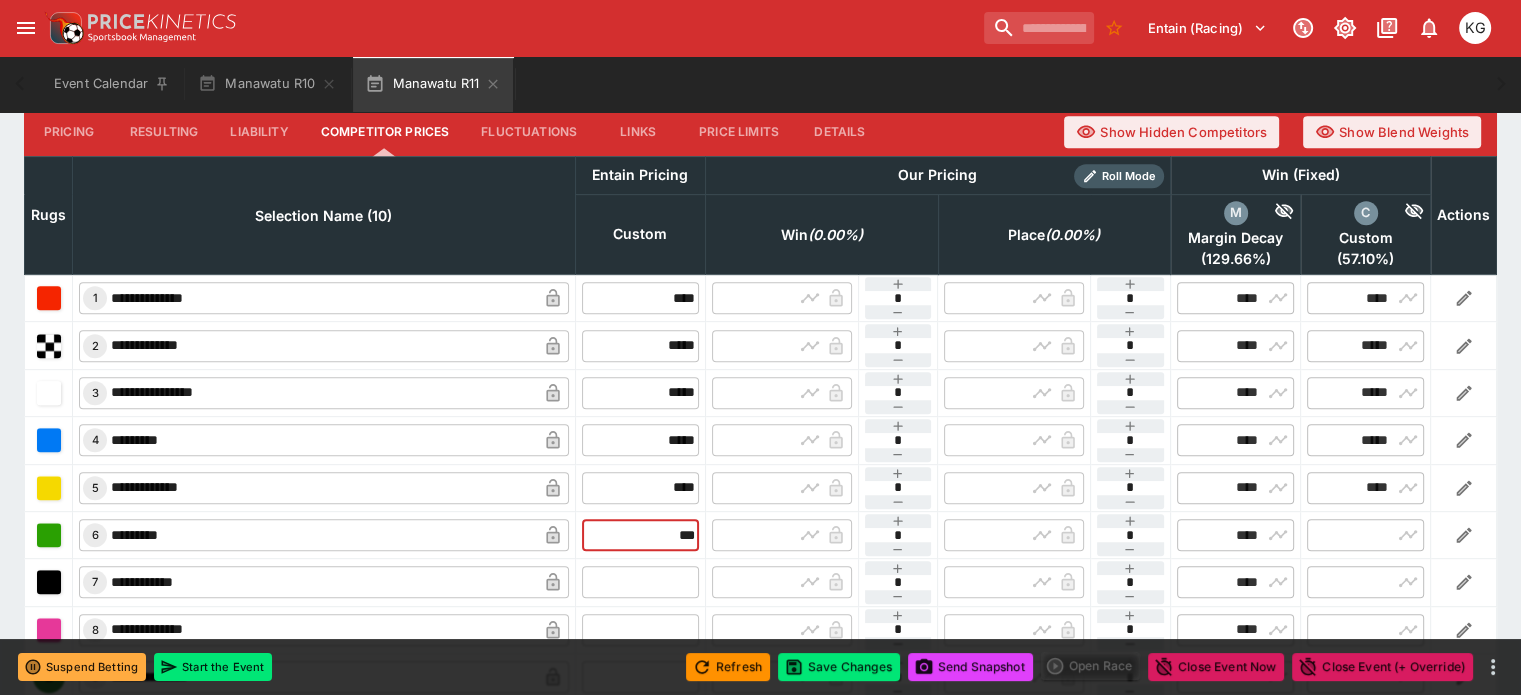 type on "****" 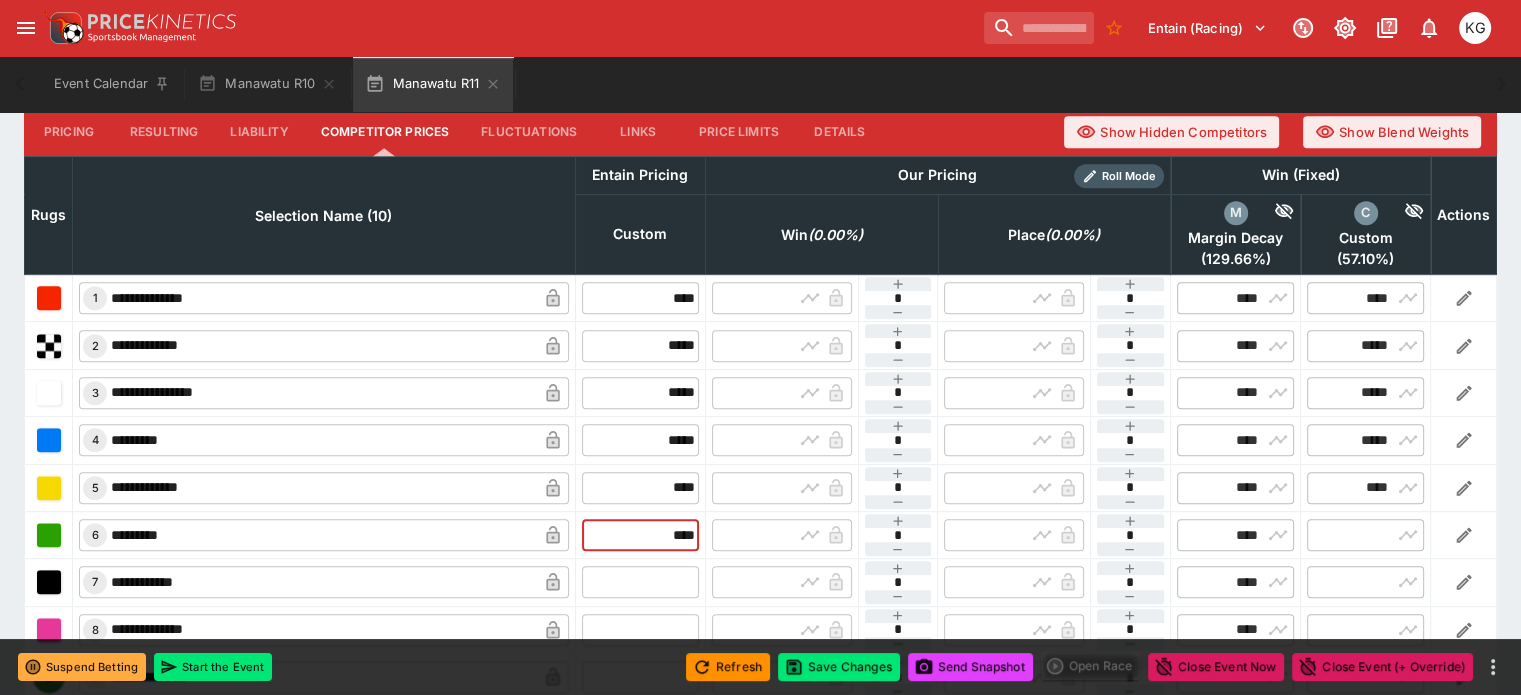 type on "****" 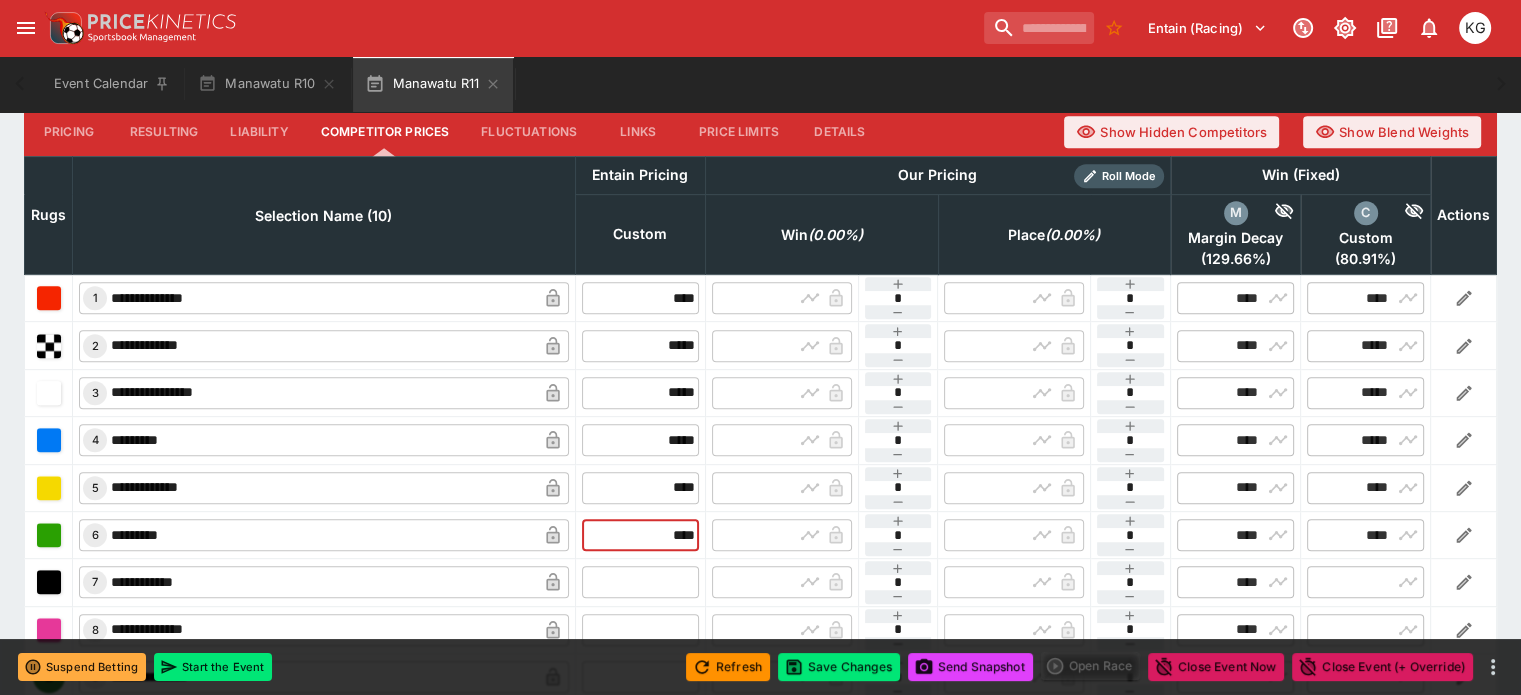 type on "****" 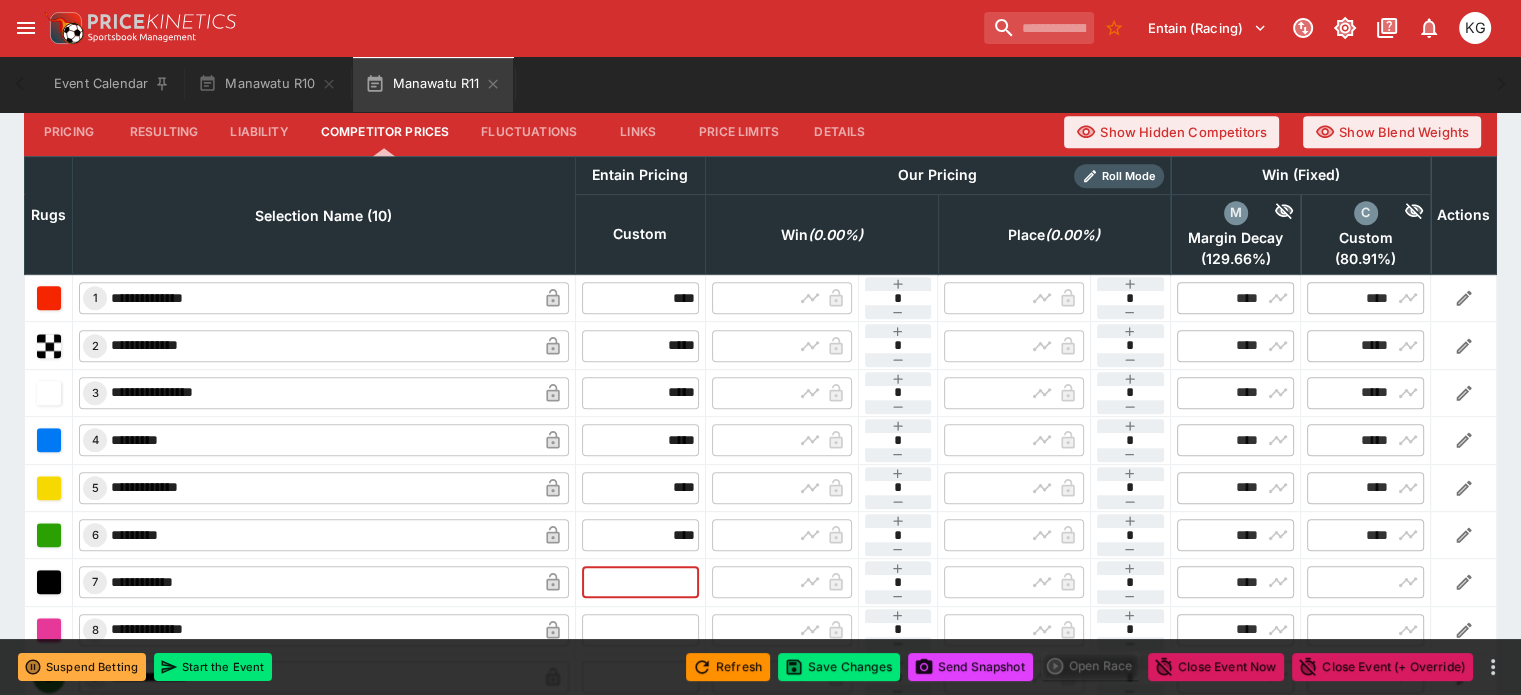 click at bounding box center (640, 582) 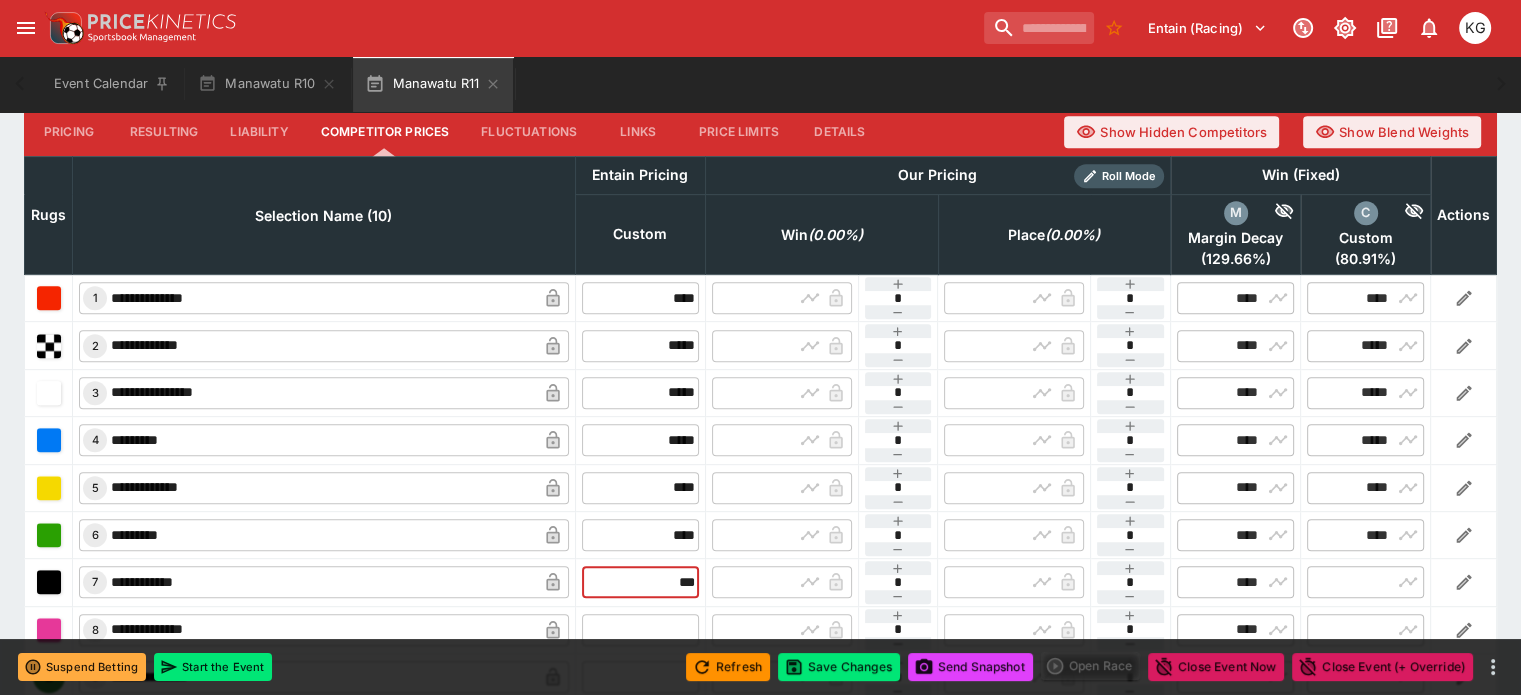 type on "****" 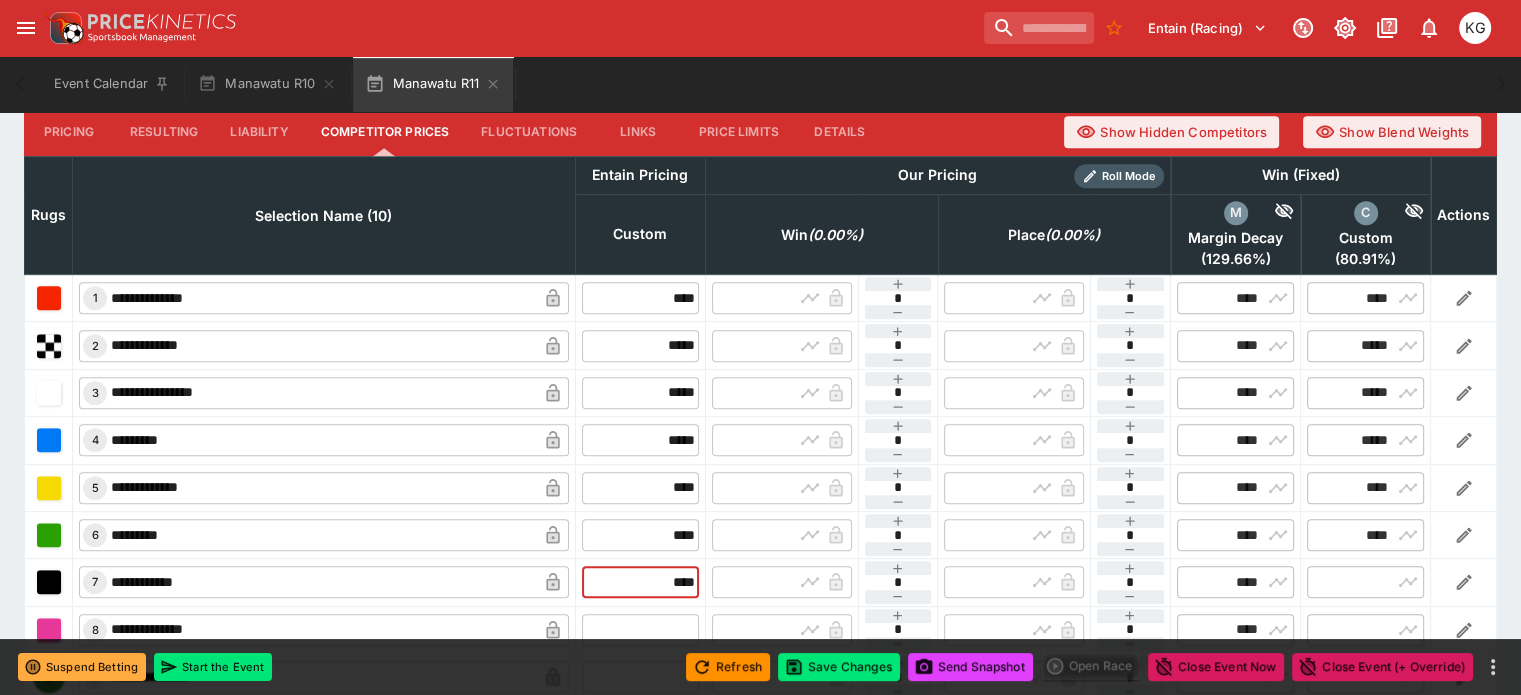 type on "****" 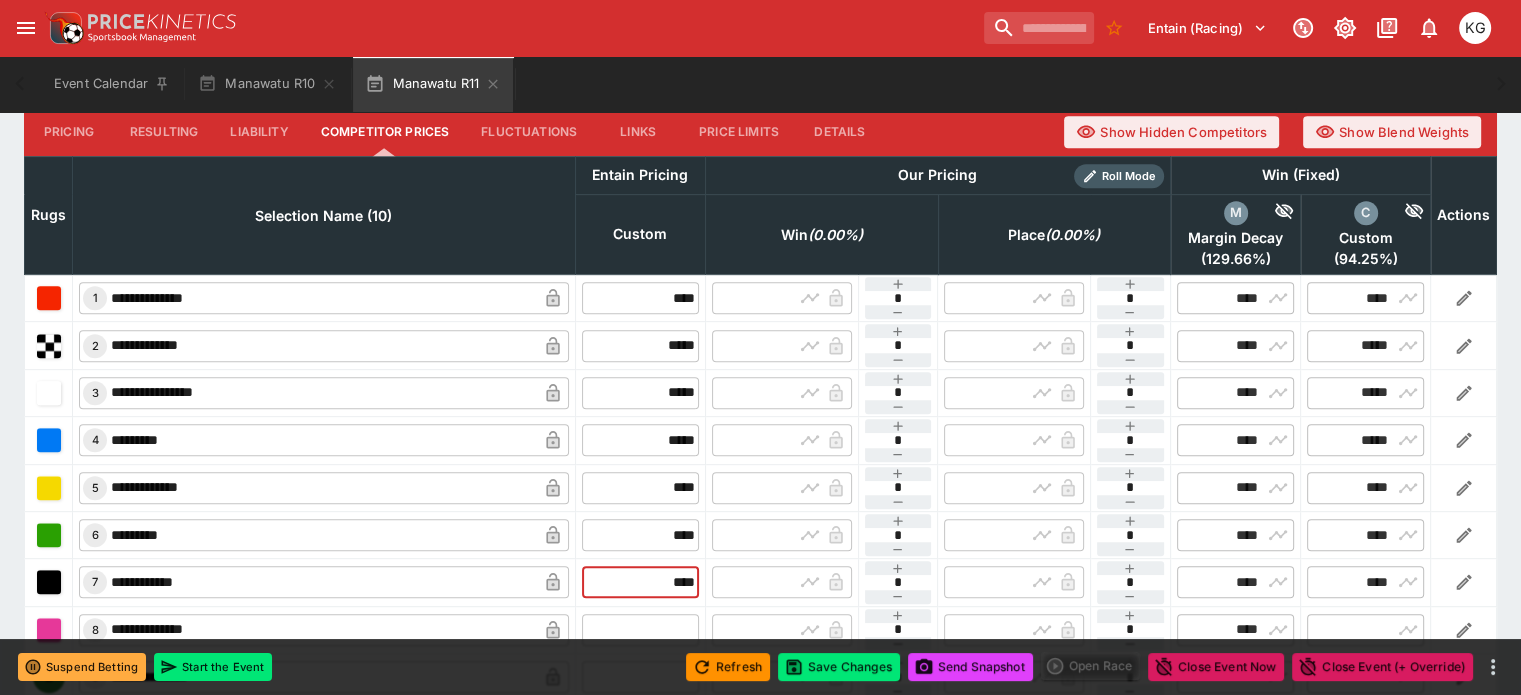 type on "****" 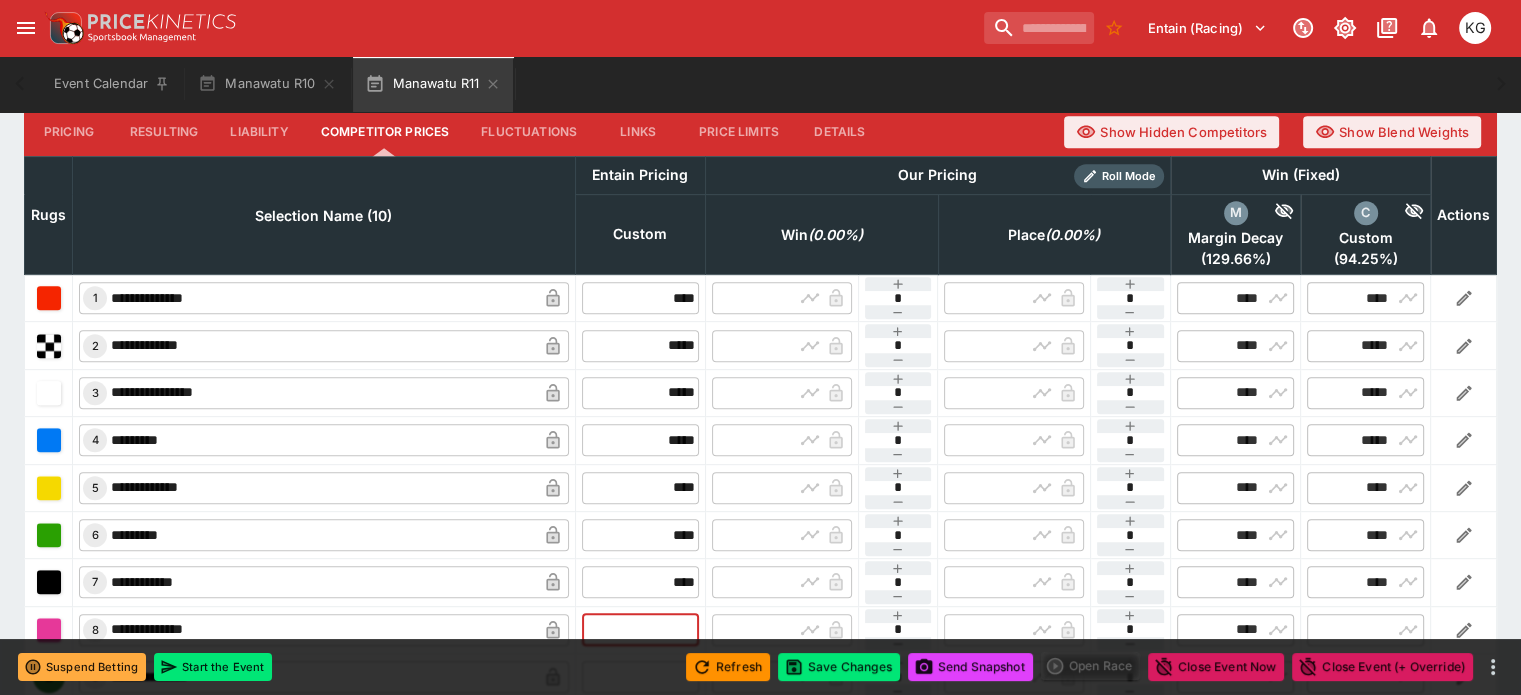 click at bounding box center (640, 630) 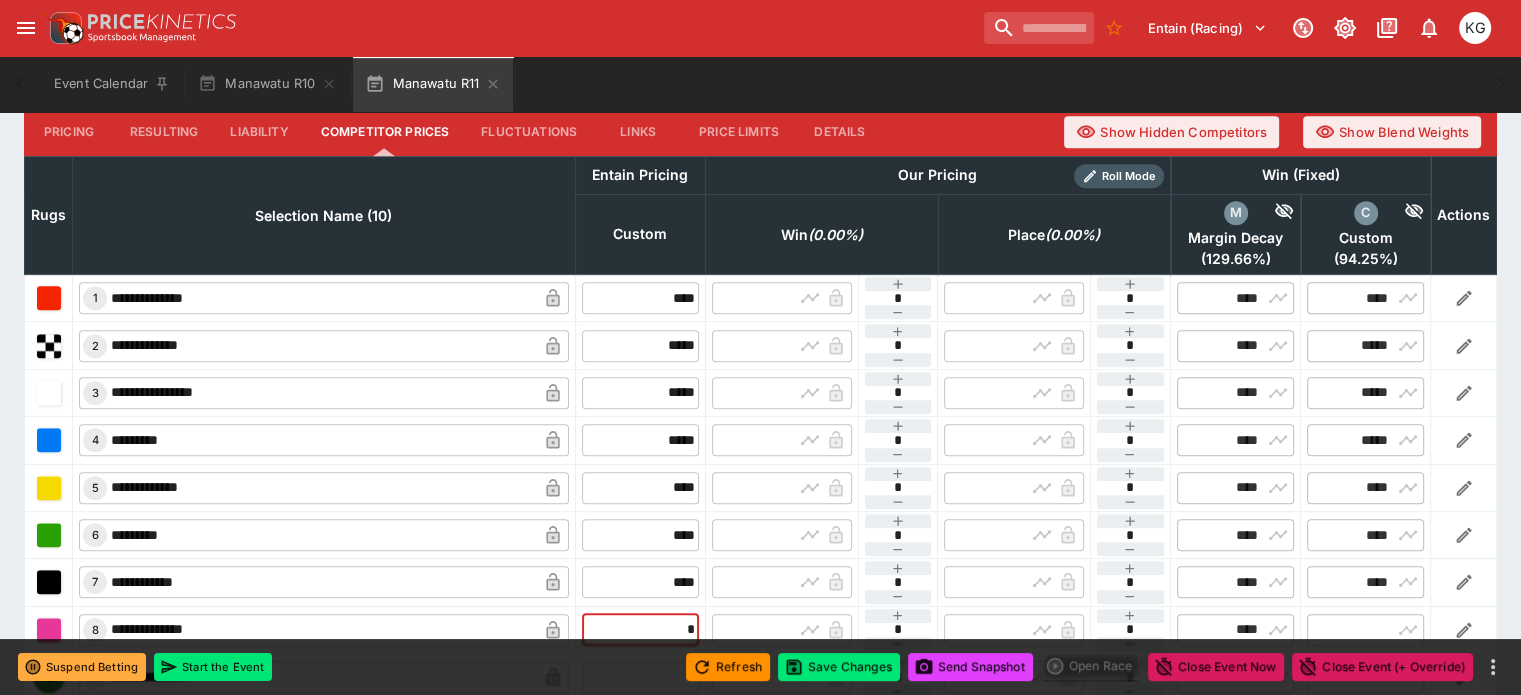type on "**" 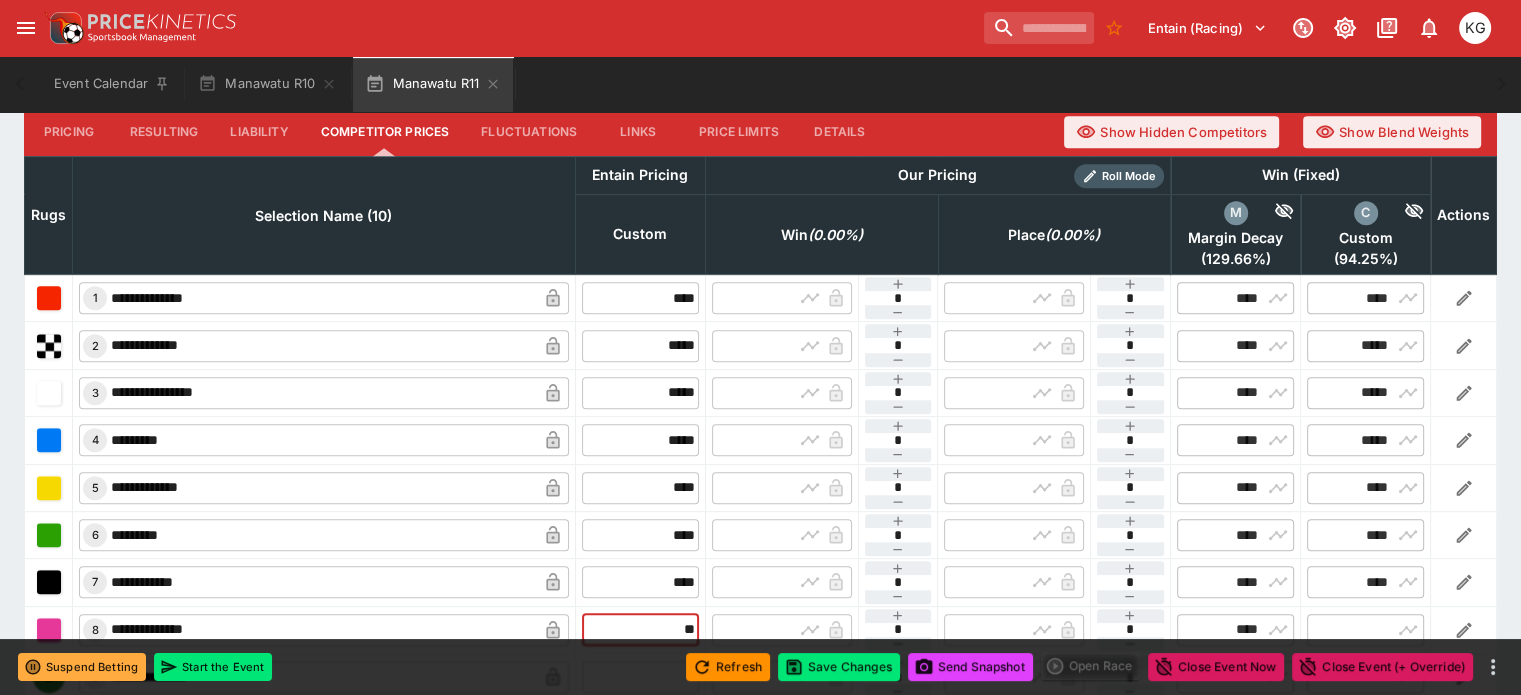 type on "*****" 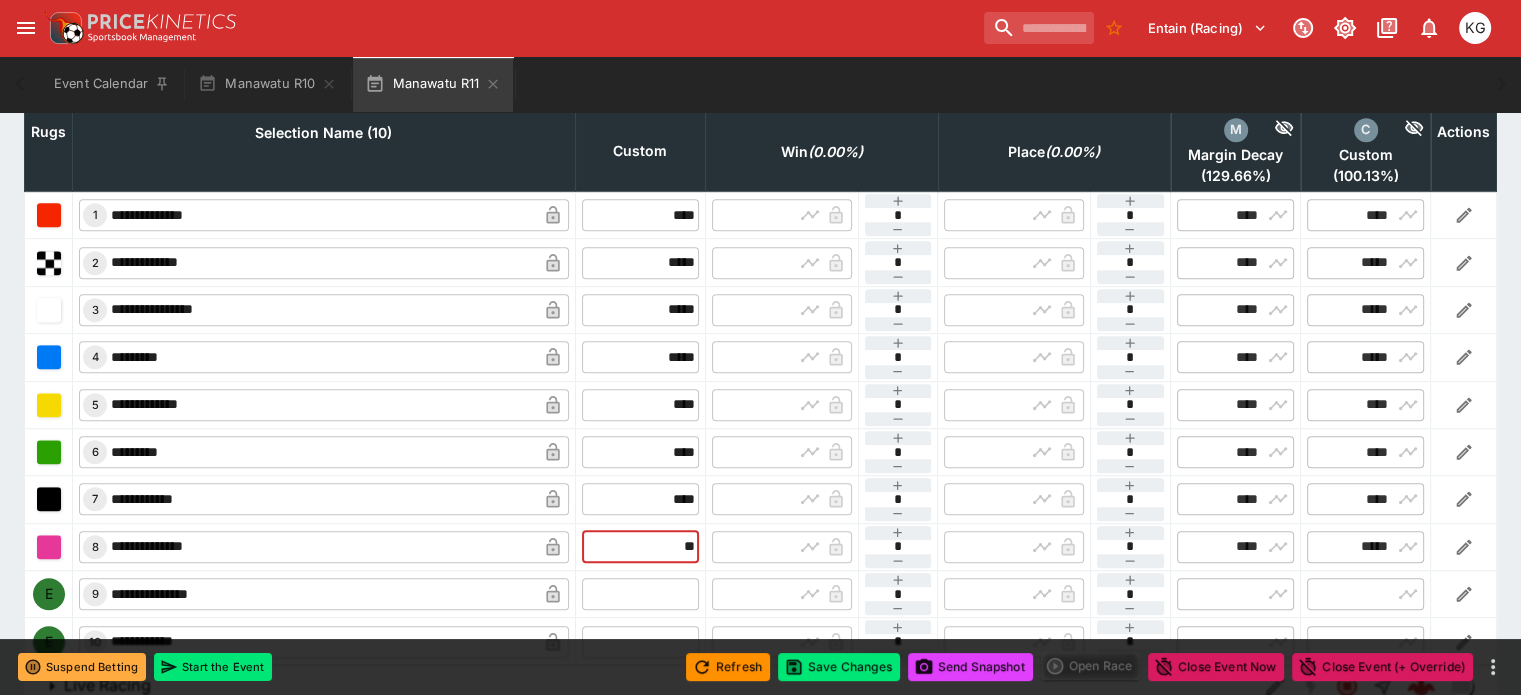 scroll, scrollTop: 1000, scrollLeft: 0, axis: vertical 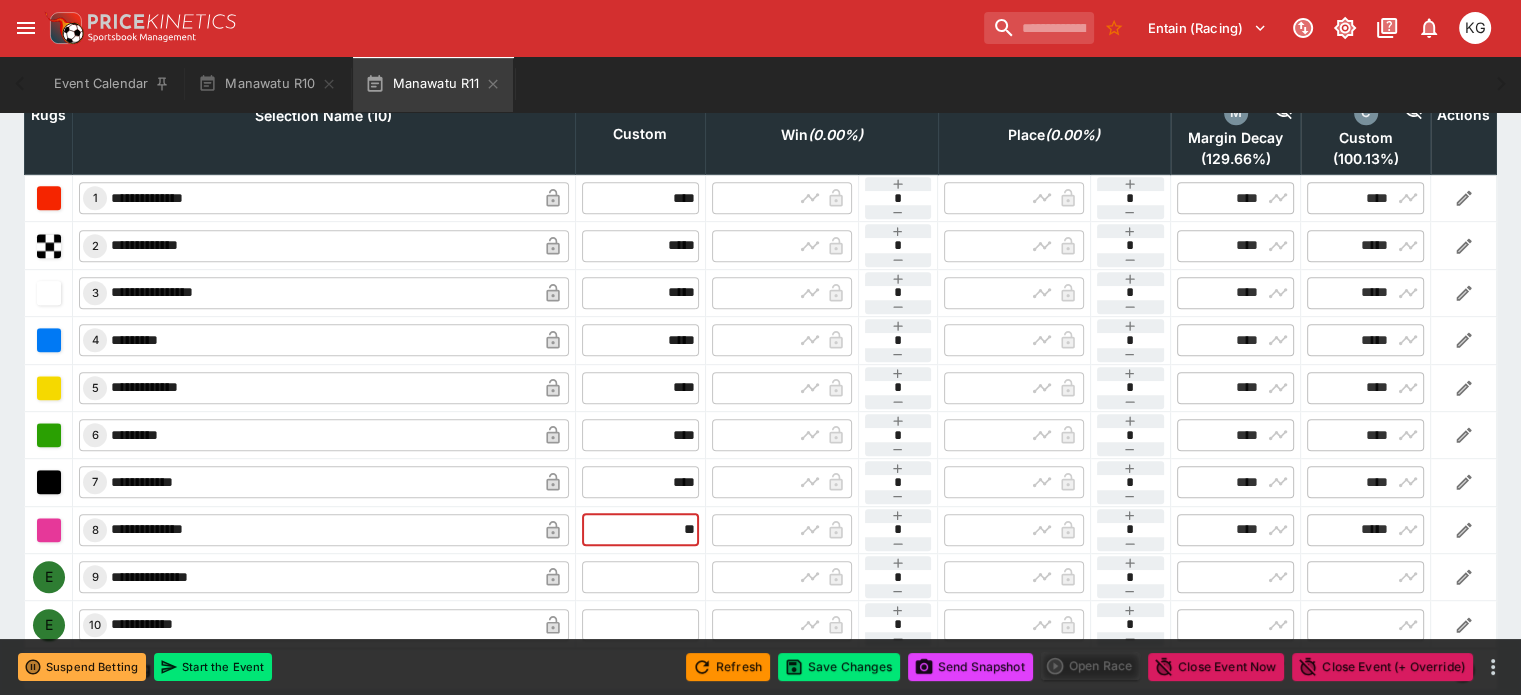 type on "*****" 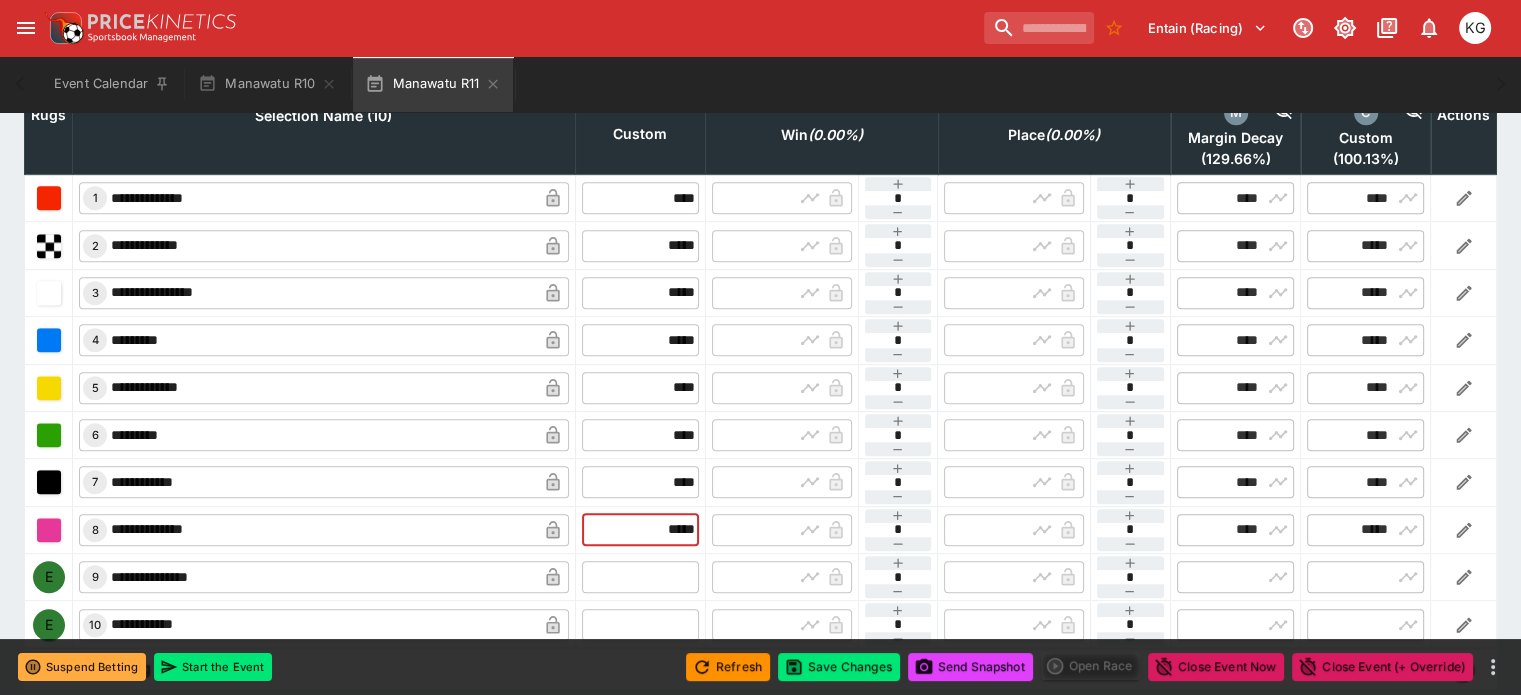 click at bounding box center (640, 577) 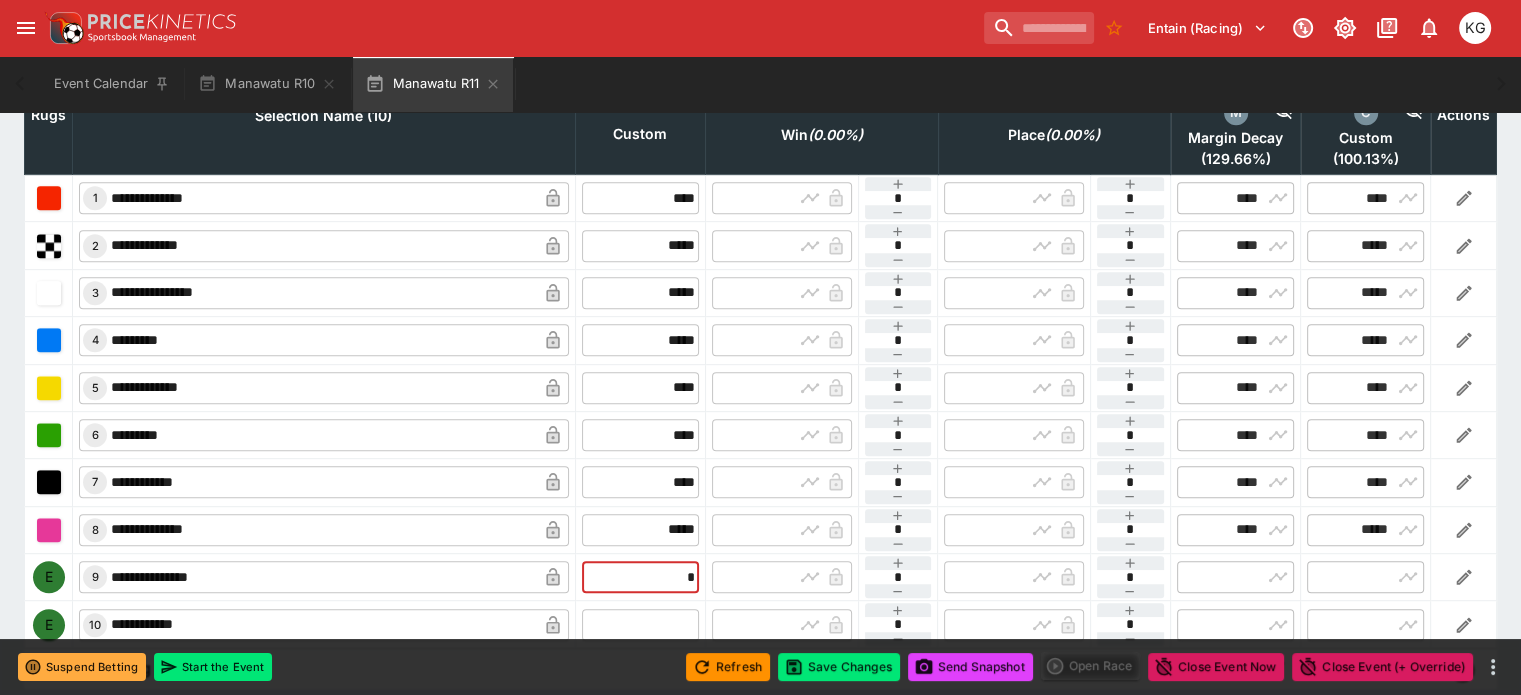 type on "**" 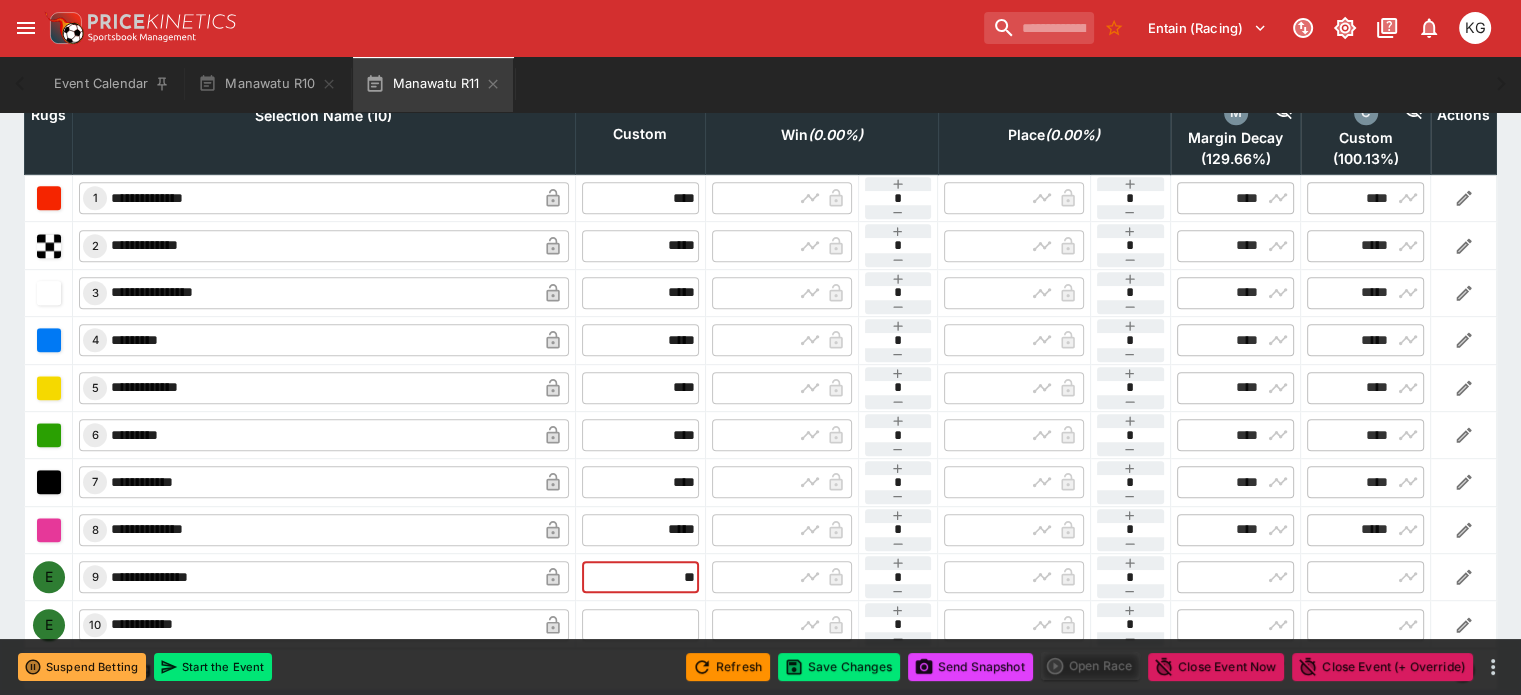 type on "*****" 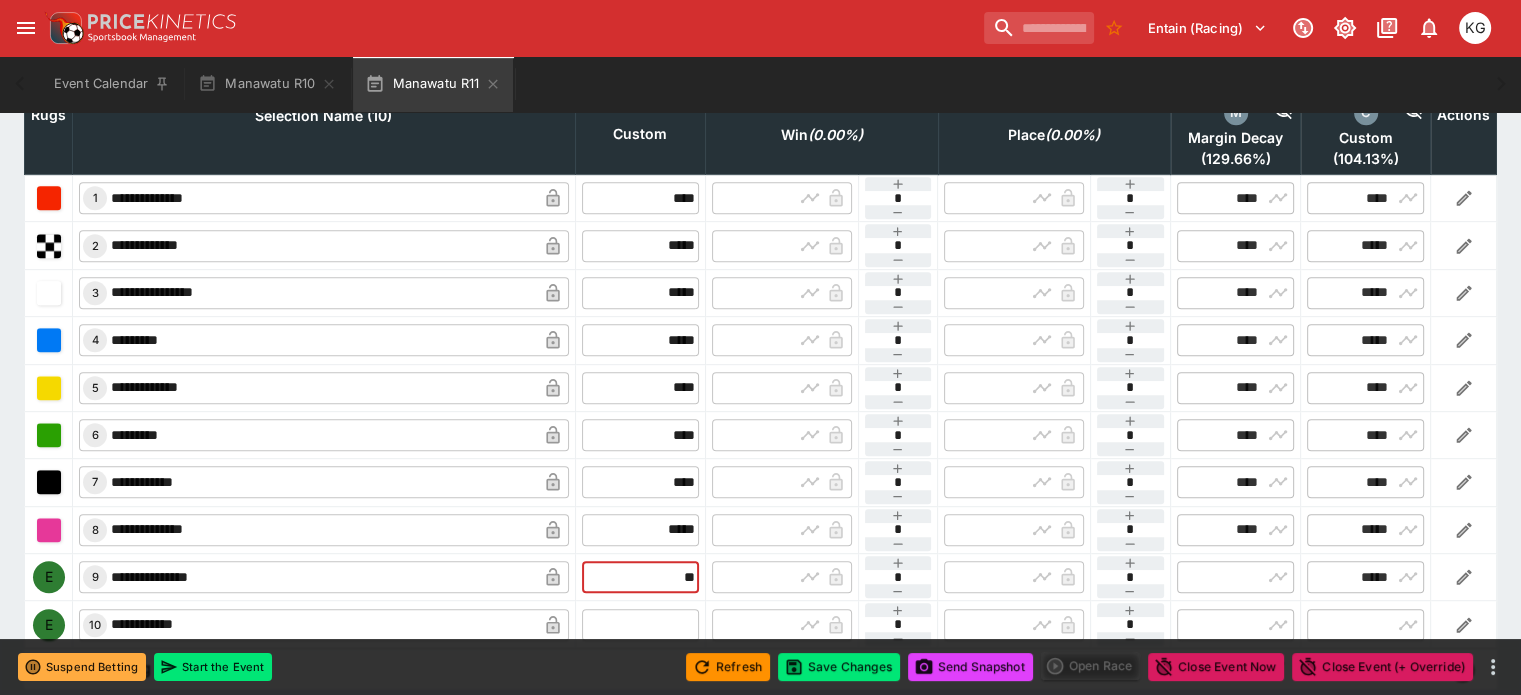 type on "*****" 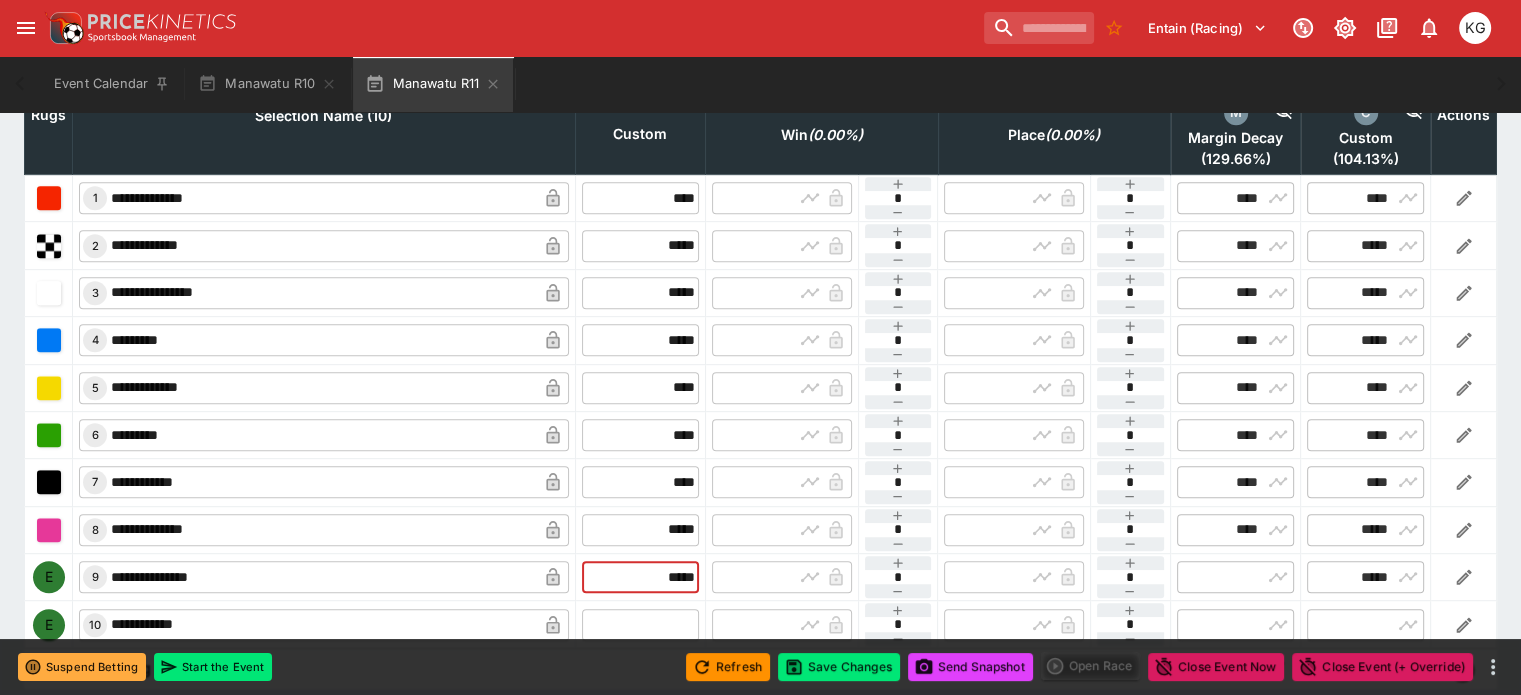 click on "​" at bounding box center [640, 624] 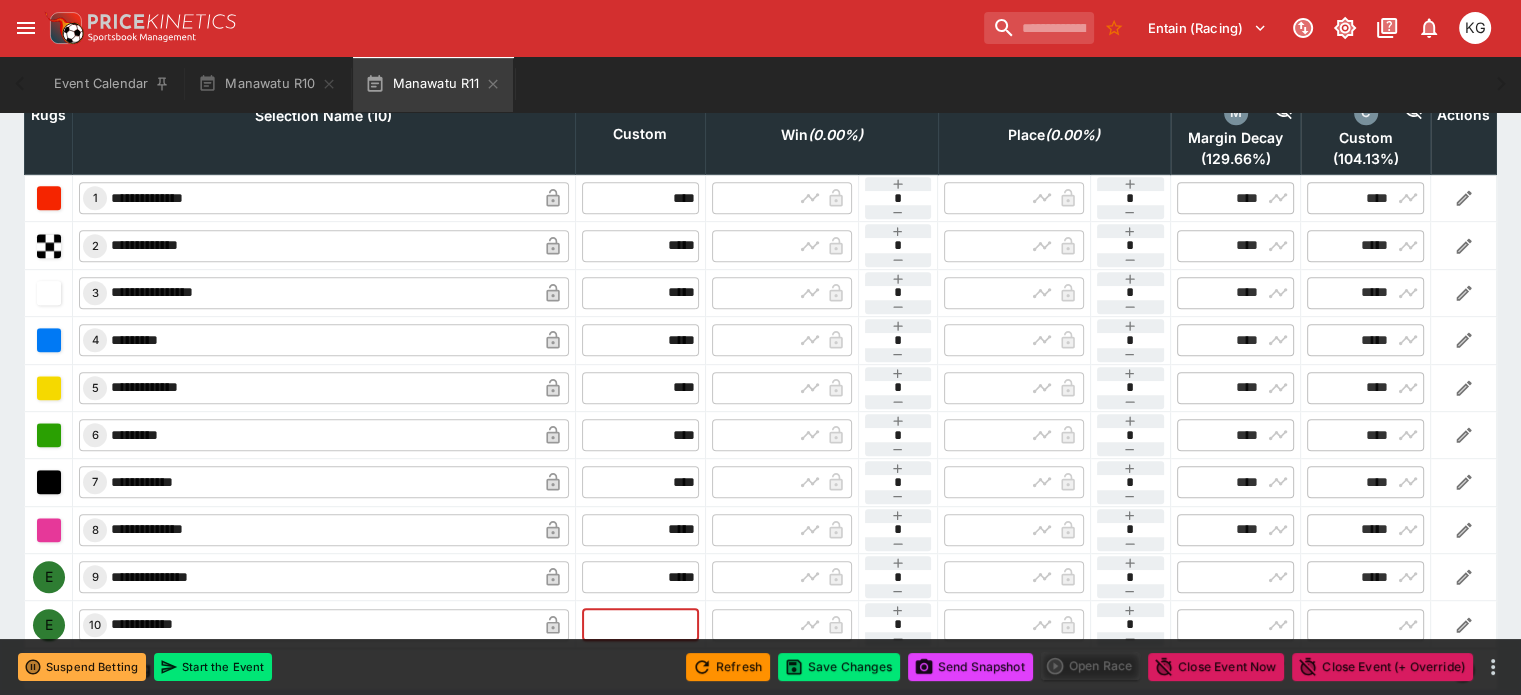 click at bounding box center (640, 625) 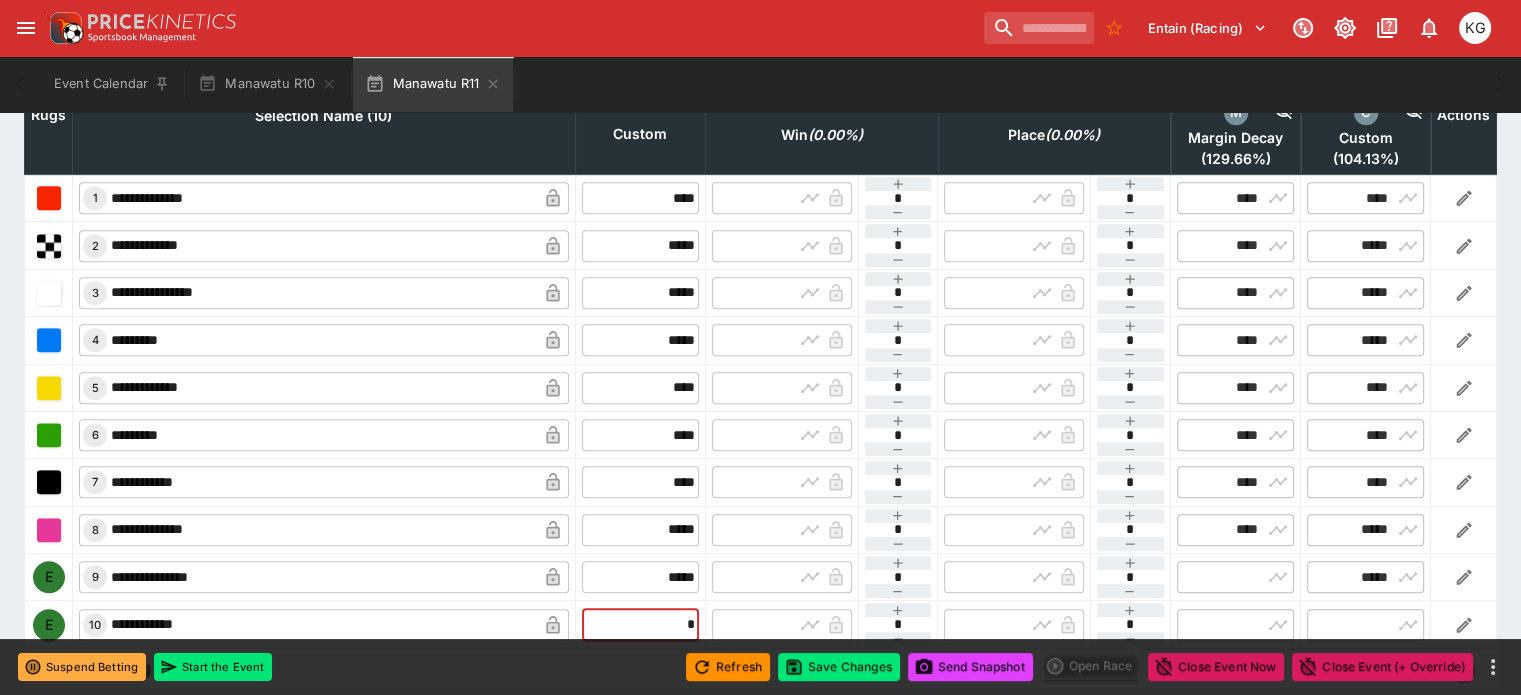 type on "**" 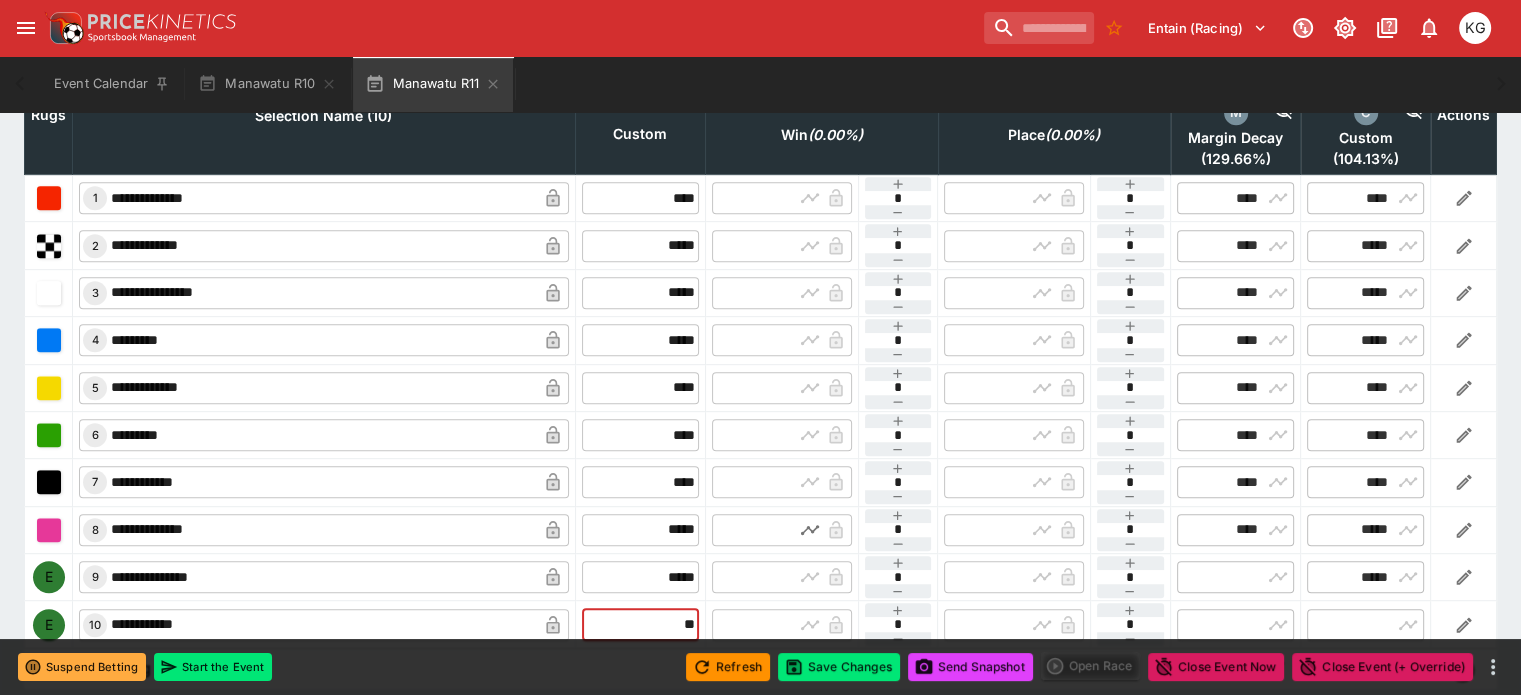 type on "*****" 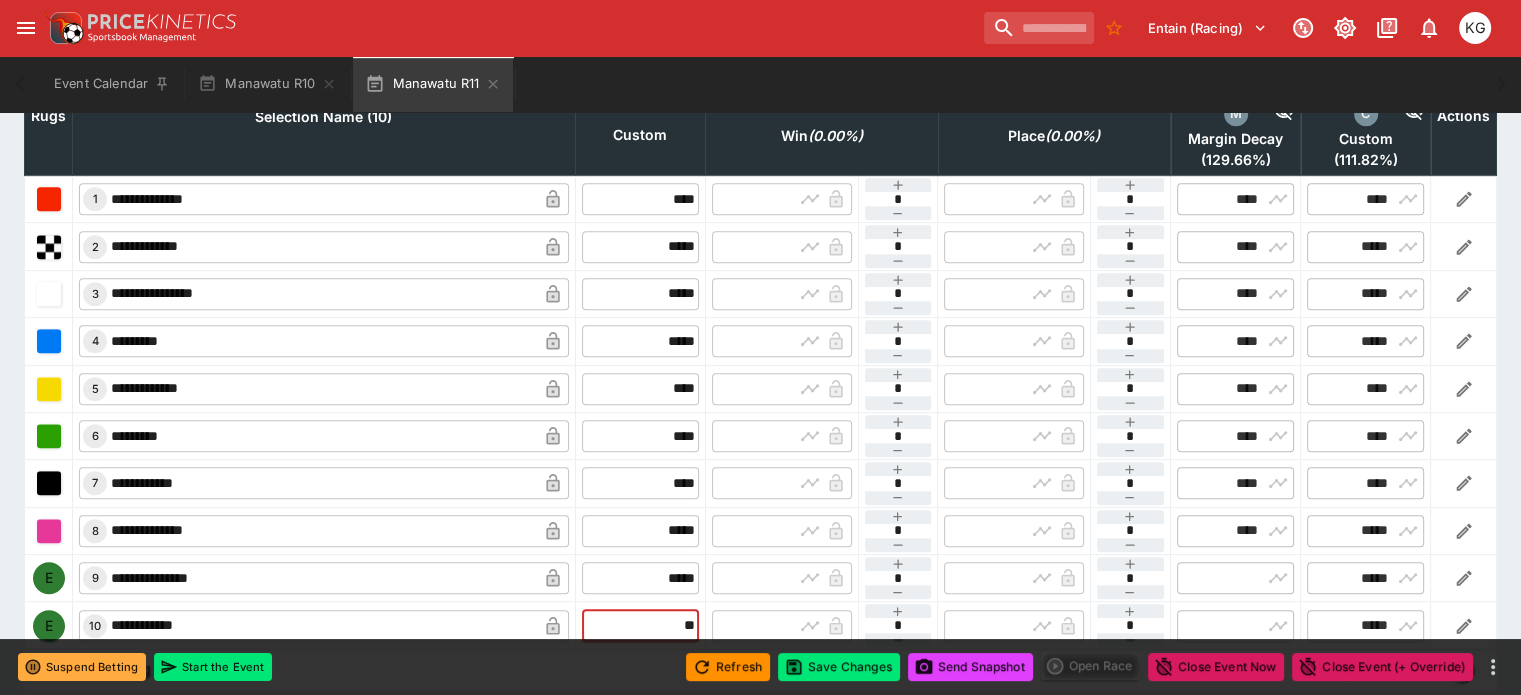 scroll, scrollTop: 1012, scrollLeft: 0, axis: vertical 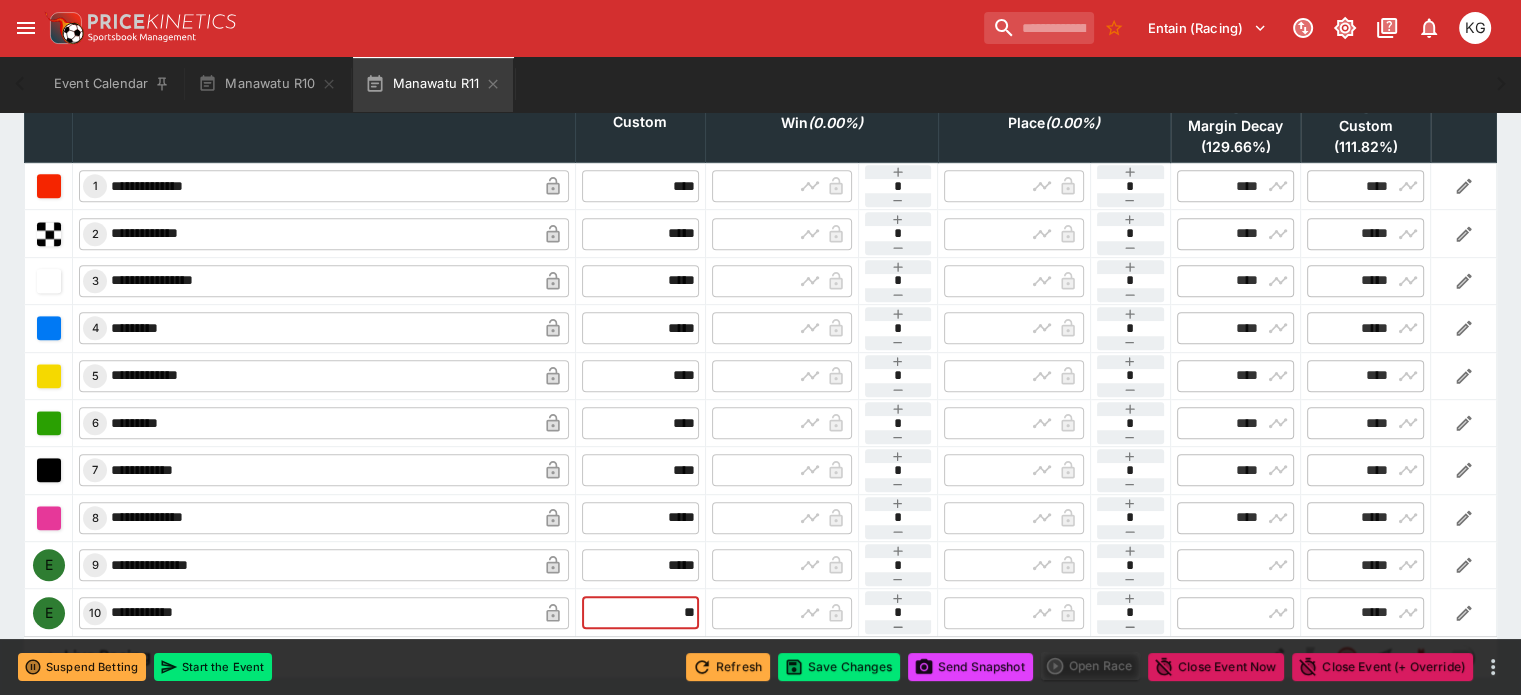 type on "*****" 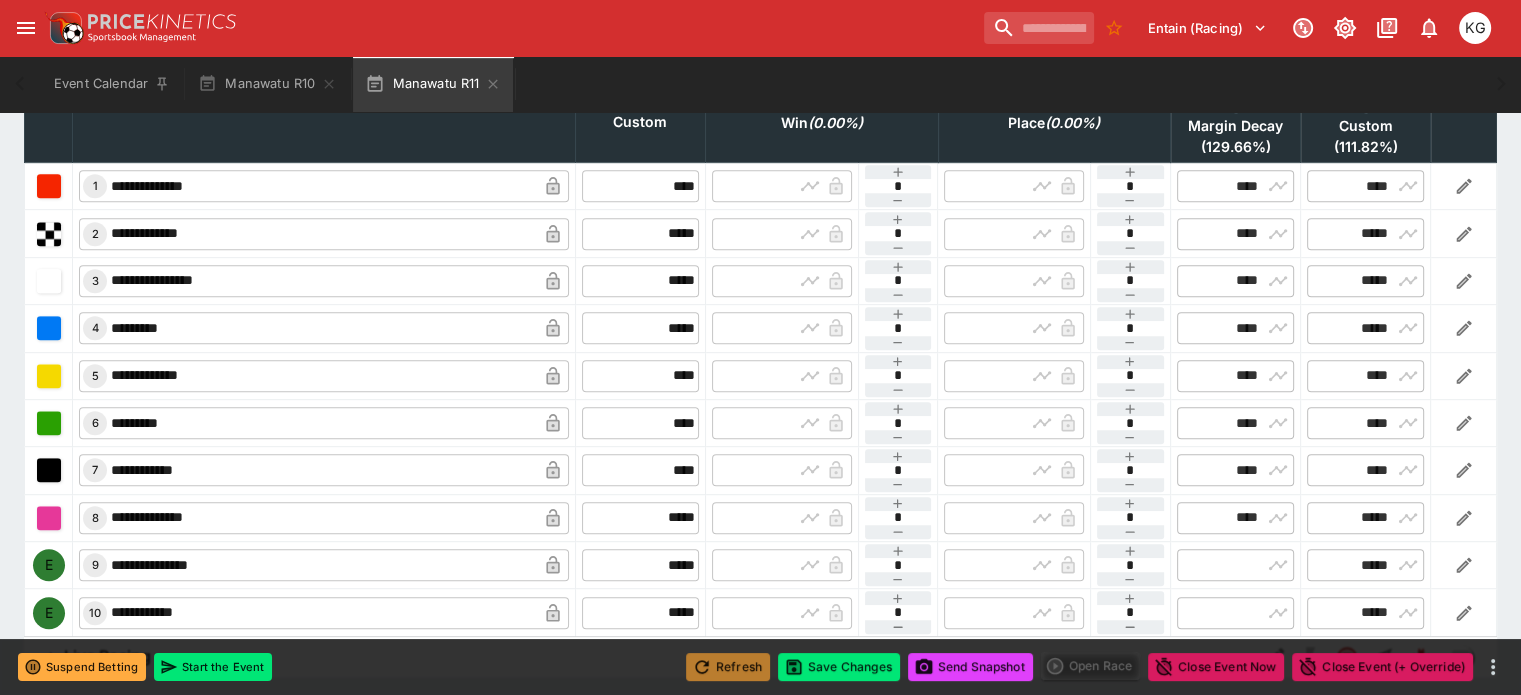 click on "Refresh" at bounding box center [728, 667] 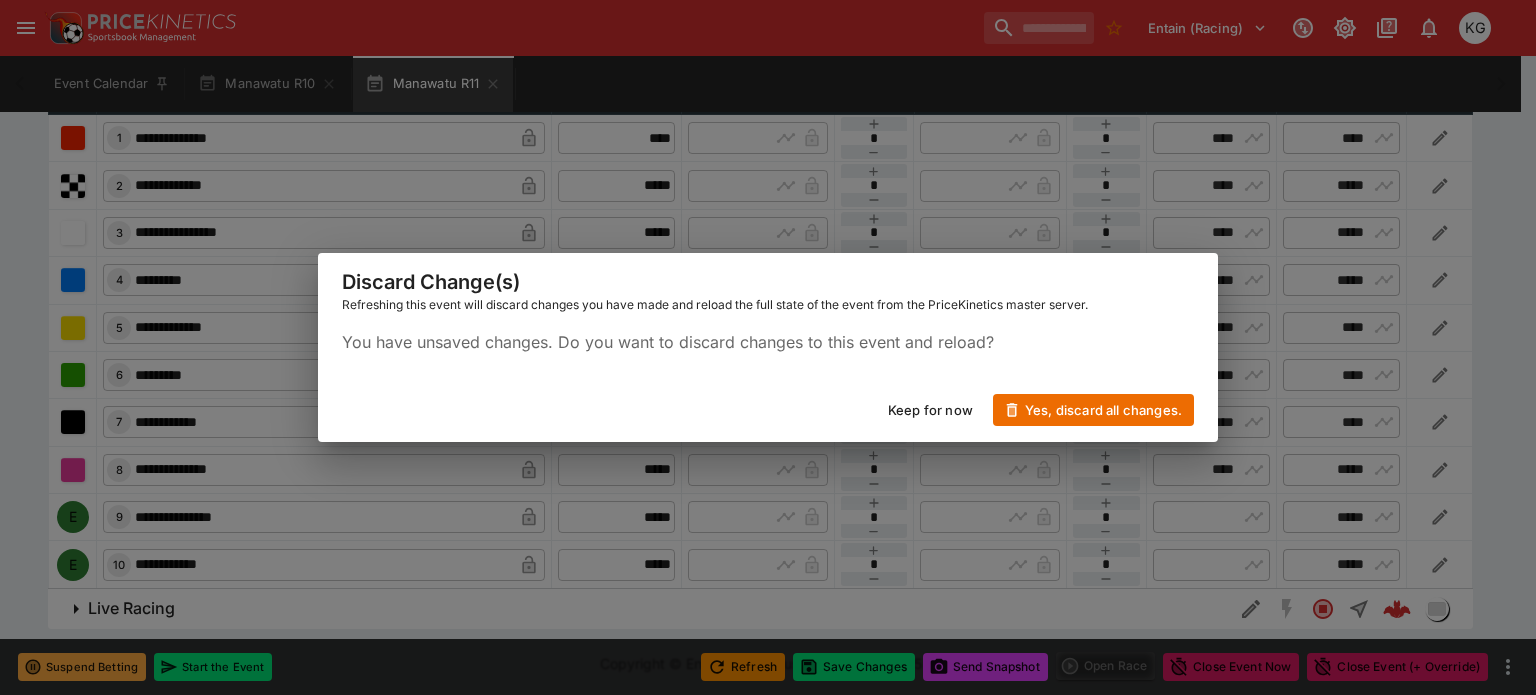 click on "Keep for now" at bounding box center (930, 410) 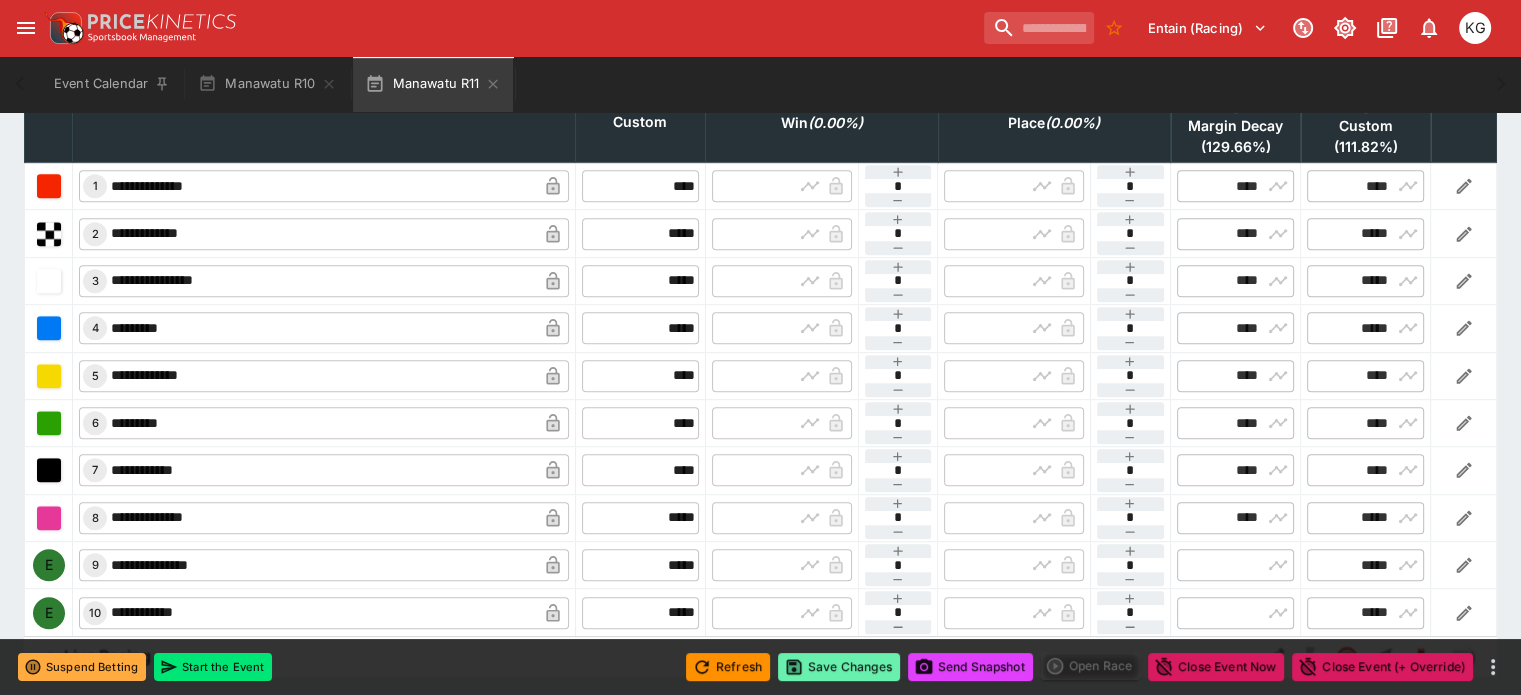 click on "Save Changes" at bounding box center [839, 667] 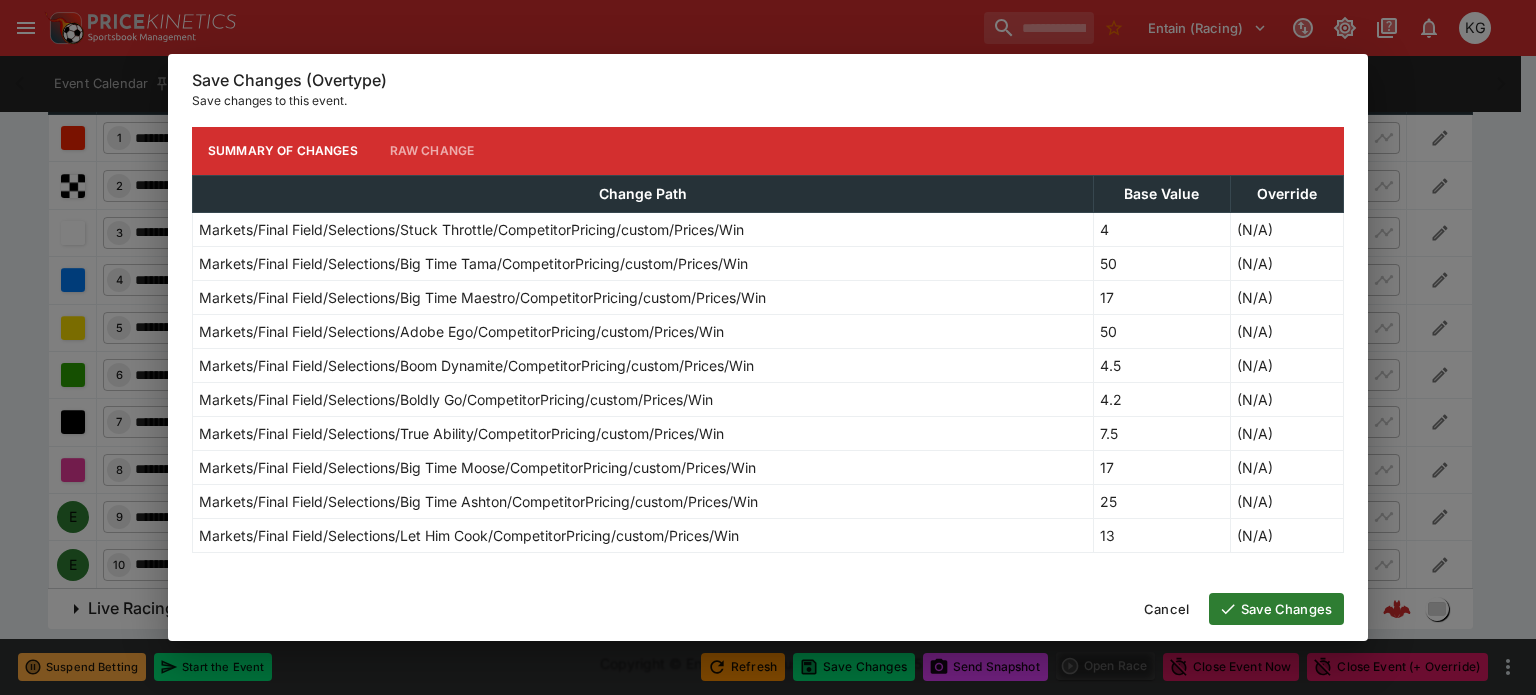 click on "Save Changes" at bounding box center (1276, 609) 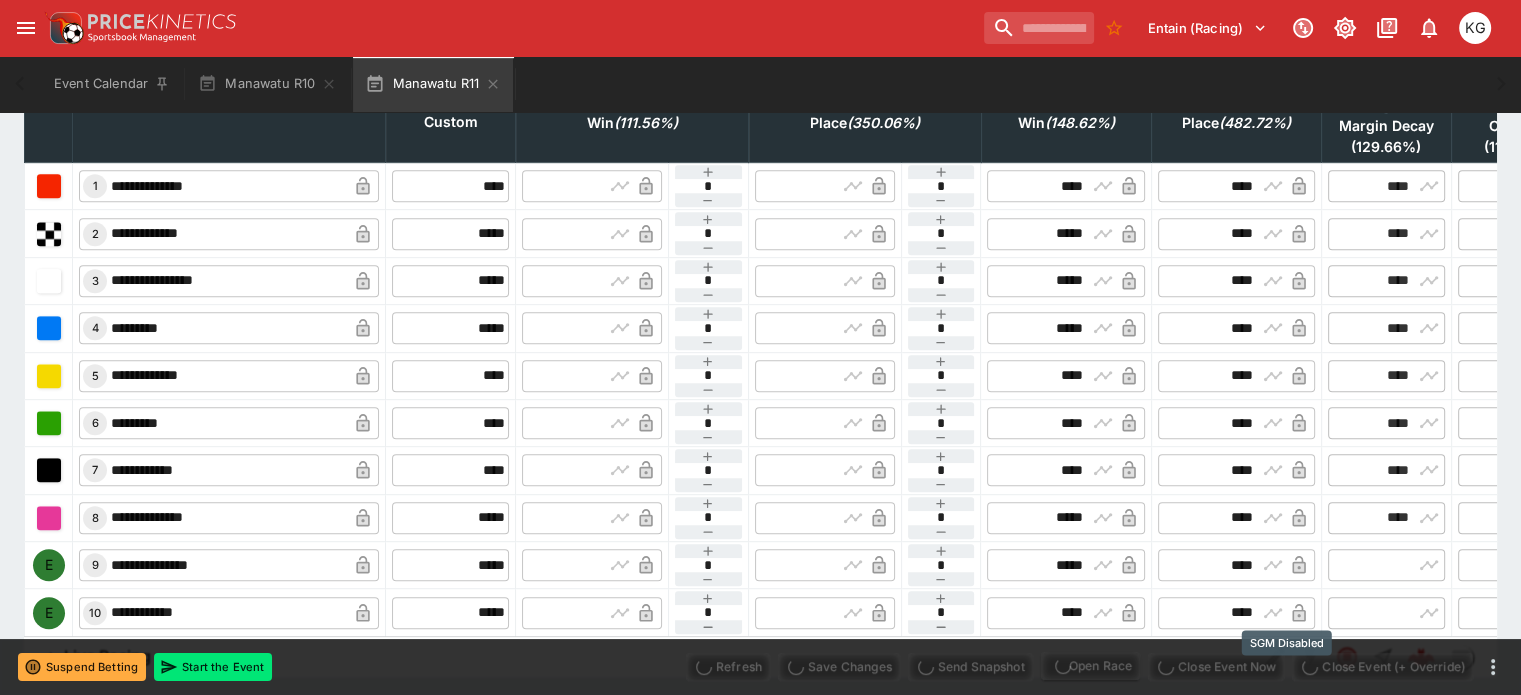 type on "**********" 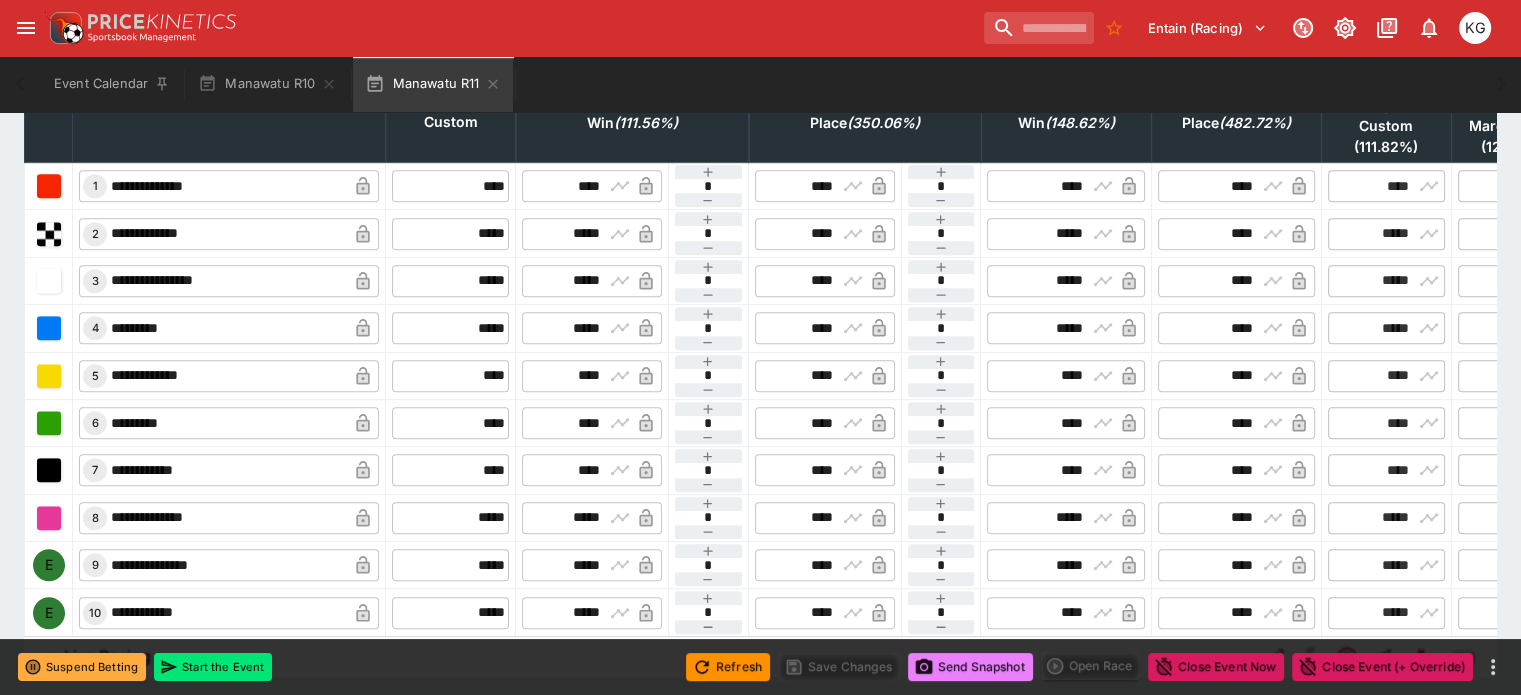 click on "Send Snapshot" at bounding box center (970, 667) 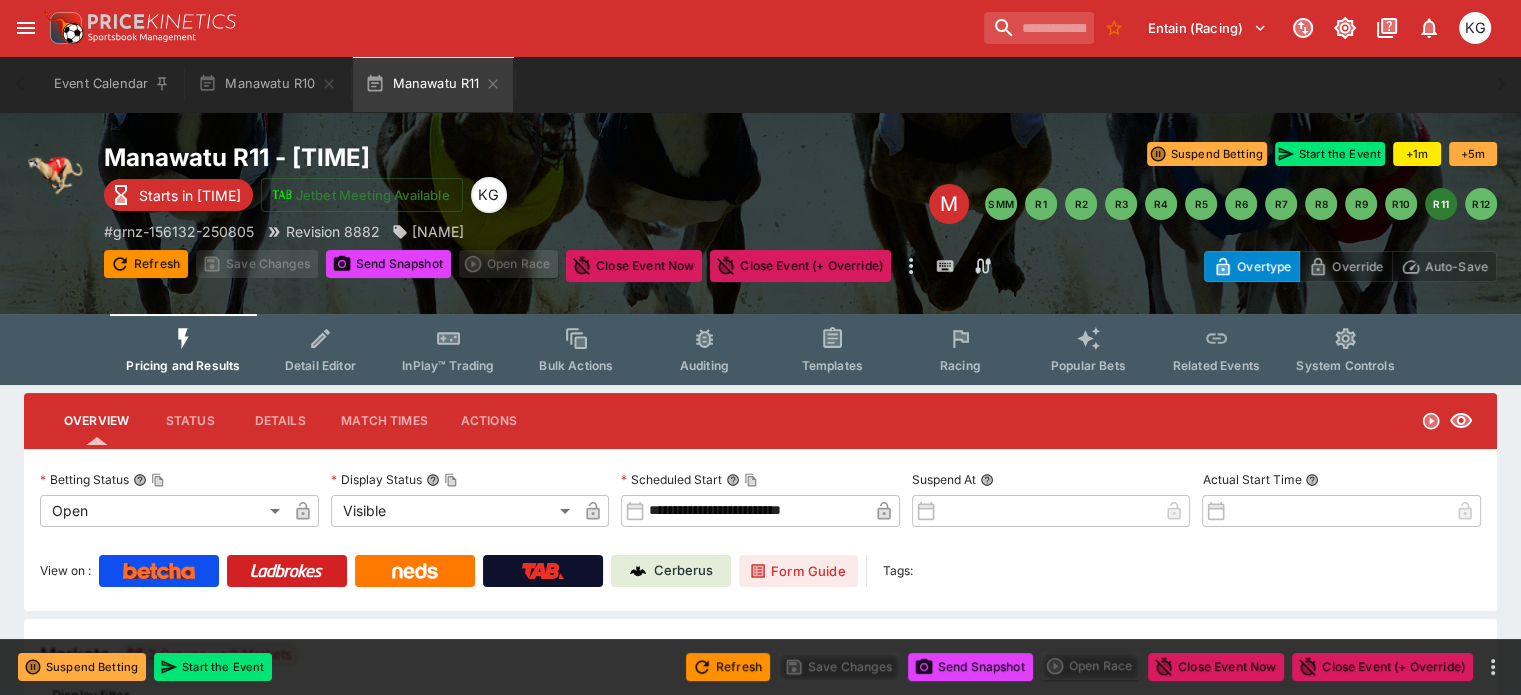 scroll, scrollTop: 0, scrollLeft: 0, axis: both 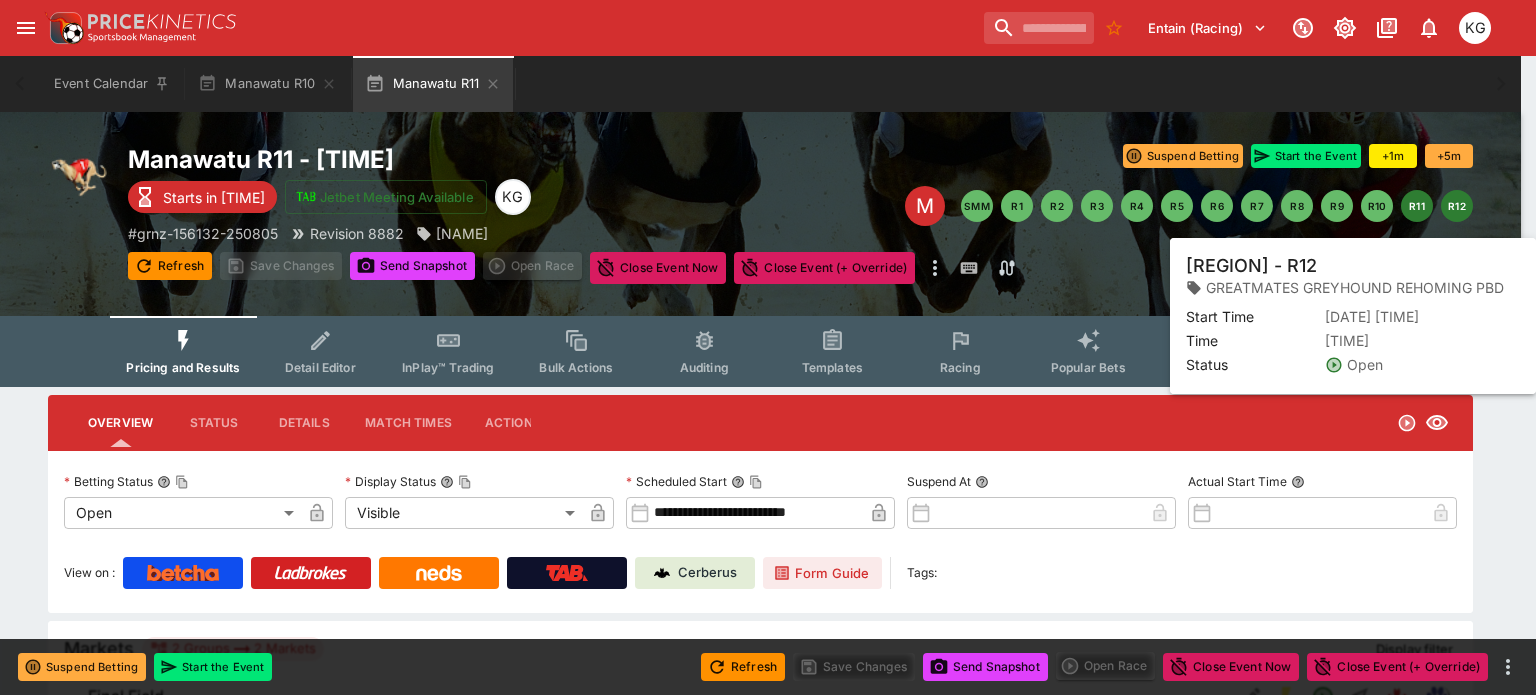 click on "R12" at bounding box center (1457, 206) 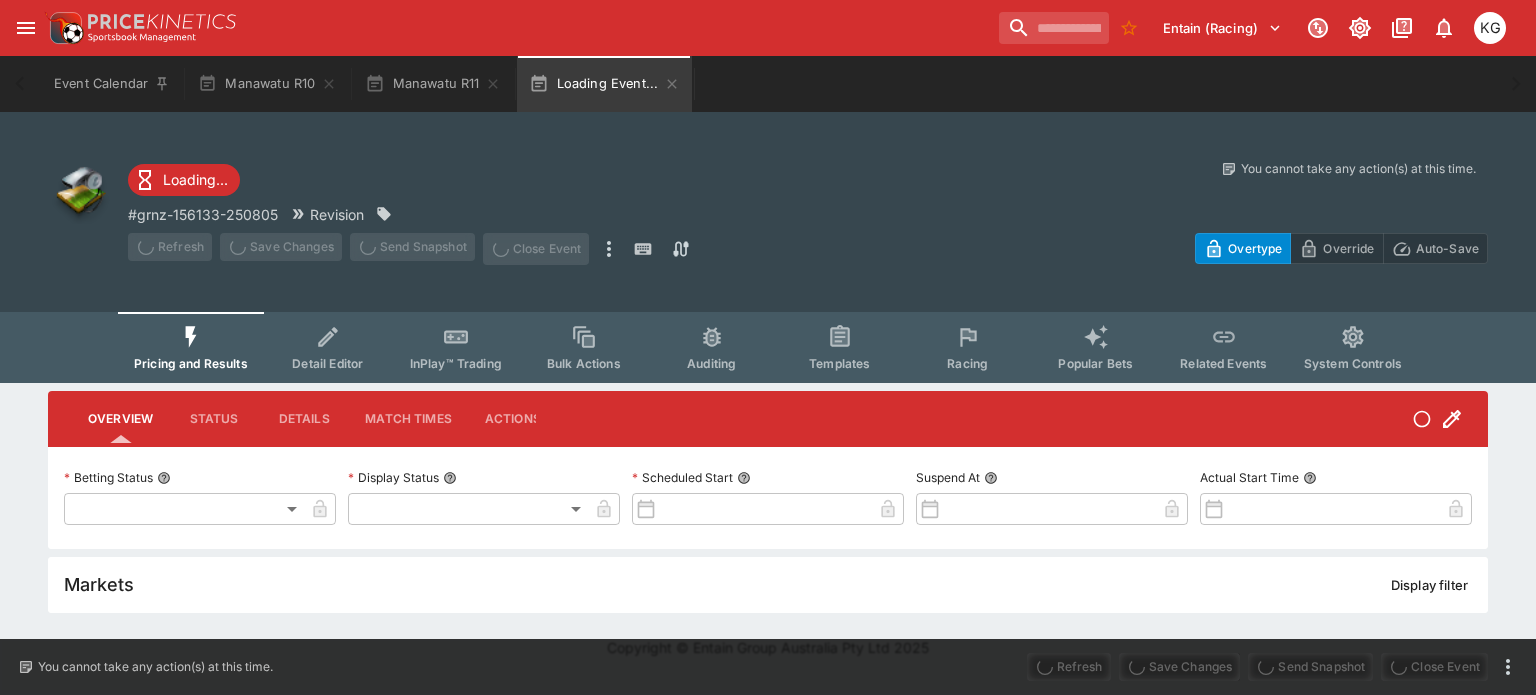 type on "**********" 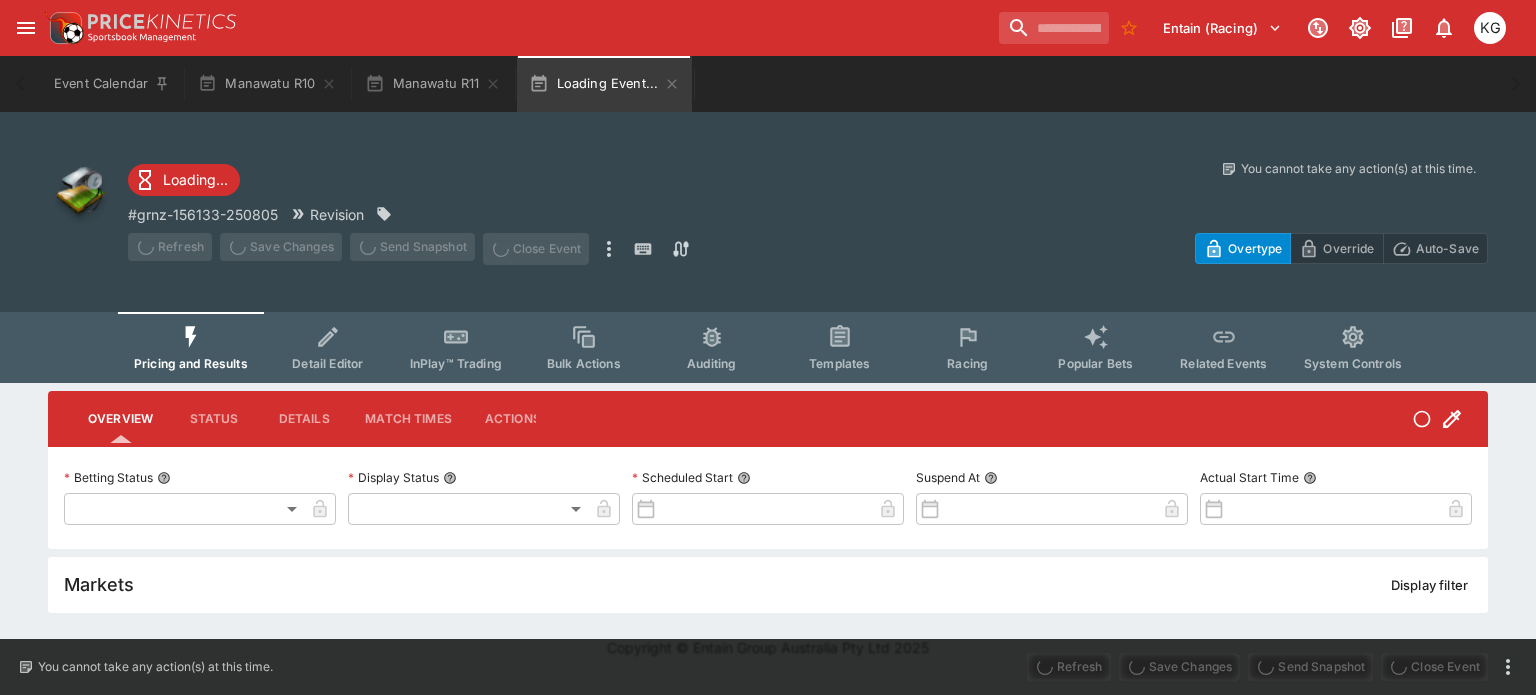 type on "*******" 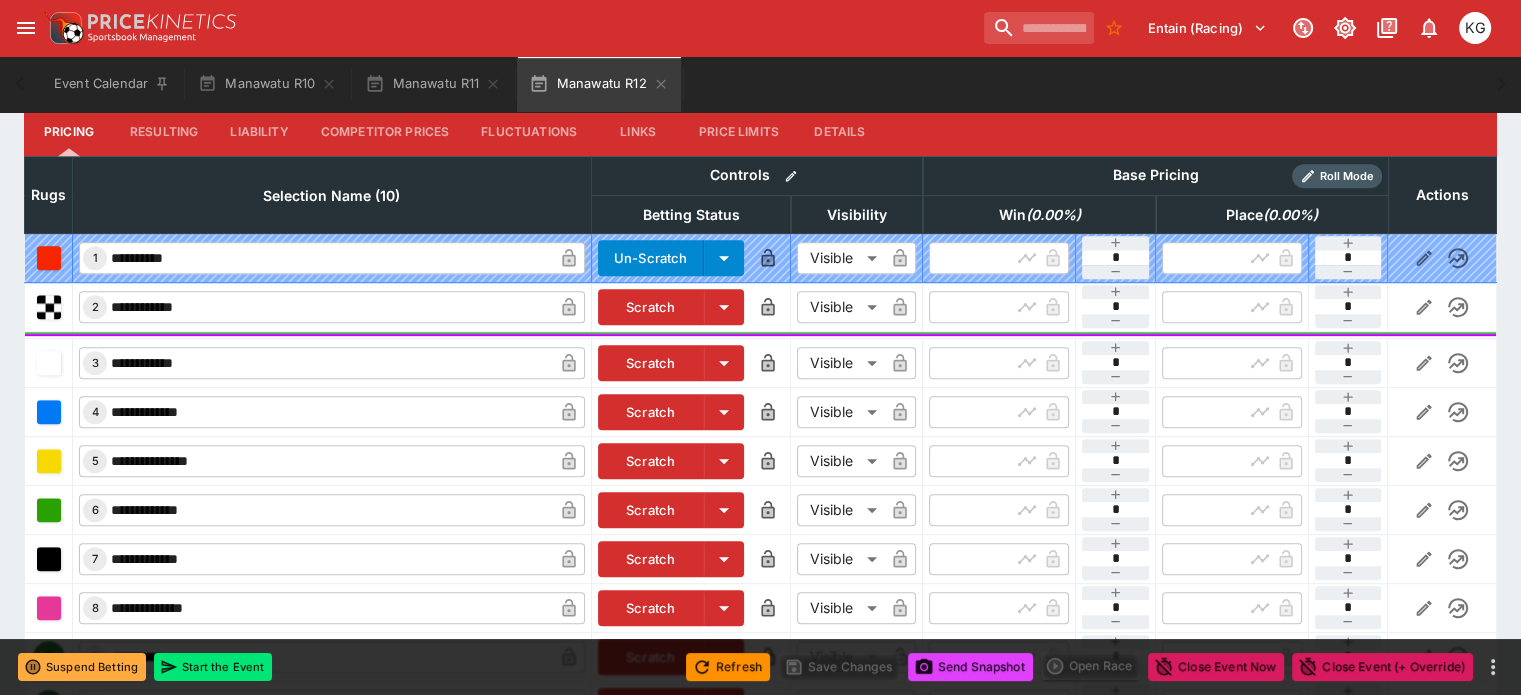 scroll, scrollTop: 800, scrollLeft: 0, axis: vertical 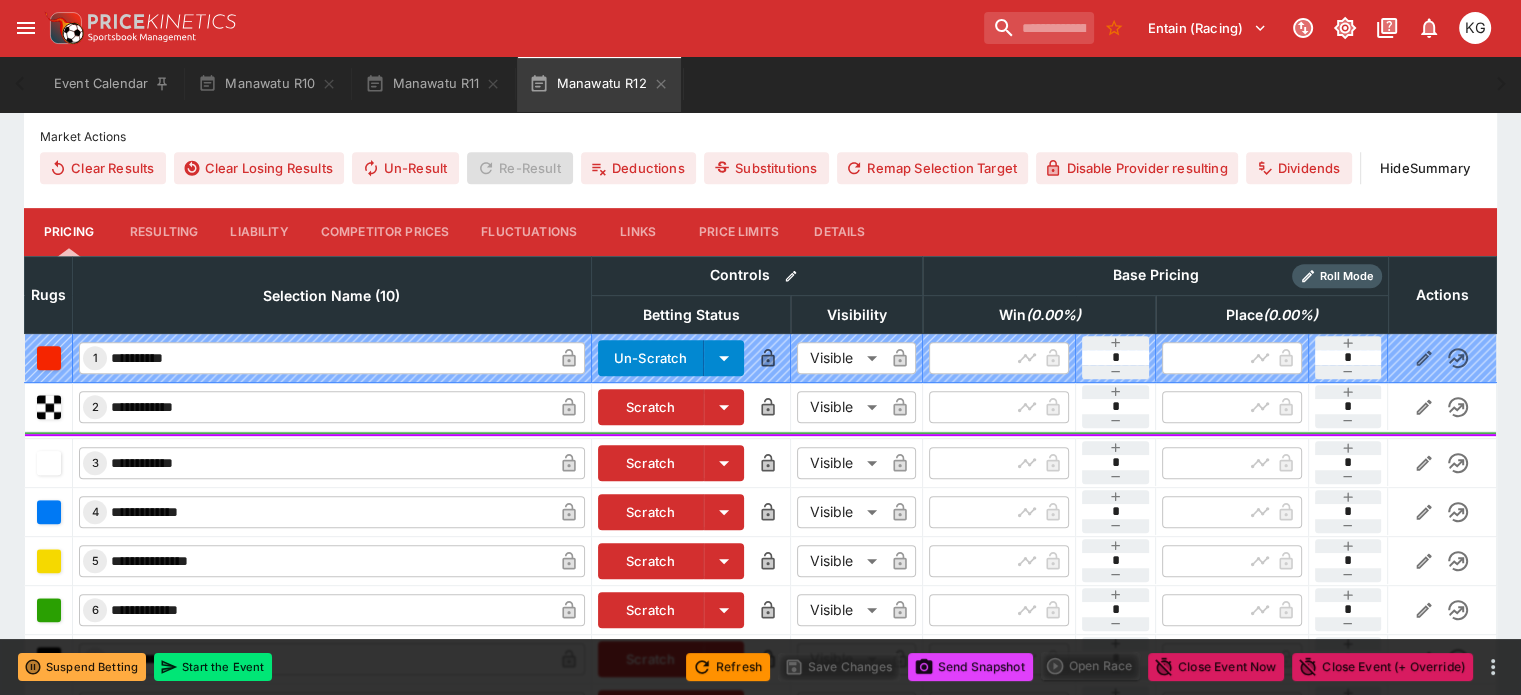 click on "Competitor Prices" at bounding box center (385, 232) 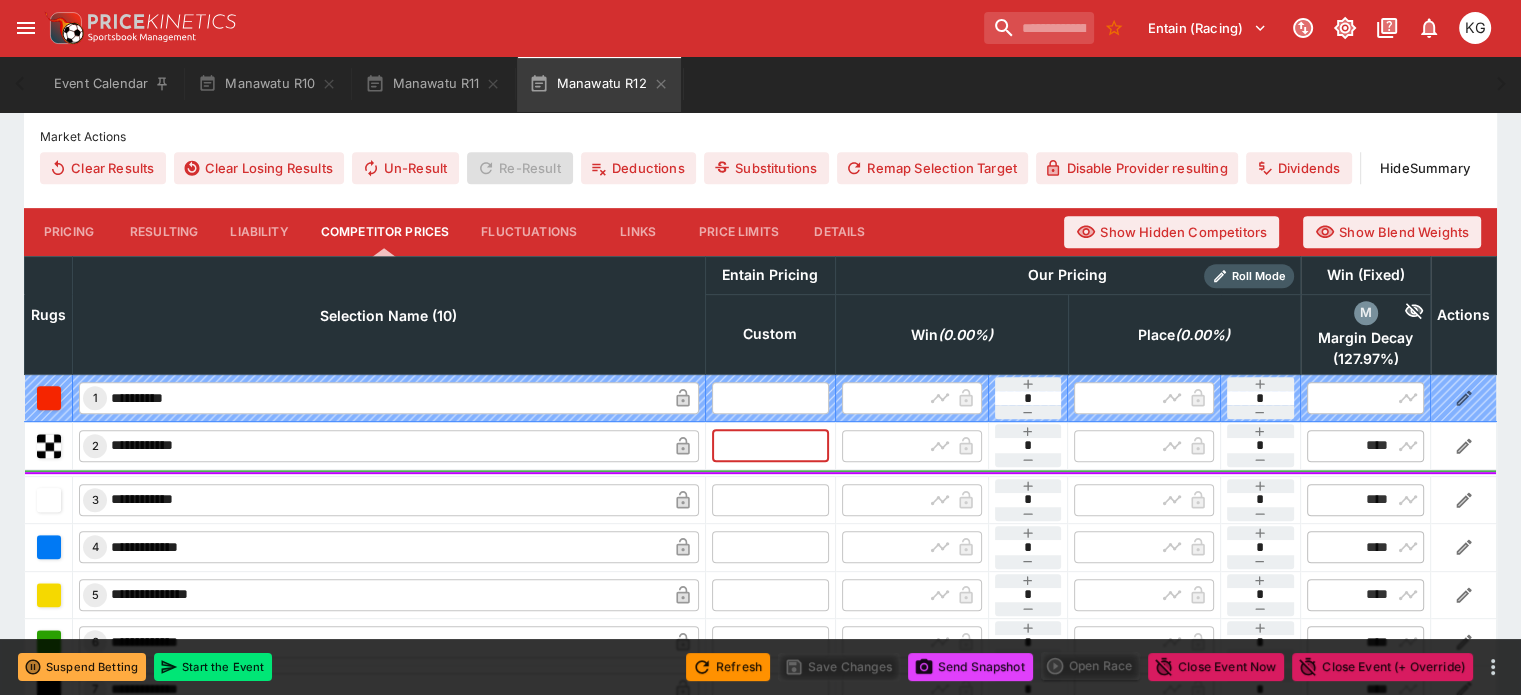 click at bounding box center [770, 445] 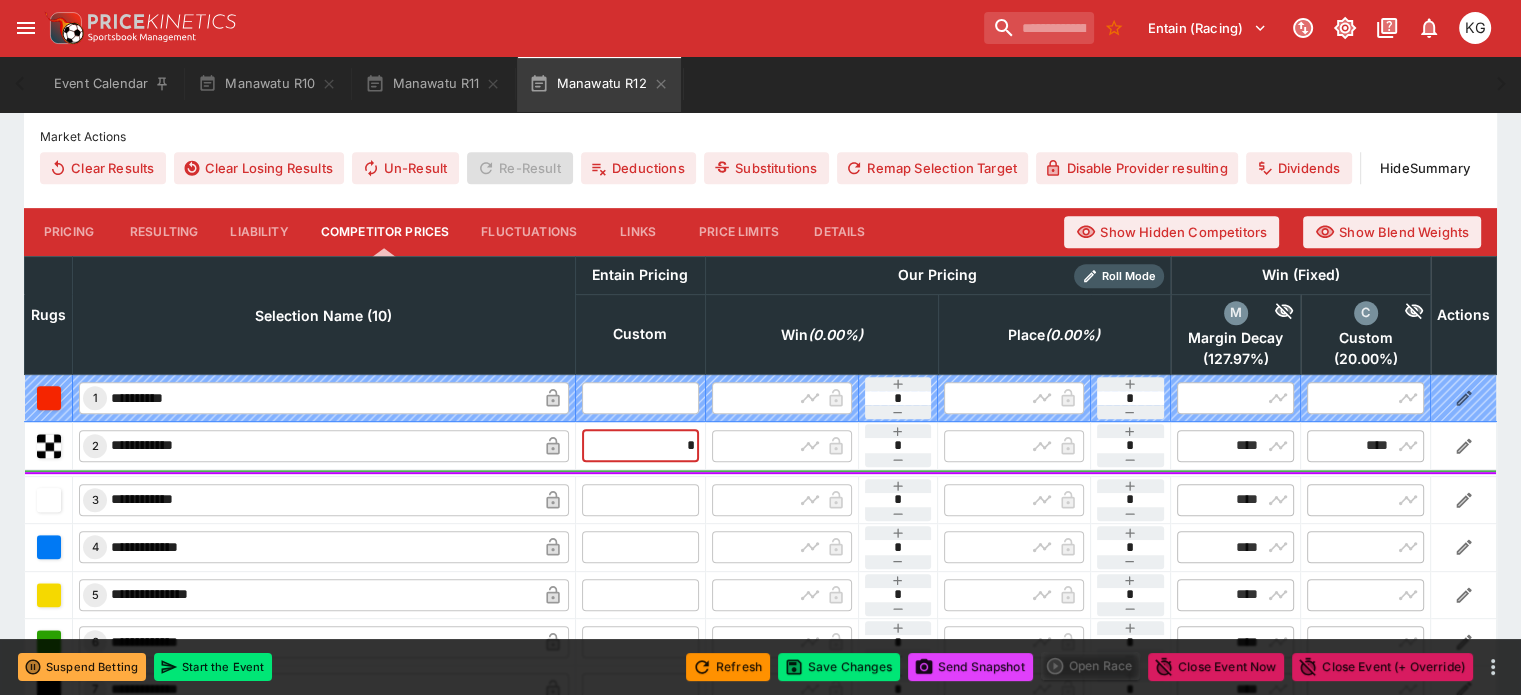 type on "****" 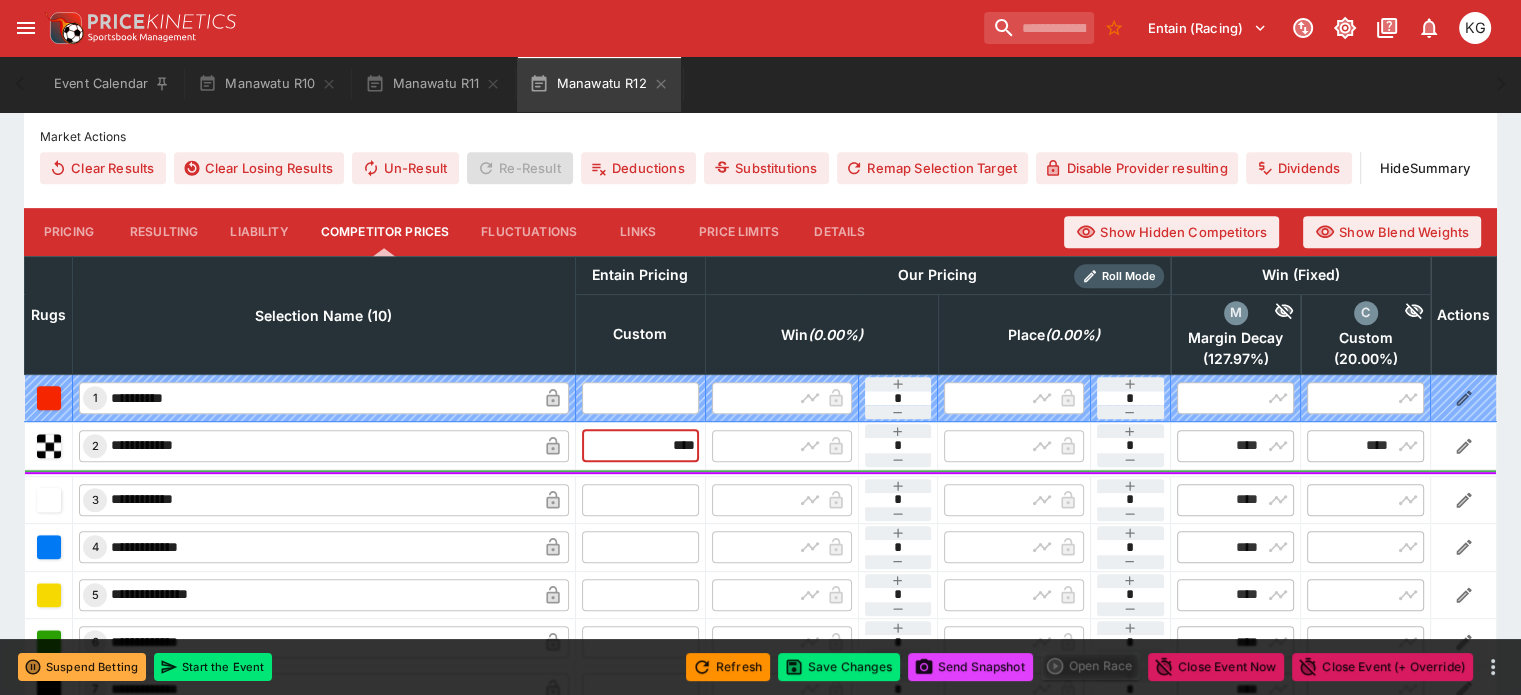 click at bounding box center (640, 500) 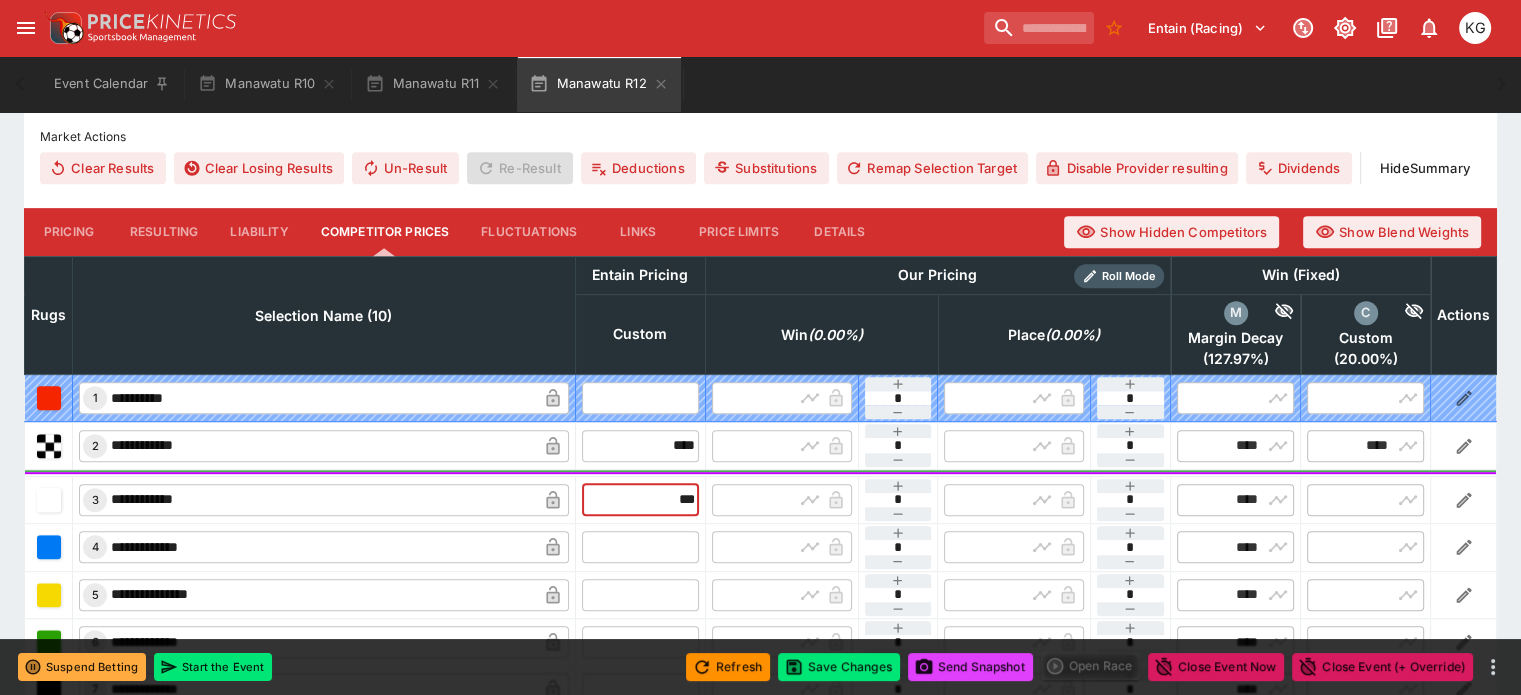 type on "****" 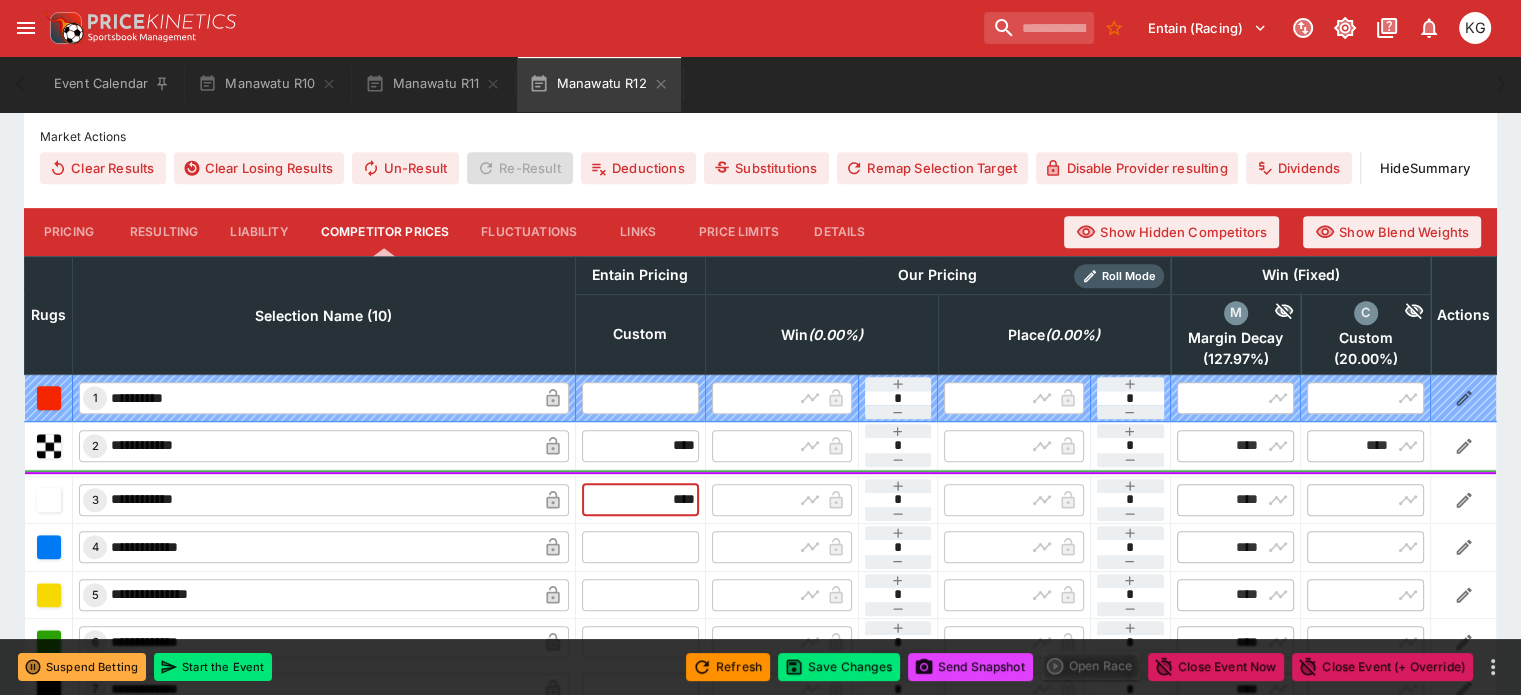 type on "****" 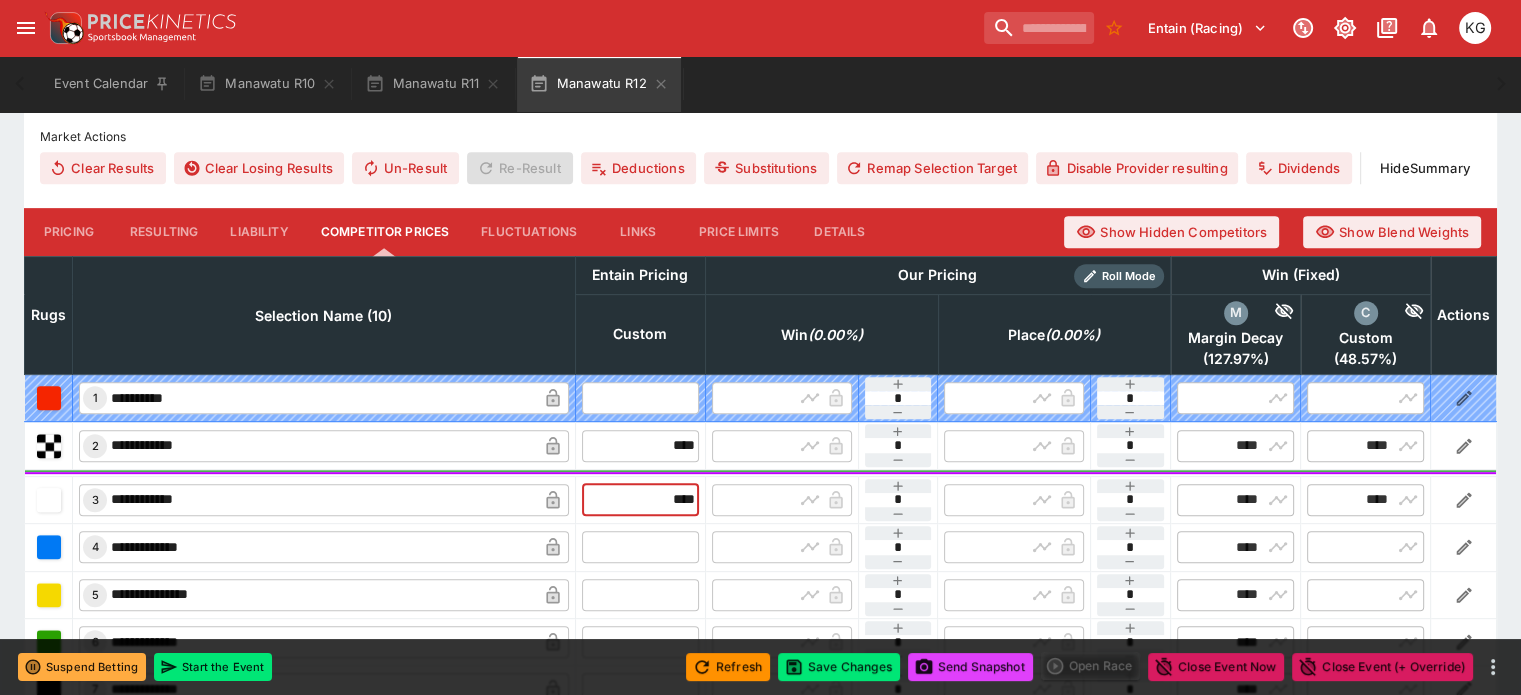 type on "****" 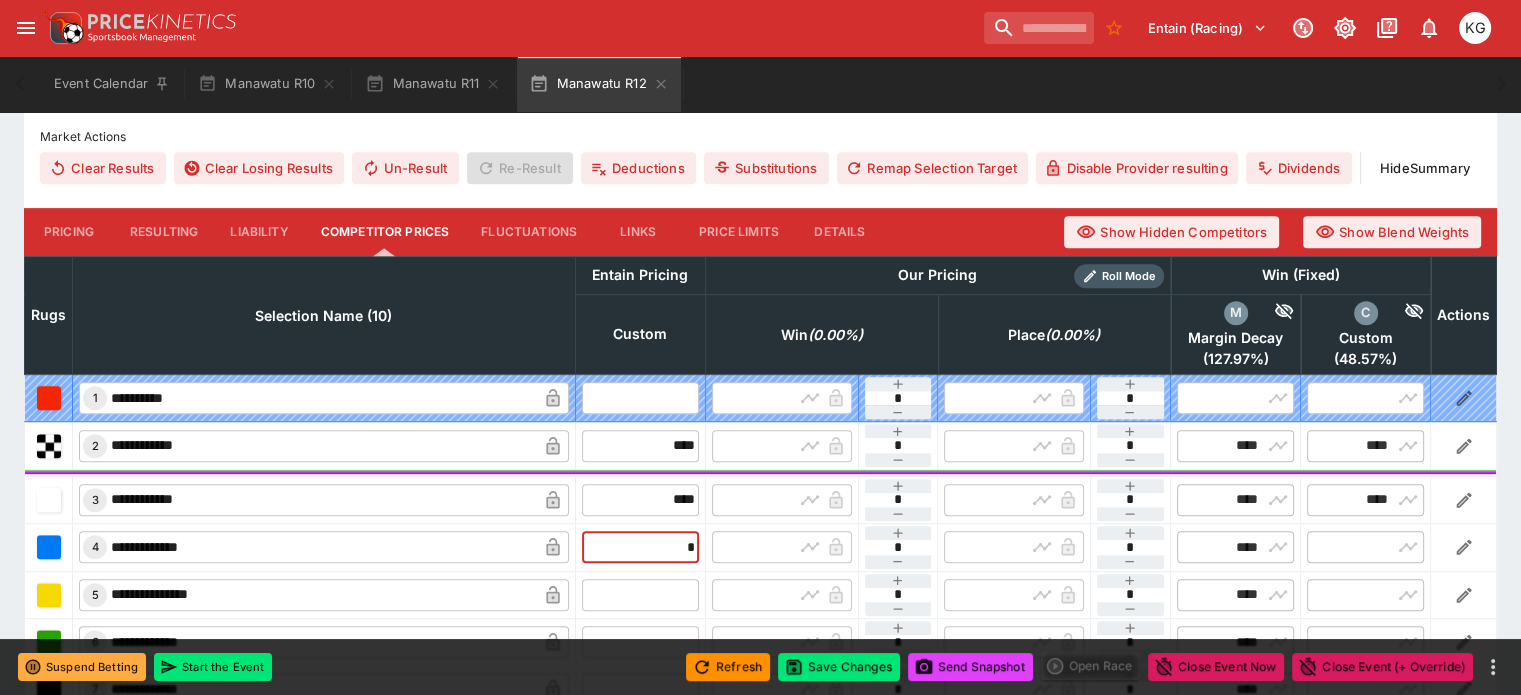 type on "**" 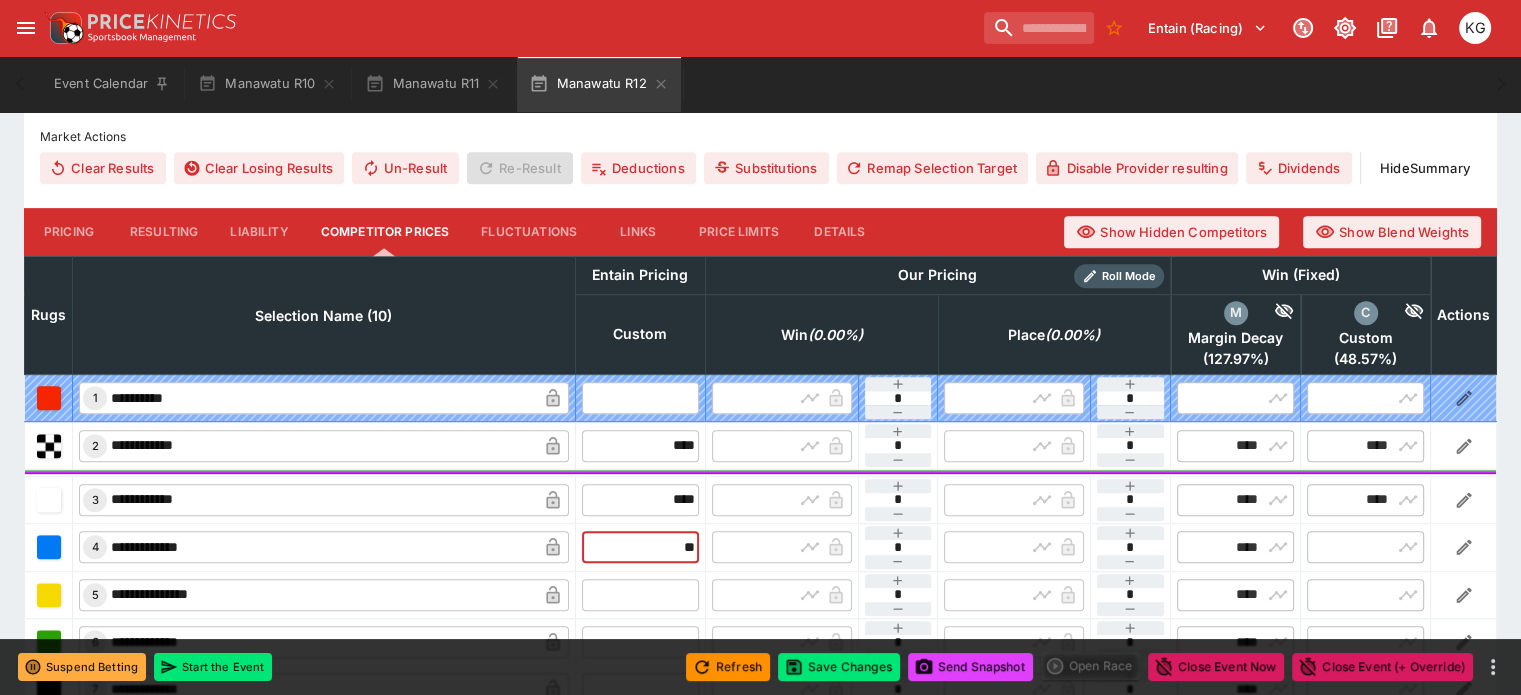 type on "*****" 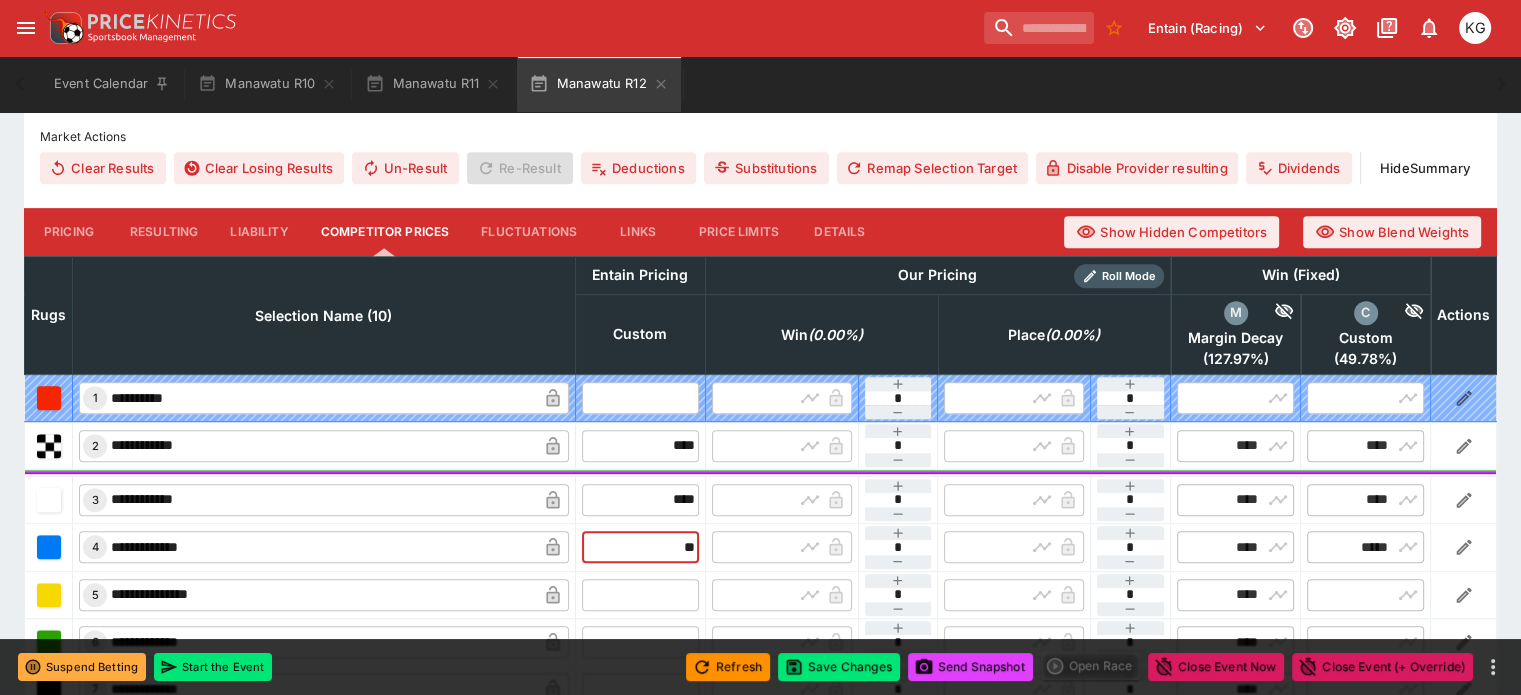 drag, startPoint x: 645, startPoint y: 503, endPoint x: 700, endPoint y: 497, distance: 55.326305 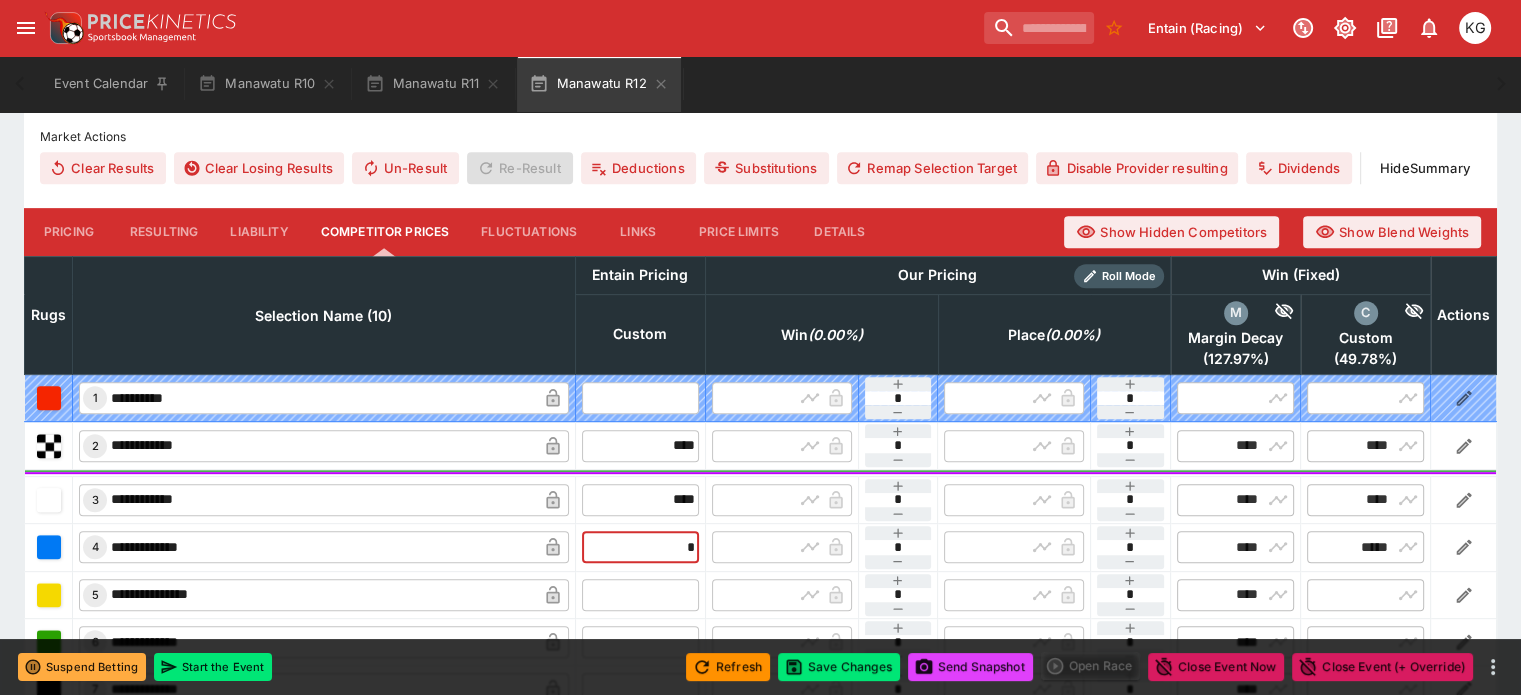 type on "****" 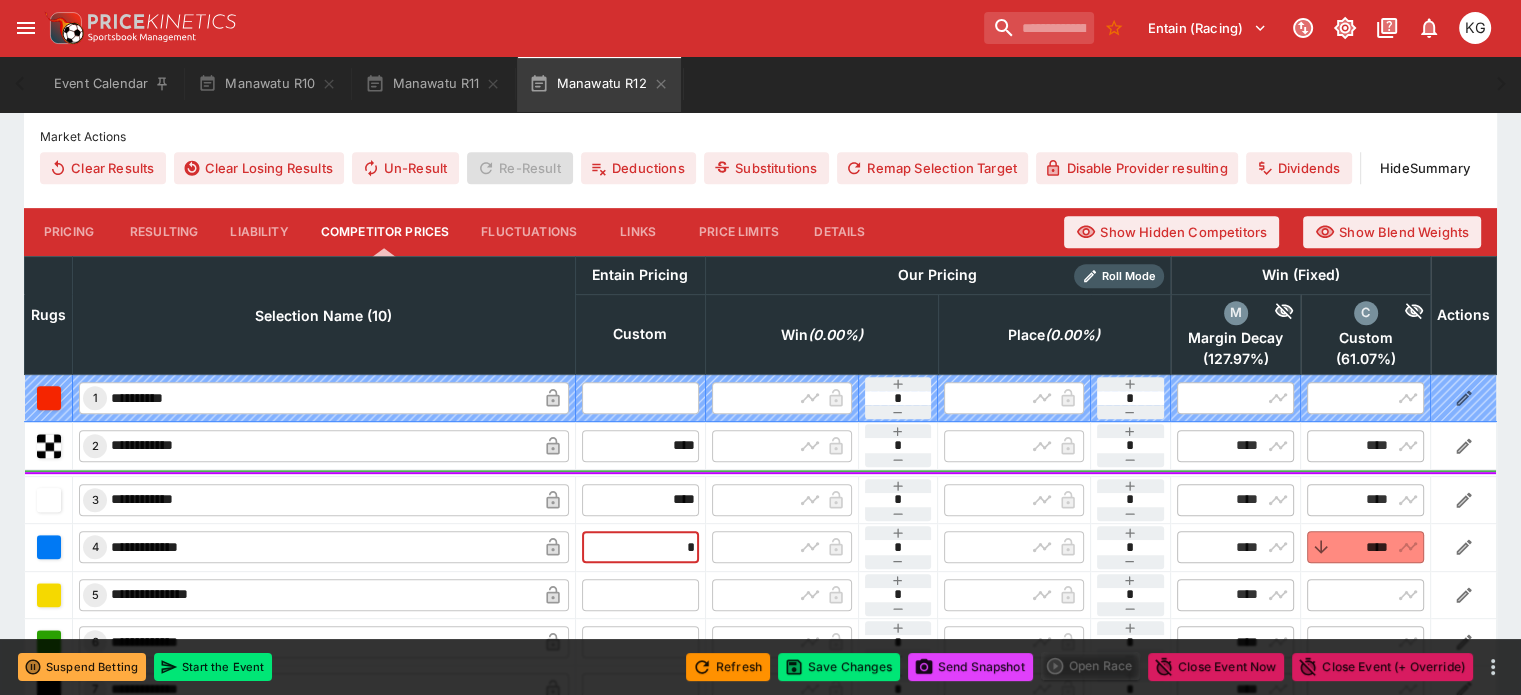 type on "****" 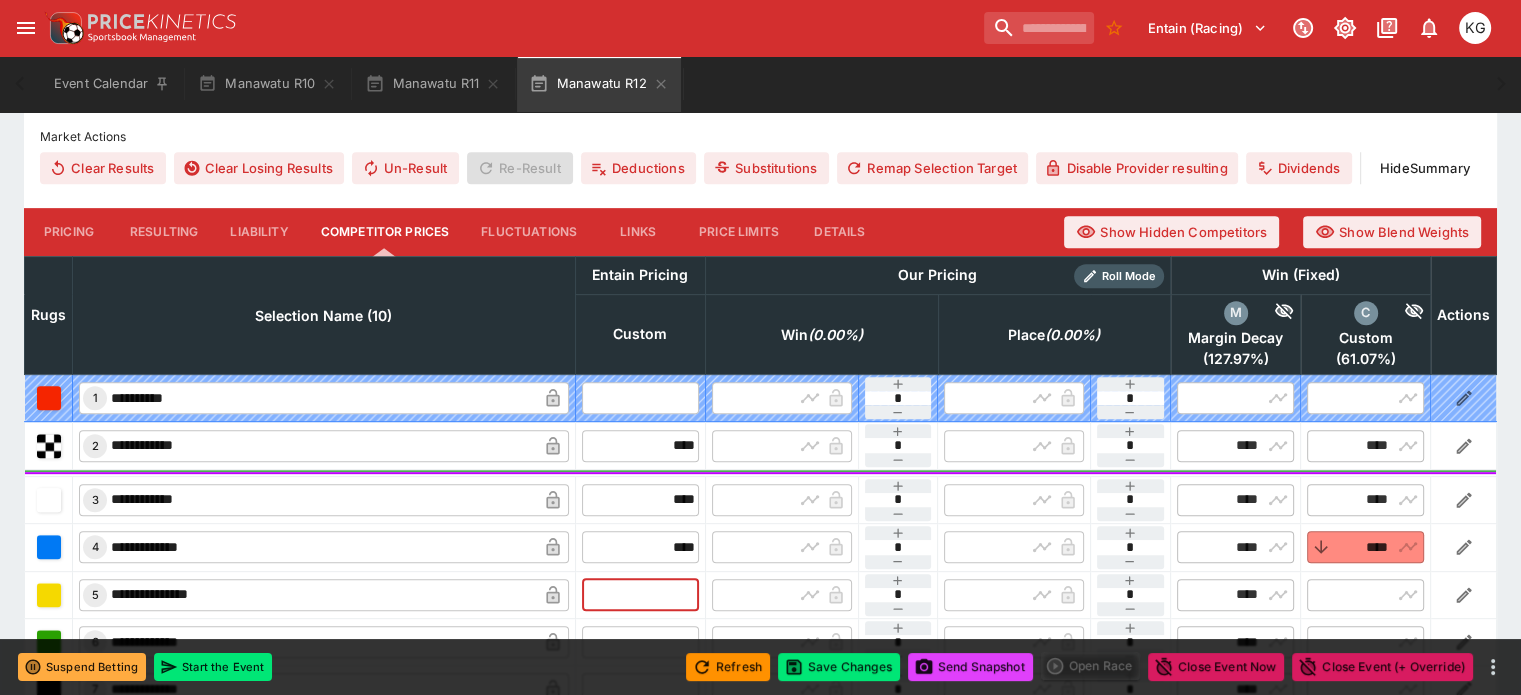 click at bounding box center (640, 595) 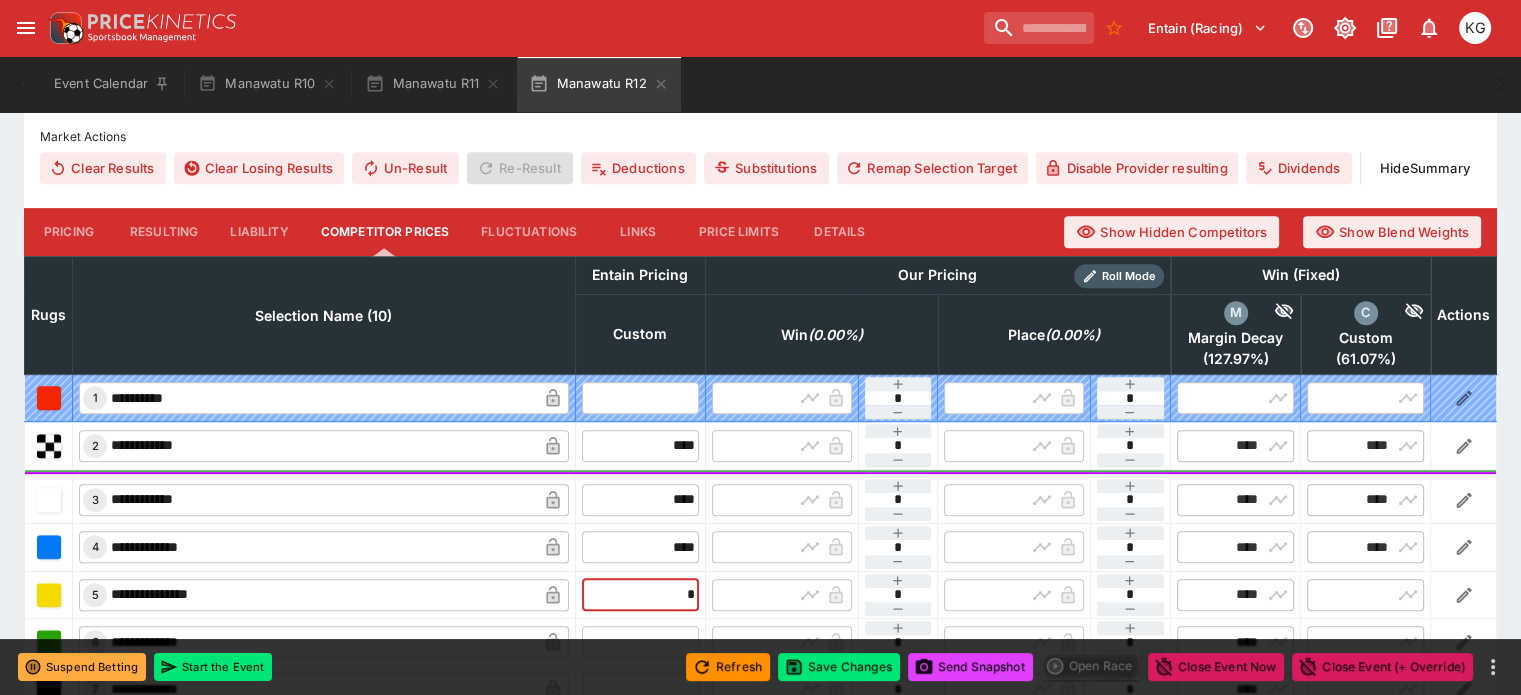 type on "**" 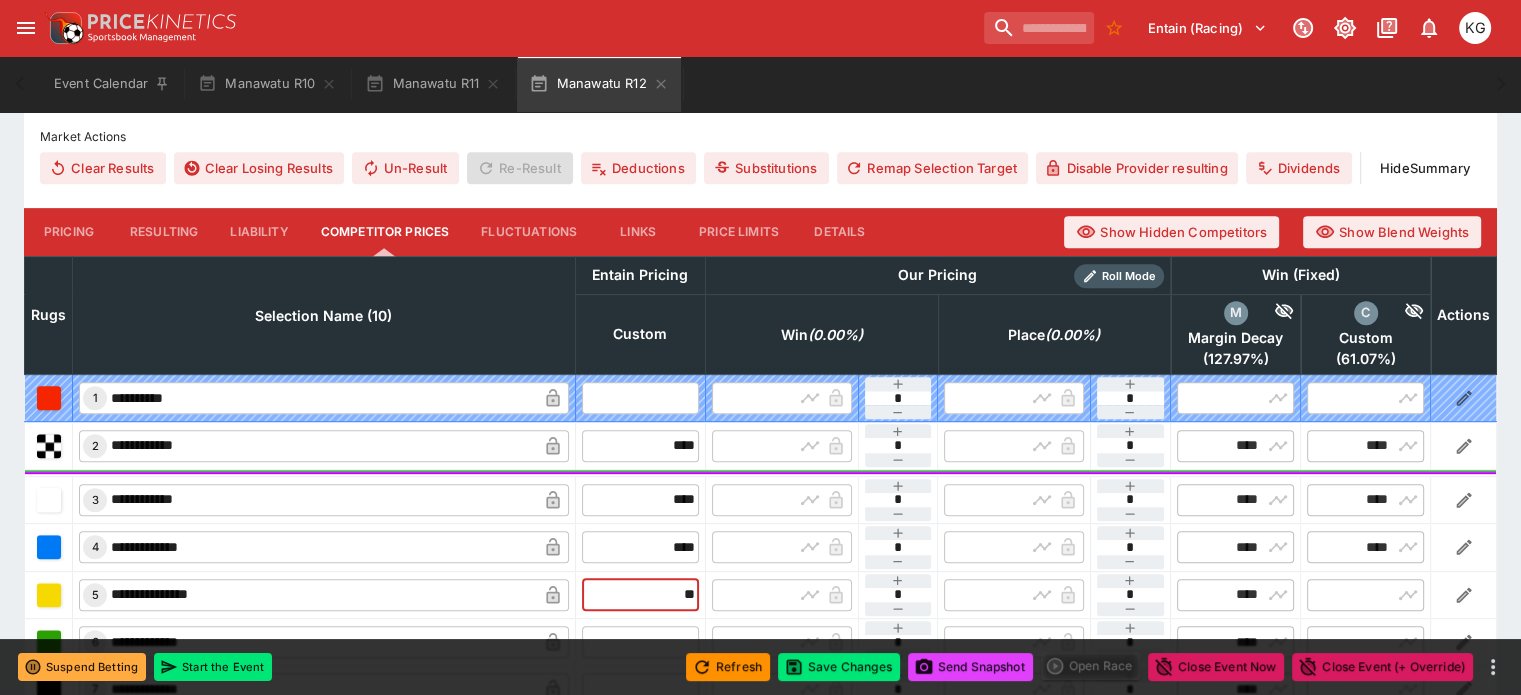 type on "*****" 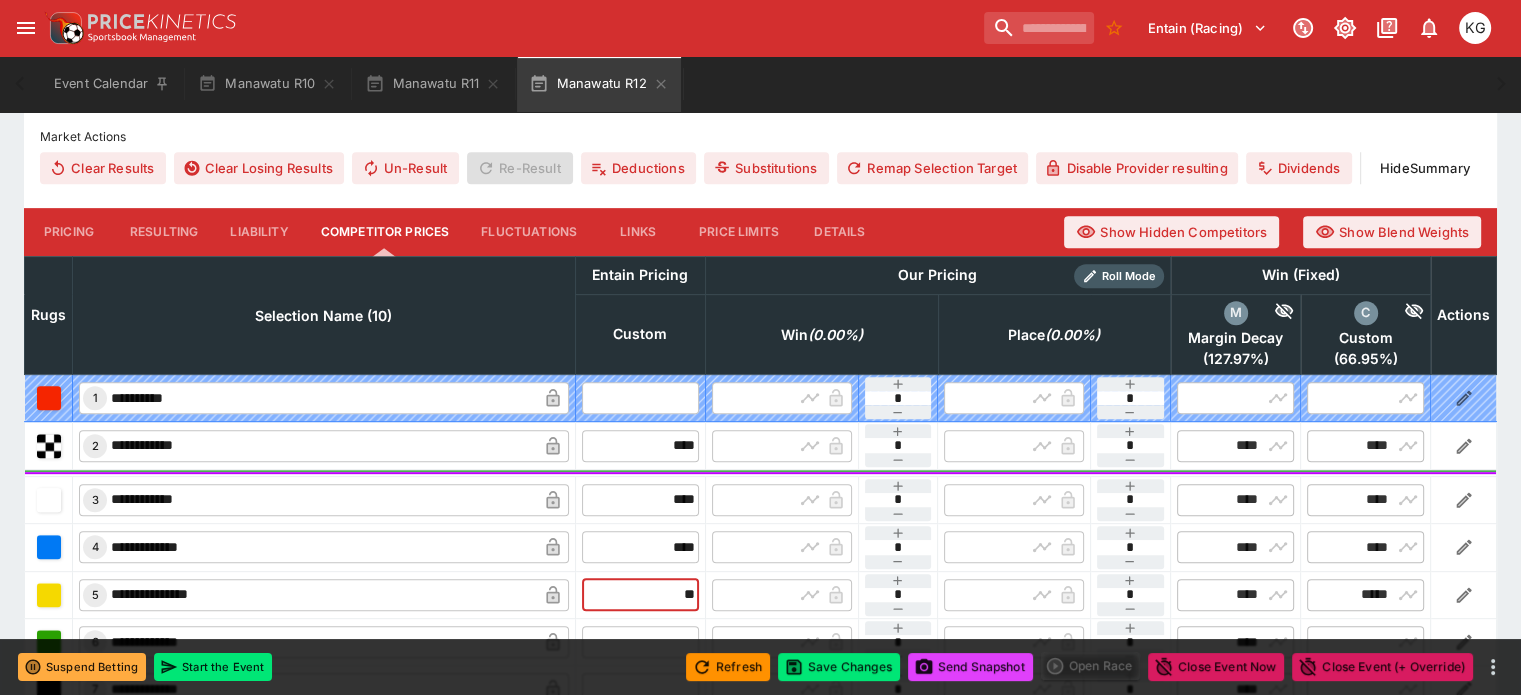 type on "*****" 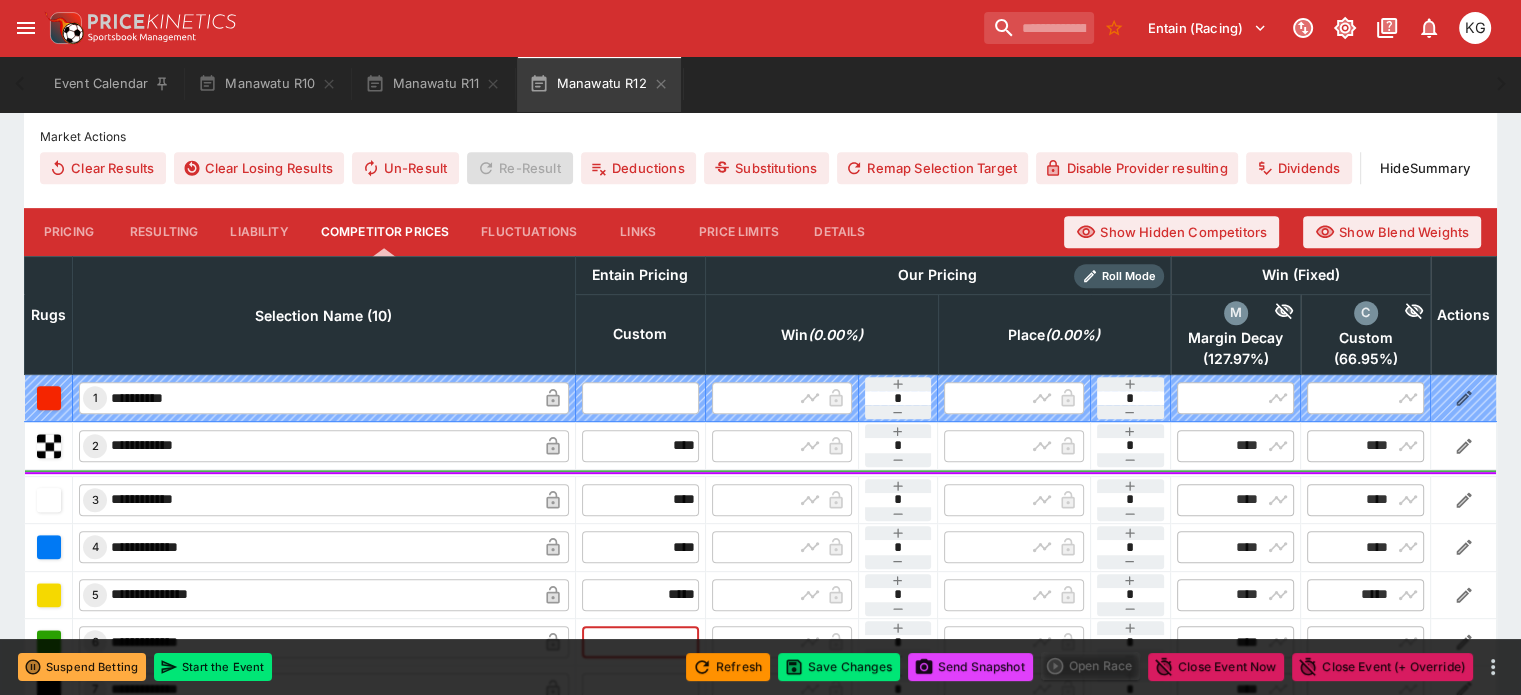click at bounding box center [640, 642] 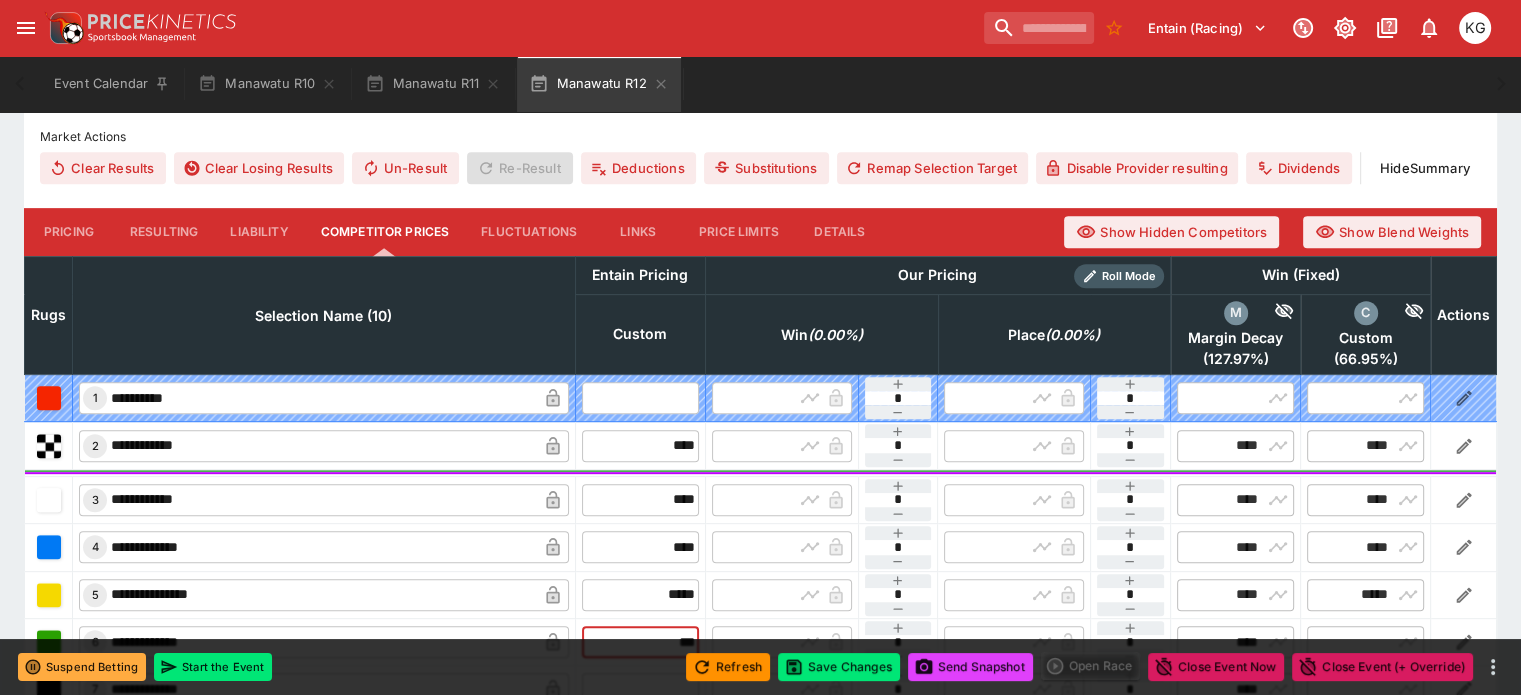 type on "****" 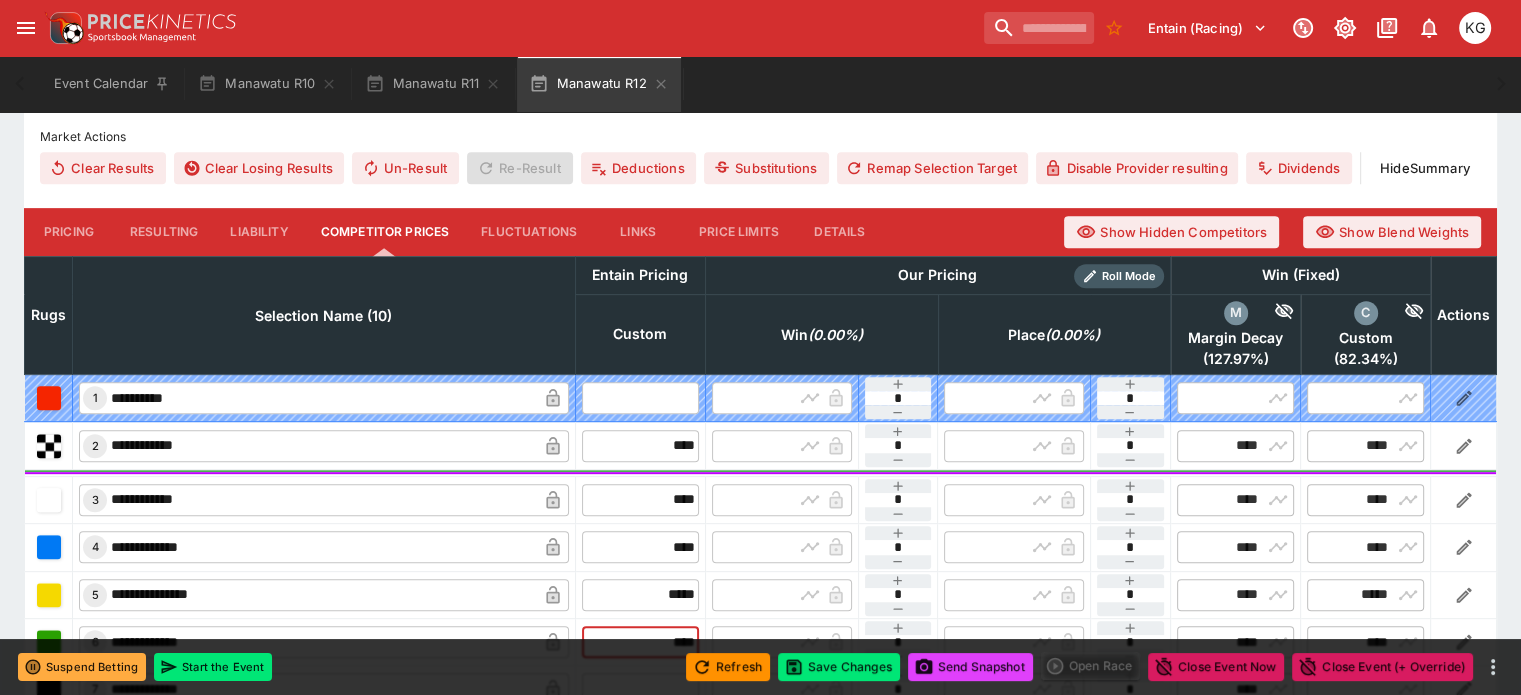type on "****" 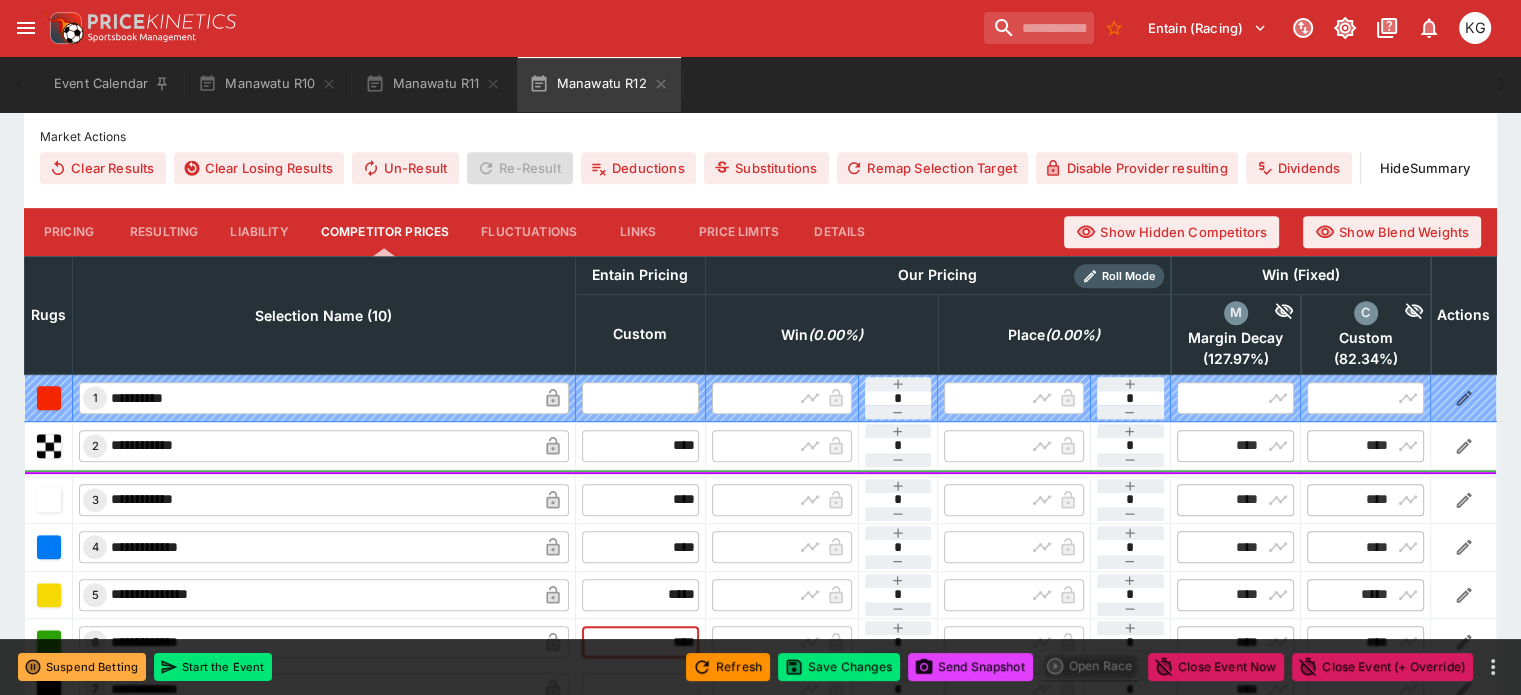 scroll, scrollTop: 900, scrollLeft: 0, axis: vertical 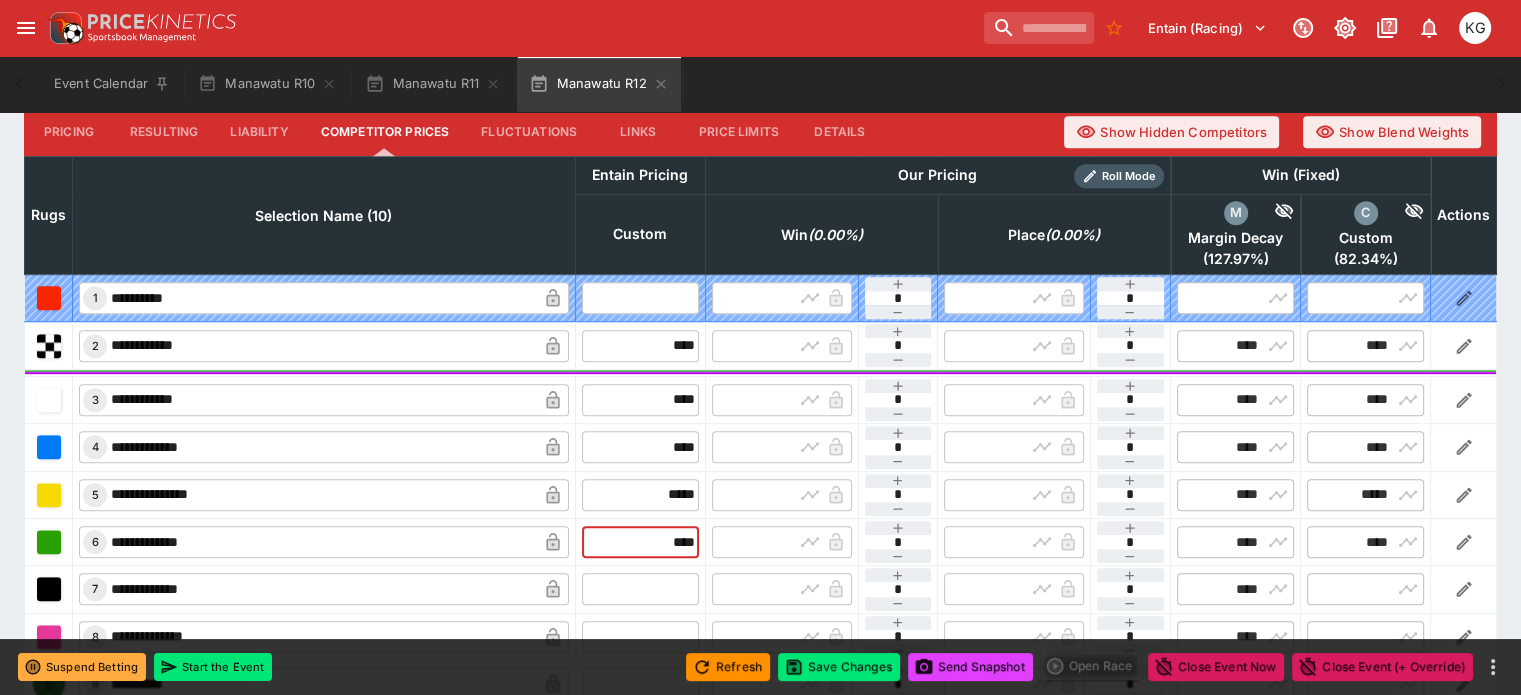 type on "****" 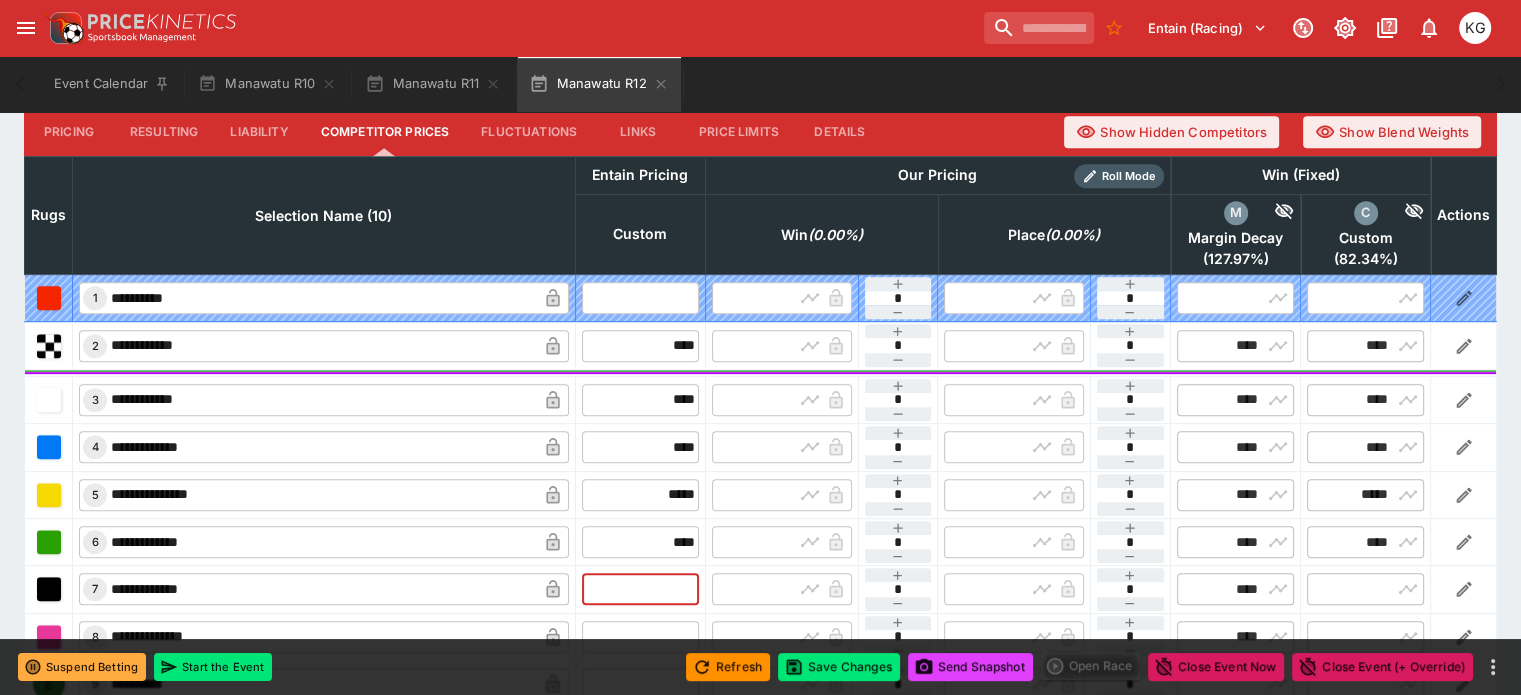click at bounding box center [640, 589] 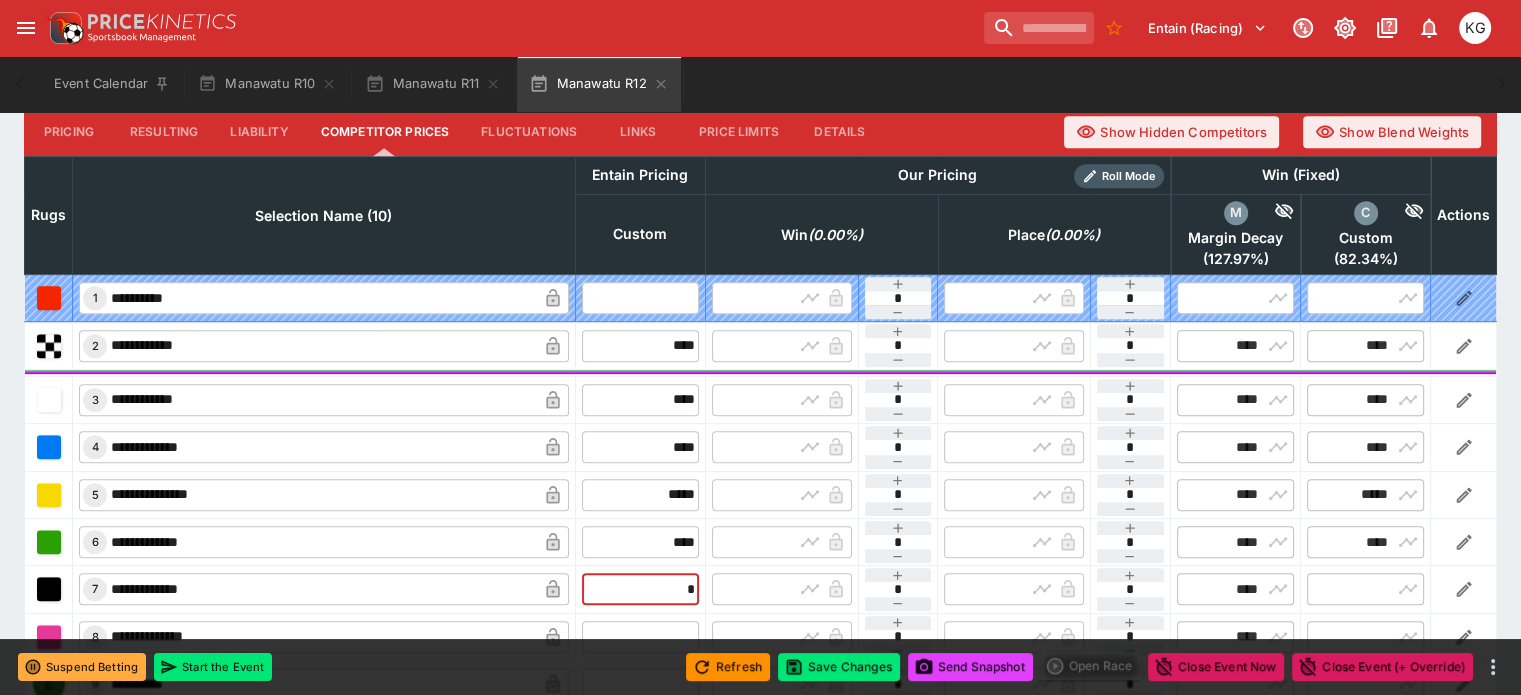 type on "**" 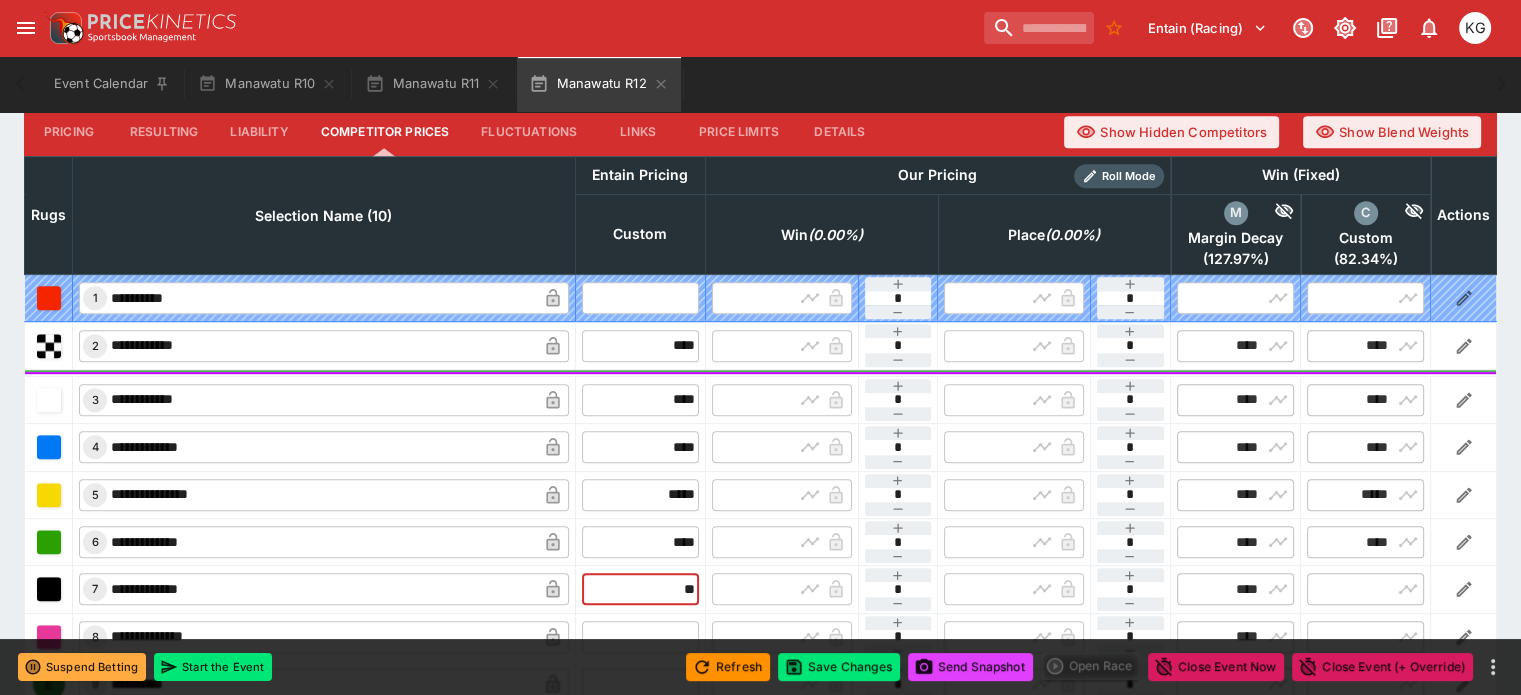 type on "*****" 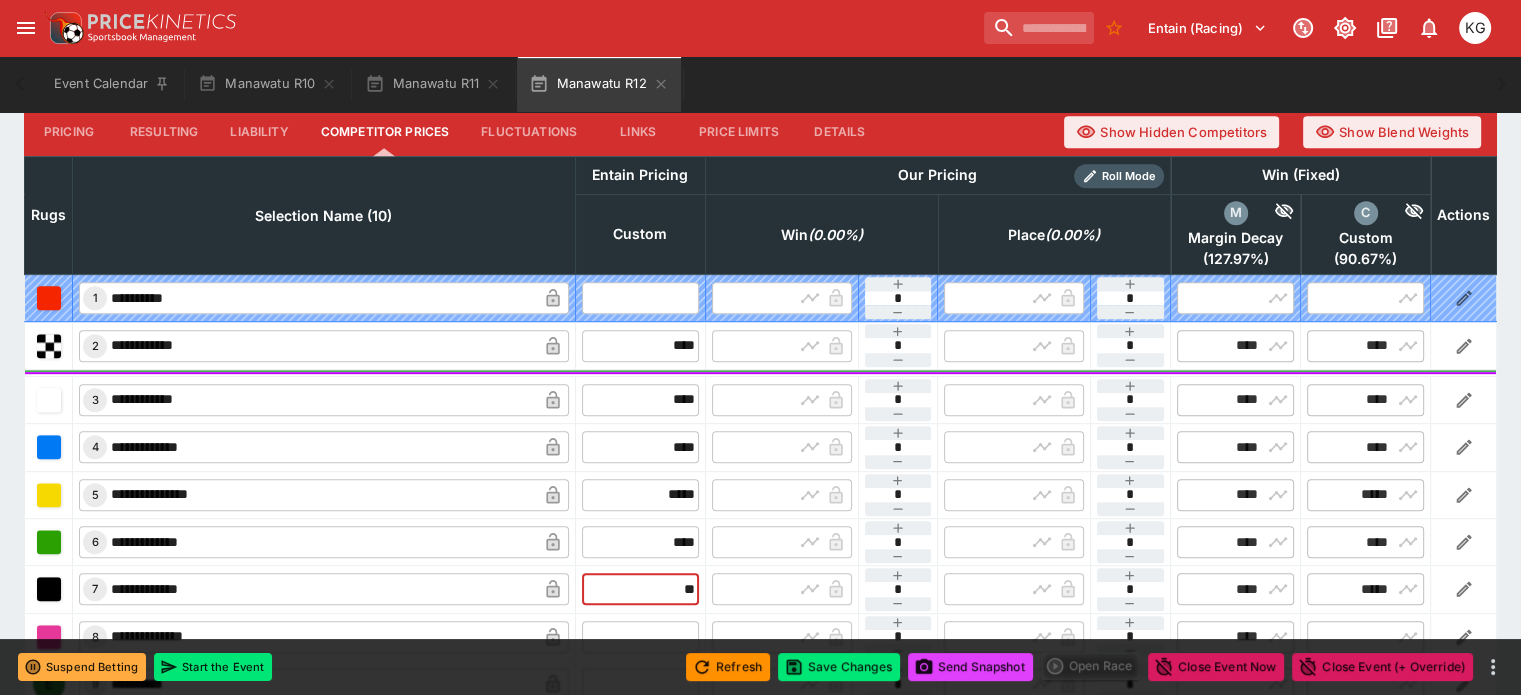 type on "*****" 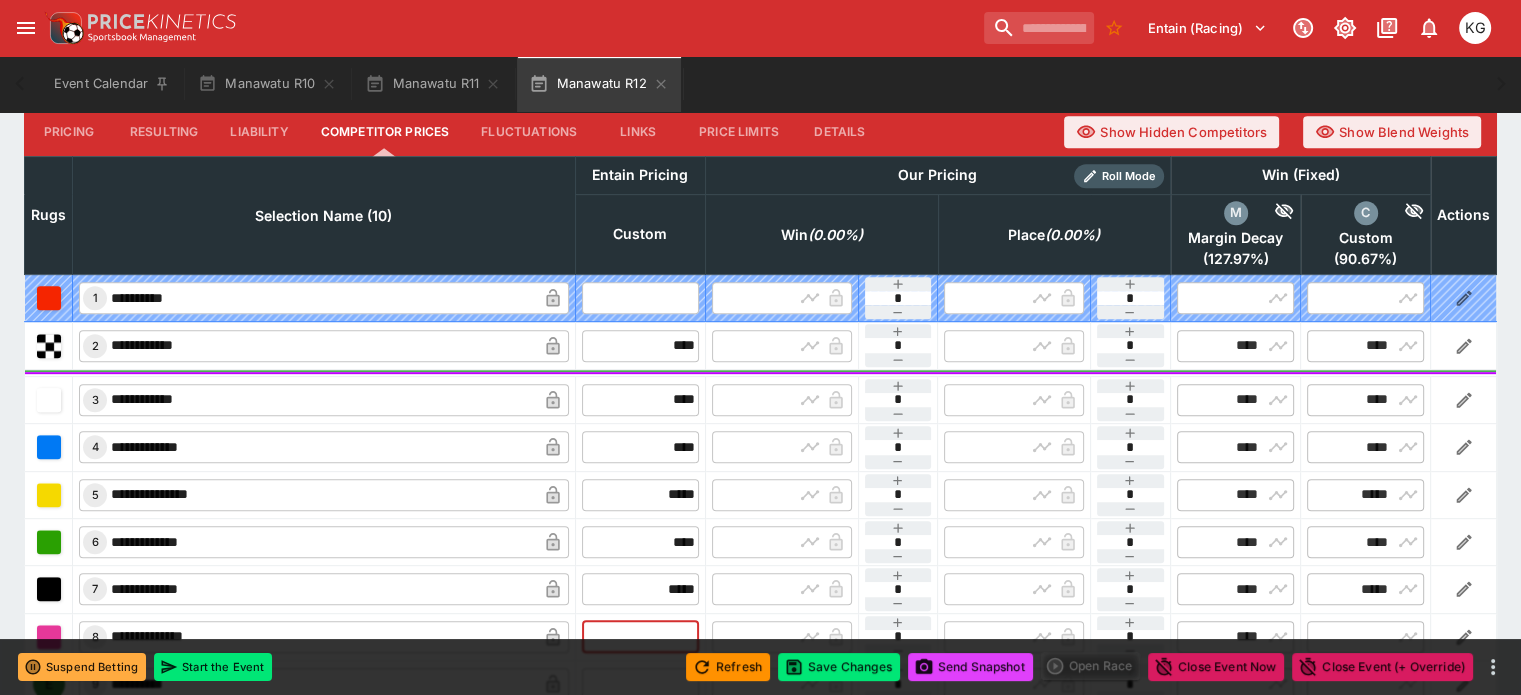 click at bounding box center (640, 637) 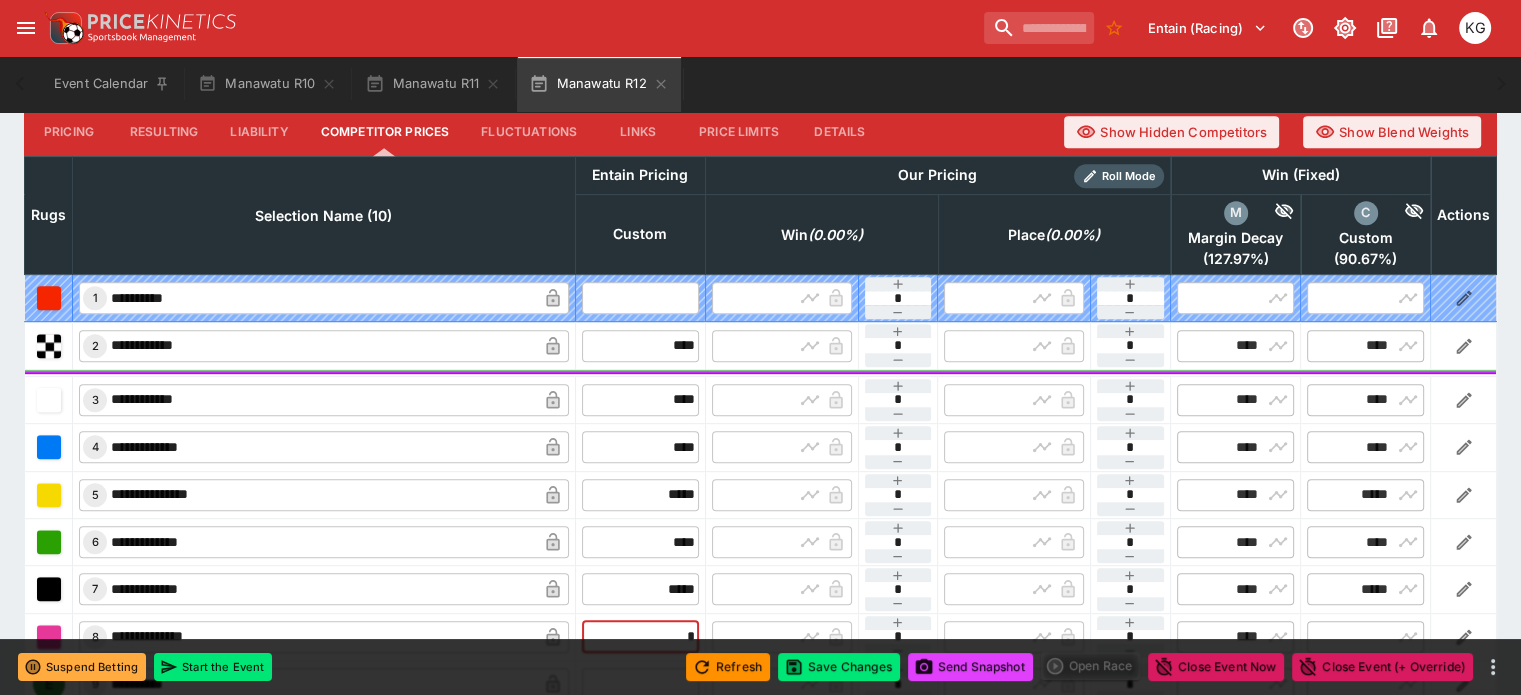 type on "**" 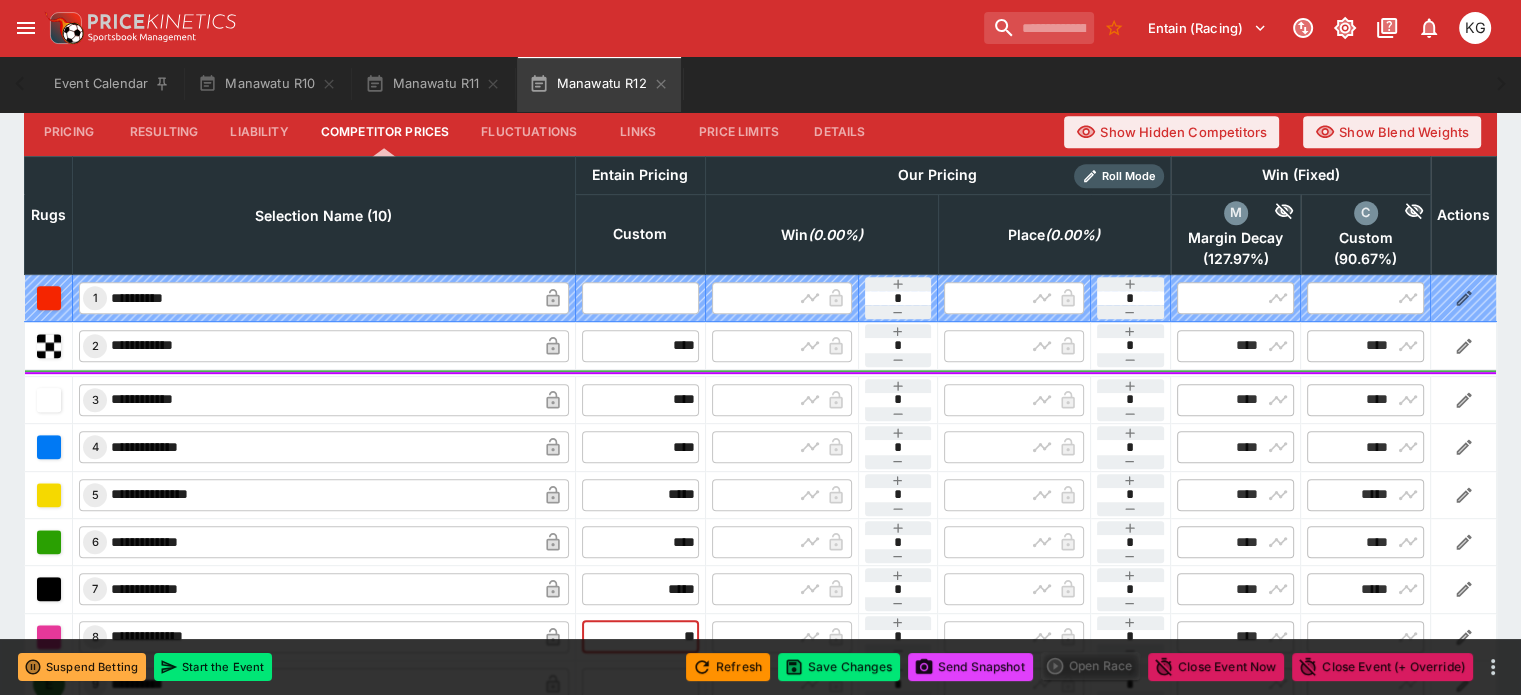 type on "*****" 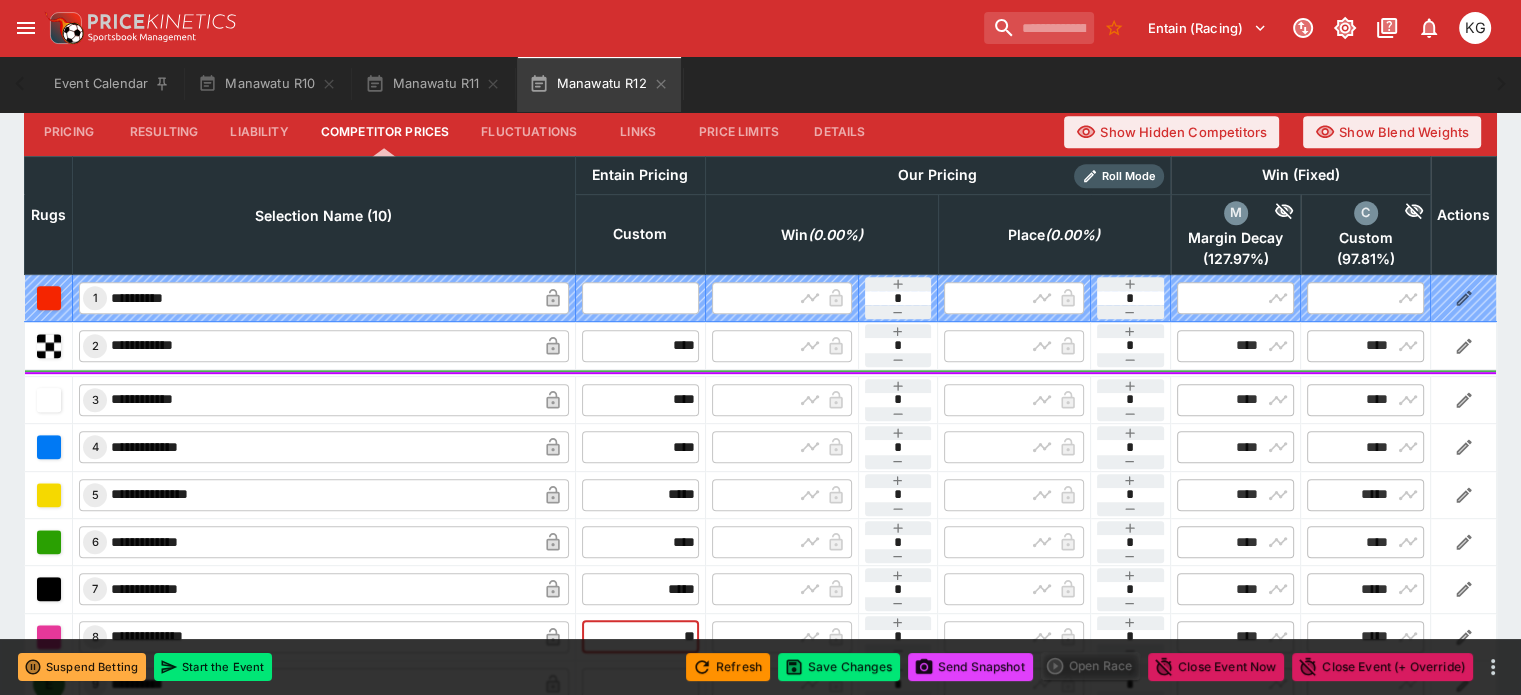 drag, startPoint x: 629, startPoint y: 585, endPoint x: 721, endPoint y: 574, distance: 92.65527 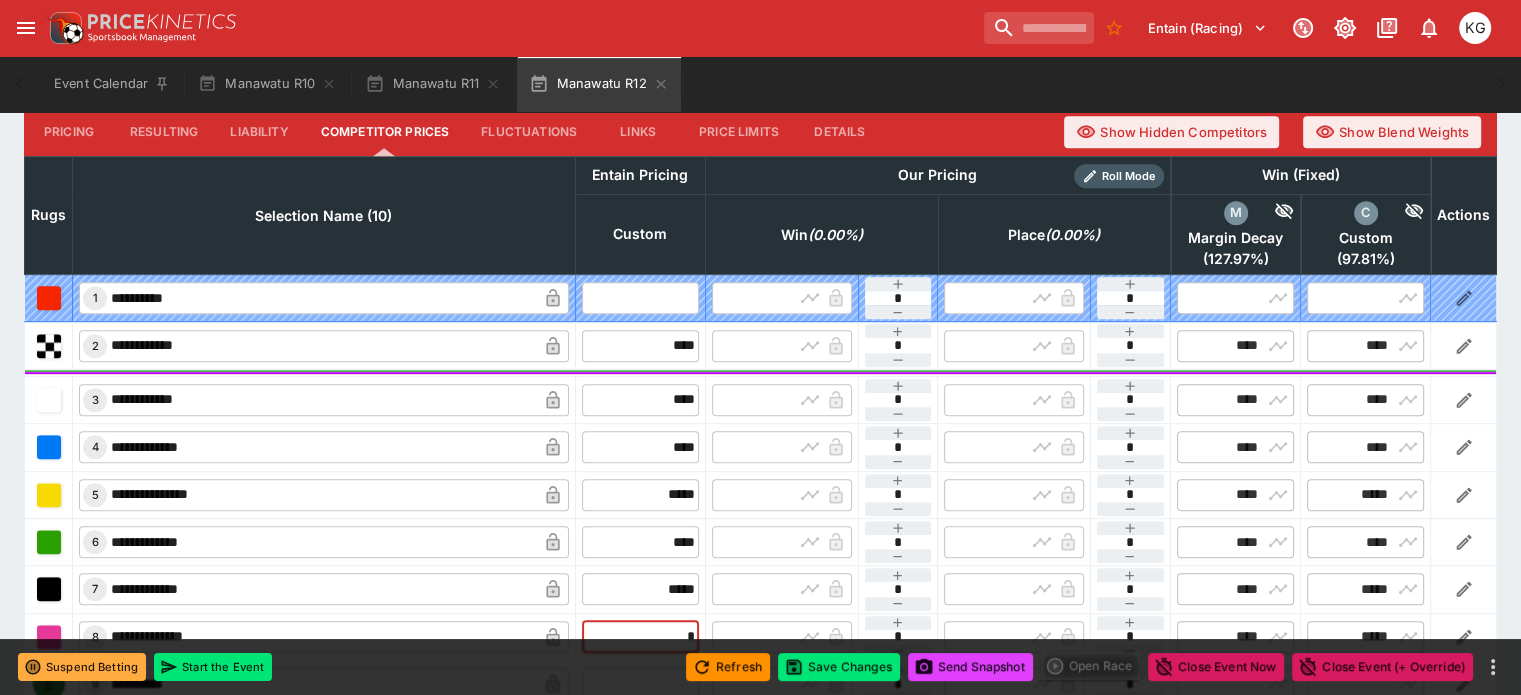 type on "**" 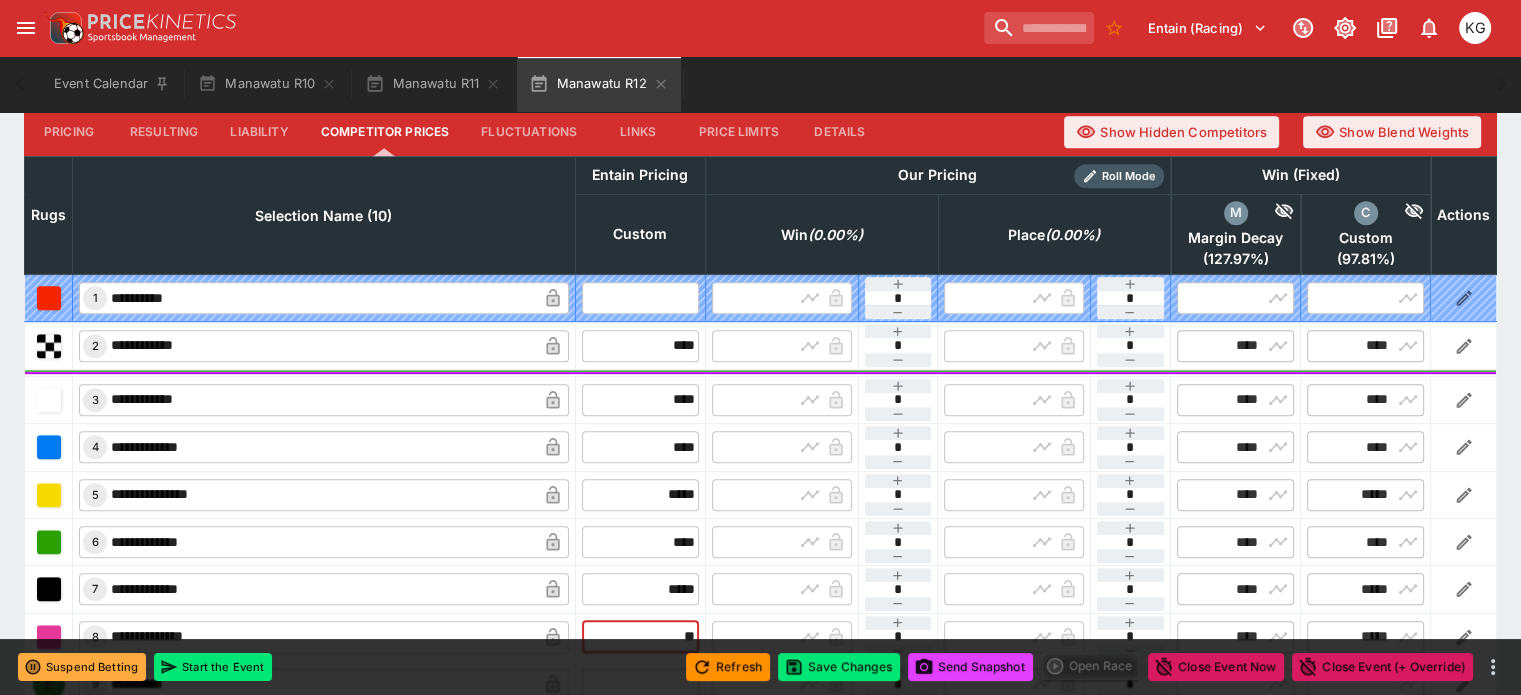 type on "*****" 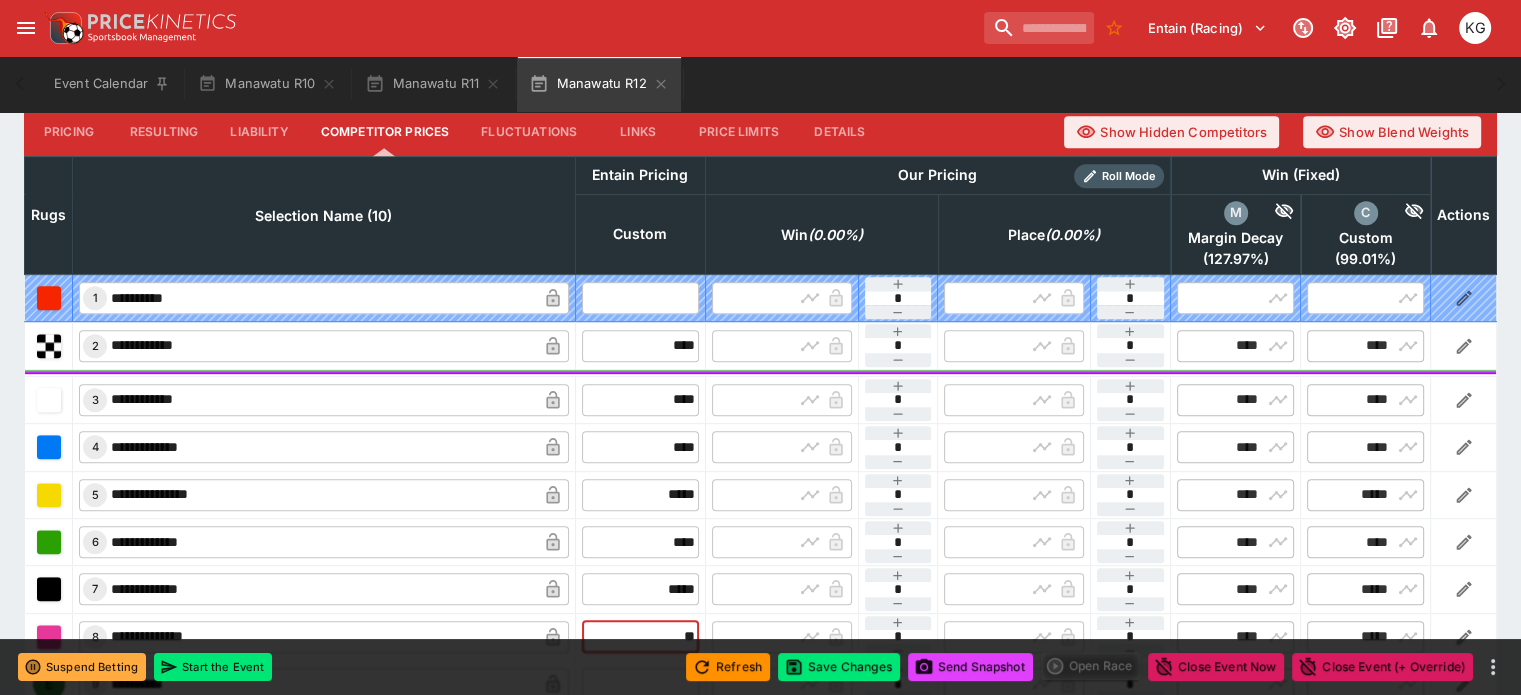 type on "*****" 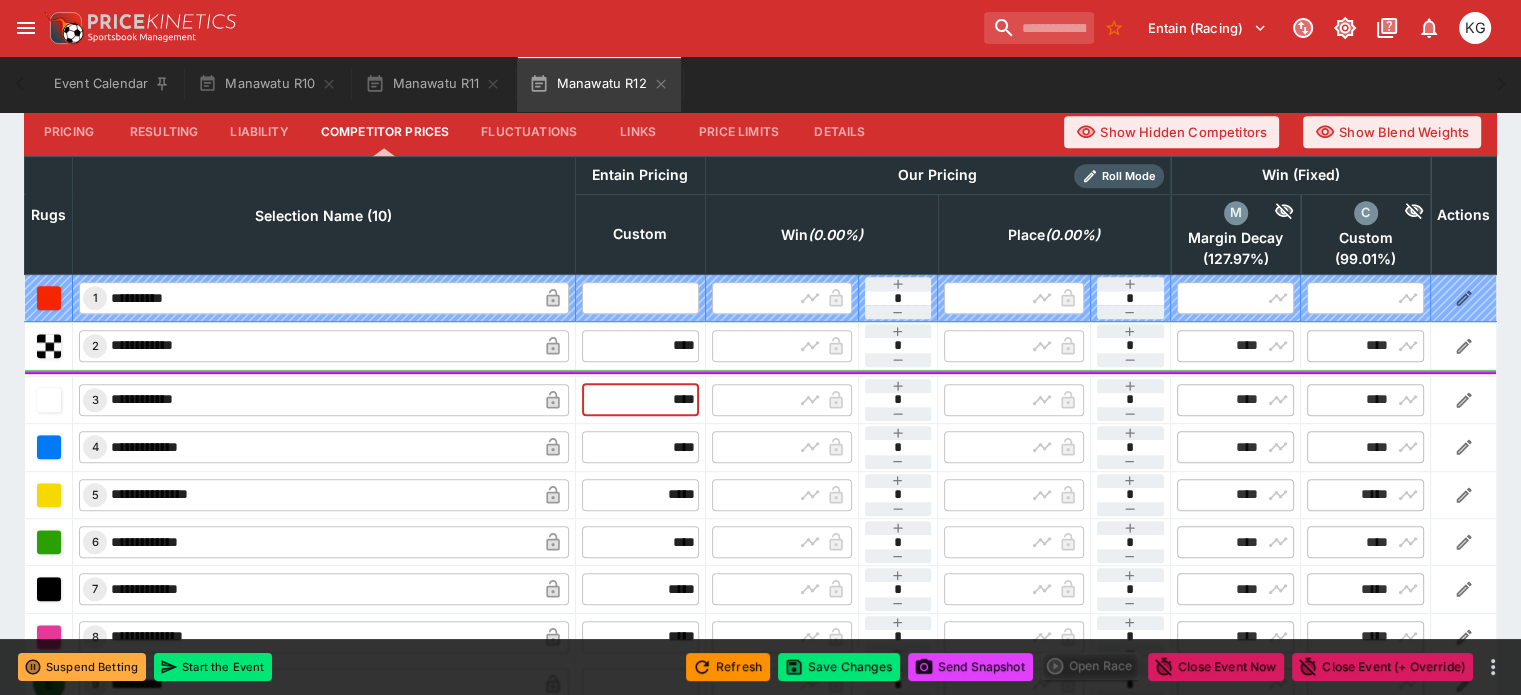 drag, startPoint x: 628, startPoint y: 351, endPoint x: 684, endPoint y: 352, distance: 56.008926 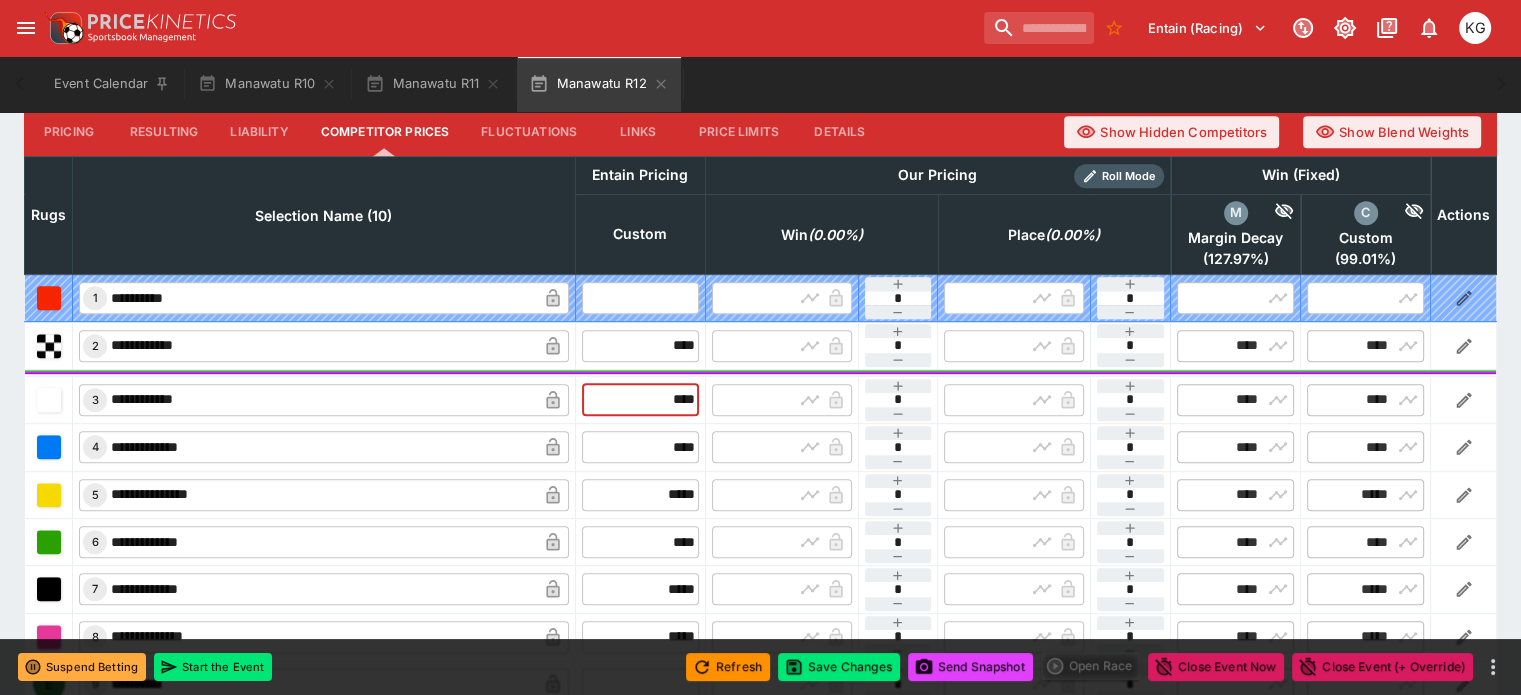 click on "**********" at bounding box center [761, 399] 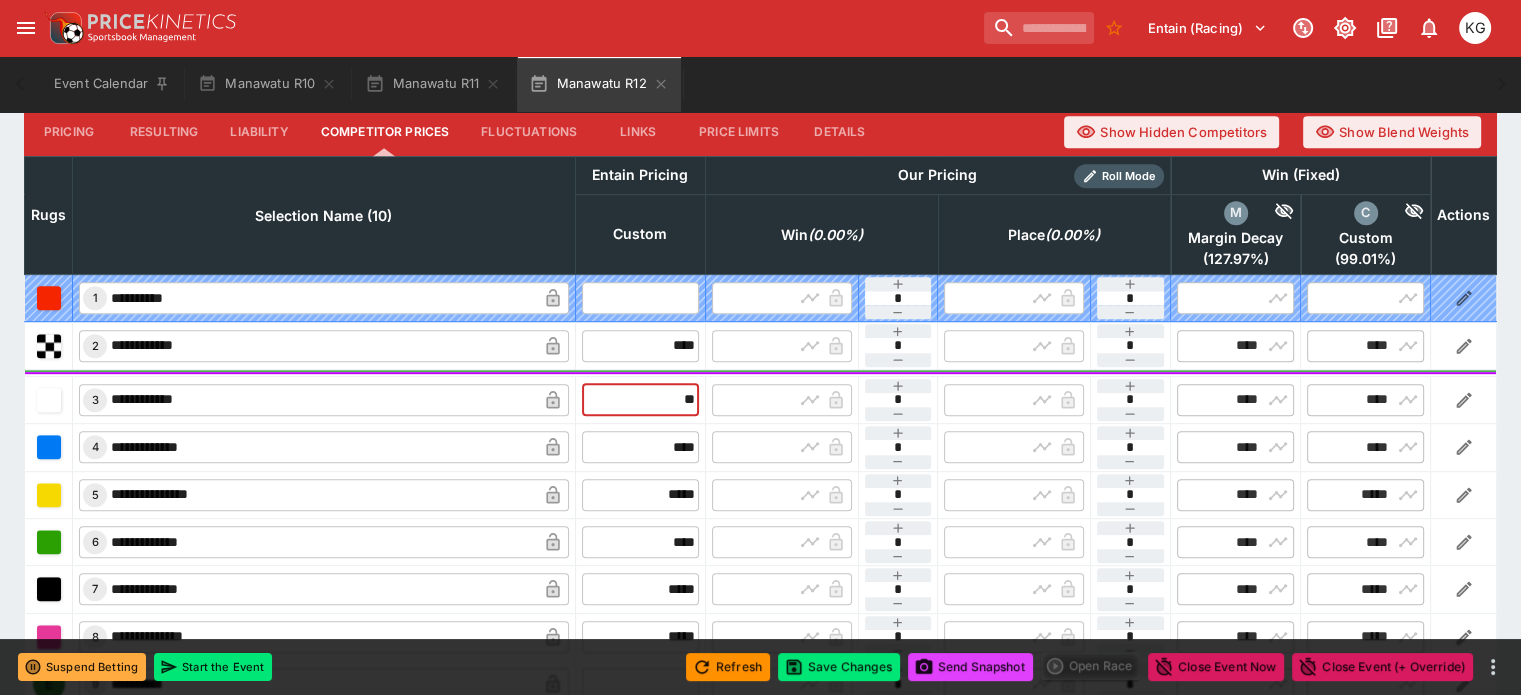type on "***" 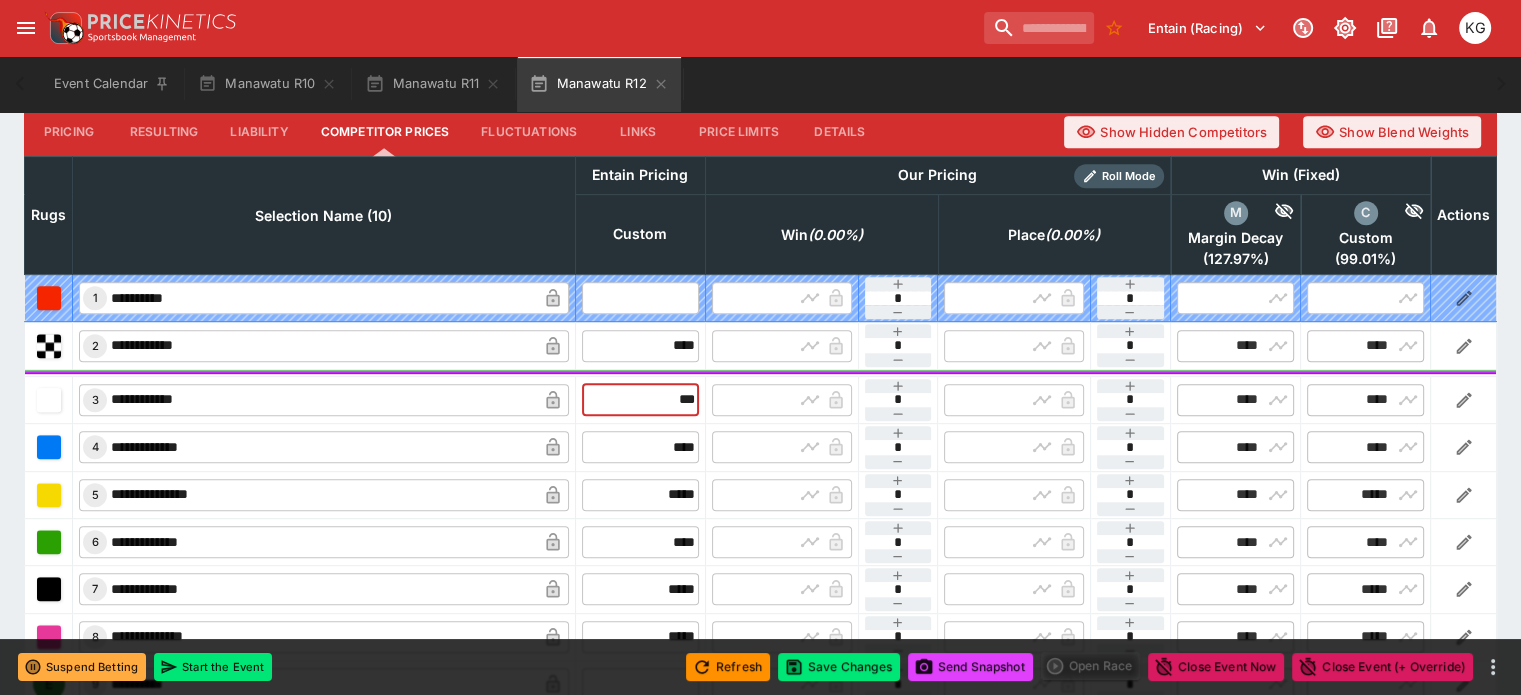 type on "****" 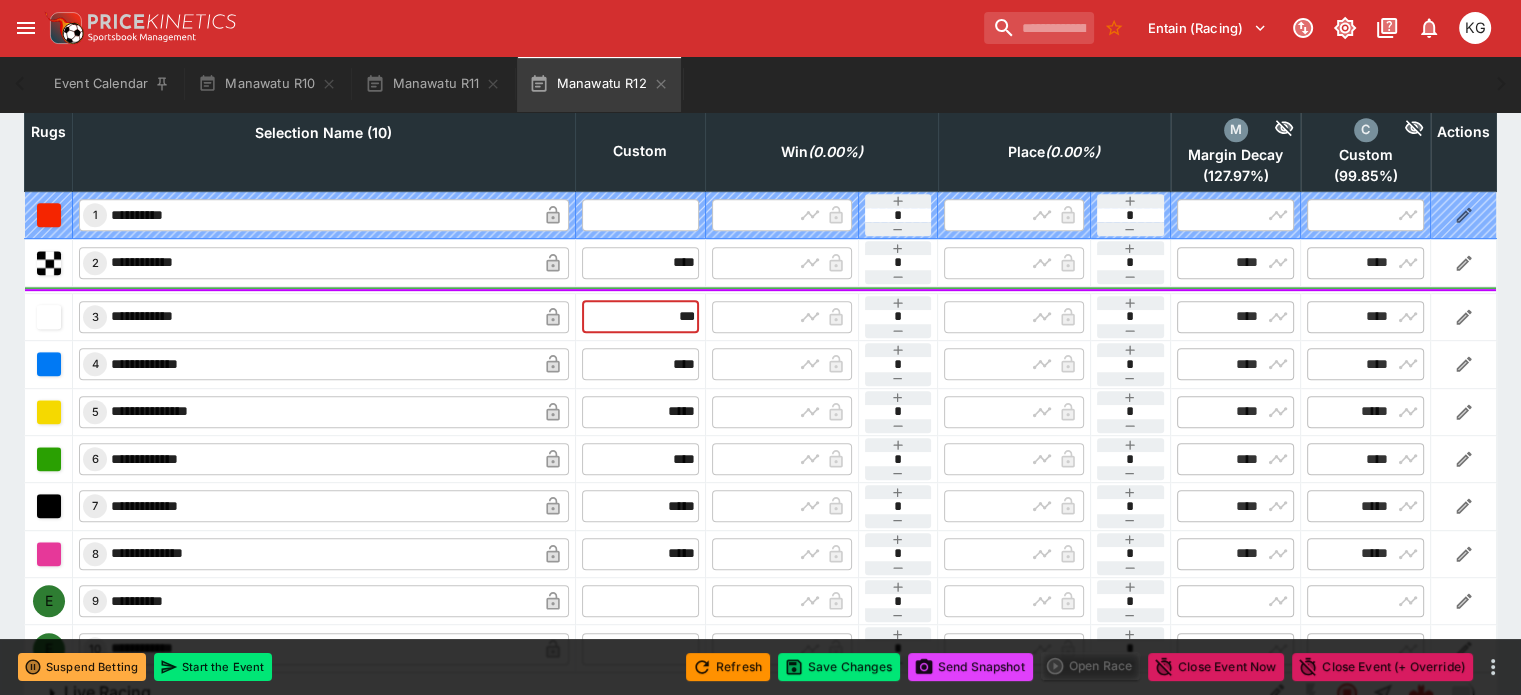 scroll, scrollTop: 1018, scrollLeft: 0, axis: vertical 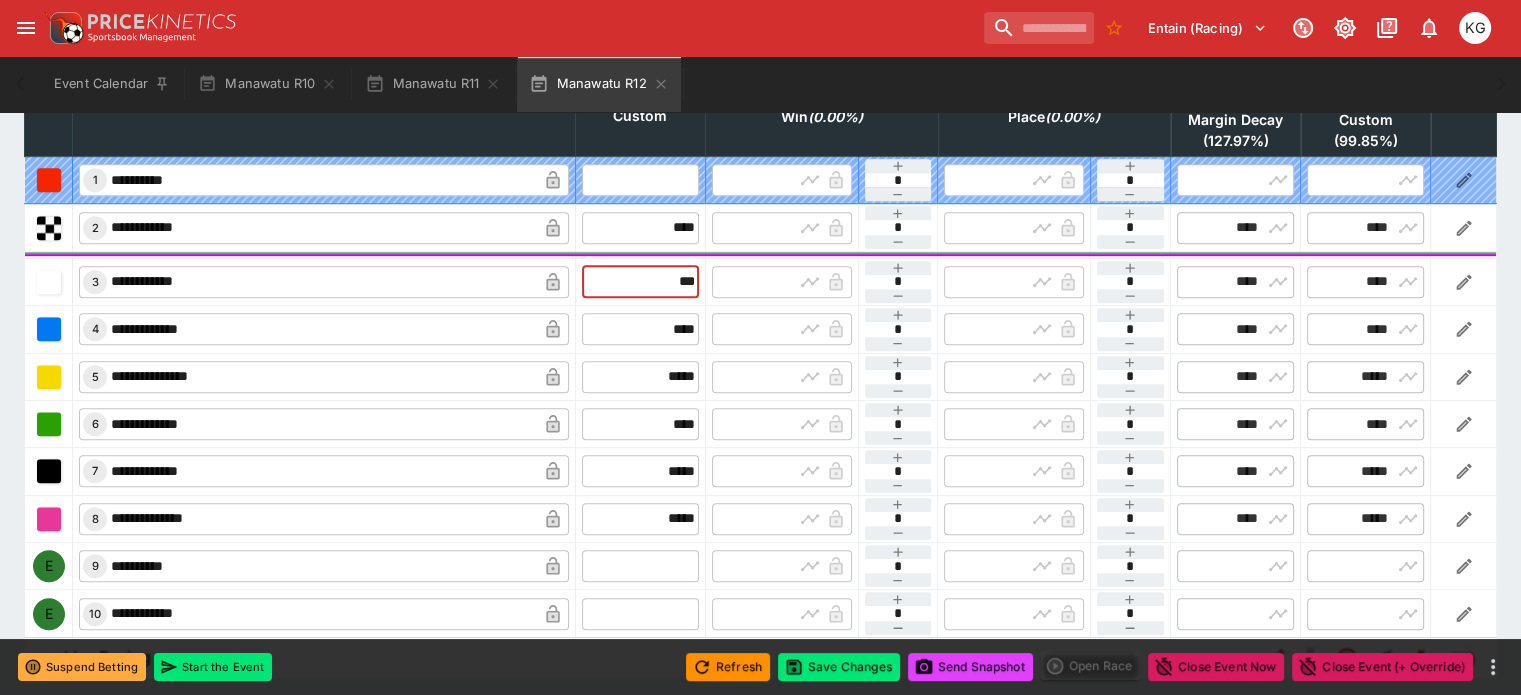 type on "****" 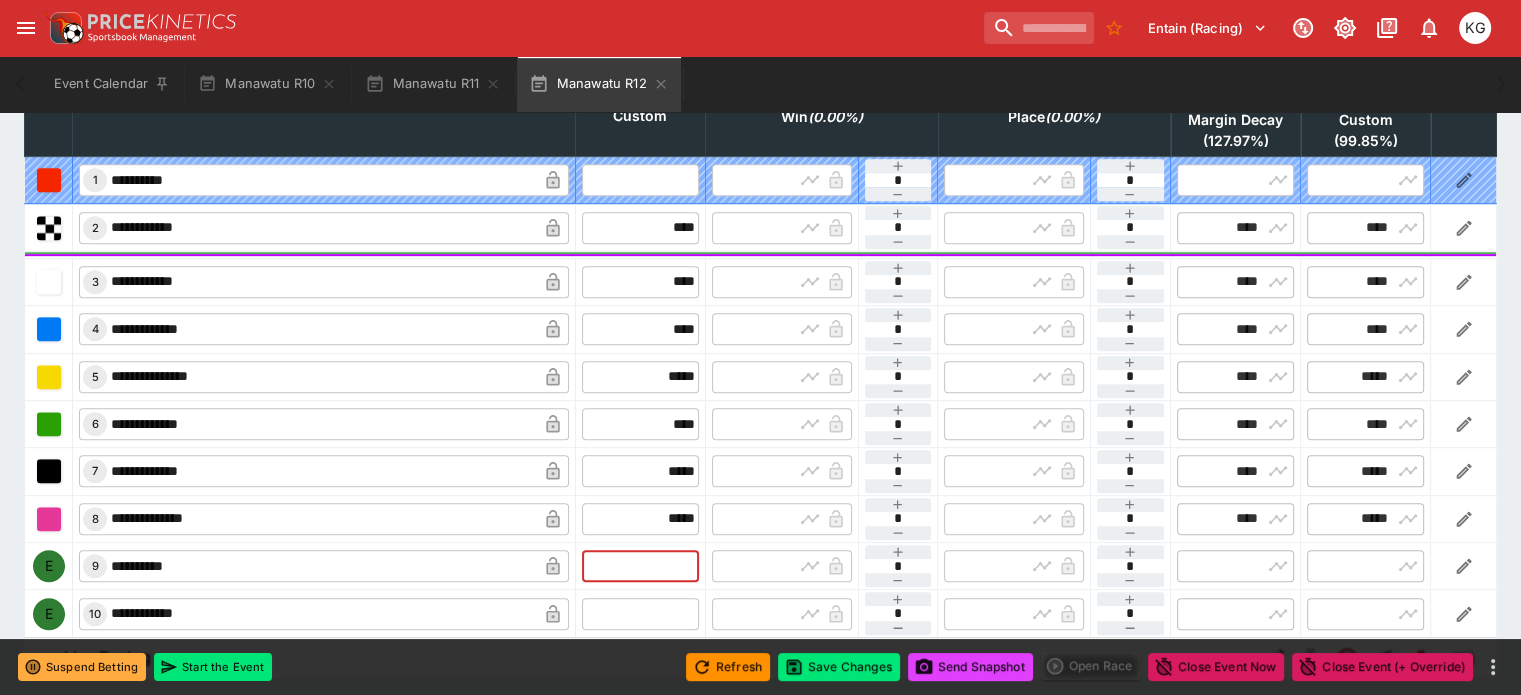 click at bounding box center [640, 566] 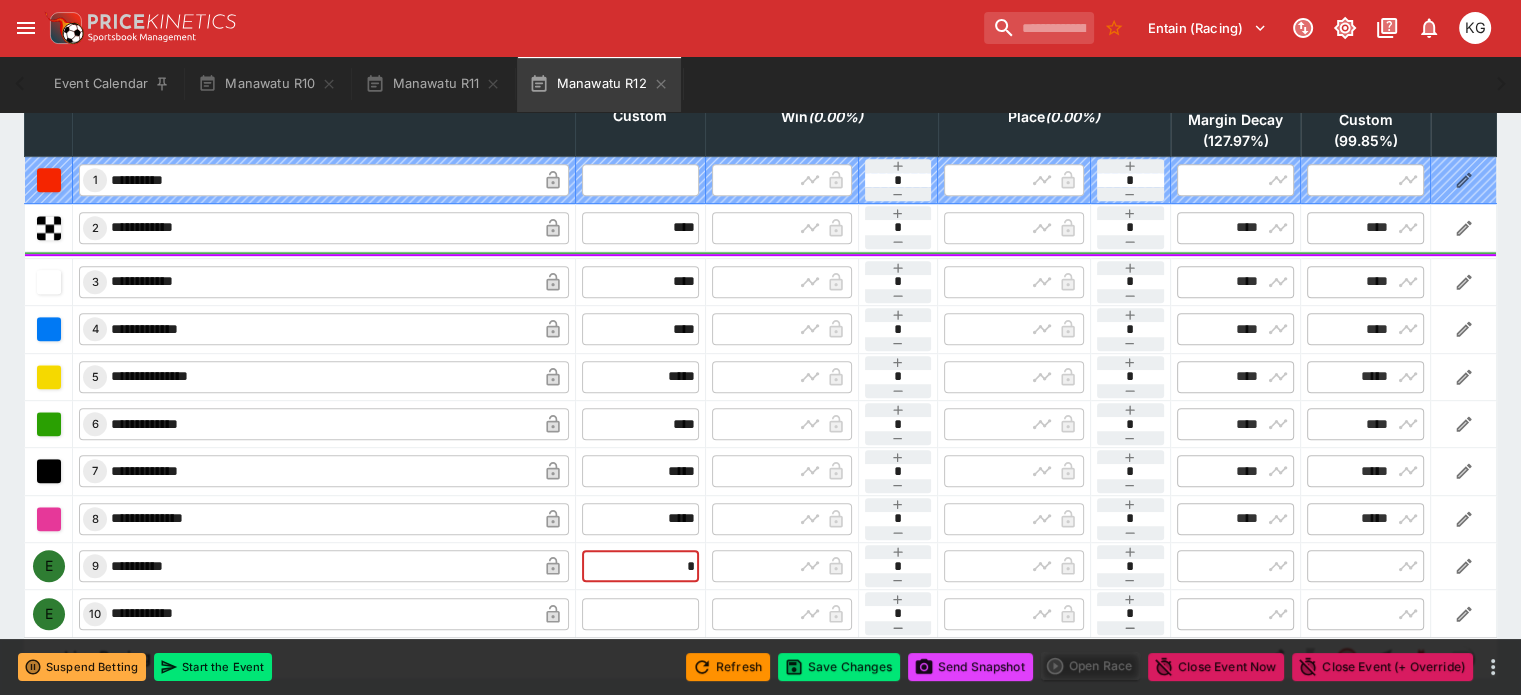type on "**" 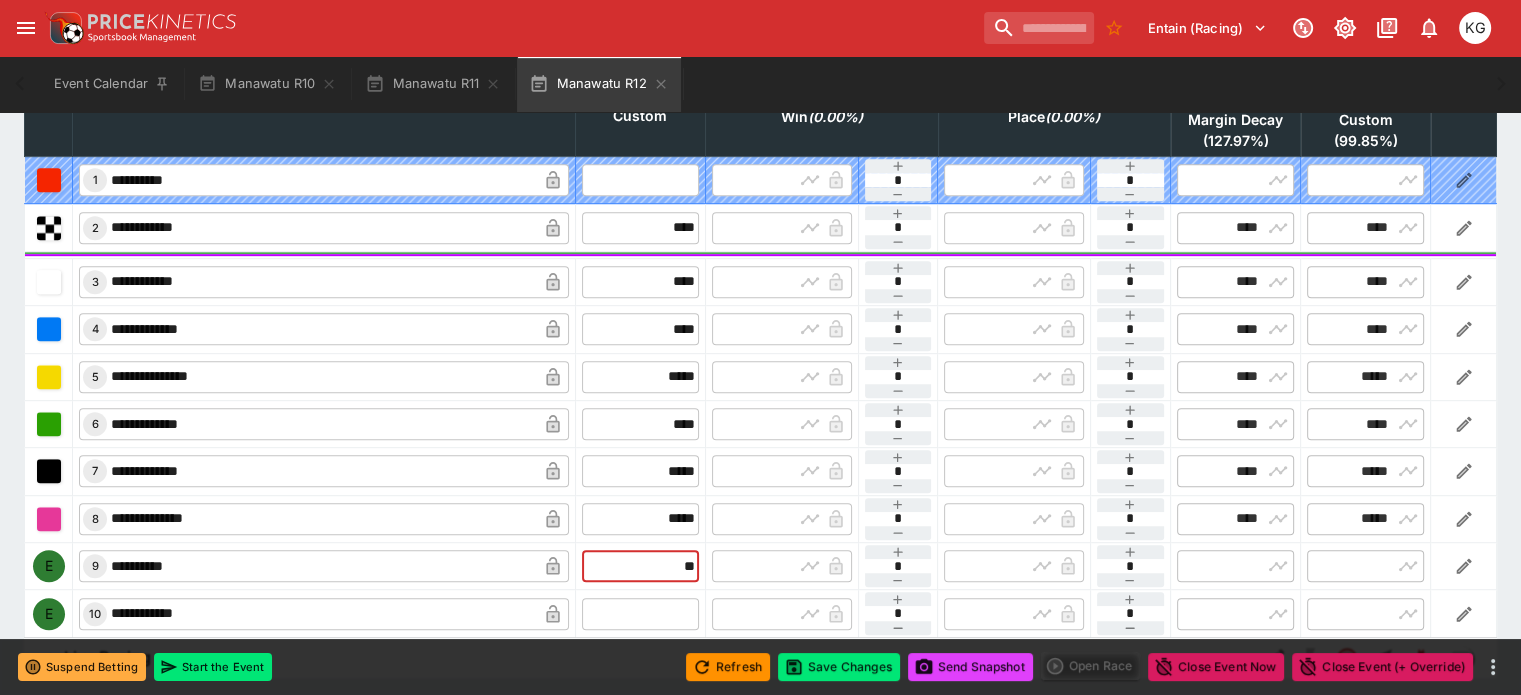 type on "*****" 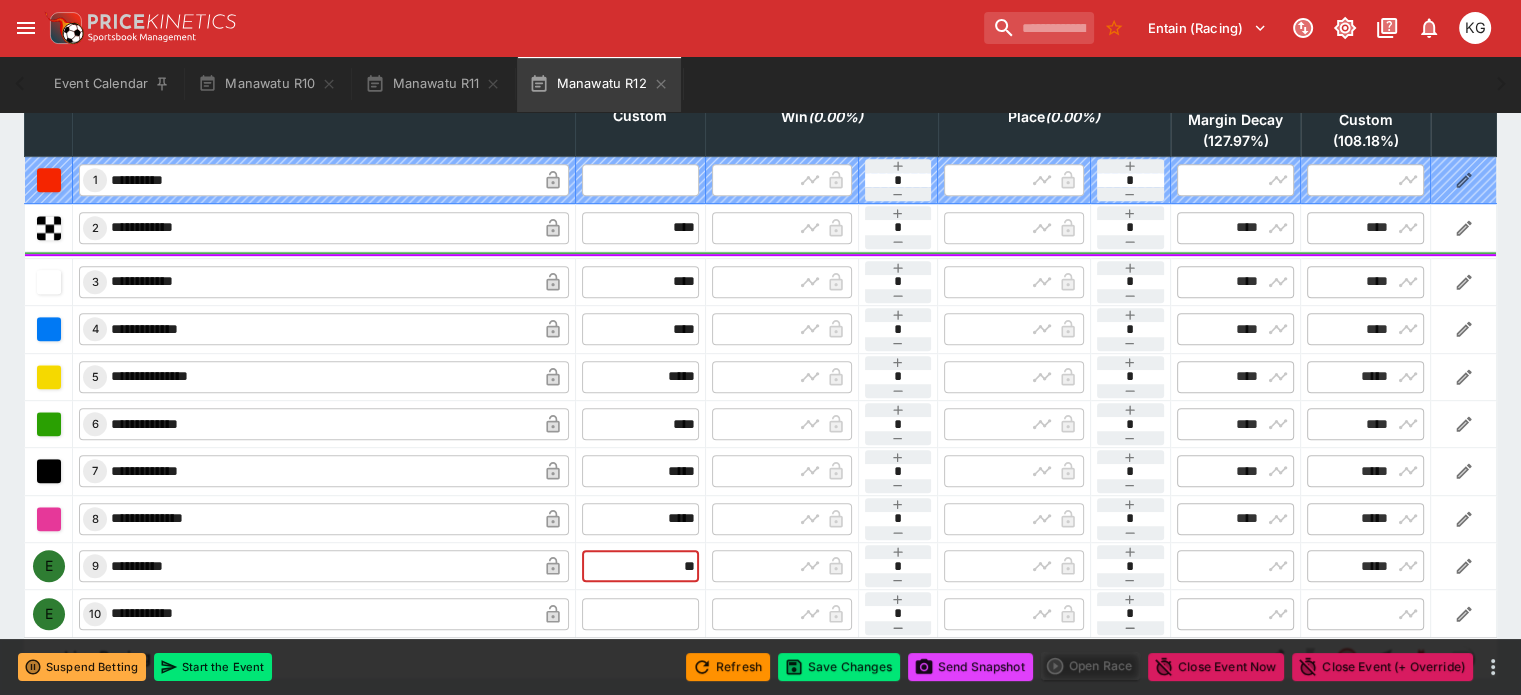 type on "*****" 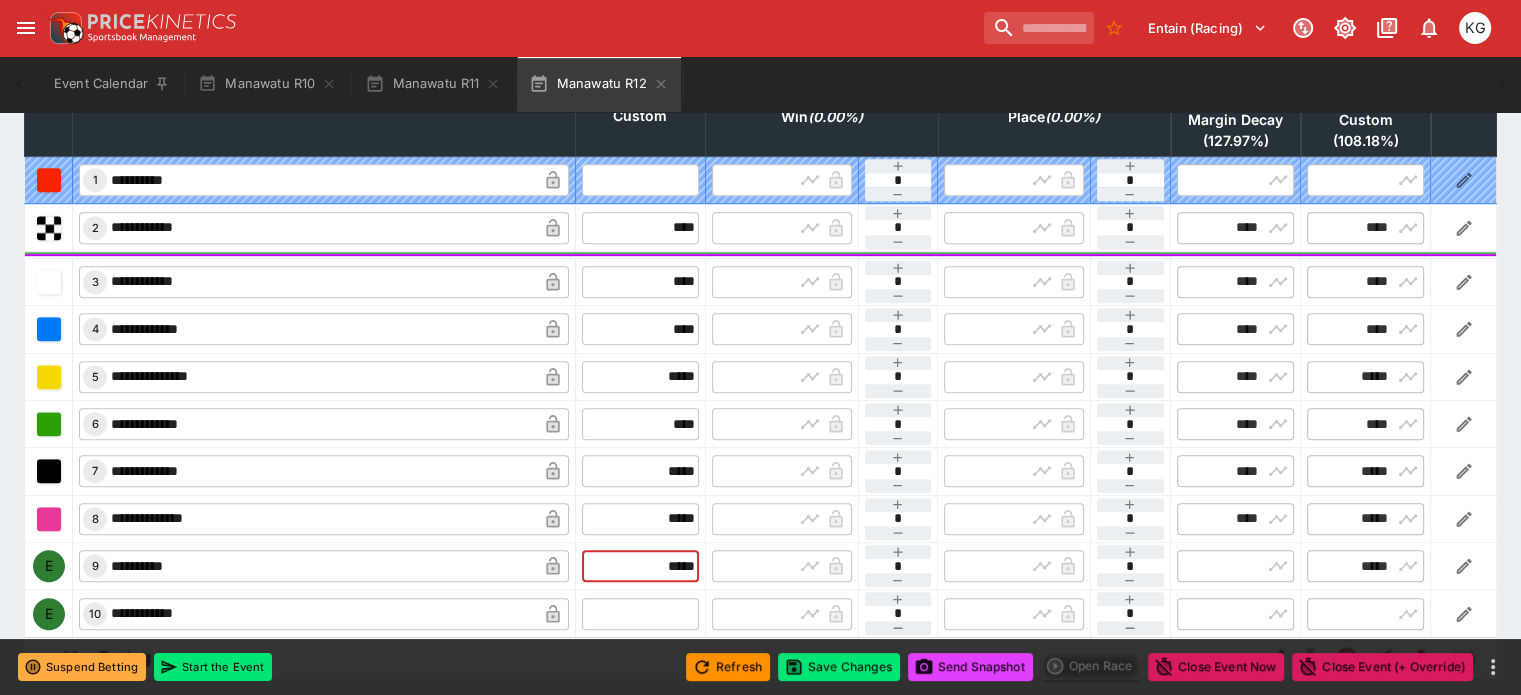 click at bounding box center [640, 614] 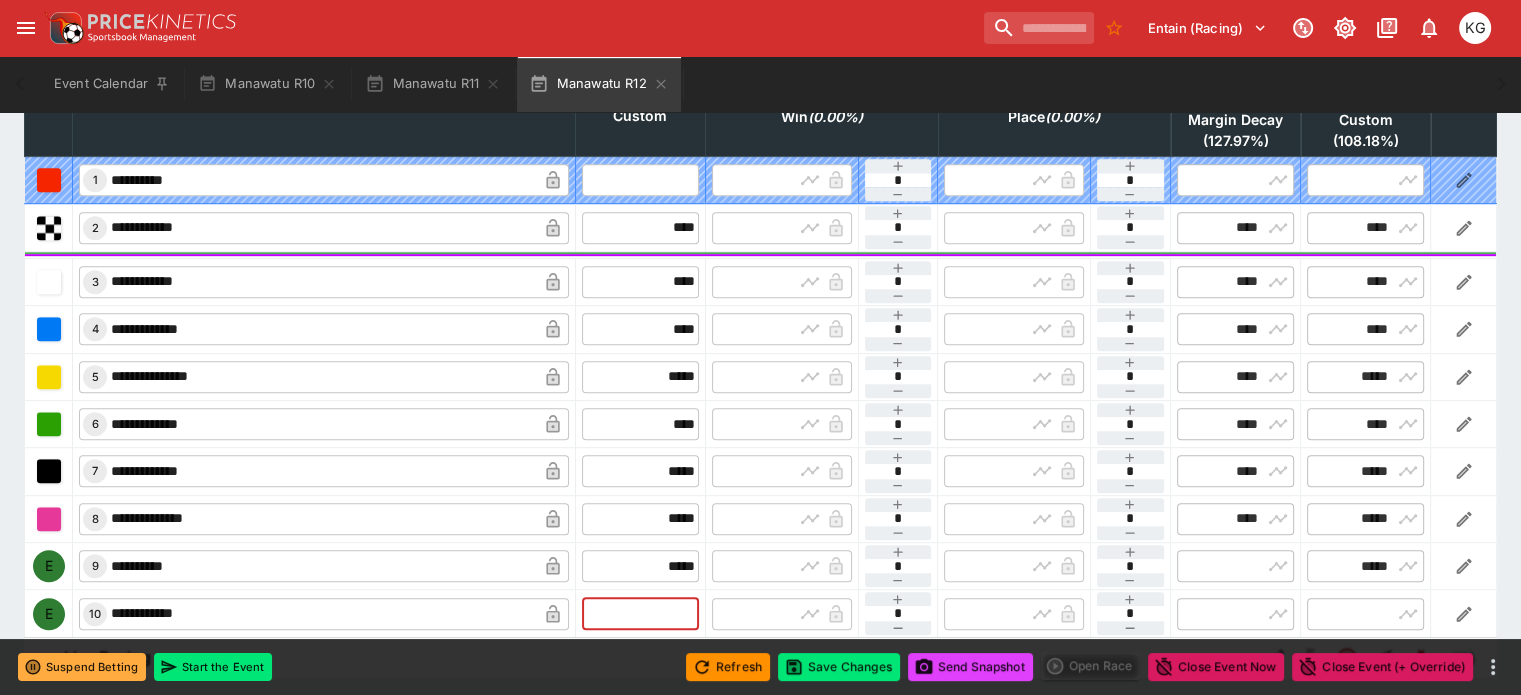 type on "*" 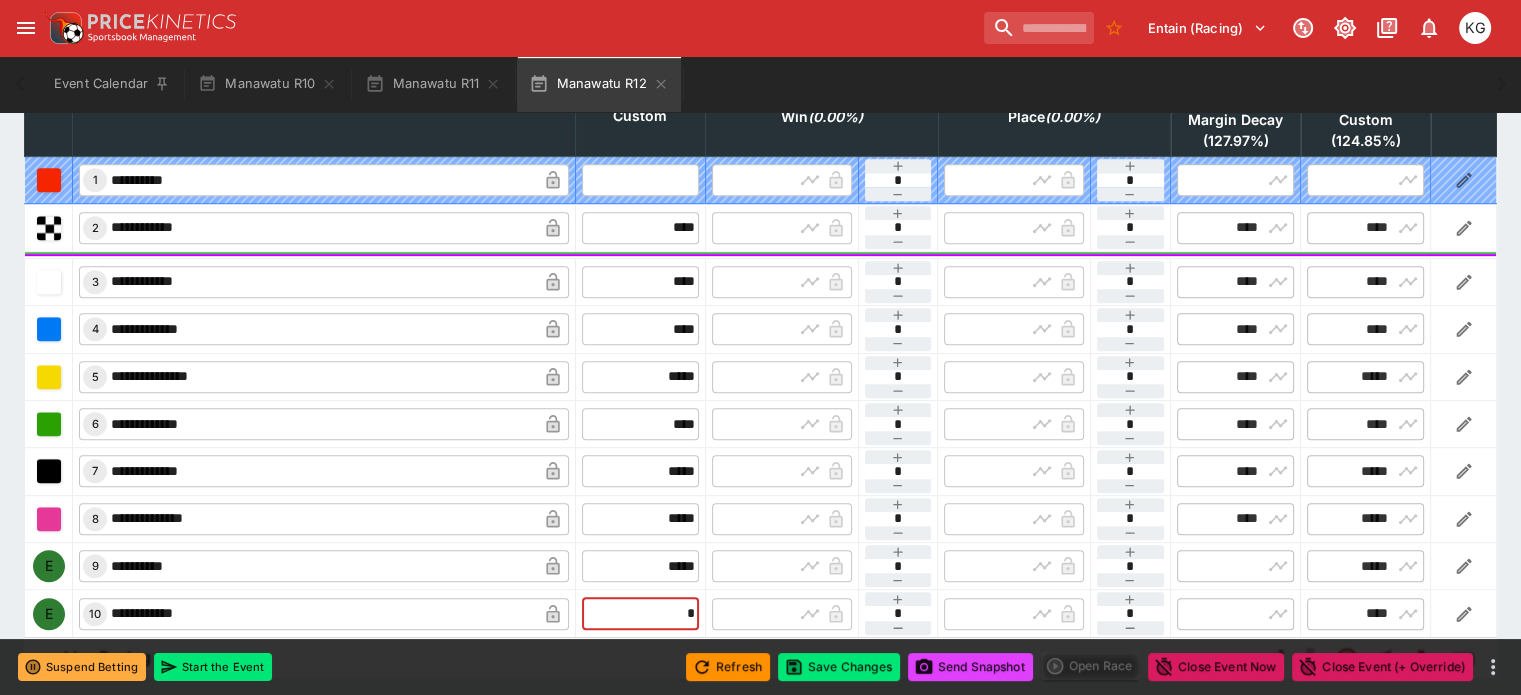 type on "****" 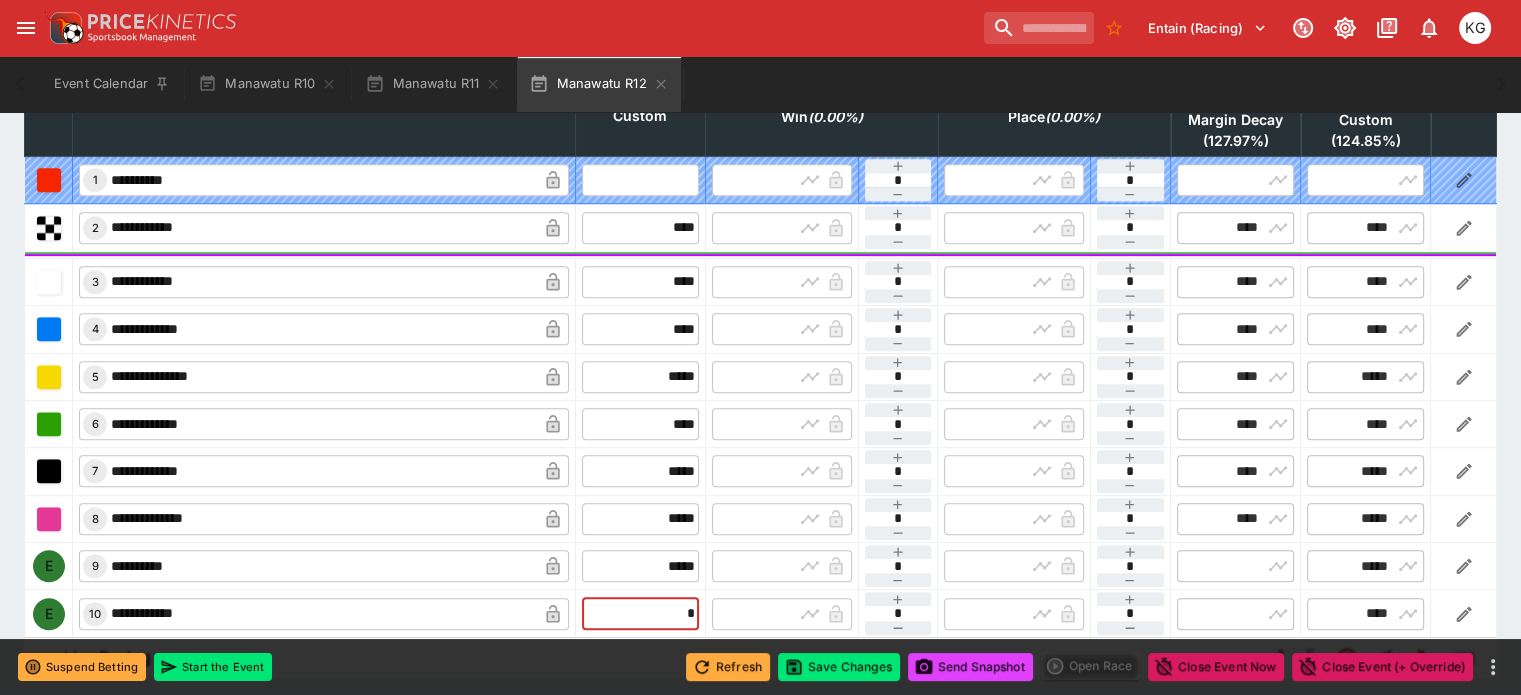 type on "****" 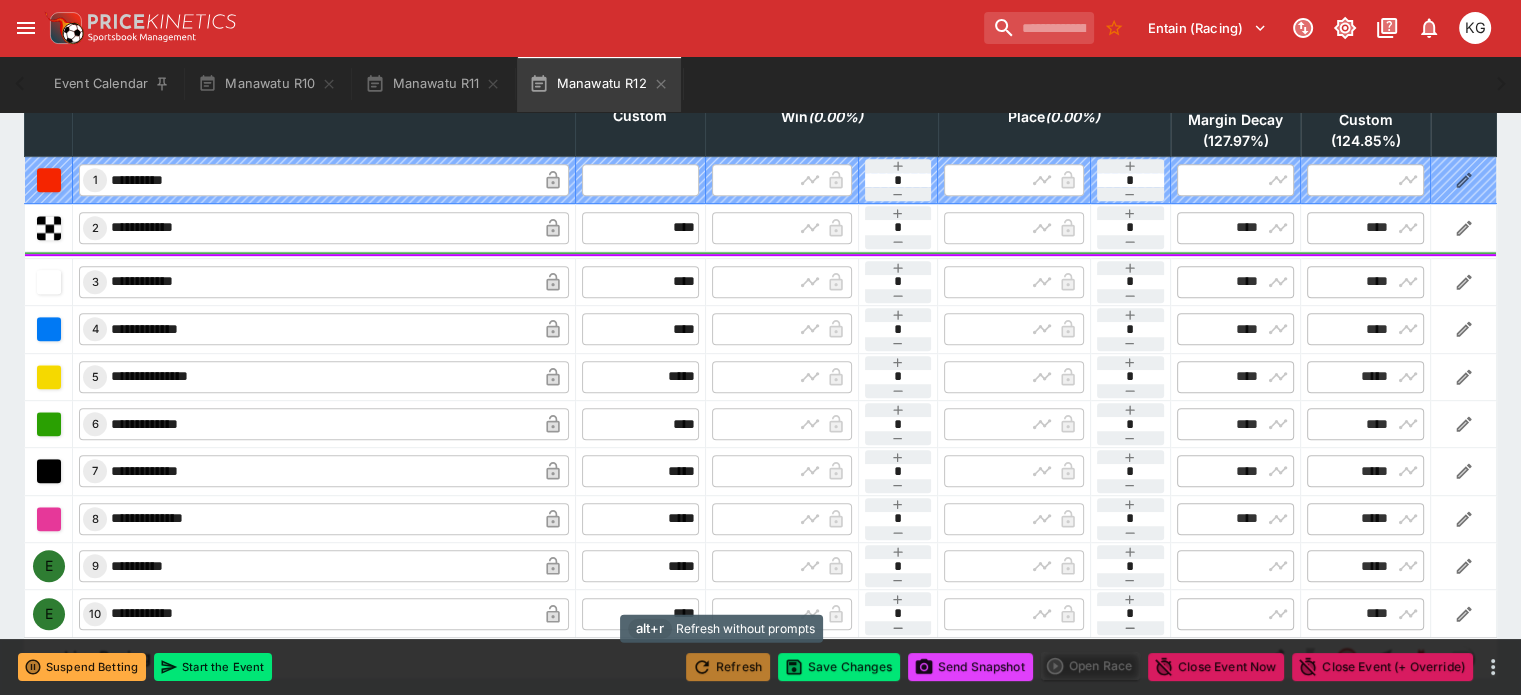 click on "Refresh" at bounding box center (728, 667) 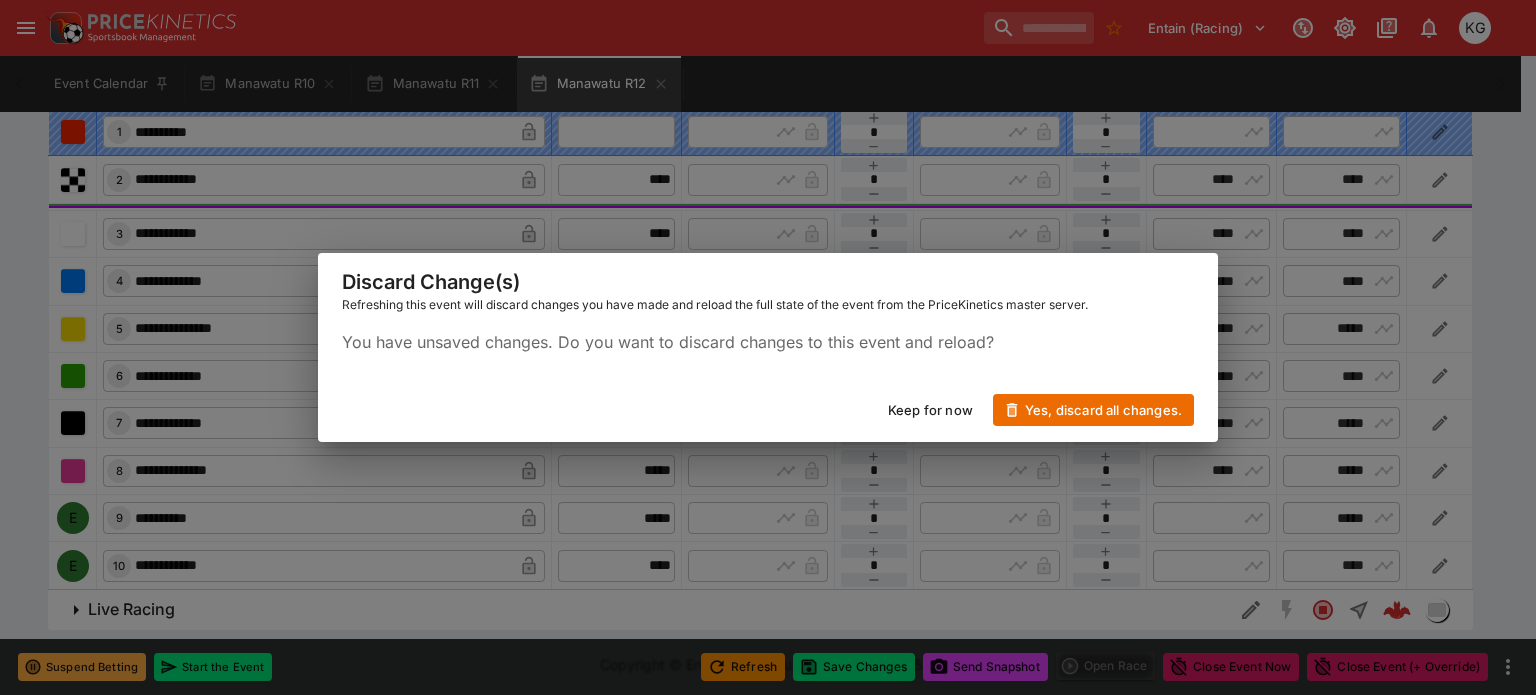 click on "Keep for now" at bounding box center (930, 410) 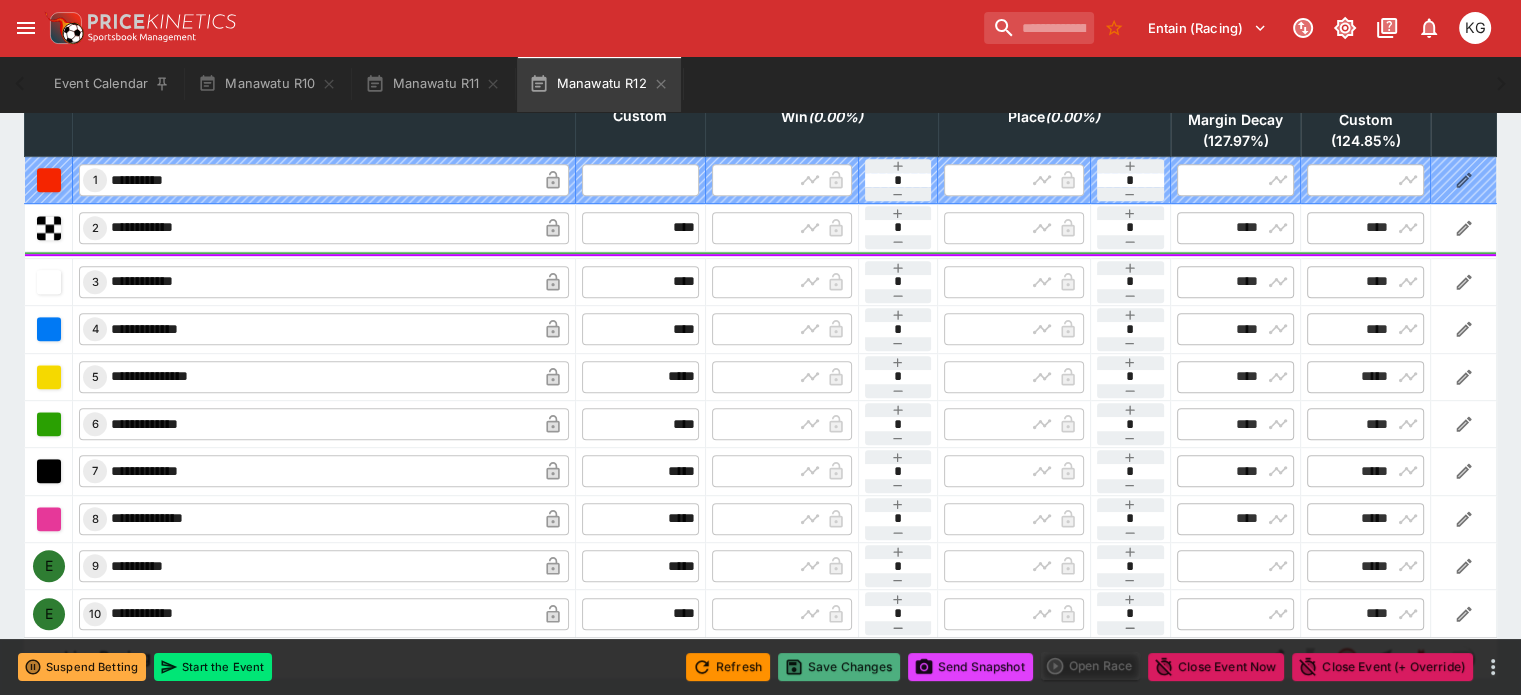 click on "Save Changes" at bounding box center (839, 667) 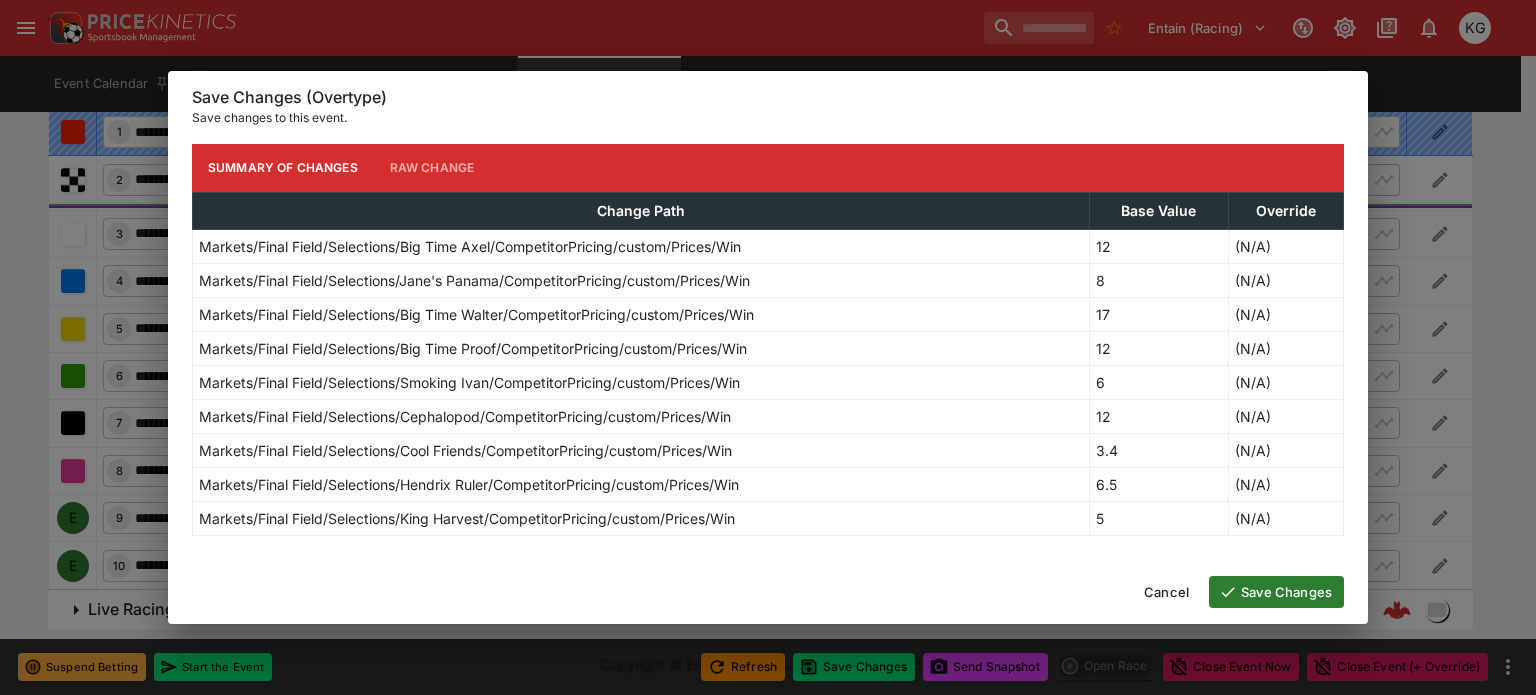 click on "Save Changes" at bounding box center [1276, 592] 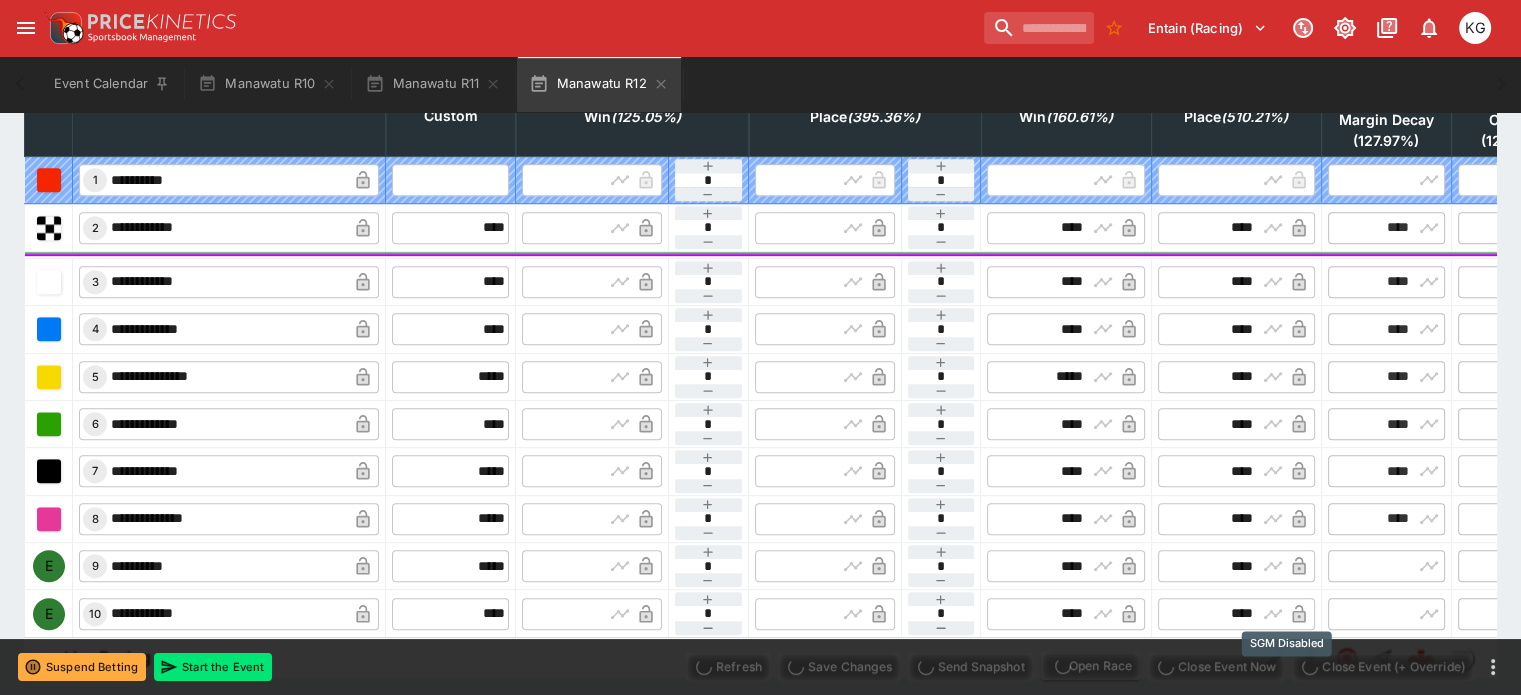 type on "**********" 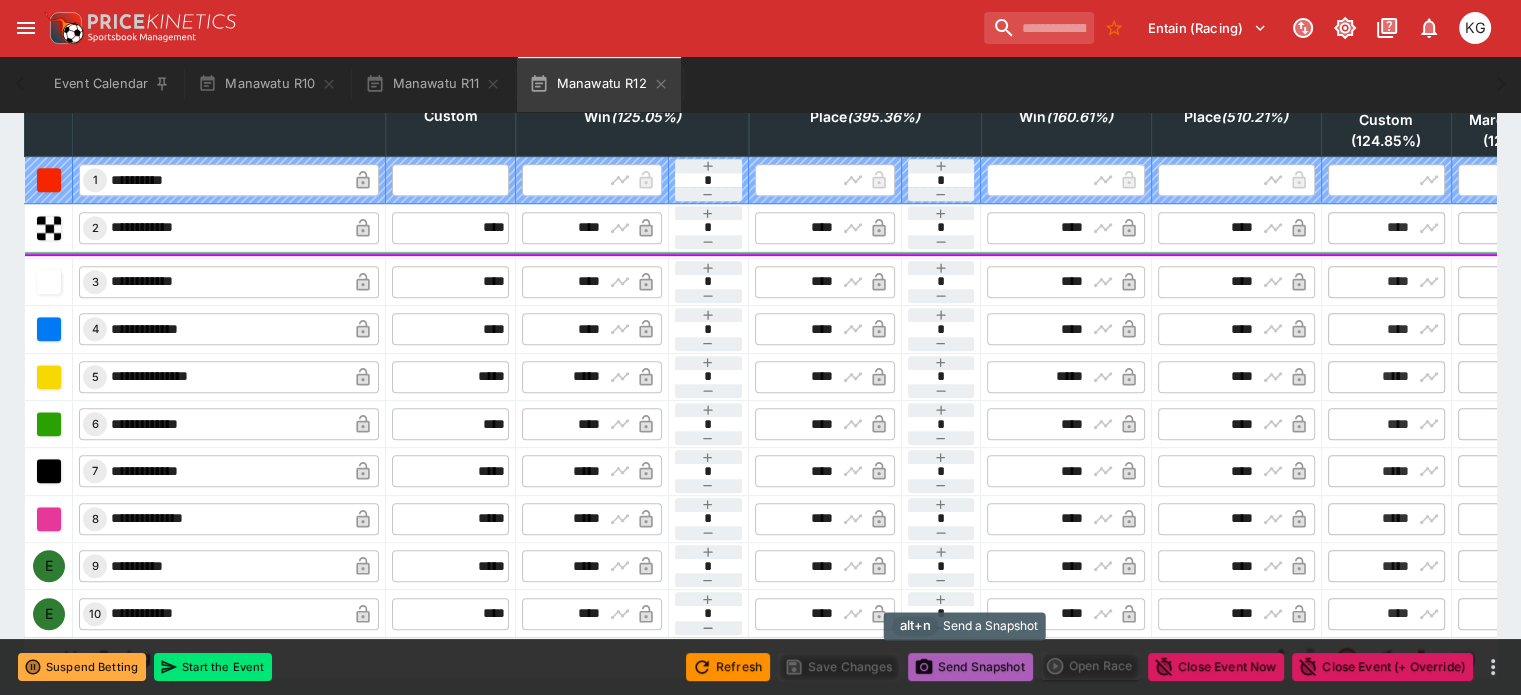 click on "Send Snapshot" at bounding box center (970, 667) 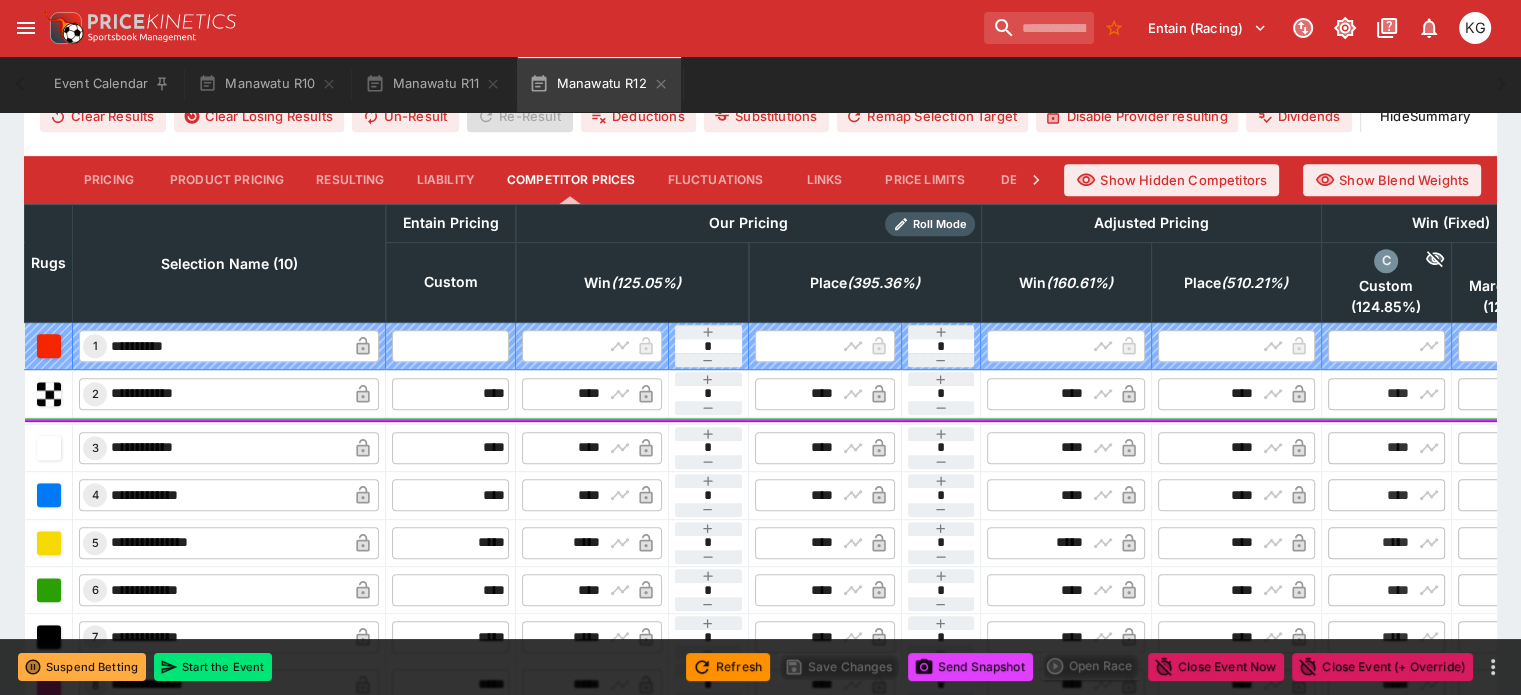 scroll, scrollTop: 718, scrollLeft: 0, axis: vertical 